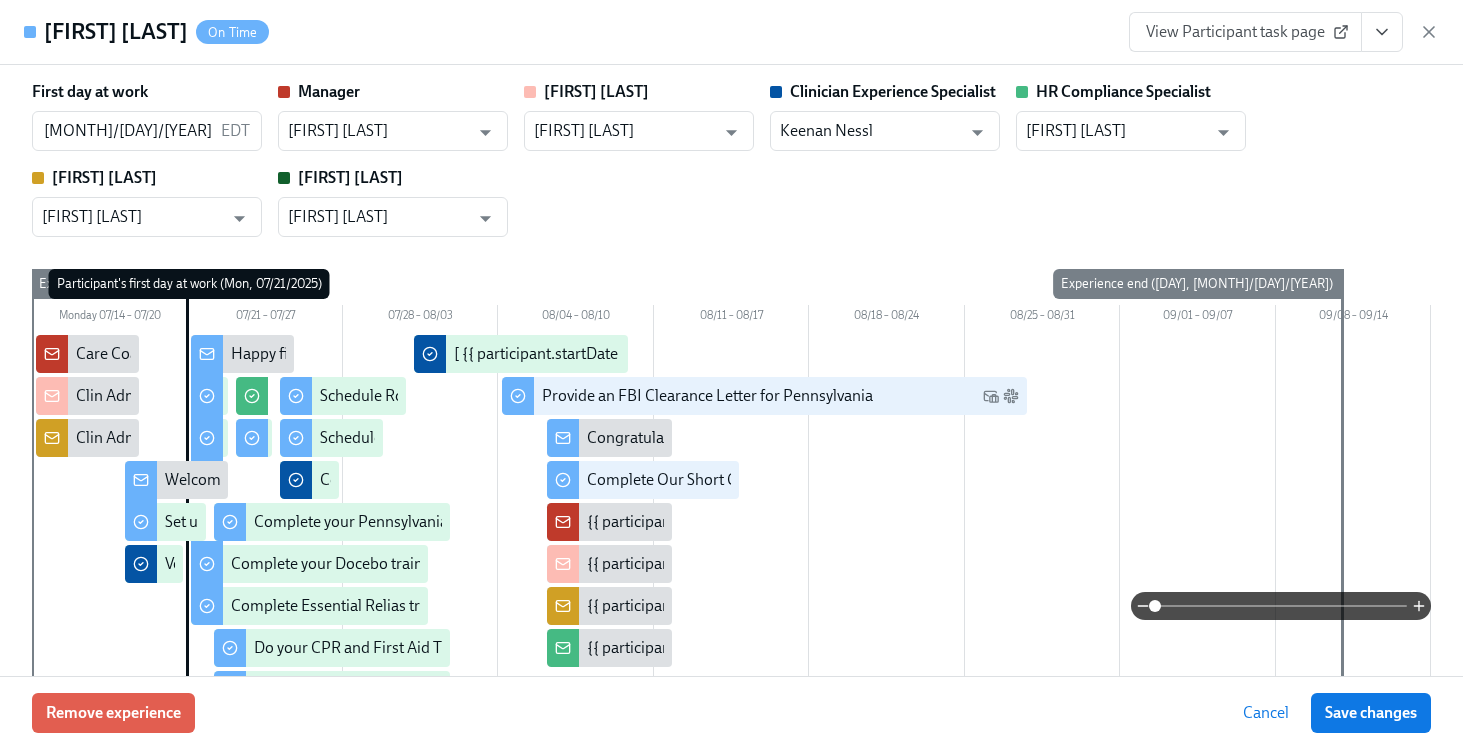 scroll, scrollTop: 1621, scrollLeft: 0, axis: vertical 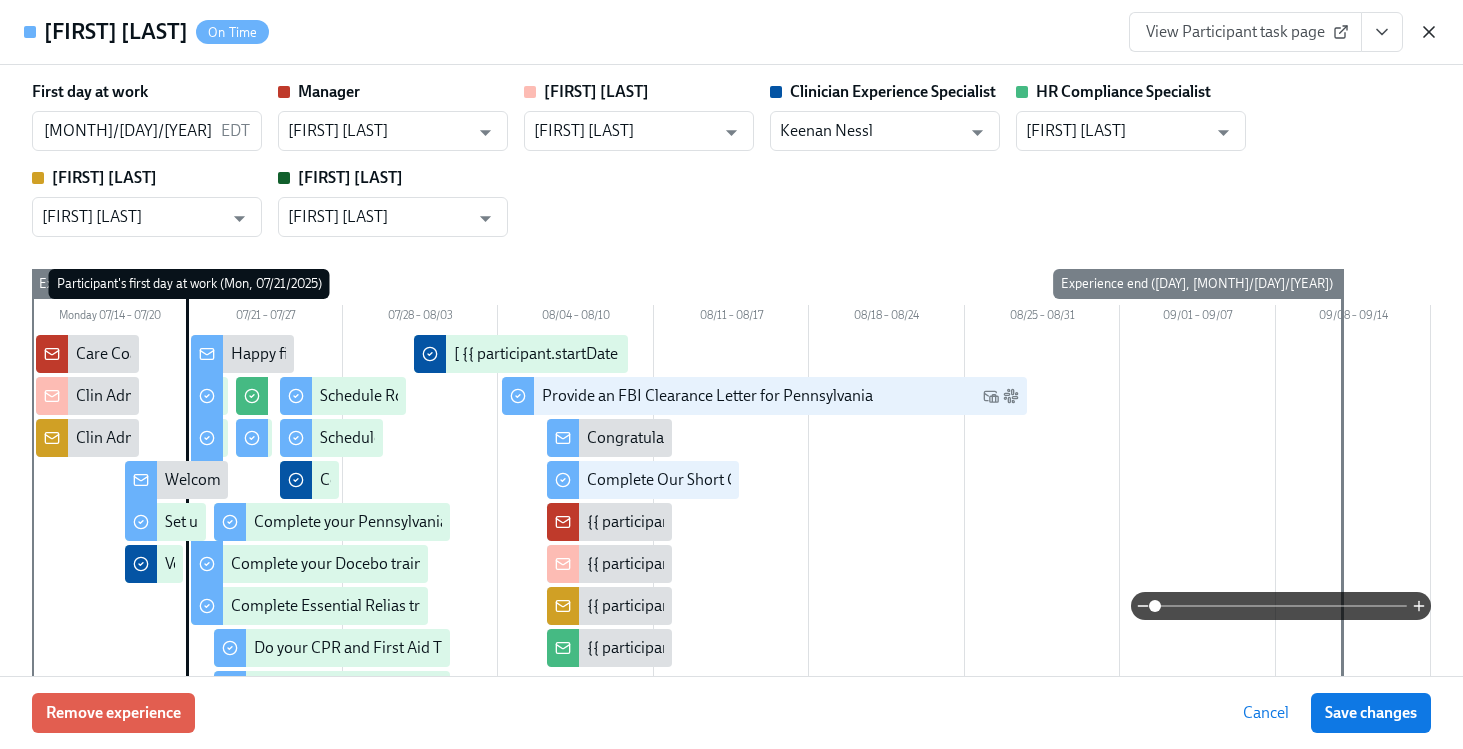 click 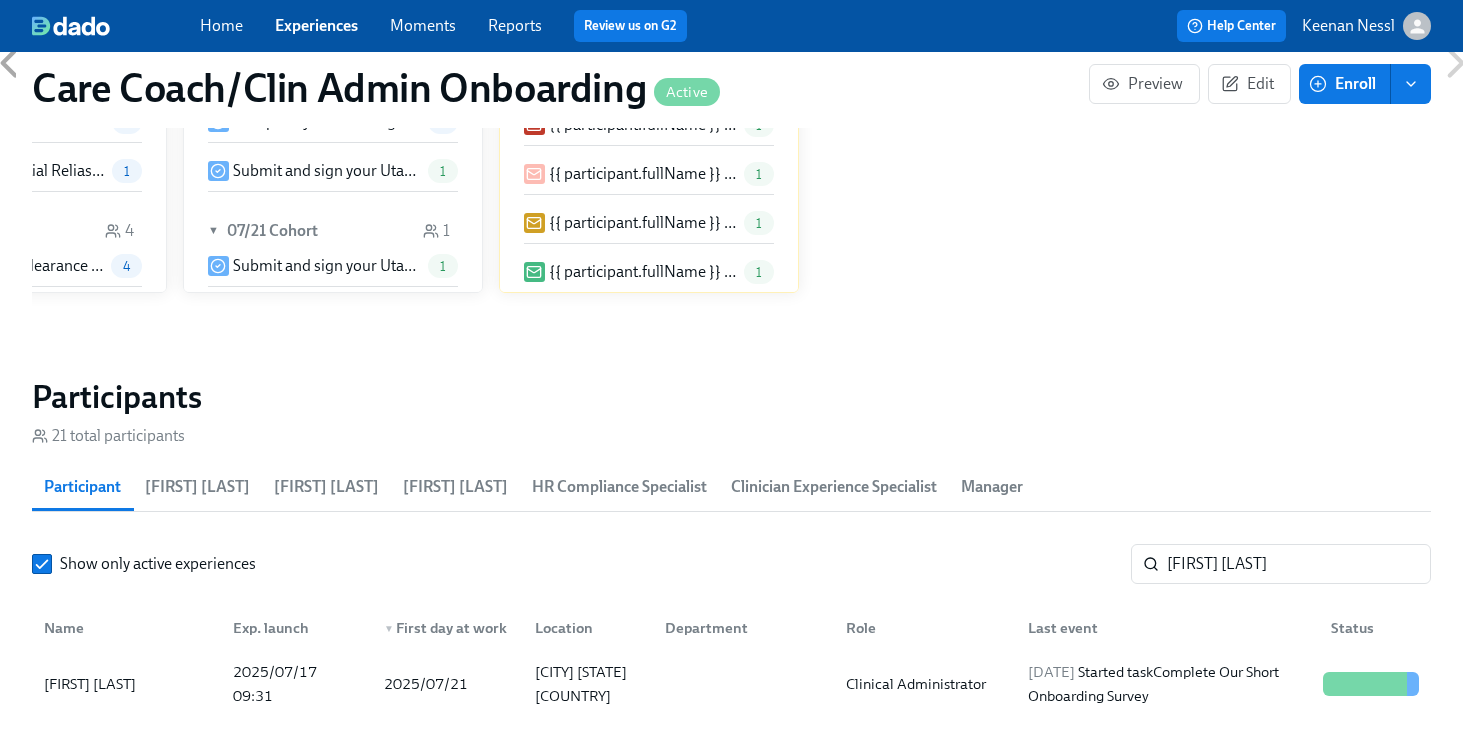click on "Experiences" at bounding box center [316, 25] 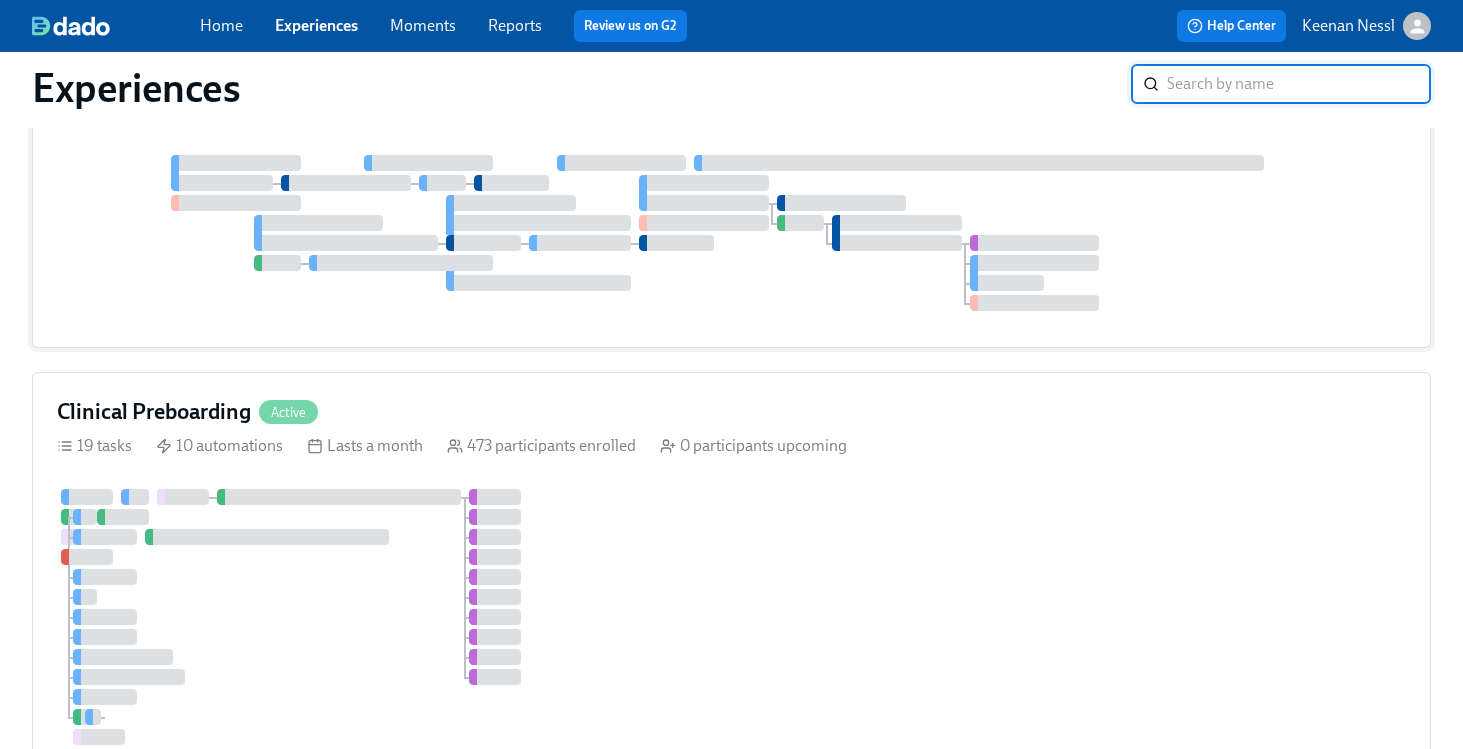 scroll, scrollTop: 0, scrollLeft: 0, axis: both 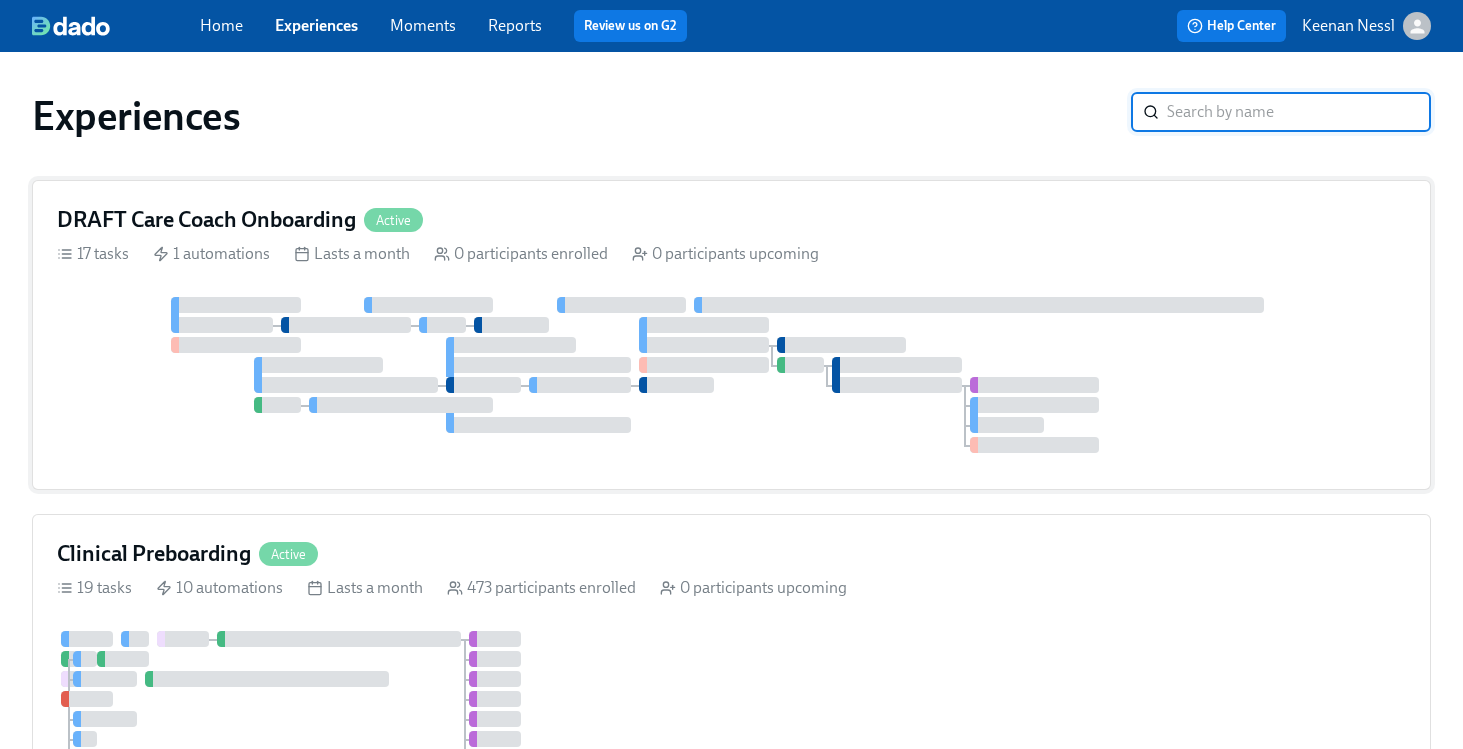 click at bounding box center [731, 375] 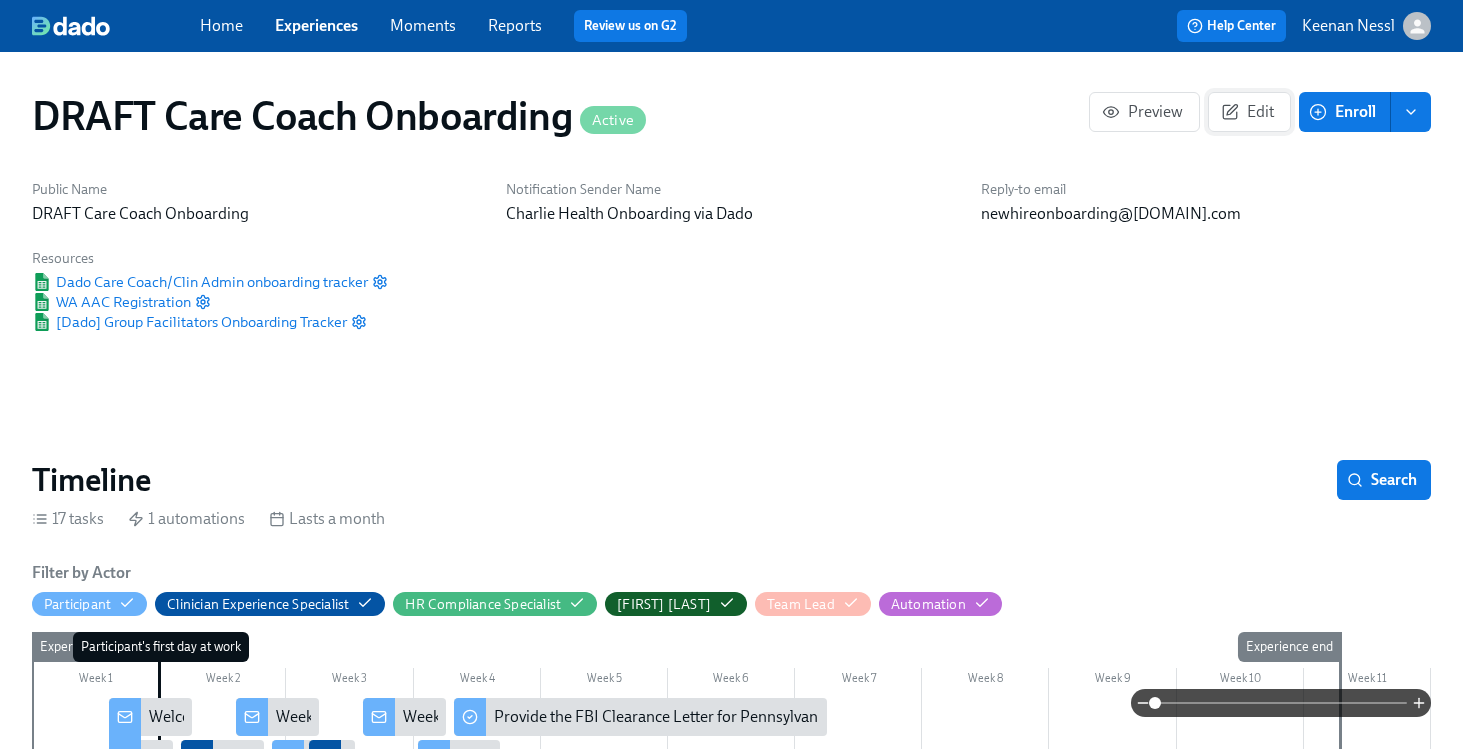 click on "Edit" at bounding box center [1249, 112] 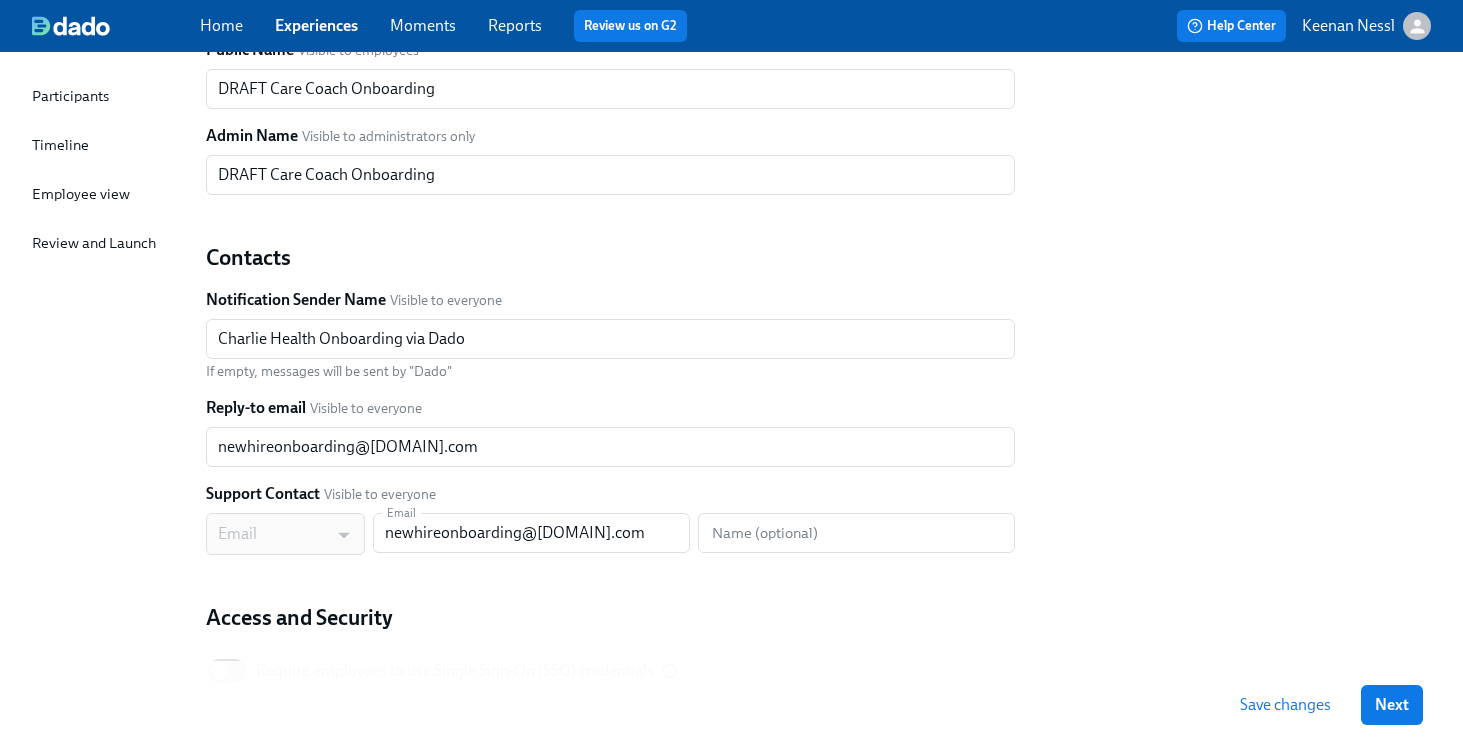 scroll, scrollTop: 0, scrollLeft: 0, axis: both 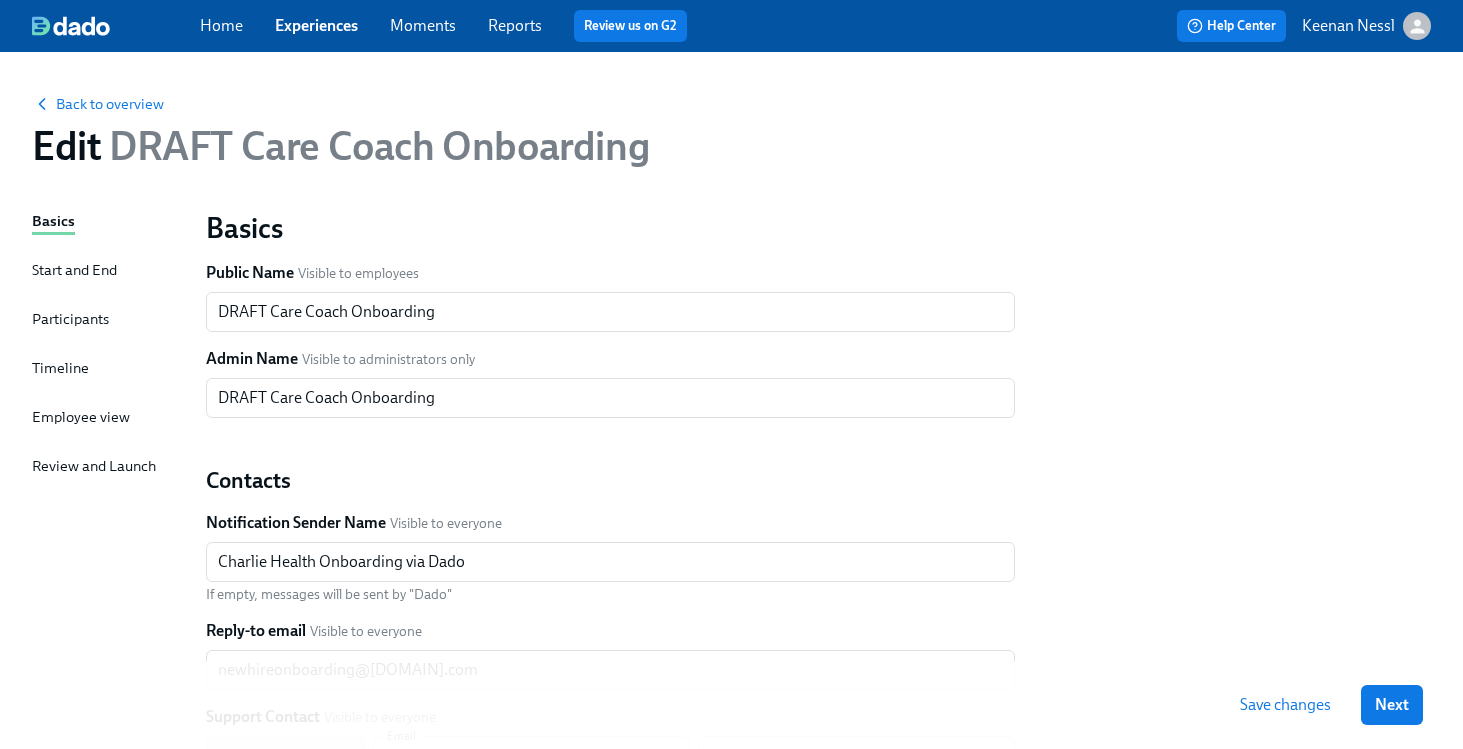 click on "Review and Launch" at bounding box center (94, 466) 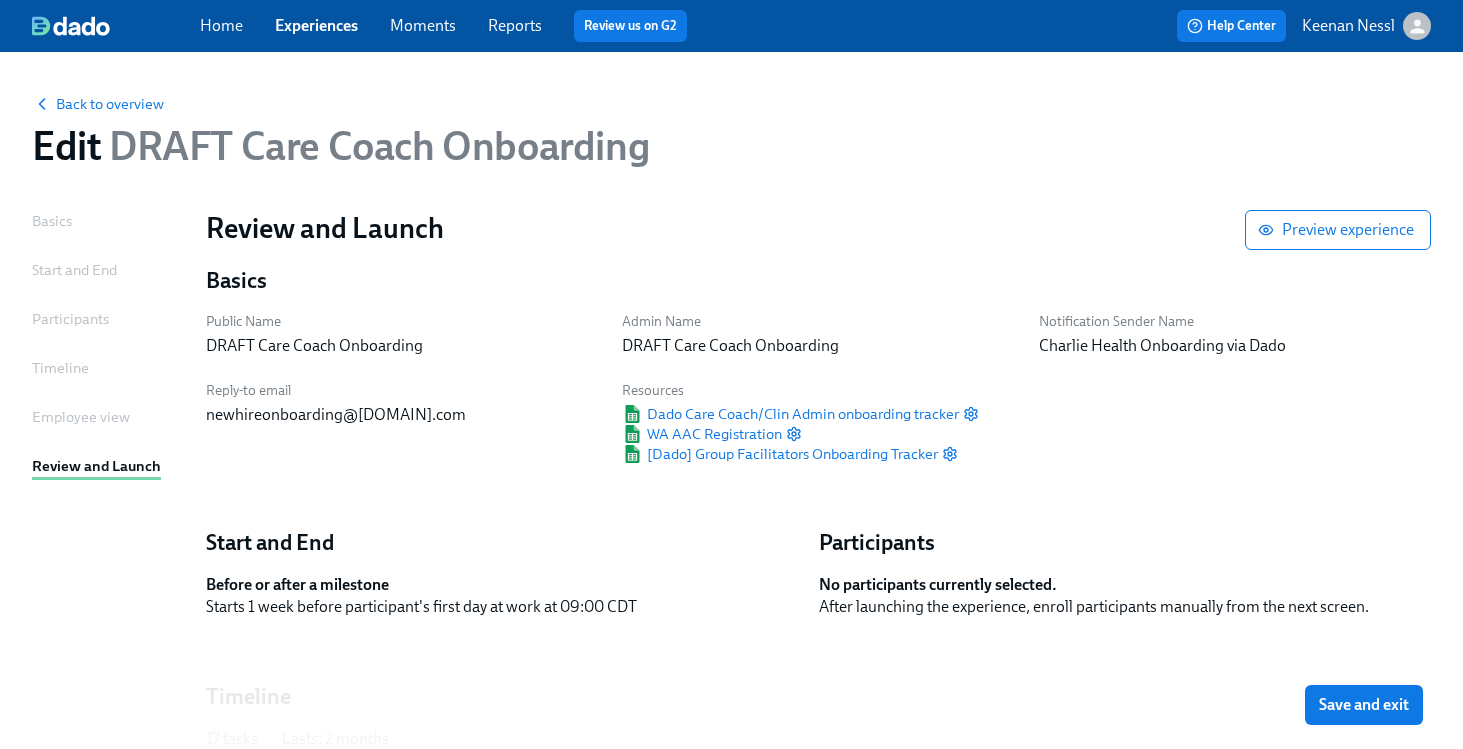 click on "Employee view" at bounding box center [81, 417] 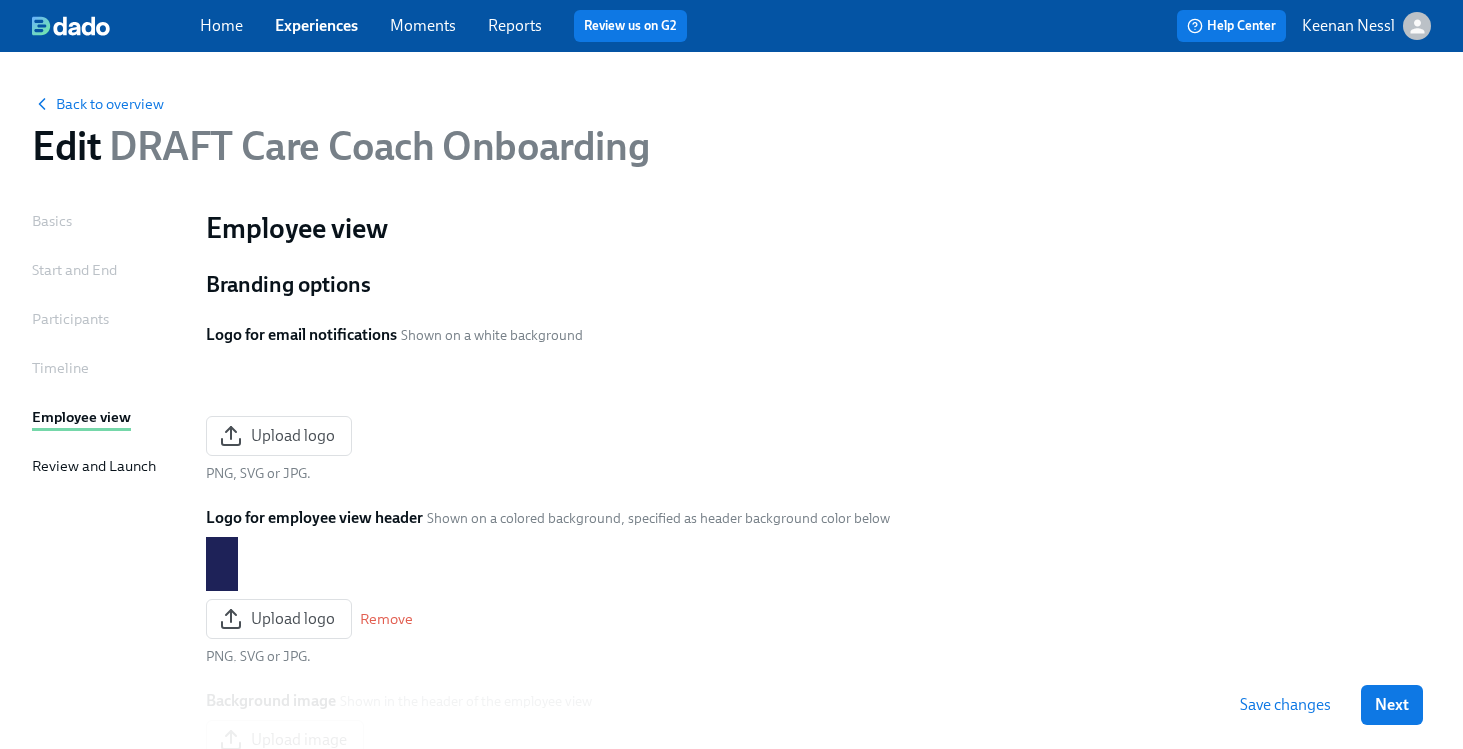 click on "Review and Launch" at bounding box center [94, 466] 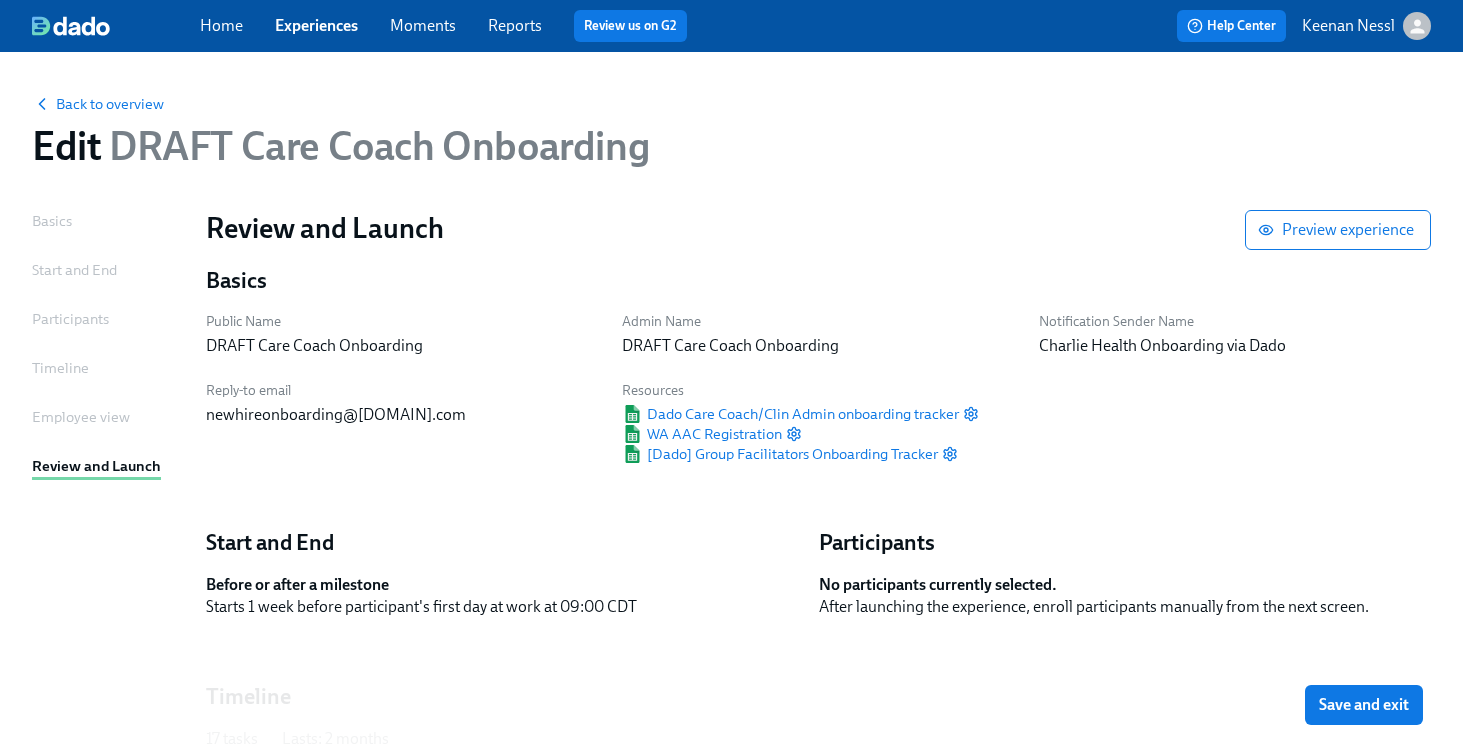 click on "Employee view" at bounding box center [81, 417] 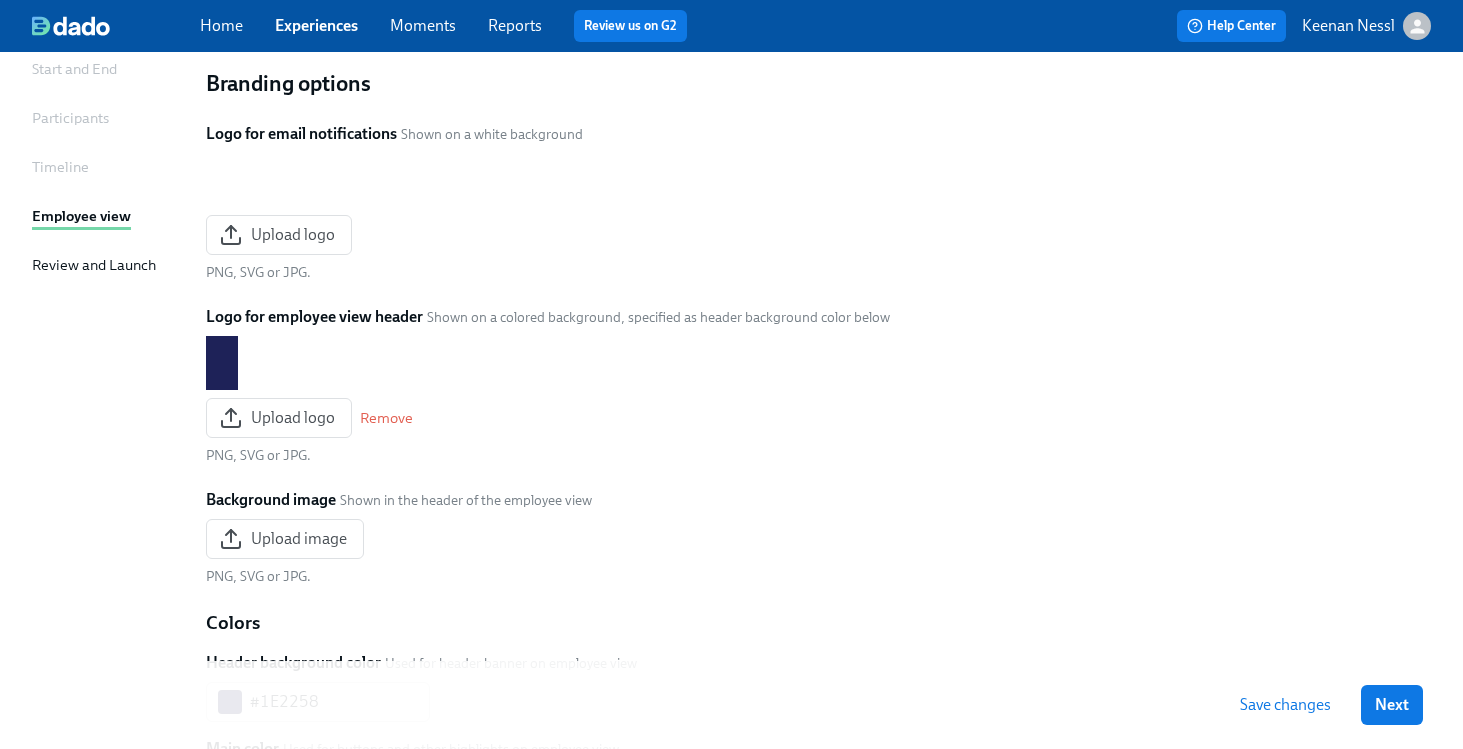 scroll, scrollTop: 0, scrollLeft: 0, axis: both 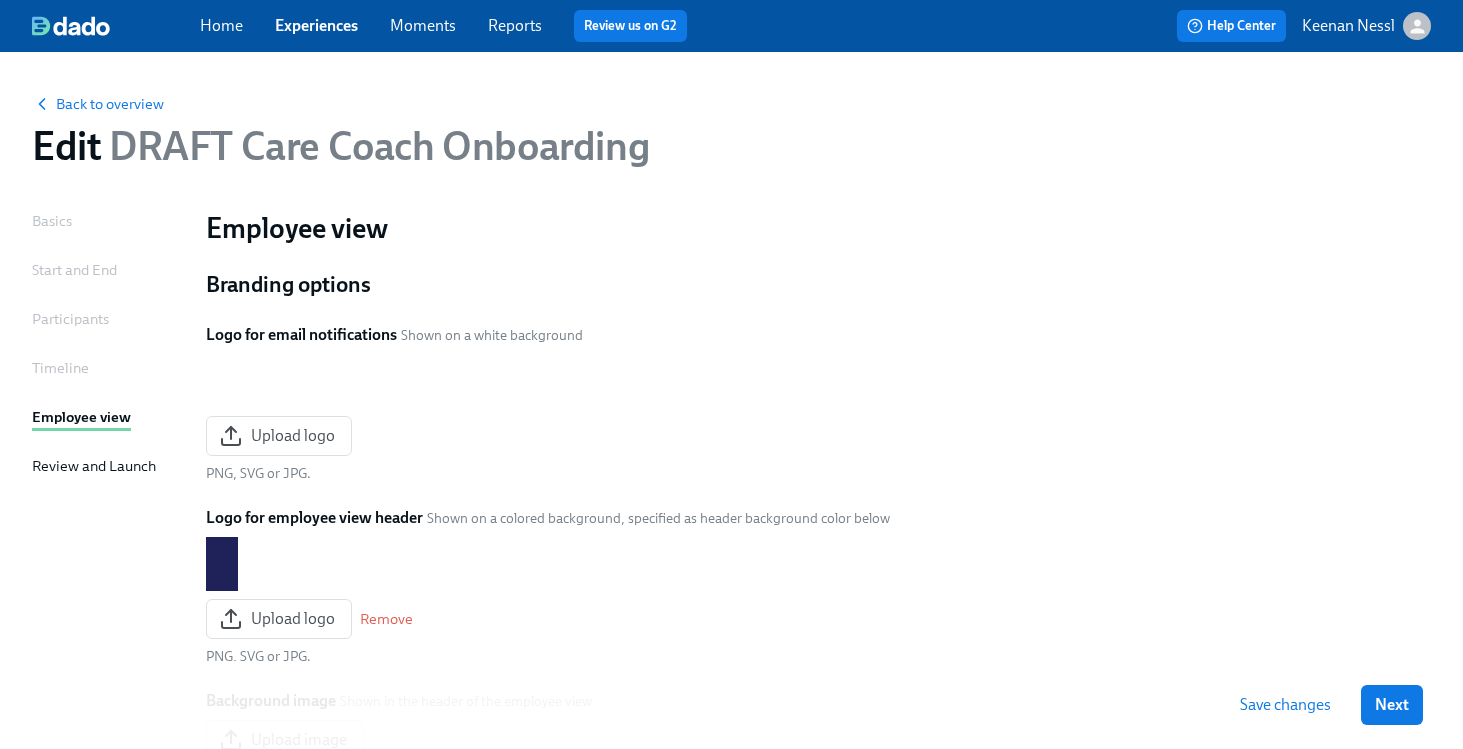 click on "Timeline" at bounding box center [60, 368] 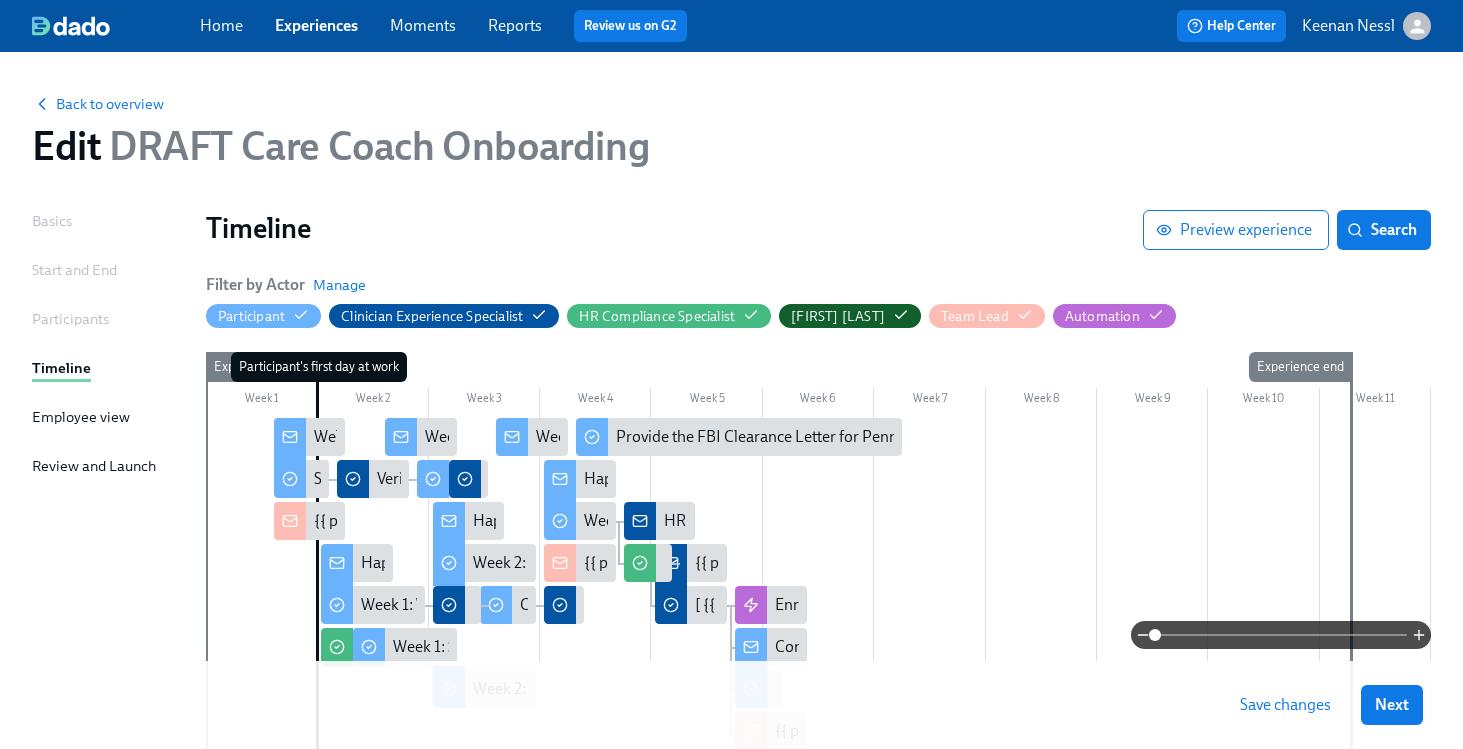 click on "Participants" at bounding box center [70, 319] 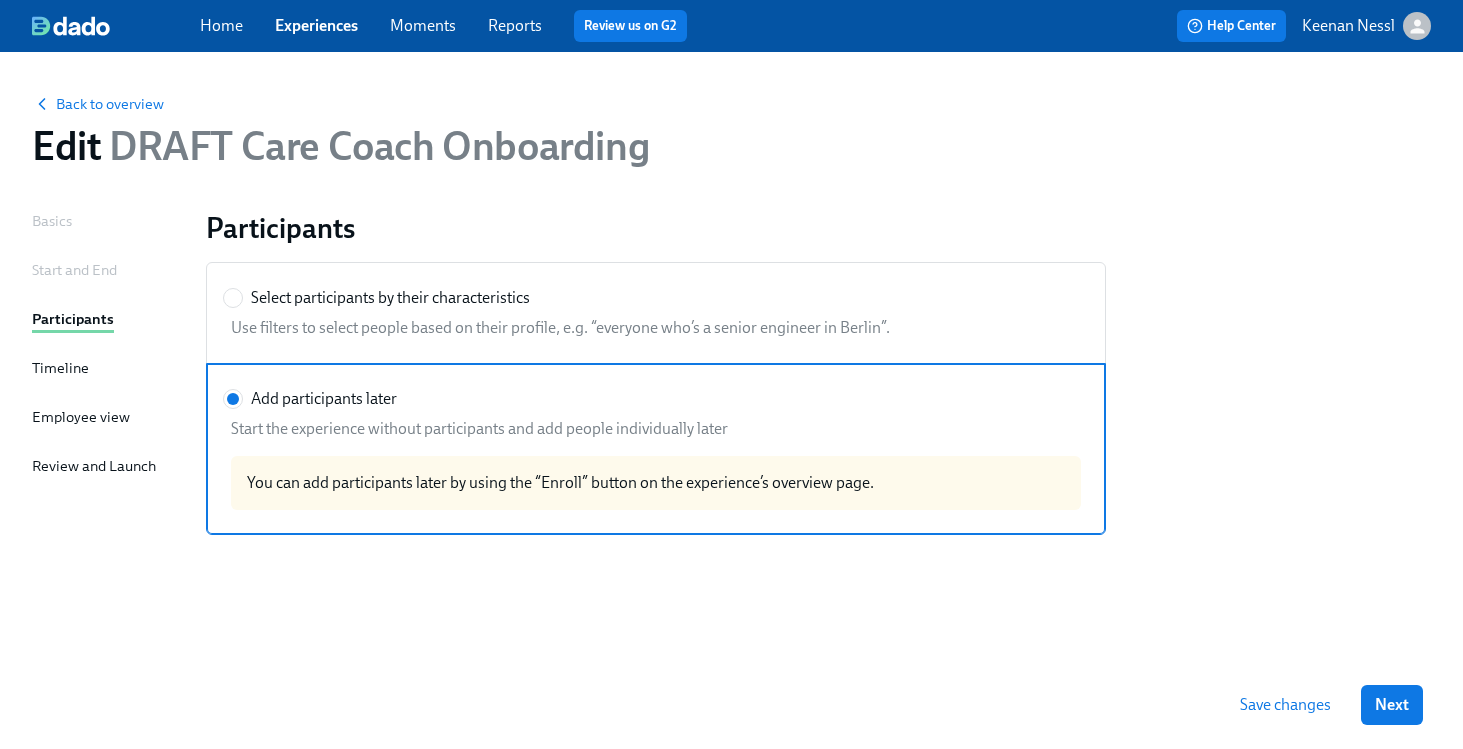 click on "Timeline" at bounding box center (60, 368) 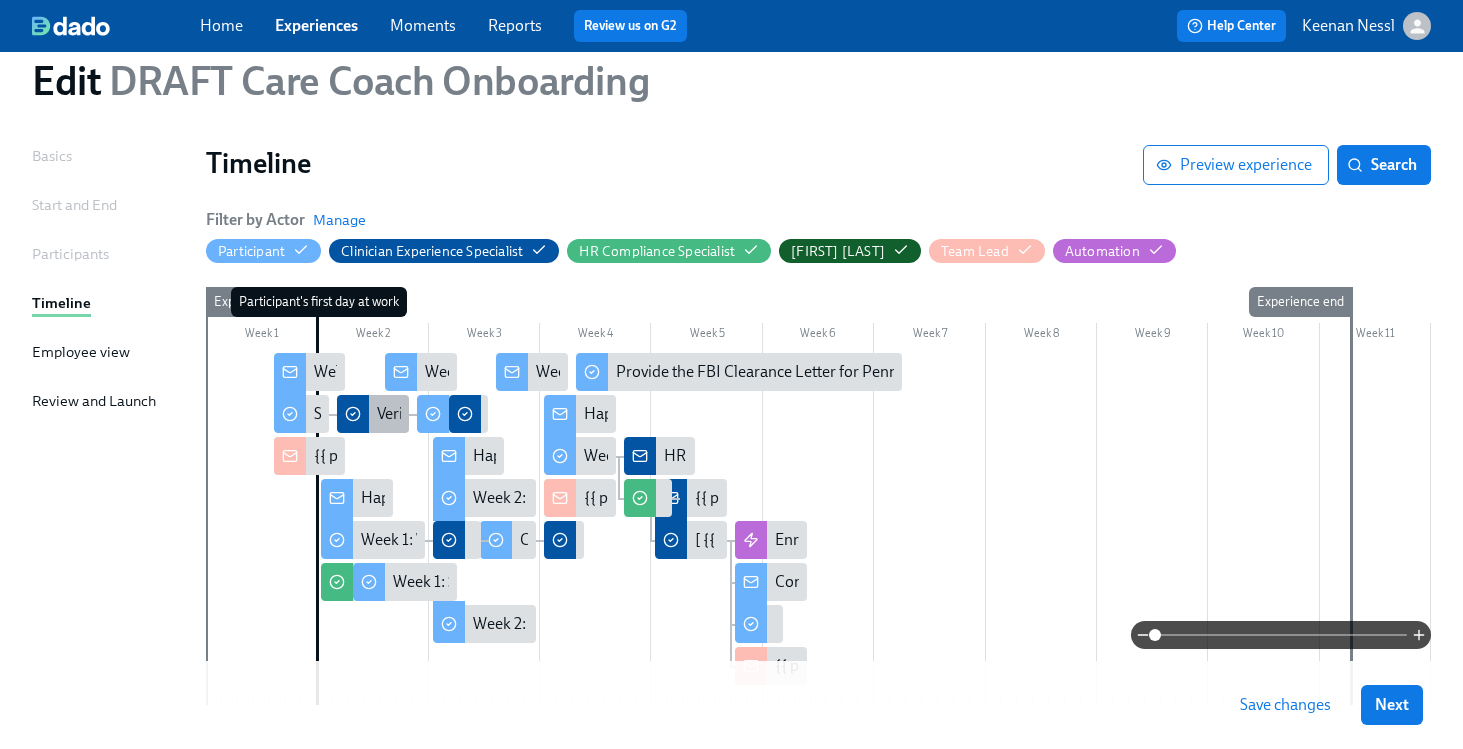 scroll, scrollTop: 74, scrollLeft: 0, axis: vertical 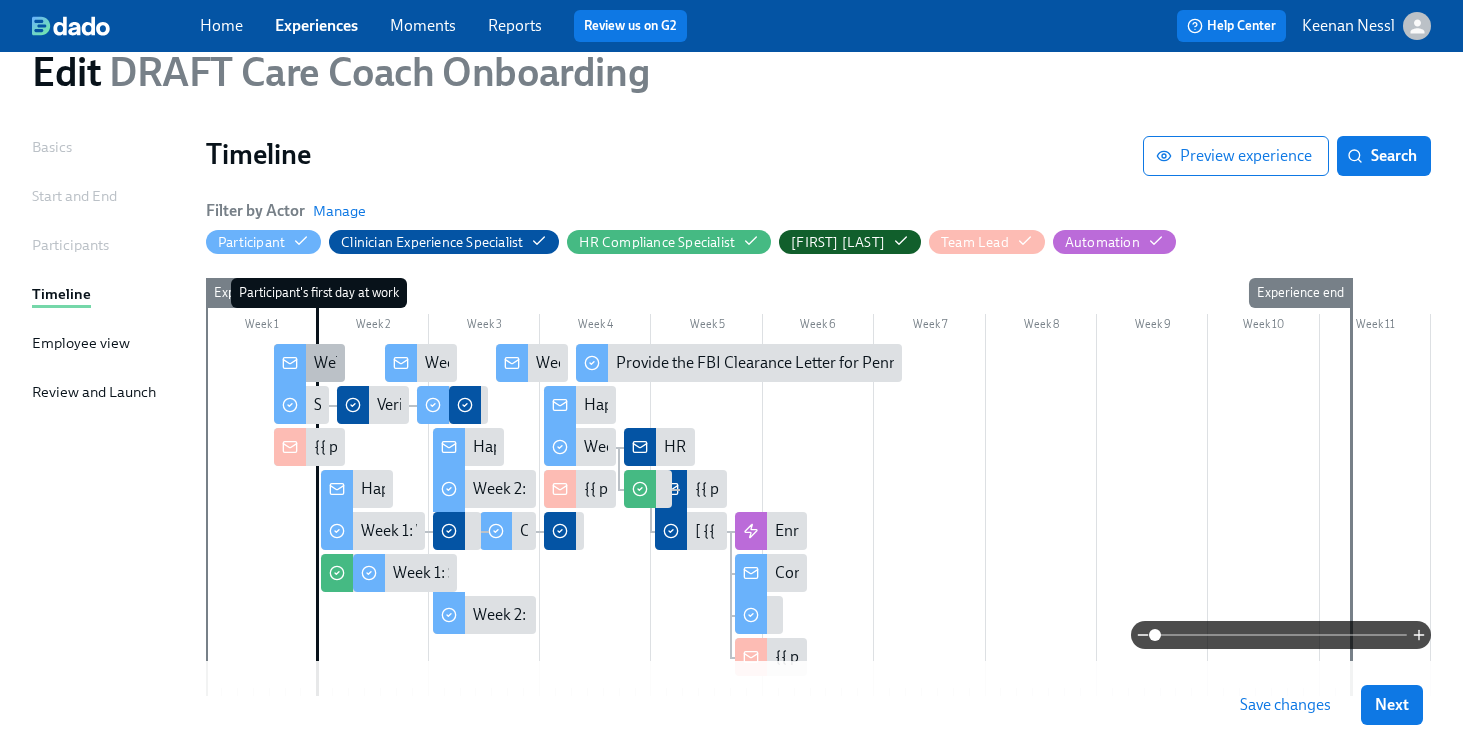 click on "Welcome to the Charlie Health Team!" at bounding box center (440, 363) 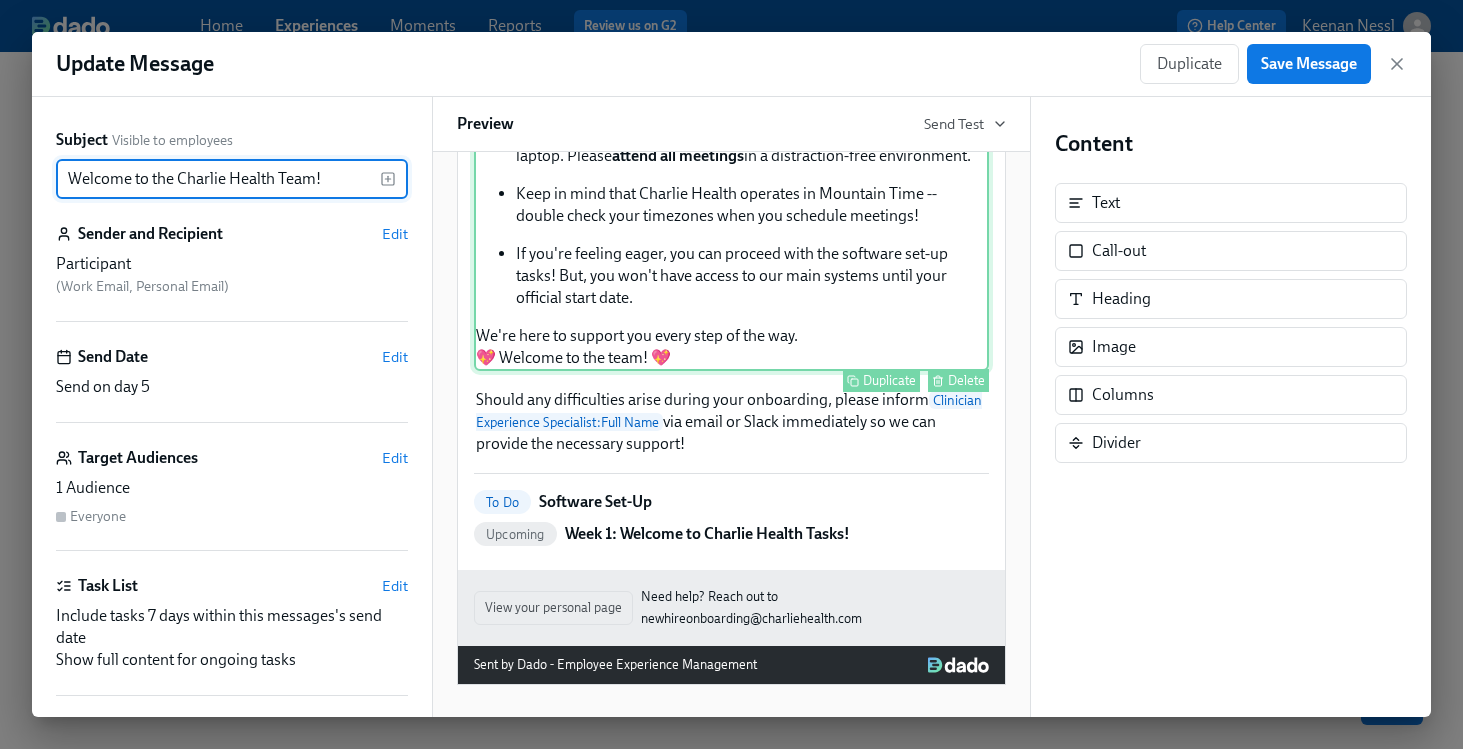 scroll, scrollTop: 734, scrollLeft: 0, axis: vertical 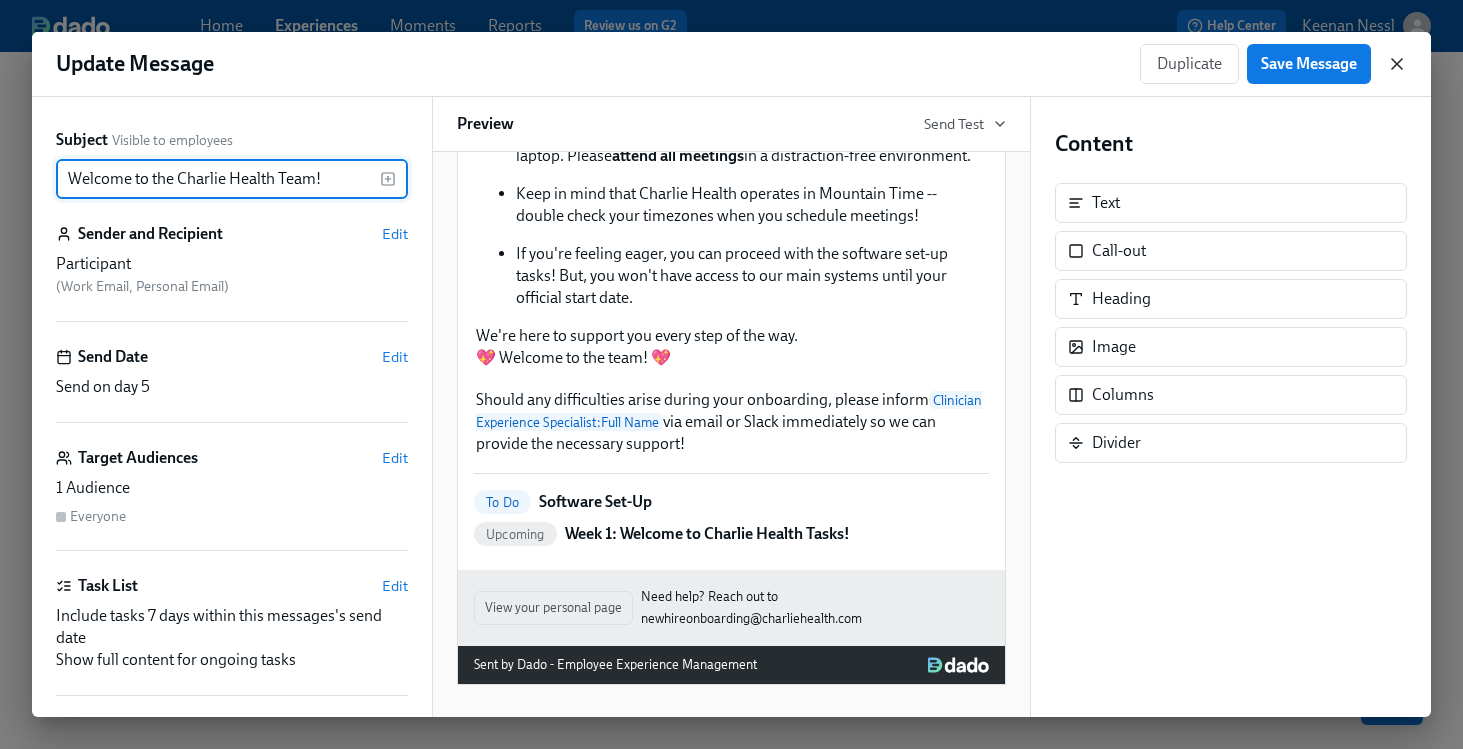 click 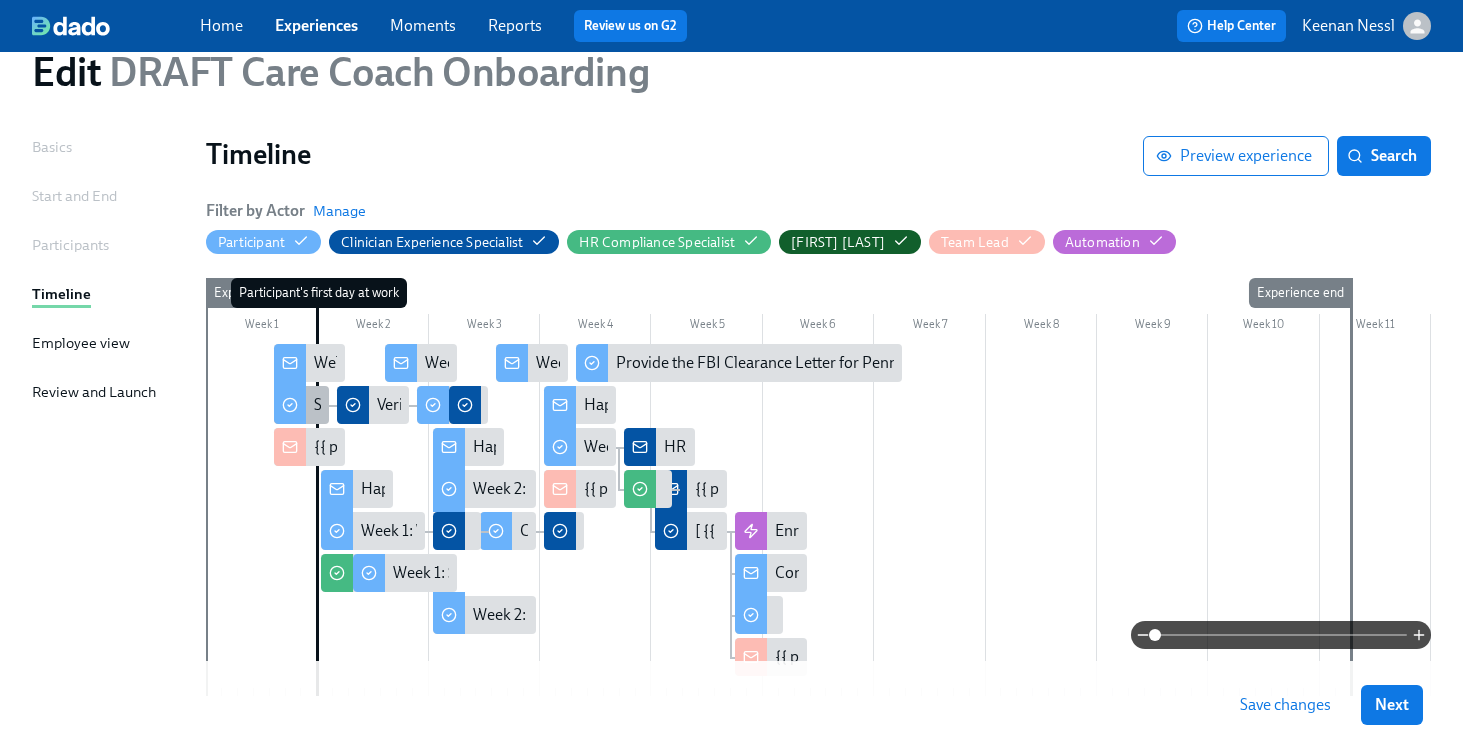 click on "Software Set-Up" at bounding box center (302, 405) 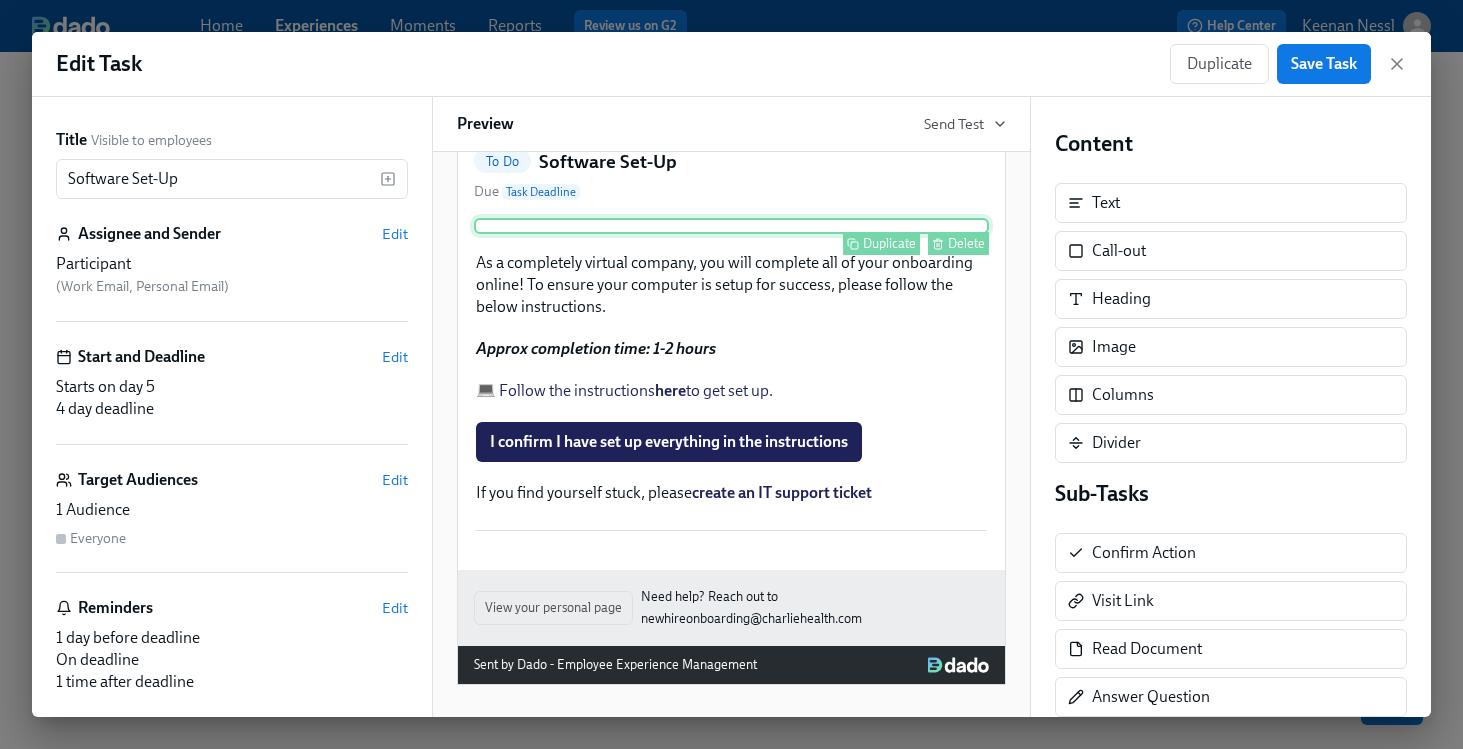 scroll, scrollTop: 506, scrollLeft: 0, axis: vertical 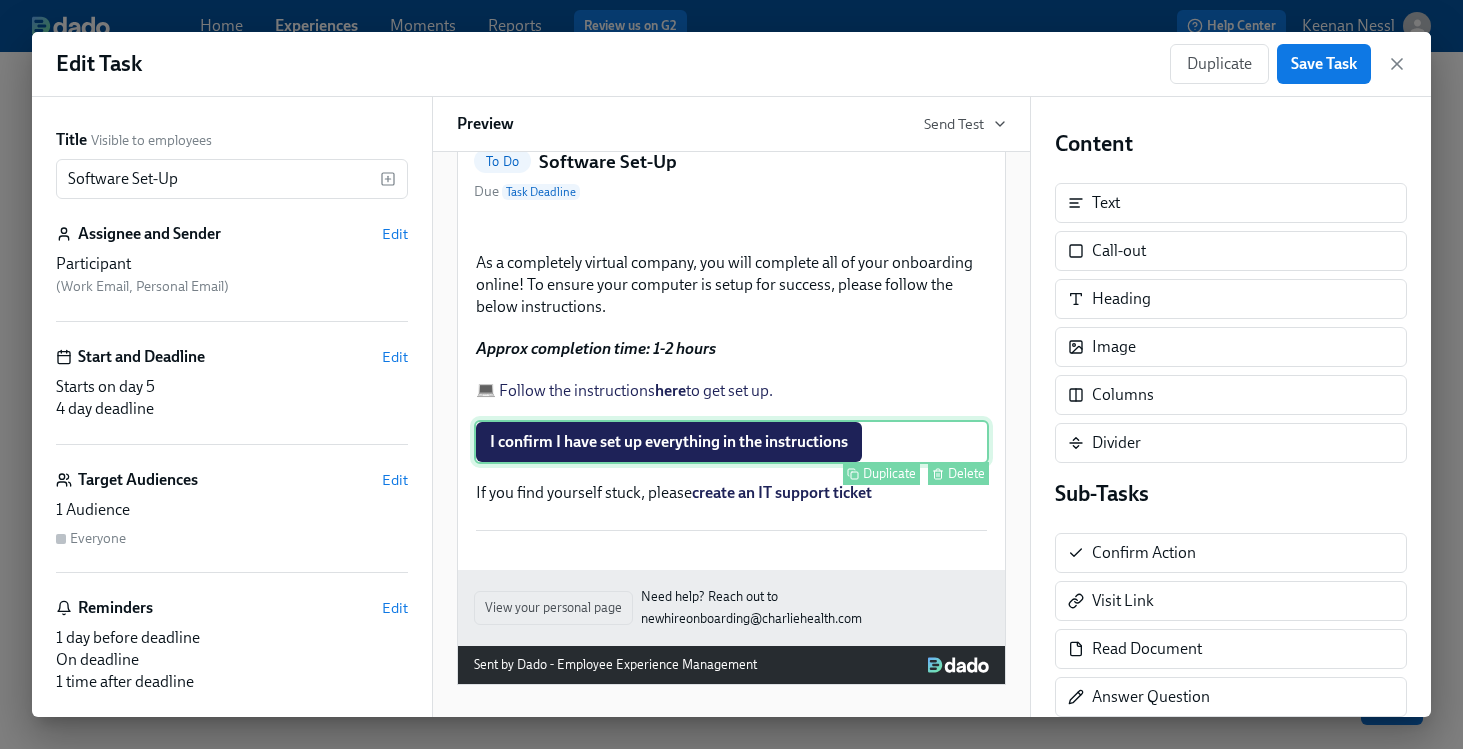 click on "I confirm I have set up everything in the instructions   Duplicate   Delete" at bounding box center (731, 442) 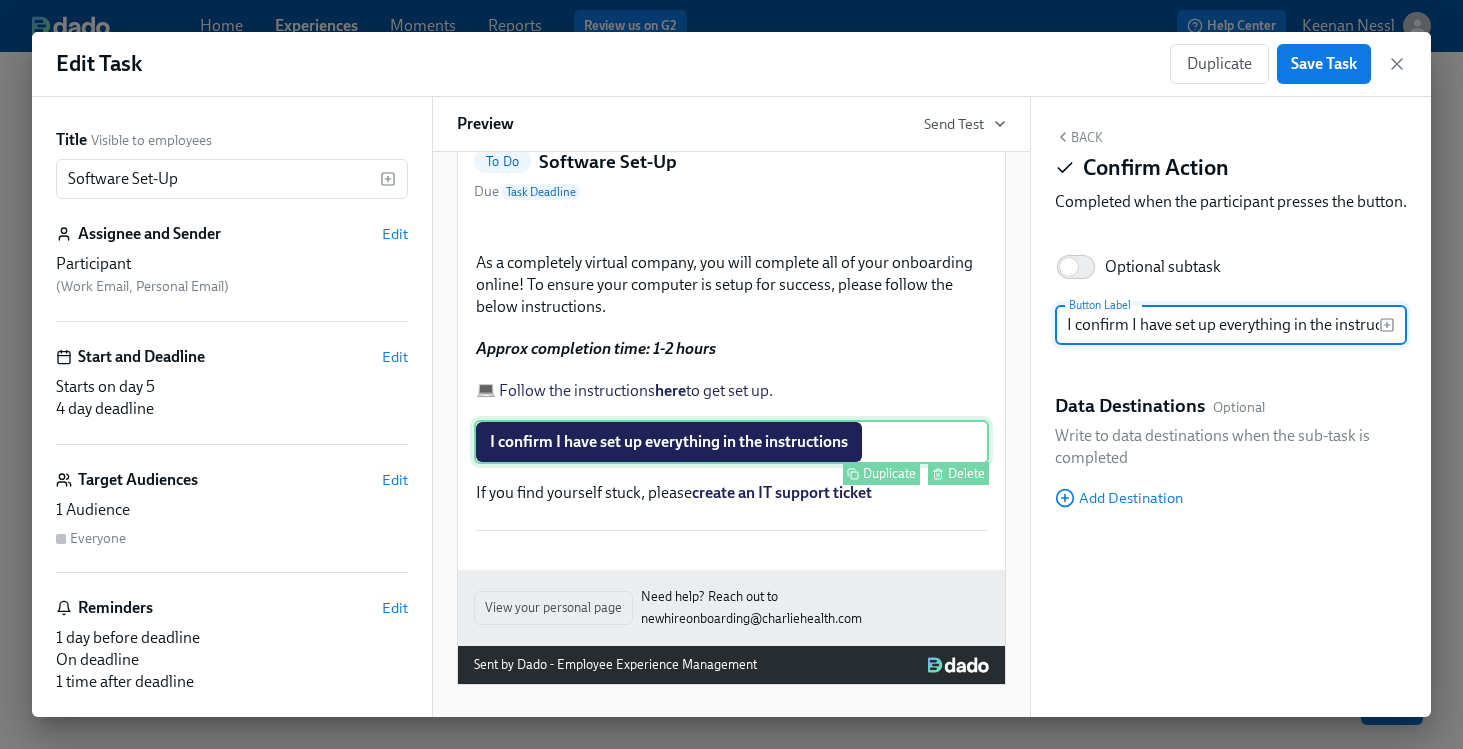 scroll, scrollTop: 0, scrollLeft: 38, axis: horizontal 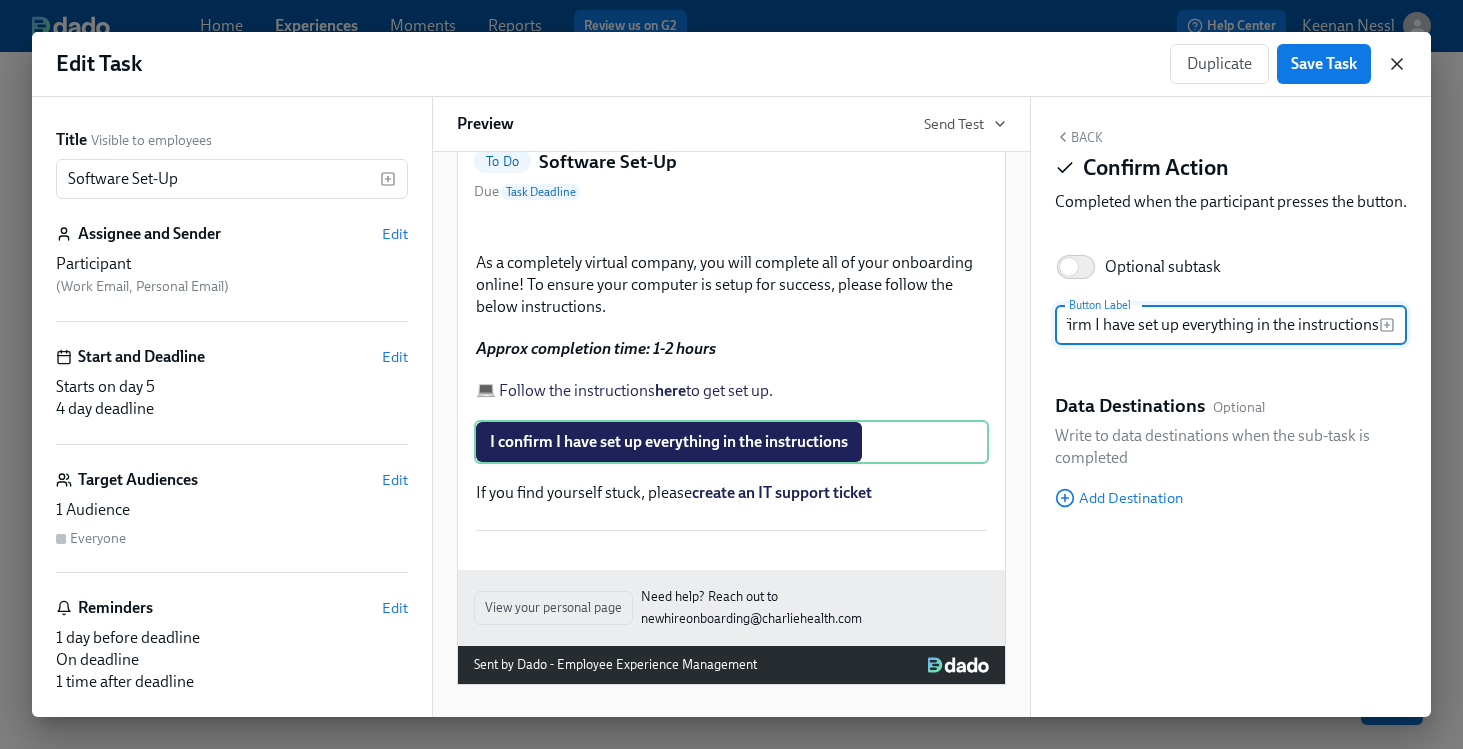 click 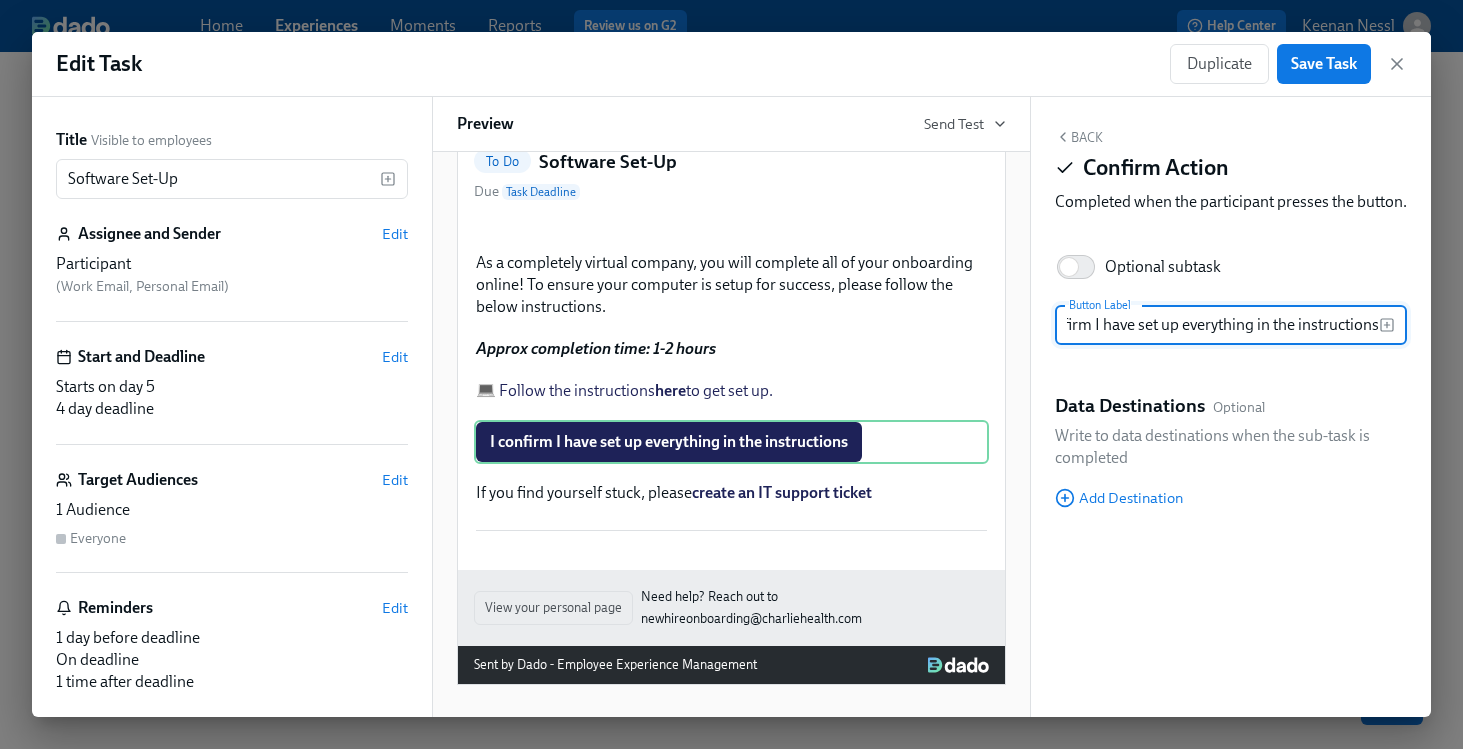 scroll, scrollTop: 0, scrollLeft: 0, axis: both 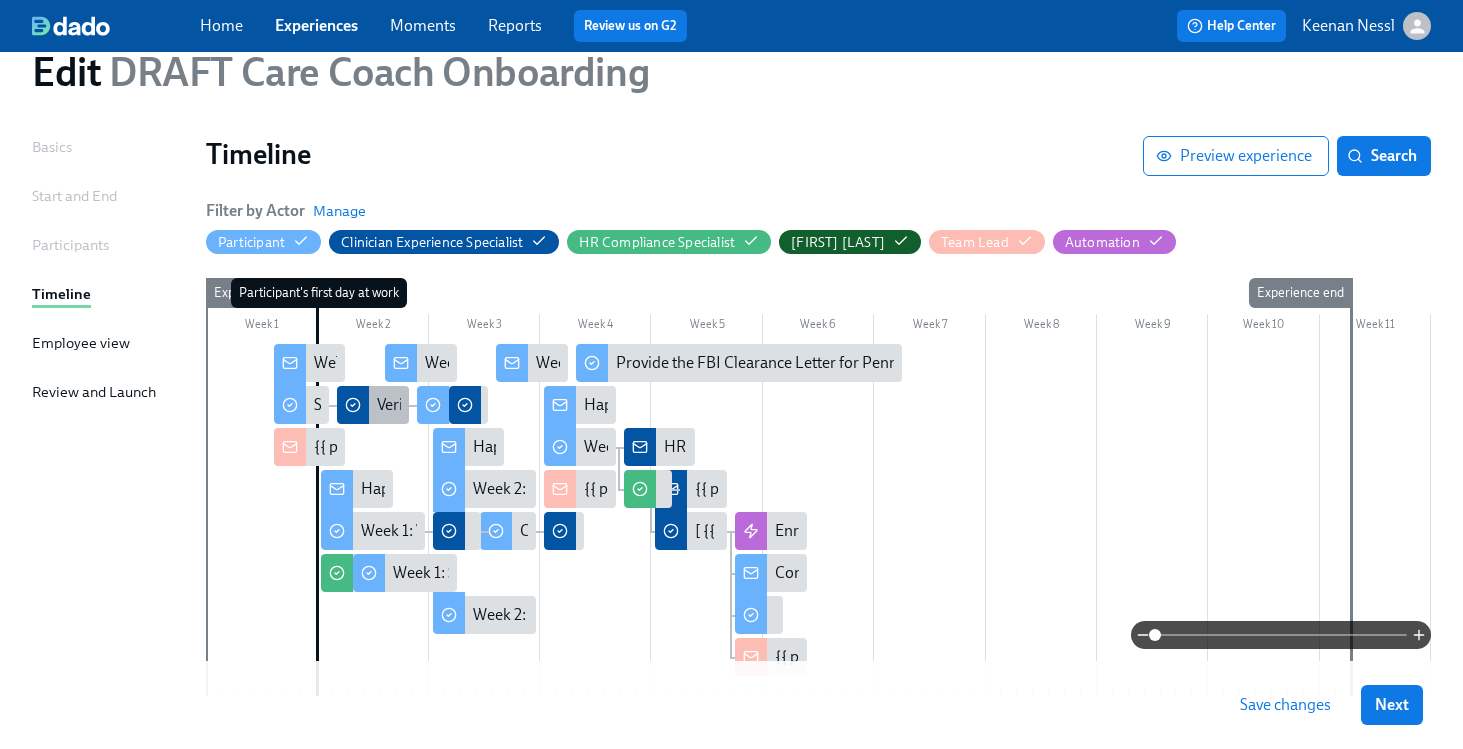 click on "Verify Elation for {{ participant.fullName }}" at bounding box center (520, 405) 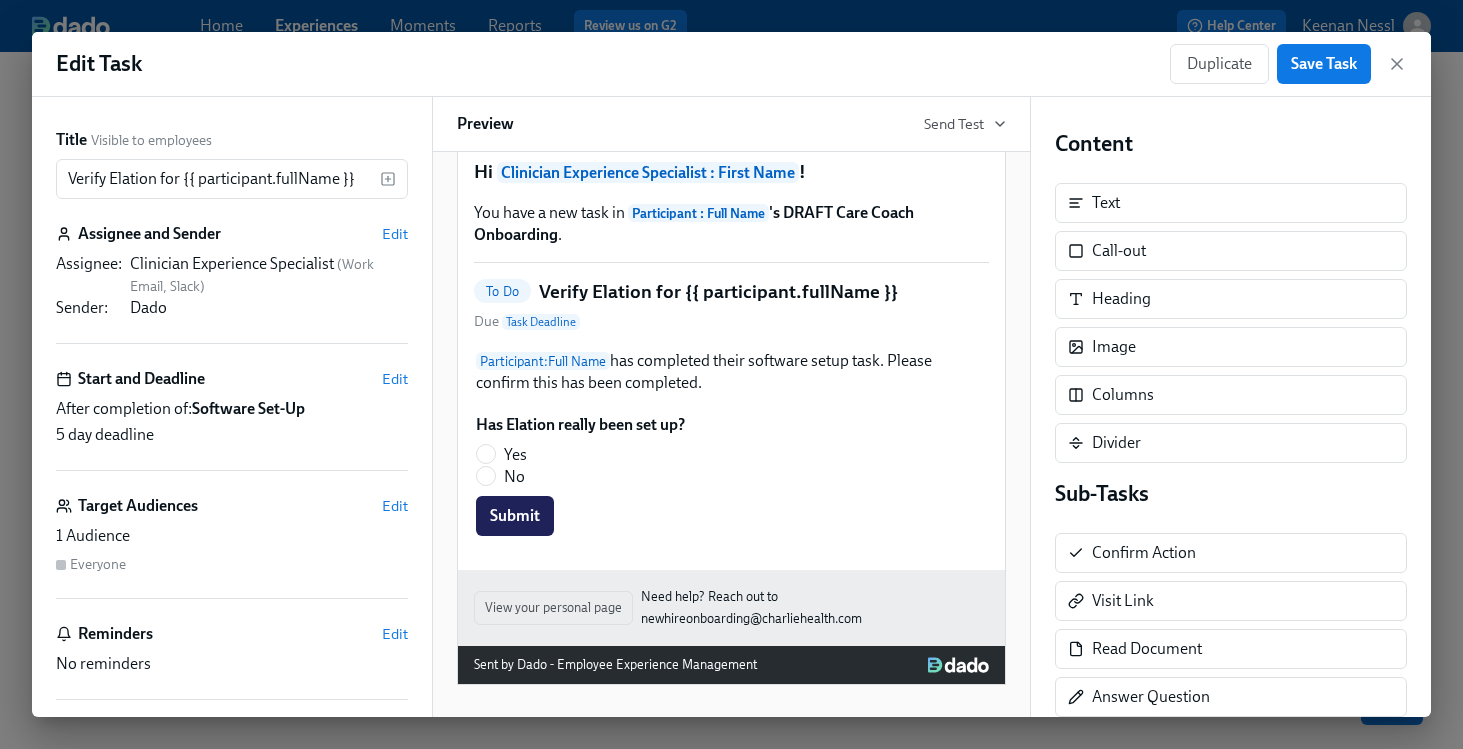 scroll, scrollTop: 81, scrollLeft: 0, axis: vertical 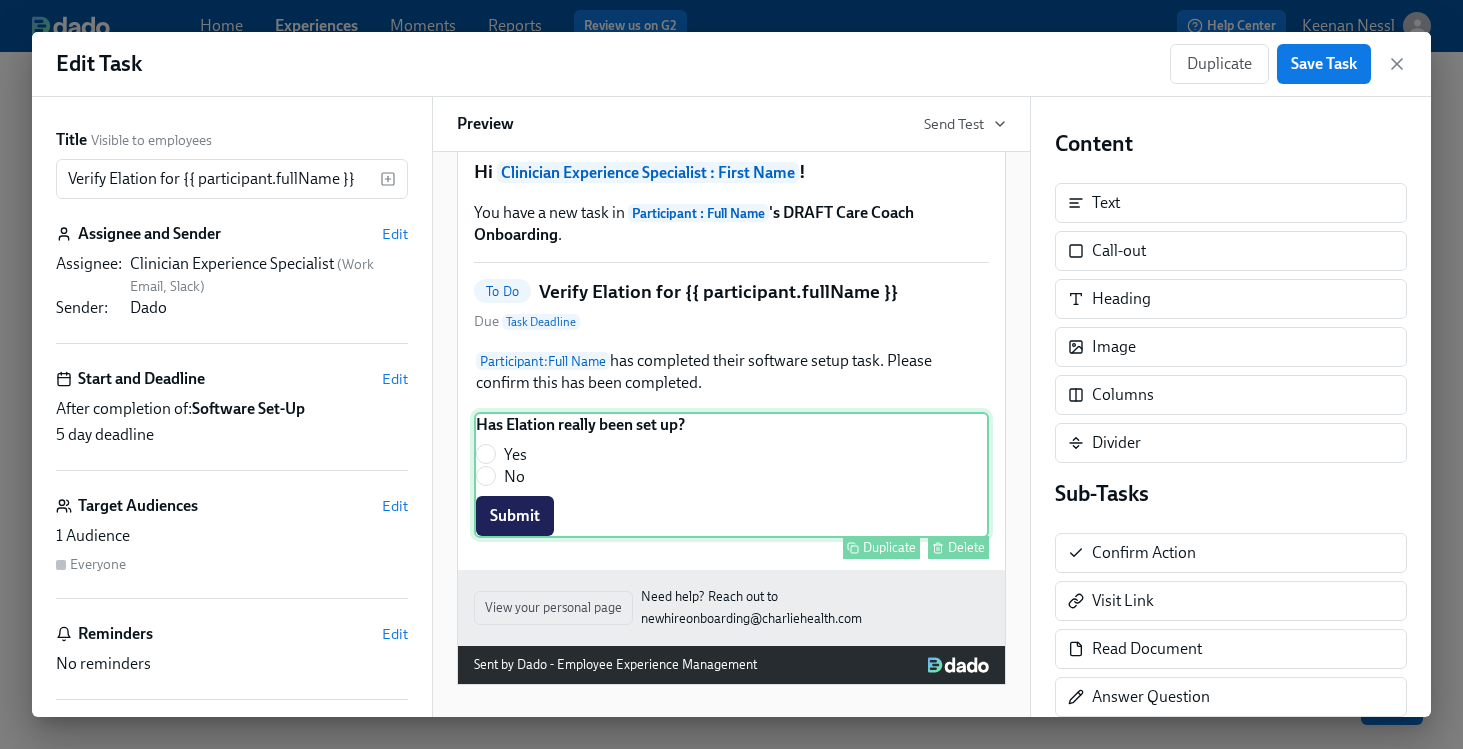 click on "Has Elation really been set up? Yes No Submit   Duplicate   Delete" at bounding box center (731, 475) 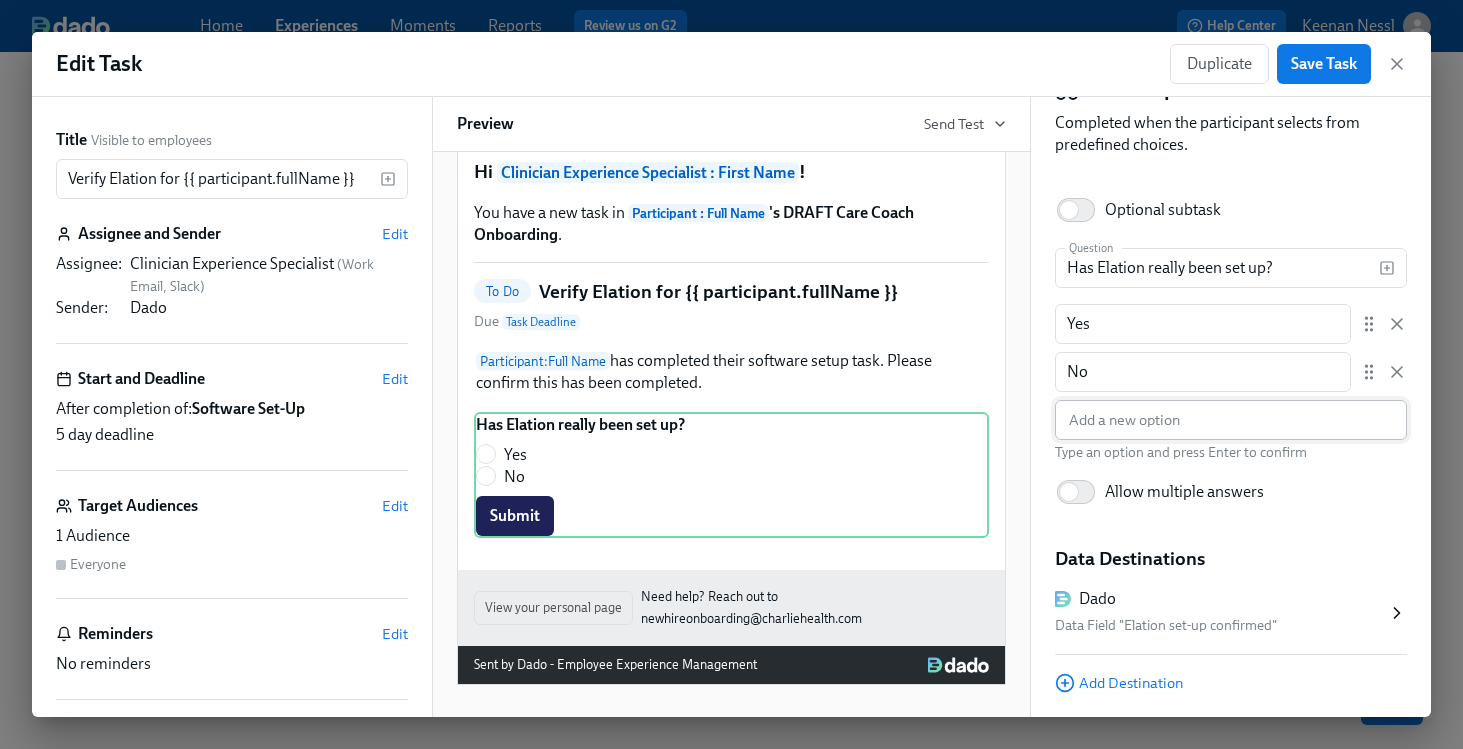 scroll, scrollTop: 142, scrollLeft: 0, axis: vertical 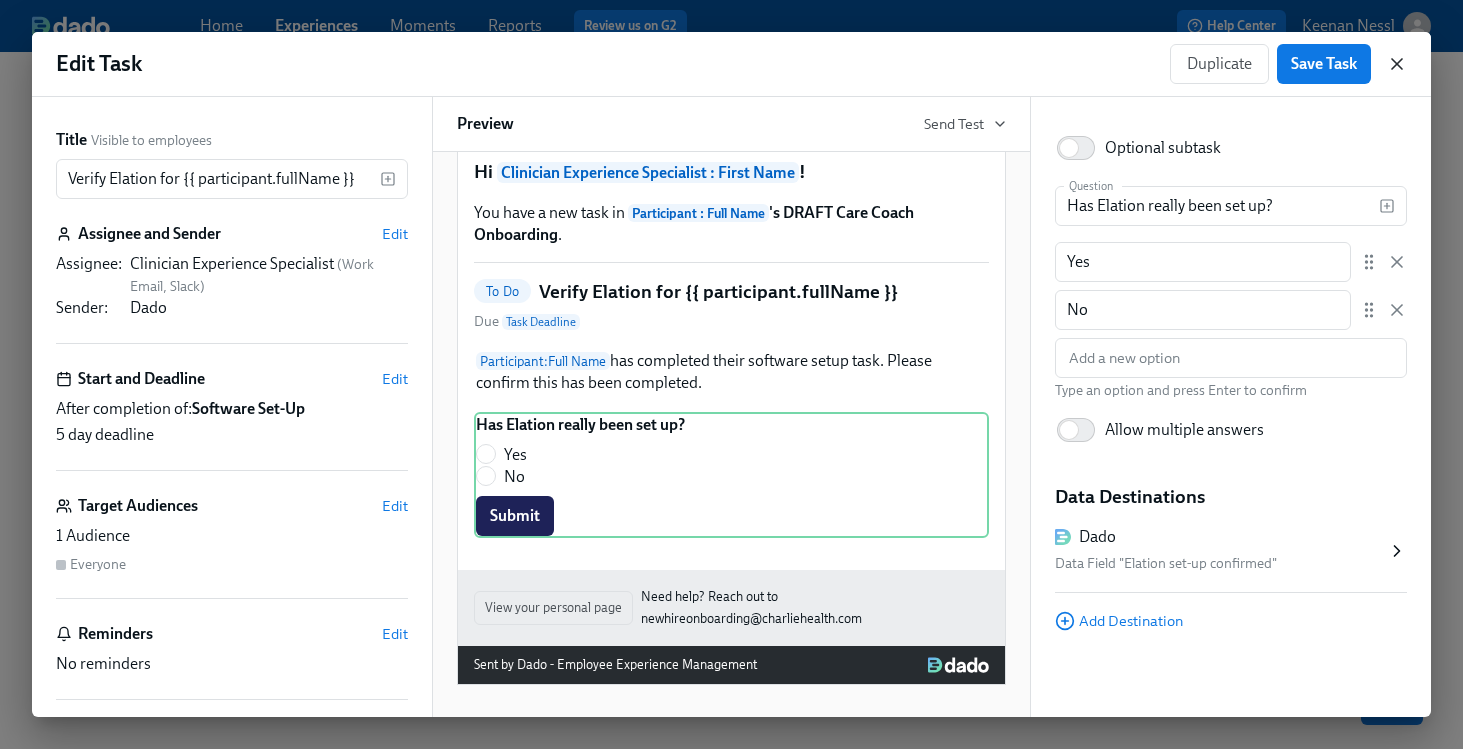 click 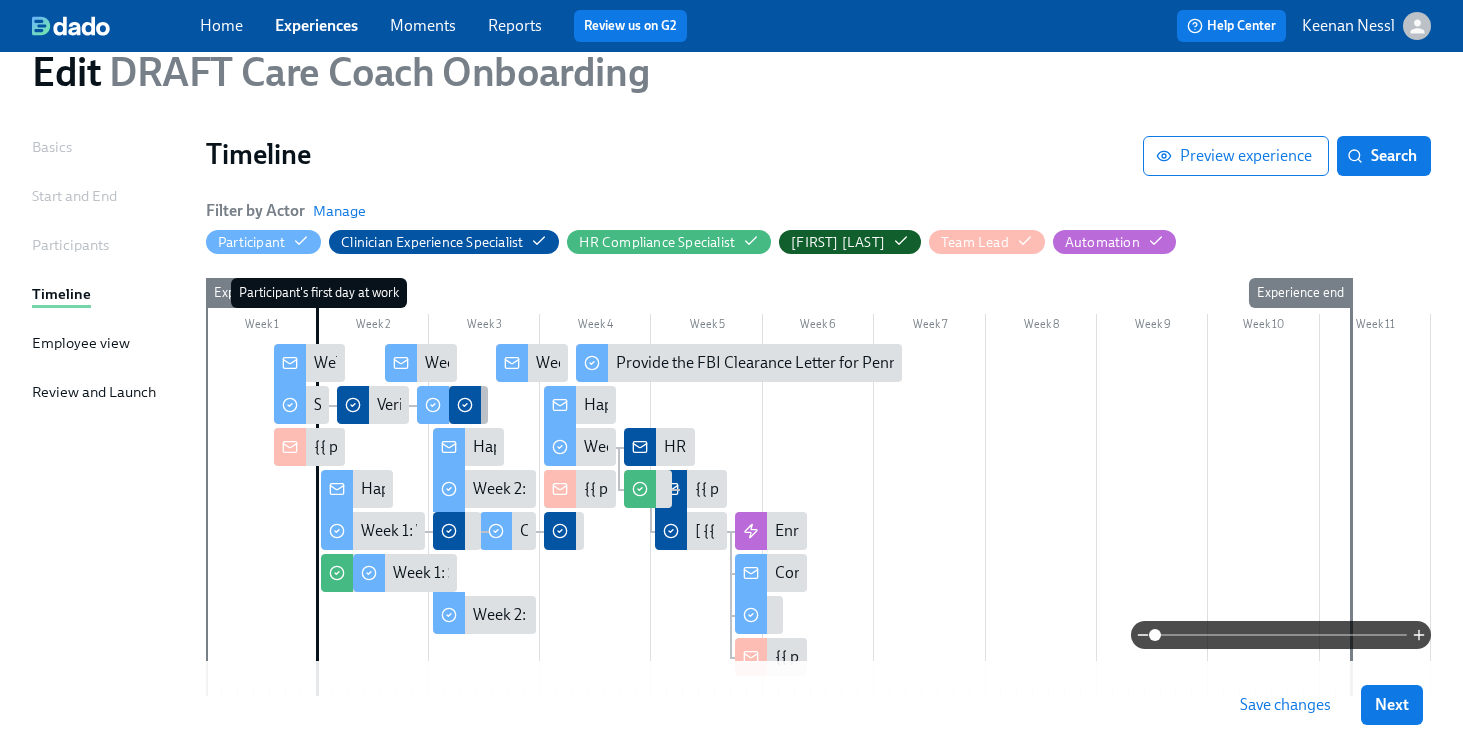 click 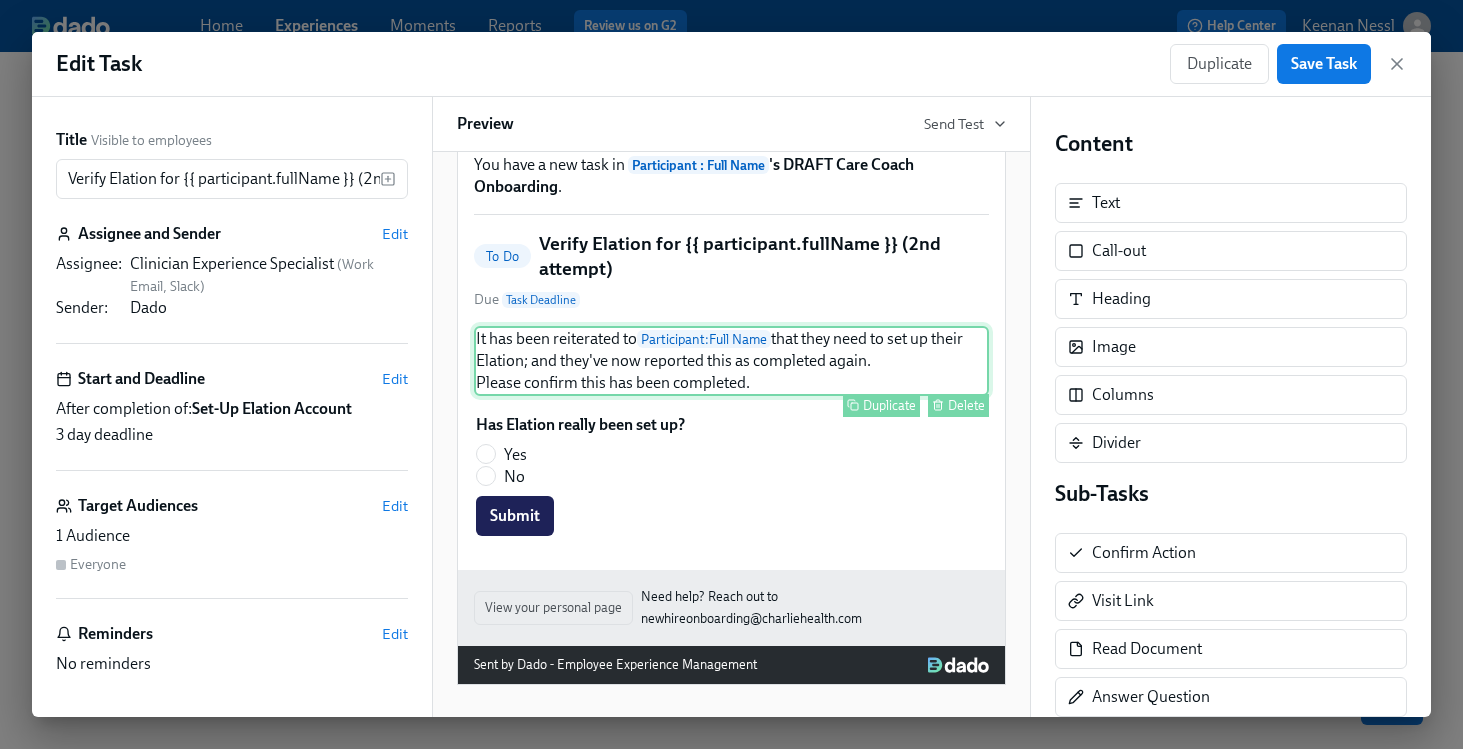 scroll, scrollTop: 129, scrollLeft: 0, axis: vertical 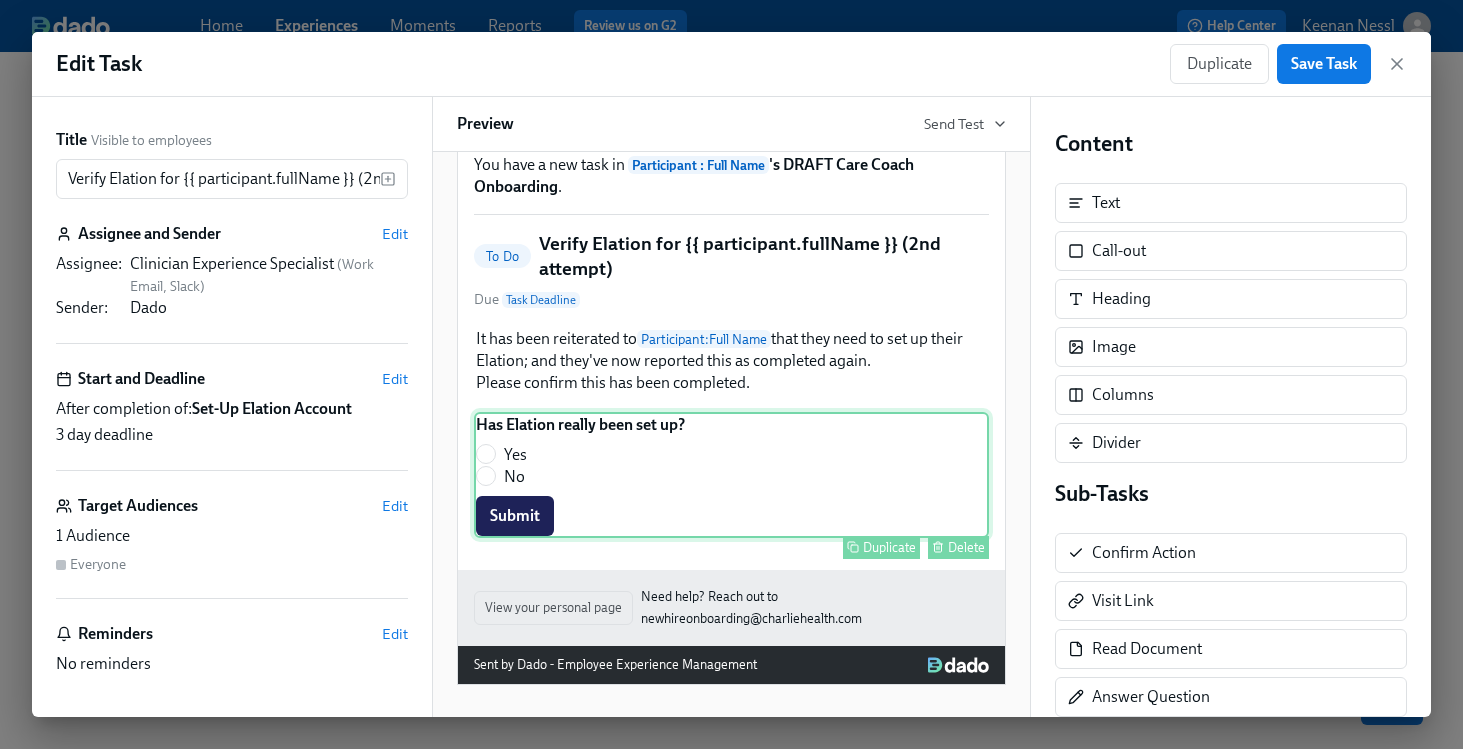 click on "Has Elation really been set up? Yes No Submit   Duplicate   Delete" at bounding box center [731, 475] 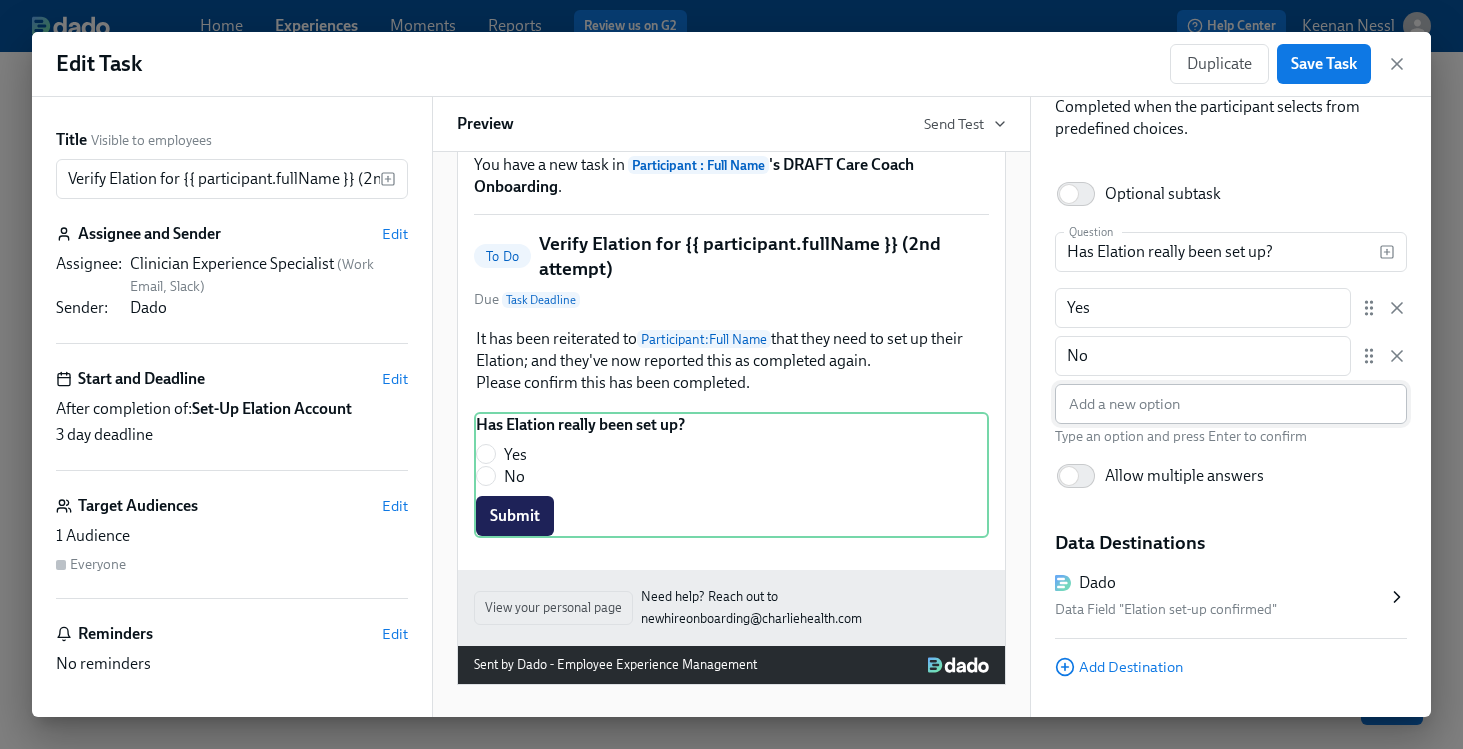 scroll, scrollTop: 142, scrollLeft: 0, axis: vertical 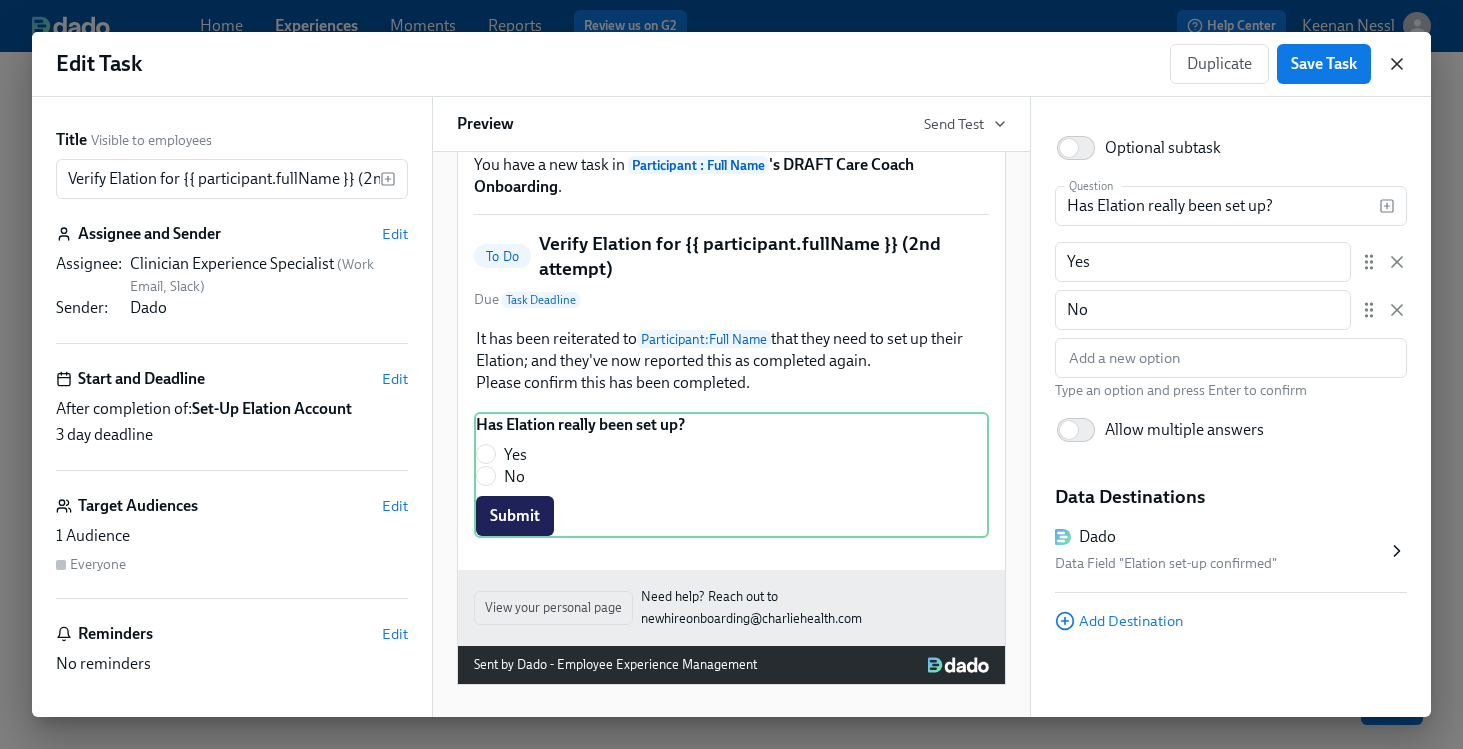 click 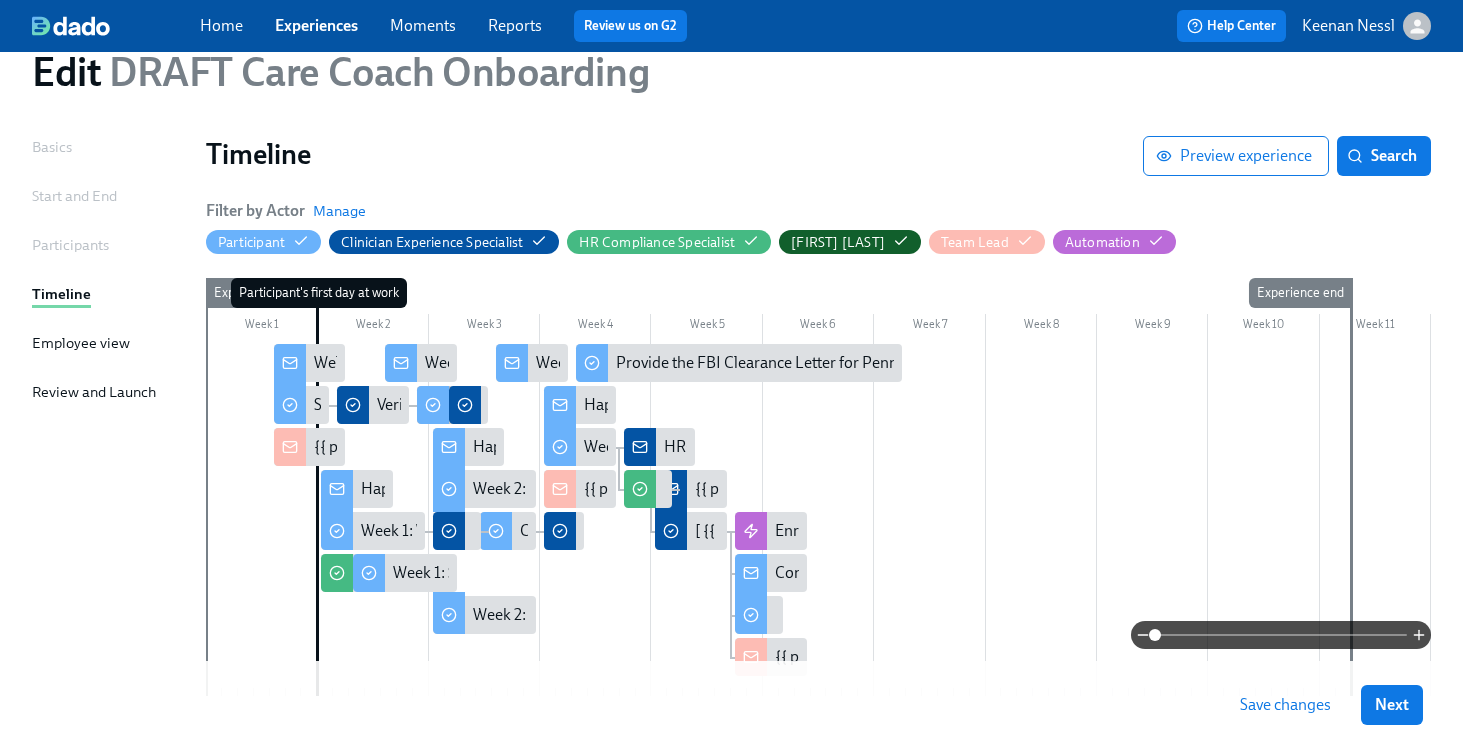click at bounding box center (433, 405) 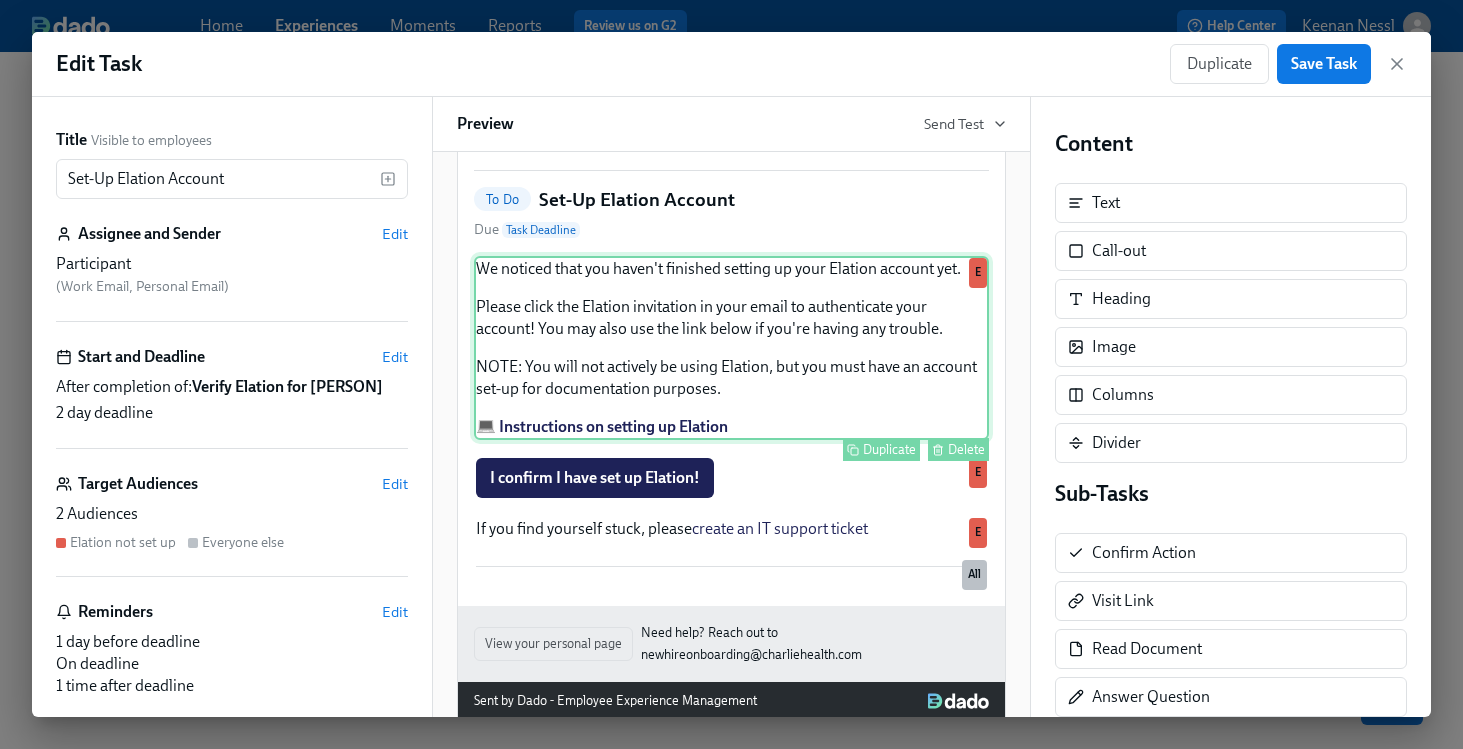 scroll, scrollTop: 182, scrollLeft: 0, axis: vertical 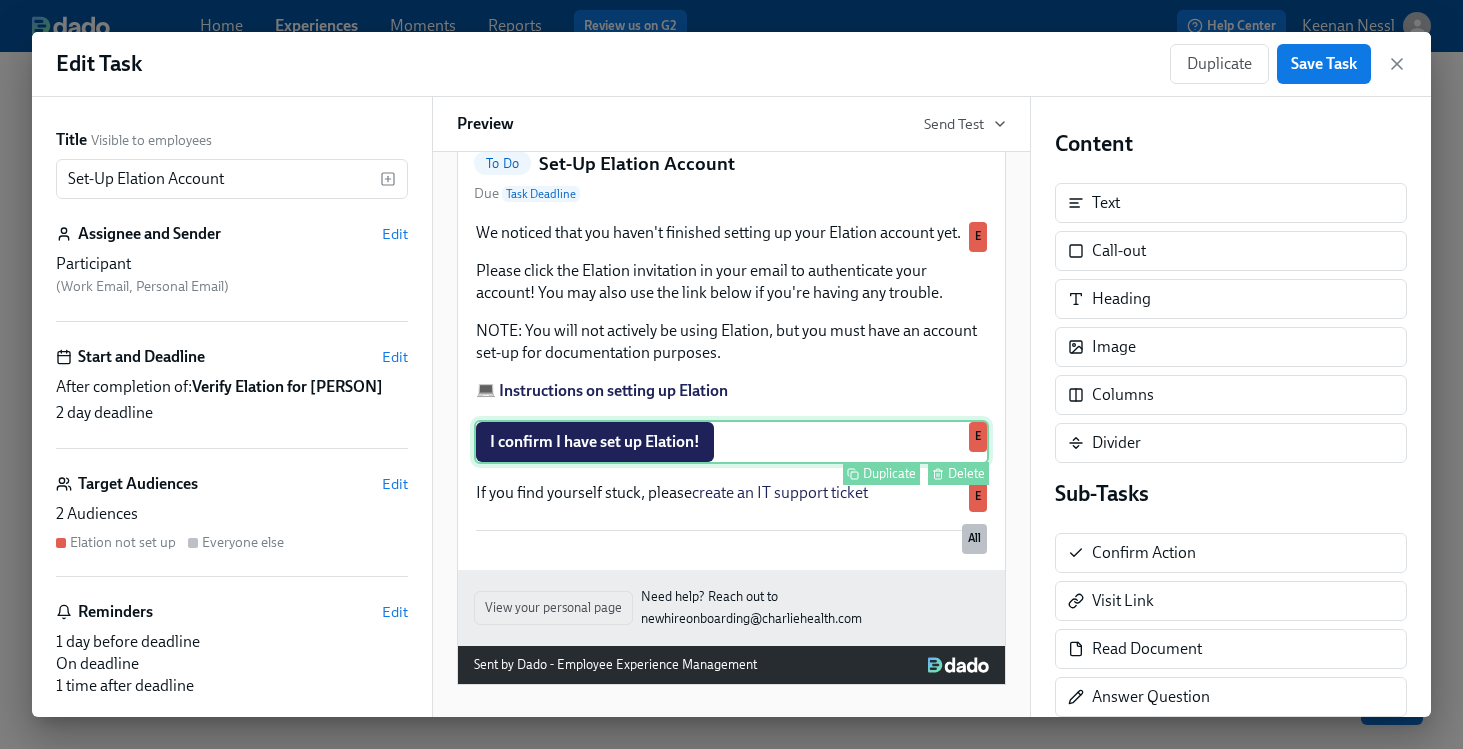 click on "I confirm I have set up Elation!   Duplicate   Delete E" at bounding box center [731, 442] 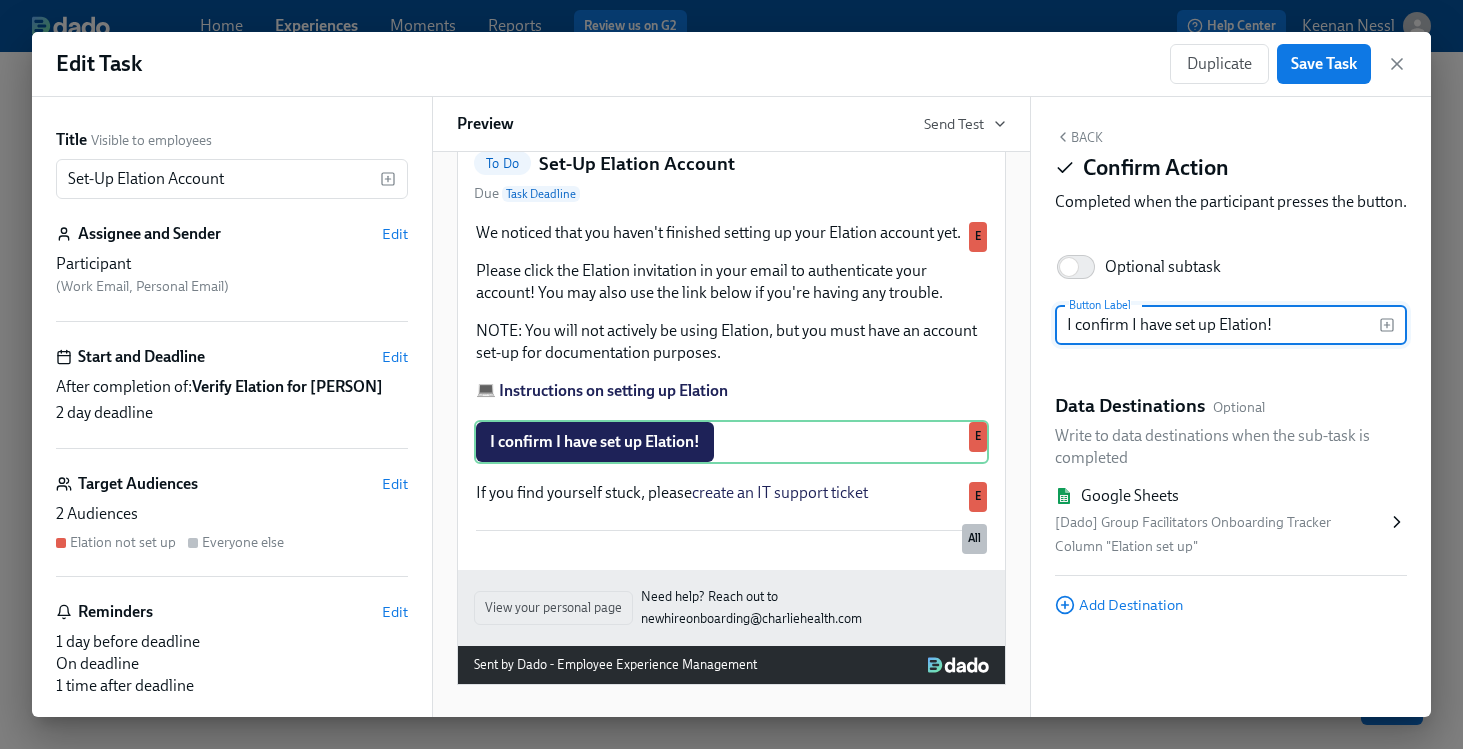 click 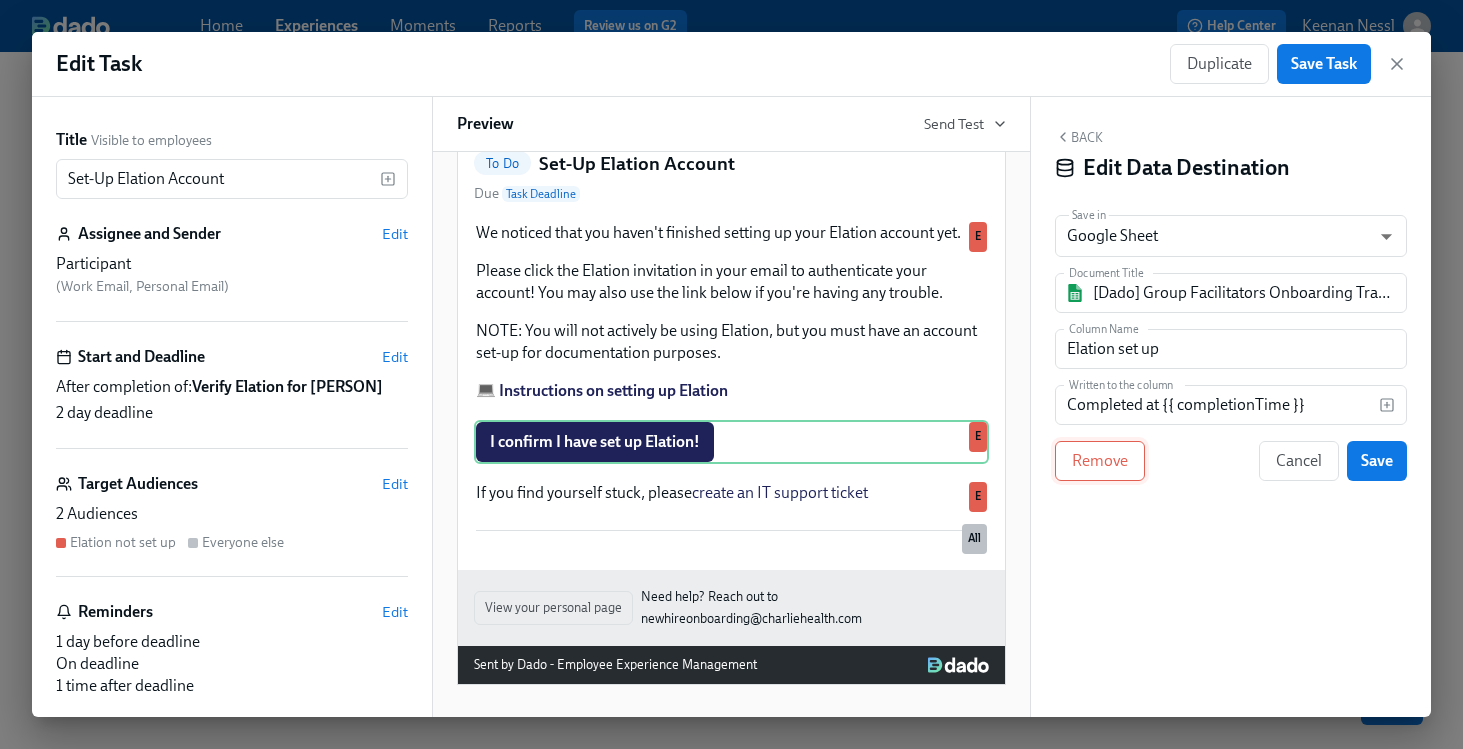 click on "Remove" at bounding box center [1100, 461] 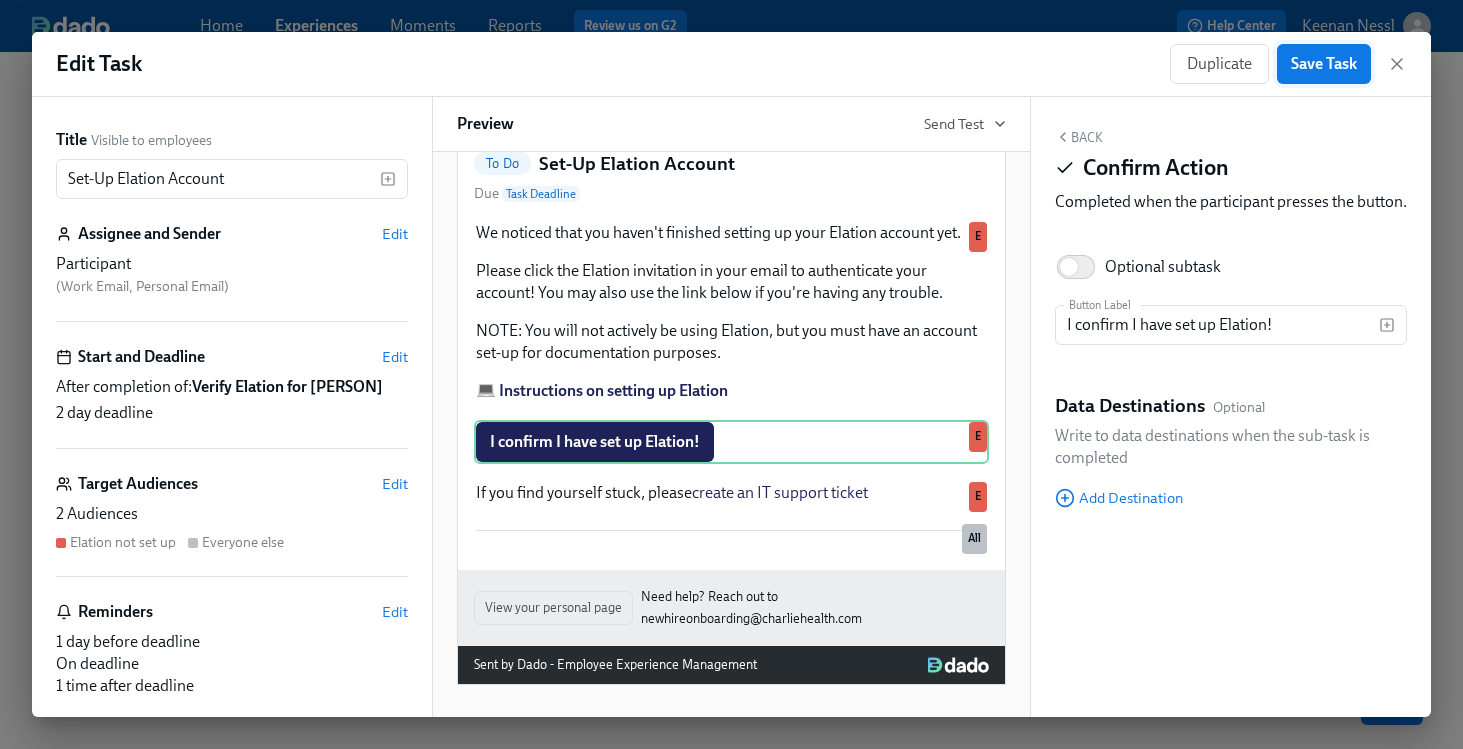 click on "Save Task" at bounding box center (1324, 64) 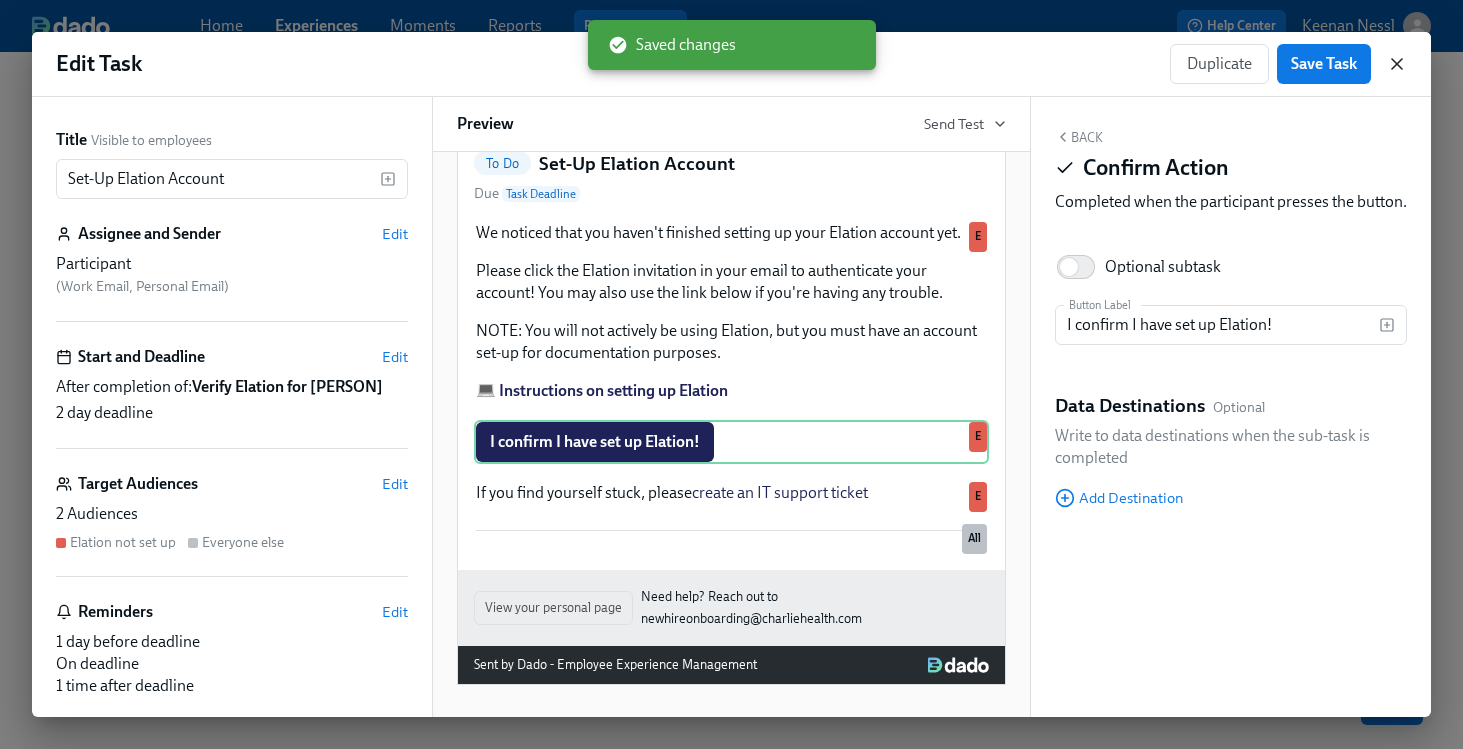 click 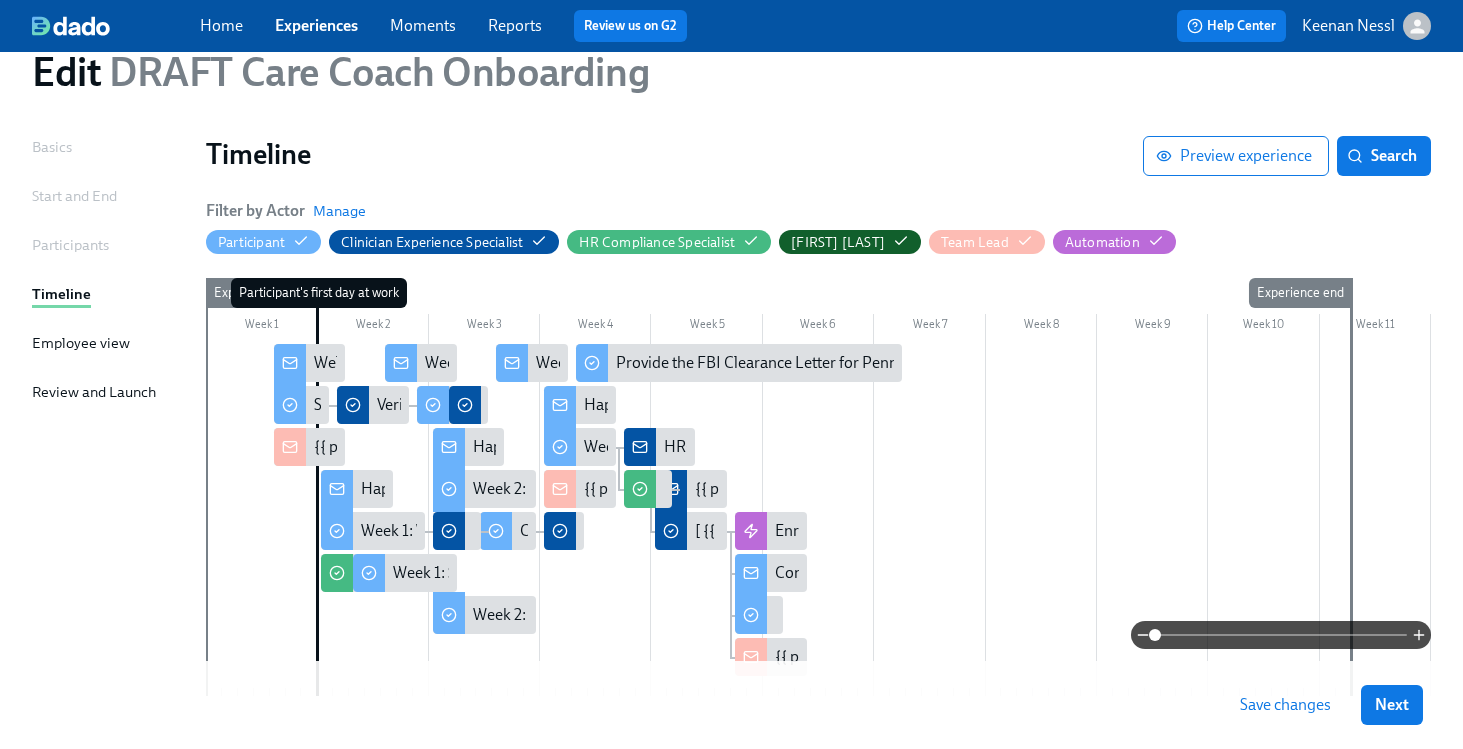 click on "Basics" at bounding box center (52, 147) 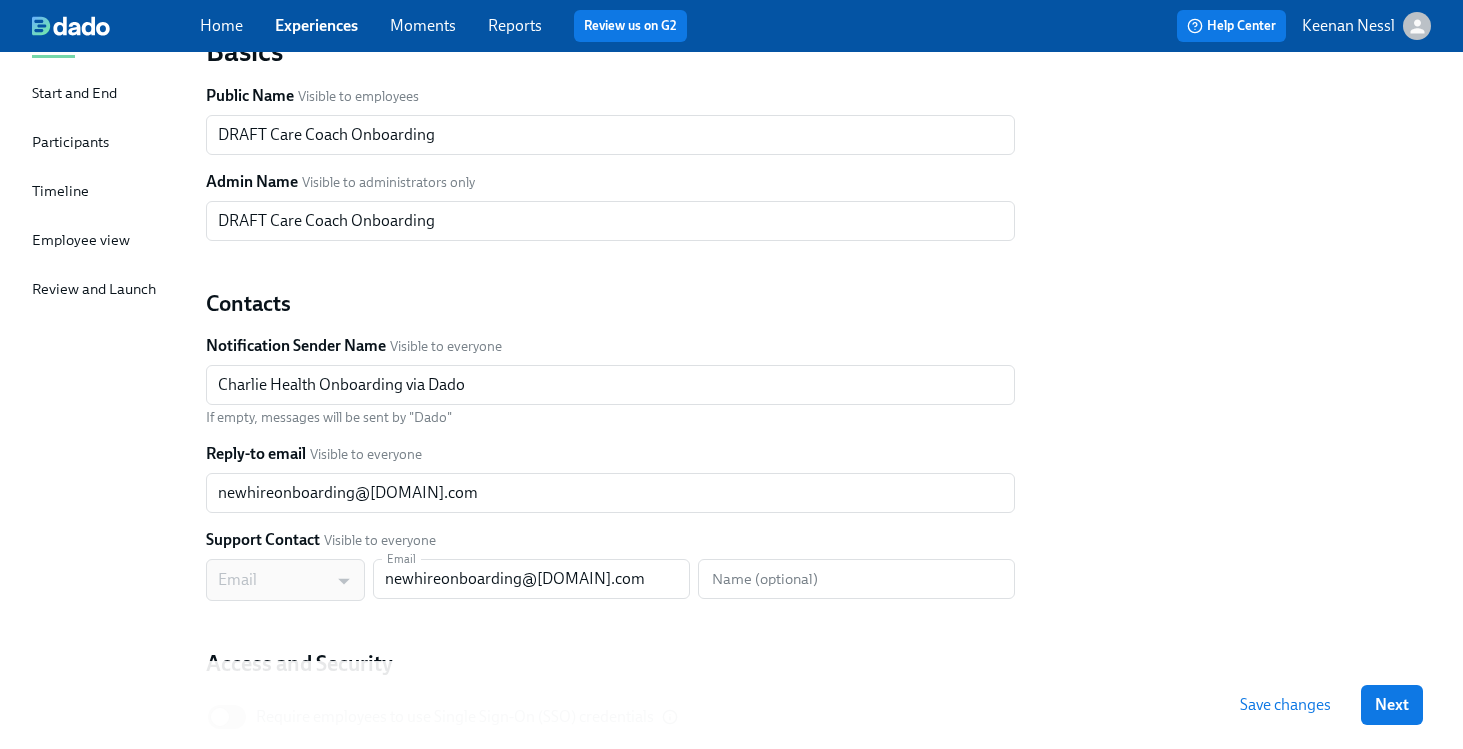scroll, scrollTop: 0, scrollLeft: 0, axis: both 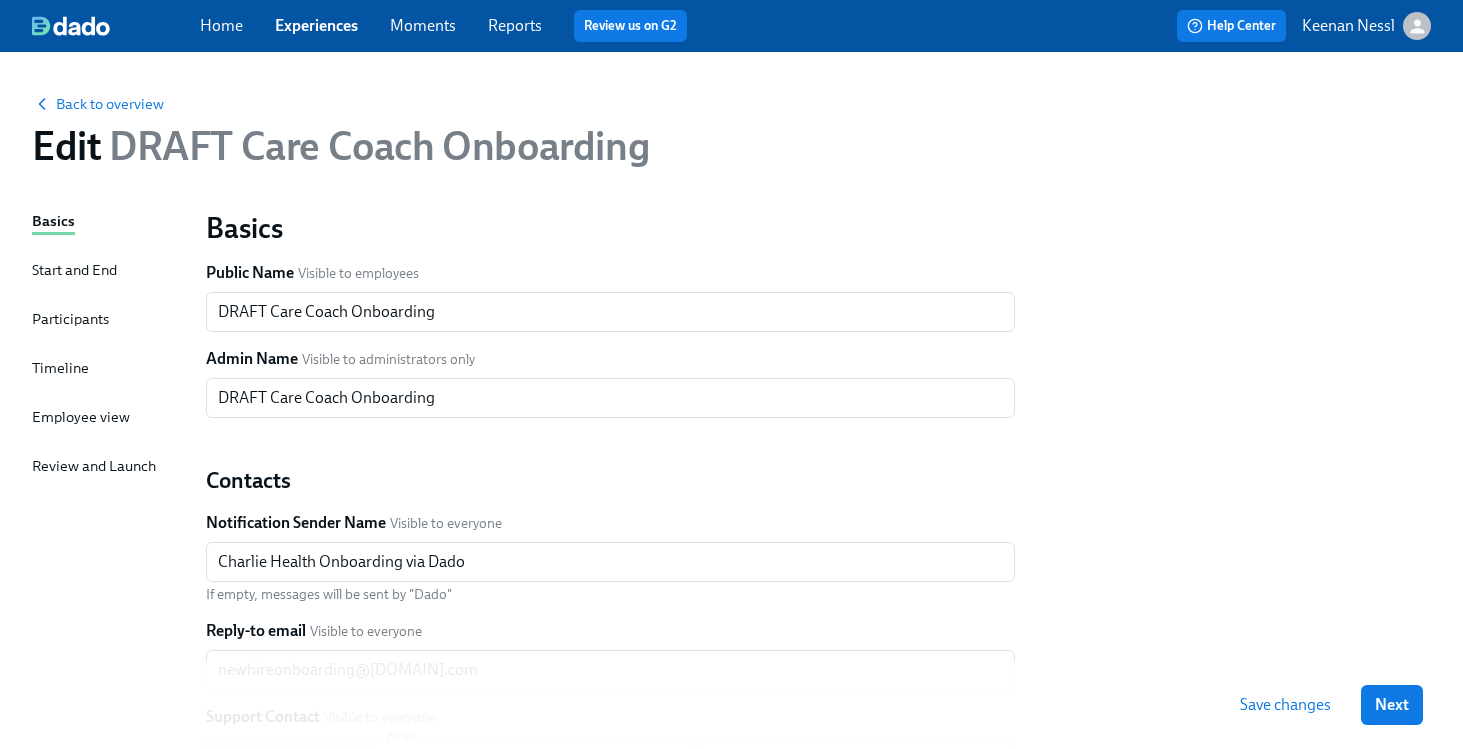 click on "Start and End" at bounding box center (74, 270) 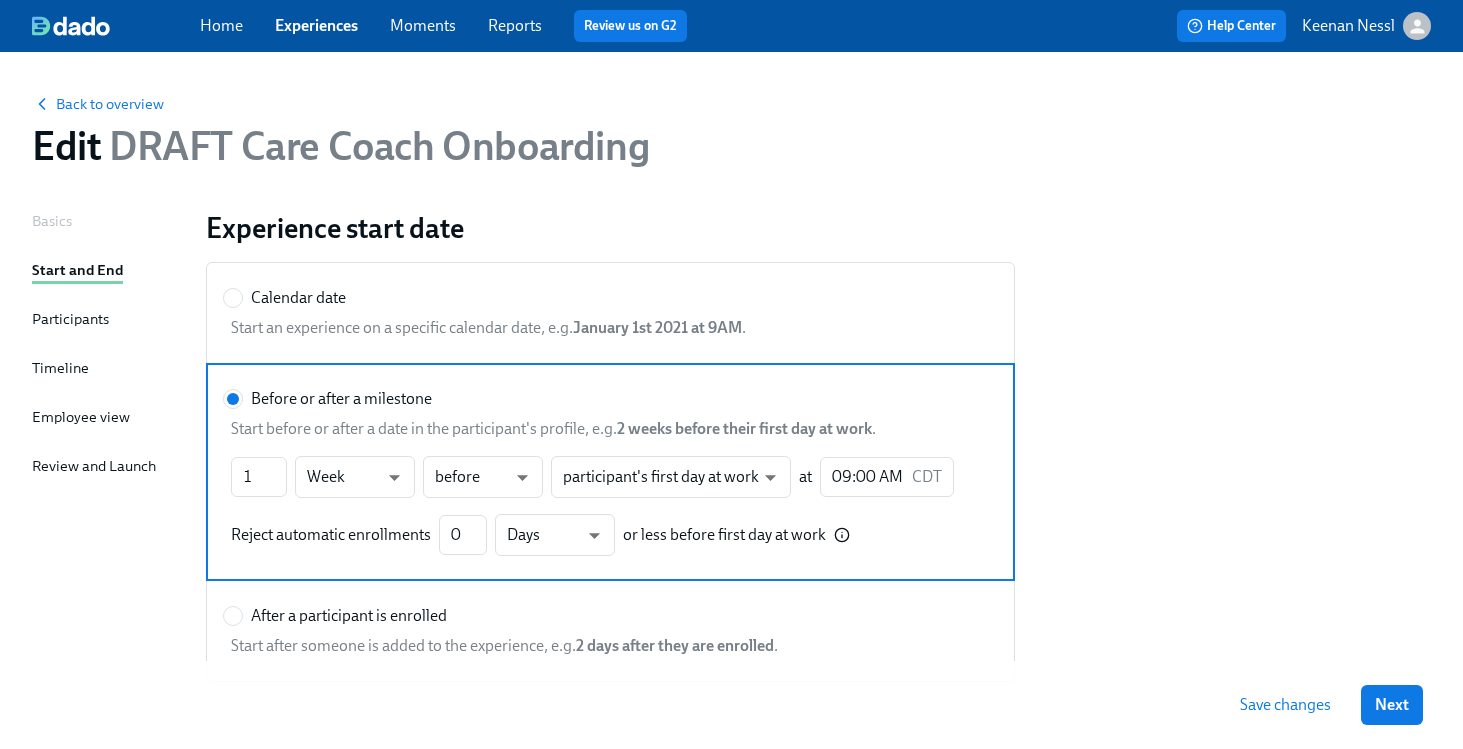 click on "Employee view" at bounding box center (81, 417) 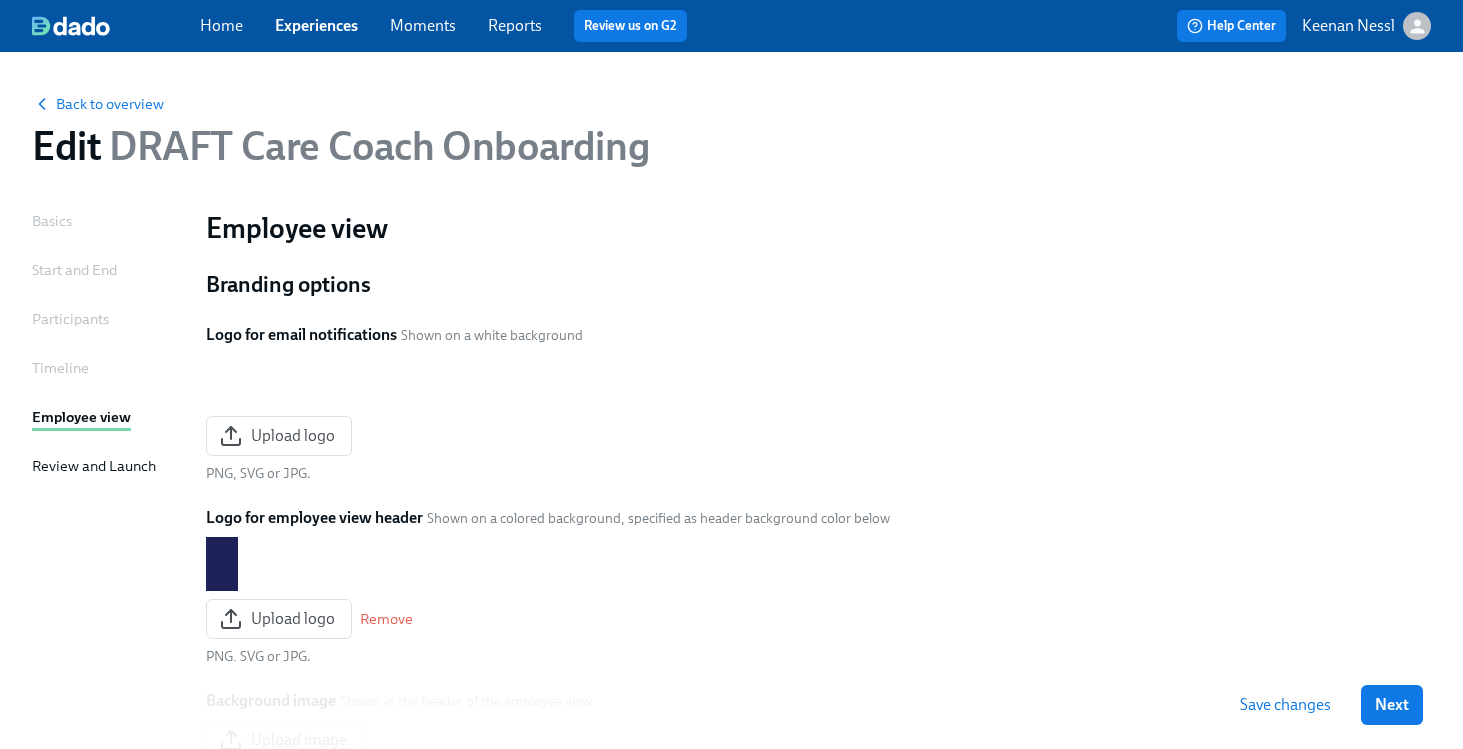 click on "Save changes" at bounding box center (1285, 705) 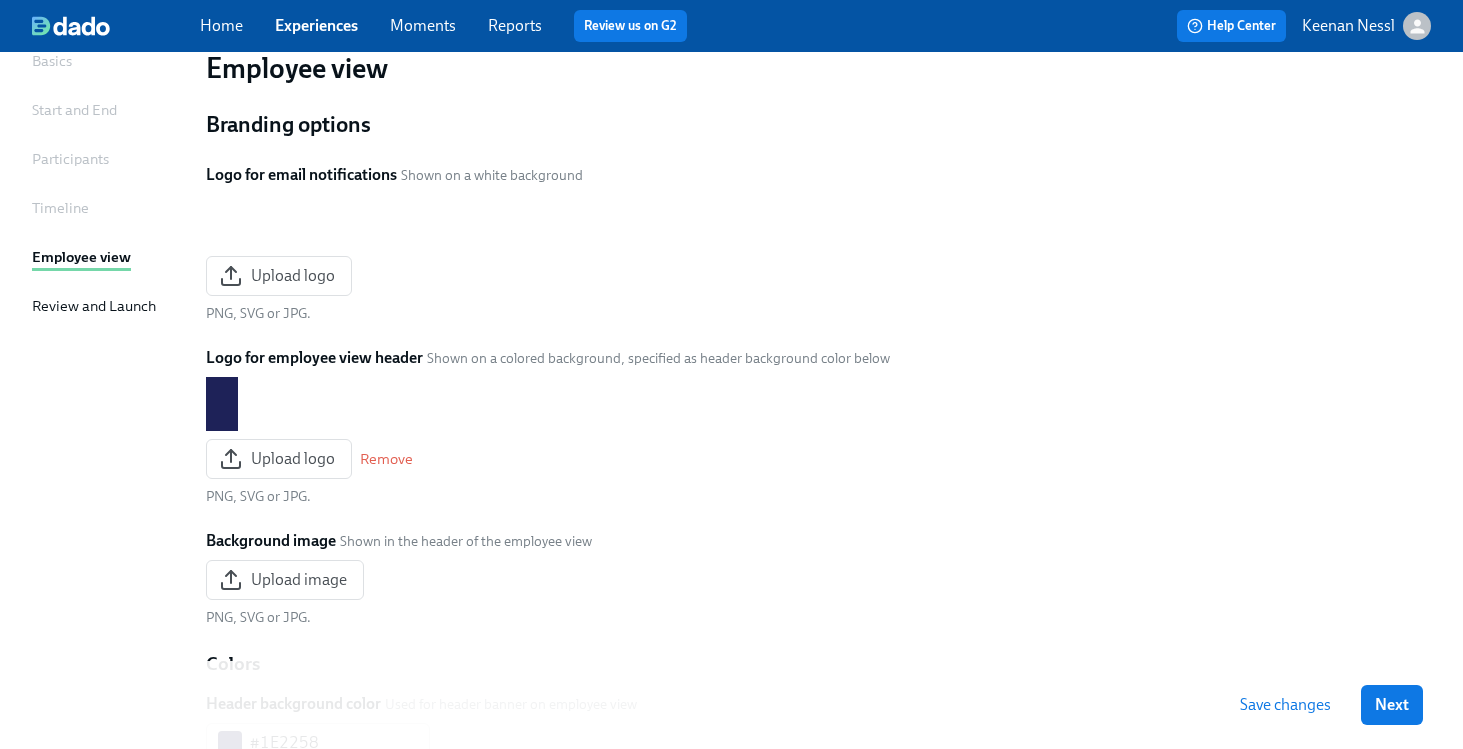 scroll, scrollTop: 70, scrollLeft: 0, axis: vertical 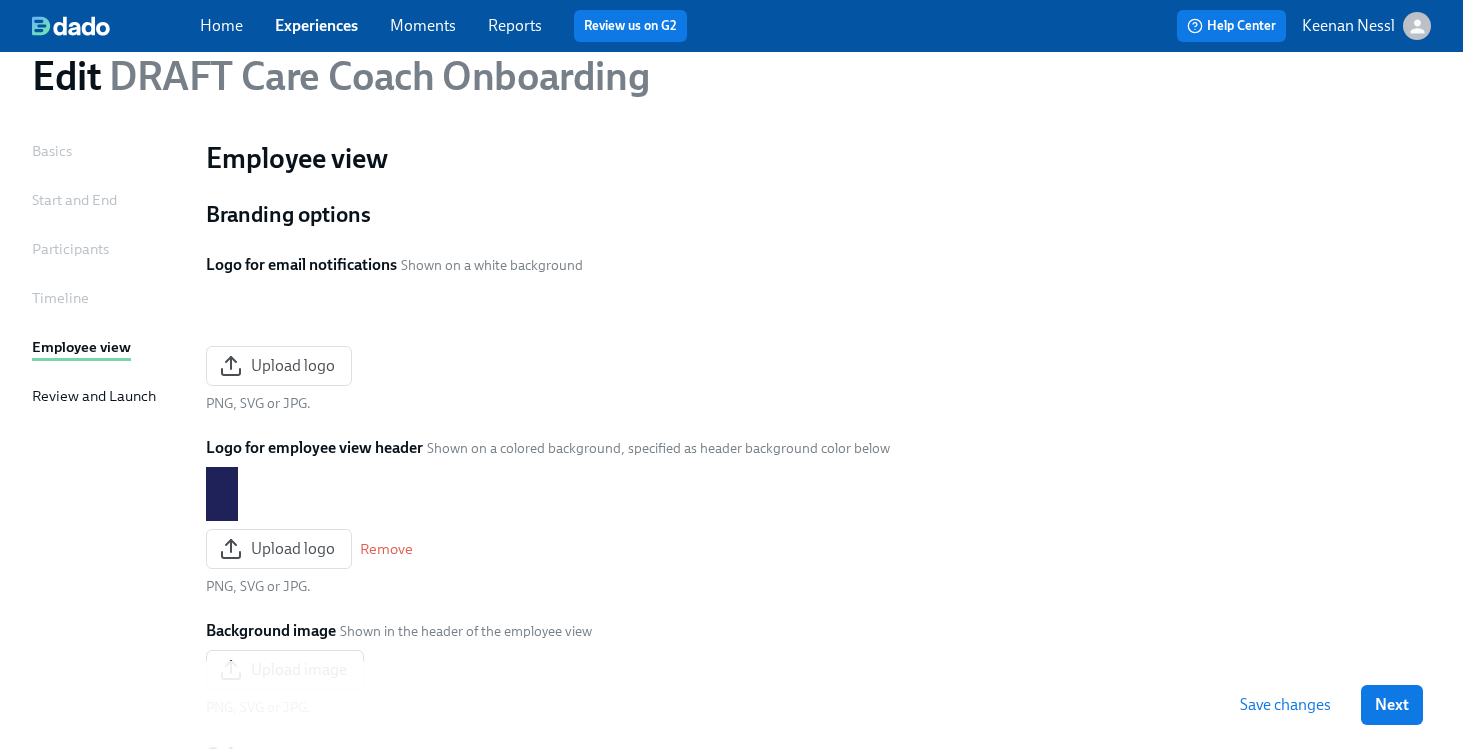 click on "Review and Launch" at bounding box center [94, 396] 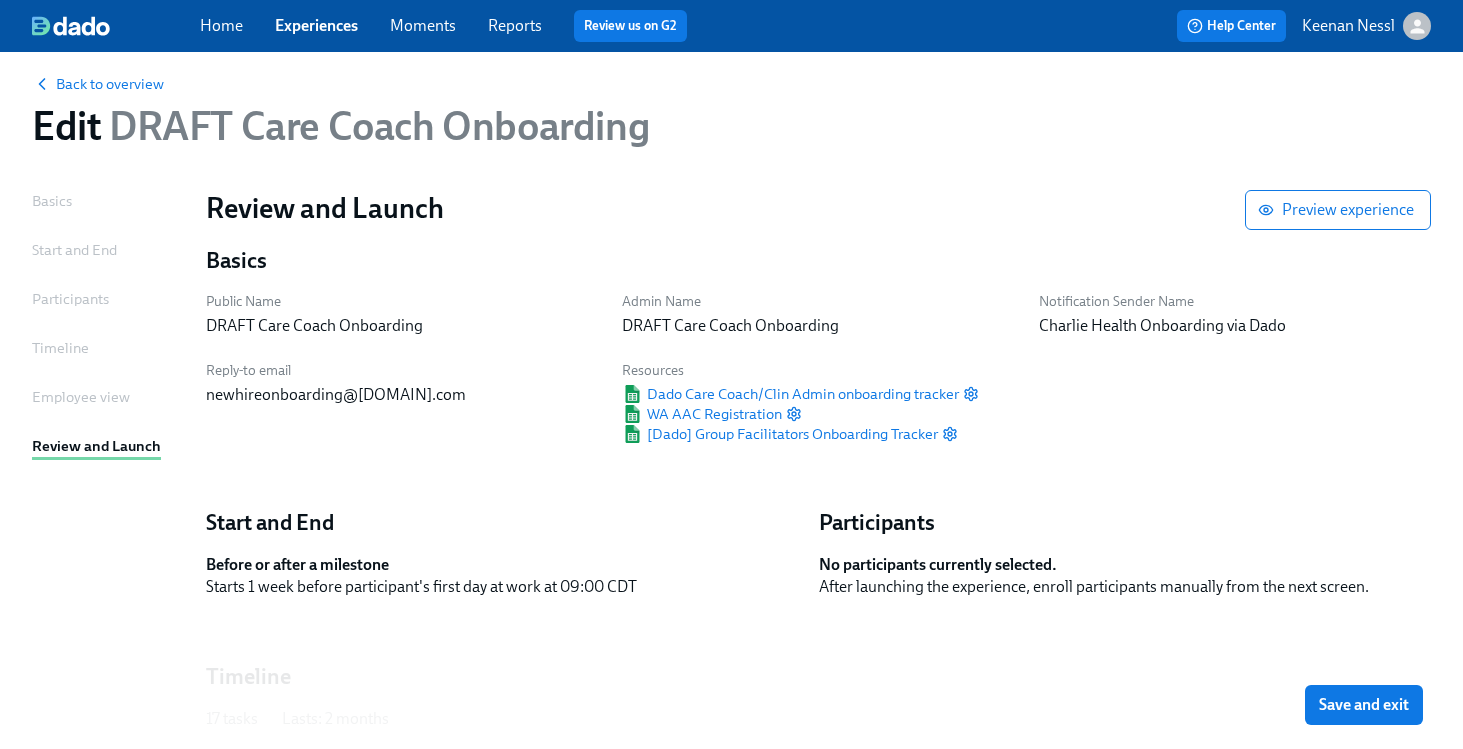 scroll, scrollTop: 0, scrollLeft: 0, axis: both 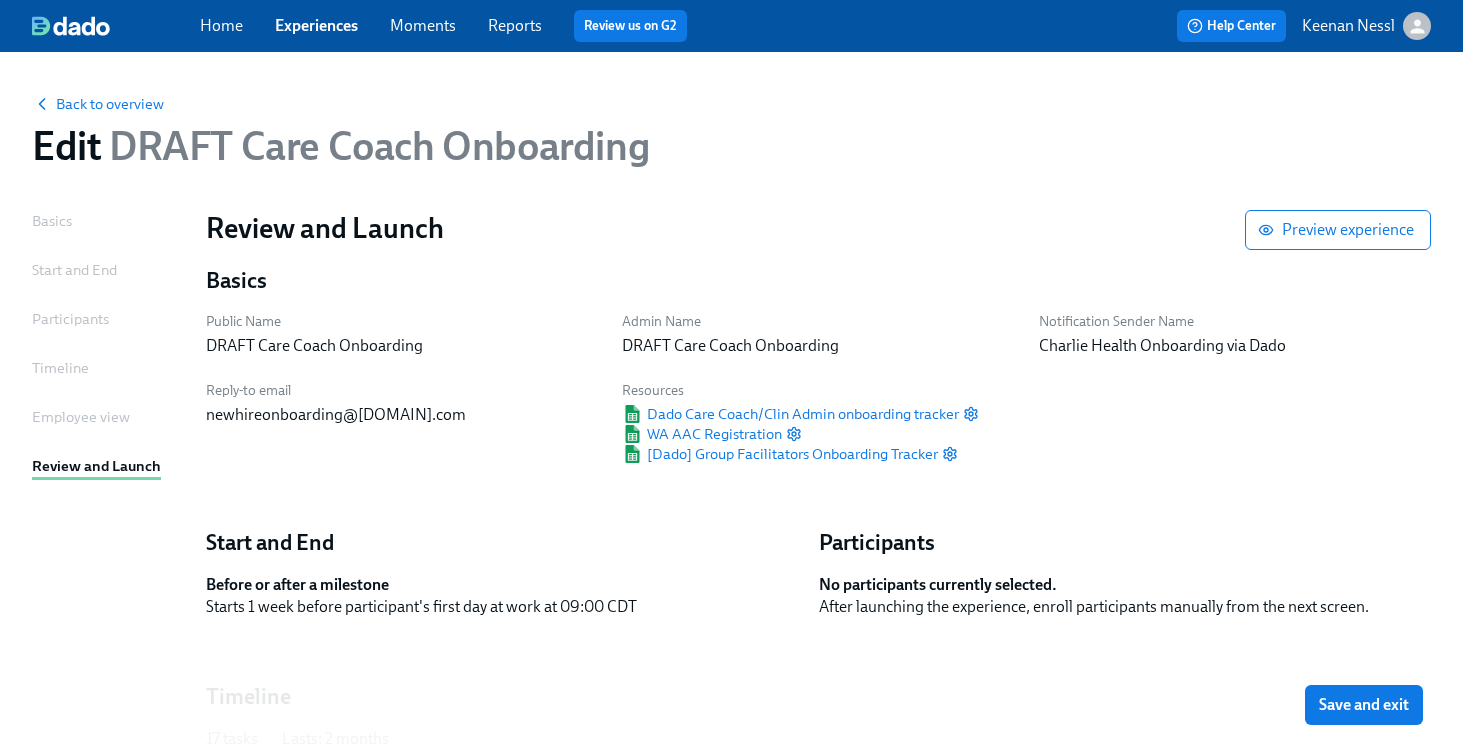 click on "Experiences" at bounding box center (316, 25) 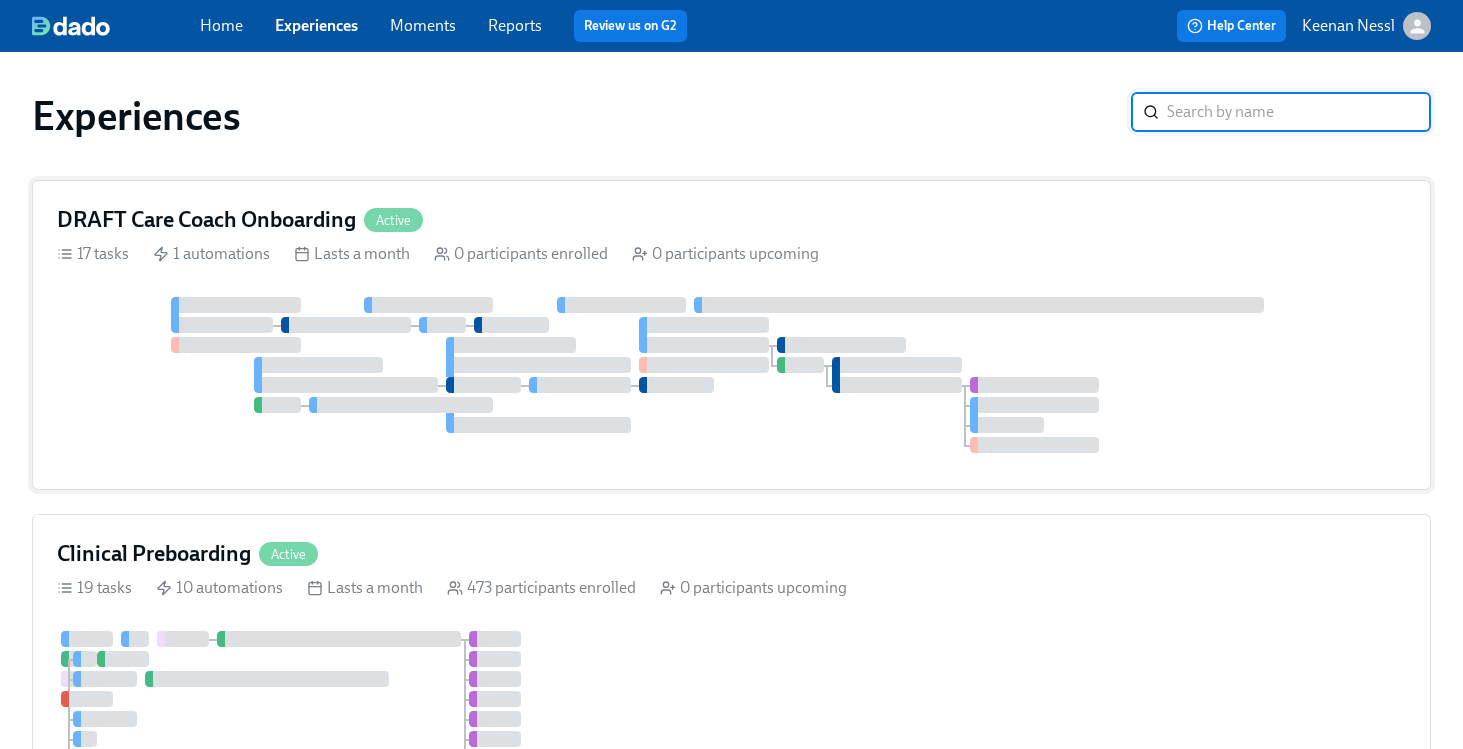 click on "DRAFT Care Coach Onboarding Active 17 tasks   1 automations   Lasts   a month   0 participants   enrolled     0 participants   upcoming" at bounding box center (731, 335) 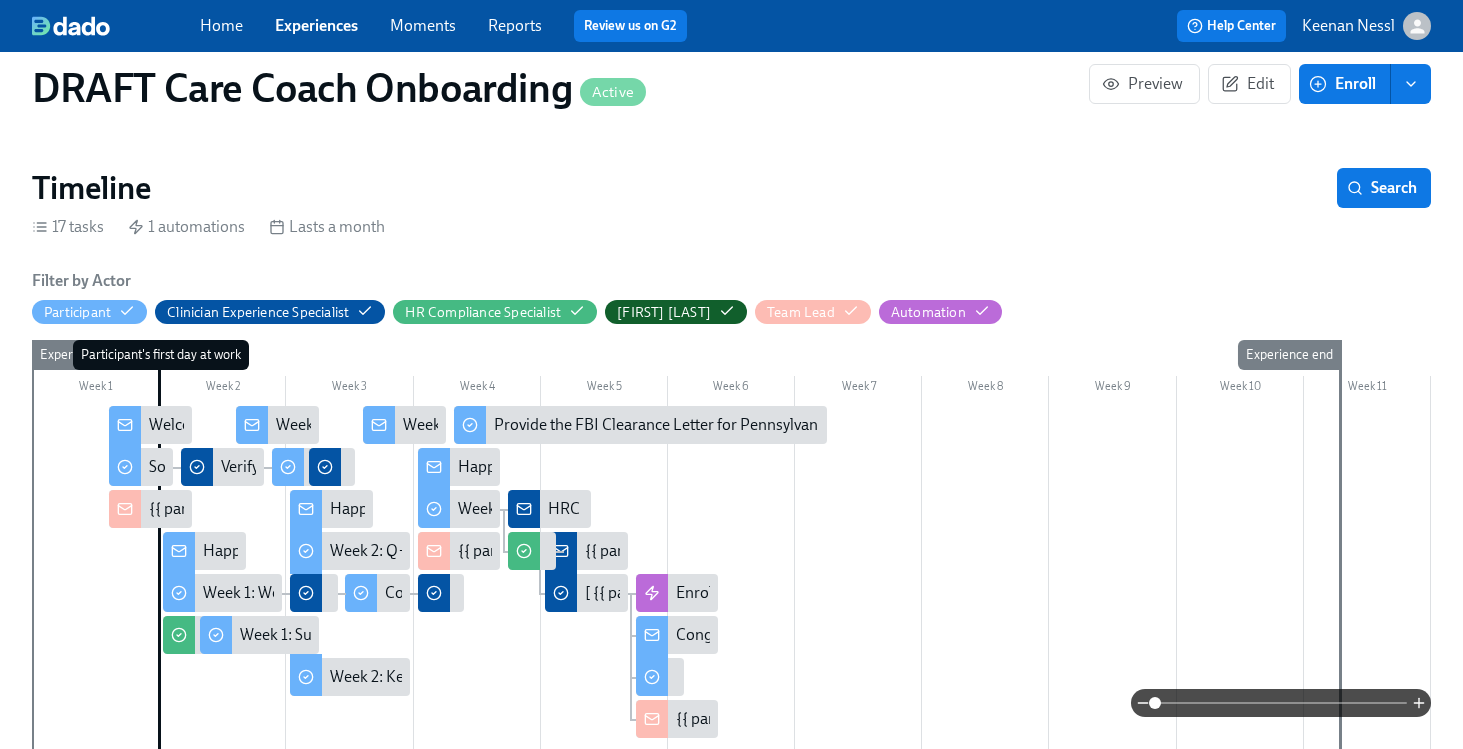 scroll, scrollTop: 326, scrollLeft: 0, axis: vertical 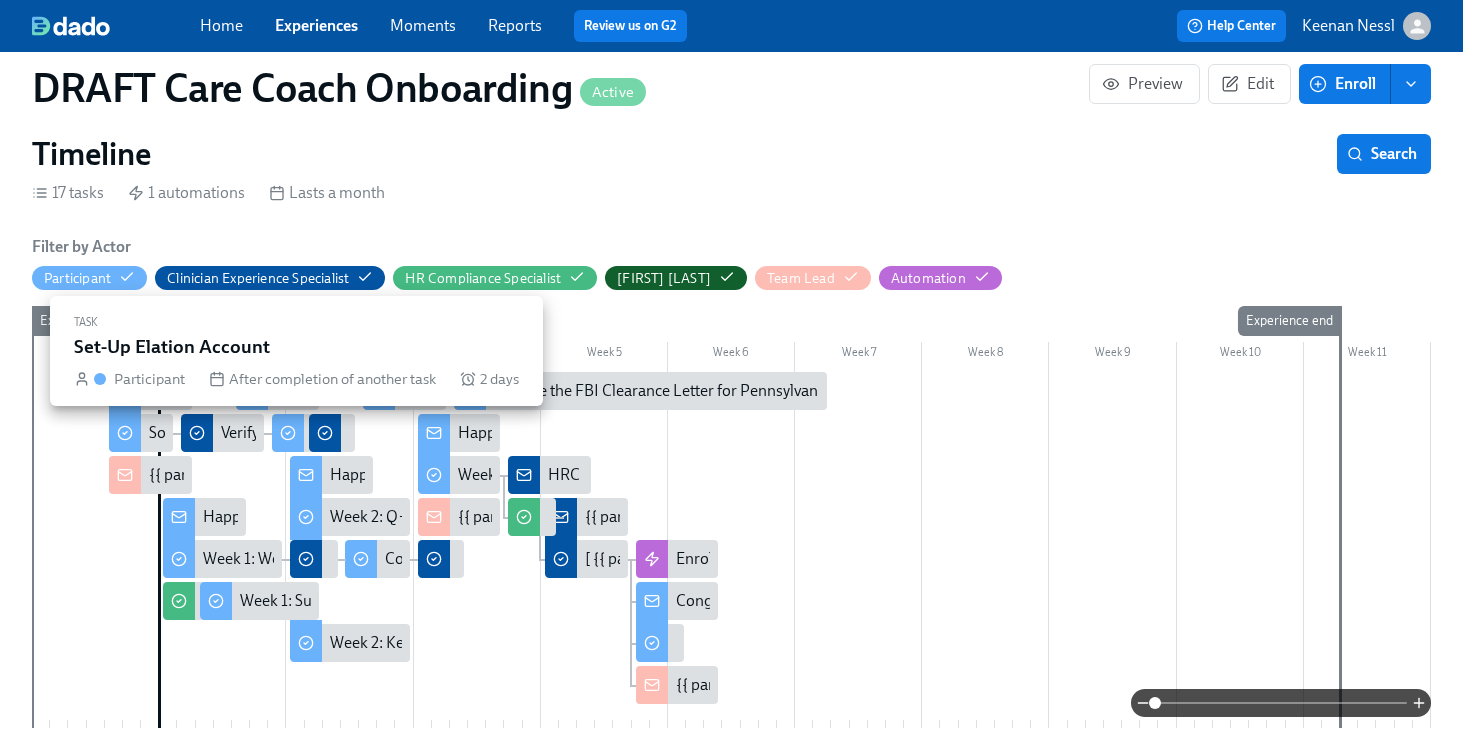 click 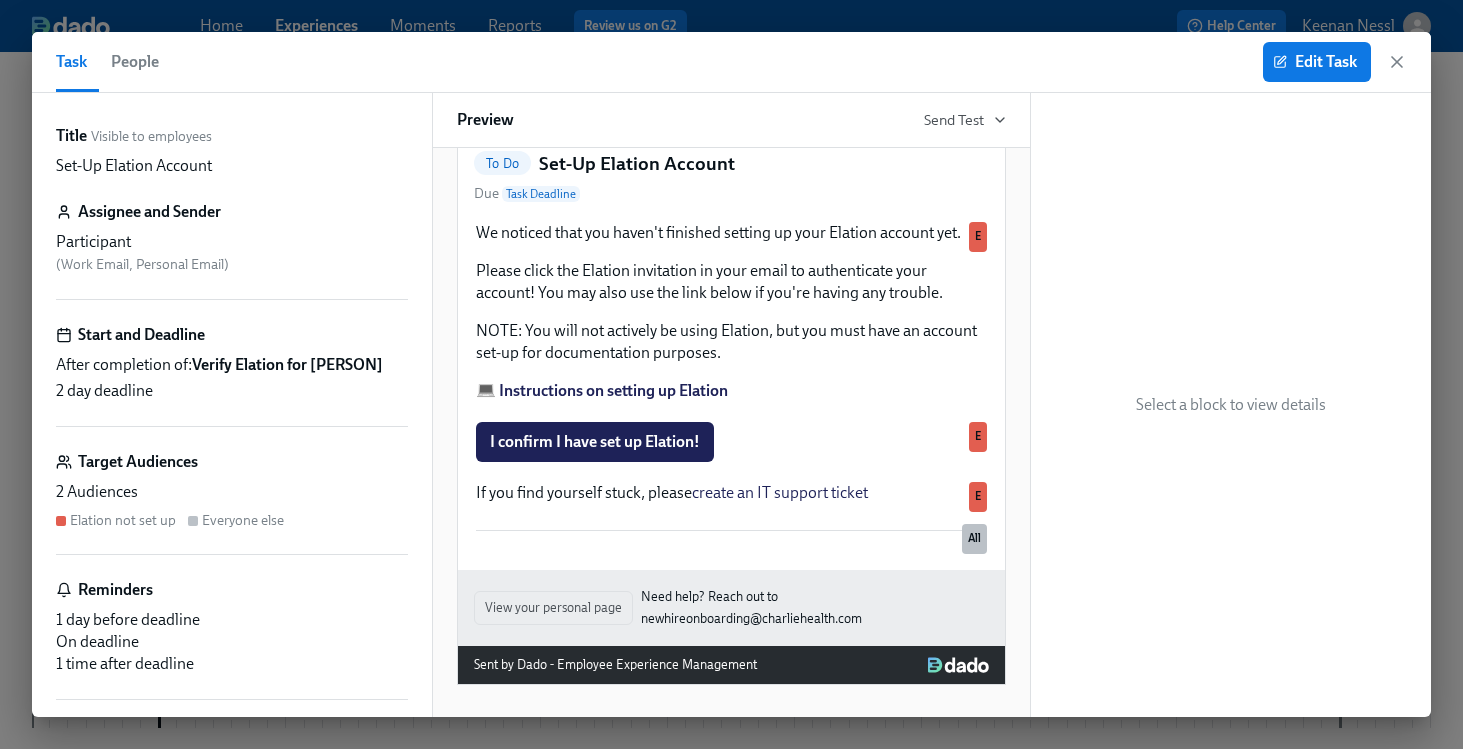 scroll, scrollTop: 176, scrollLeft: 0, axis: vertical 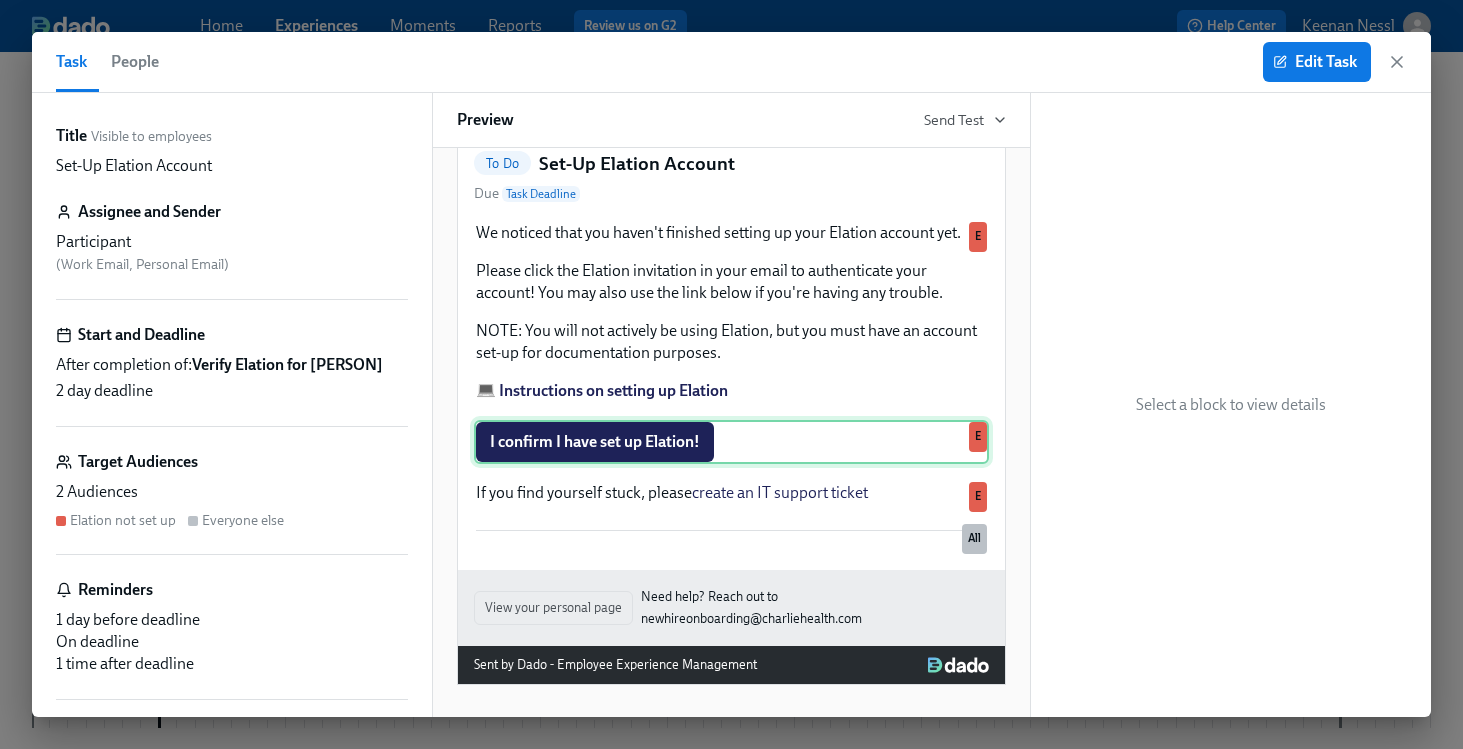 click on "I confirm I have set up Elation! E" at bounding box center [731, 442] 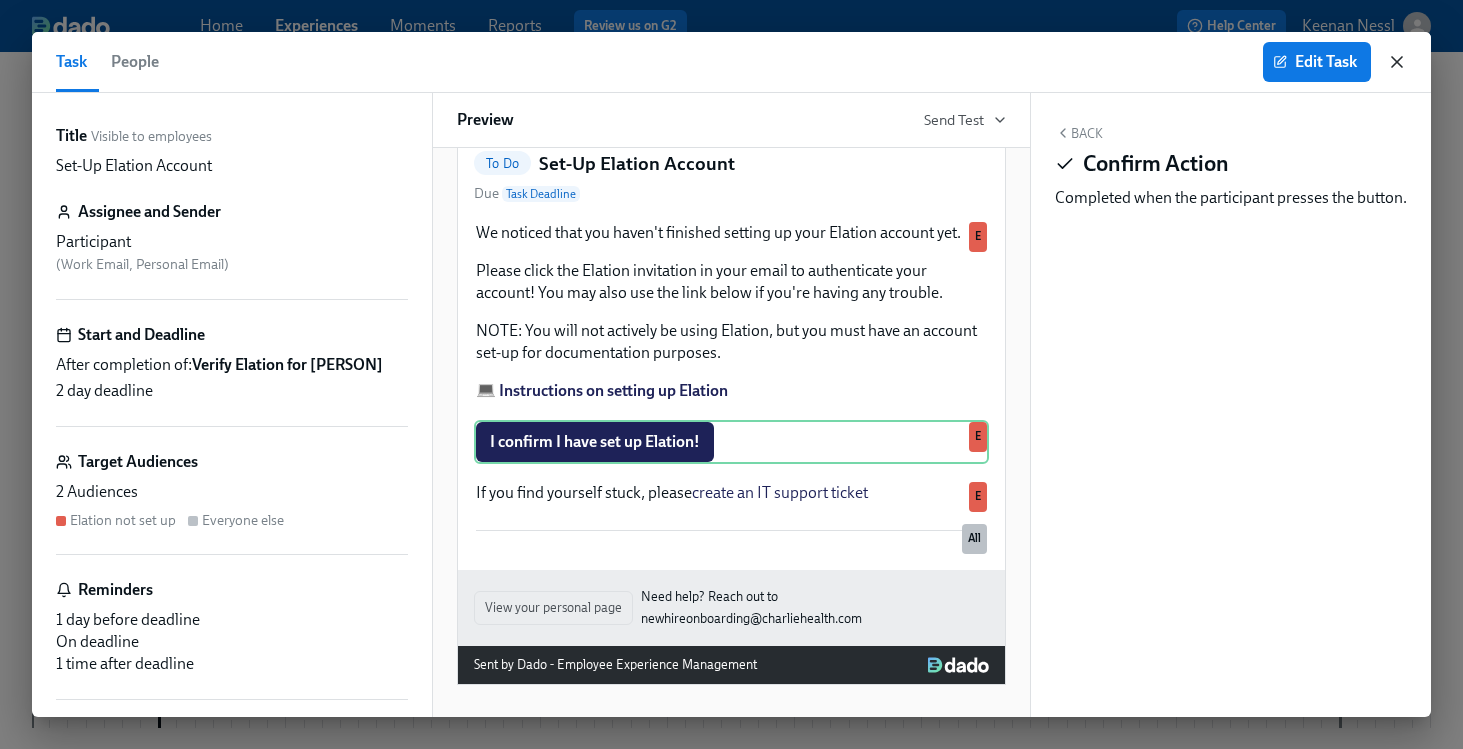 click 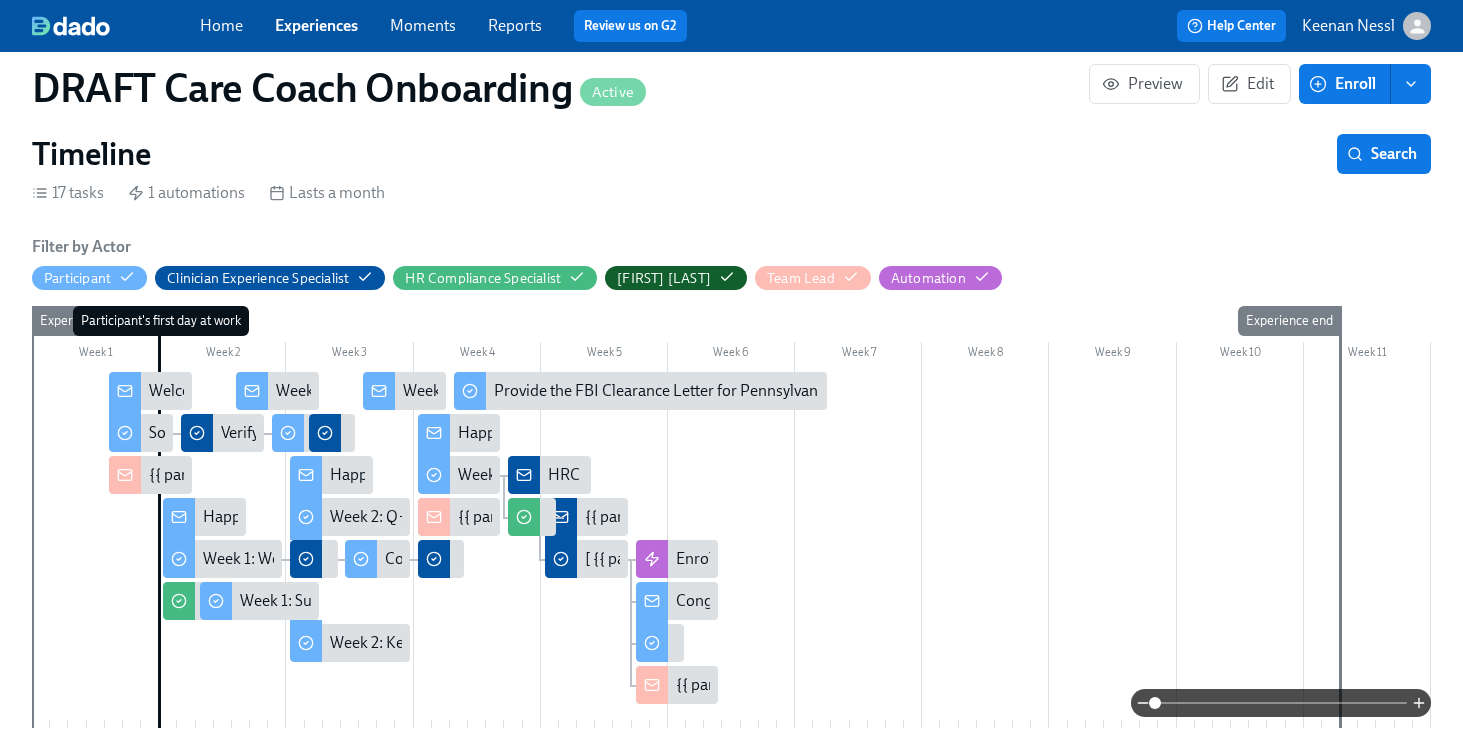 click at bounding box center (325, 433) 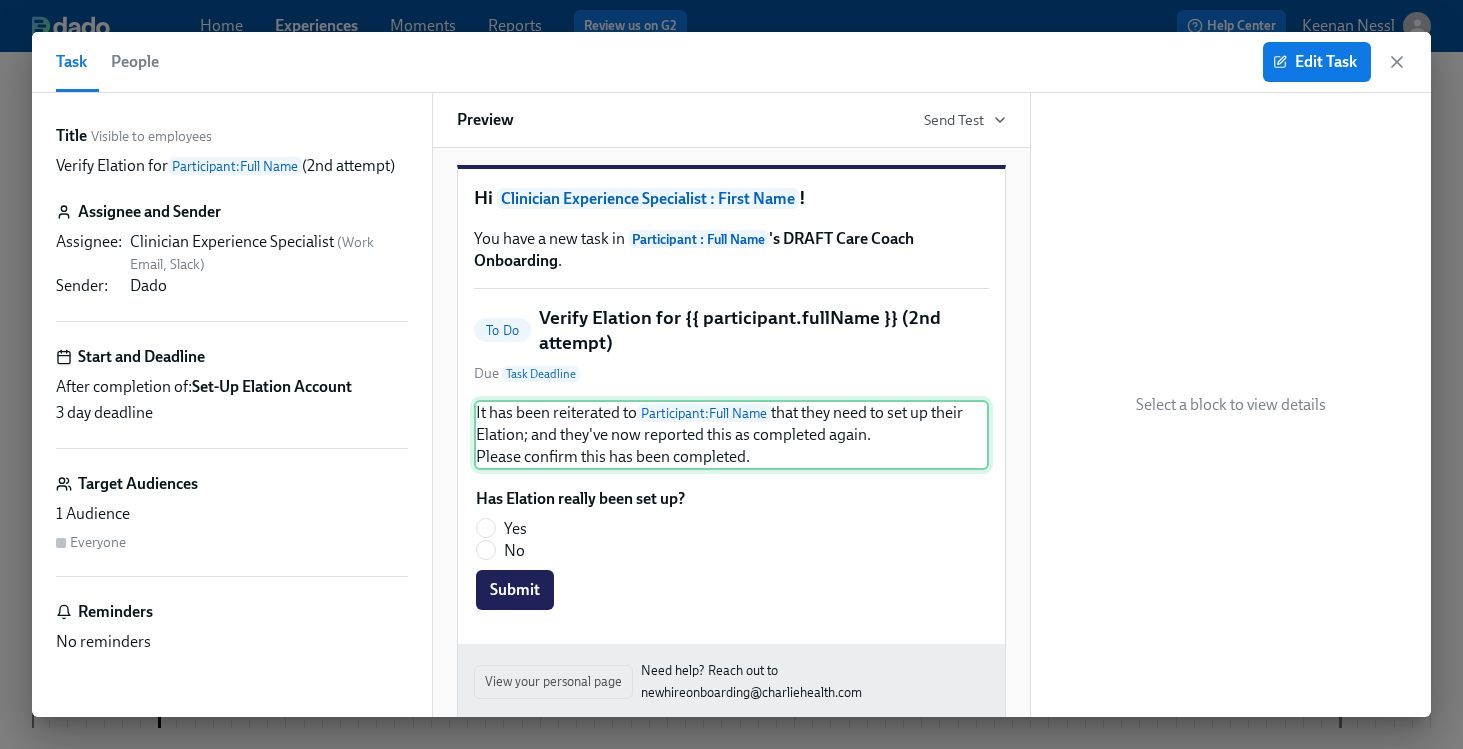 scroll, scrollTop: 24, scrollLeft: 0, axis: vertical 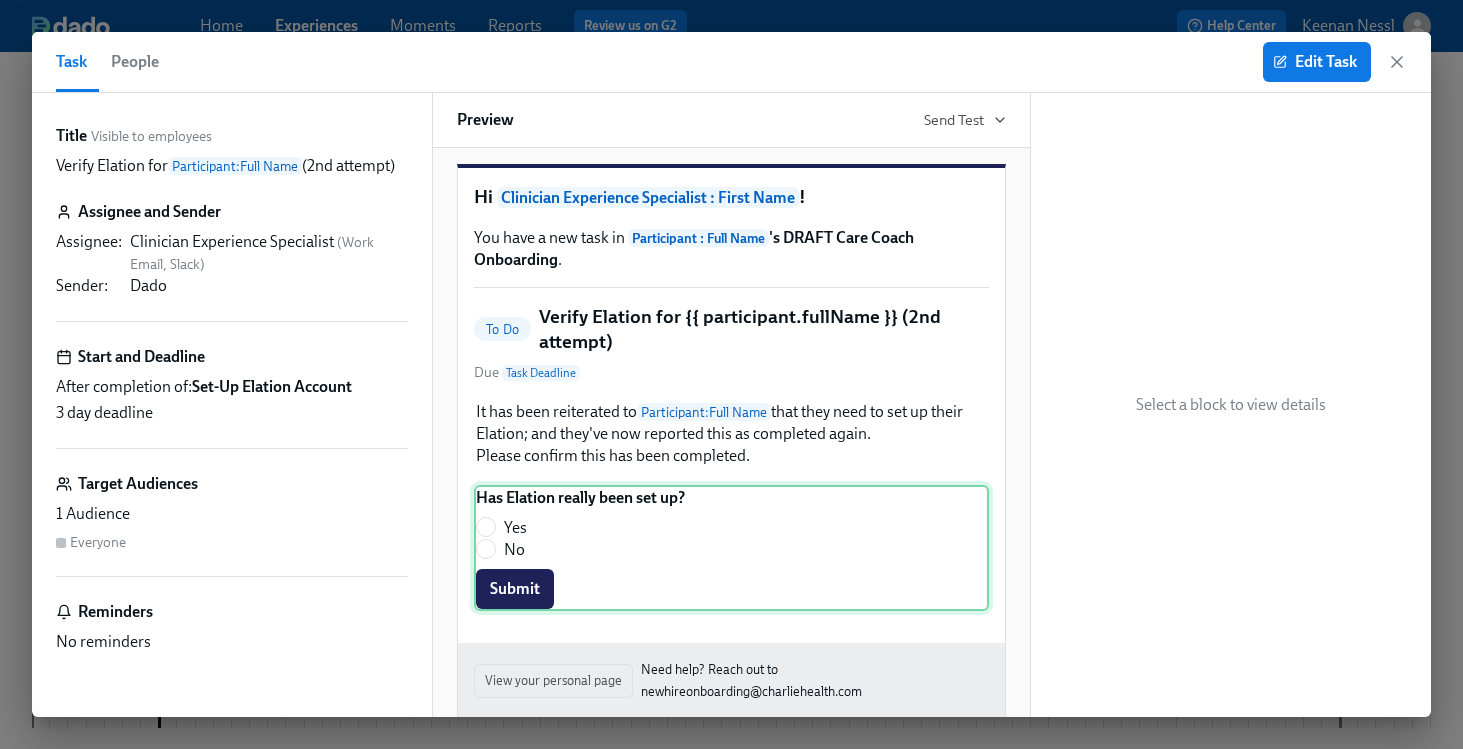 click on "Has Elation really been set up? Yes No Submit" at bounding box center [731, 548] 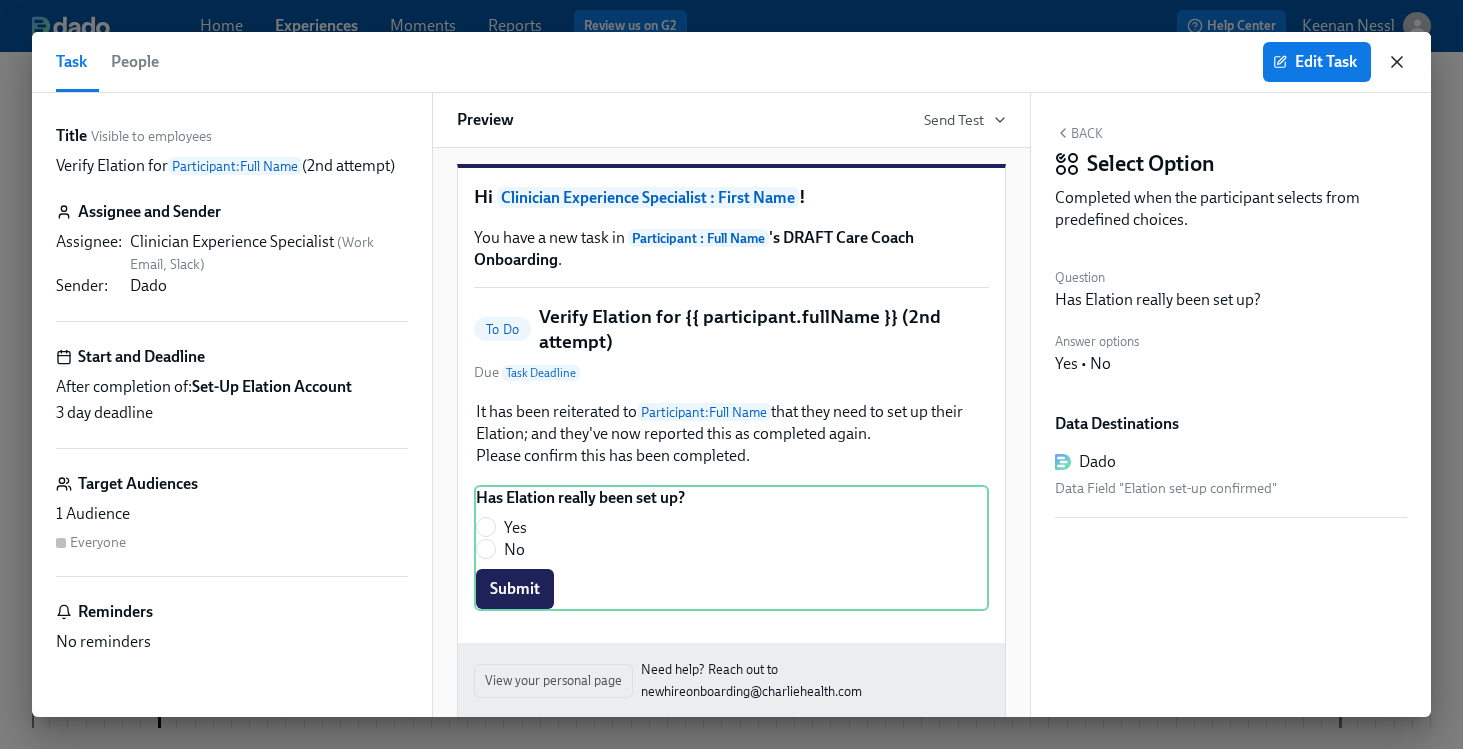 click 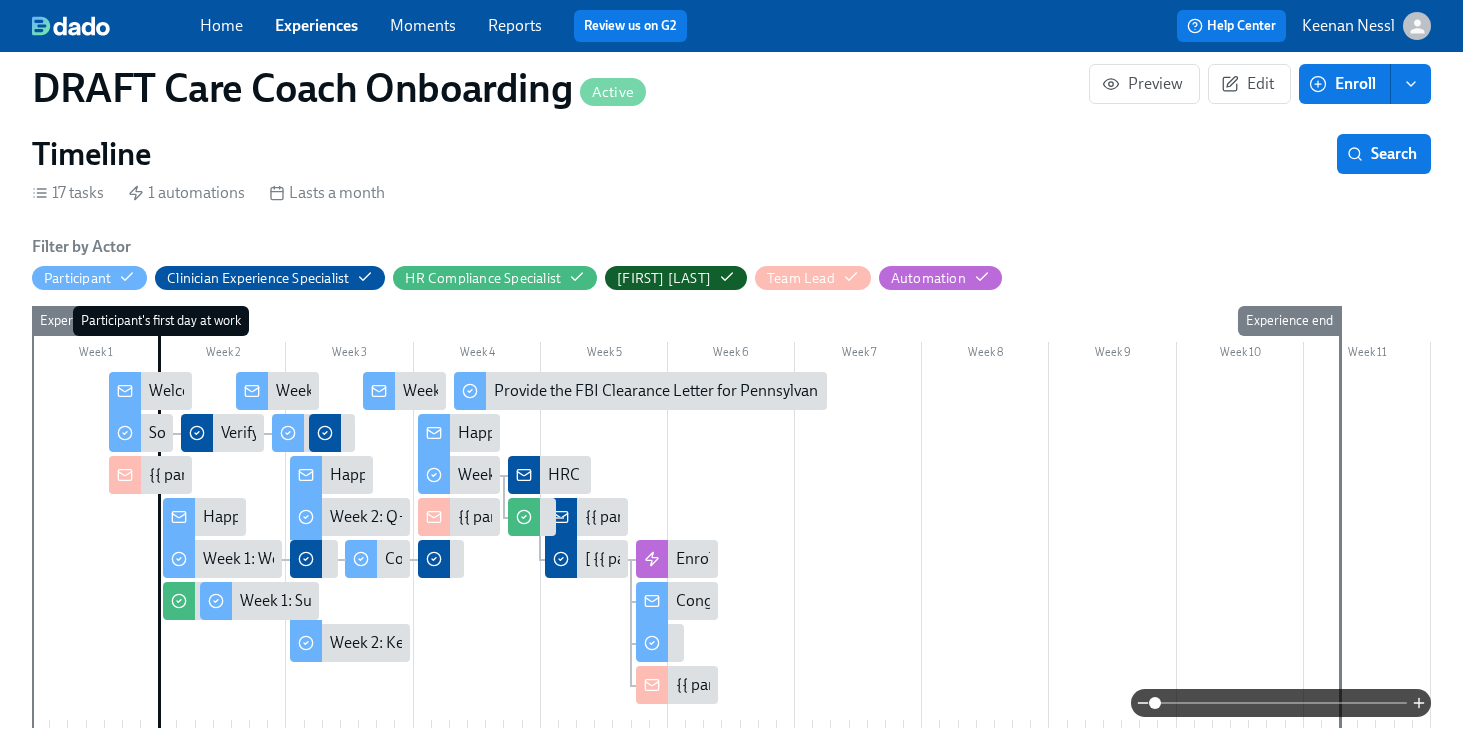 click on "{{ participant.fullName }} has started onboarding" at bounding box center [150, 475] 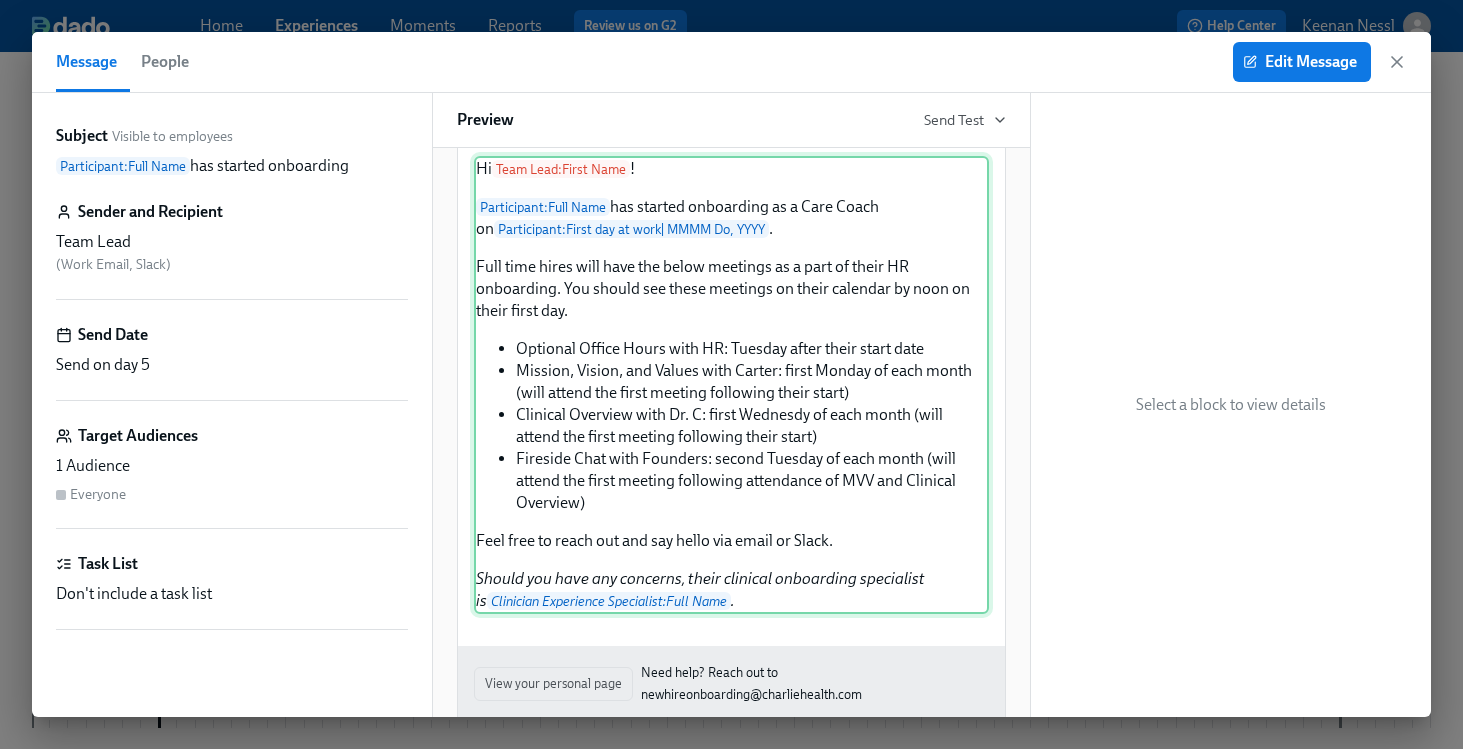 scroll, scrollTop: 53, scrollLeft: 0, axis: vertical 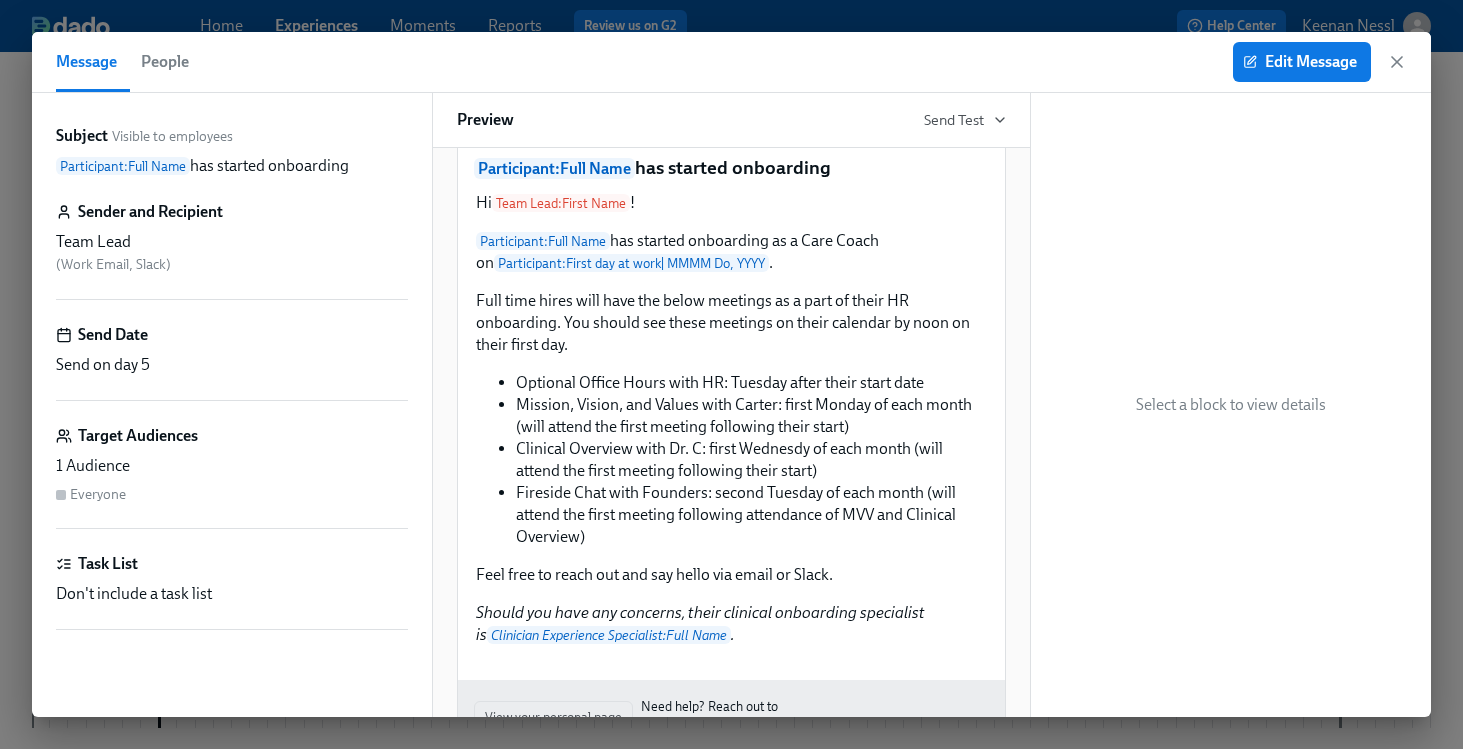 click on "Edit Message" at bounding box center [1320, 62] 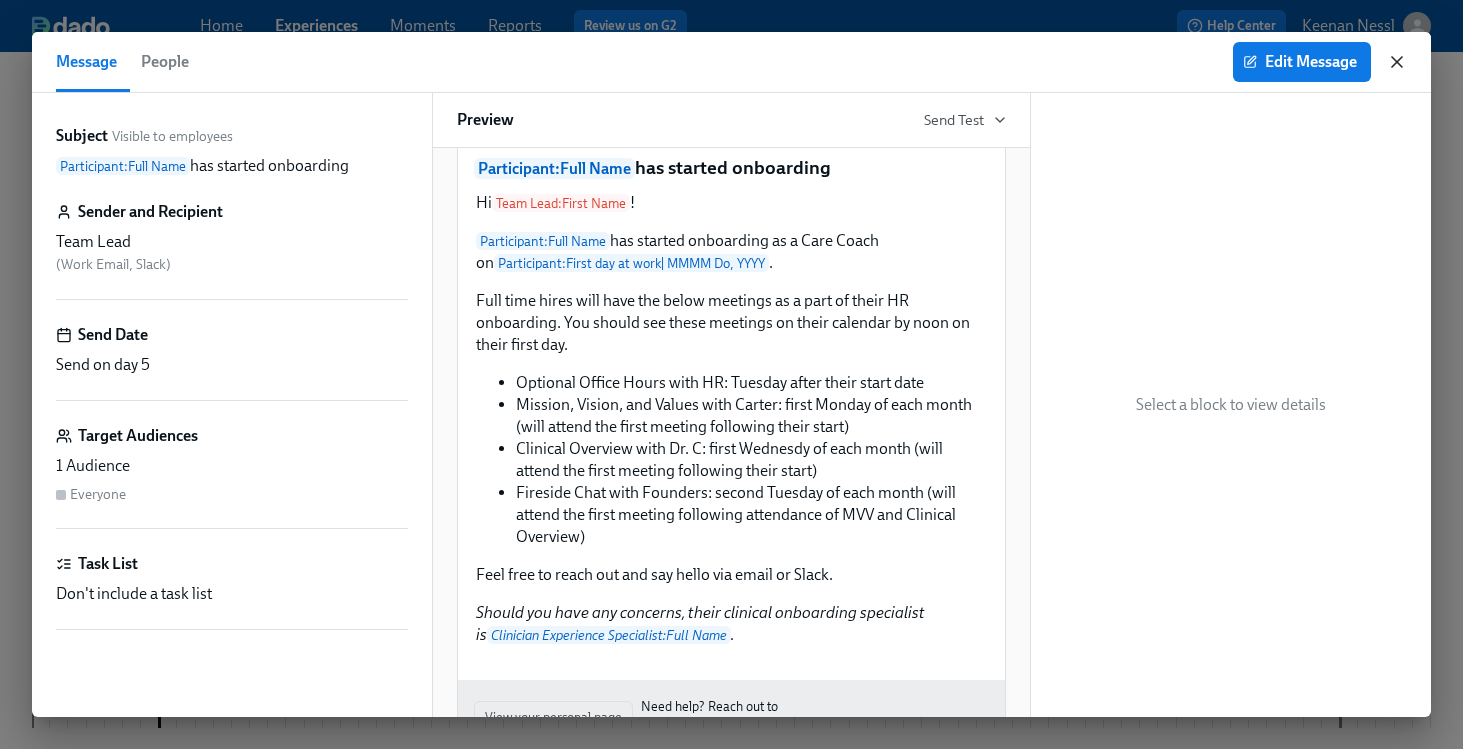 click 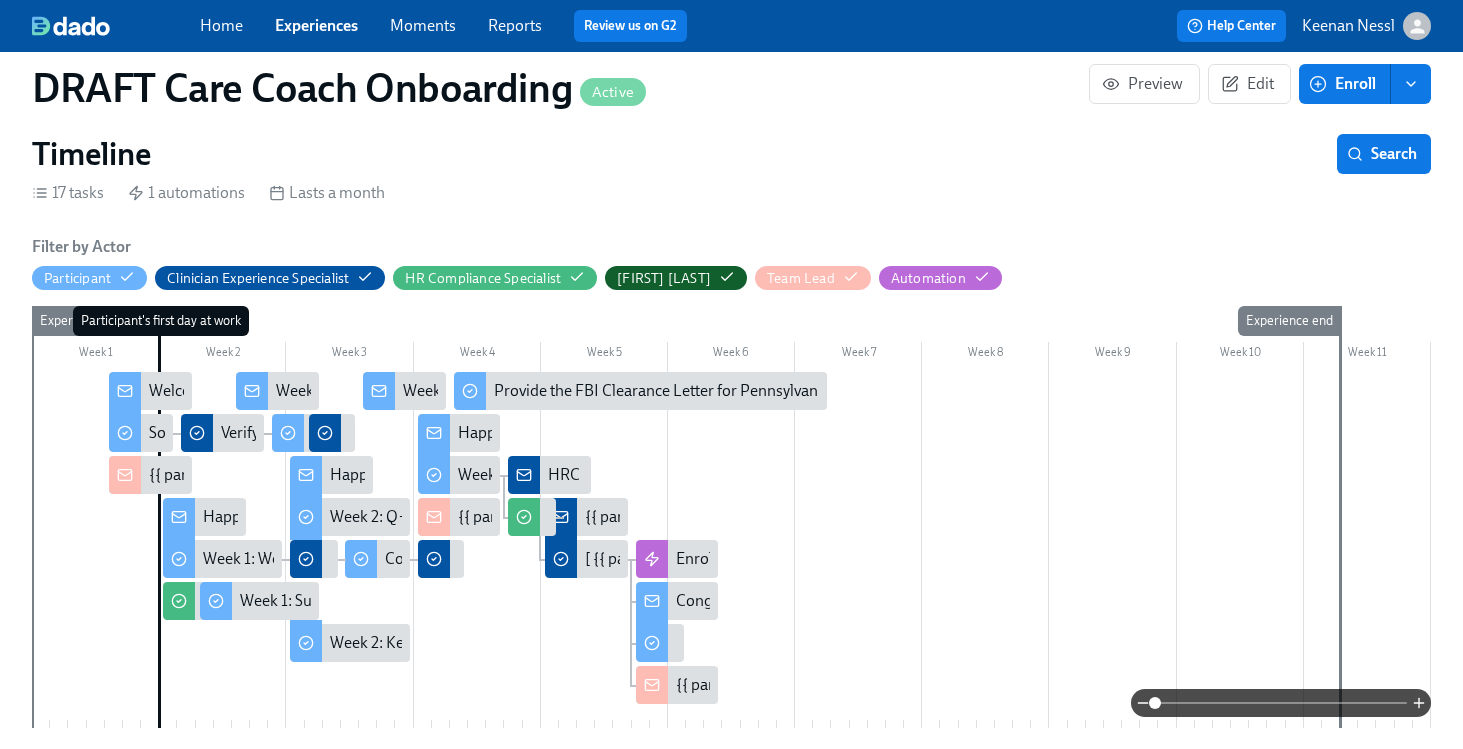 click on "Happy First Day!" at bounding box center (259, 517) 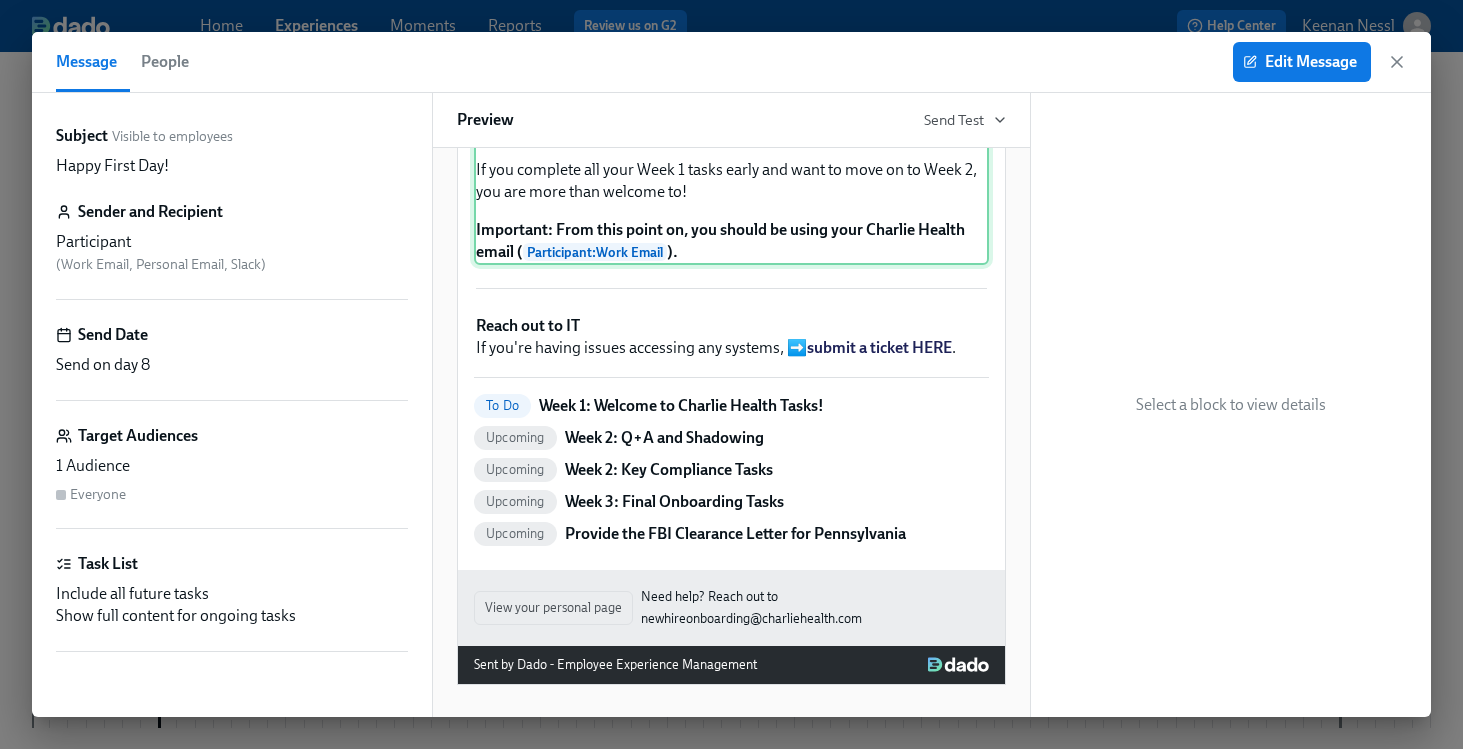 scroll, scrollTop: 573, scrollLeft: 0, axis: vertical 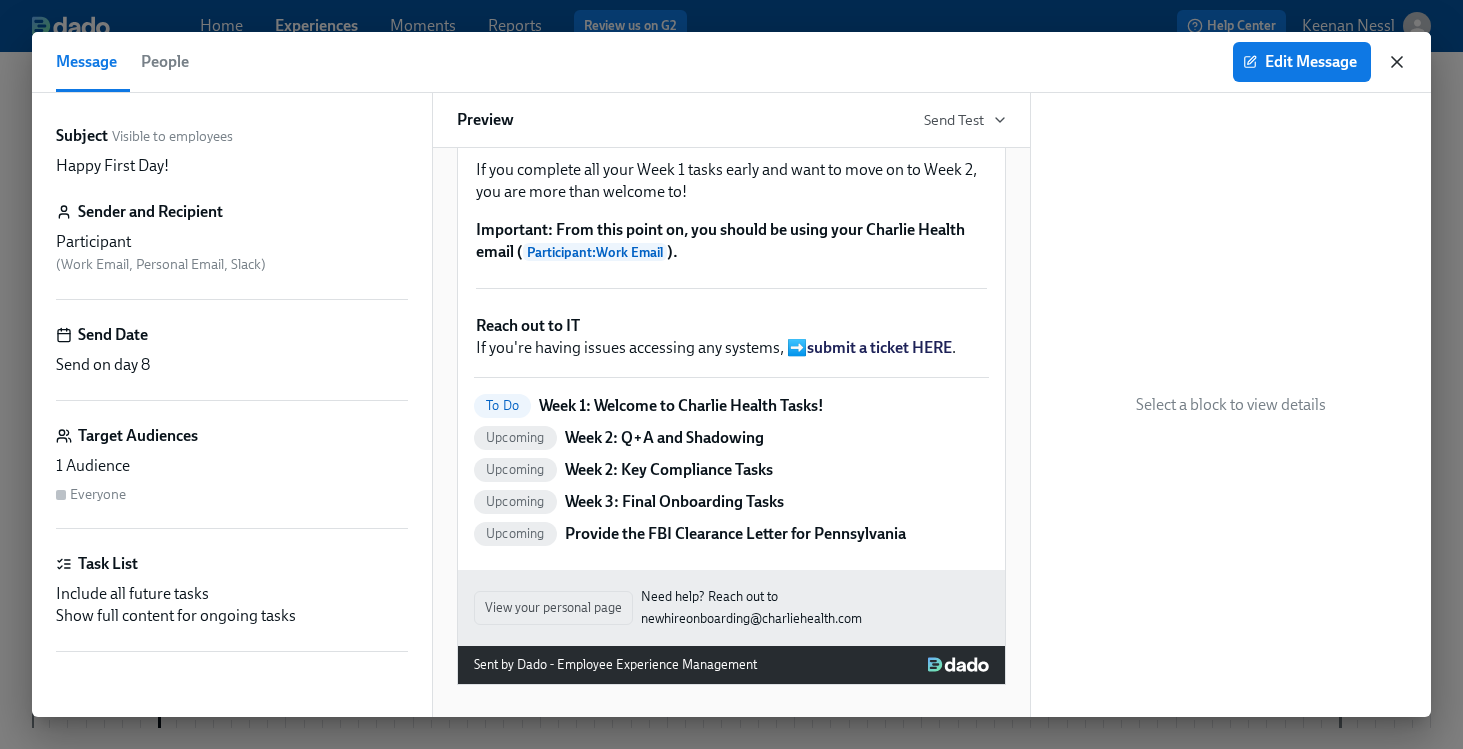 click 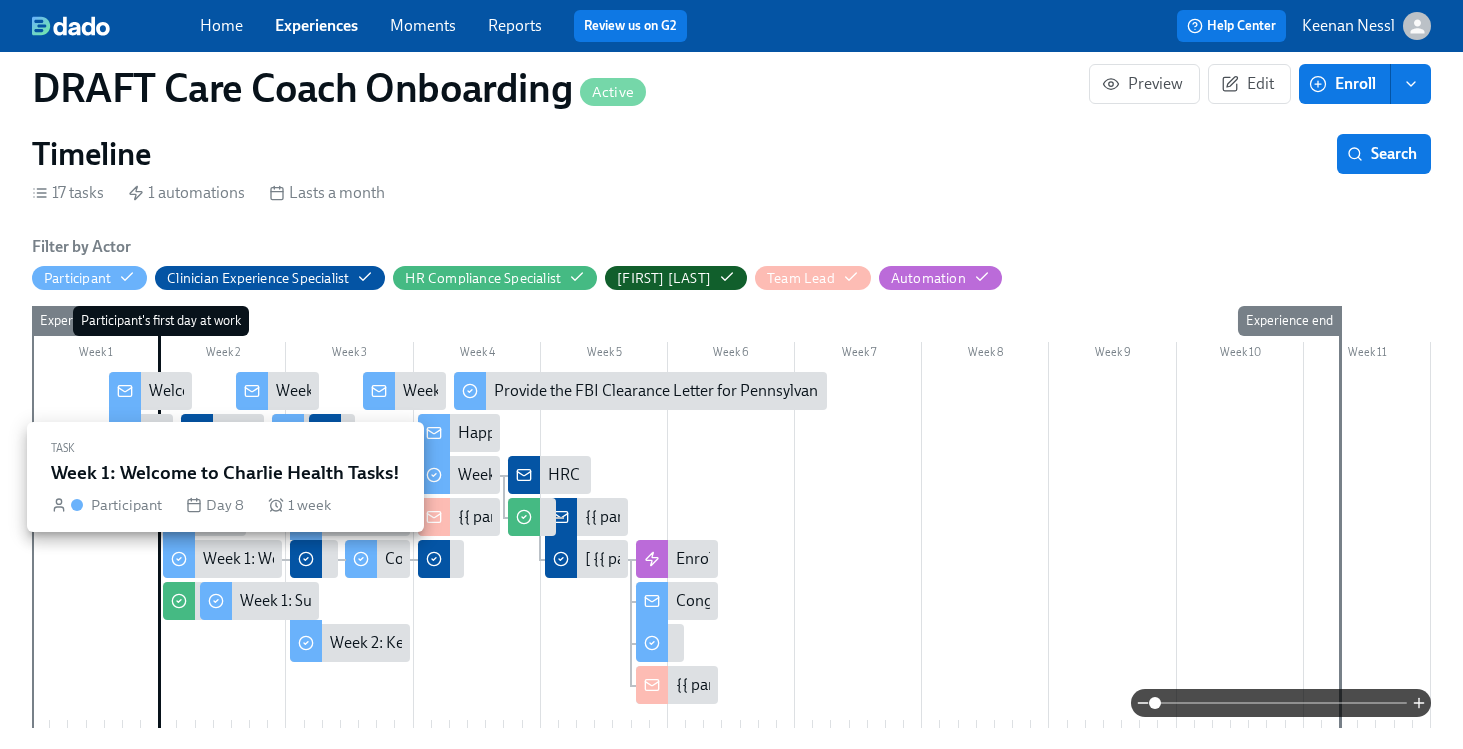 click on "Week 1: Welcome to Charlie Health Tasks!" at bounding box center (344, 559) 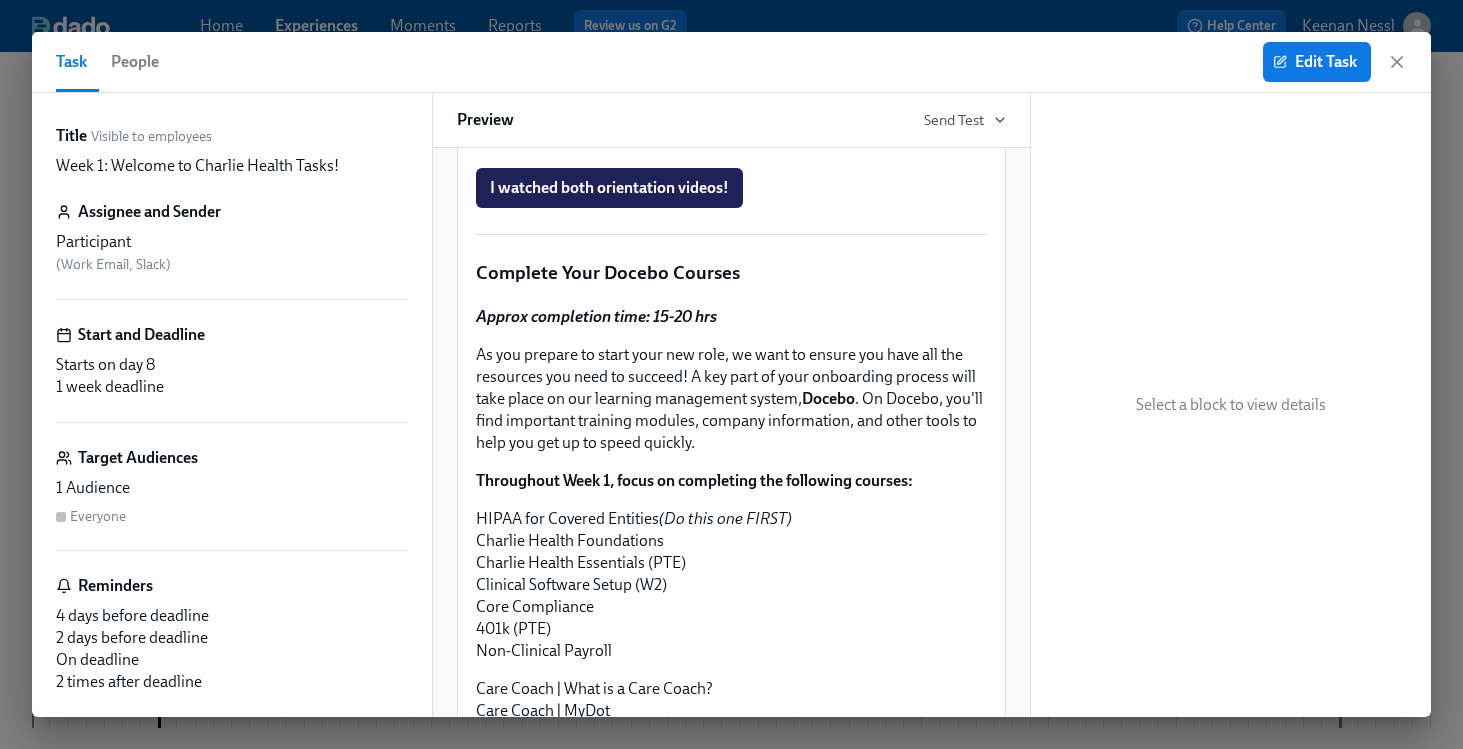 scroll, scrollTop: 1427, scrollLeft: 0, axis: vertical 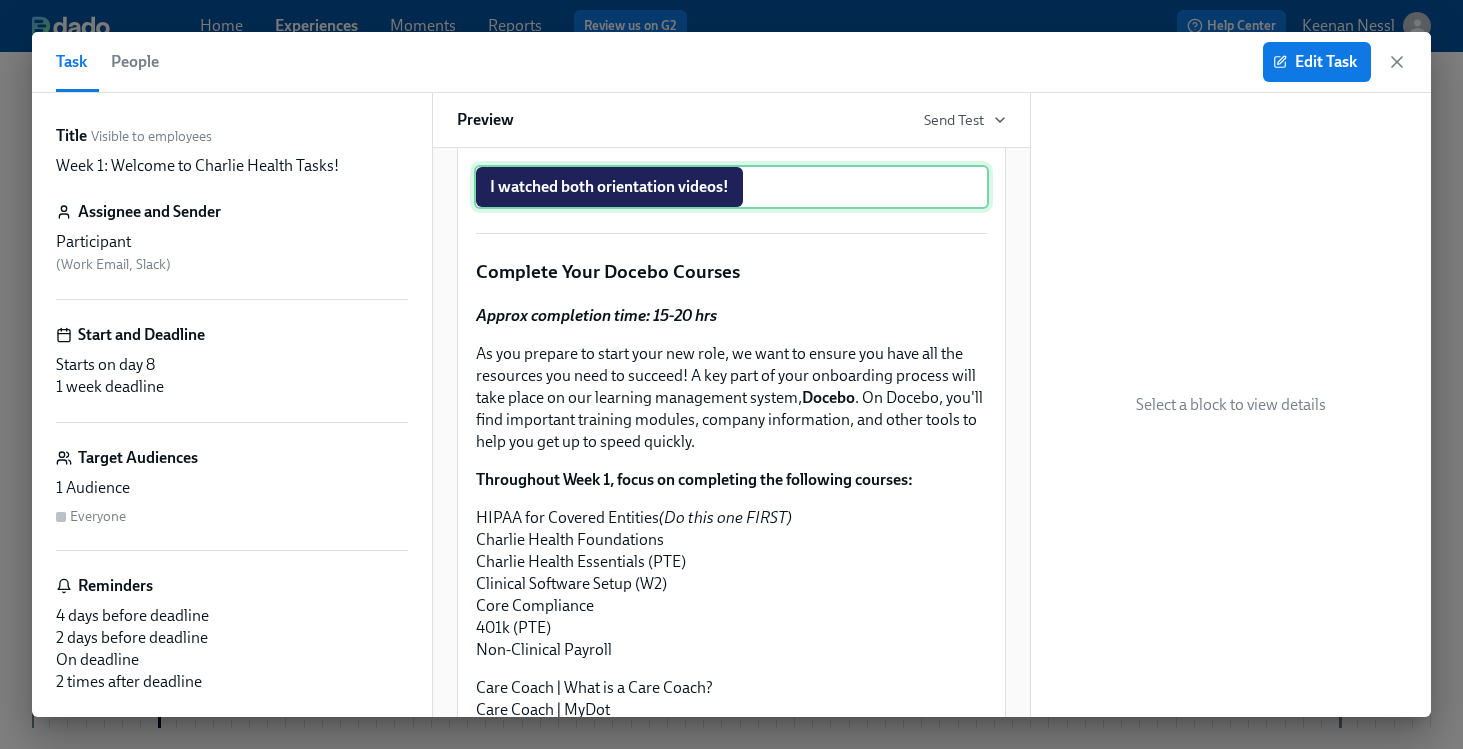 click on "I watched both orientation videos!" at bounding box center (731, 187) 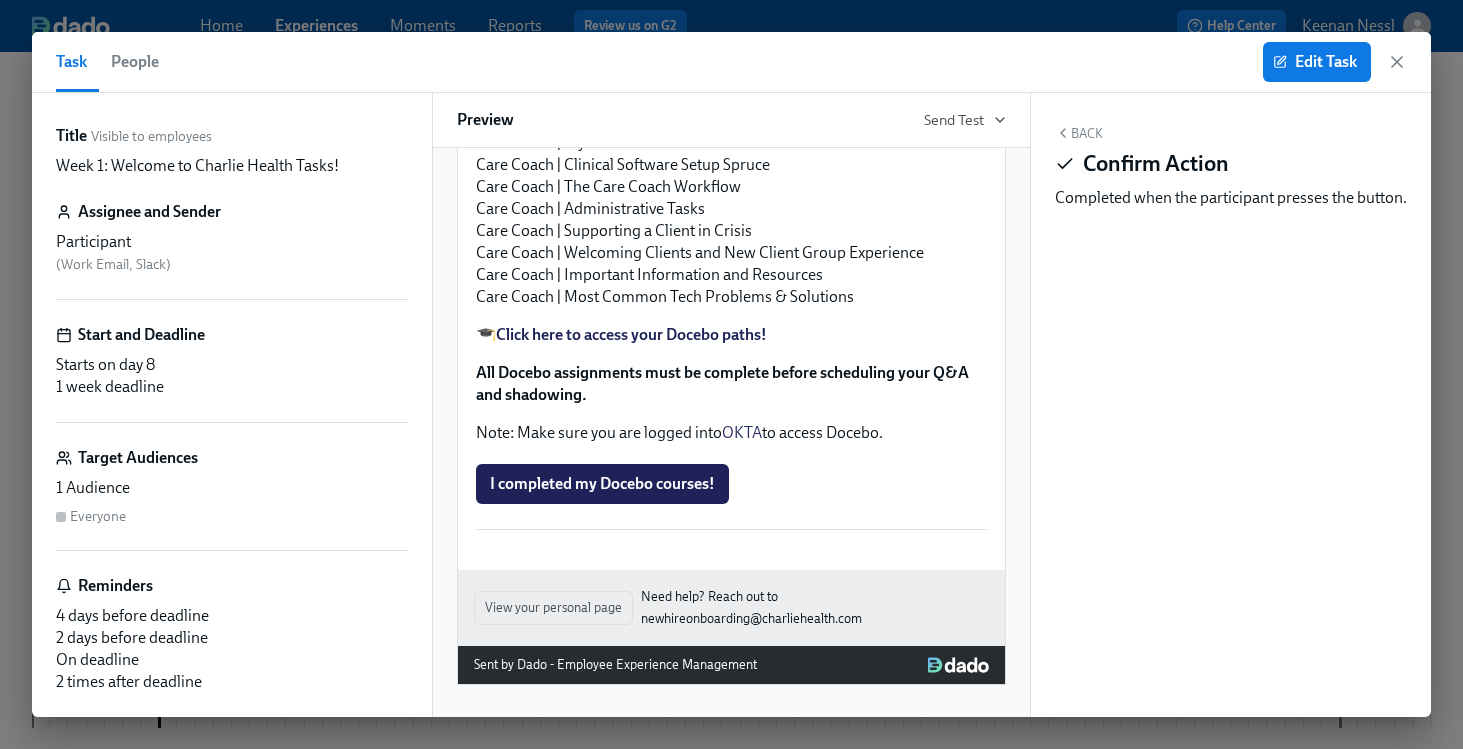 scroll, scrollTop: 2281, scrollLeft: 0, axis: vertical 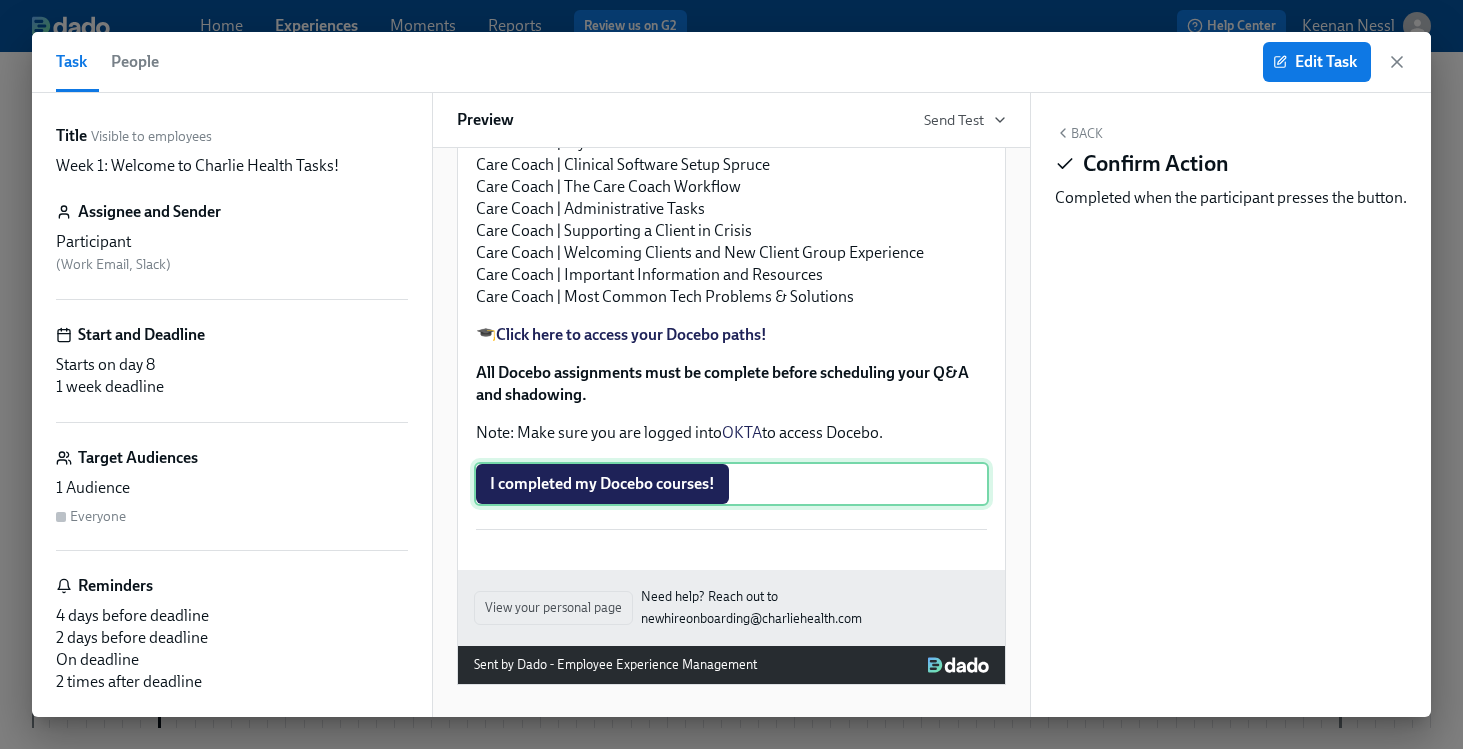 click on "I completed my Docebo courses!" at bounding box center (731, 484) 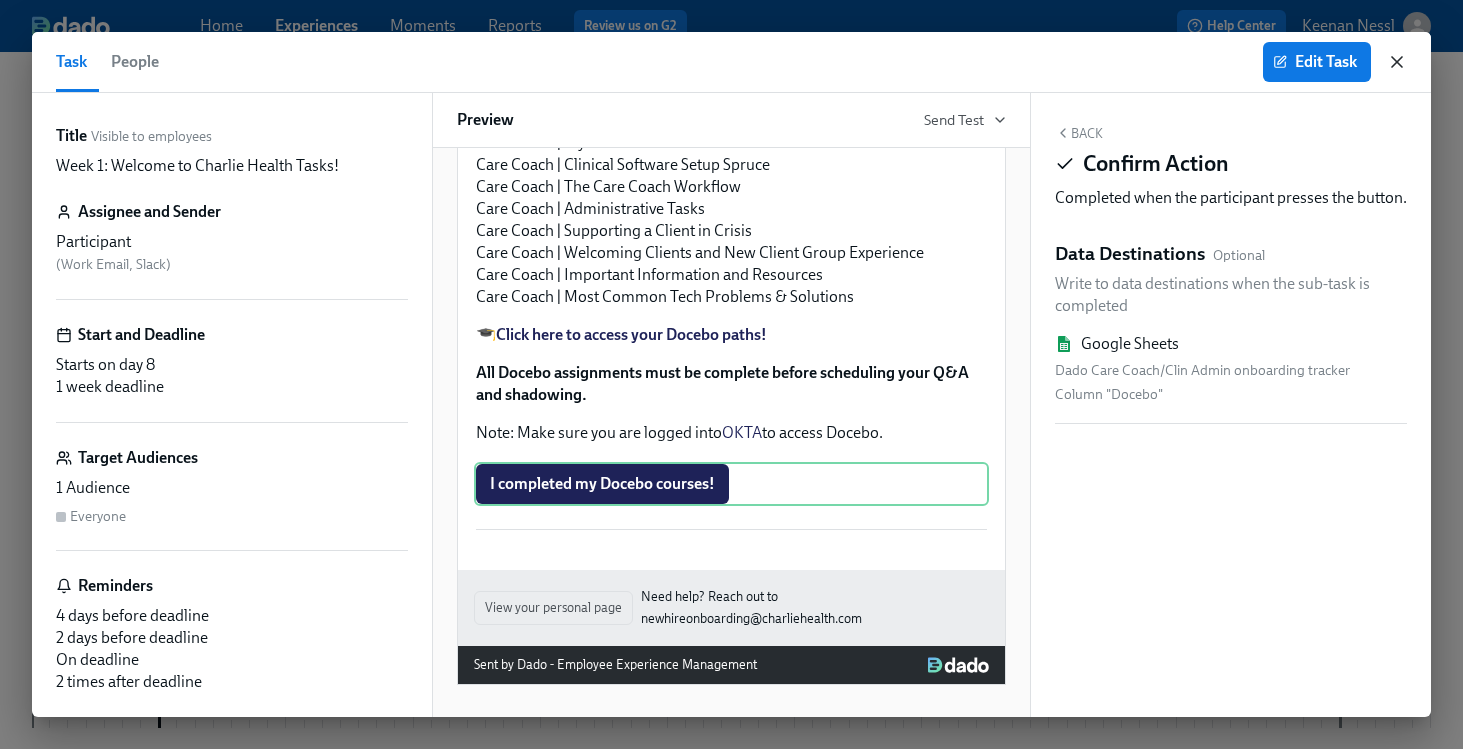 click 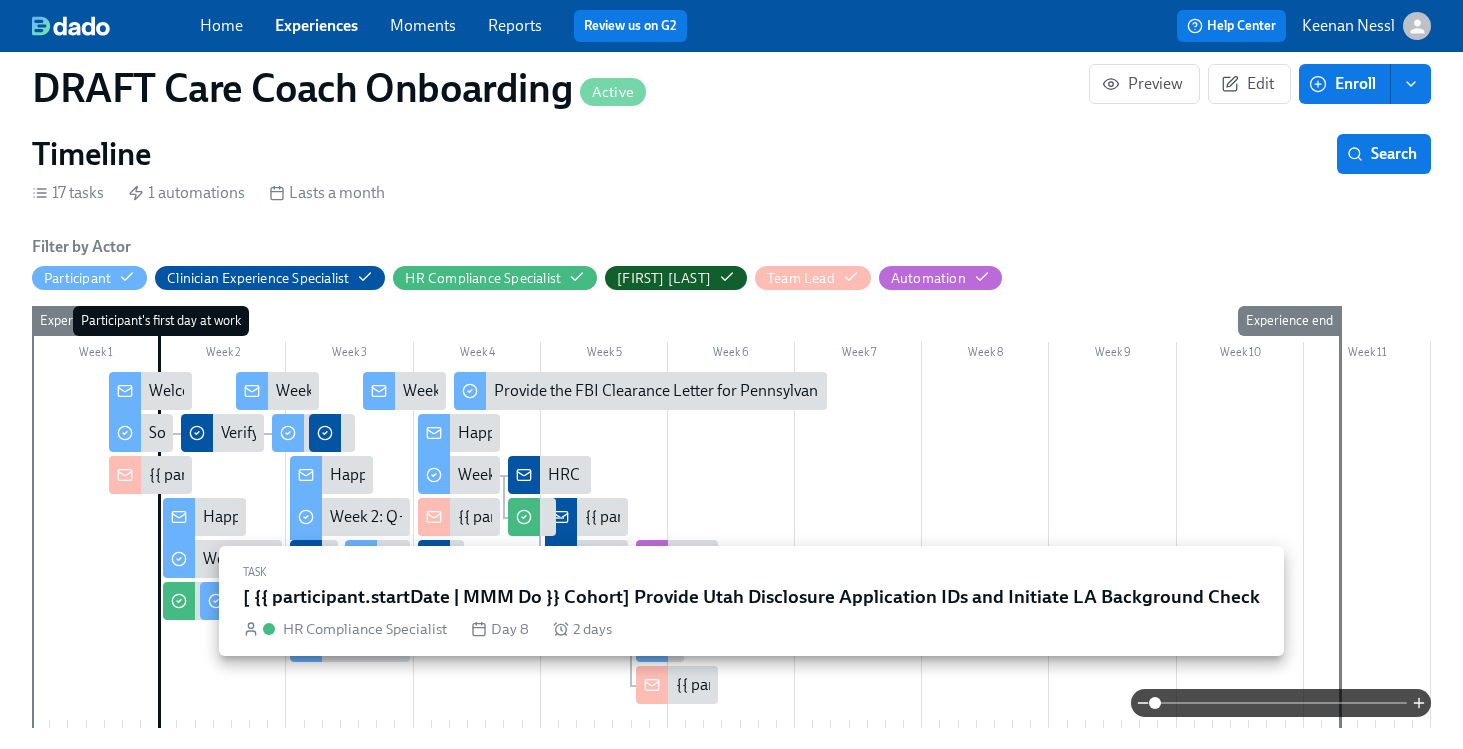 click 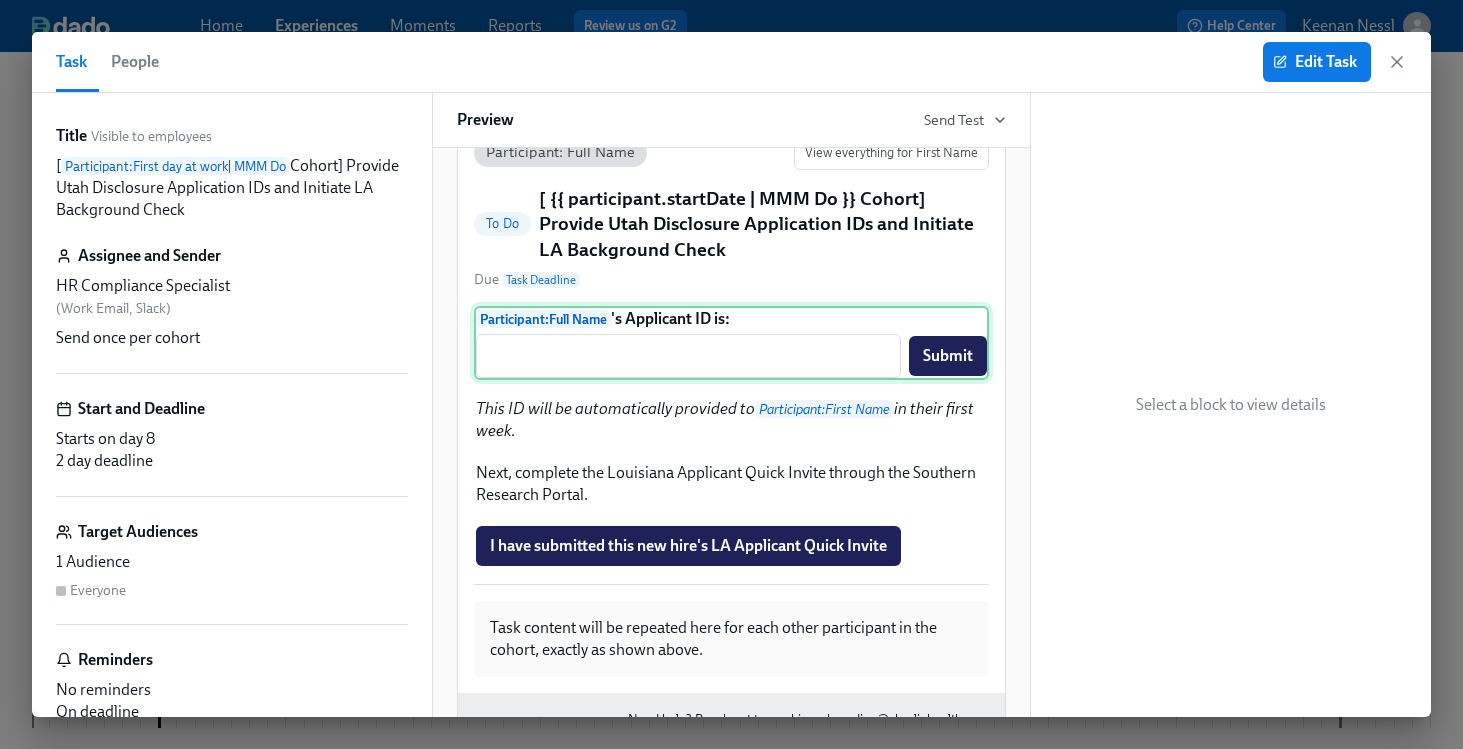 scroll, scrollTop: 195, scrollLeft: 0, axis: vertical 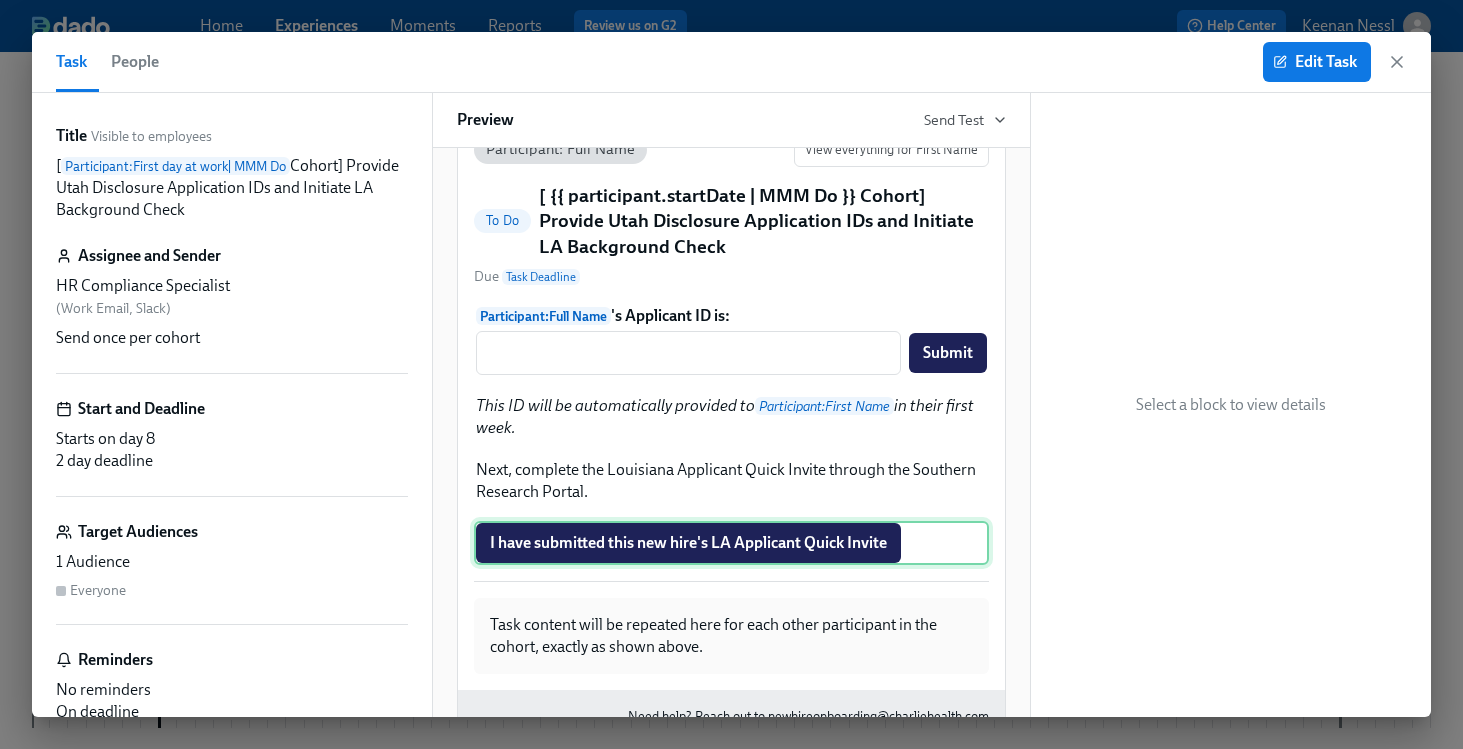 click on "I have submitted this new hire's LA Applicant Quick Invite" at bounding box center (731, 543) 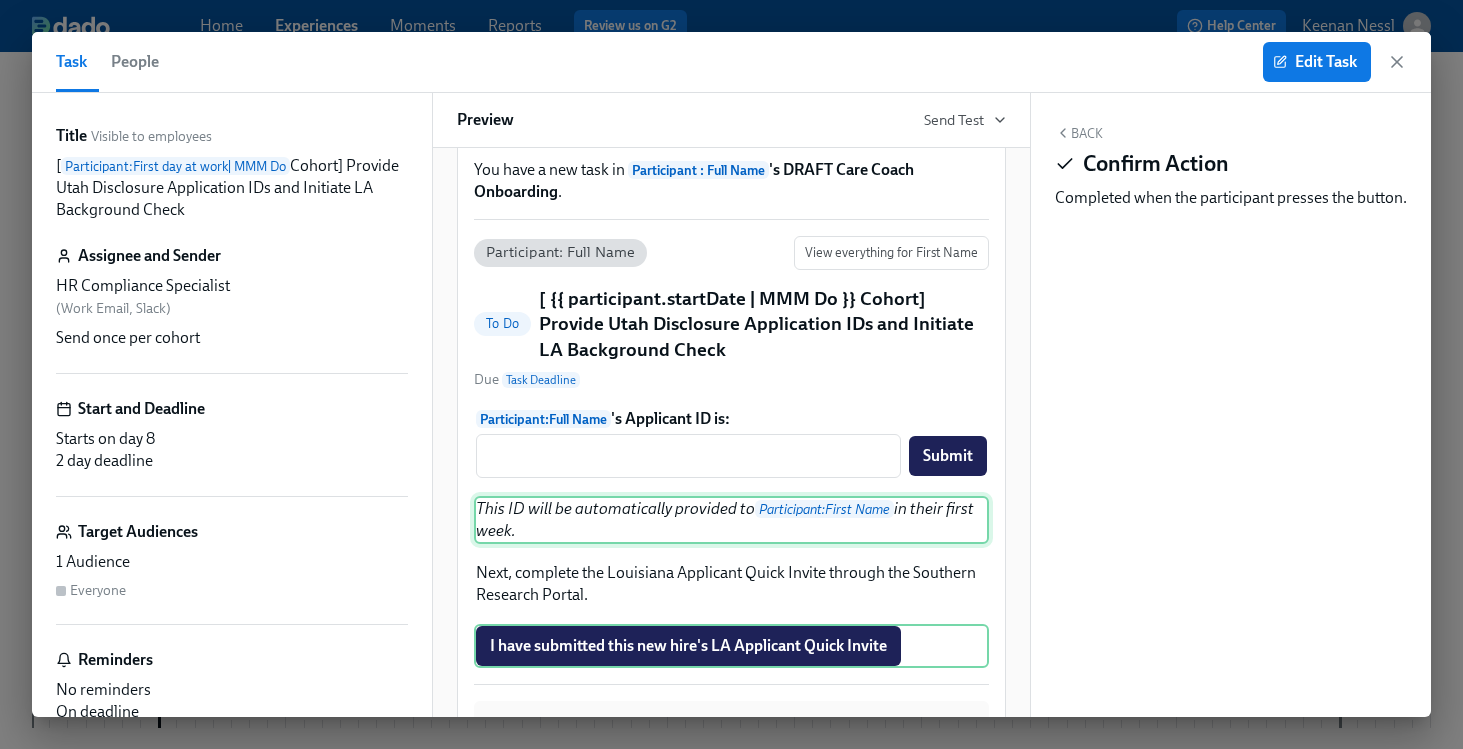 scroll, scrollTop: 85, scrollLeft: 0, axis: vertical 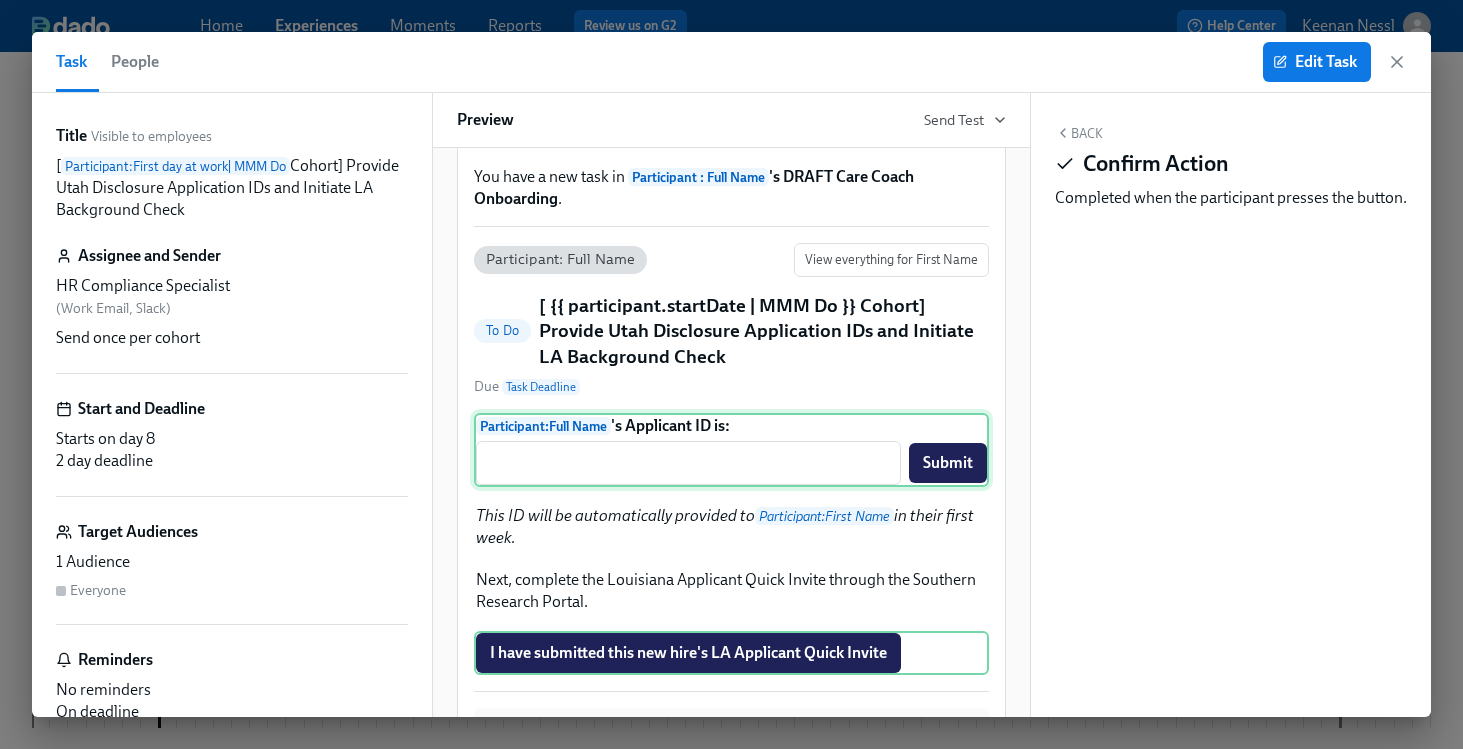 click on "Participant : [PERSON]'s Applicant ID is: ​ Submit" at bounding box center [731, 450] 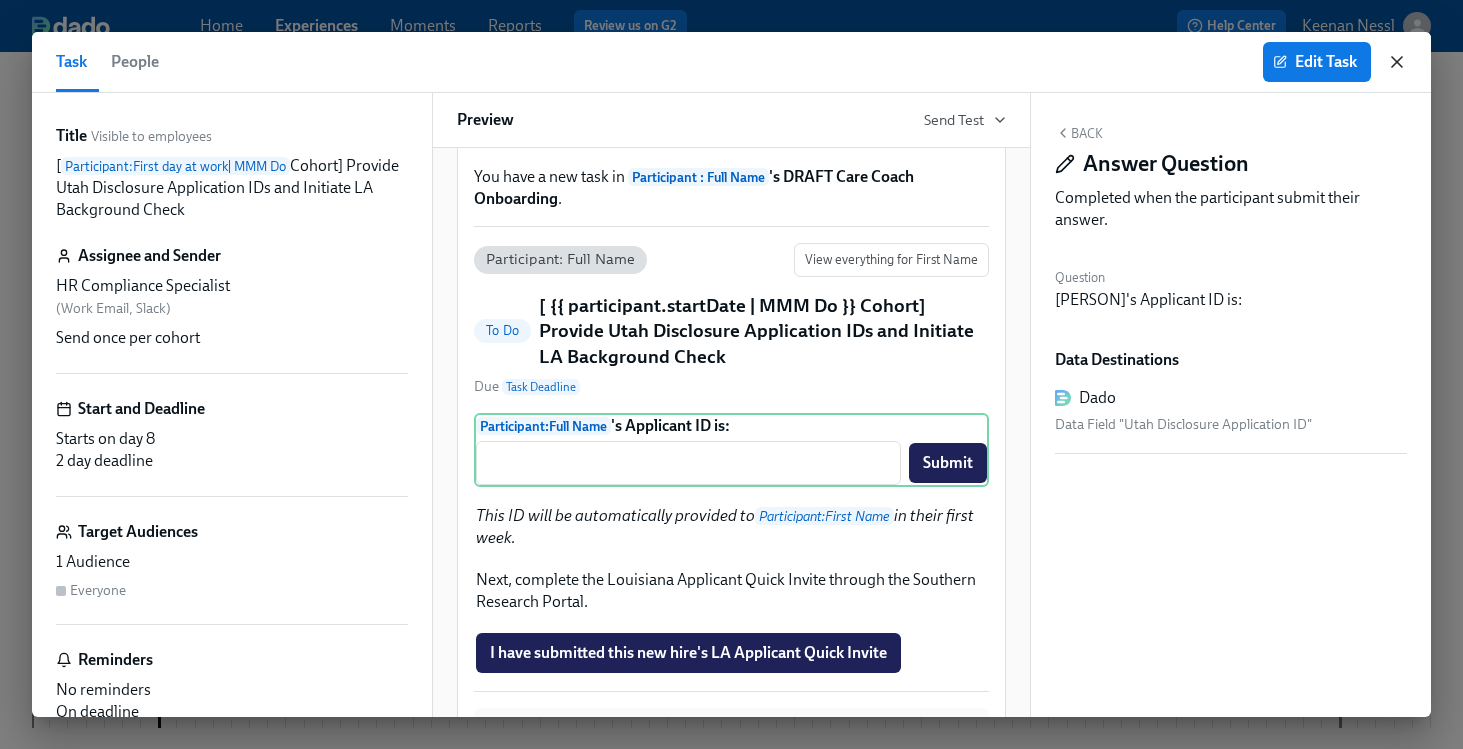 click 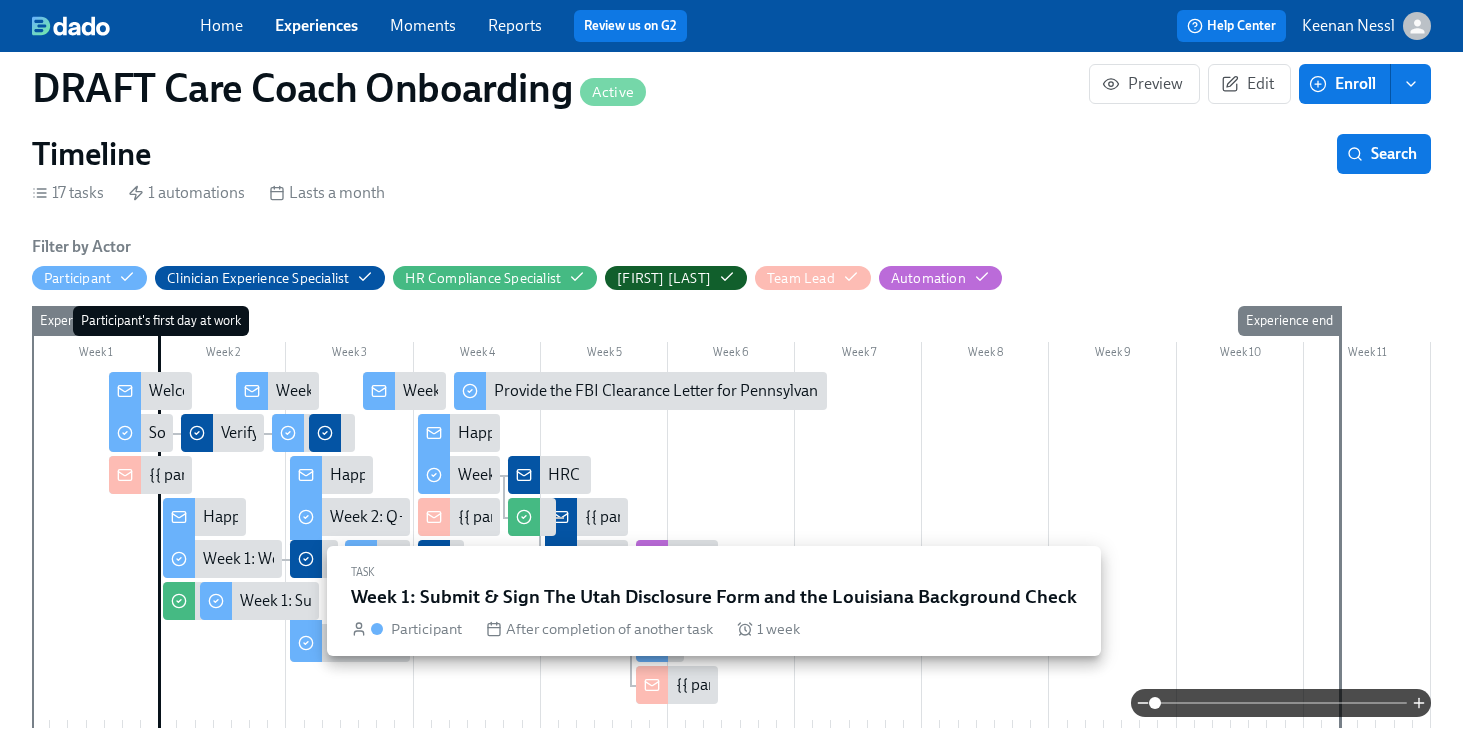 click on "Week 1: Submit & Sign The Utah Disclosure Form and the Louisiana Background Check" at bounding box center (534, 601) 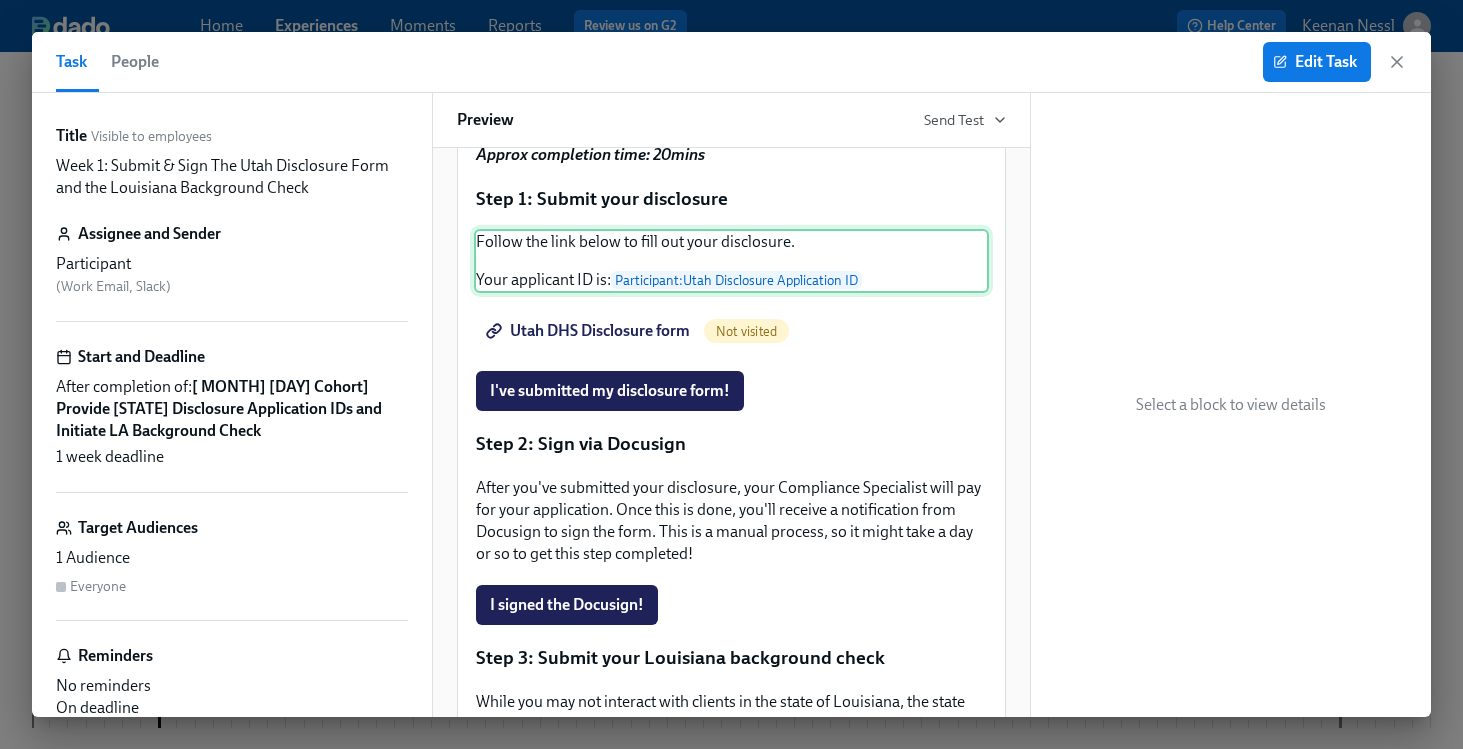 scroll, scrollTop: 241, scrollLeft: 0, axis: vertical 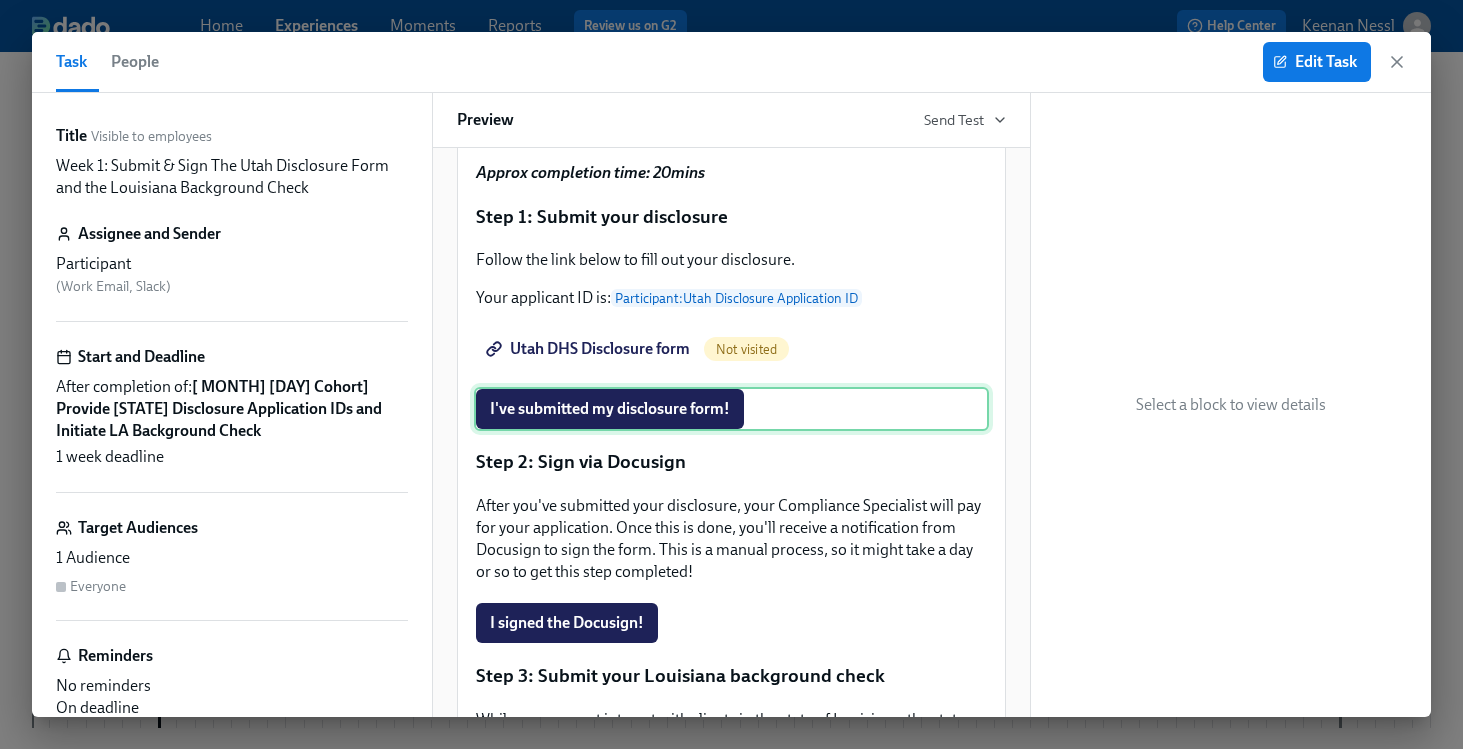 click on "I've submitted my disclosure form!" at bounding box center [731, 409] 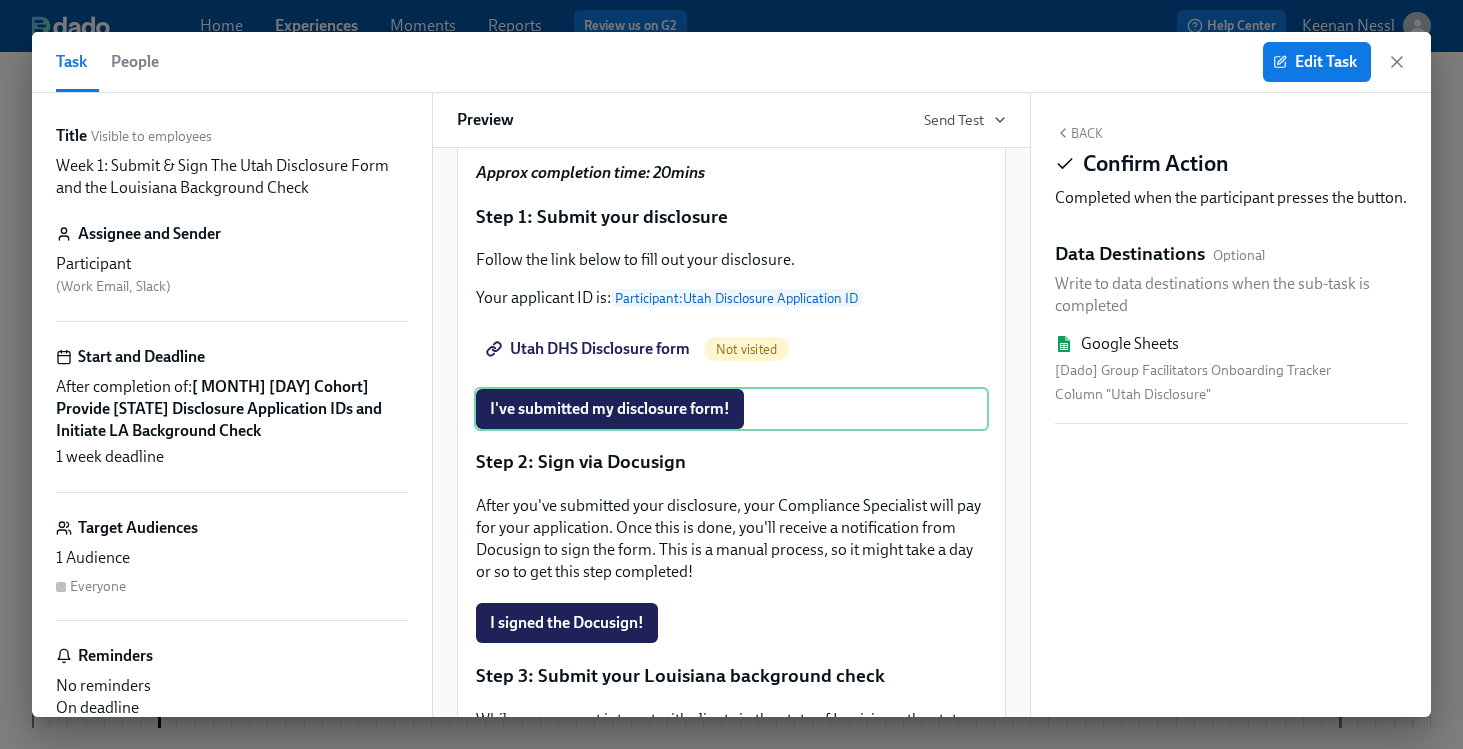 click on "Column "Utah Disclosure"" at bounding box center (1231, 395) 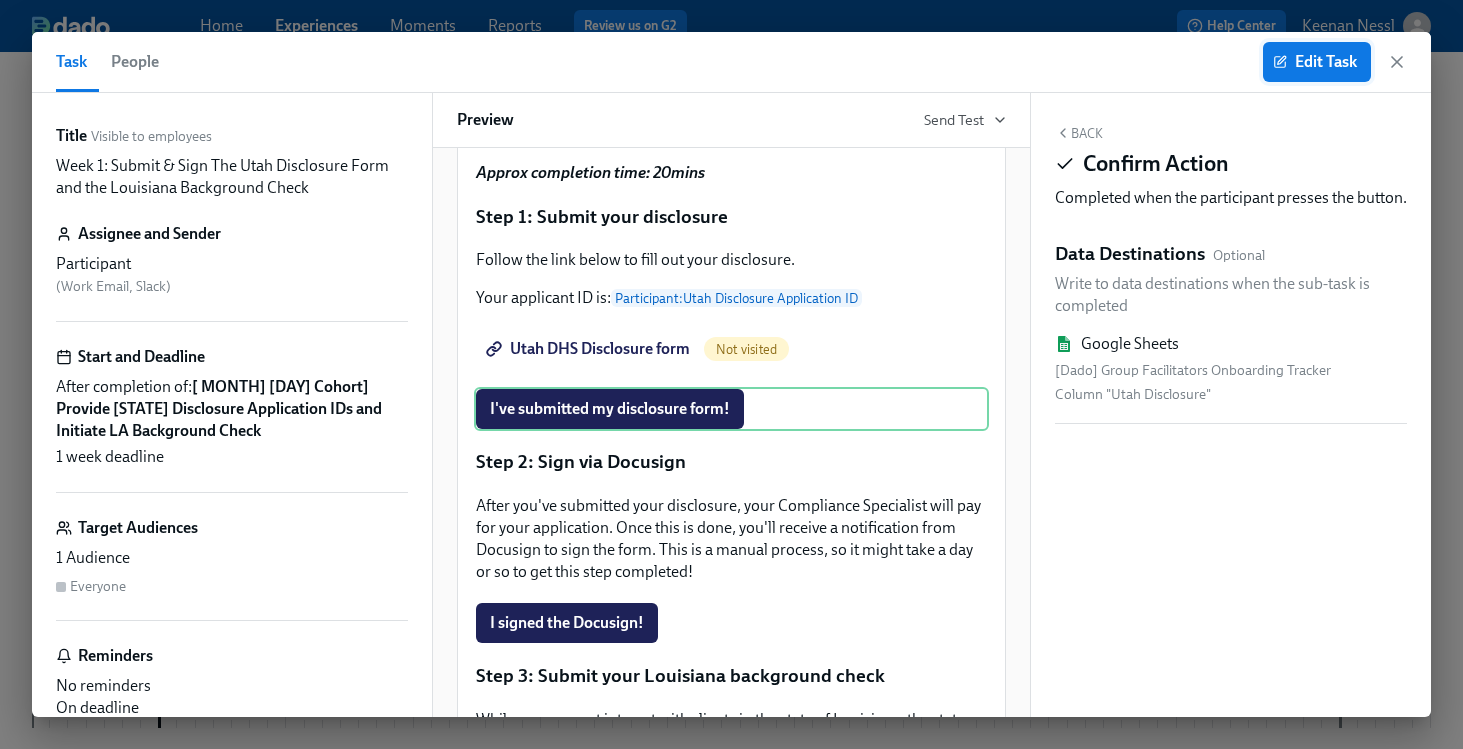 click on "Edit Task" at bounding box center [1317, 62] 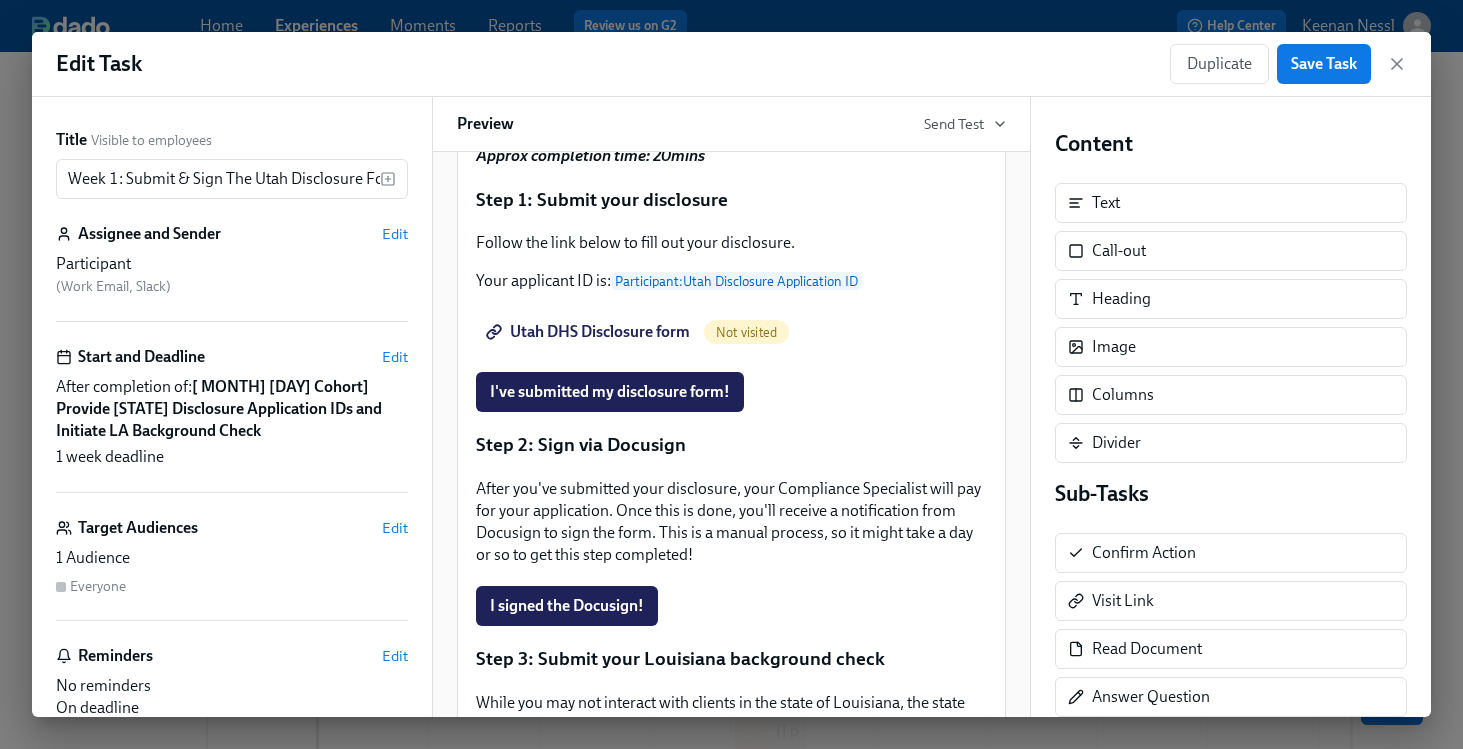 scroll, scrollTop: 265, scrollLeft: 0, axis: vertical 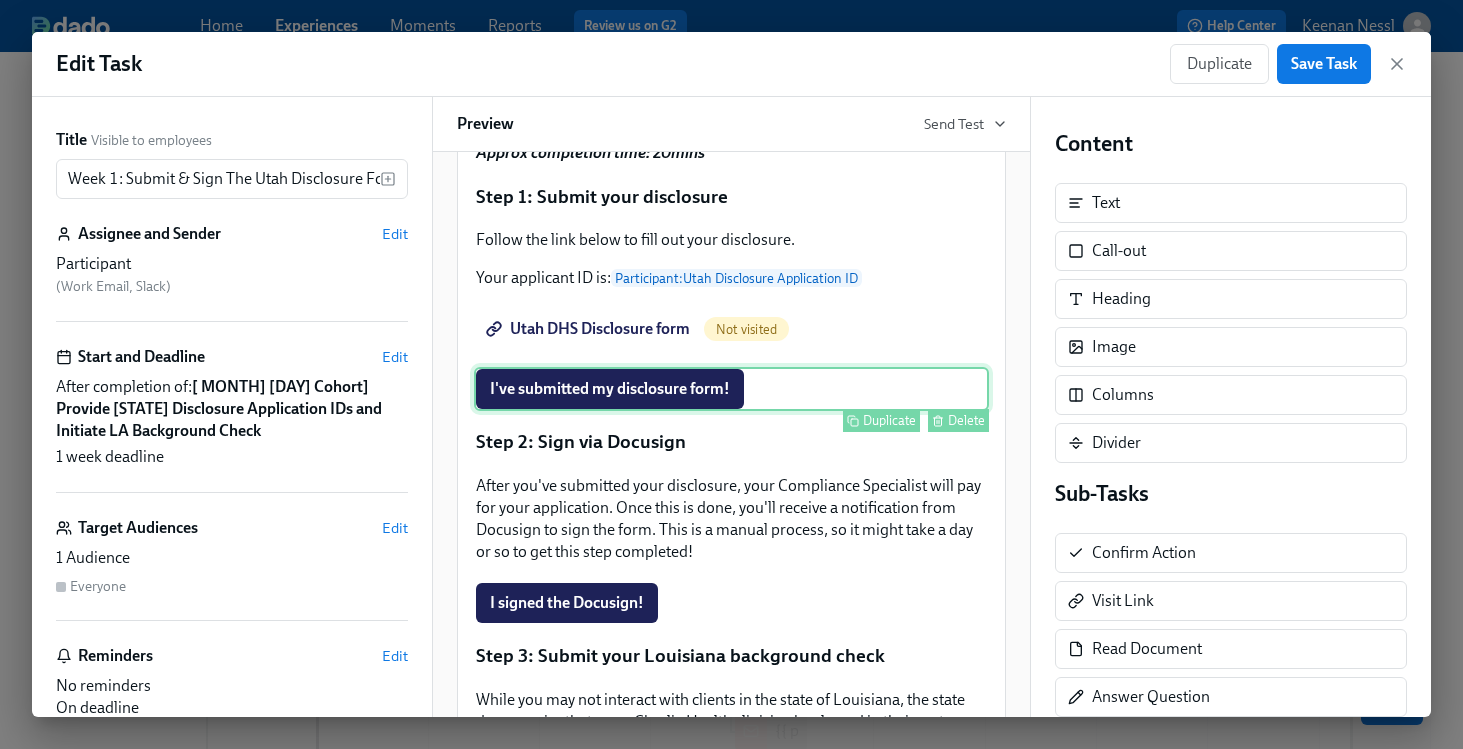 click on "I've submitted my disclosure form!   Duplicate   Delete" at bounding box center (731, 389) 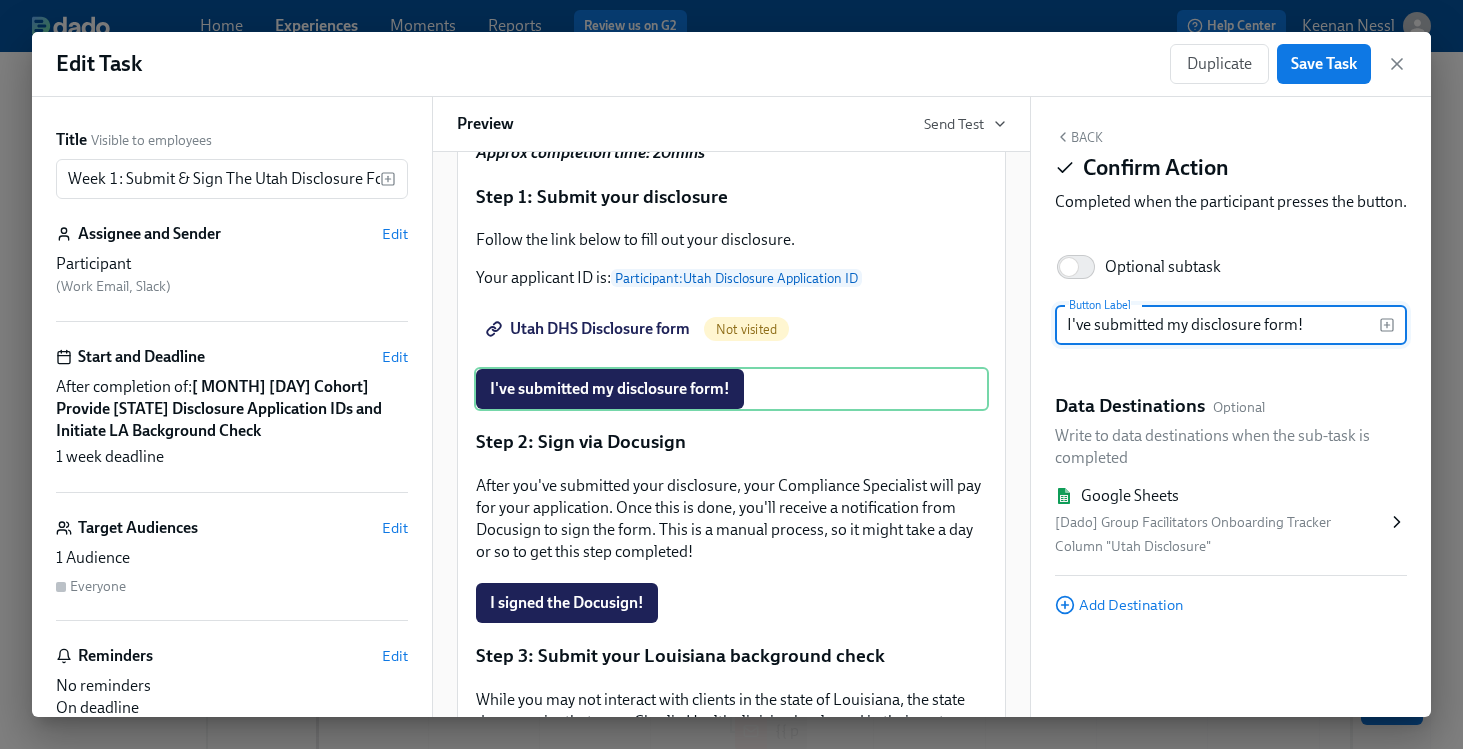 click 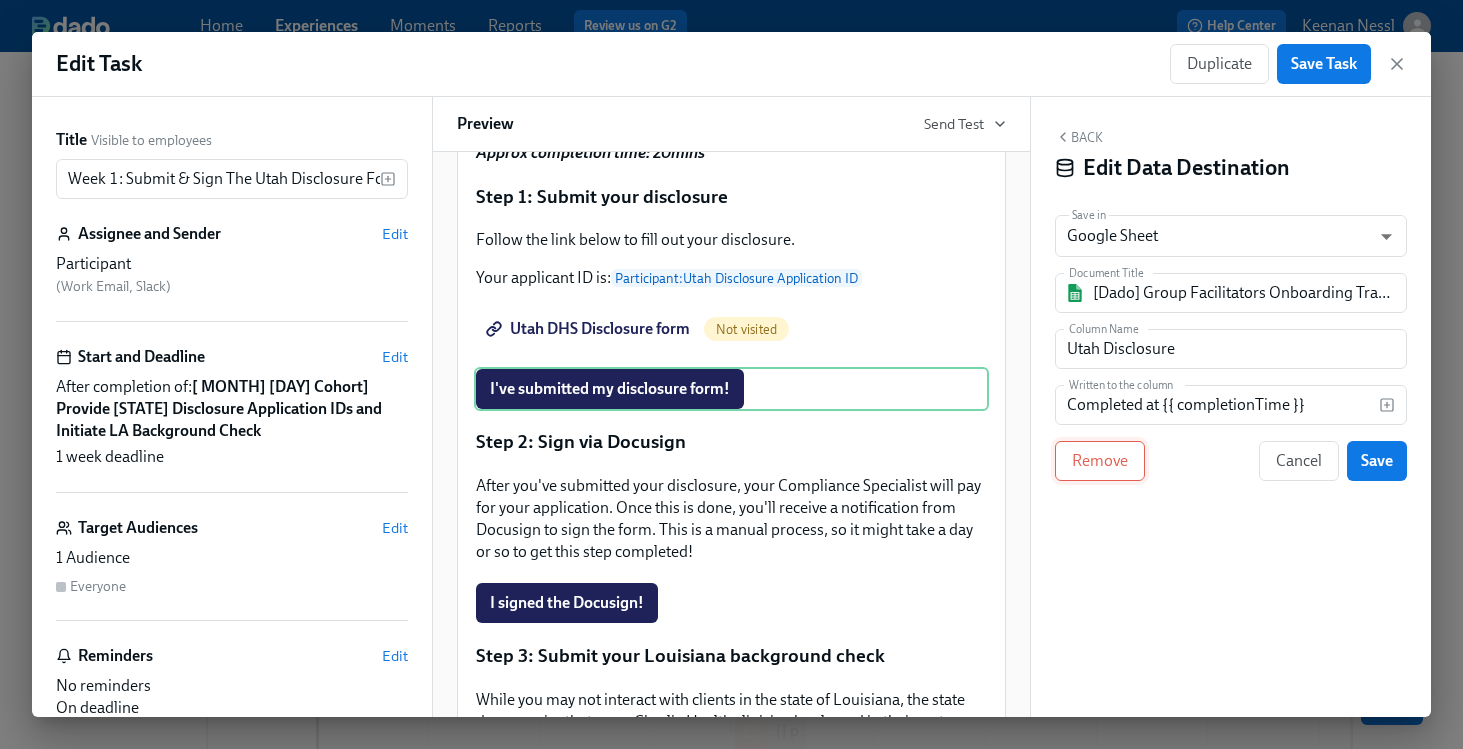 click on "Remove" at bounding box center [1100, 461] 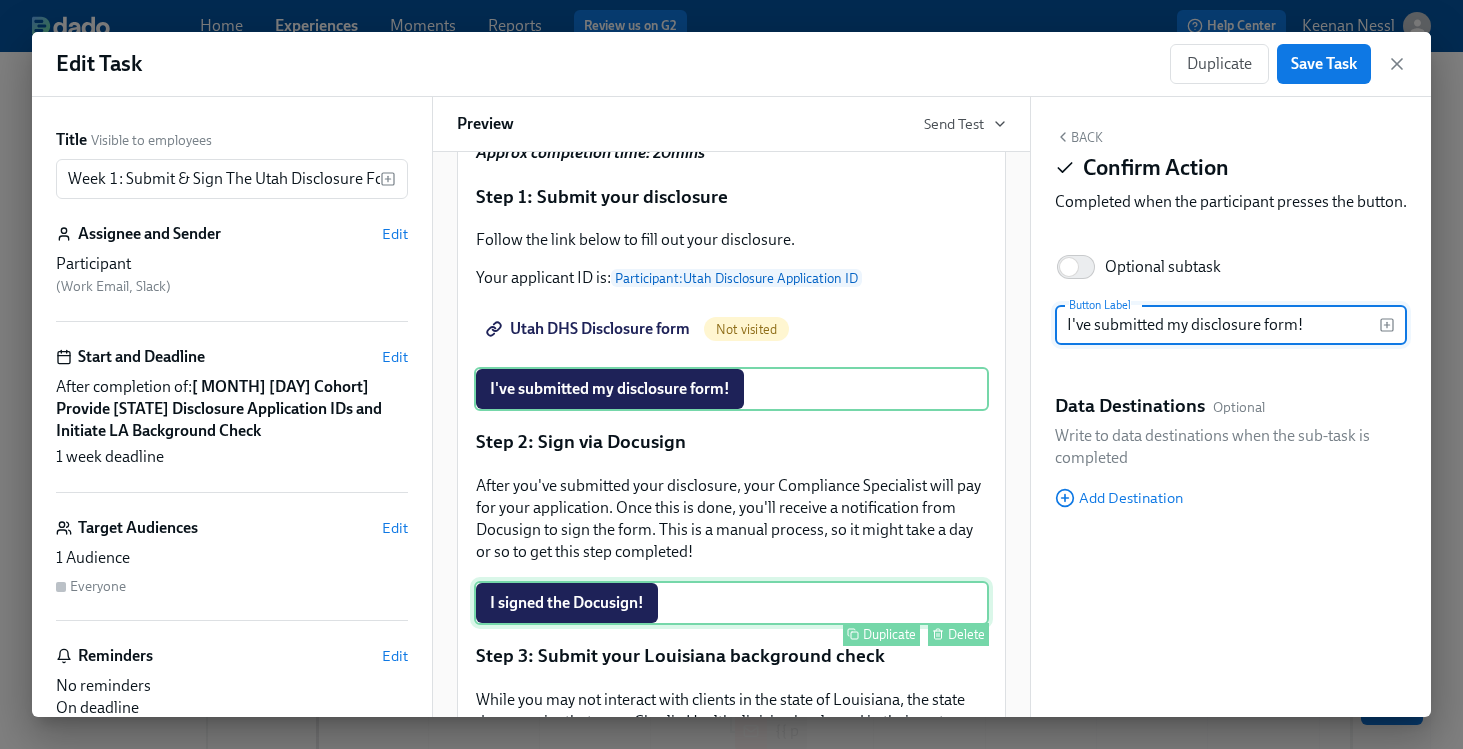 click on "I signed the Docusign!   Duplicate   Delete" at bounding box center (731, 603) 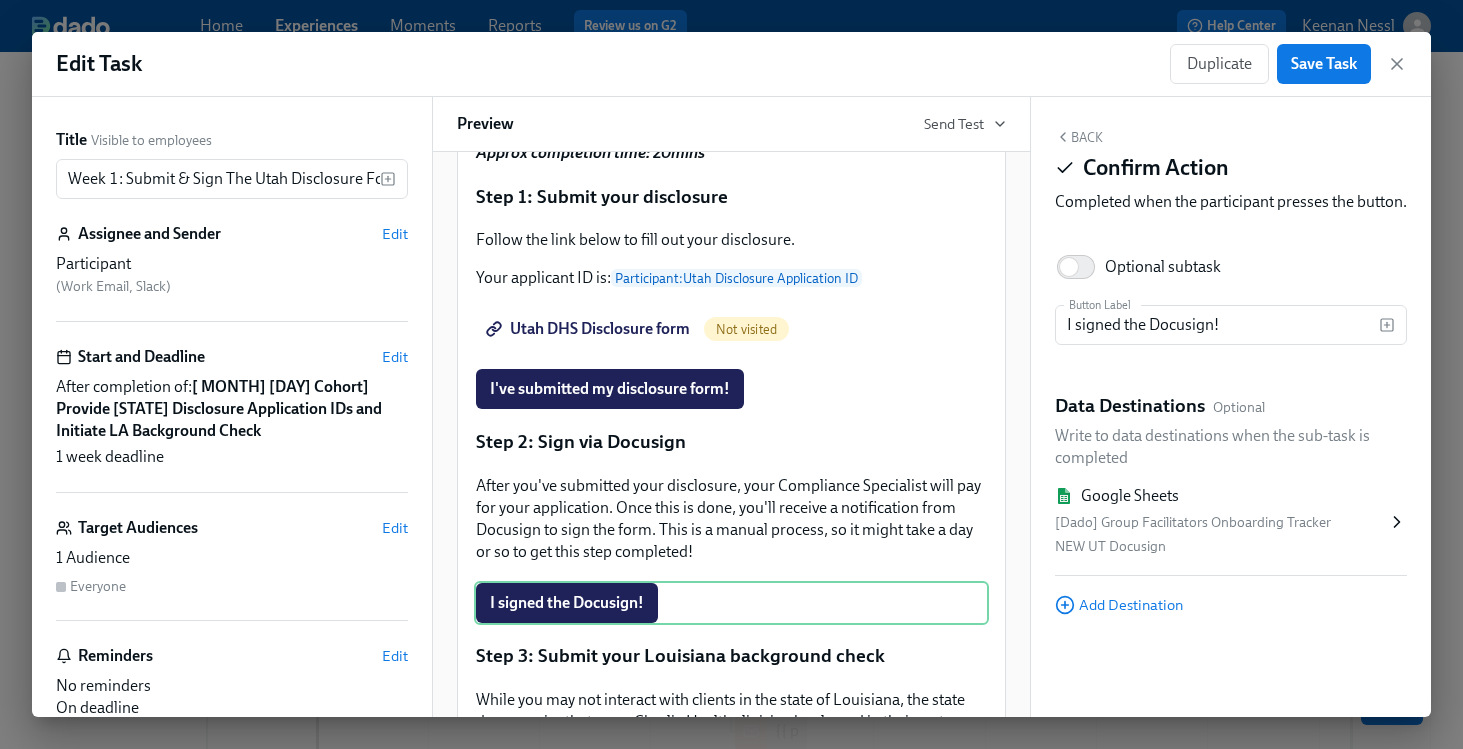 click on "[Dado] Group Facilitators Onboarding Tracker" at bounding box center [1221, 523] 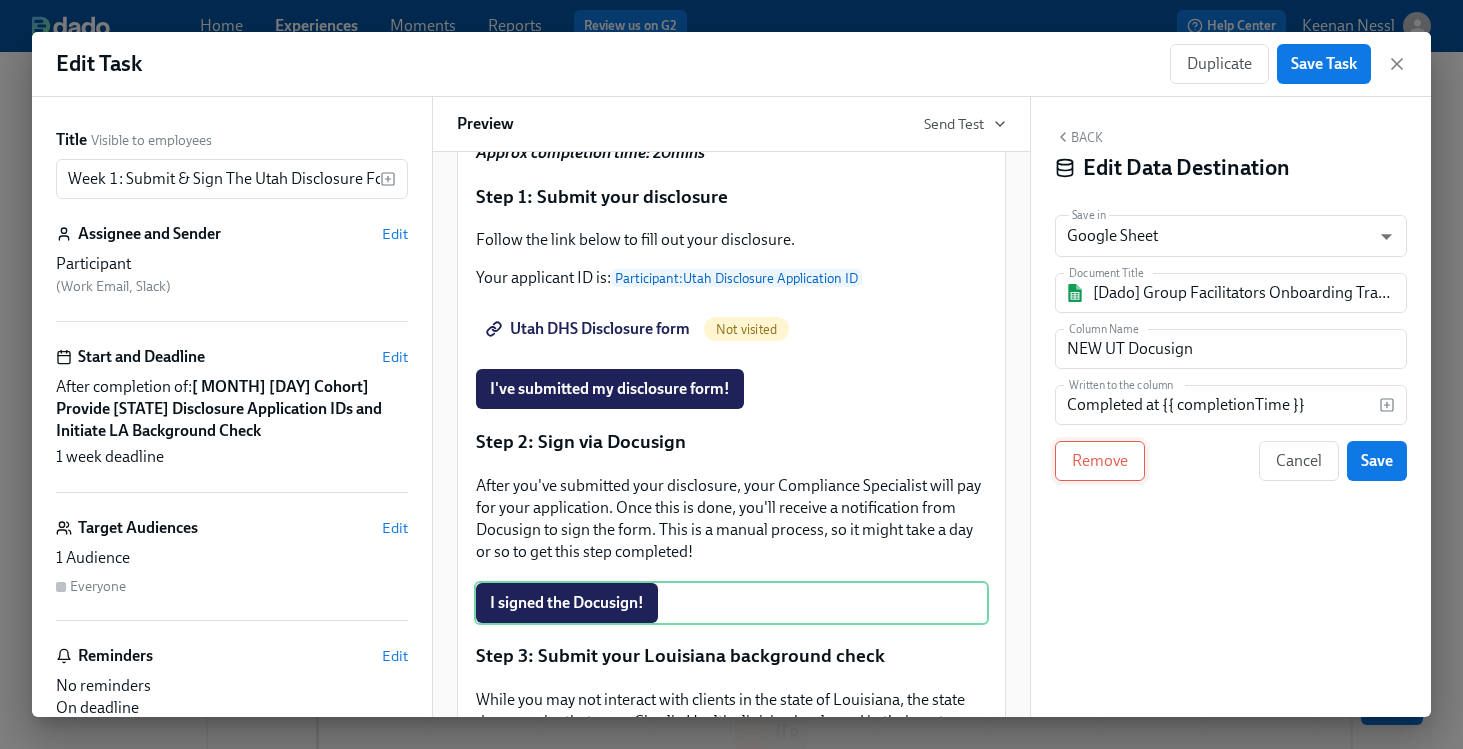click on "Remove" at bounding box center (1100, 461) 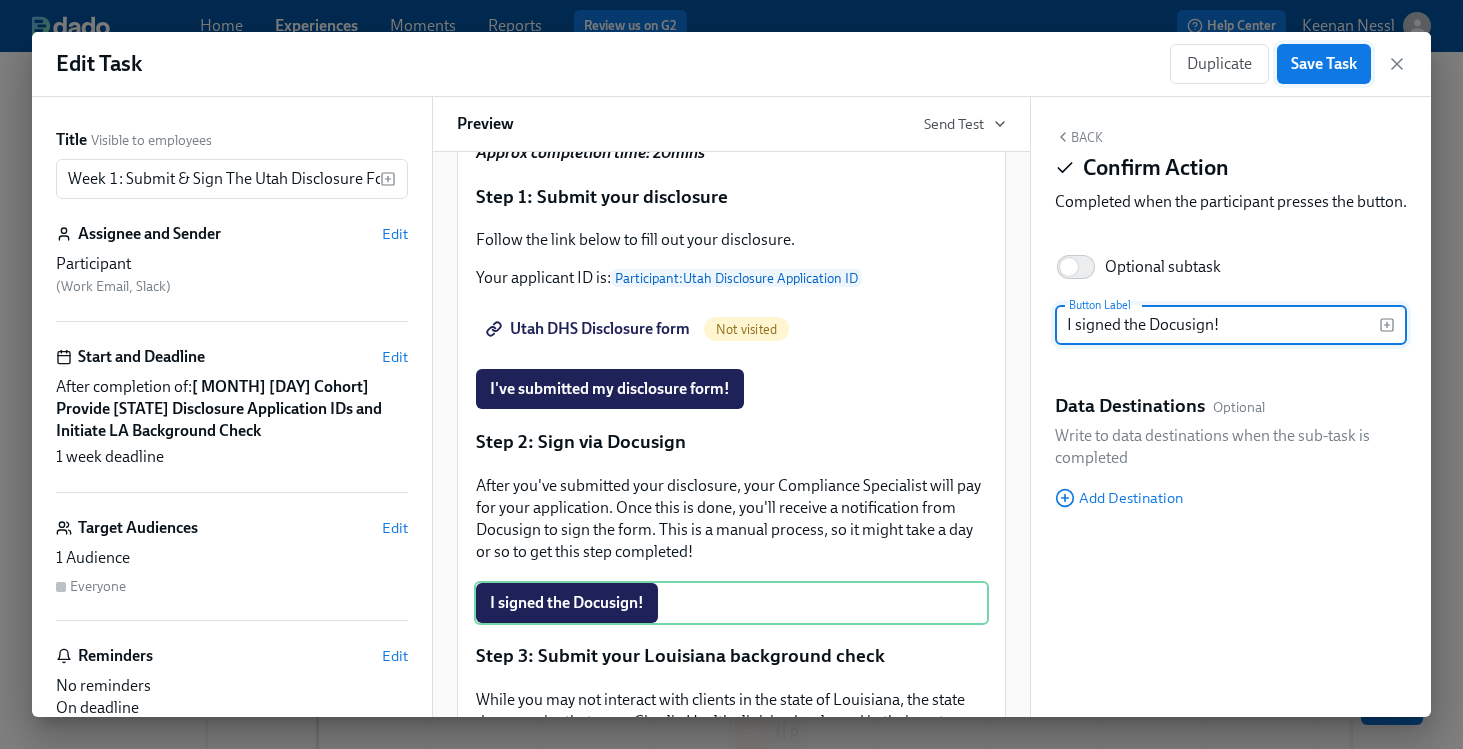 click on "Save Task" at bounding box center (1324, 64) 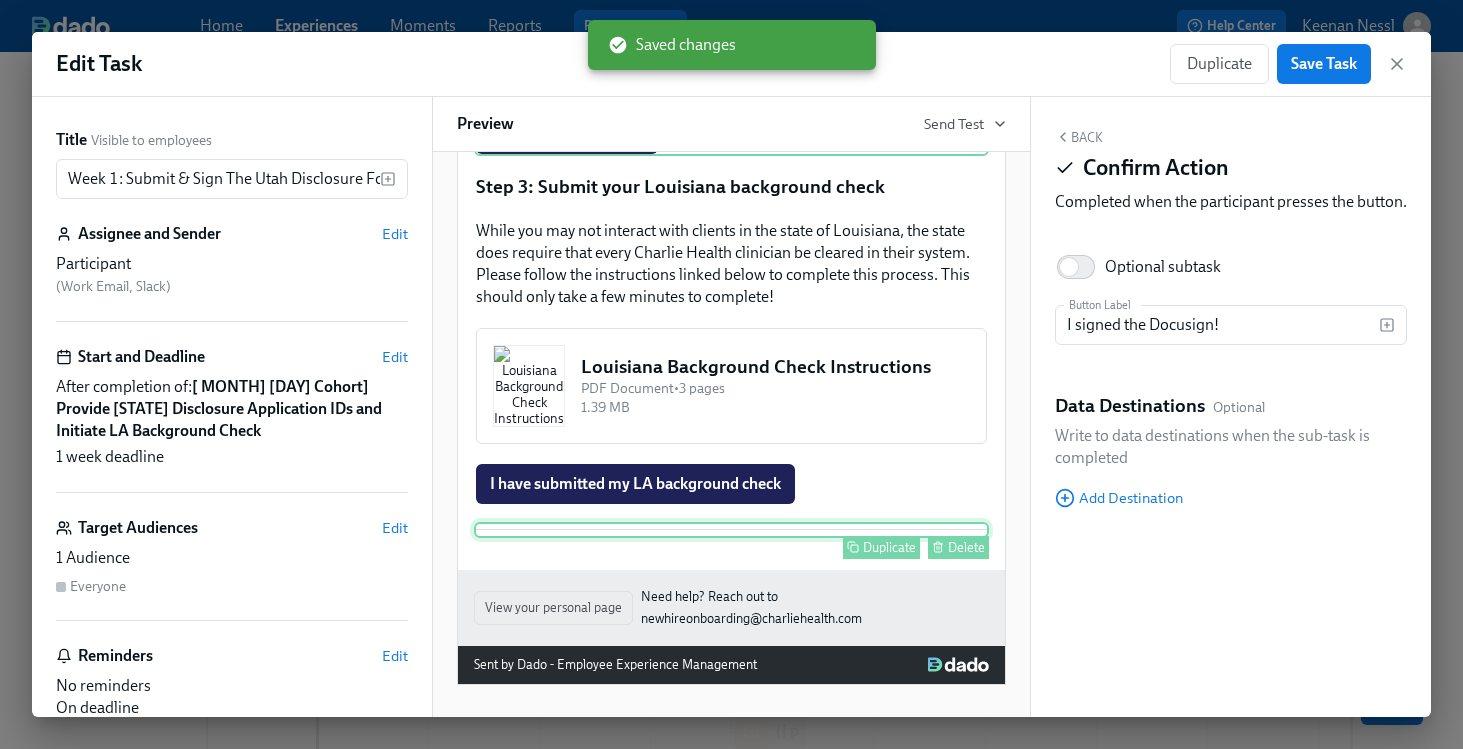 scroll, scrollTop: 759, scrollLeft: 0, axis: vertical 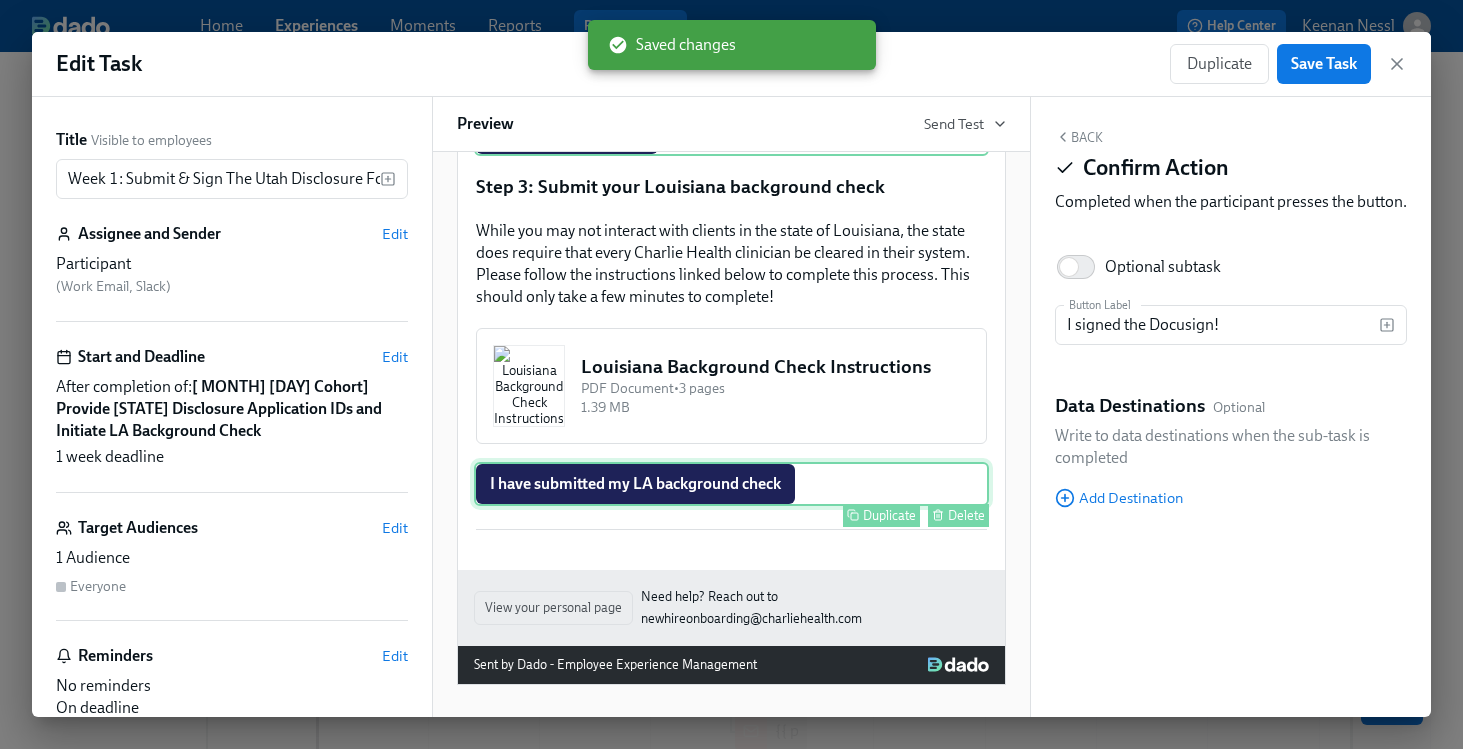 click on "I have submitted my LA background check   Duplicate   Delete" at bounding box center (731, 484) 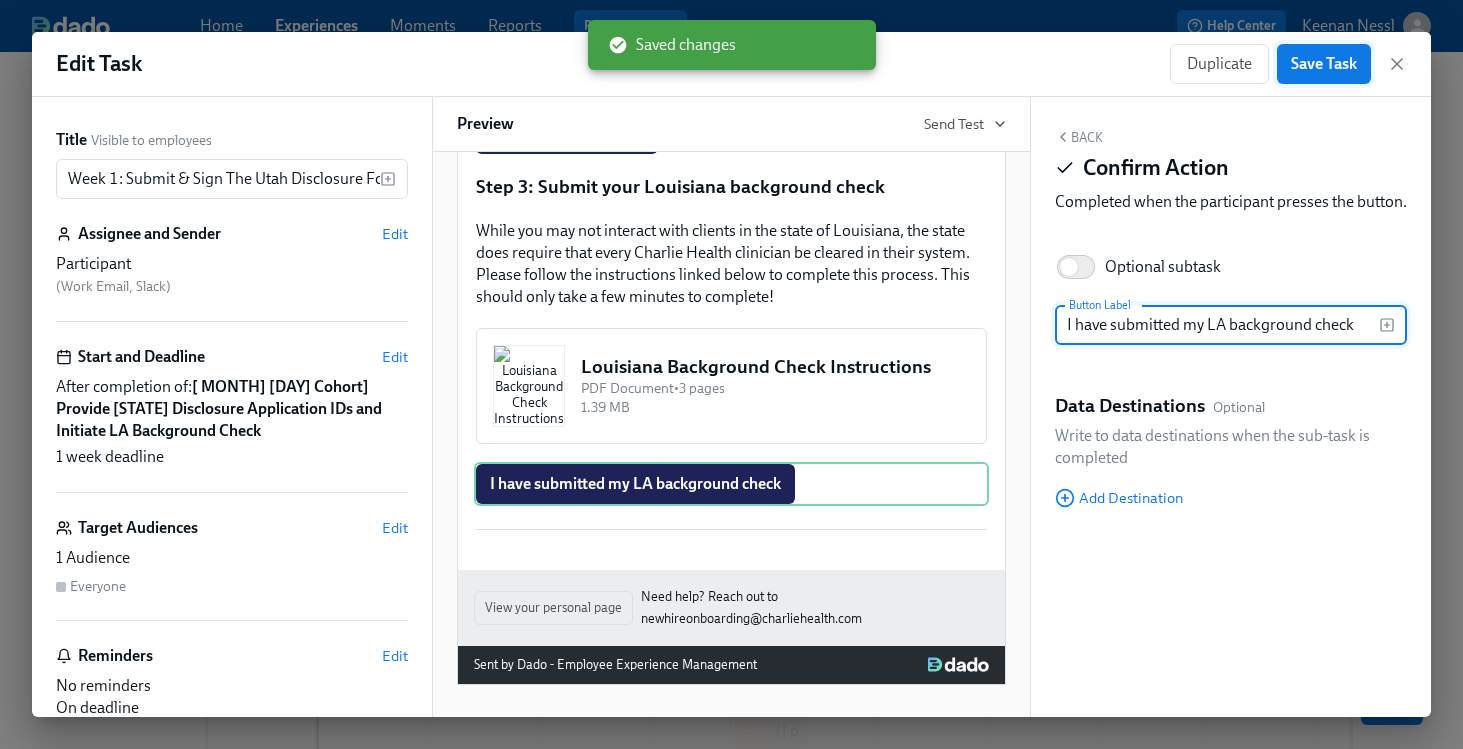 click on "Save Task" at bounding box center (1324, 64) 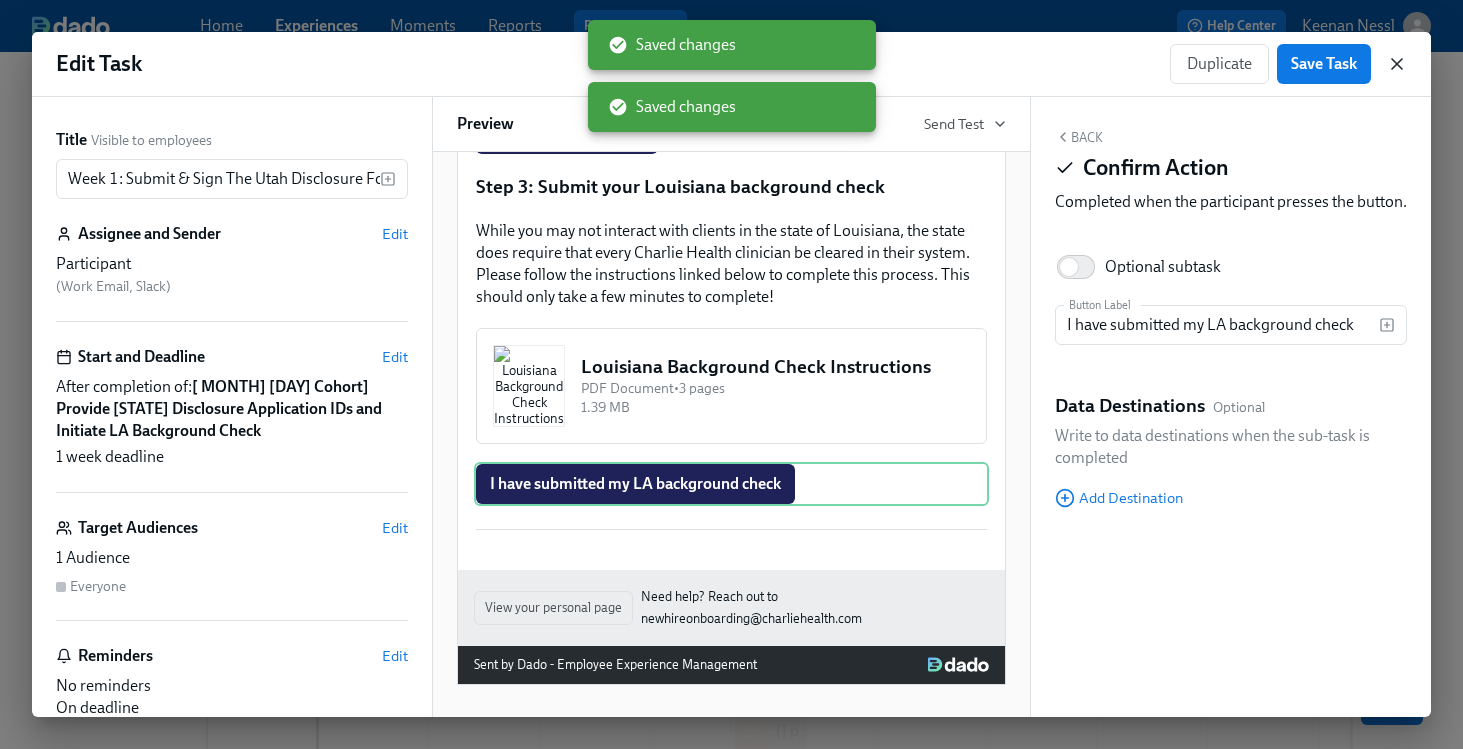 click 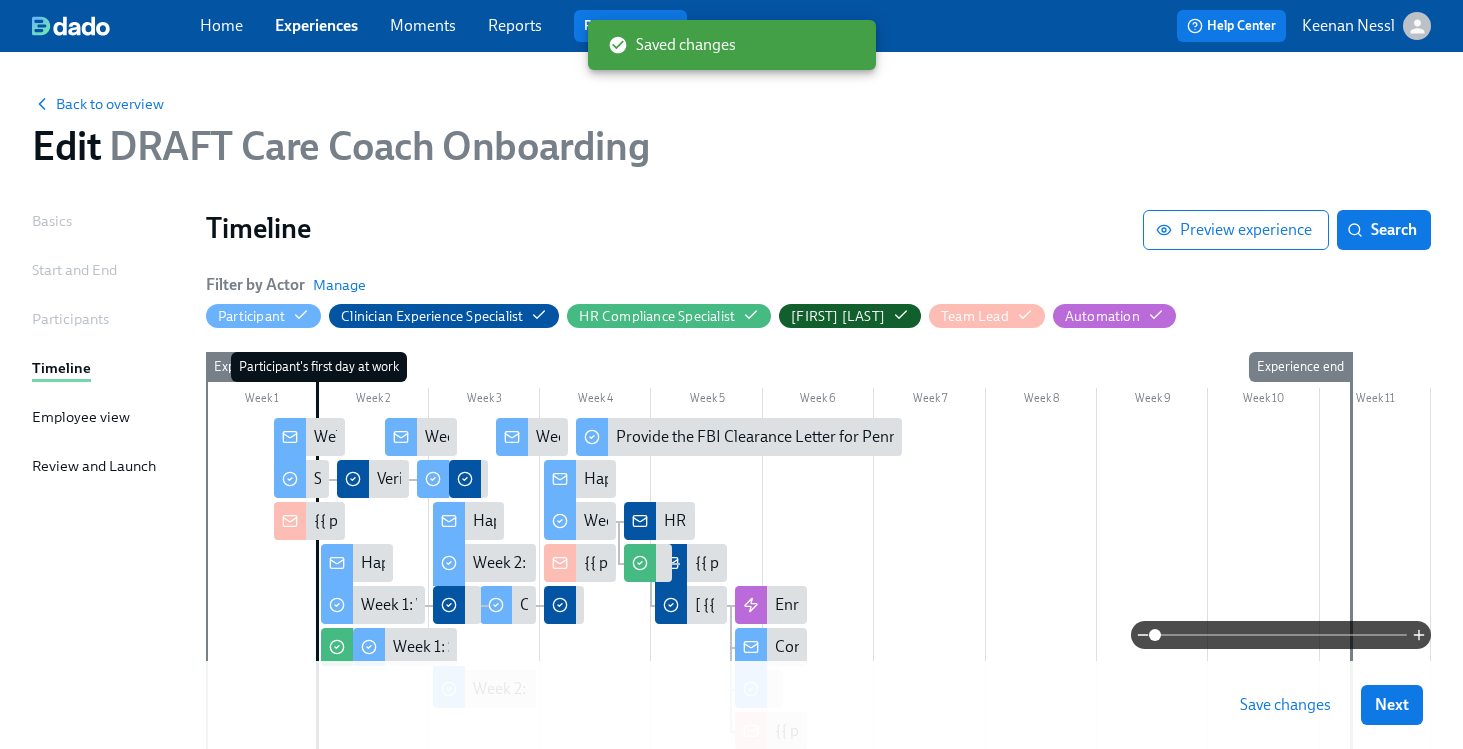click on "Save changes" at bounding box center (1285, 705) 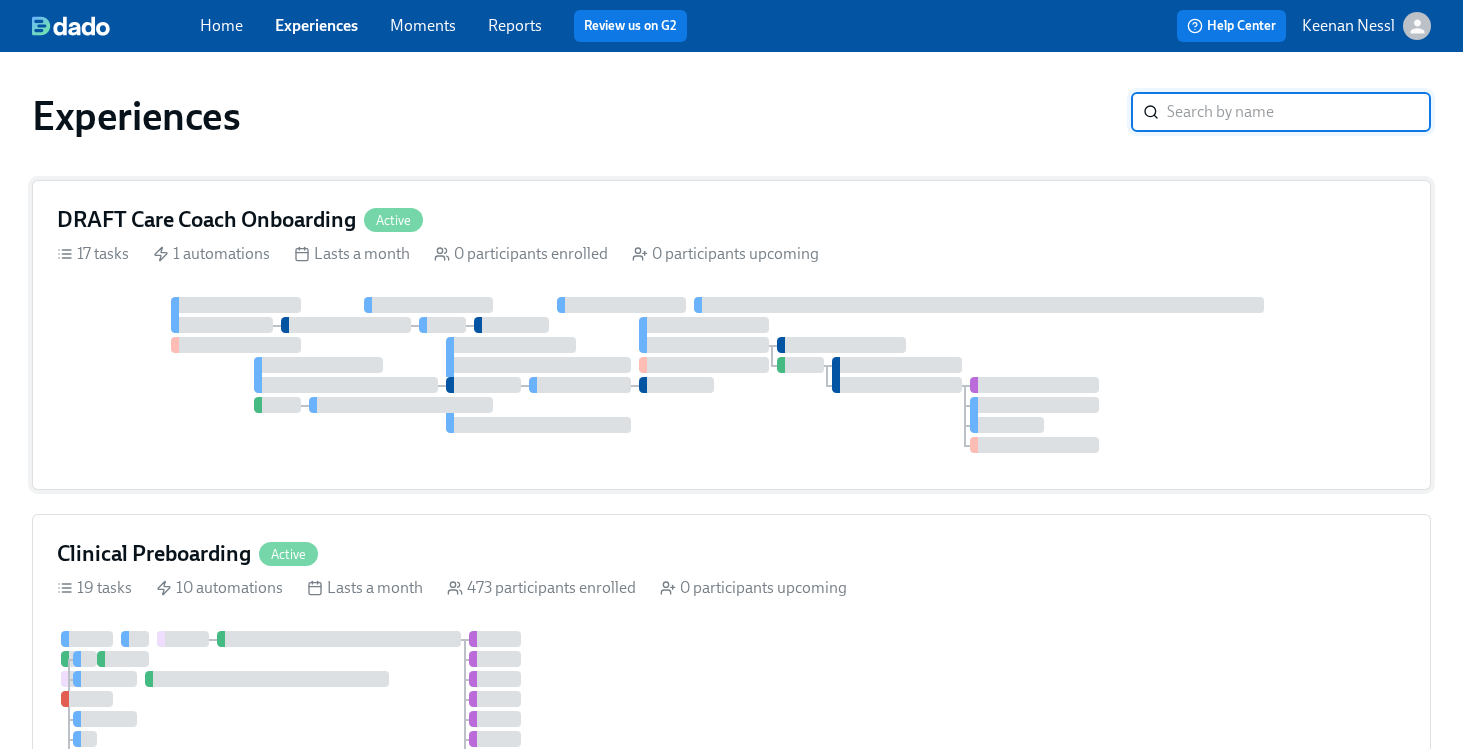 click at bounding box center (731, 375) 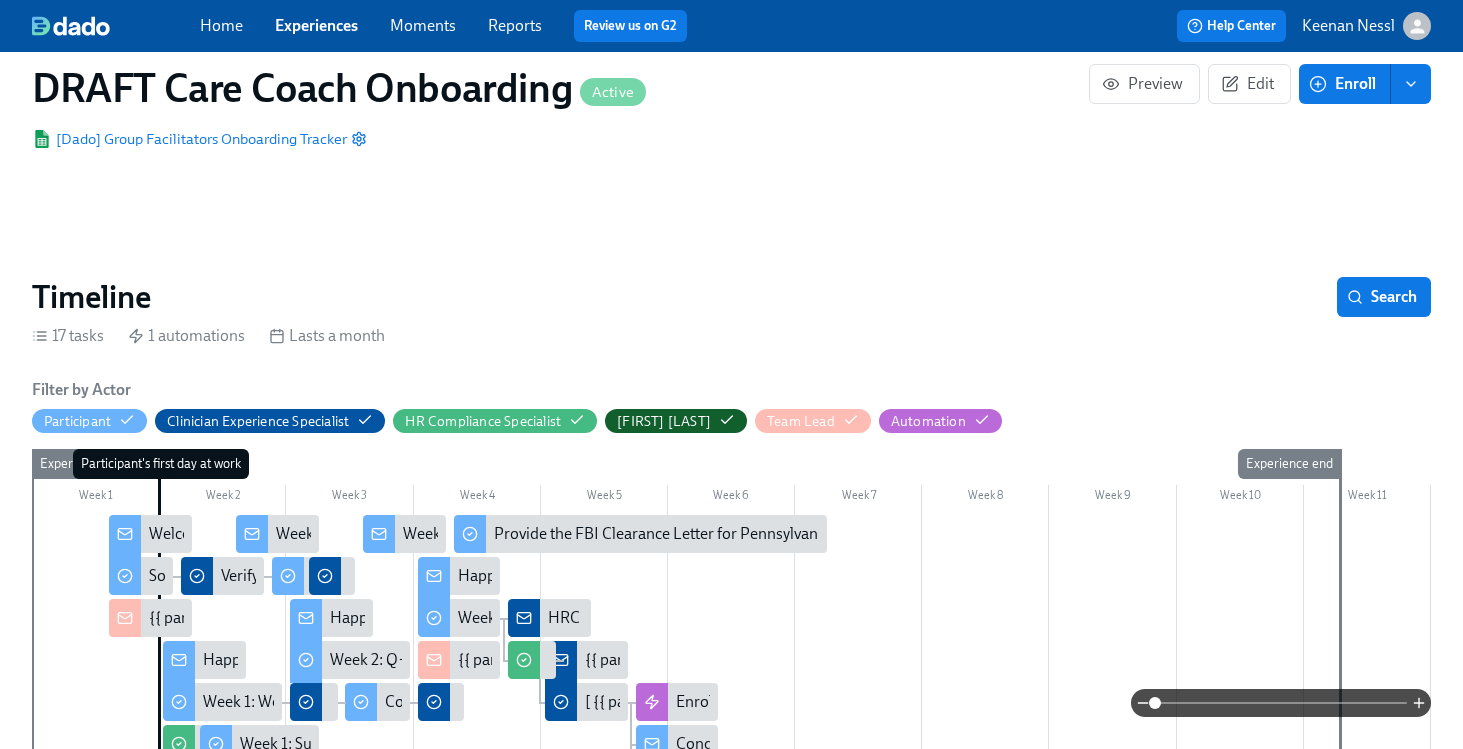 scroll, scrollTop: 479, scrollLeft: 0, axis: vertical 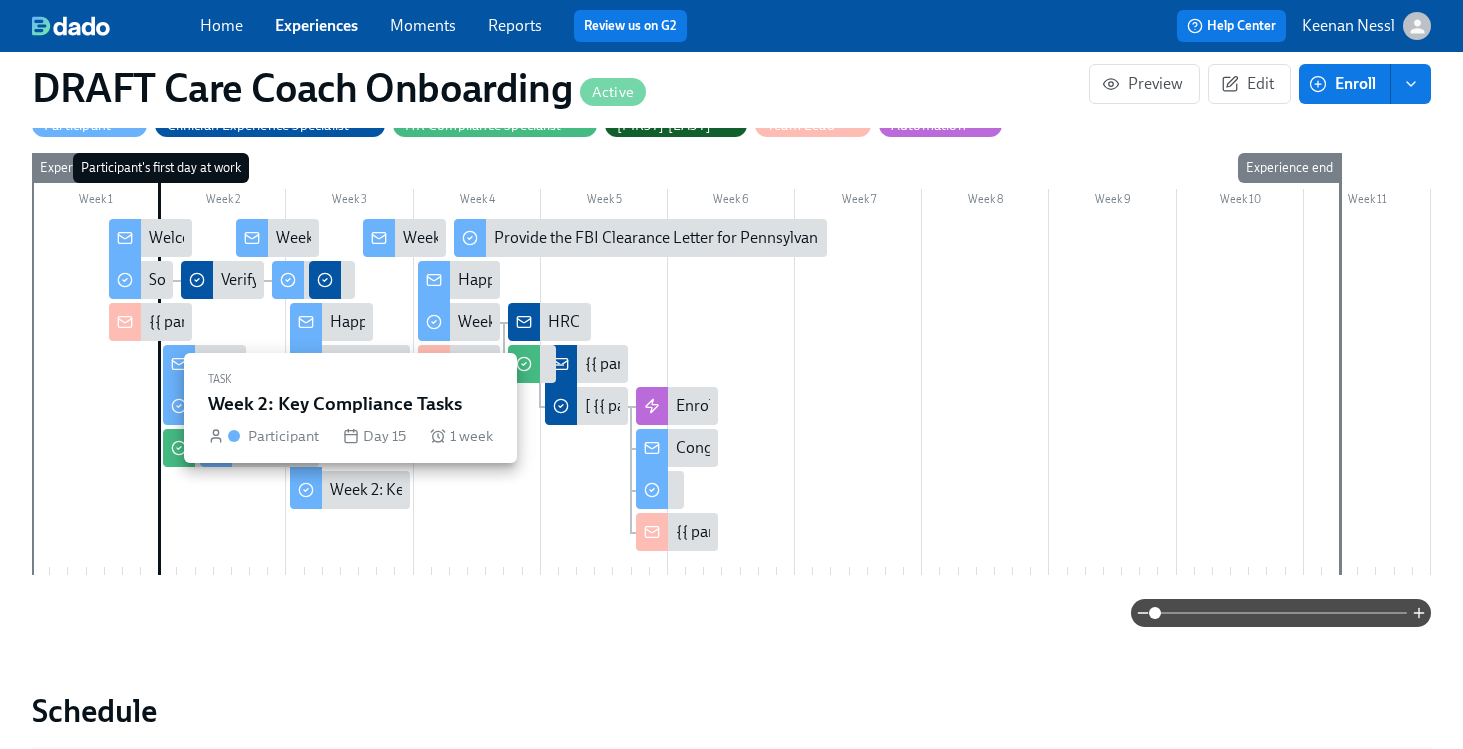 click on "Week 2: Key Compliance Tasks" at bounding box center (433, 490) 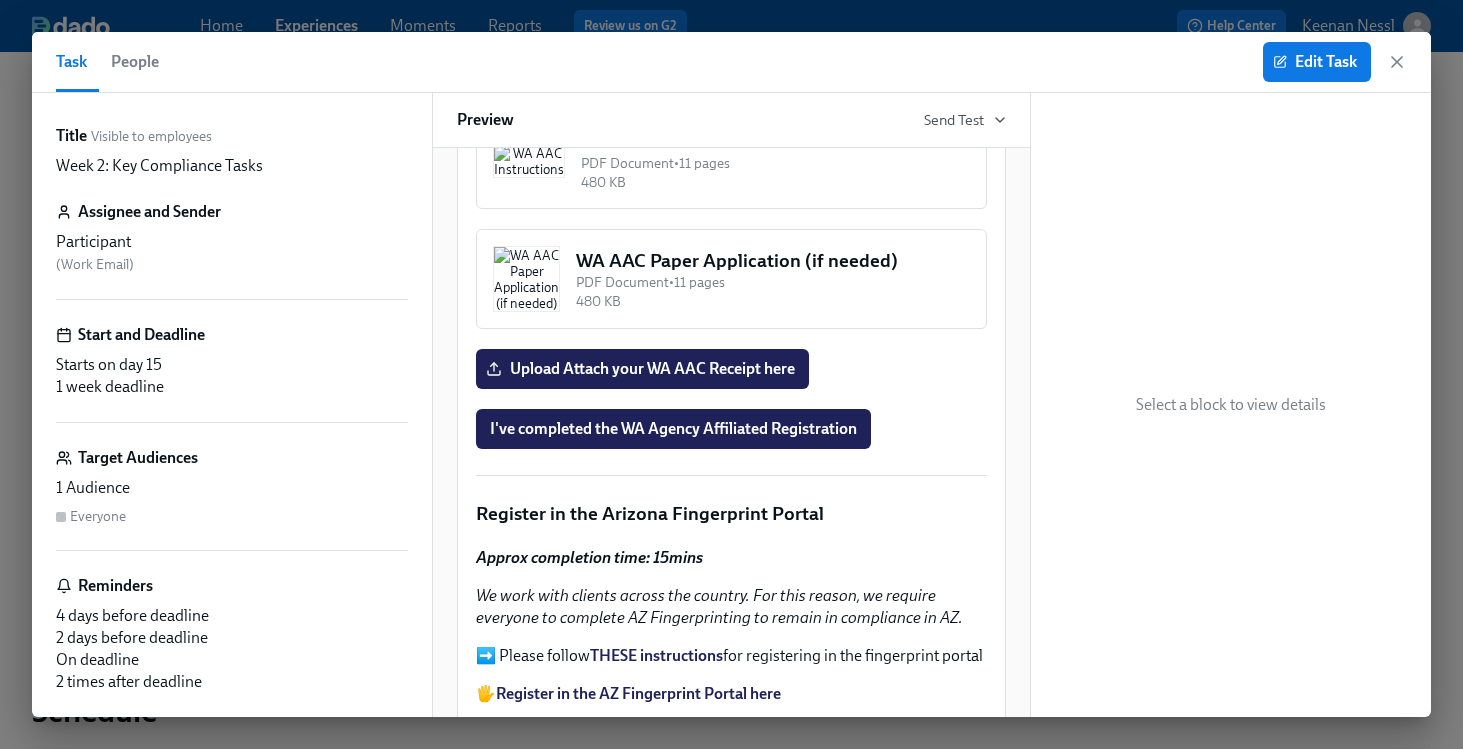 scroll, scrollTop: 1874, scrollLeft: 0, axis: vertical 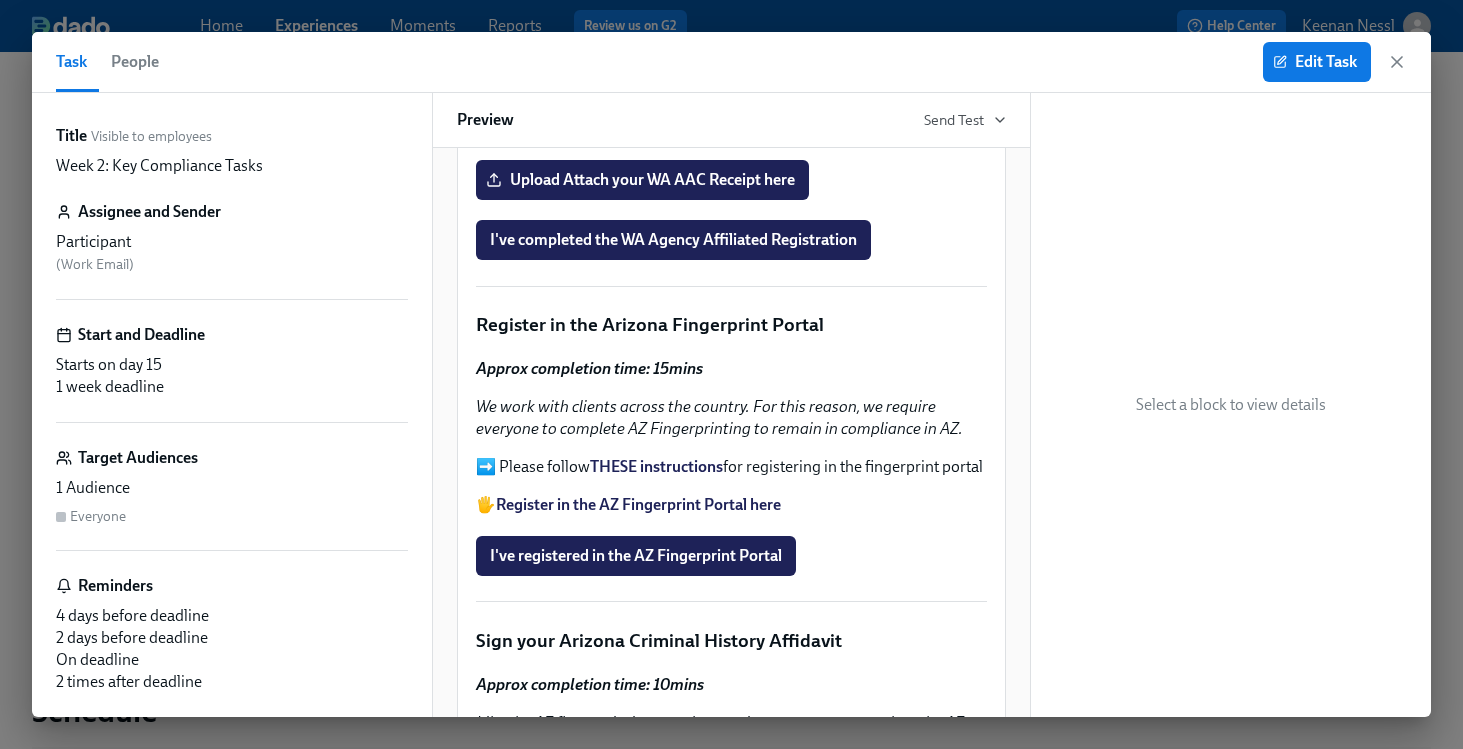 click on "WA AAC Instructions PDF Document  •  11 pages 480 KB" at bounding box center (731, -28) 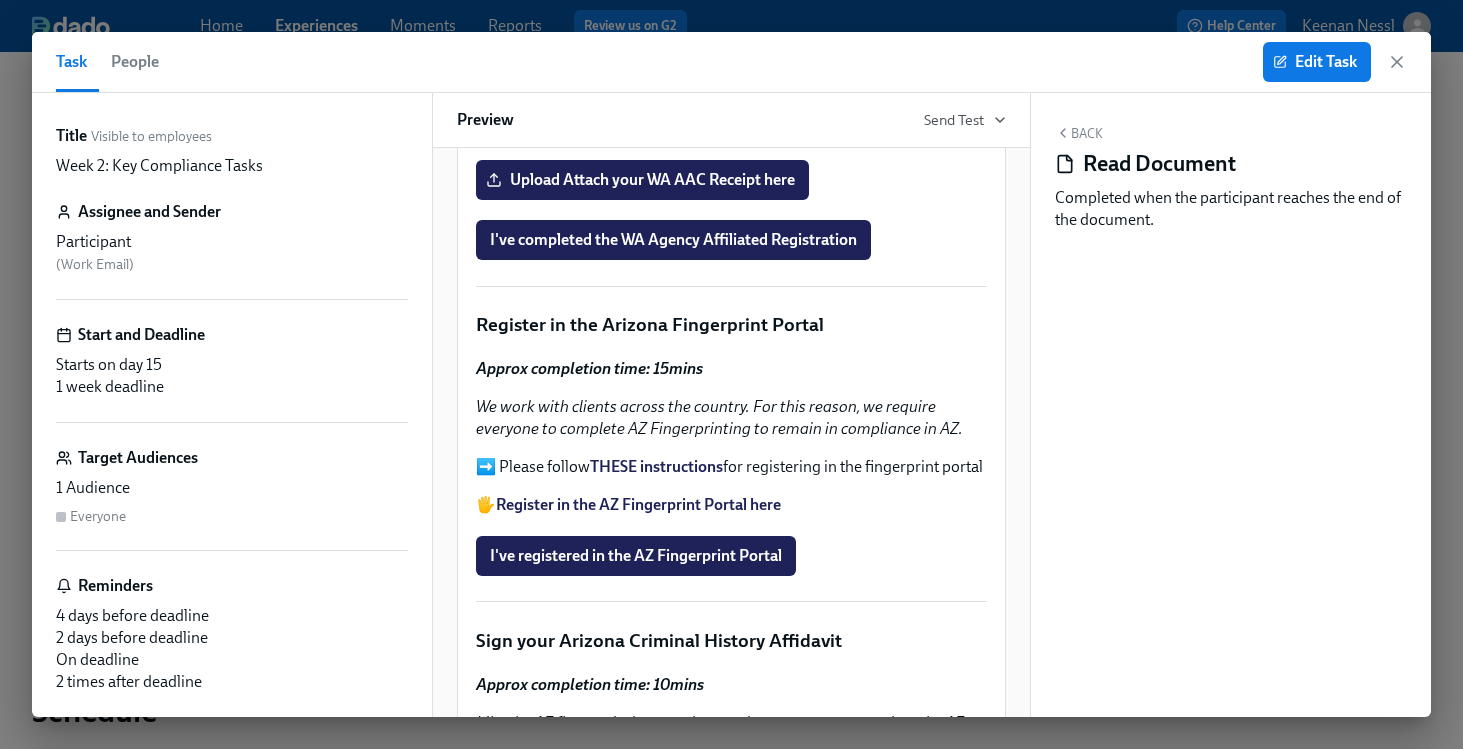 click on "WA AAC Paper Application (if needed) PDF Document  •  11 pages 480 KB" at bounding box center [731, 90] 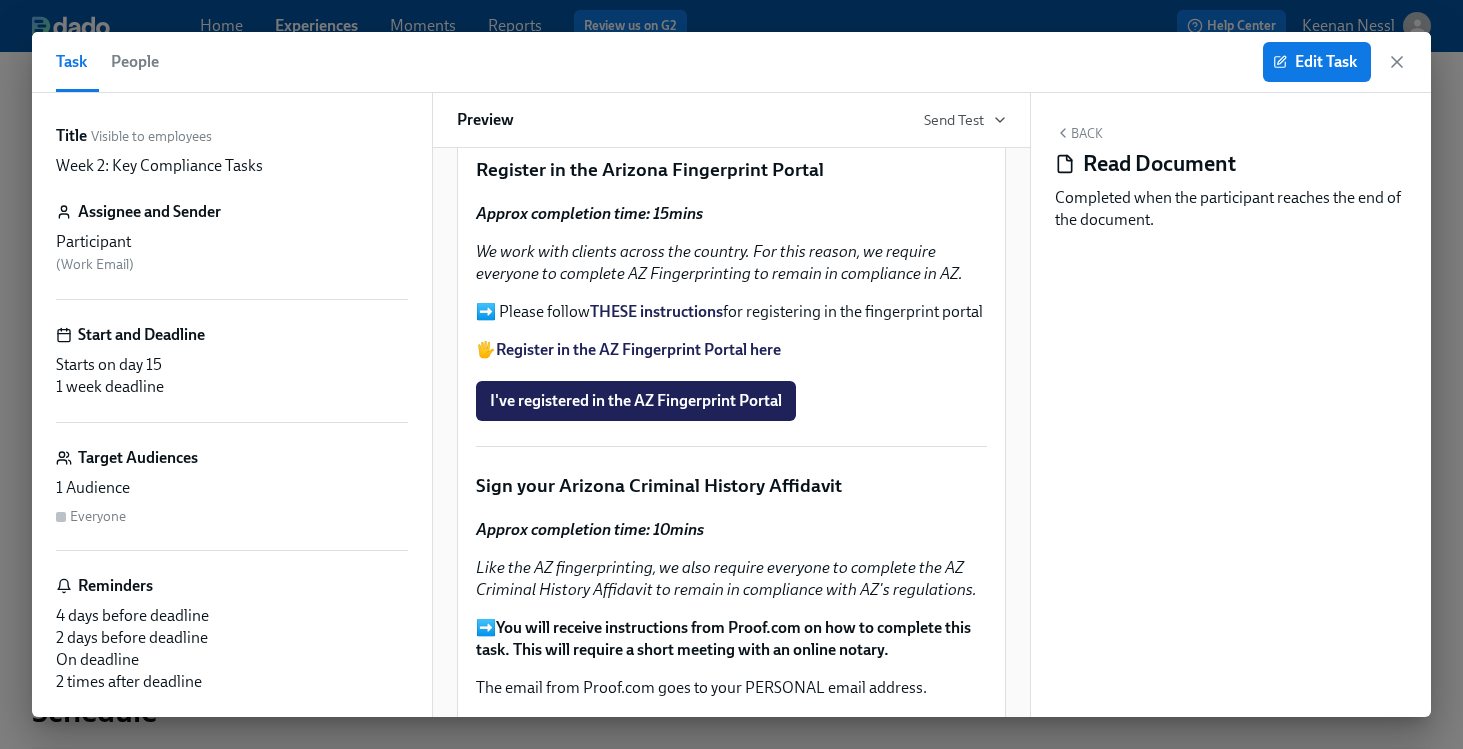 scroll, scrollTop: 2071, scrollLeft: 0, axis: vertical 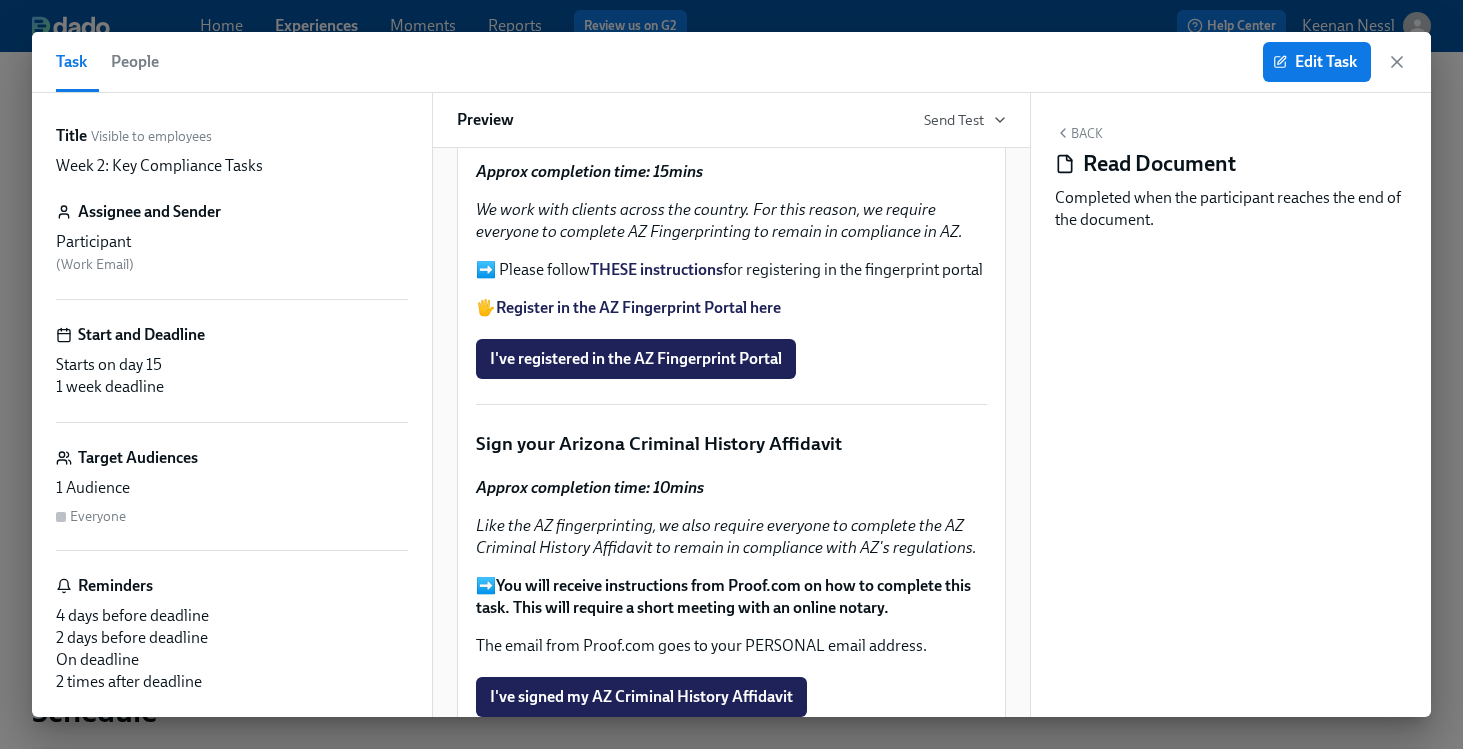 click on "Upload   Attach your WA AAC Receipt here" at bounding box center [731, -17] 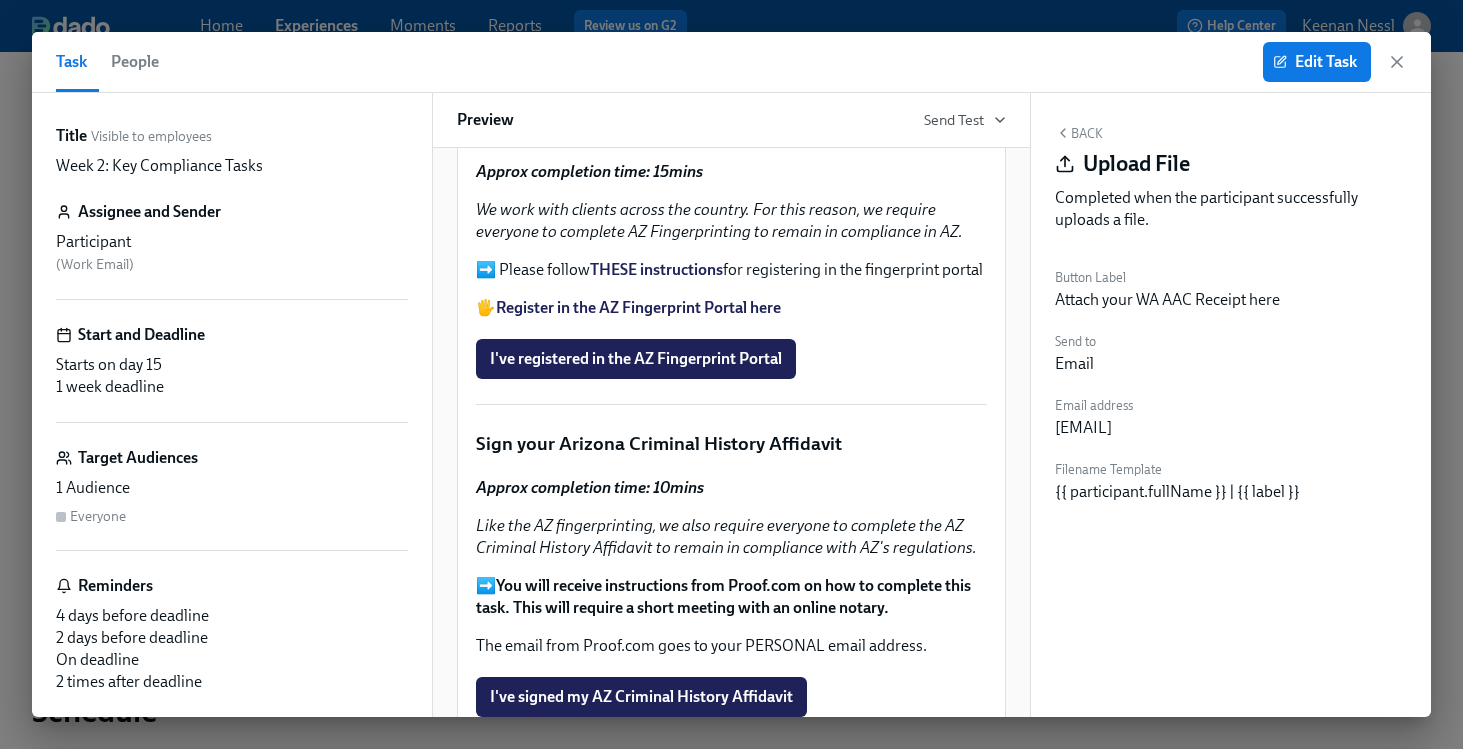 click on "I've completed the WA Agency Affiliated Registration" at bounding box center (731, 43) 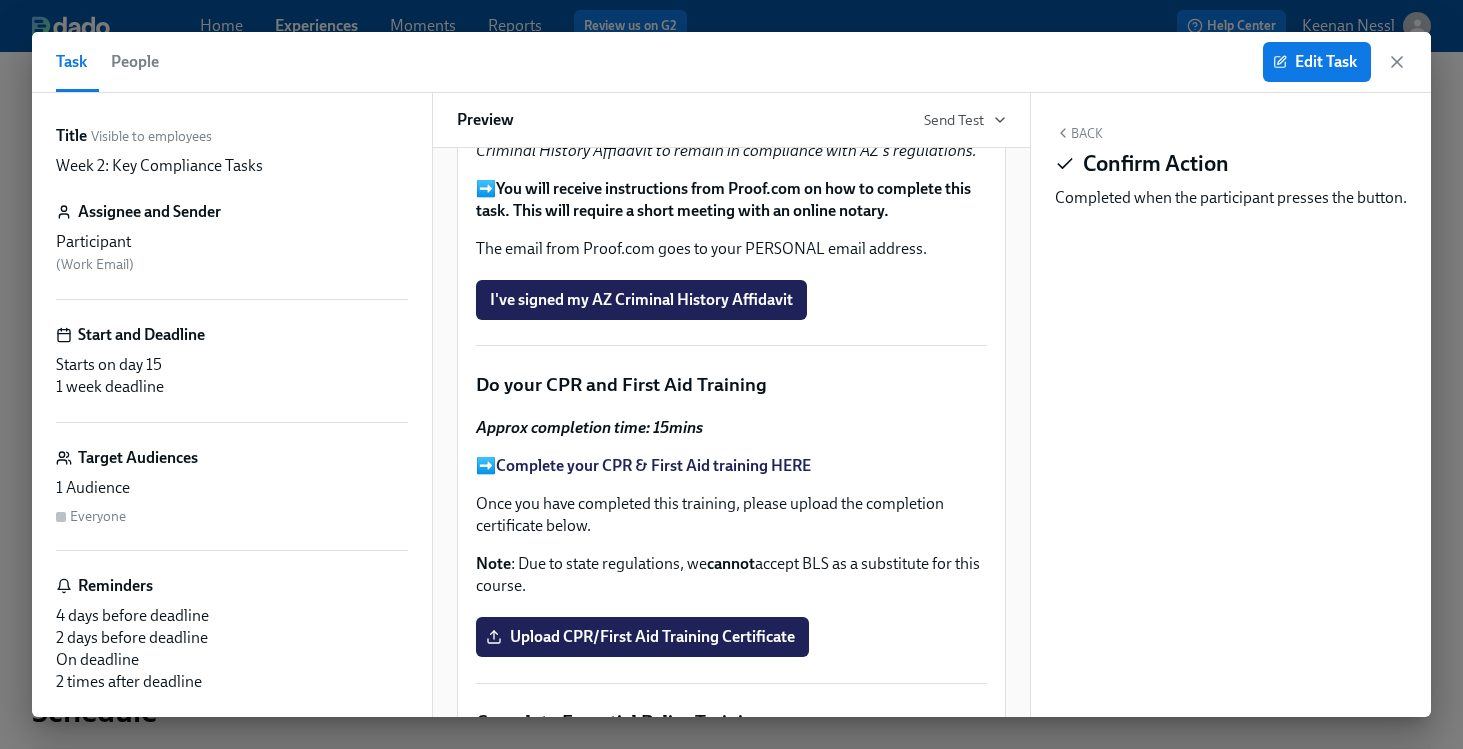 scroll, scrollTop: 2471, scrollLeft: 0, axis: vertical 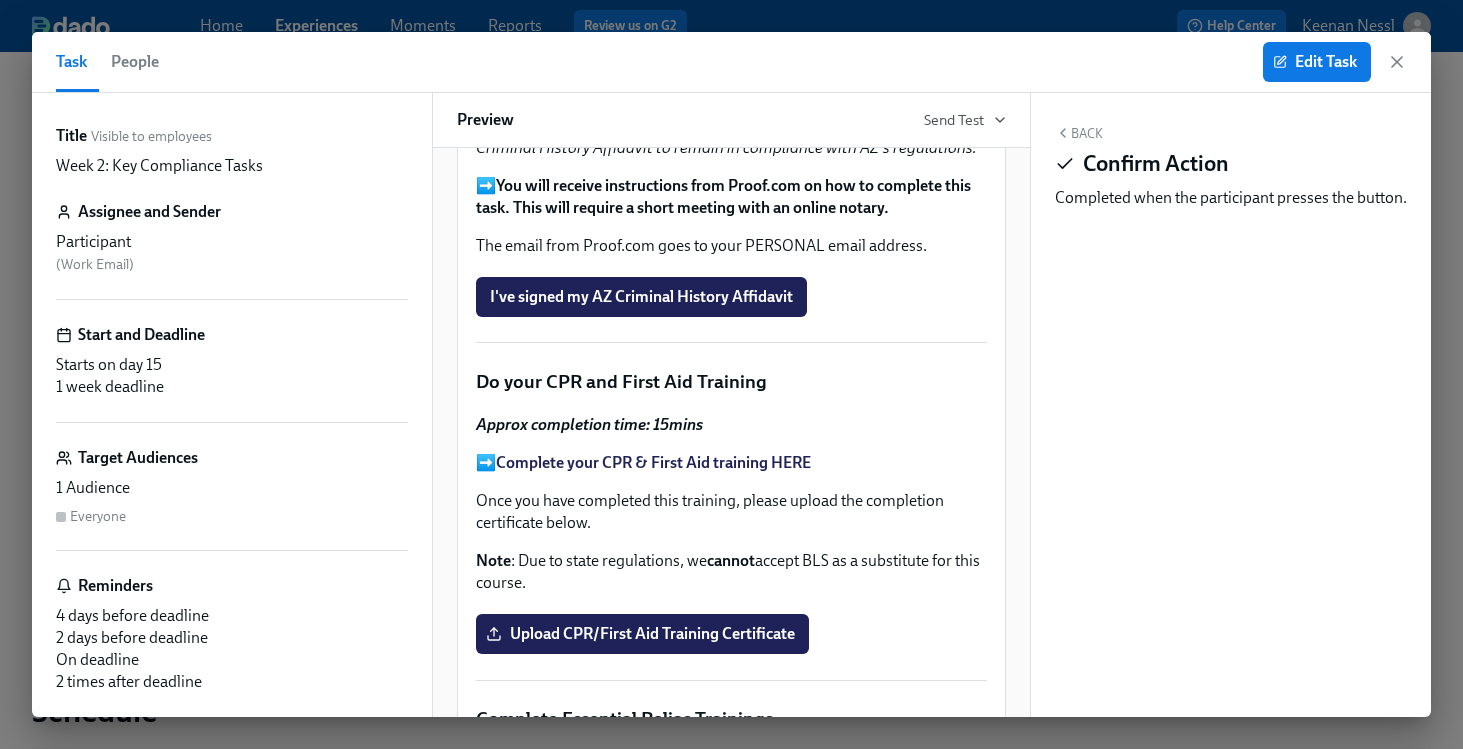 click on "I've registered in the AZ Fingerprint Portal" at bounding box center (731, -41) 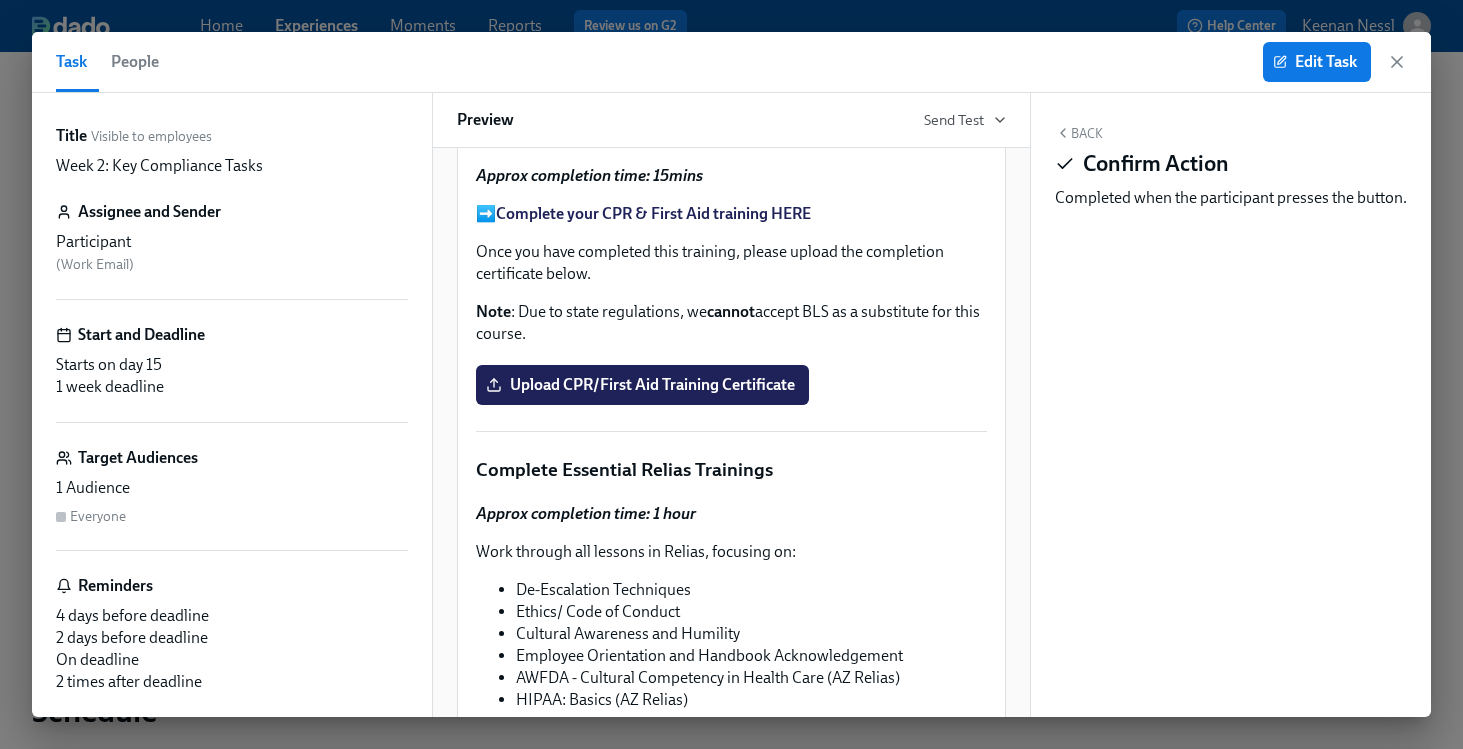 scroll, scrollTop: 2832, scrollLeft: 0, axis: vertical 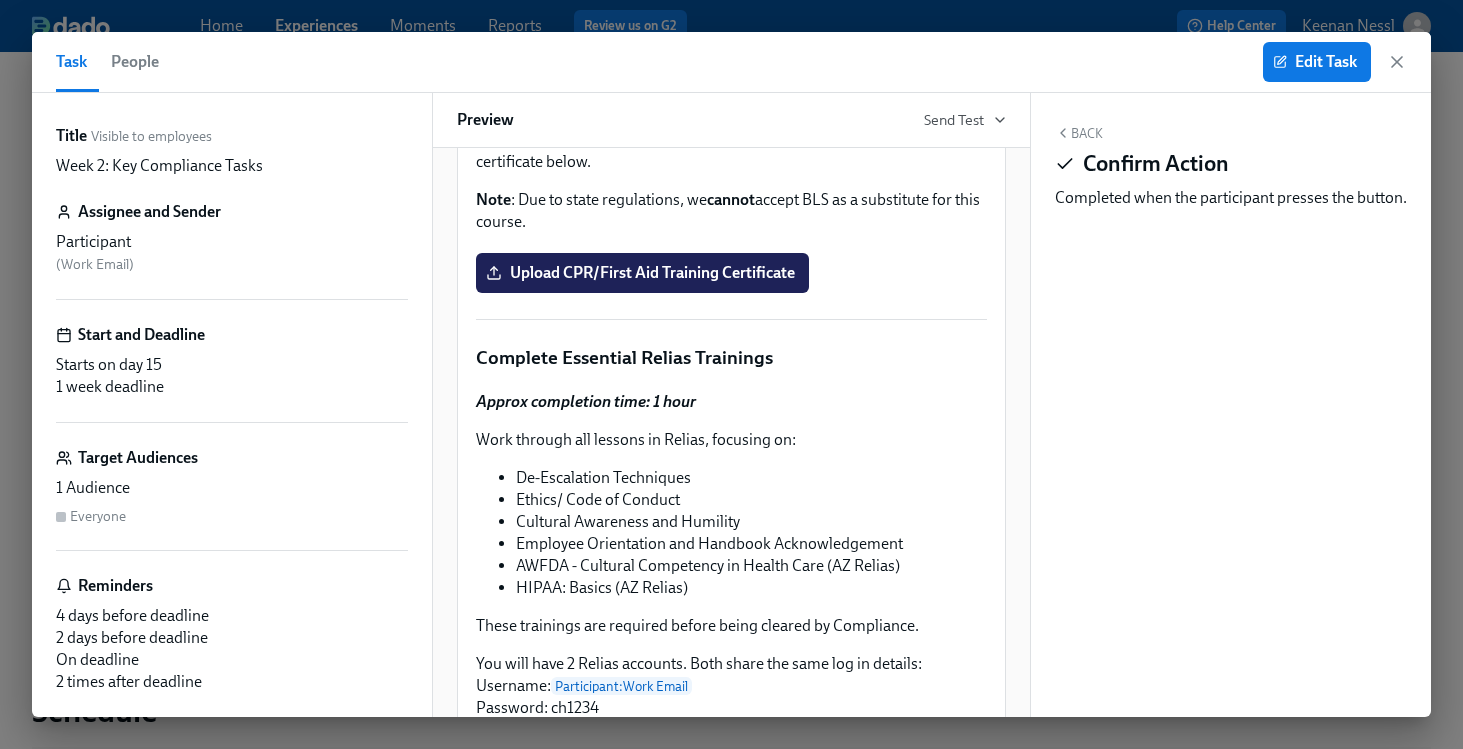click on "I've signed my AZ Criminal History Affidavit" at bounding box center [731, -64] 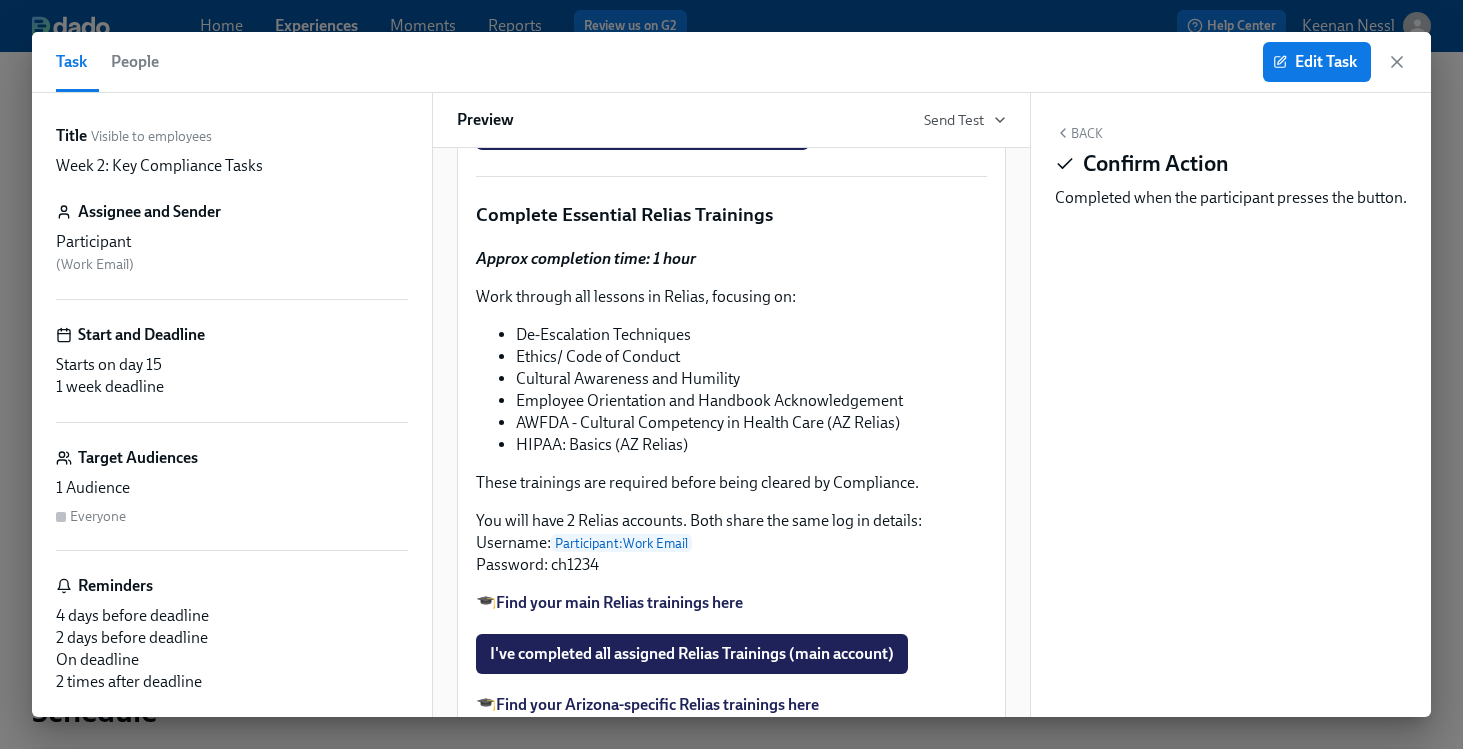 scroll, scrollTop: 3039, scrollLeft: 0, axis: vertical 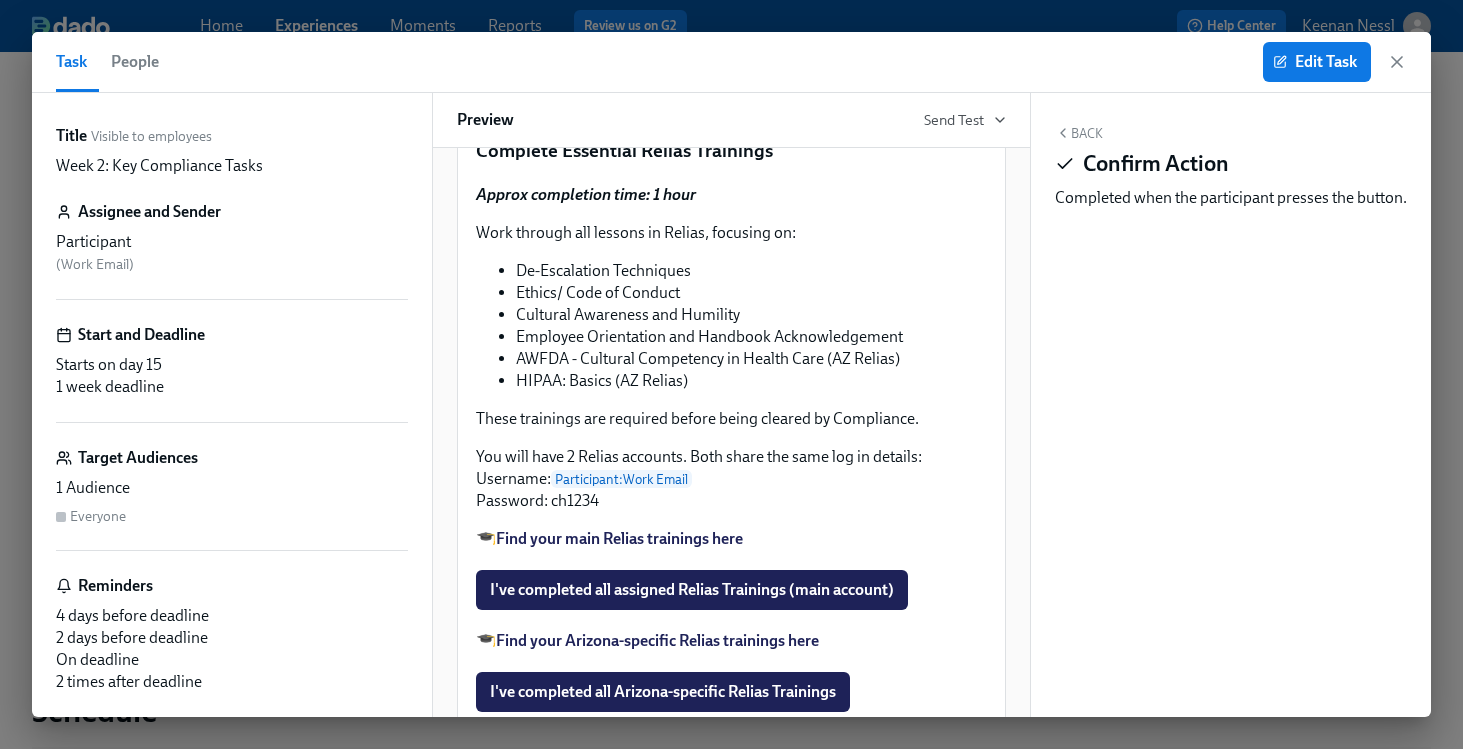 click on "Upload   CPR/First Aid Training Certificate" at bounding box center (731, 66) 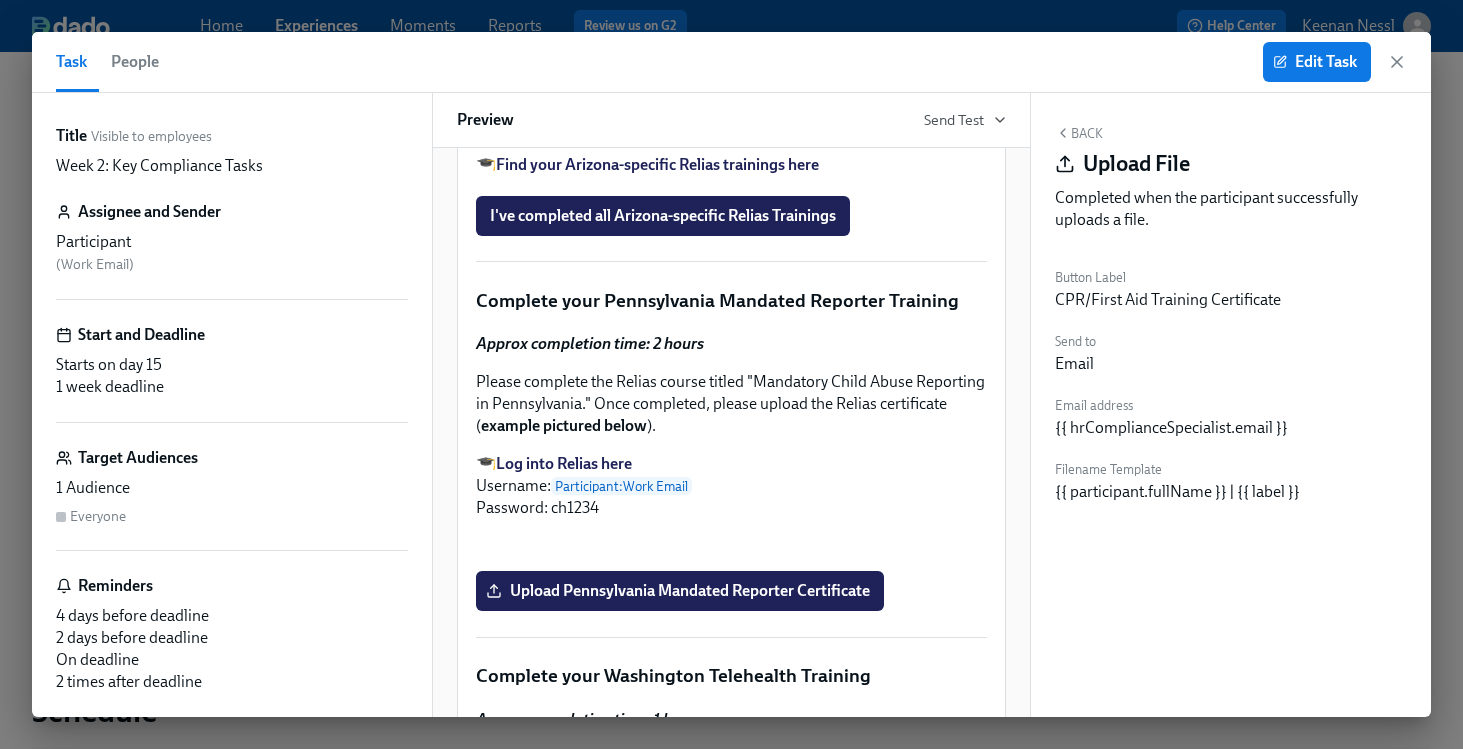 scroll, scrollTop: 3517, scrollLeft: 0, axis: vertical 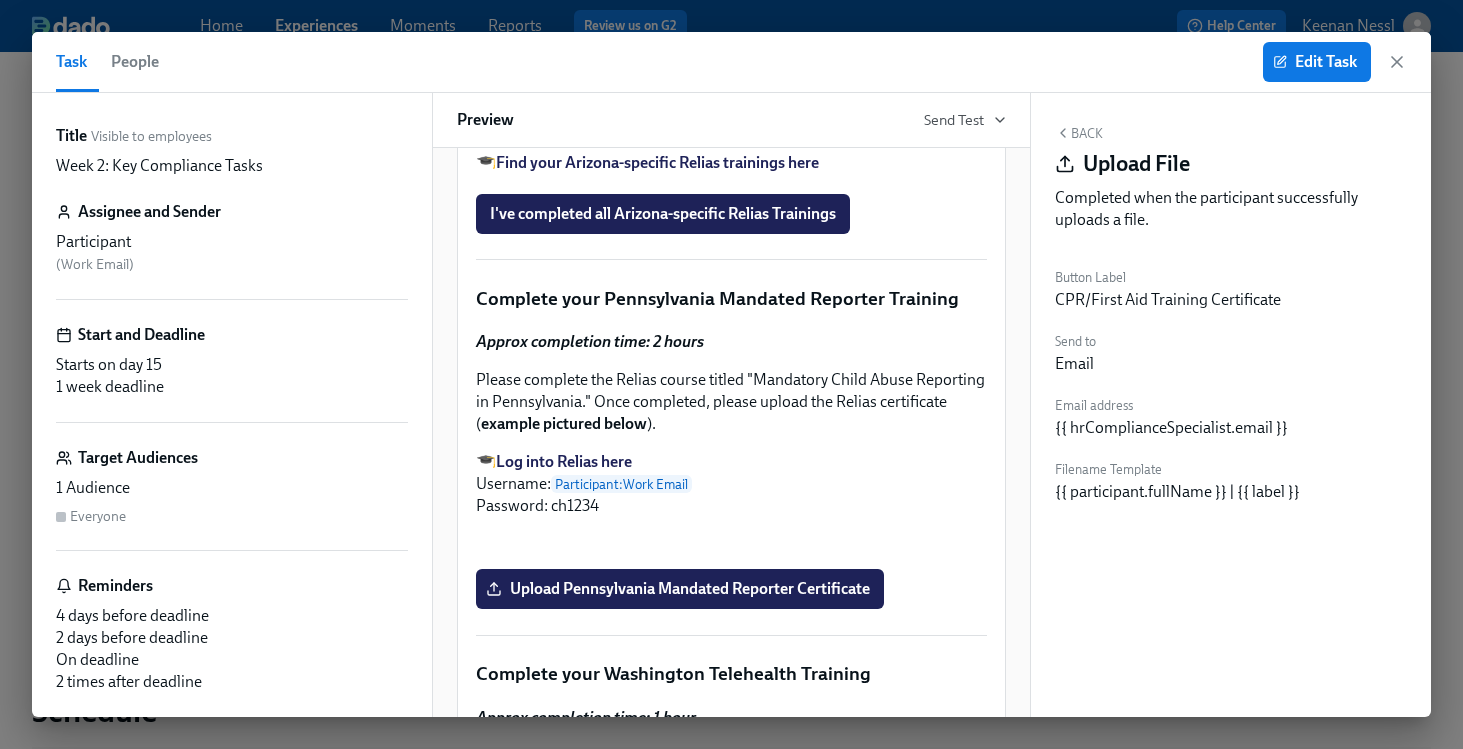 click on "I've completed all assigned Relias Trainings (main account)" at bounding box center (731, 112) 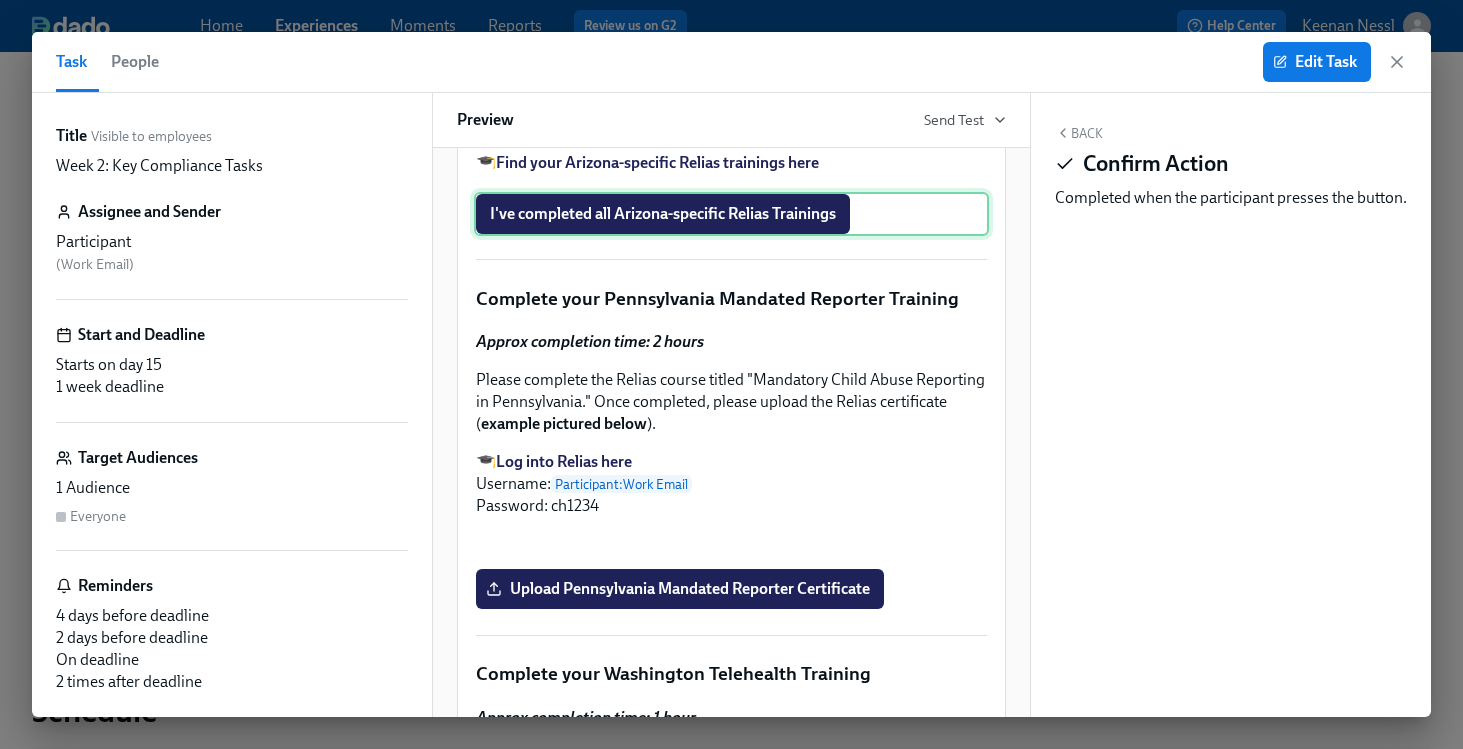 click on "I've completed all Arizona-specific Relias Trainings" at bounding box center (731, 214) 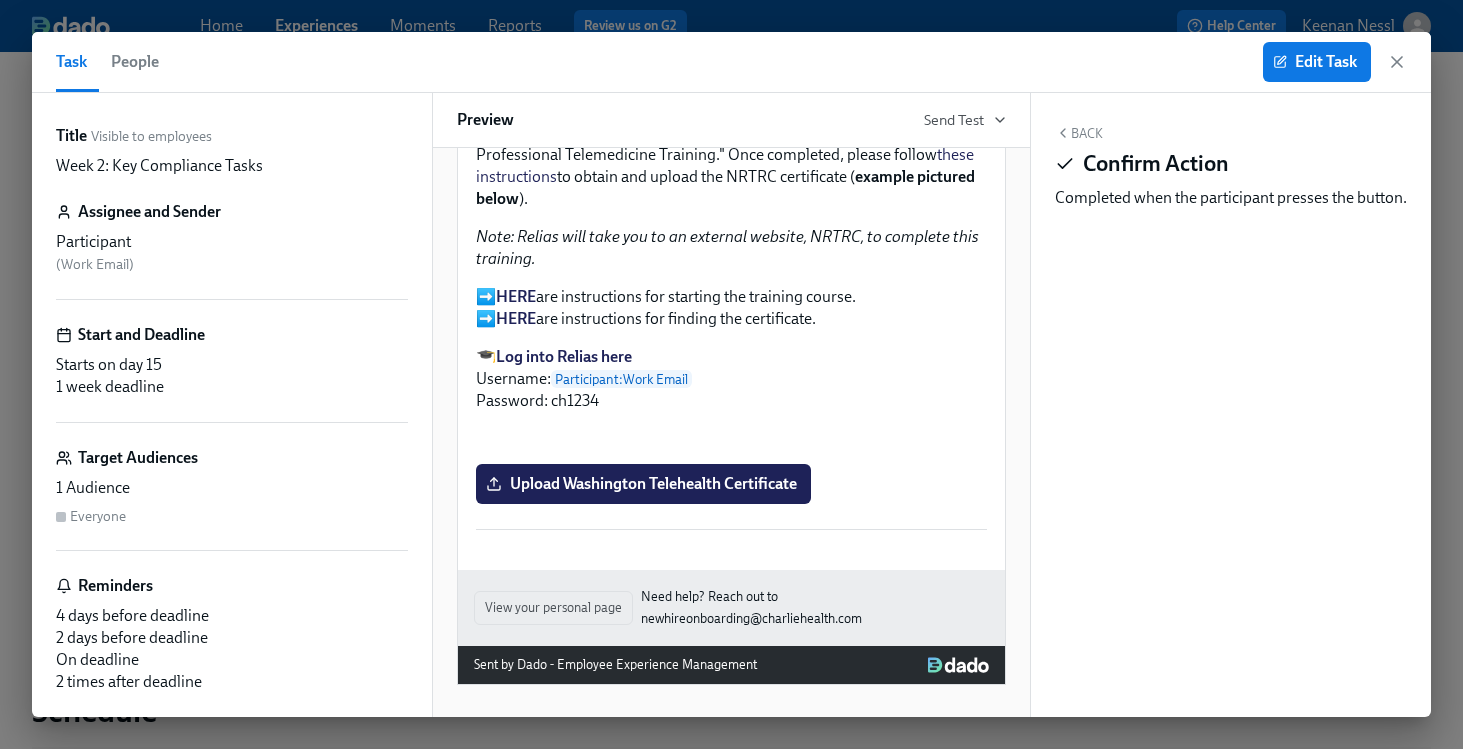scroll, scrollTop: 4482, scrollLeft: 0, axis: vertical 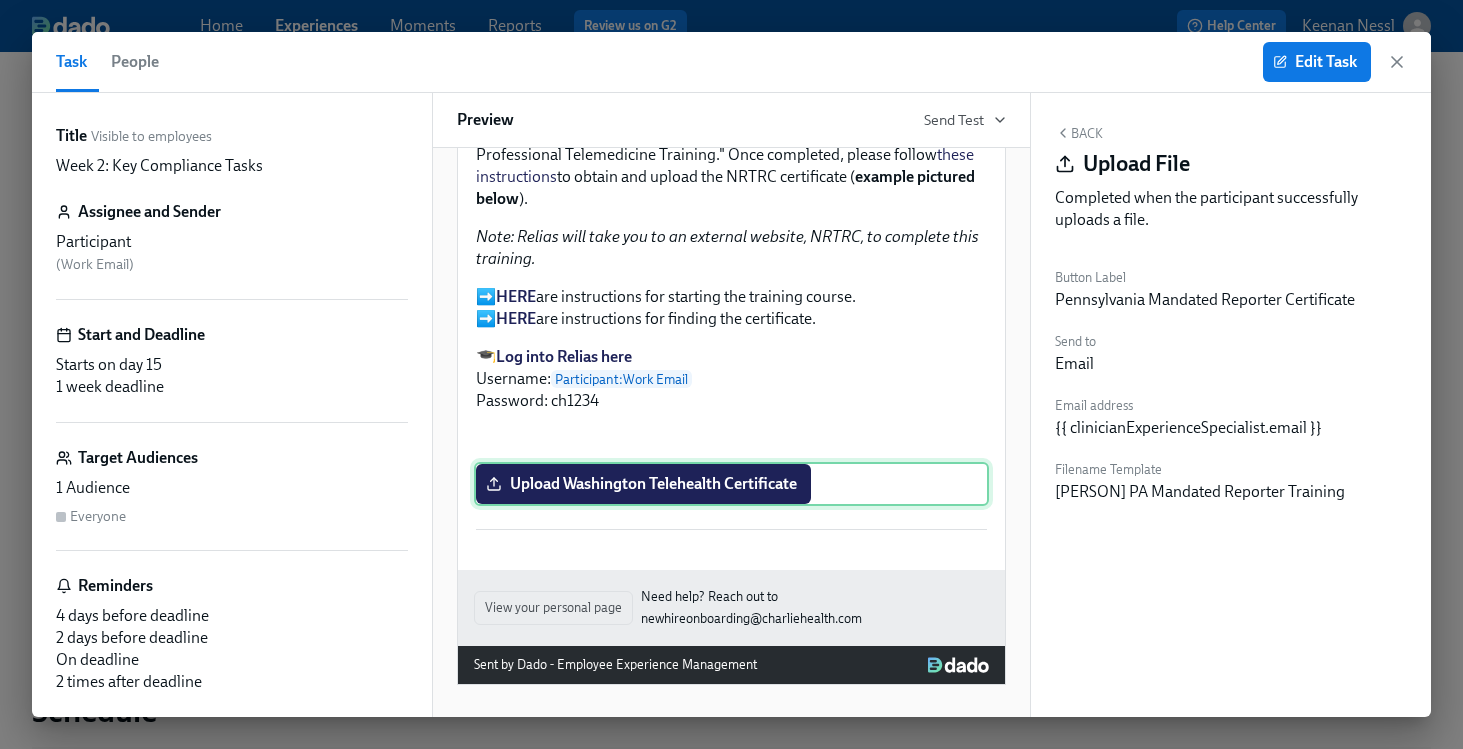 click on "Upload   Washington Telehealth Certificate" at bounding box center (731, 484) 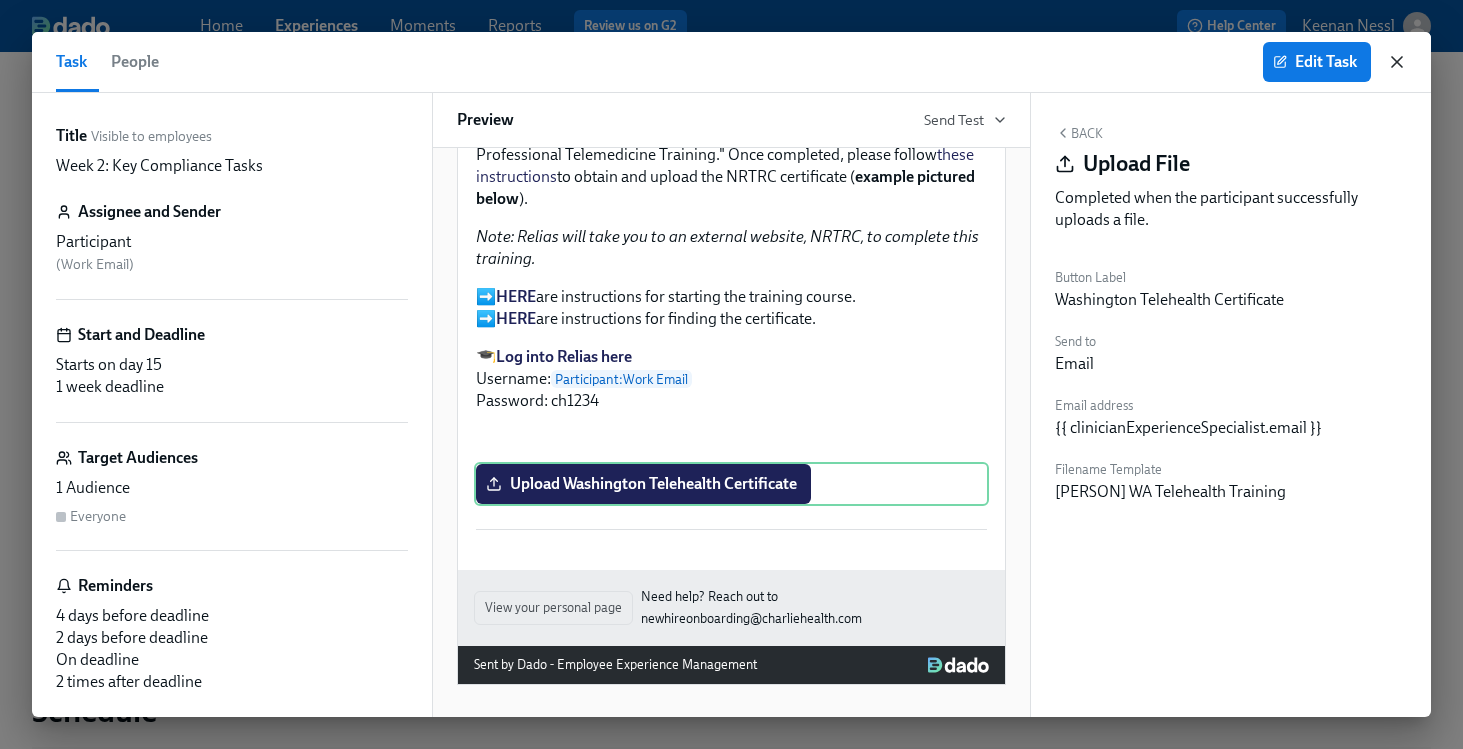 click 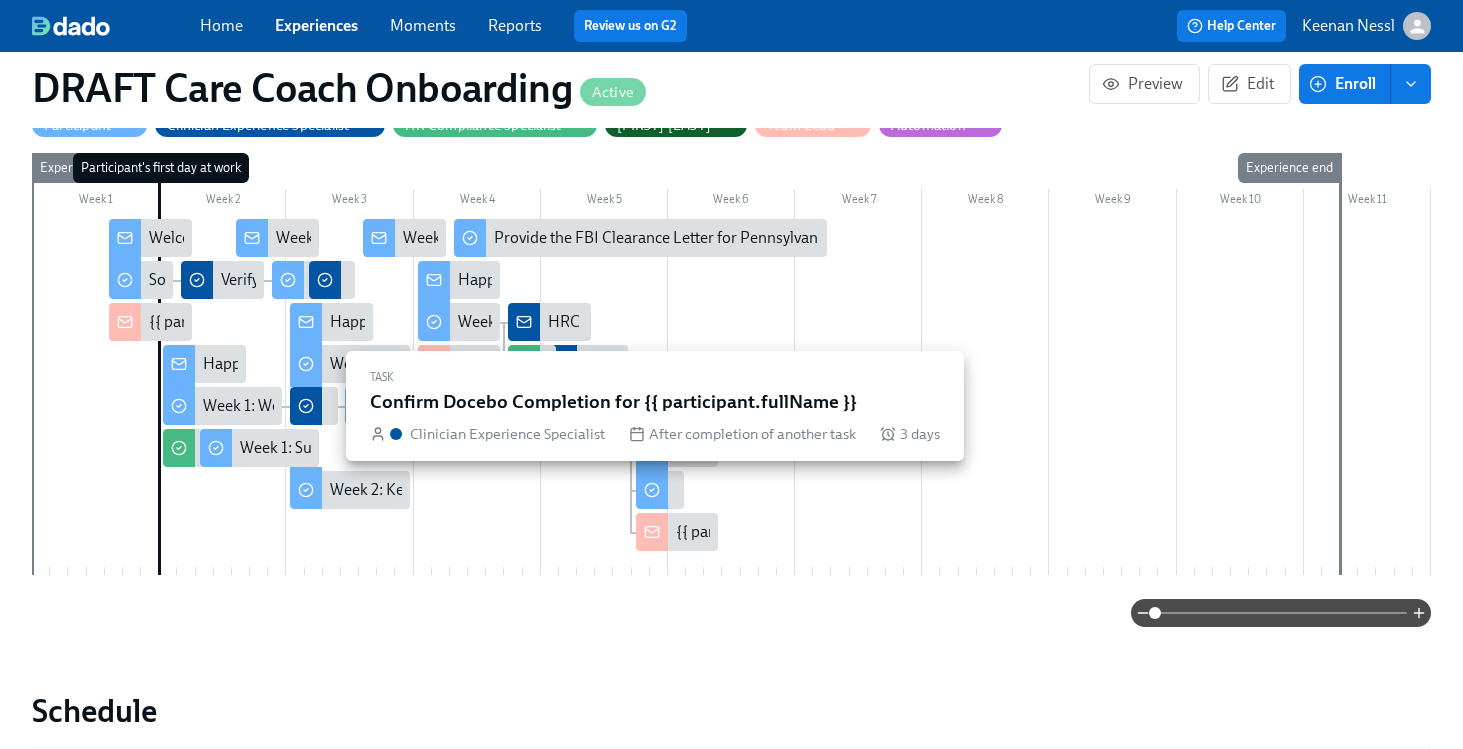 click at bounding box center [306, 406] 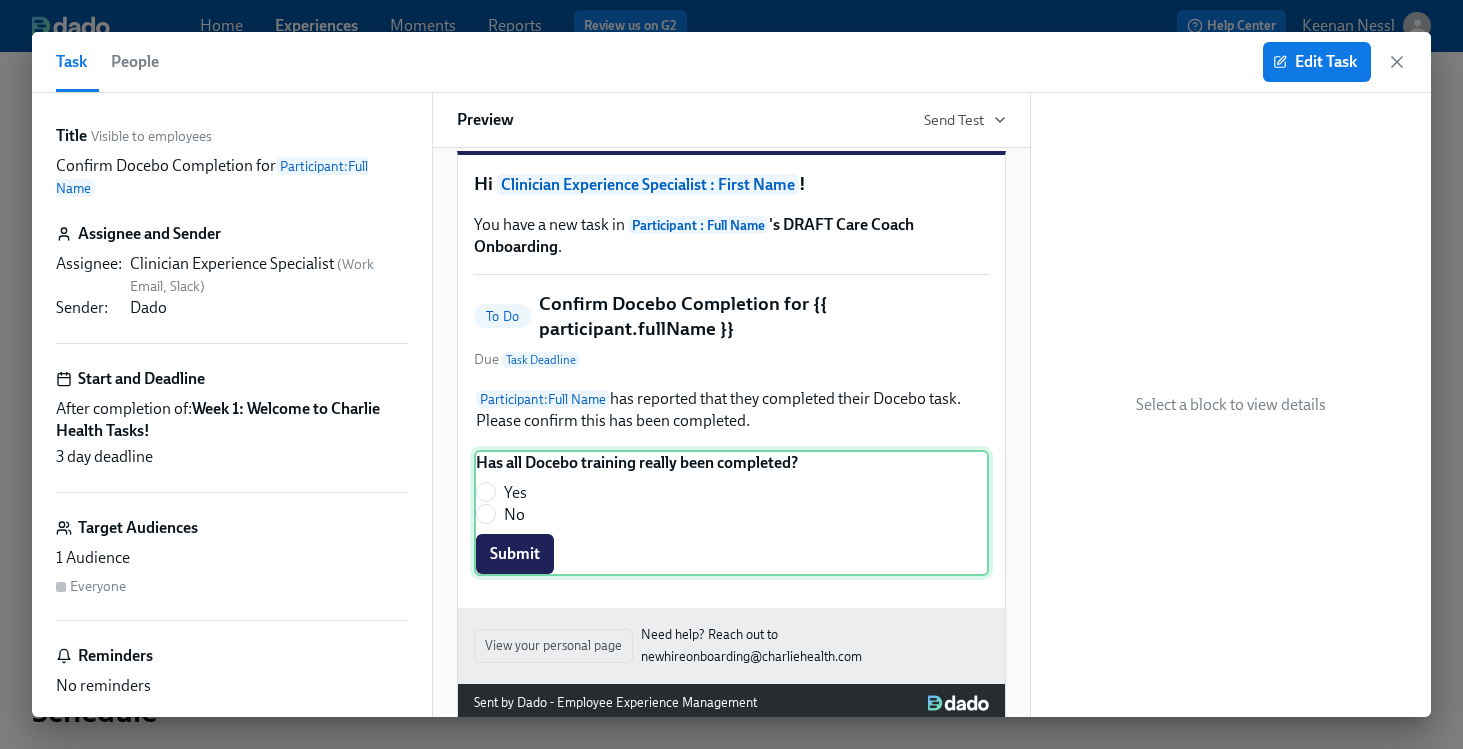 scroll, scrollTop: 42, scrollLeft: 0, axis: vertical 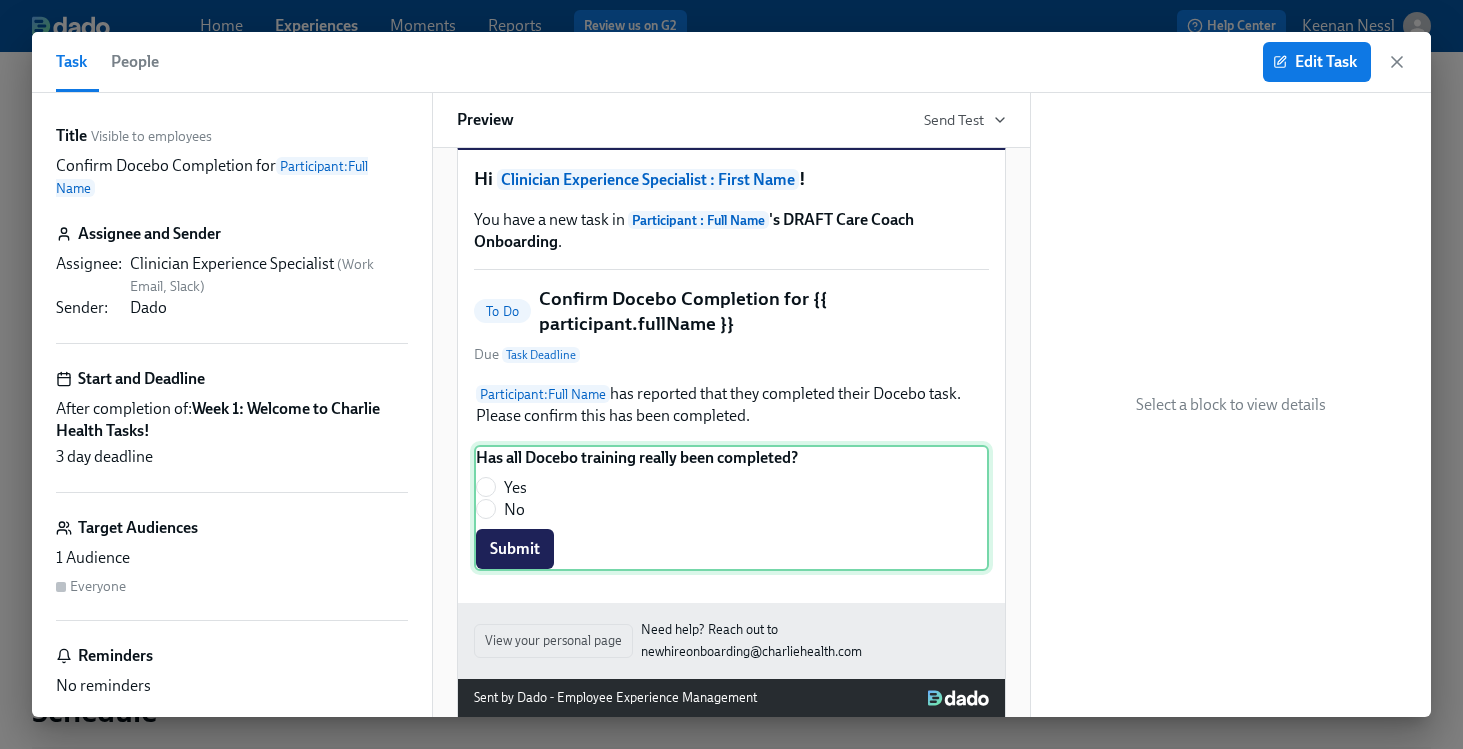 click on "Has all Docebo training really been completed? Yes No Submit" at bounding box center (731, 508) 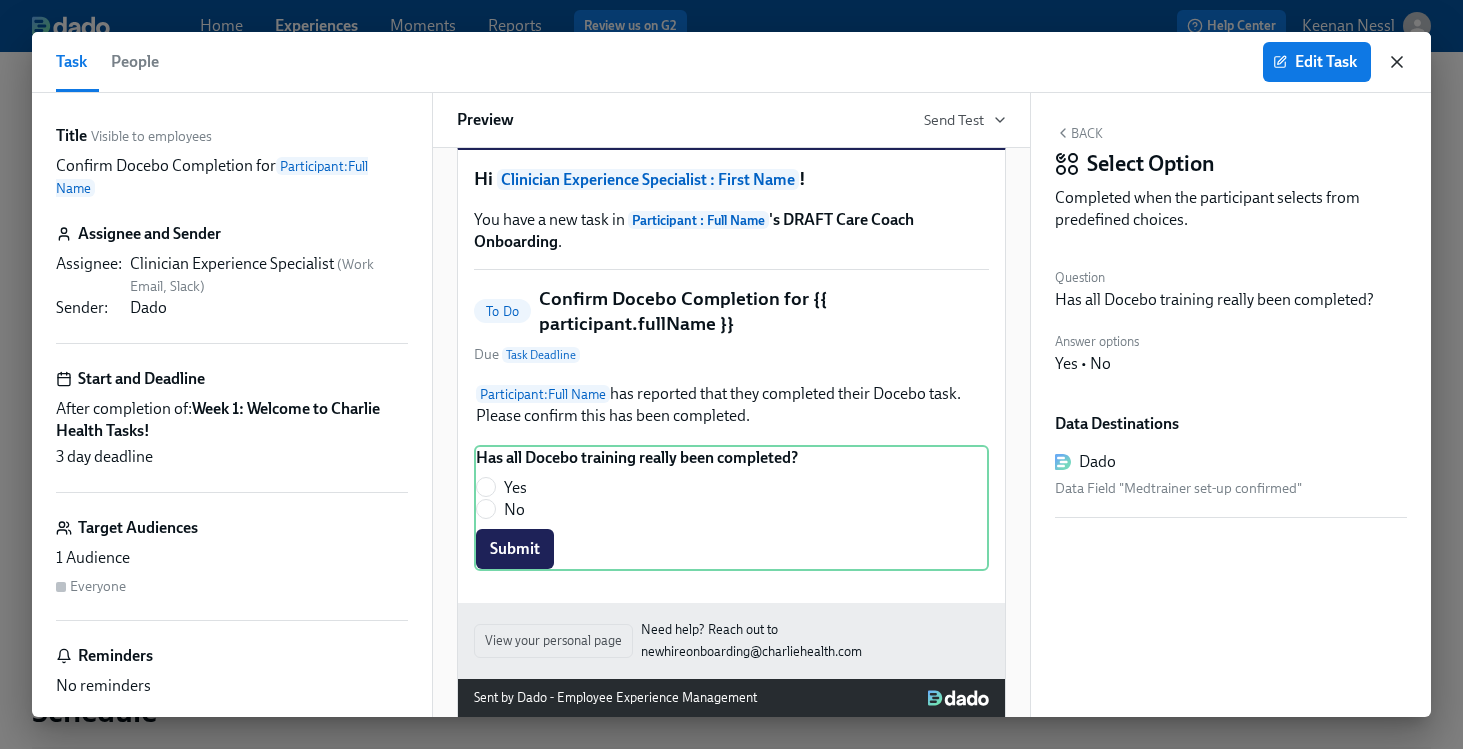 click 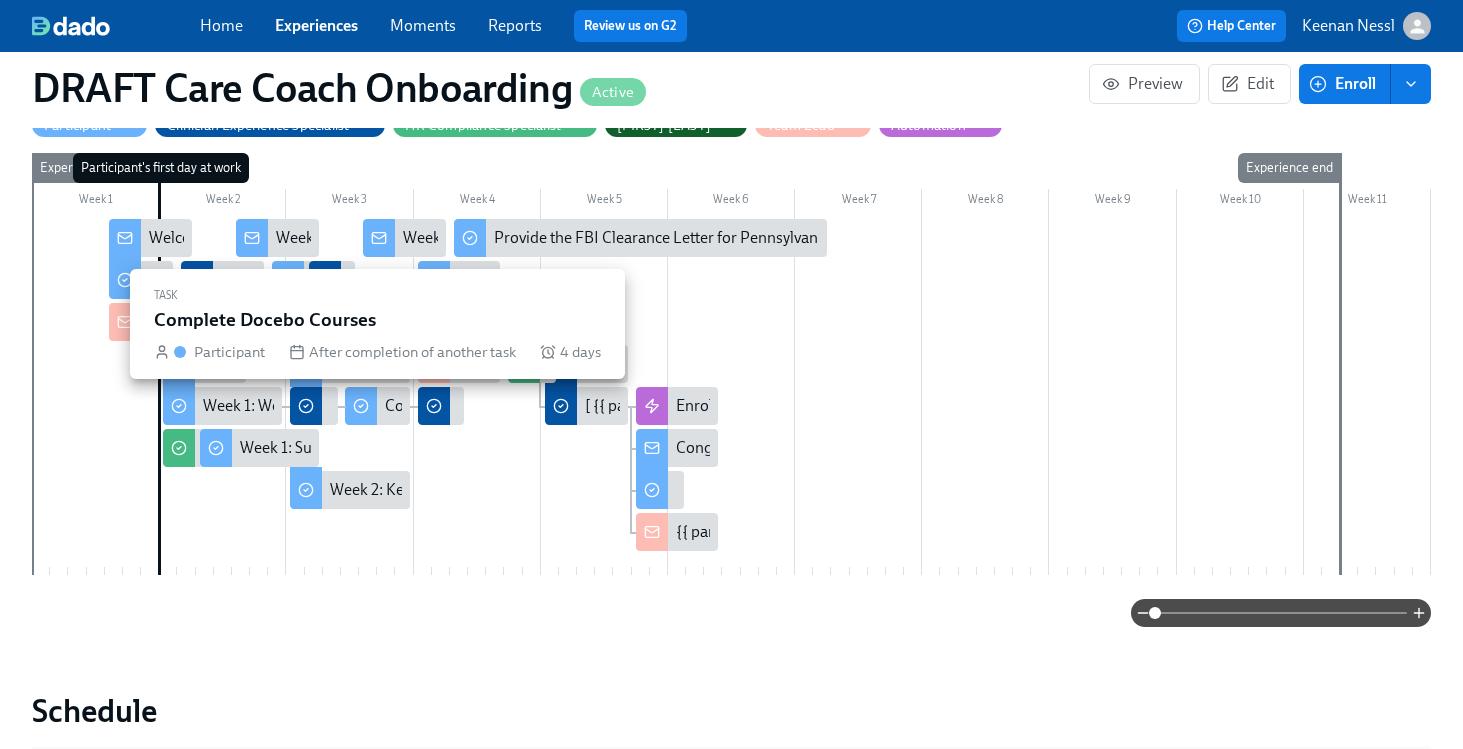 click on "Complete Docebo Courses" at bounding box center [476, 406] 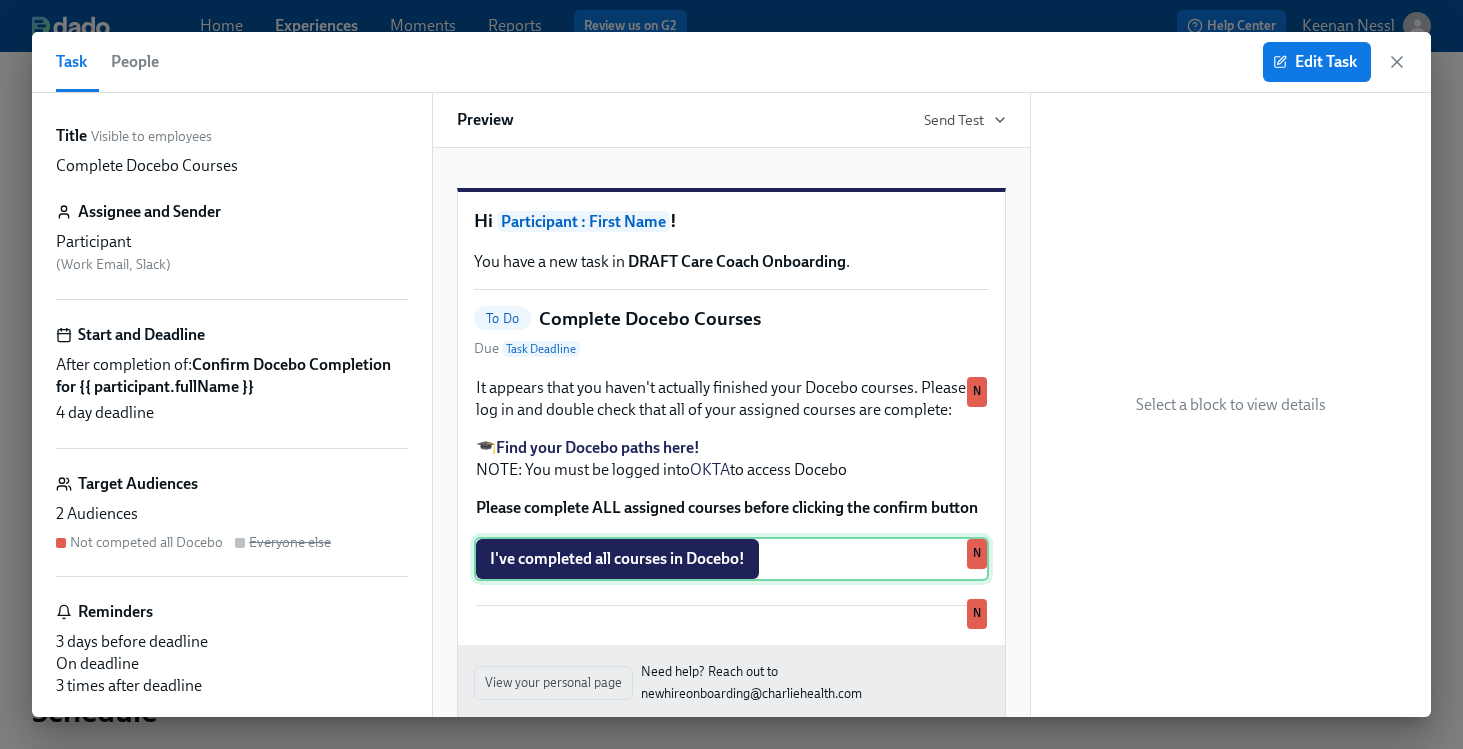 click on "I've completed all courses in Docebo! N" at bounding box center (731, 559) 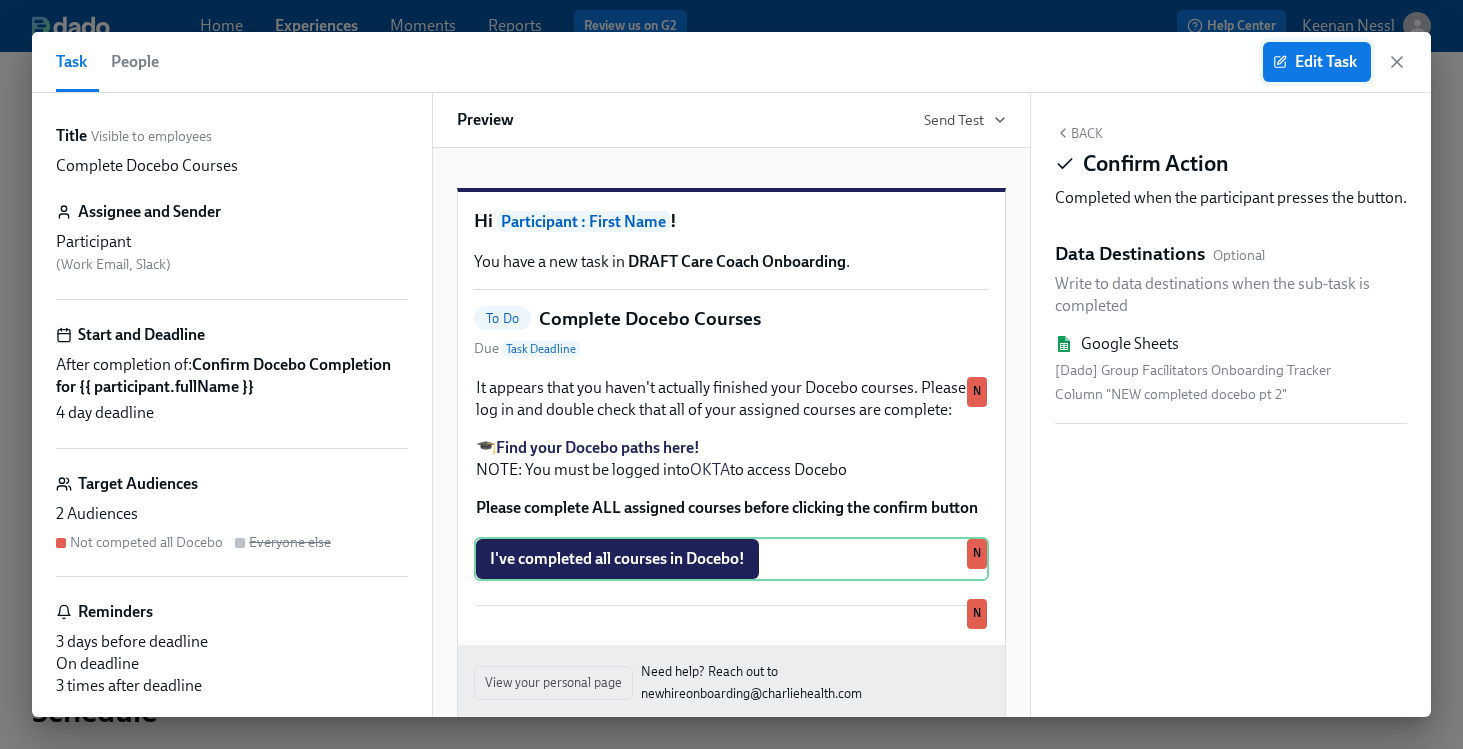 click on "Edit Task" at bounding box center (1317, 62) 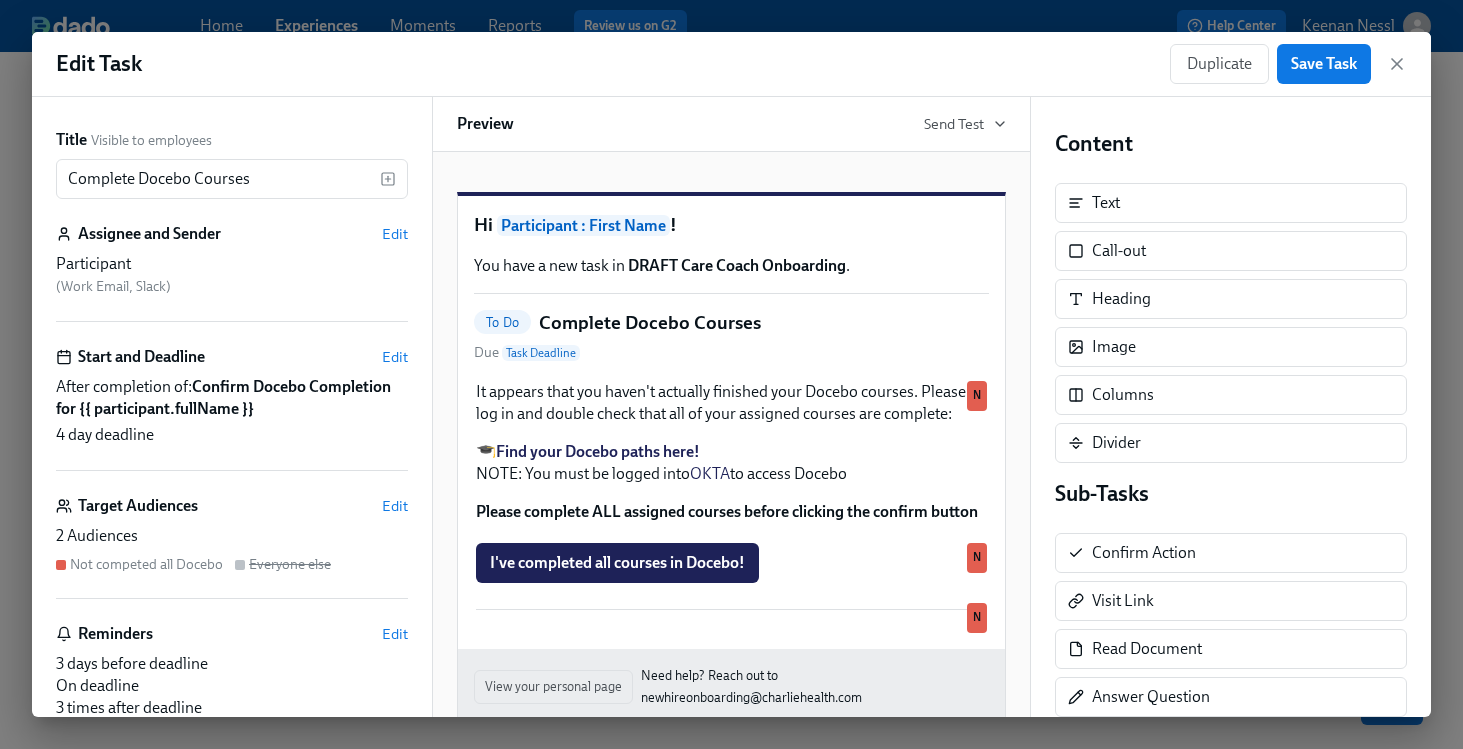 scroll, scrollTop: 0, scrollLeft: 0, axis: both 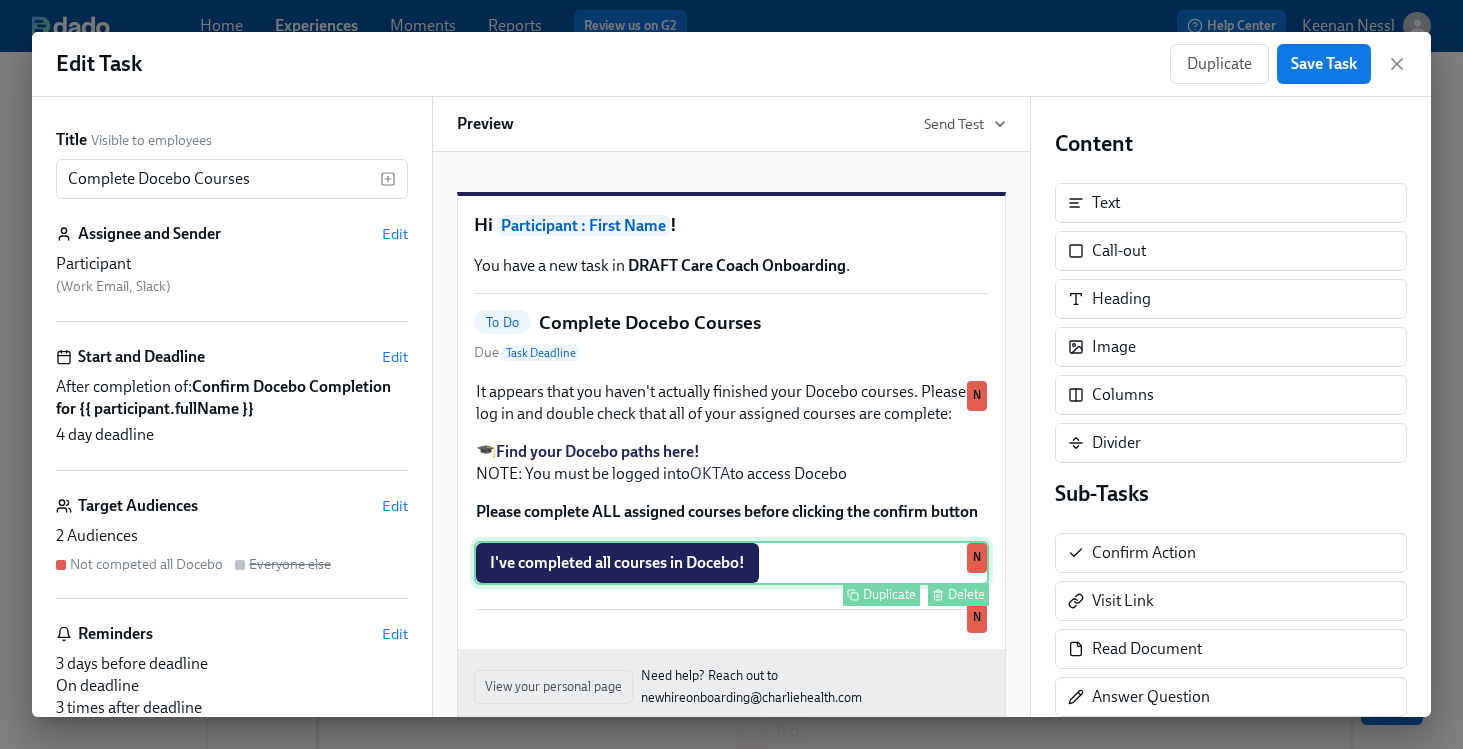 click on "I've completed all courses in Docebo!   Duplicate   Delete N" at bounding box center (731, 563) 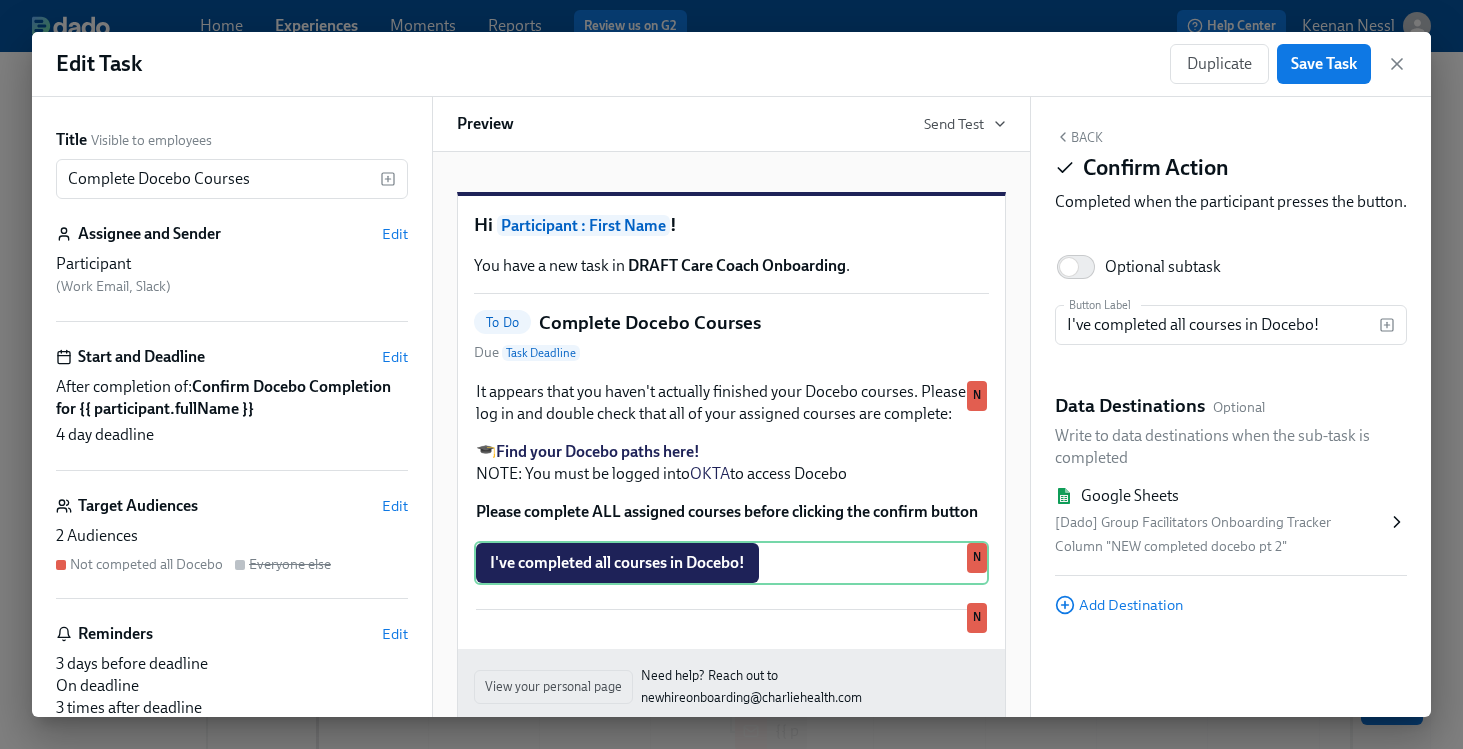 click on "[Dado] Group Facilitators Onboarding Tracker" at bounding box center (1221, 523) 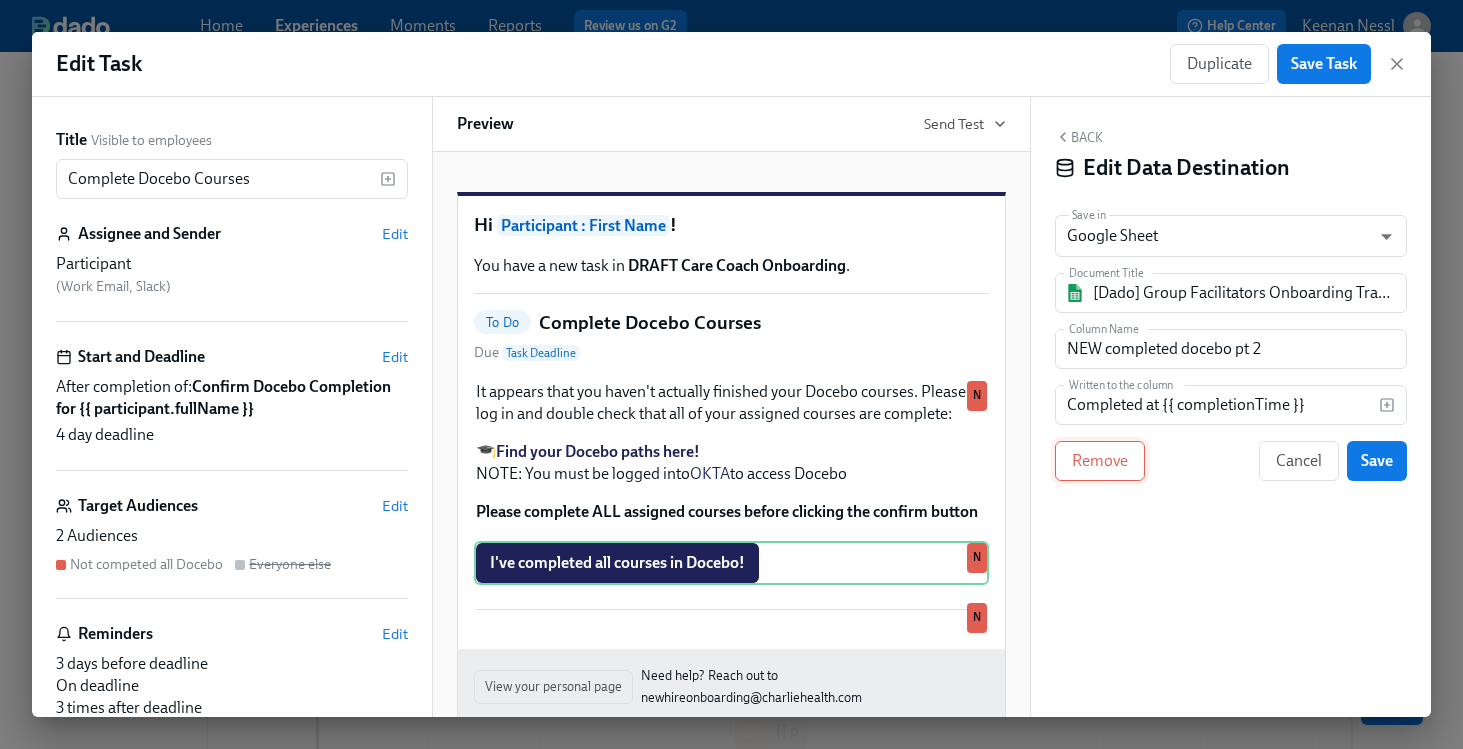 click on "Remove" at bounding box center [1100, 461] 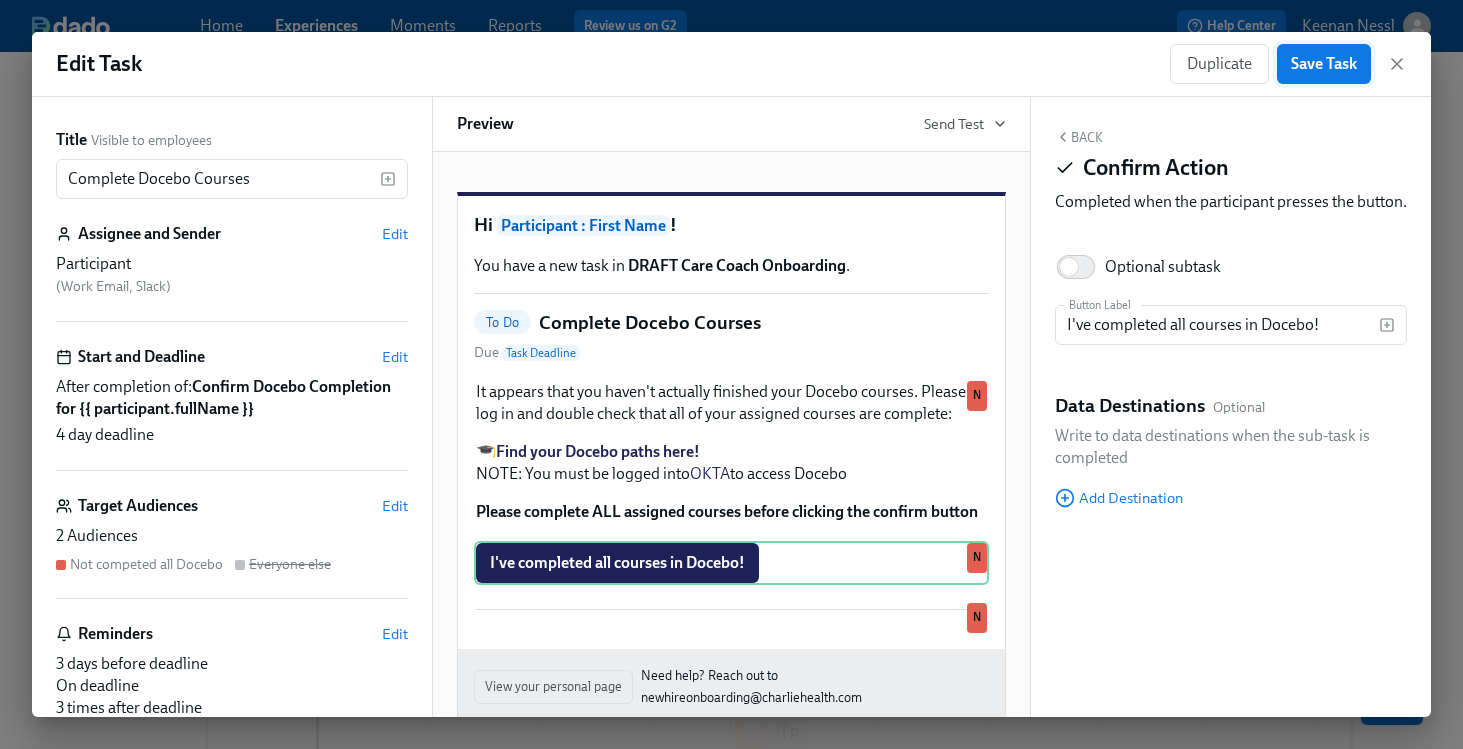 click on "Save Task" at bounding box center (1324, 64) 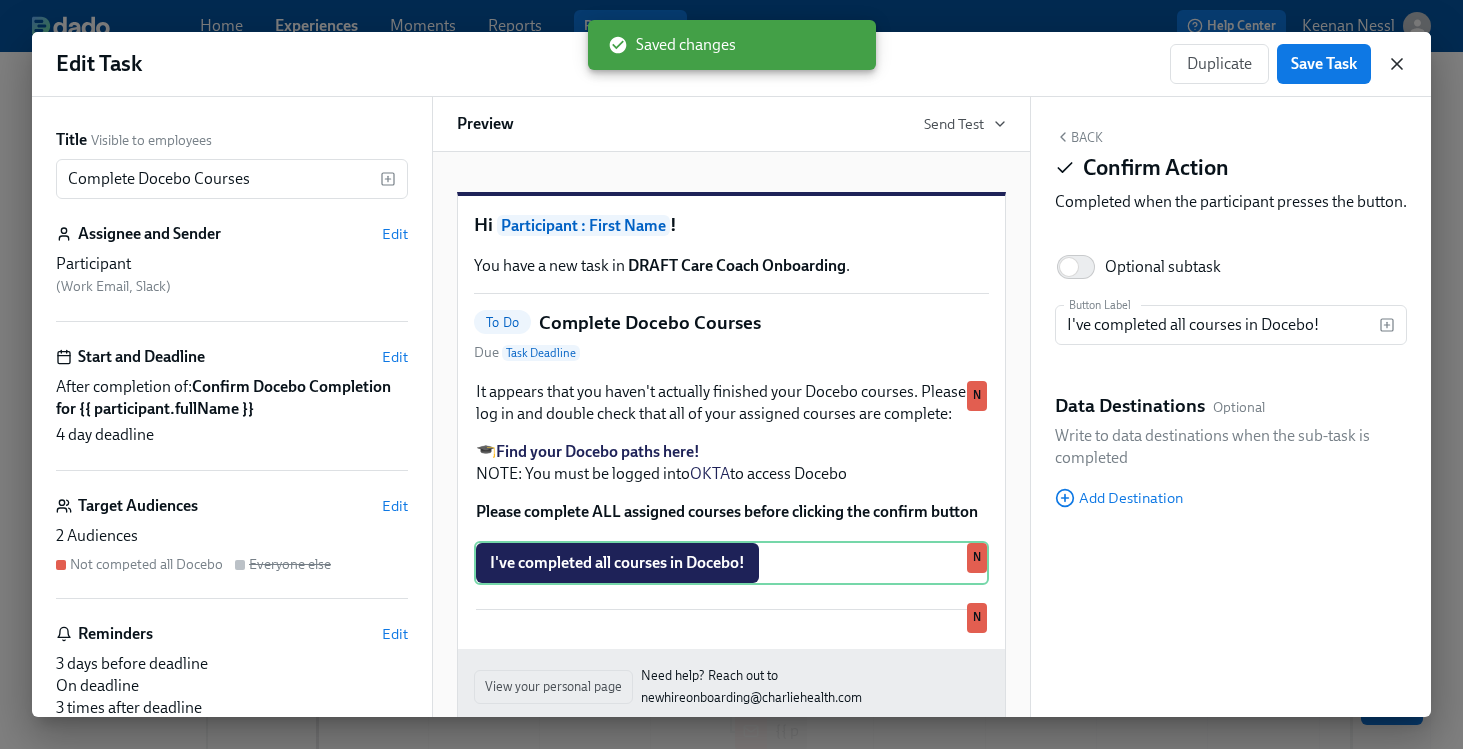 click 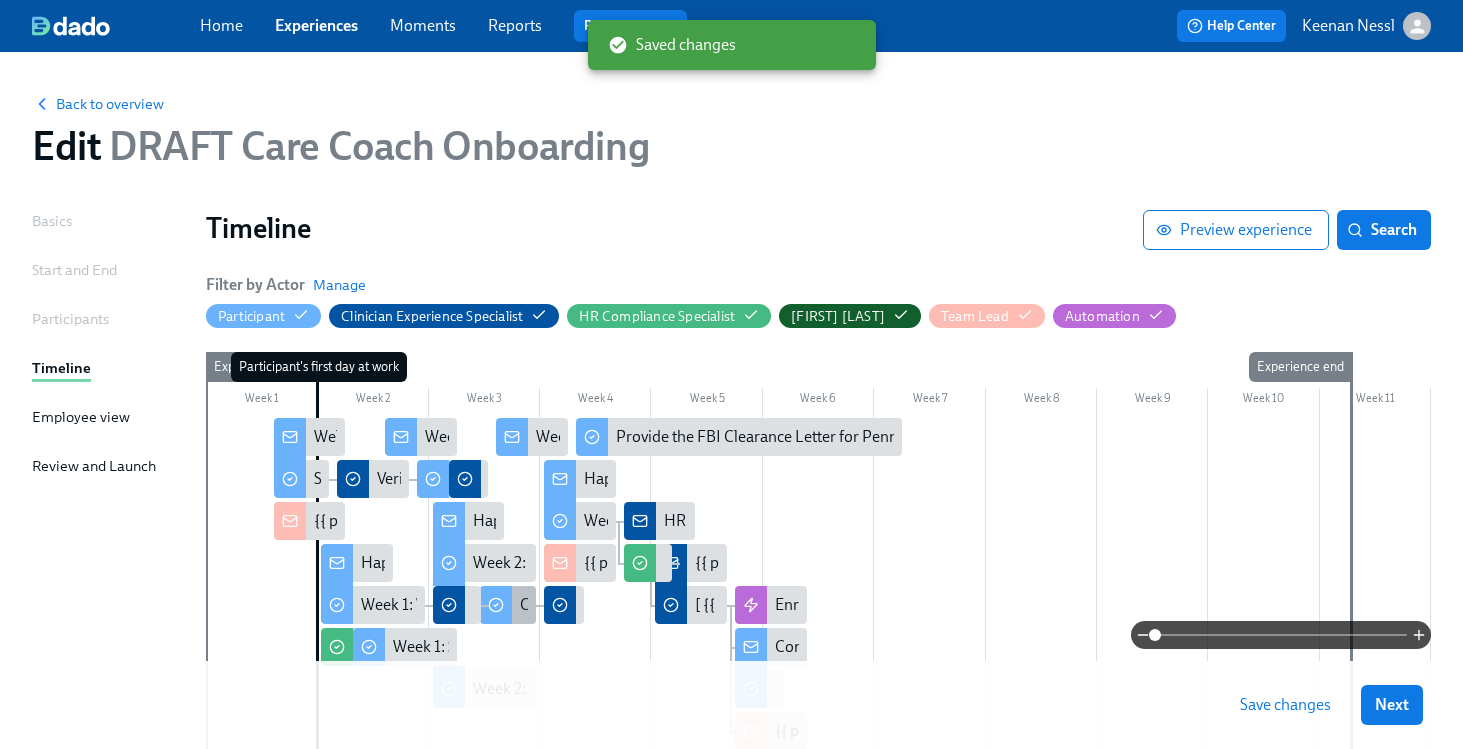 click on "Complete Docebo Courses" at bounding box center [508, 605] 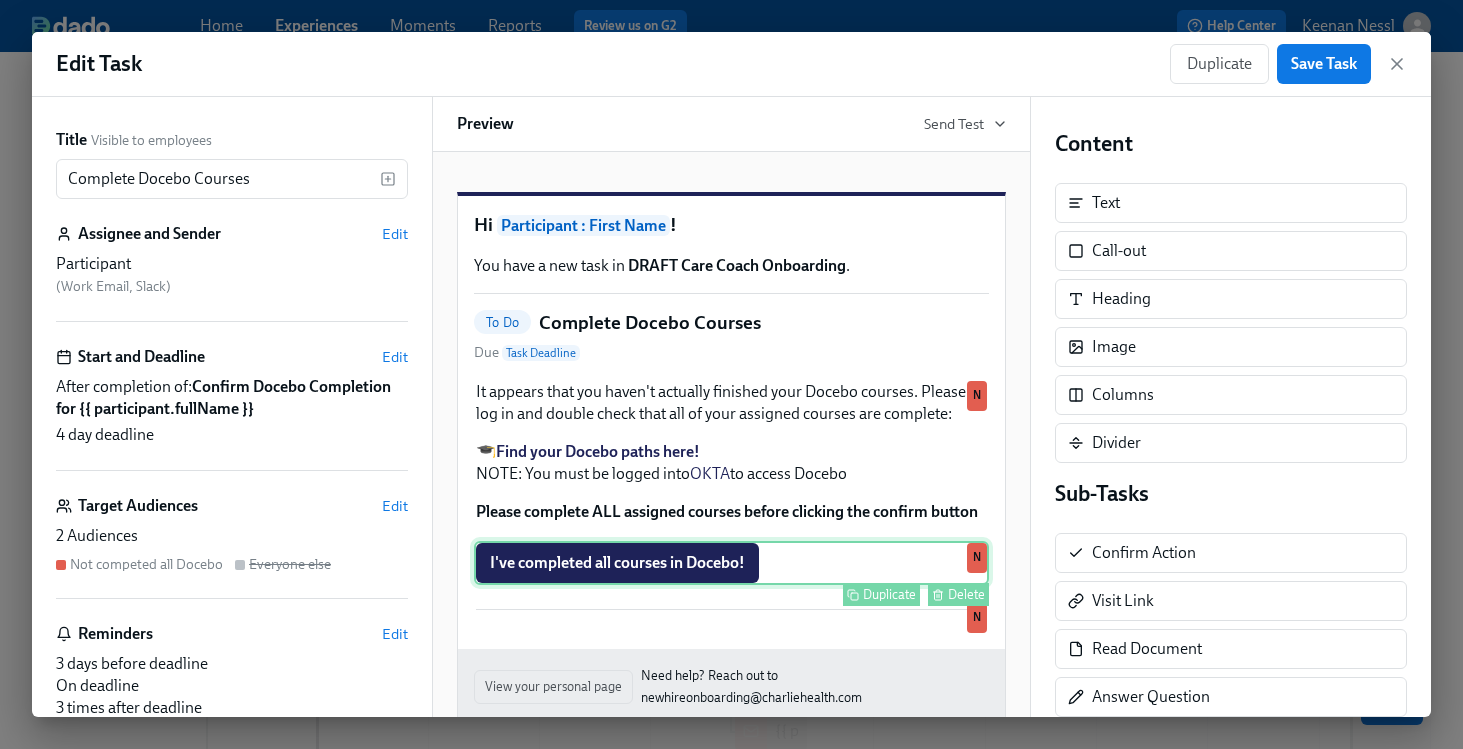 click on "I've completed all courses in Docebo!   Duplicate   Delete N" at bounding box center (731, 563) 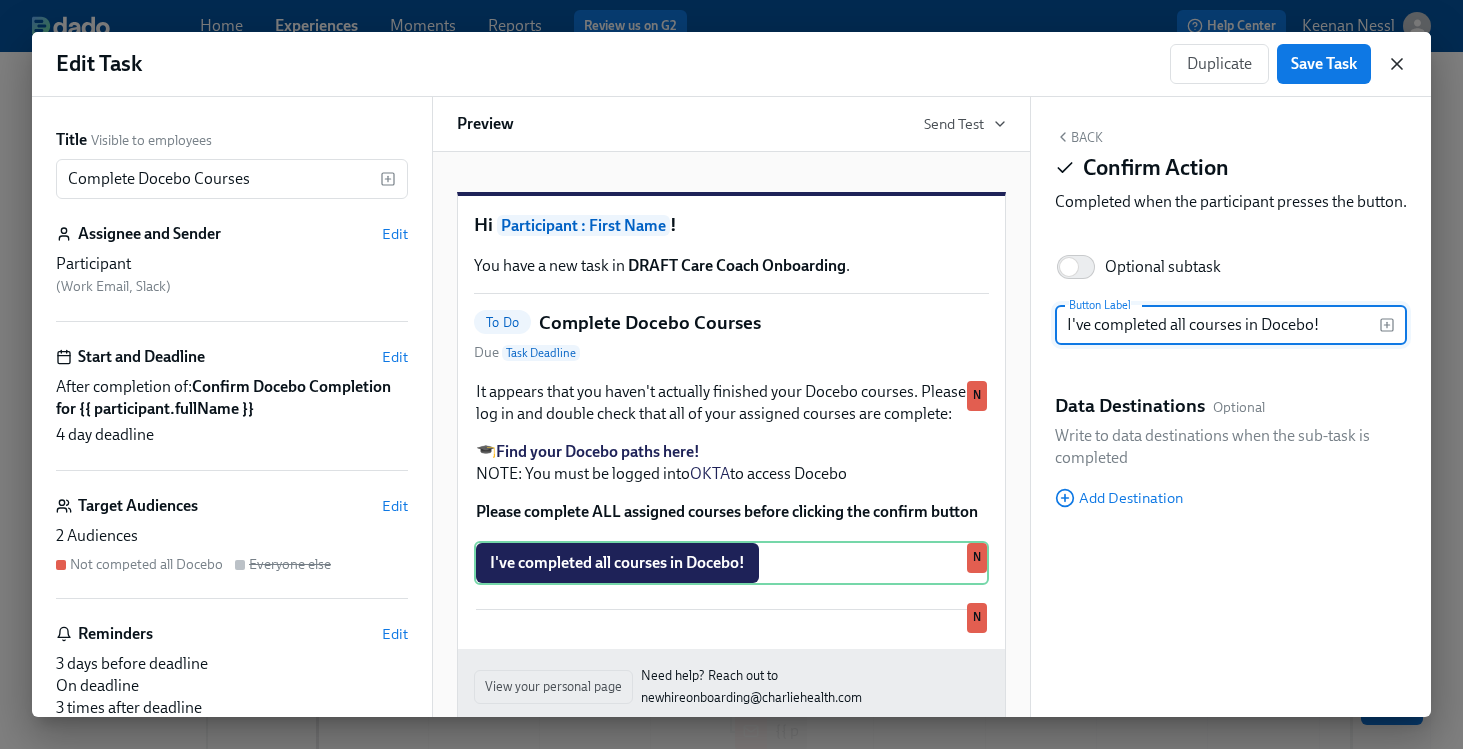 click 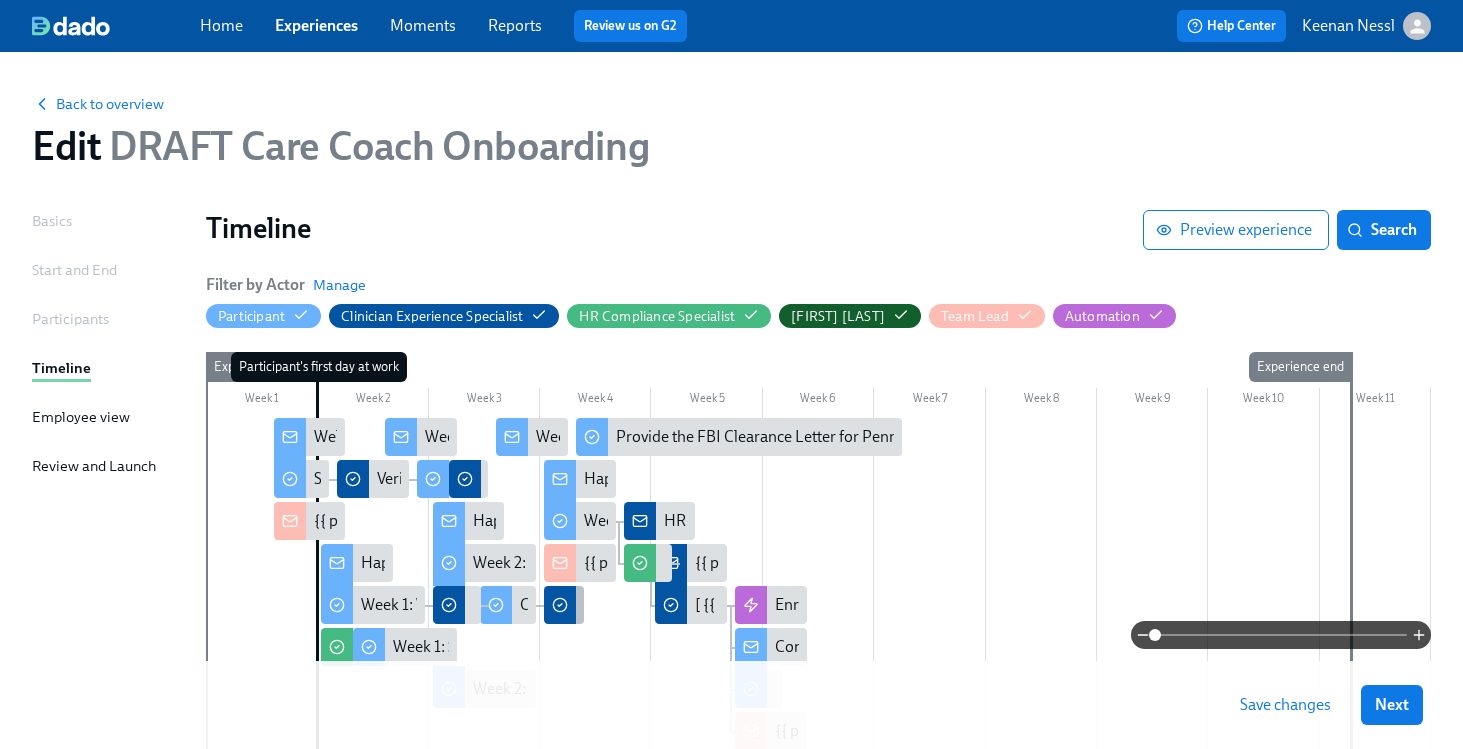 click 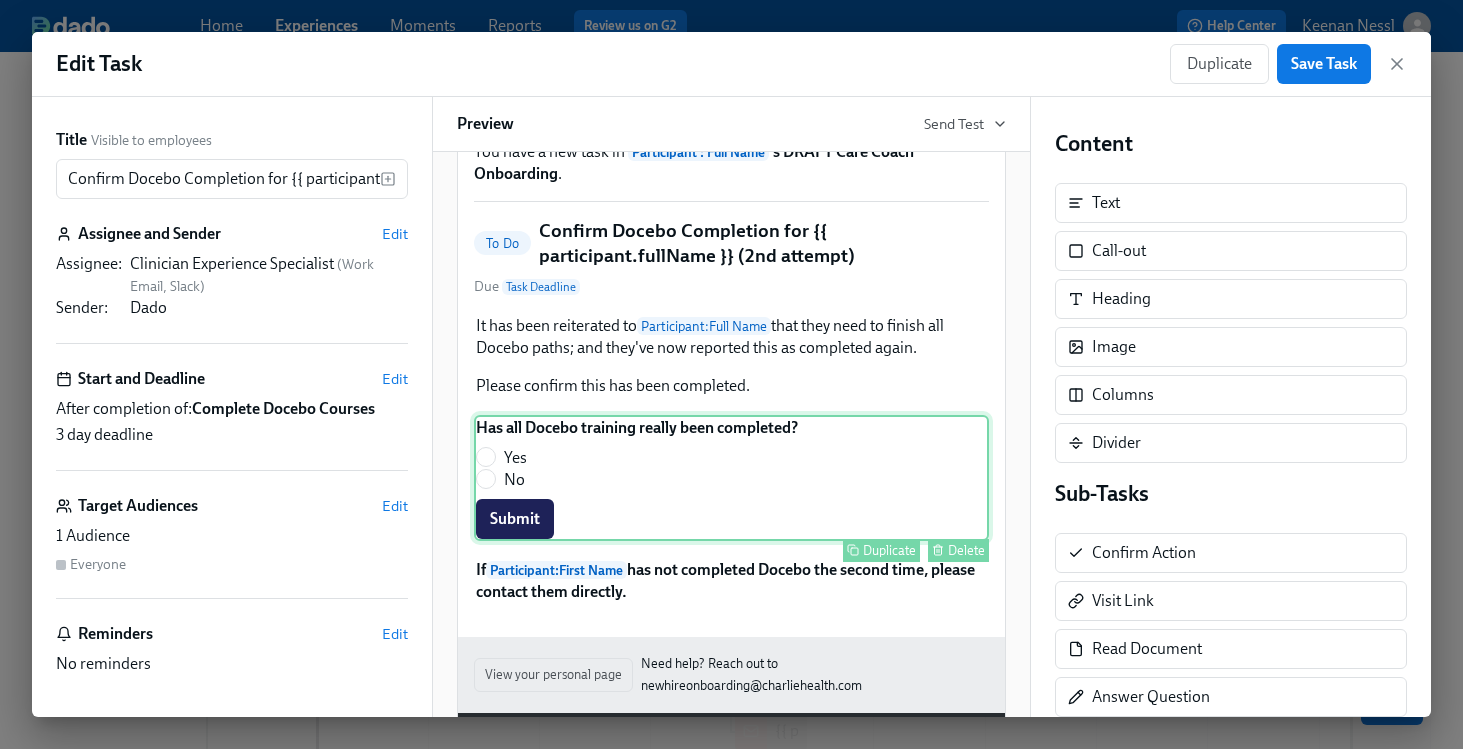 scroll, scrollTop: 141, scrollLeft: 0, axis: vertical 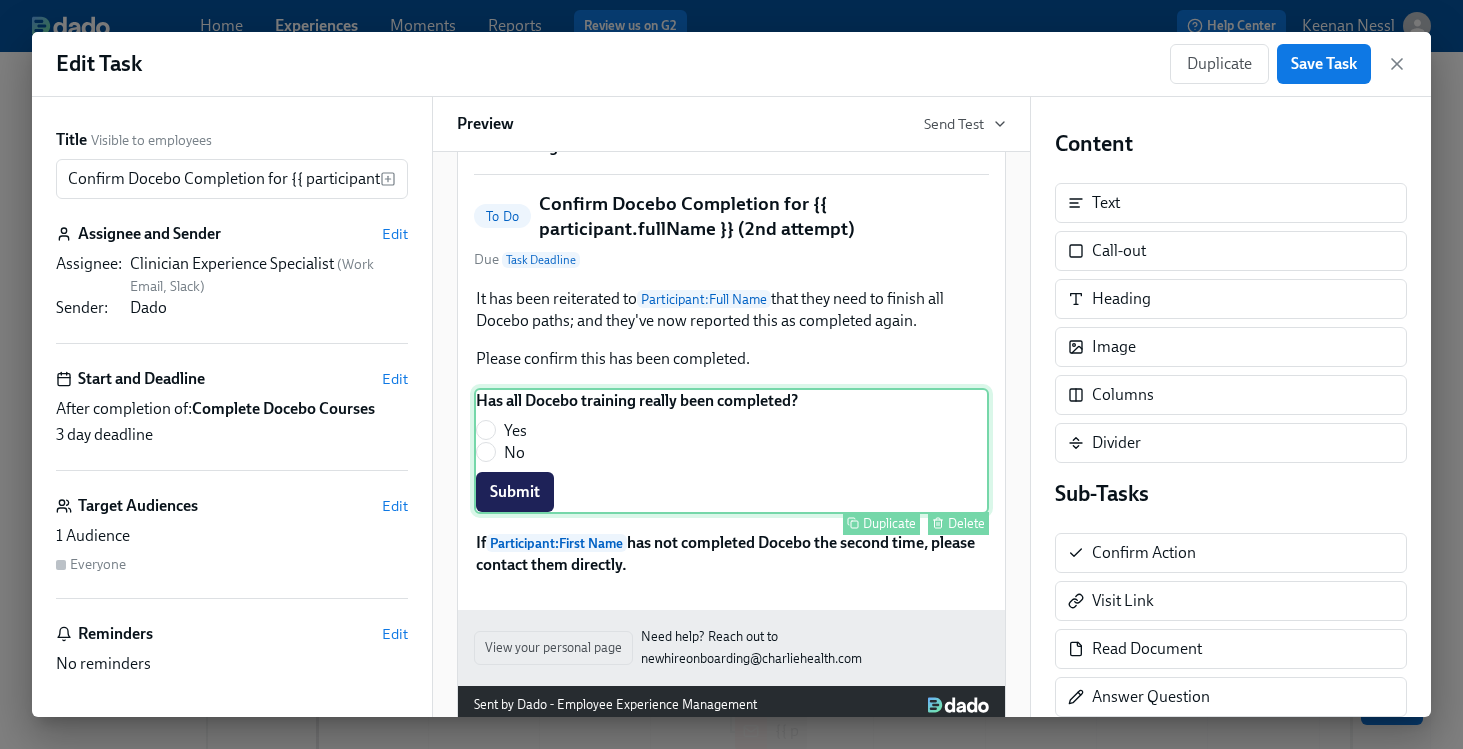 click on "Has all Docebo training really been completed? Yes No Submit   Duplicate   Delete" at bounding box center [731, 451] 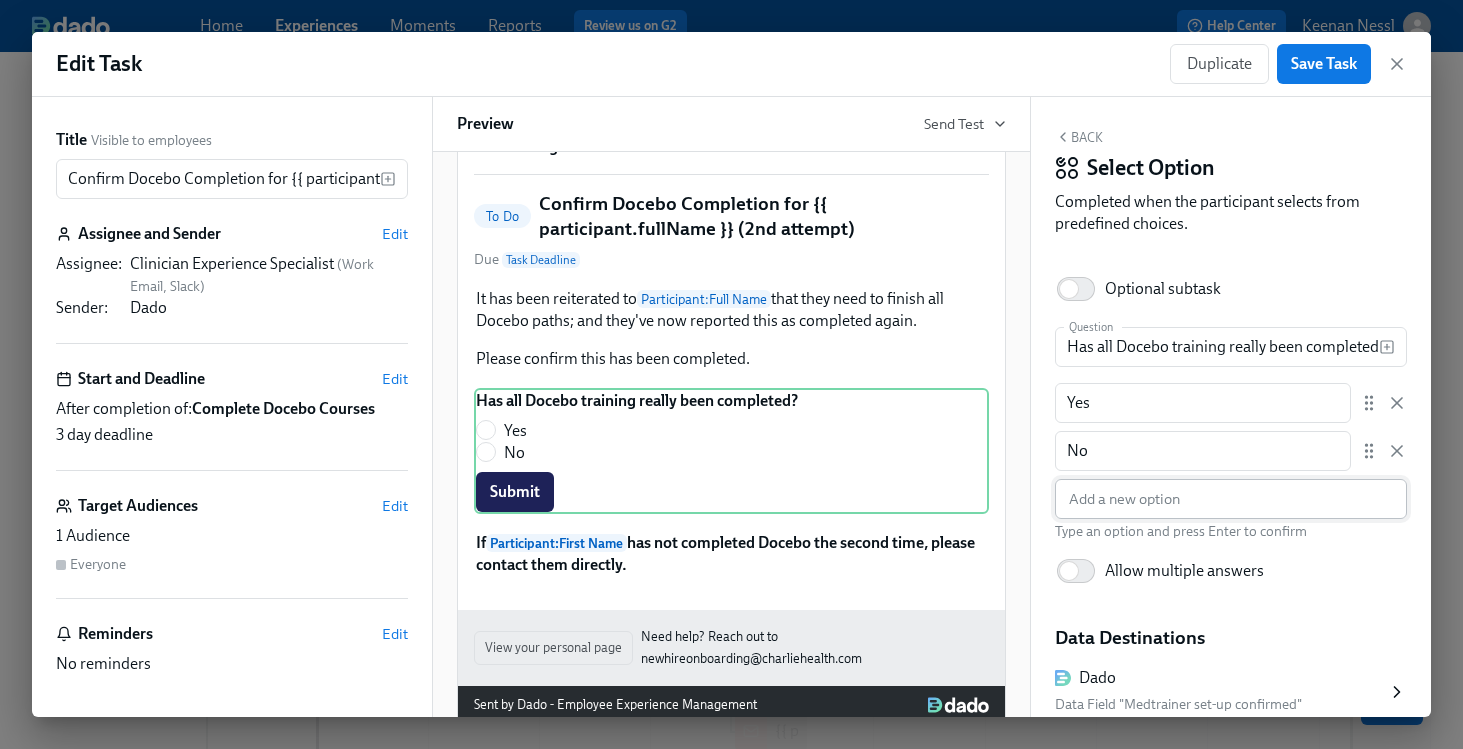 scroll, scrollTop: 142, scrollLeft: 0, axis: vertical 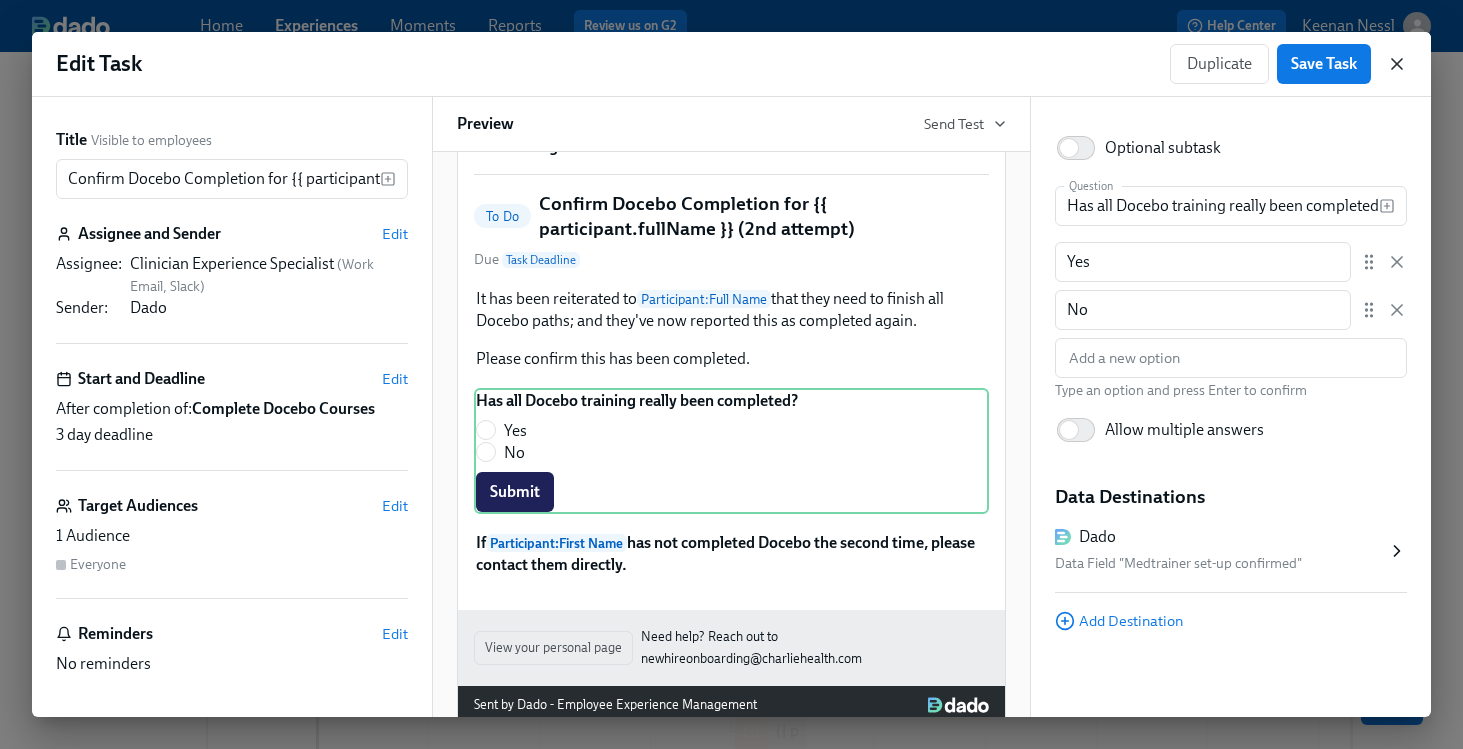 click 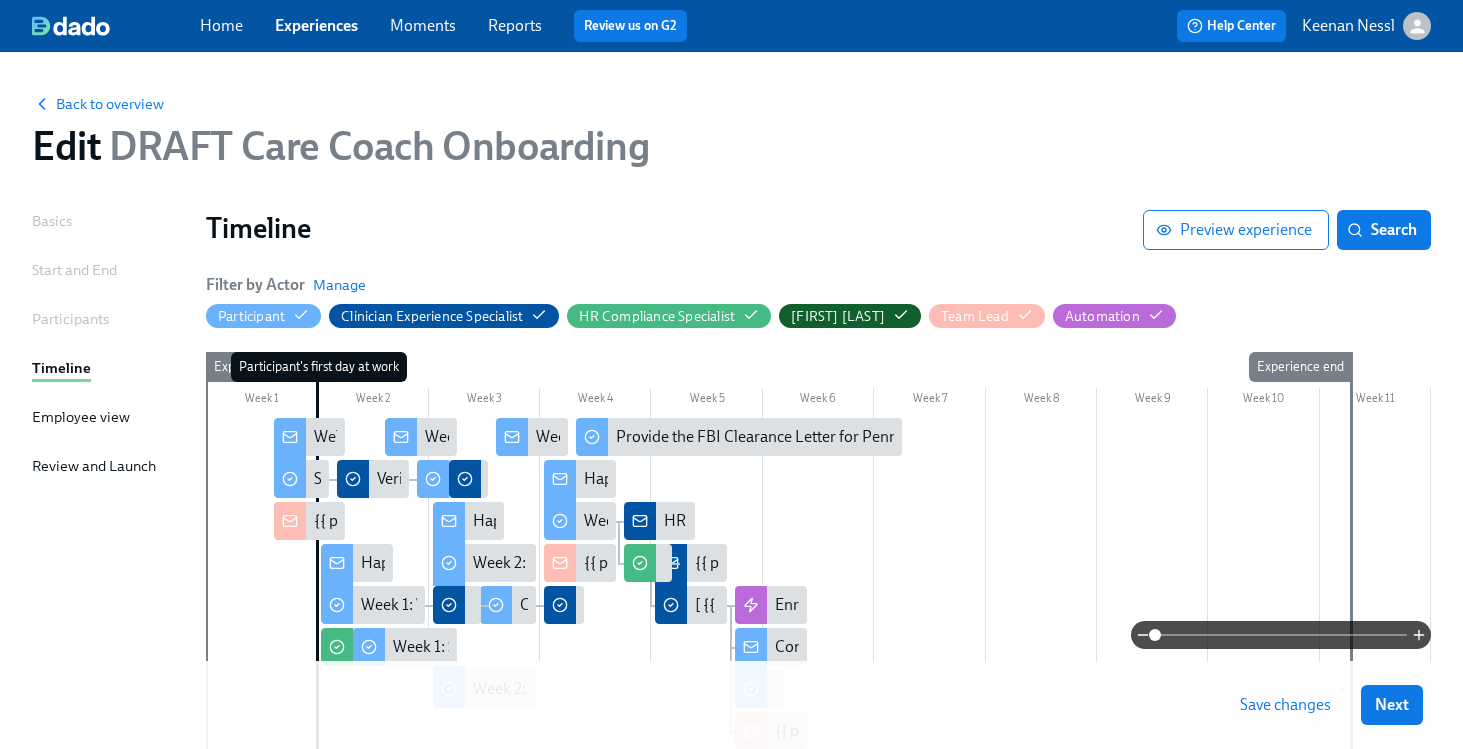 click on "Save changes" at bounding box center [1285, 705] 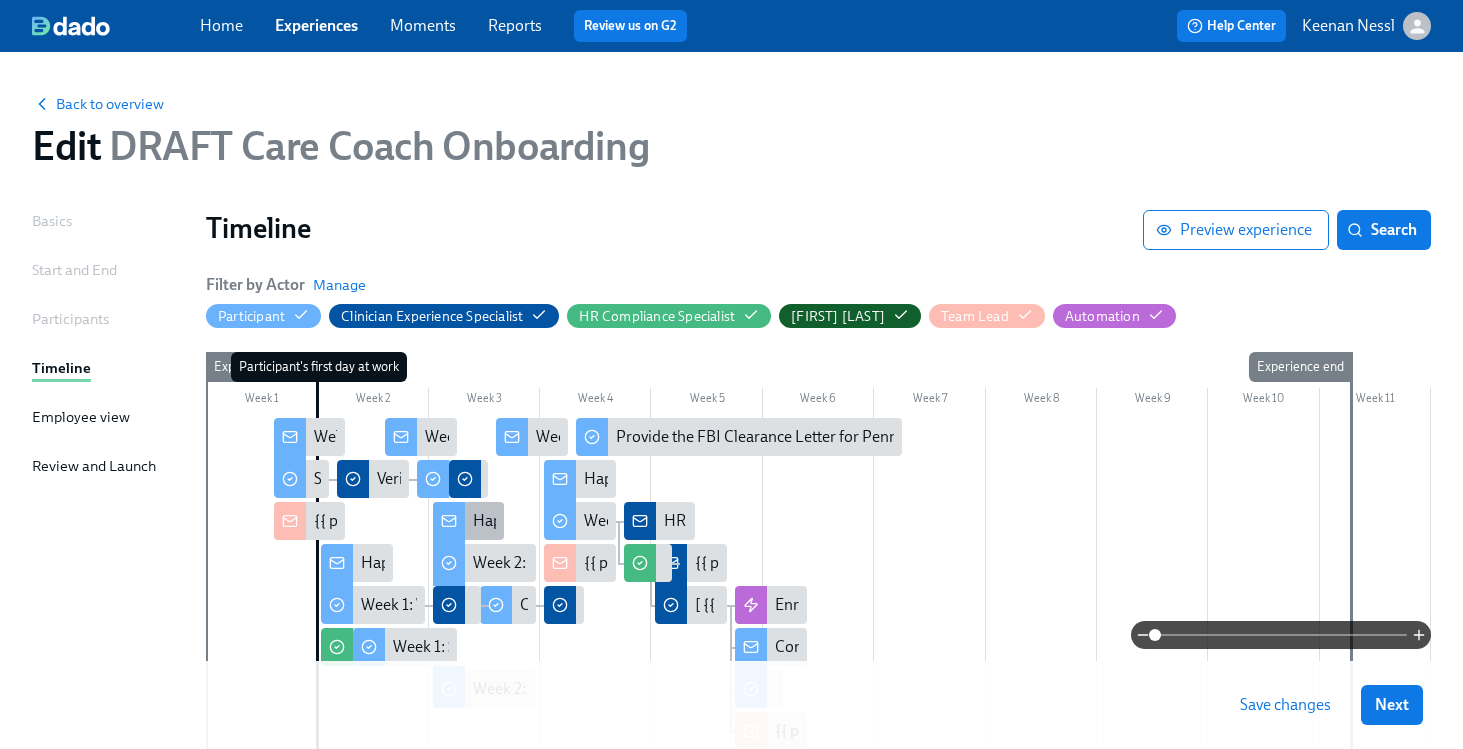 click at bounding box center [449, 523] 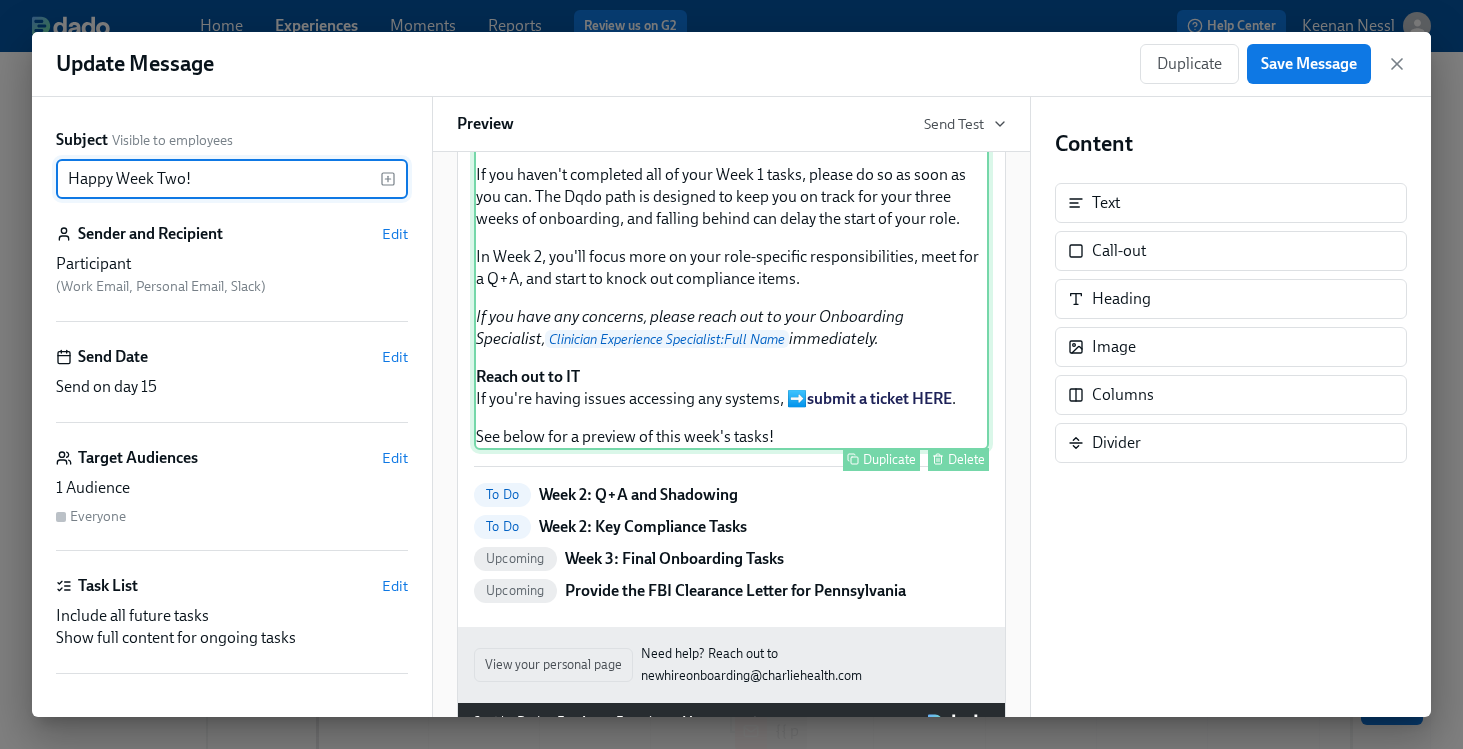 scroll, scrollTop: 0, scrollLeft: 0, axis: both 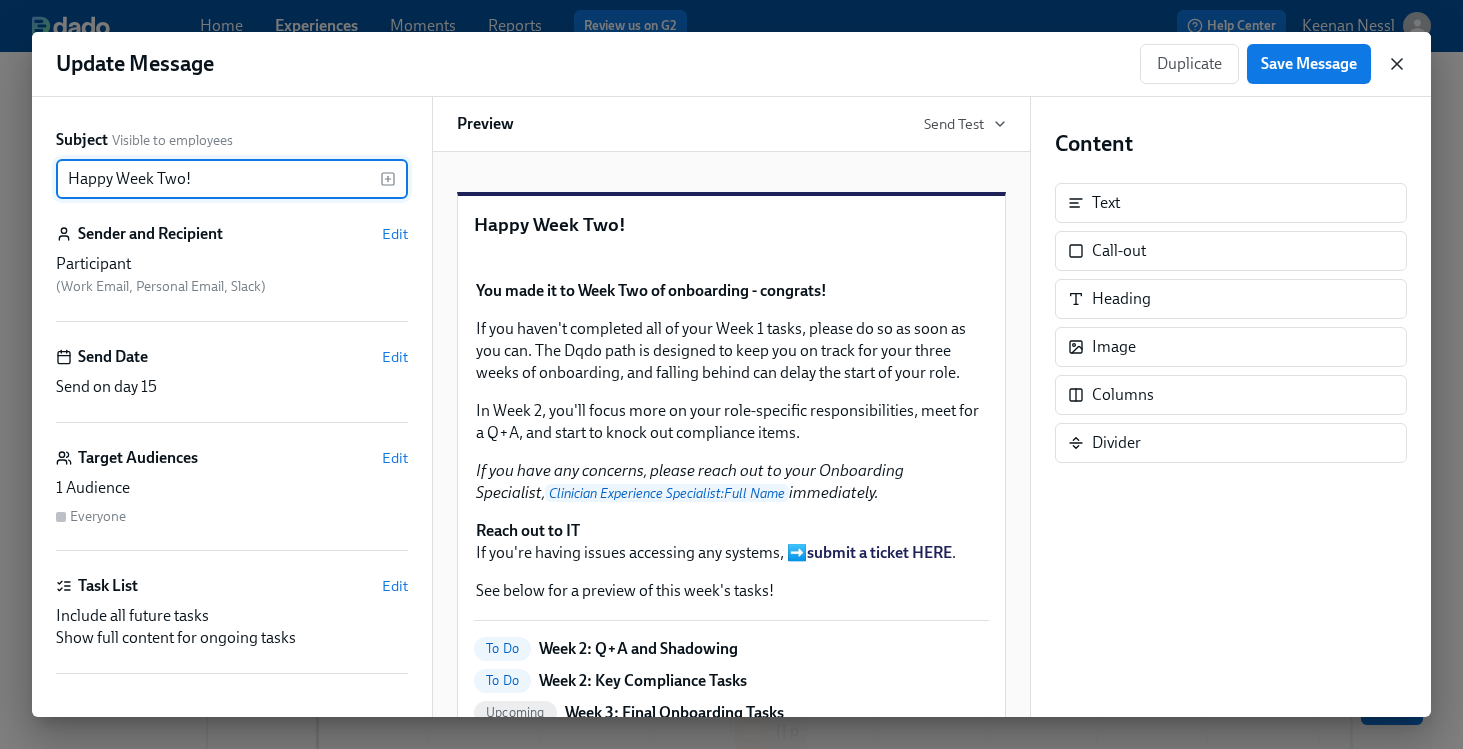 click 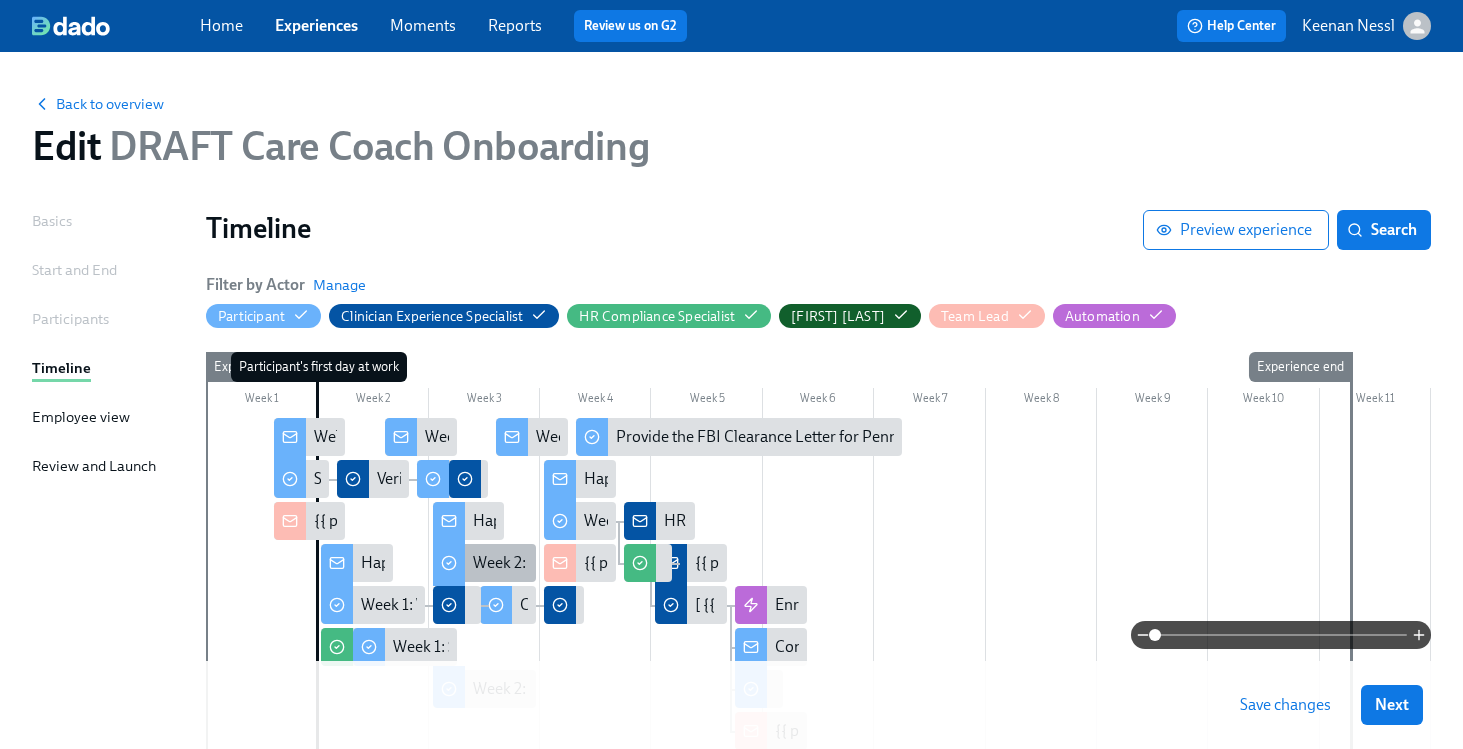 click on "Week 2: Q+A and Shadowing" at bounding box center (571, 563) 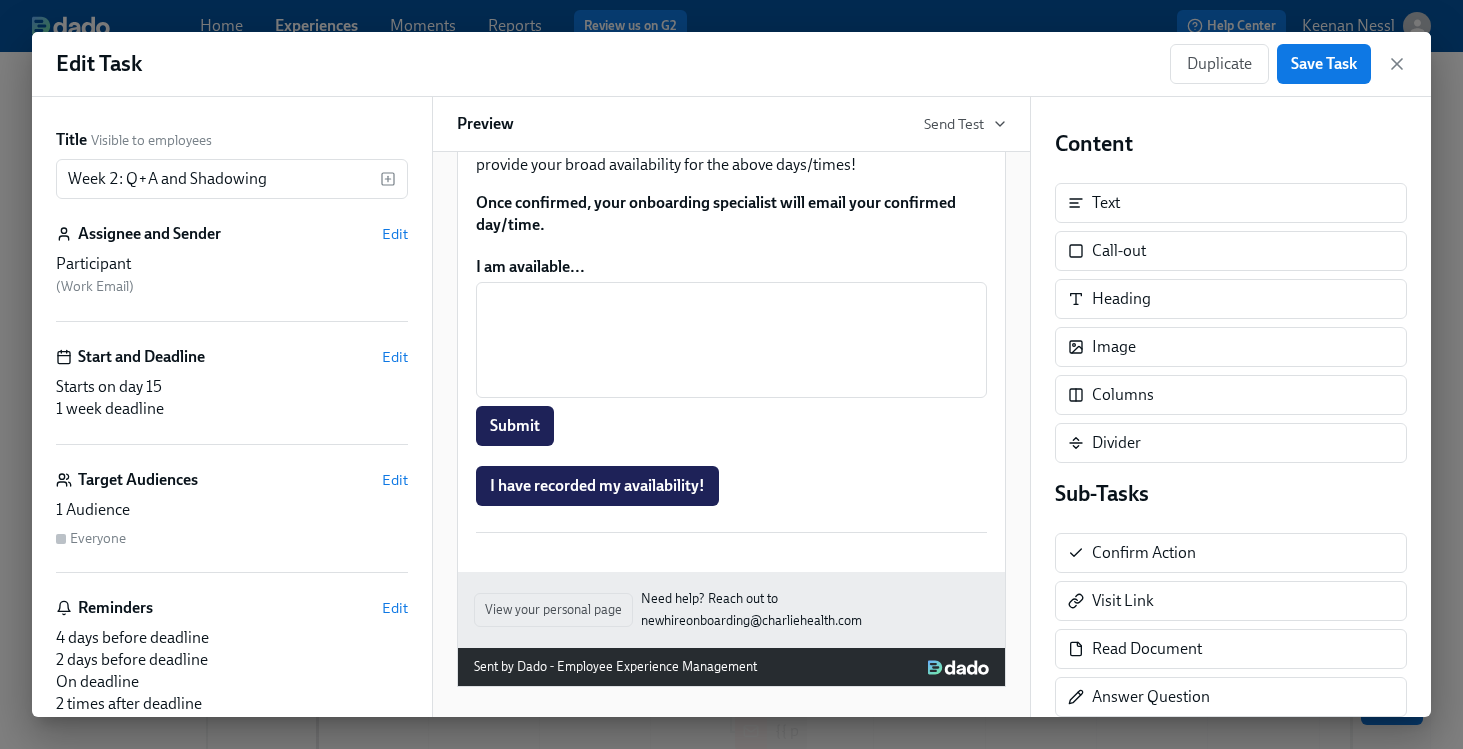 scroll, scrollTop: 1288, scrollLeft: 0, axis: vertical 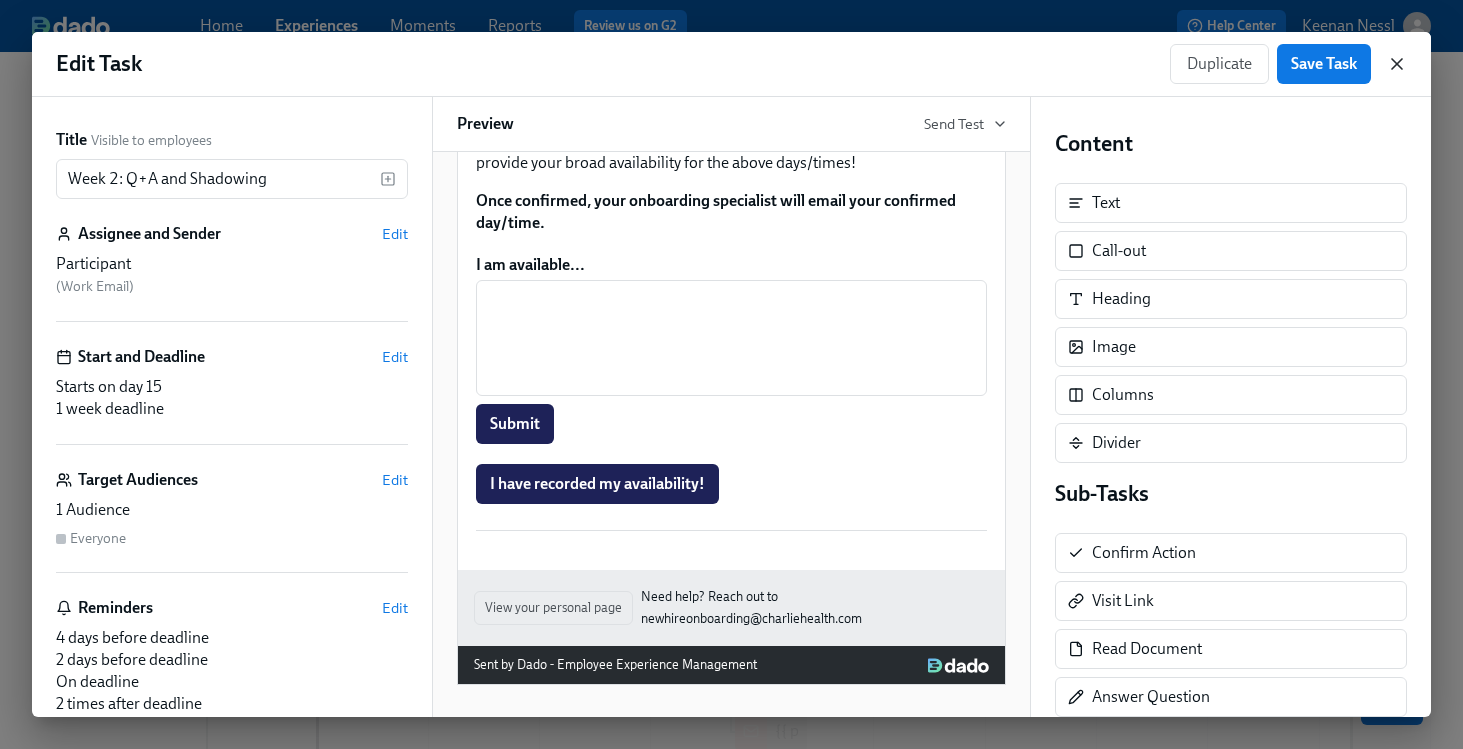 click 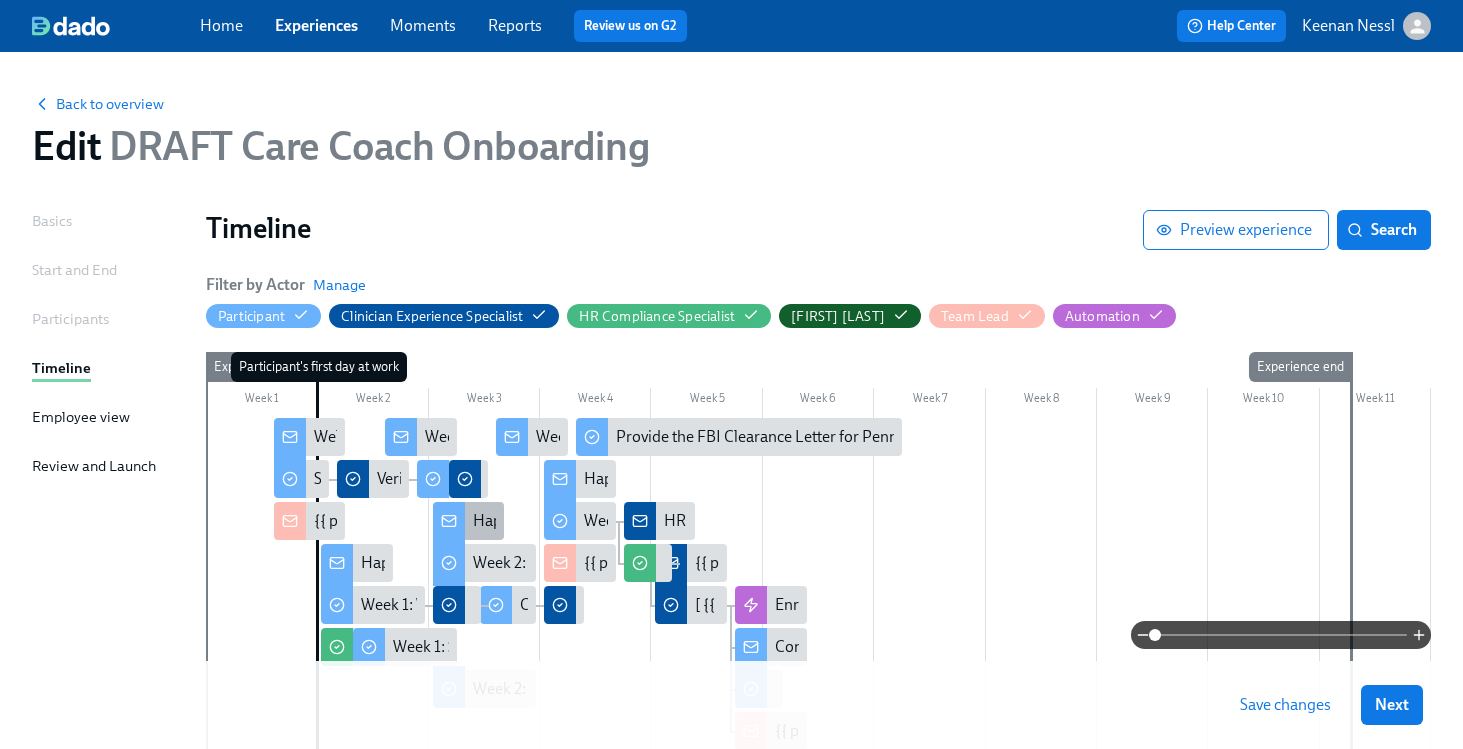 click on "Happy Week Two!" at bounding box center (534, 521) 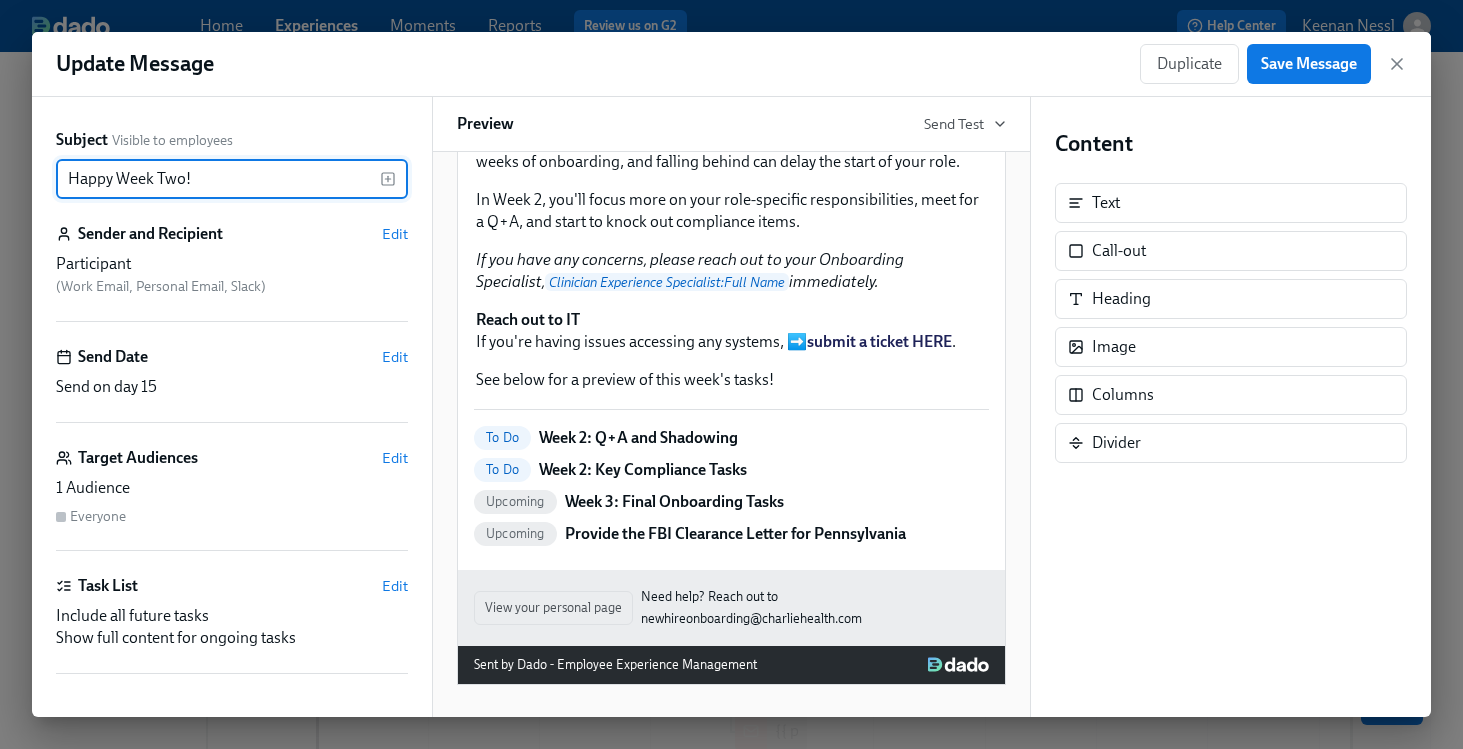 scroll, scrollTop: 609, scrollLeft: 0, axis: vertical 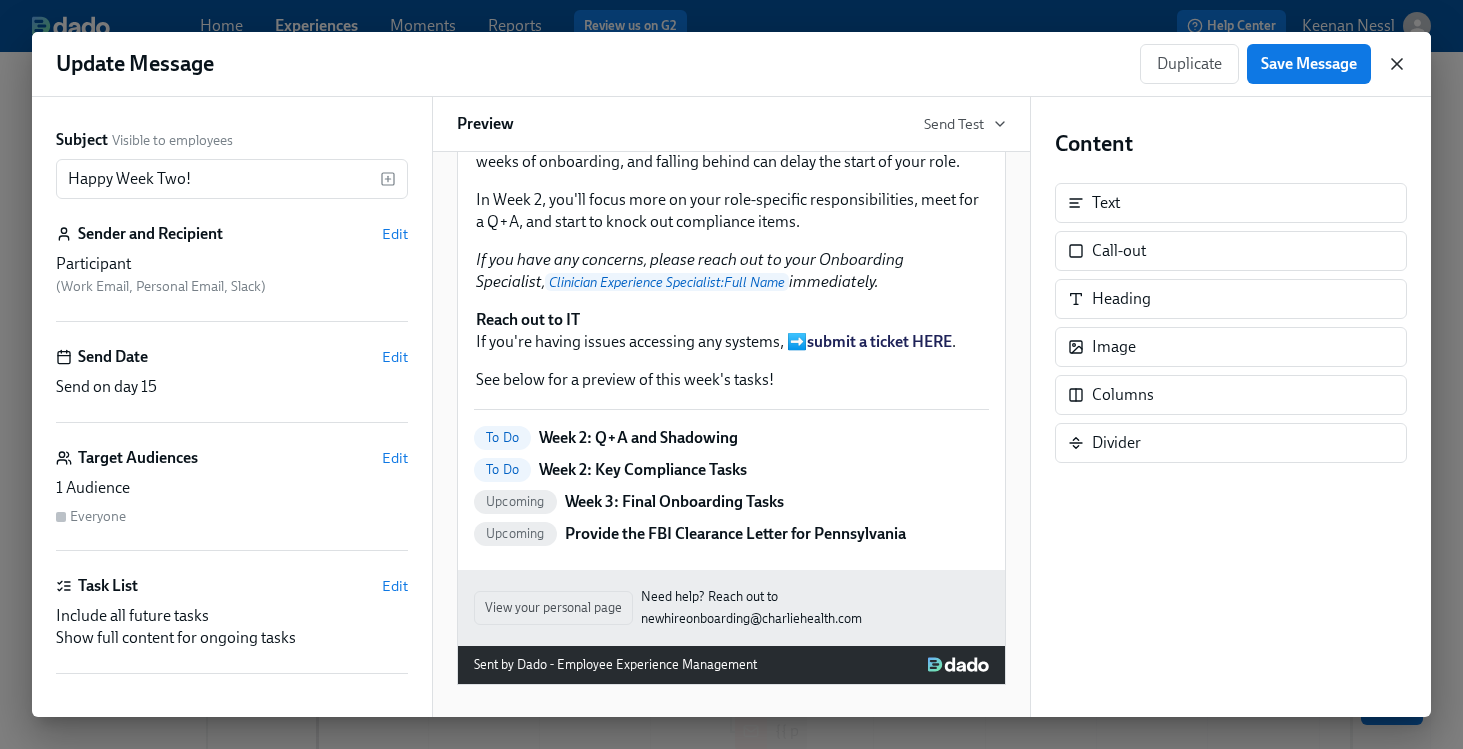 click 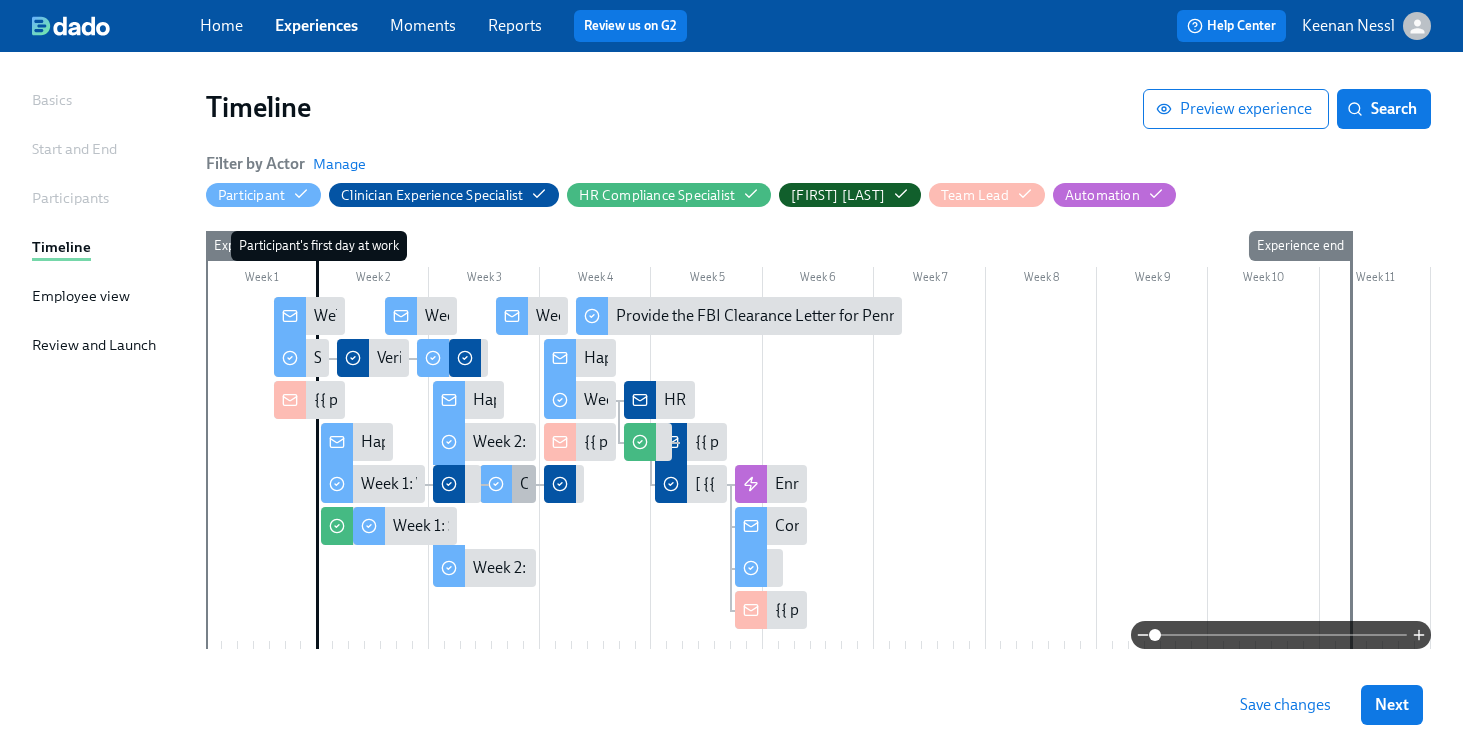 scroll, scrollTop: 122, scrollLeft: 0, axis: vertical 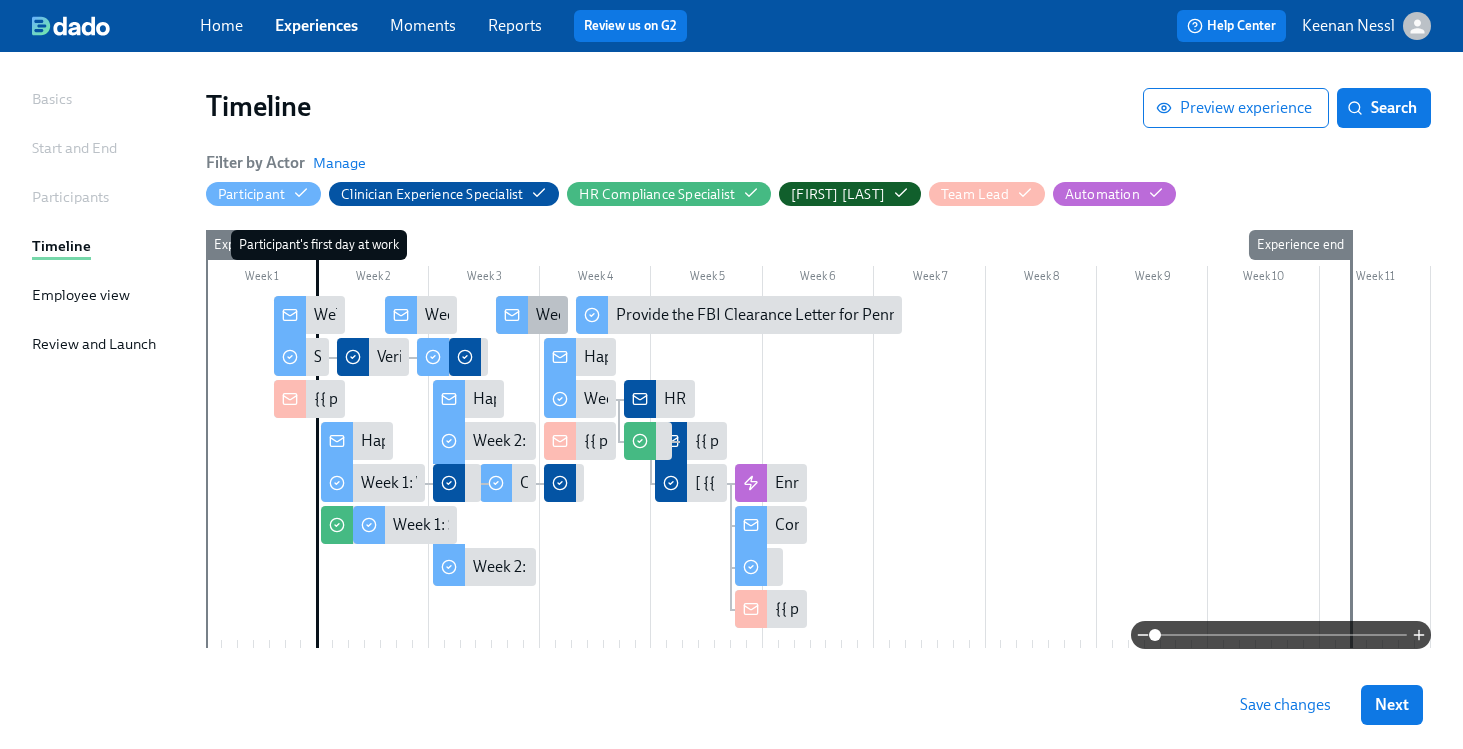 click 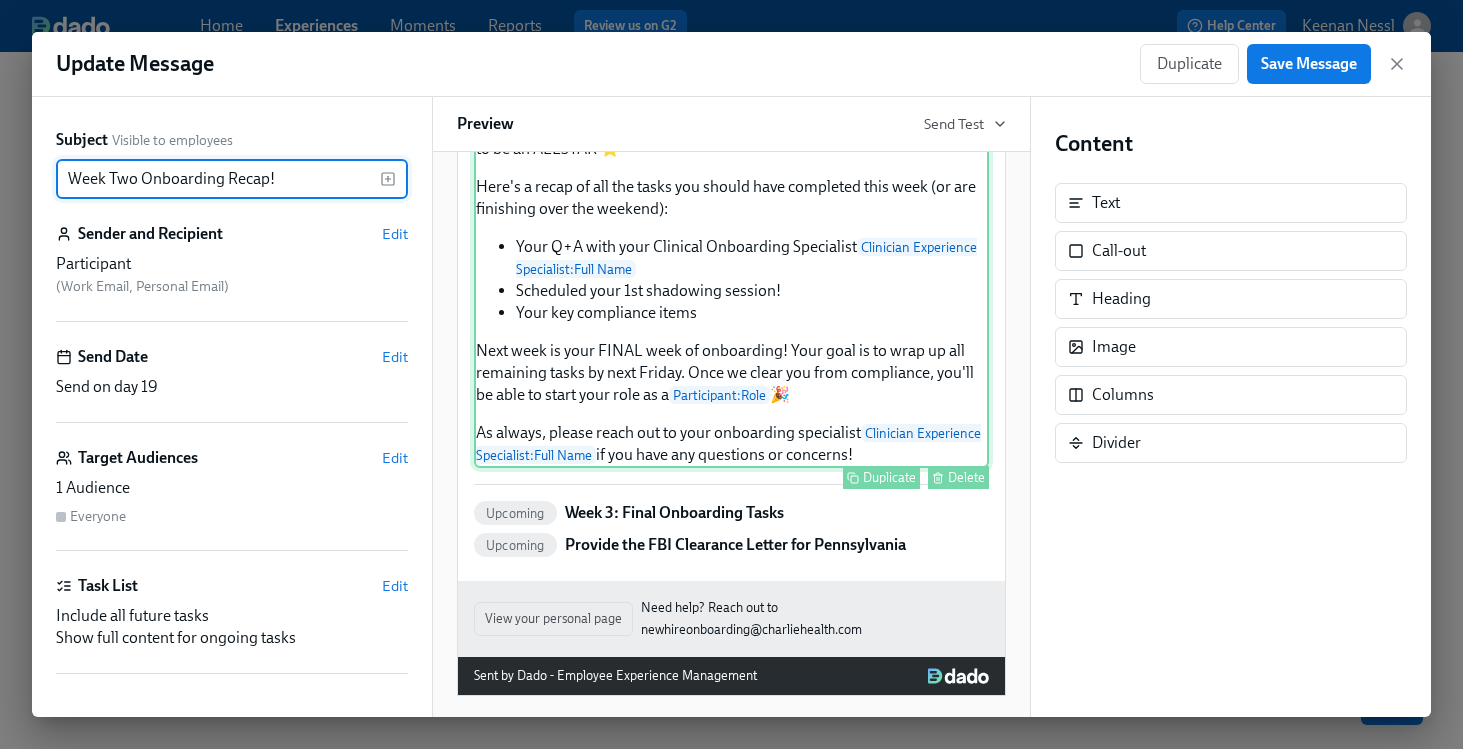 scroll, scrollTop: 488, scrollLeft: 0, axis: vertical 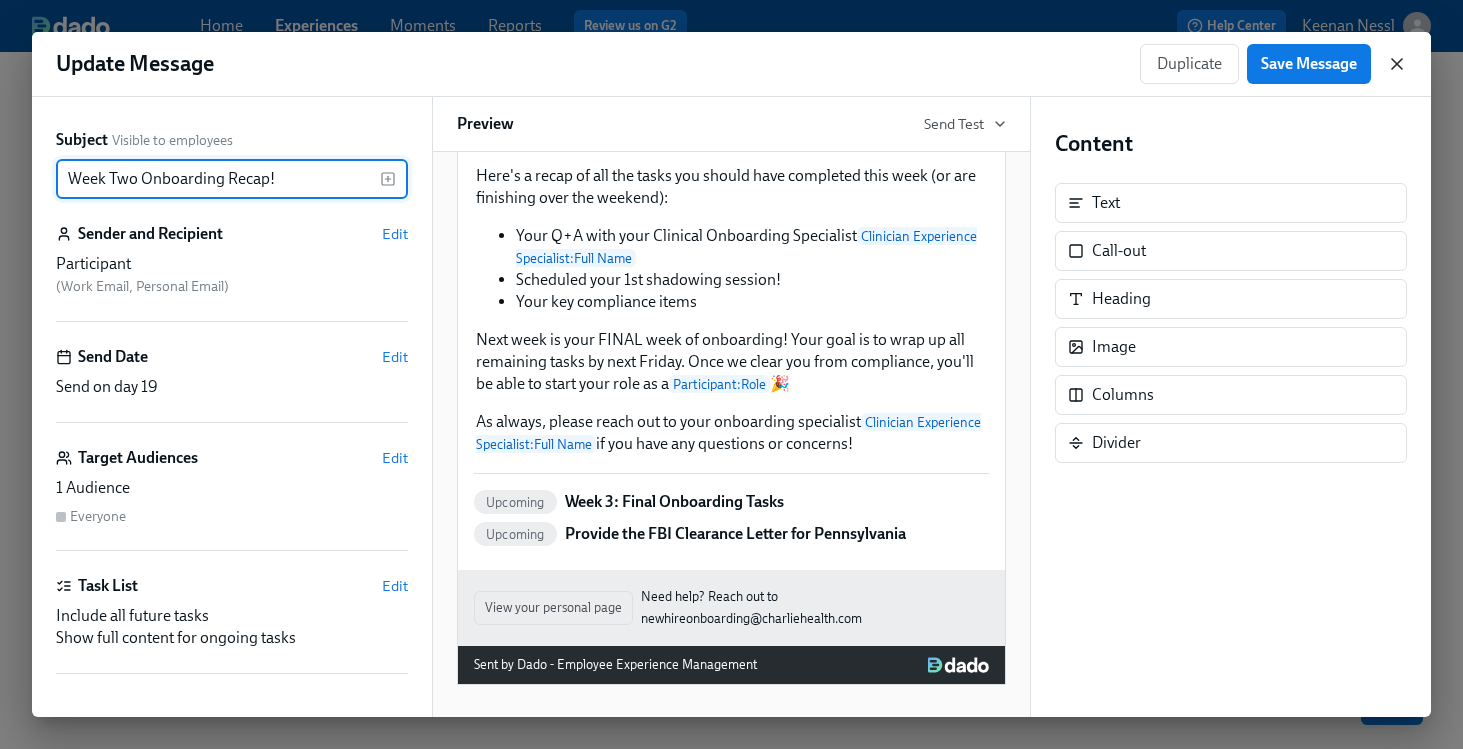 click 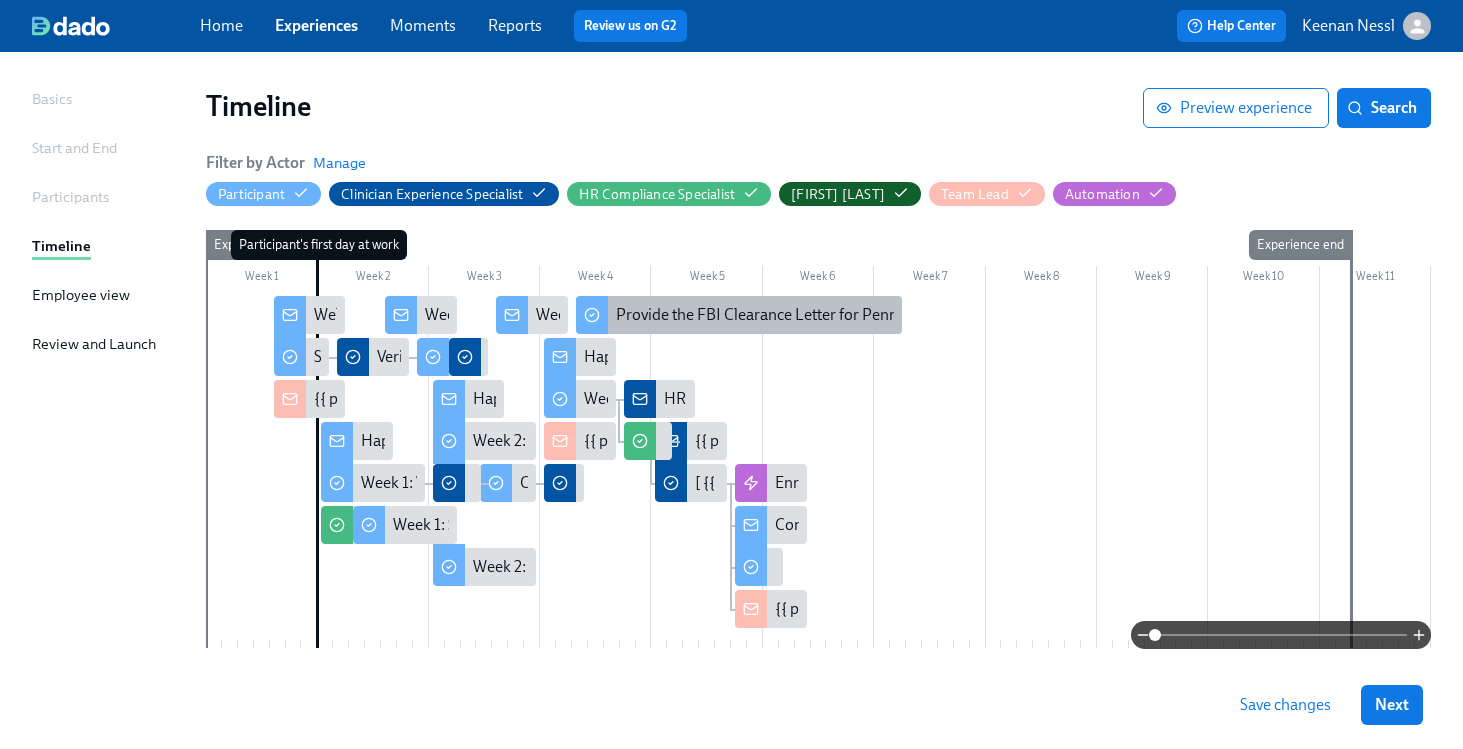 click 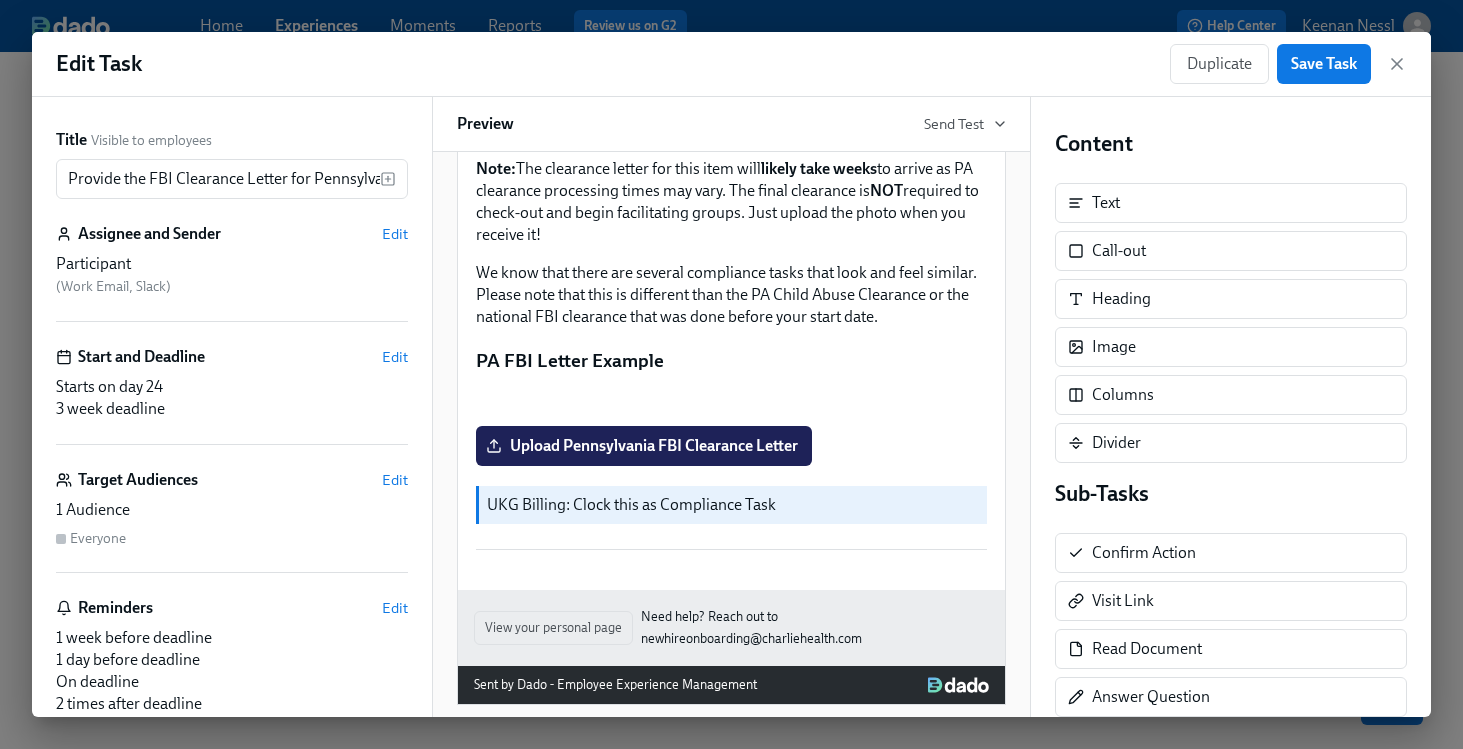 scroll, scrollTop: 468, scrollLeft: 0, axis: vertical 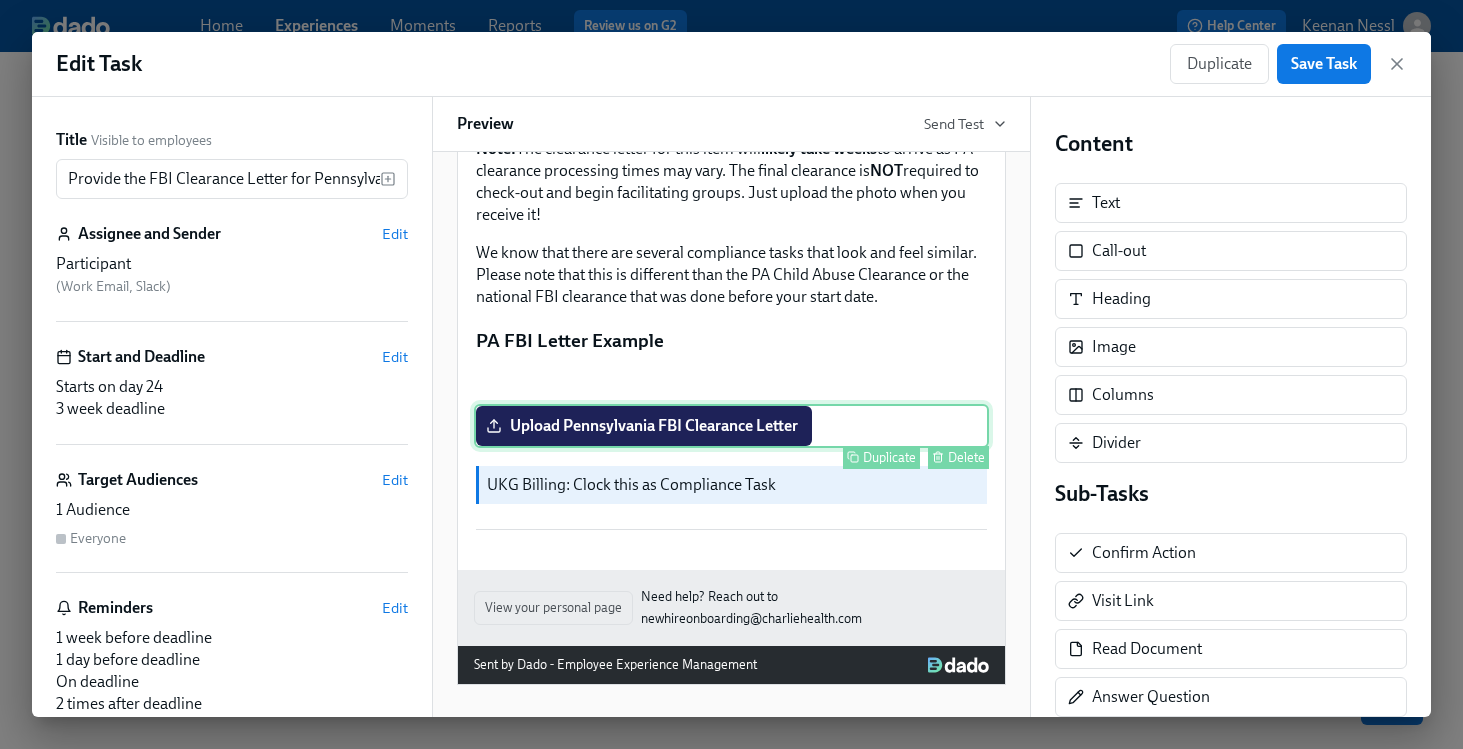 click on "Upload   [STATE] FBI Clearance Letter   Duplicate   Delete" at bounding box center (731, 426) 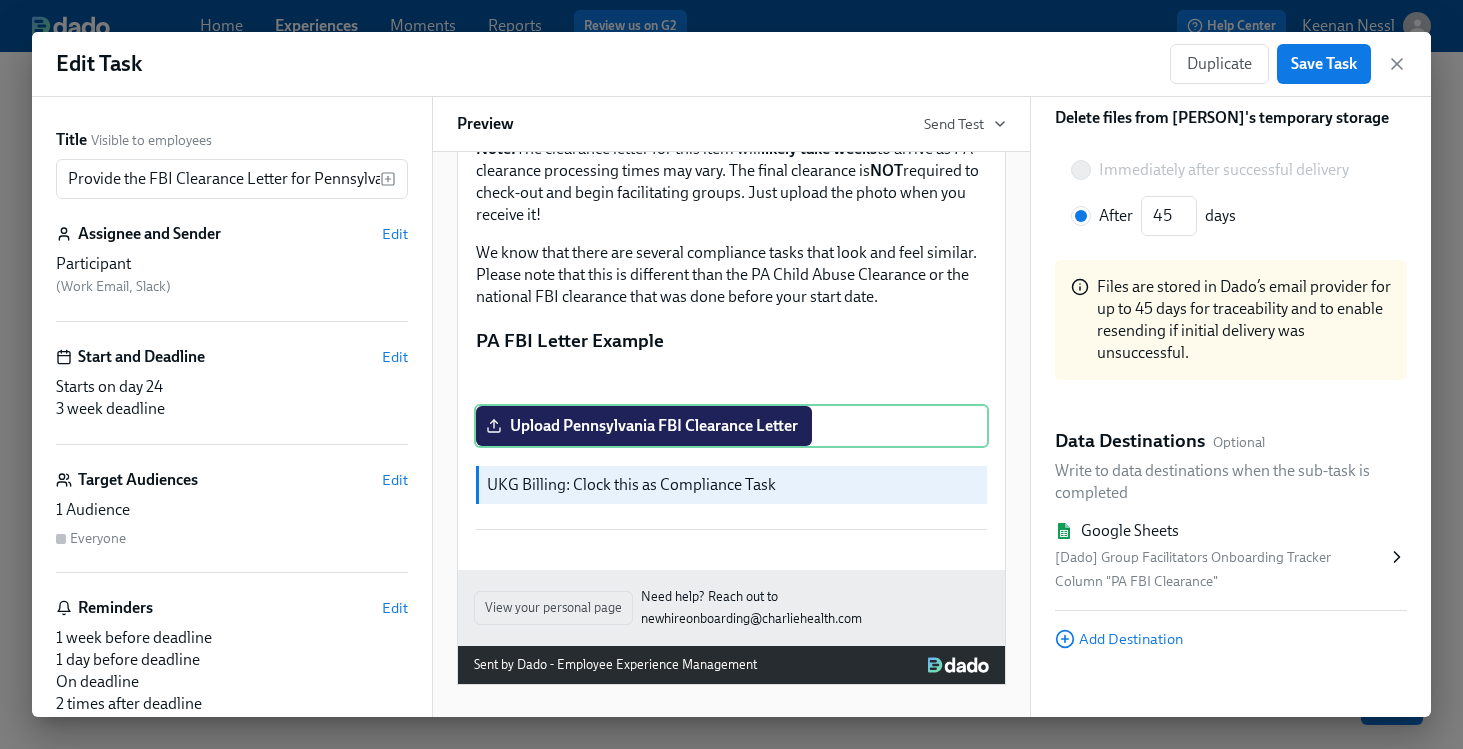 scroll, scrollTop: 506, scrollLeft: 0, axis: vertical 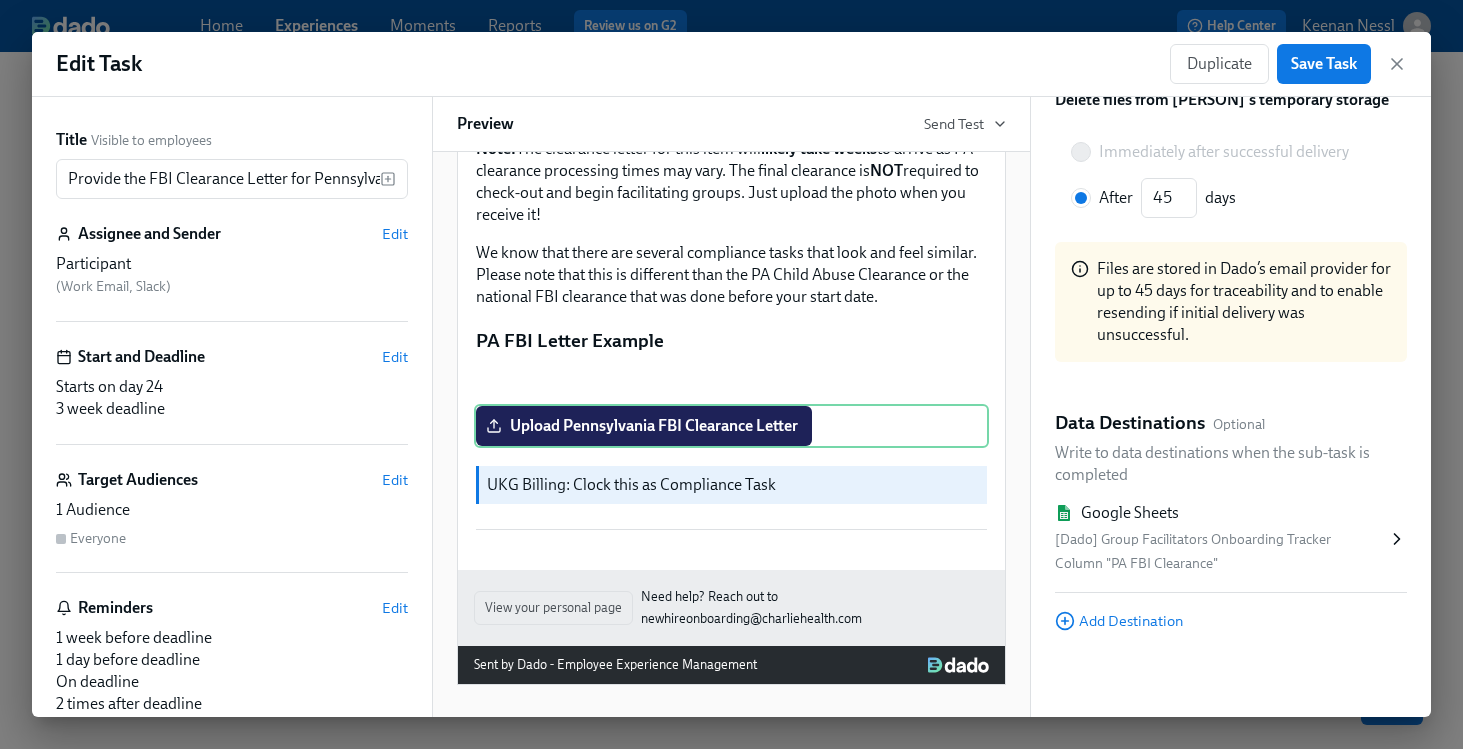 click on "[Dado] Group Facilitators Onboarding Tracker" at bounding box center (1221, 540) 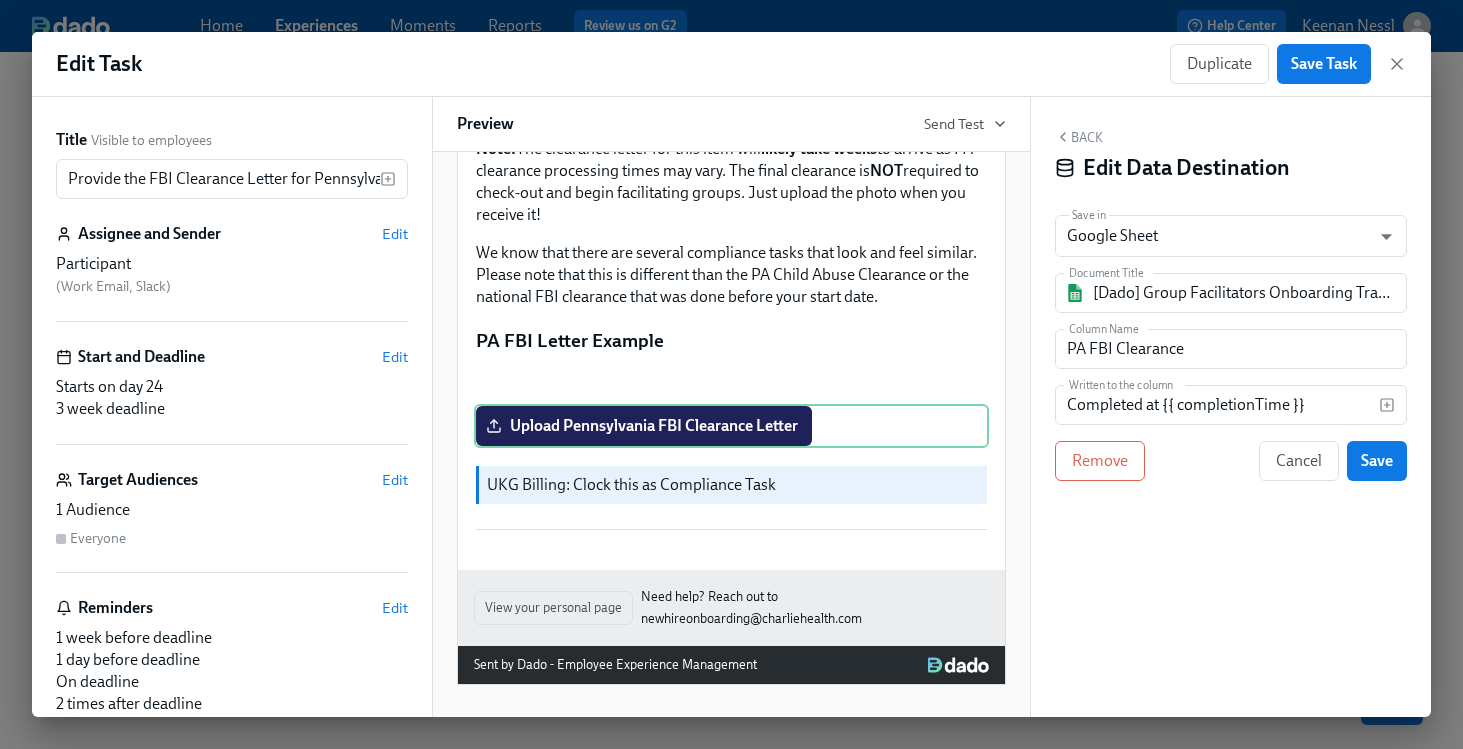 scroll, scrollTop: 0, scrollLeft: 0, axis: both 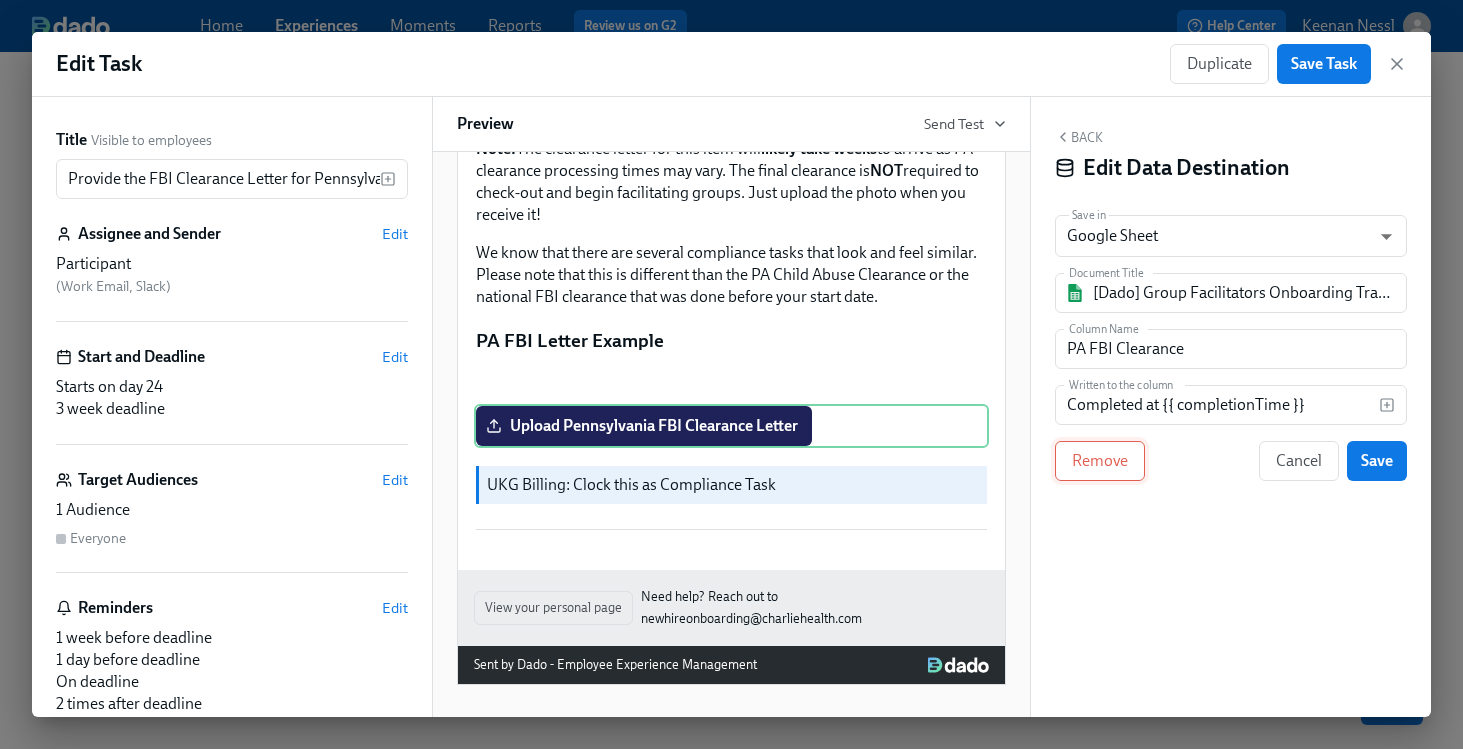 click on "Remove" at bounding box center [1100, 461] 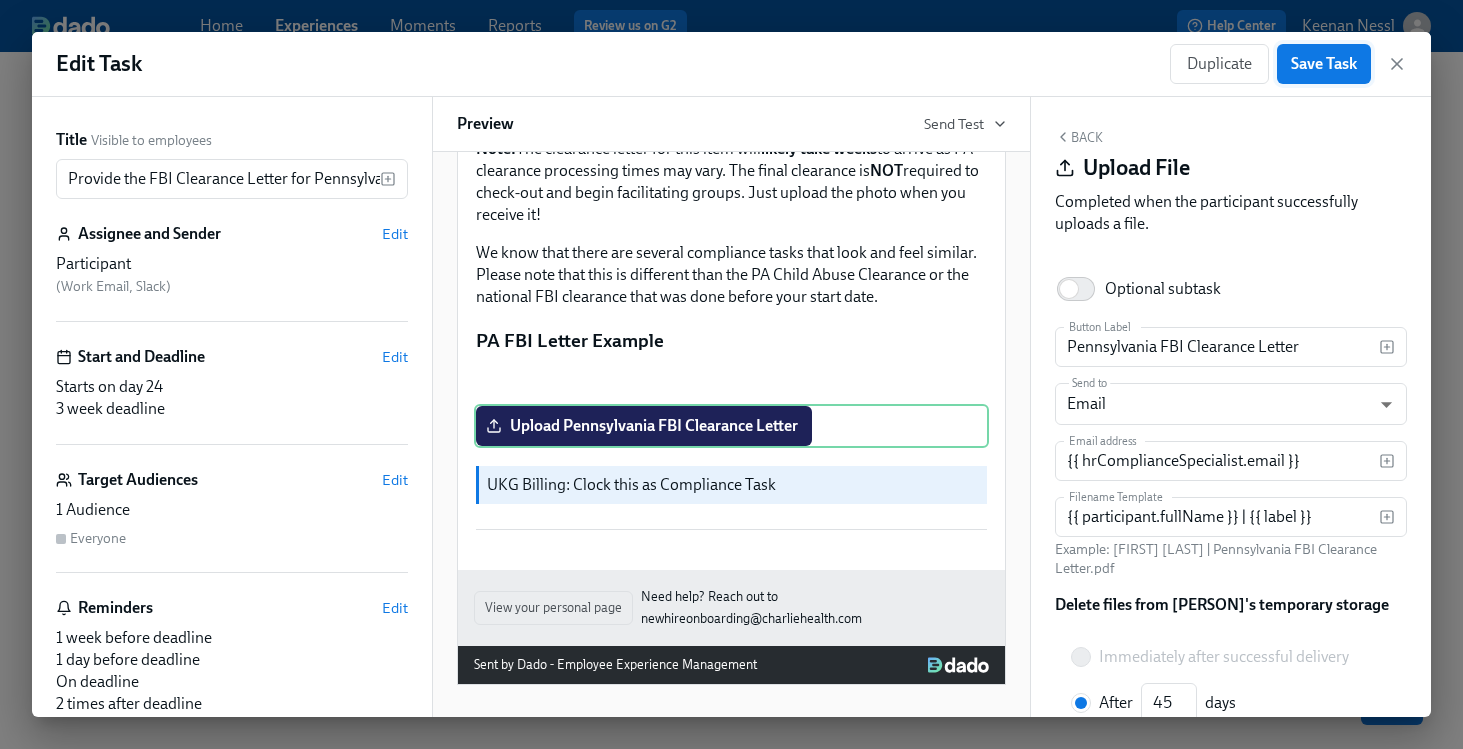 click on "Save Task" at bounding box center [1324, 64] 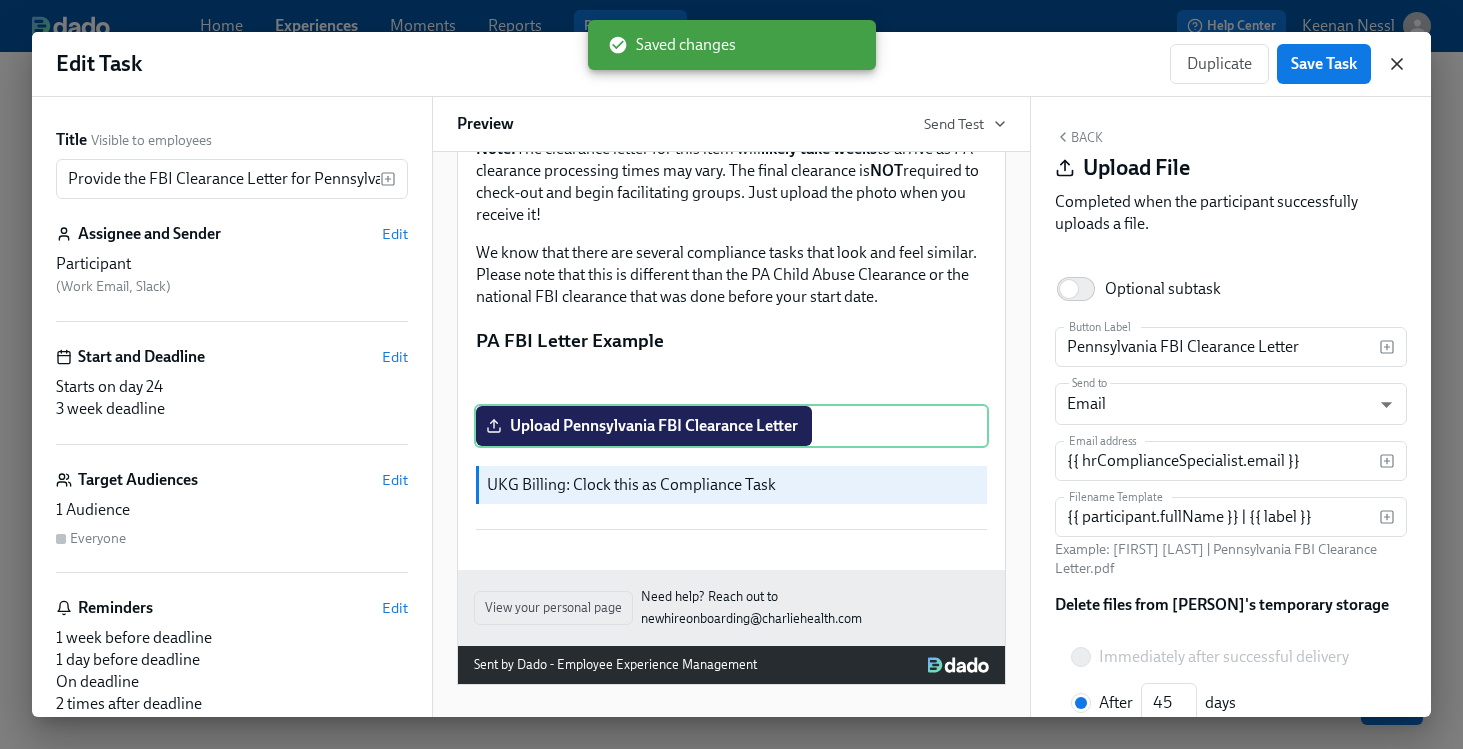 click 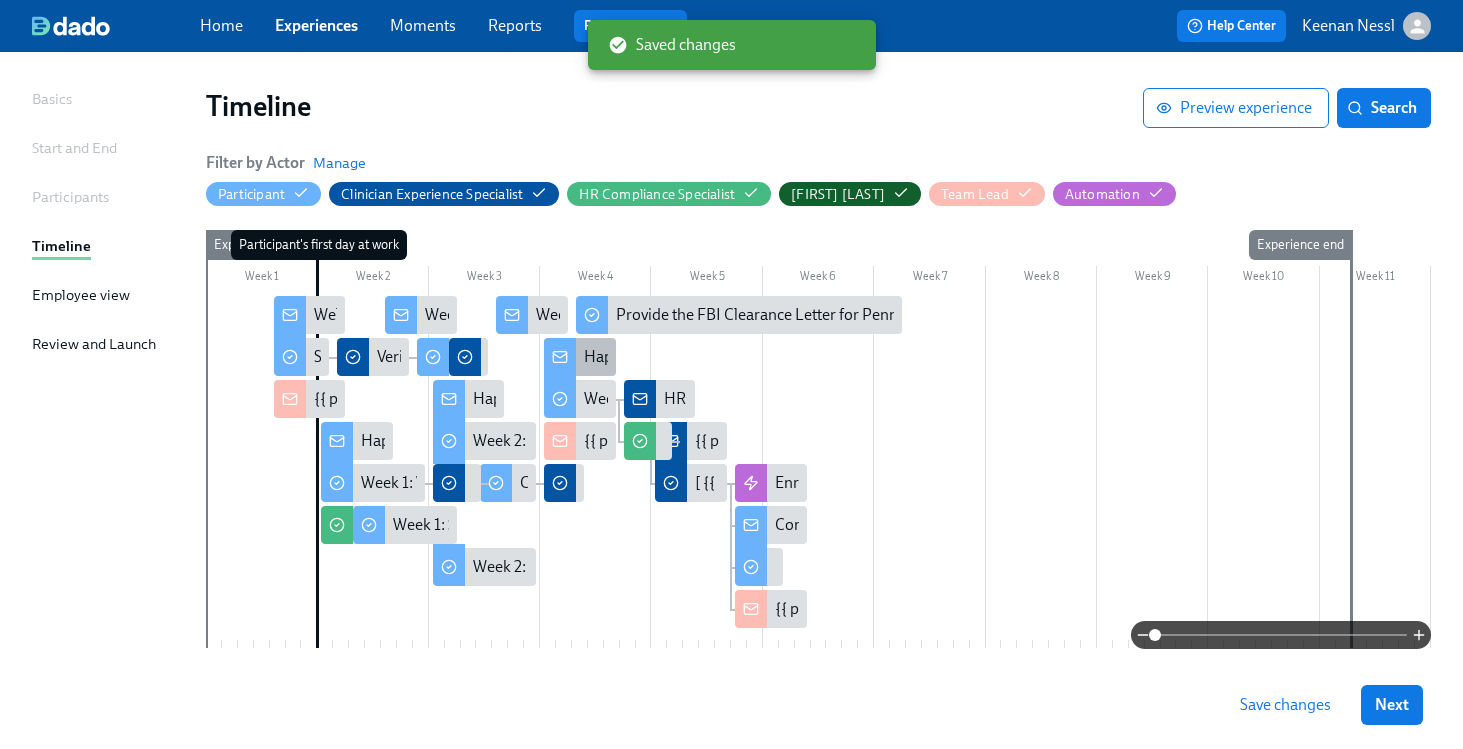 click on "Happy Final Week of Onboarding!" at bounding box center (580, 357) 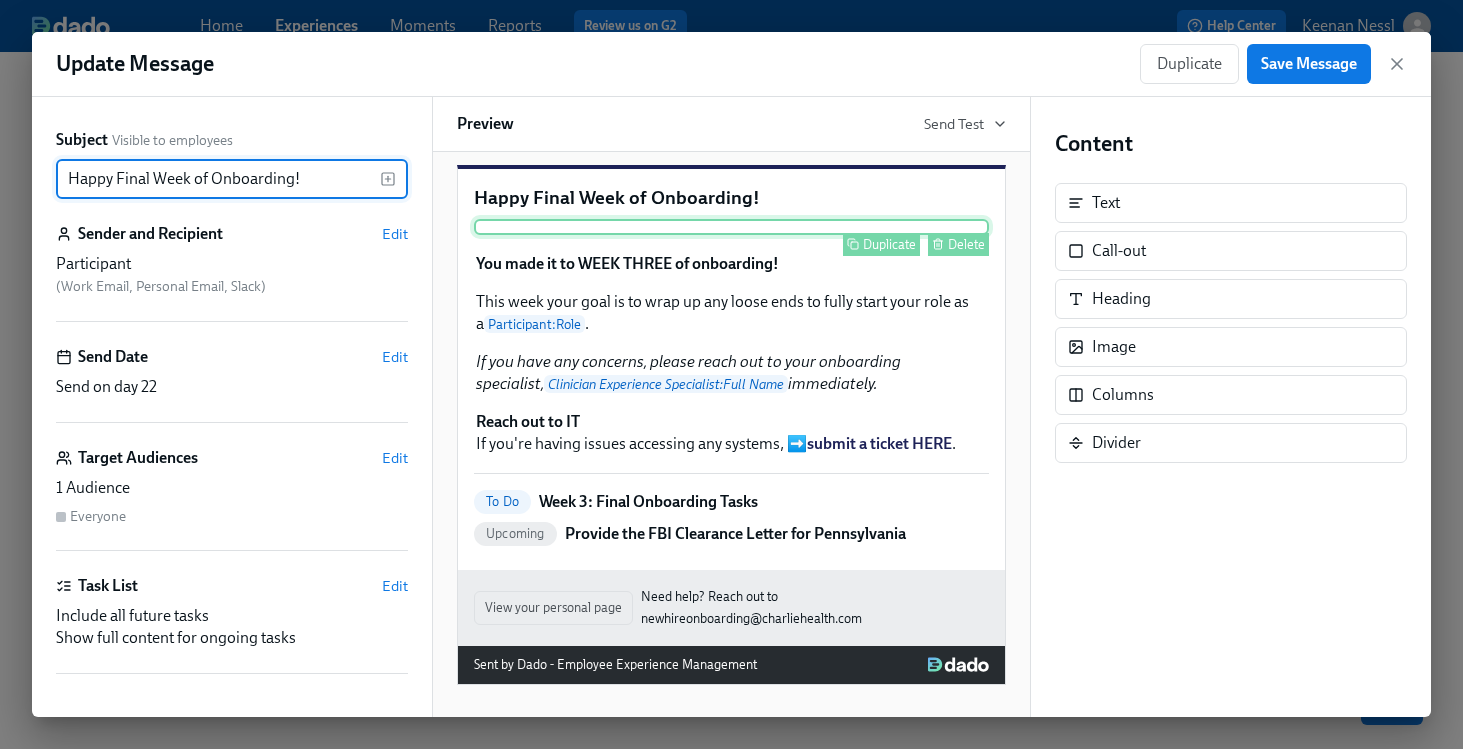 scroll, scrollTop: 297, scrollLeft: 0, axis: vertical 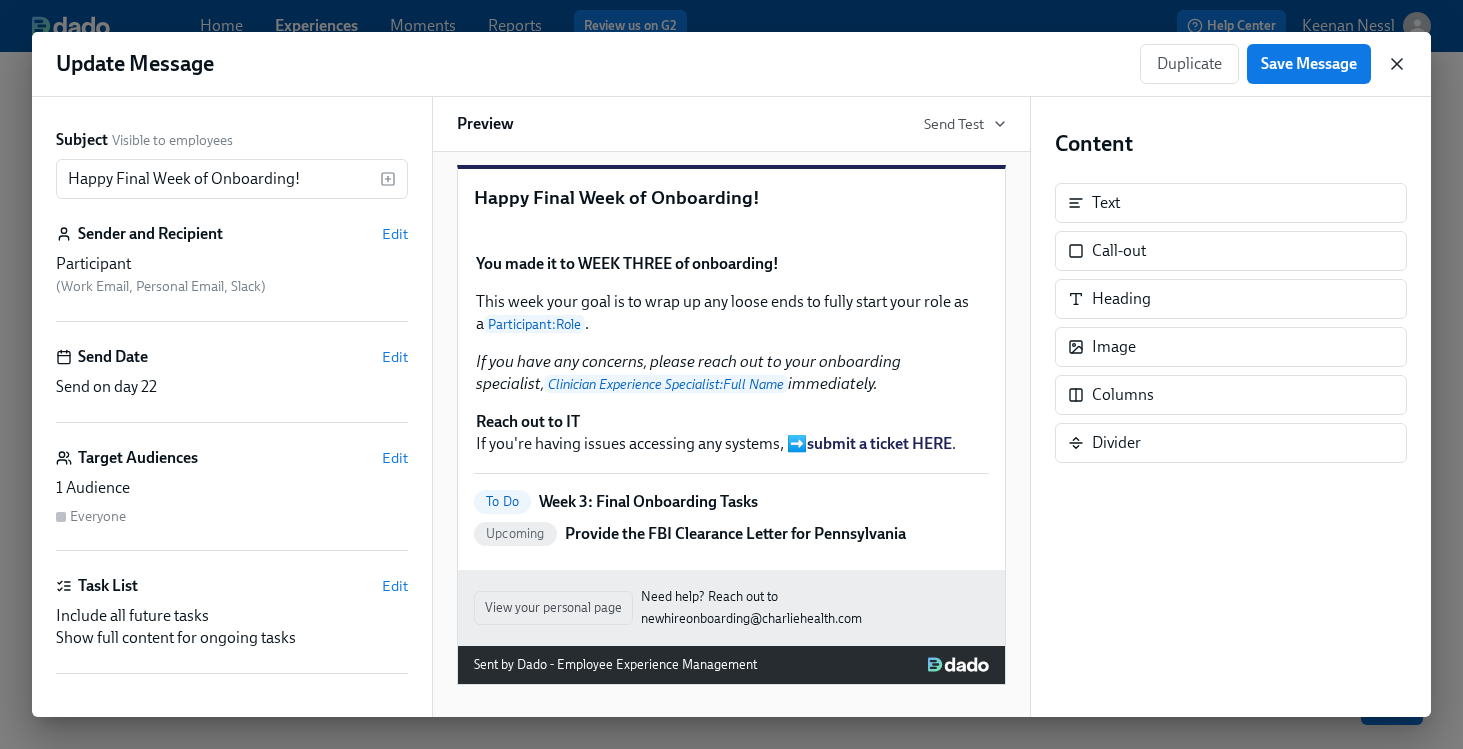 click 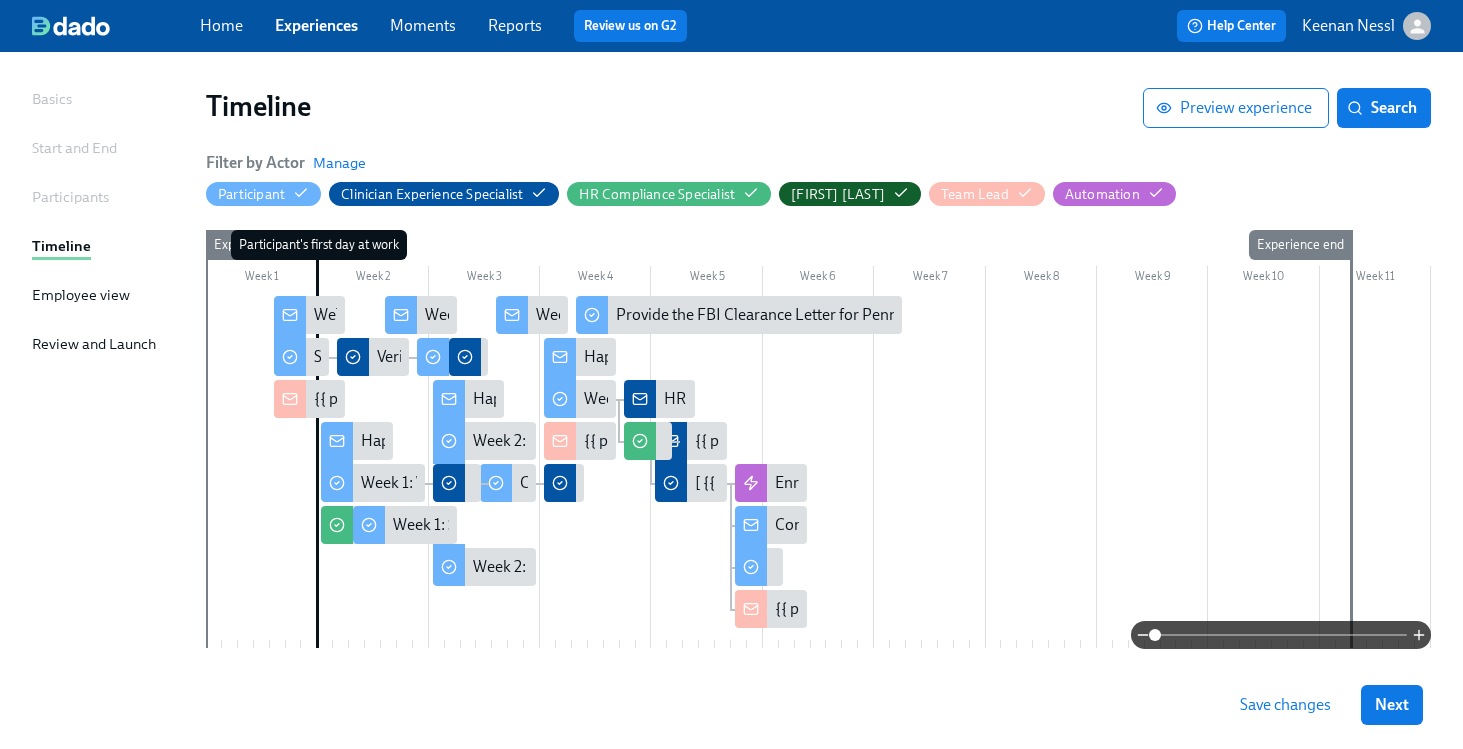 click on "Save changes" at bounding box center (1285, 705) 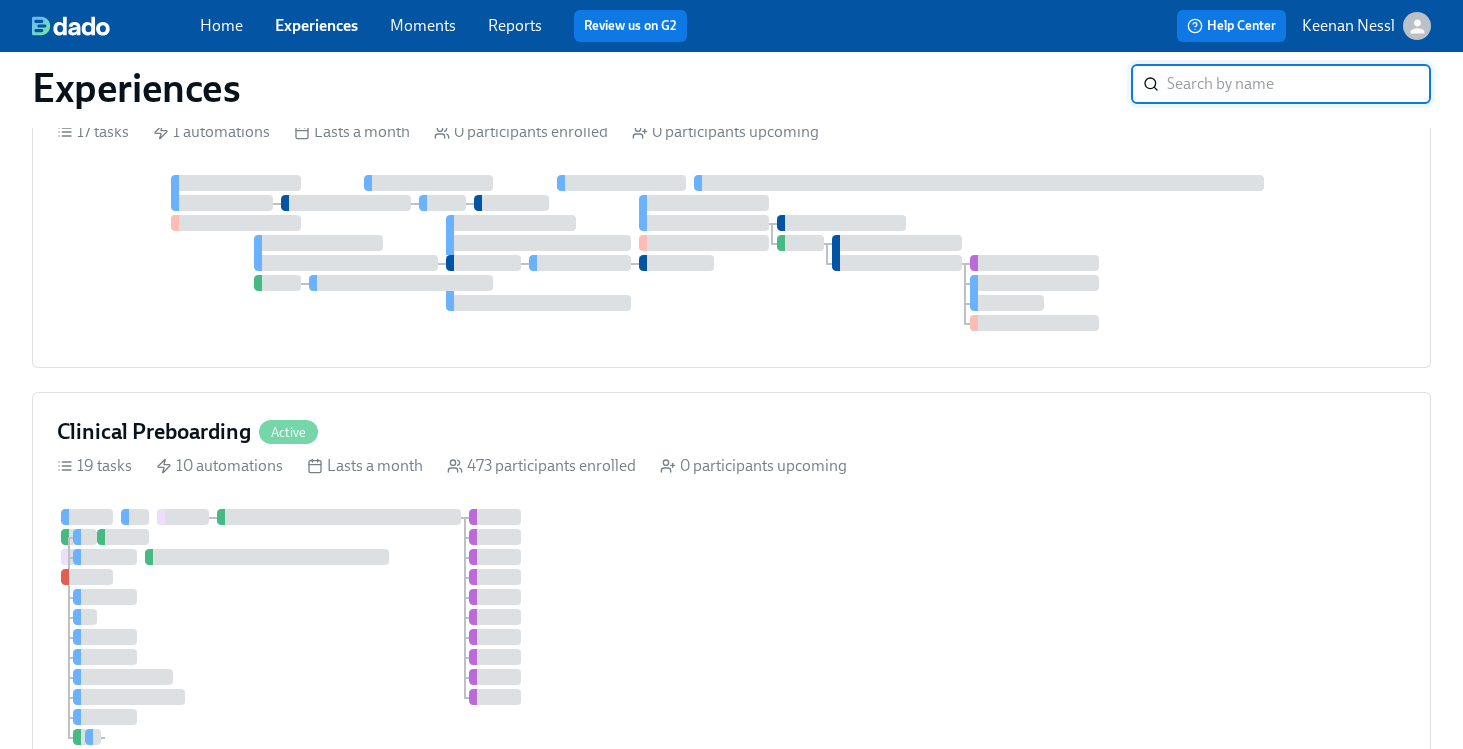 scroll, scrollTop: 0, scrollLeft: 0, axis: both 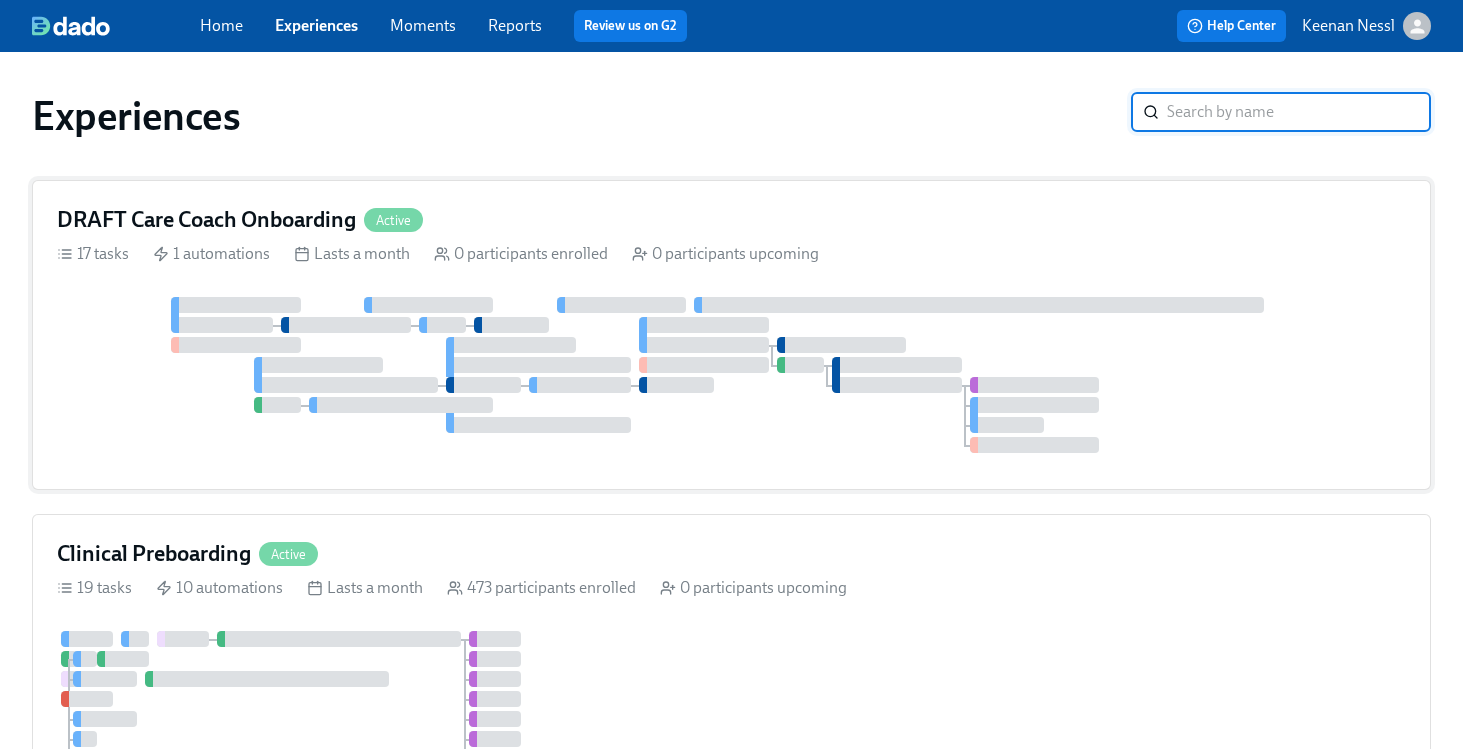 click at bounding box center (483, 385) 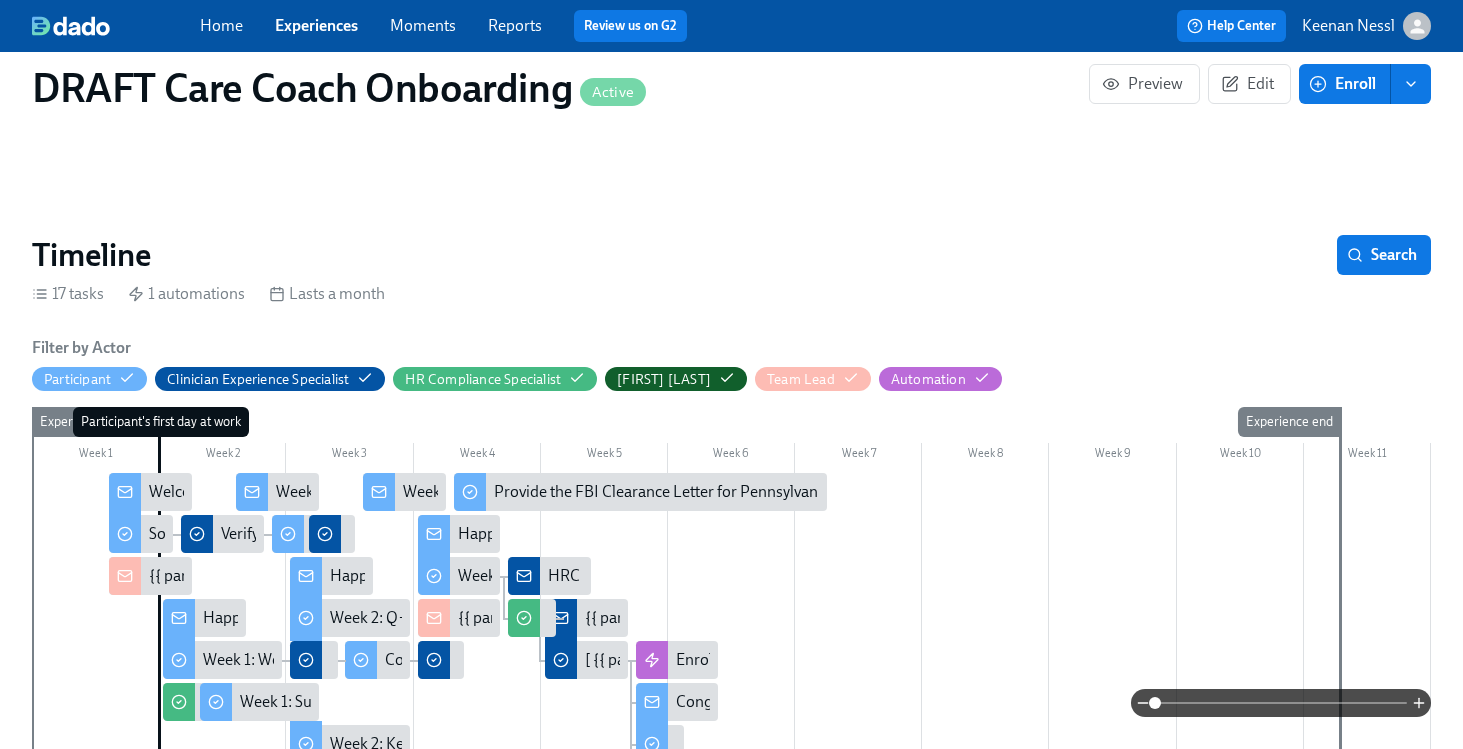 scroll, scrollTop: 382, scrollLeft: 0, axis: vertical 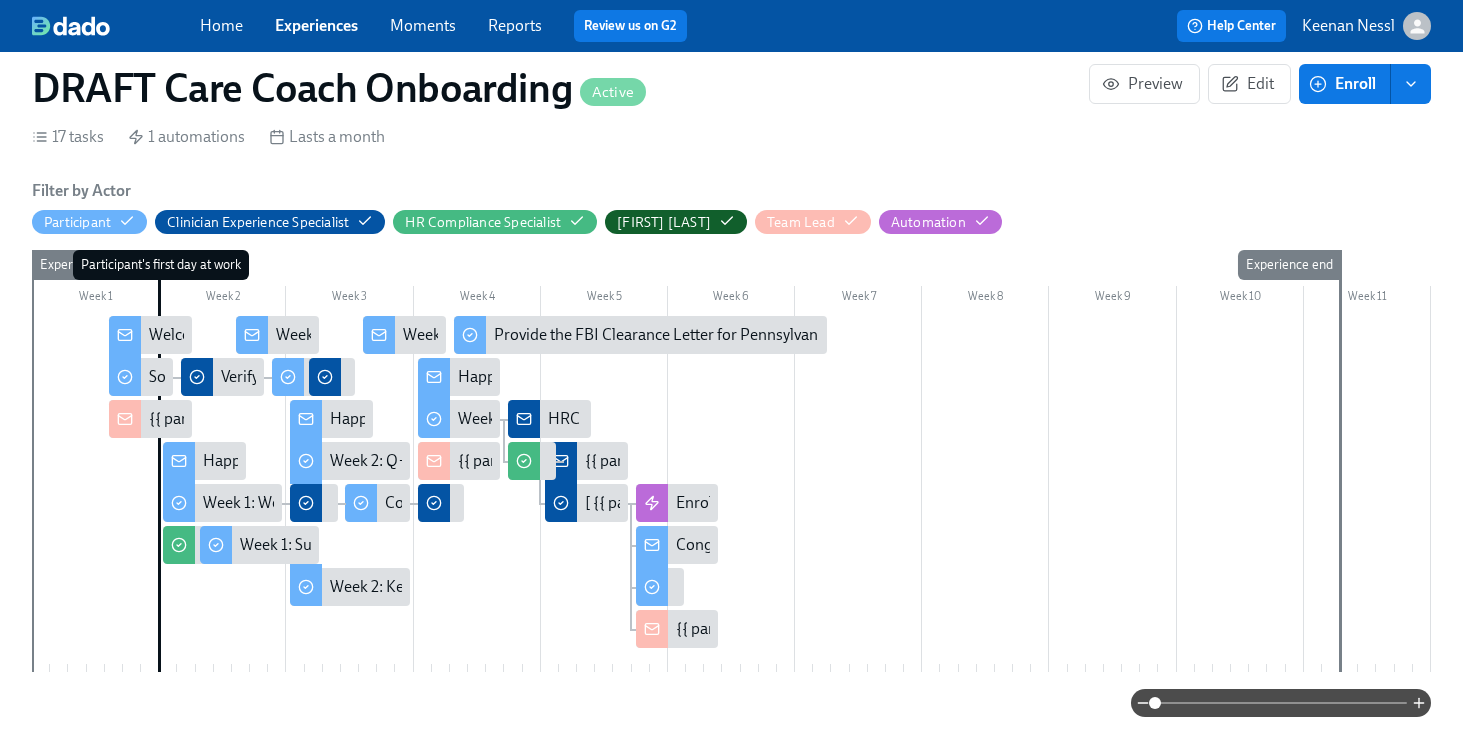 click on "Congratulations on Successfully Onboarding!" at bounding box center [830, 545] 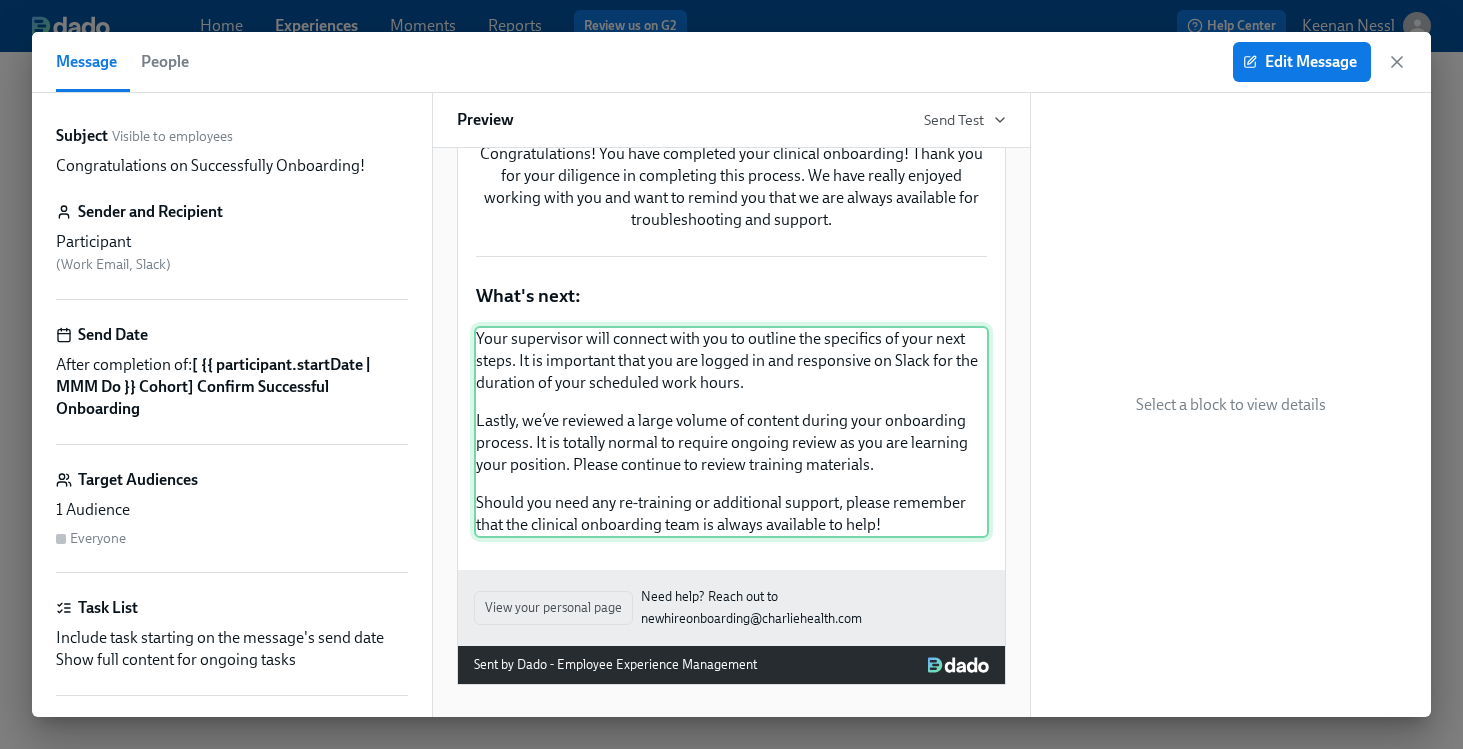 scroll, scrollTop: 0, scrollLeft: 0, axis: both 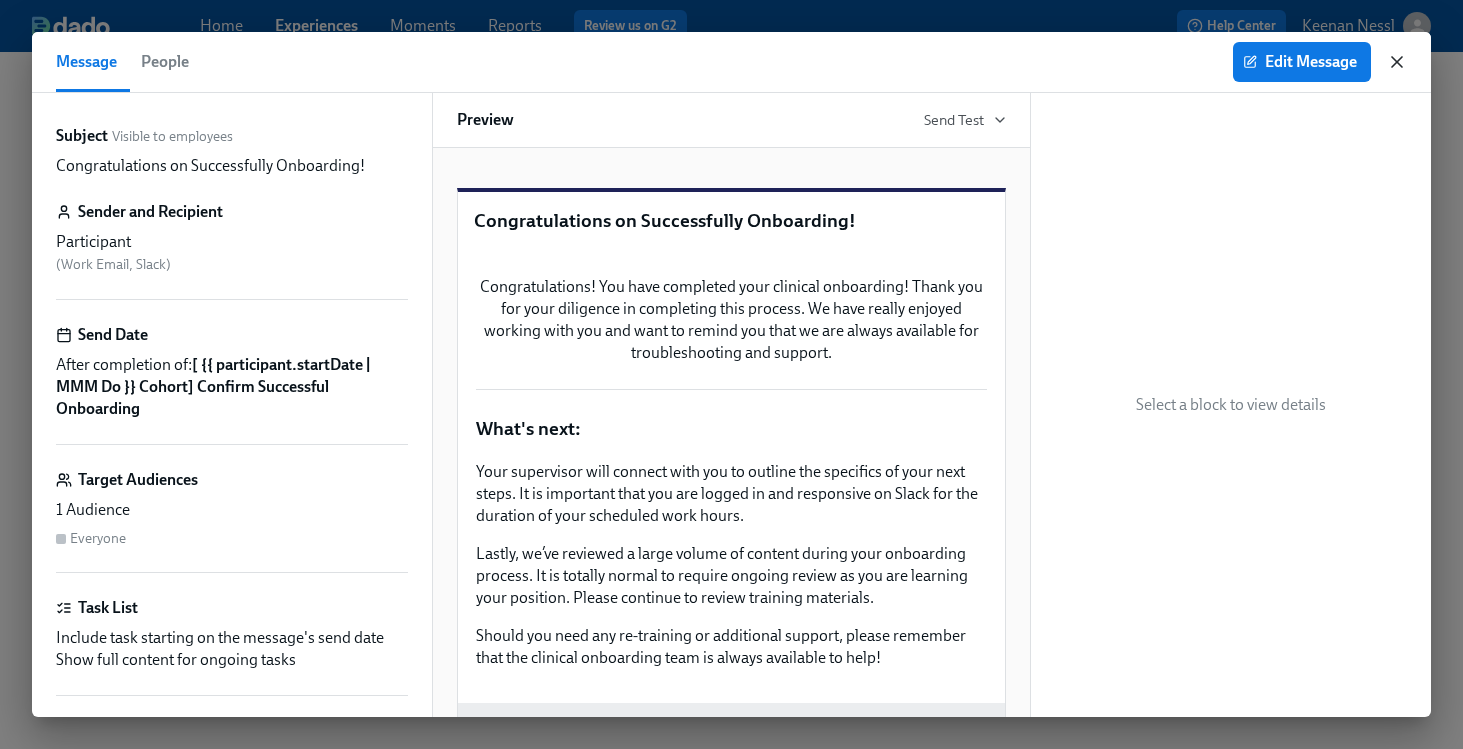 click 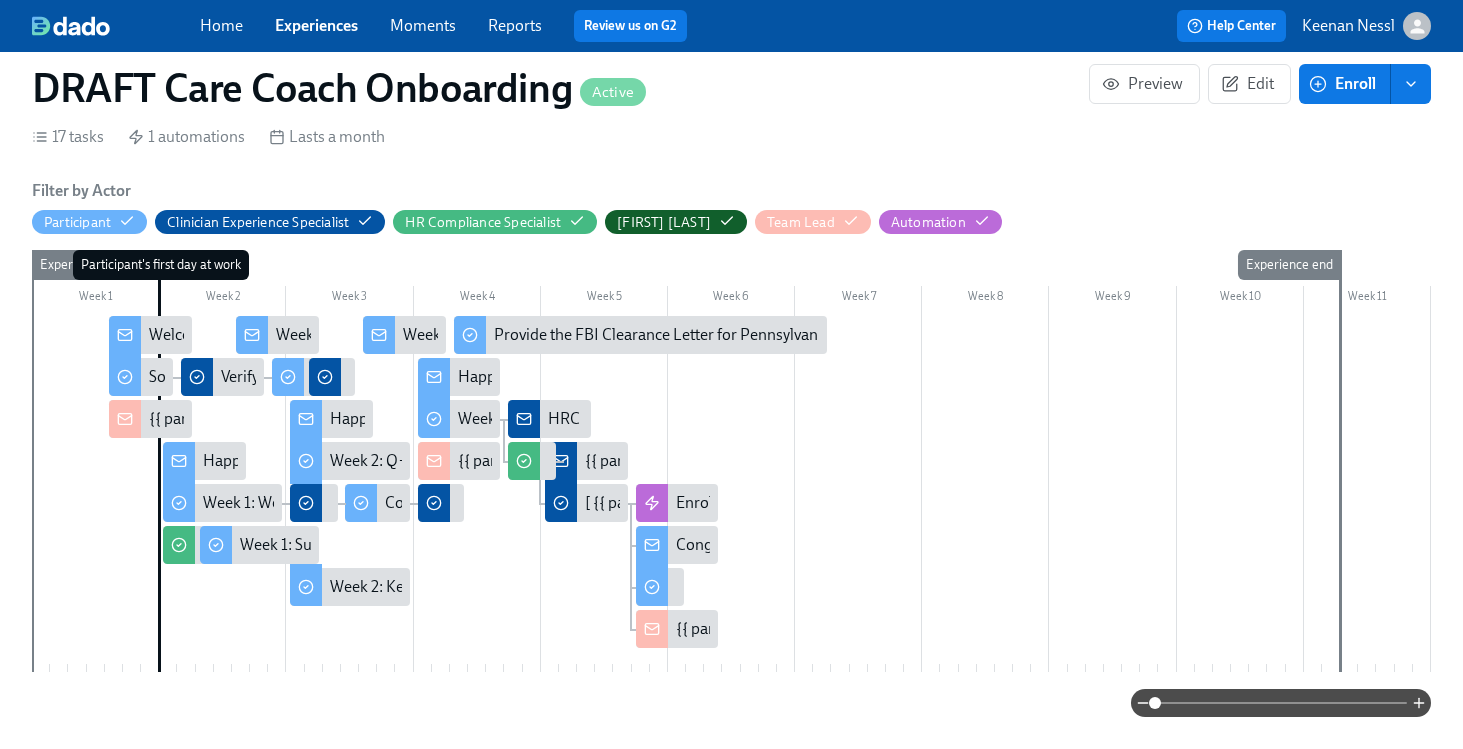 click on "Congratulations on Successfully Onboarding!" at bounding box center (830, 545) 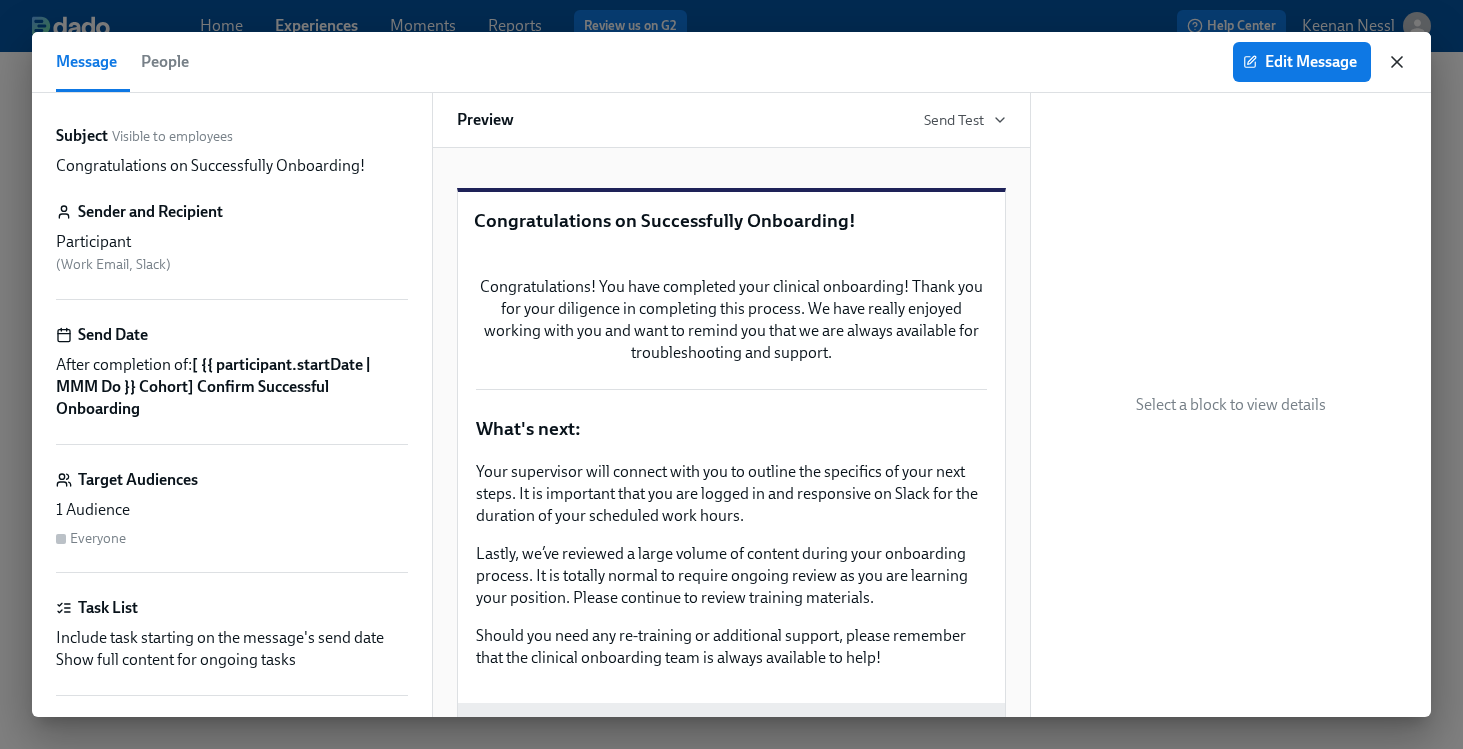 click 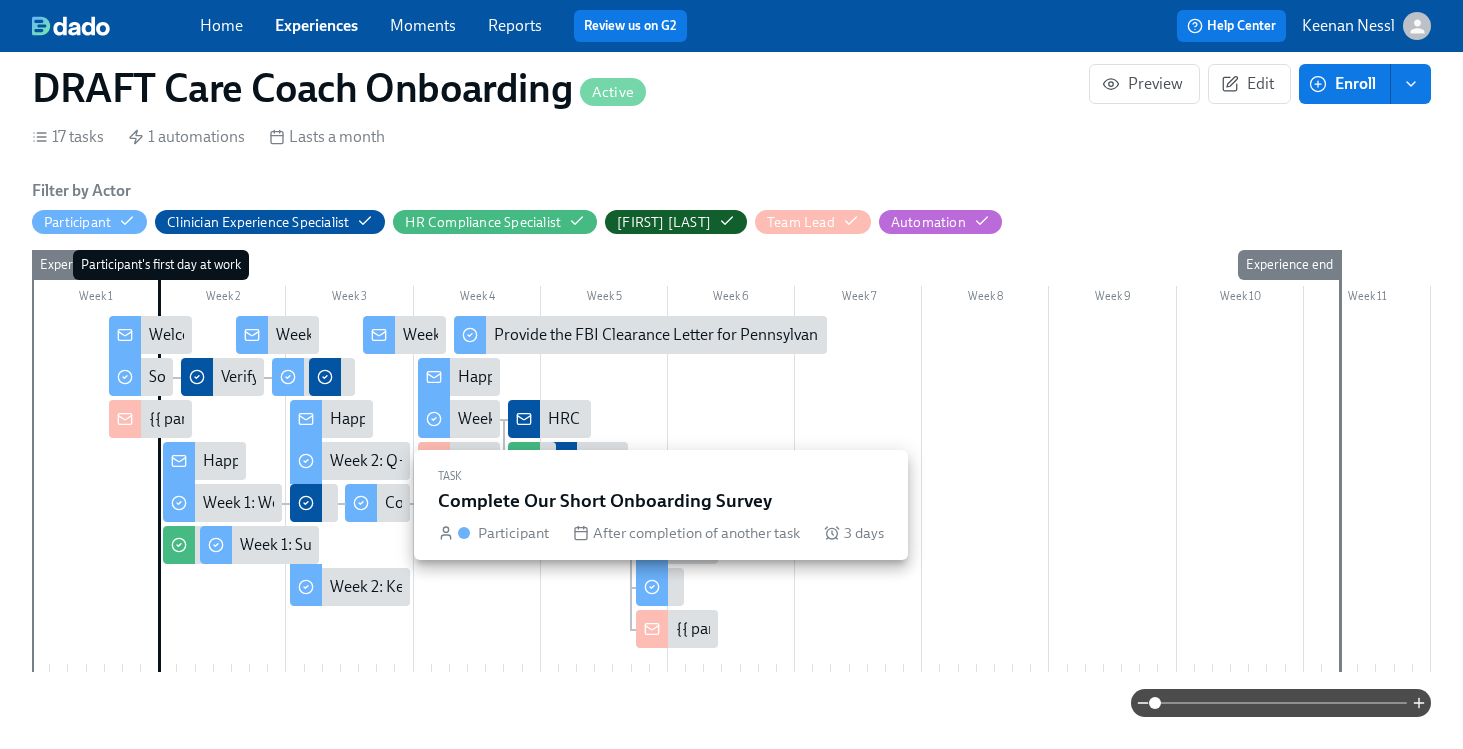 click on "Complete Our Short Onboarding Survey" at bounding box center (660, 587) 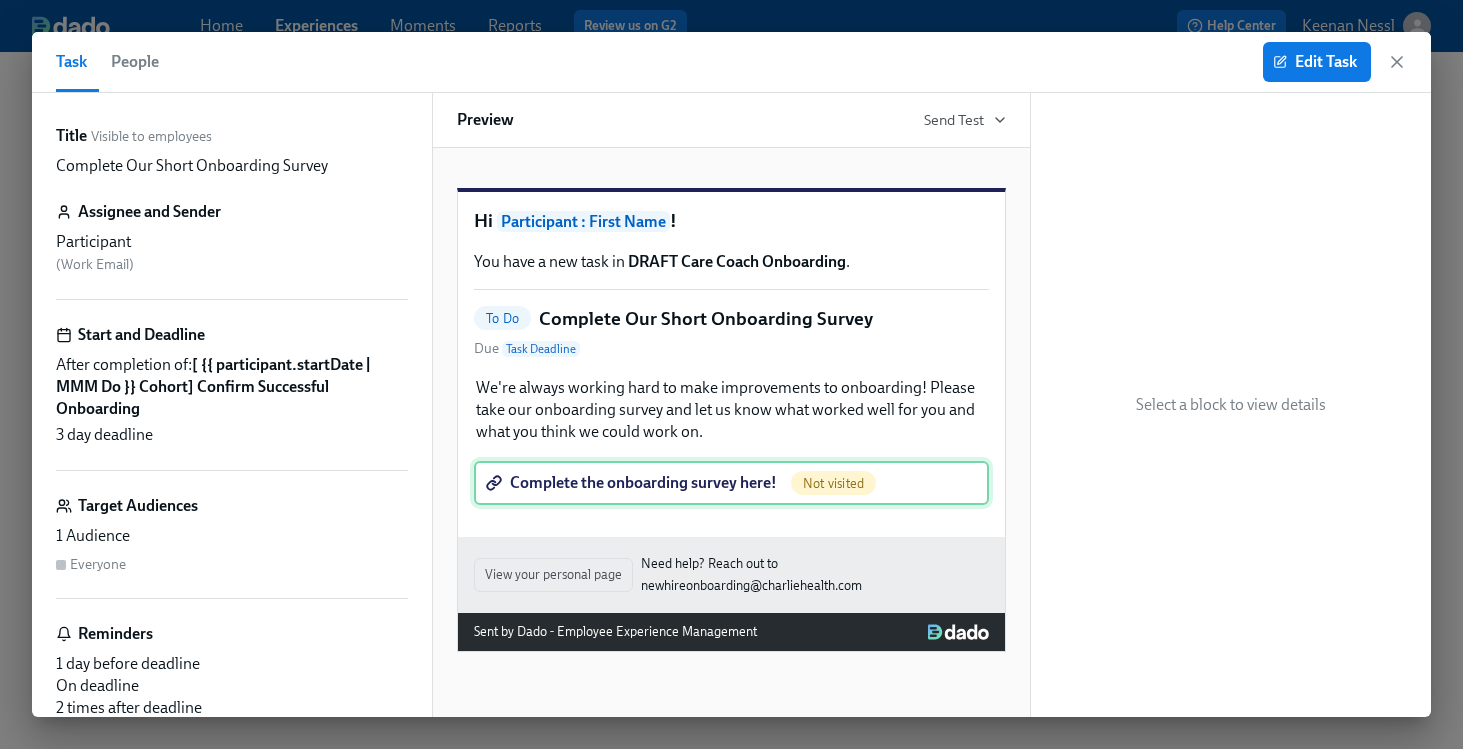 click on "Complete the onboarding survey here! Not visited" at bounding box center (731, 483) 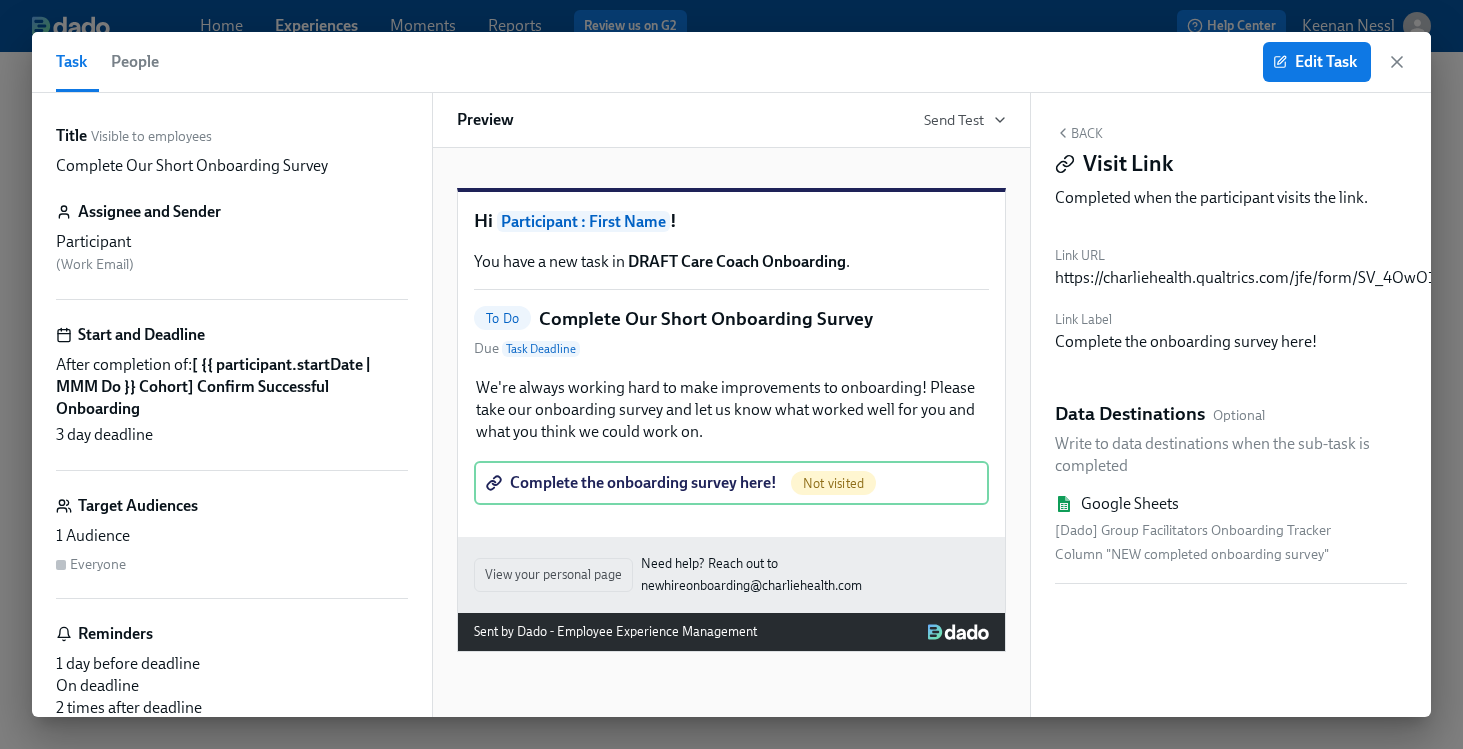 click on "[Dado] Group Facilitators Onboarding Tracker" at bounding box center [1231, 531] 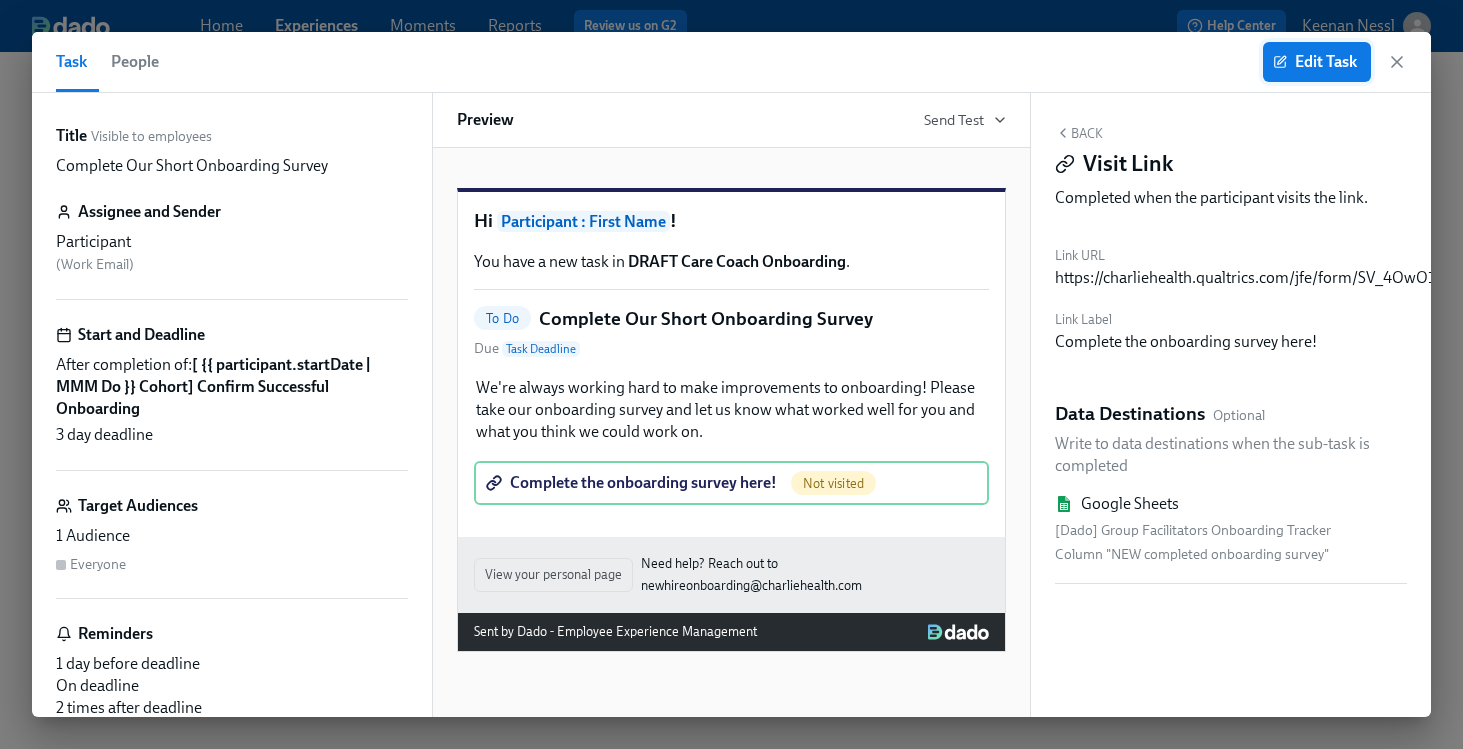 click on "Edit Task" at bounding box center (1317, 62) 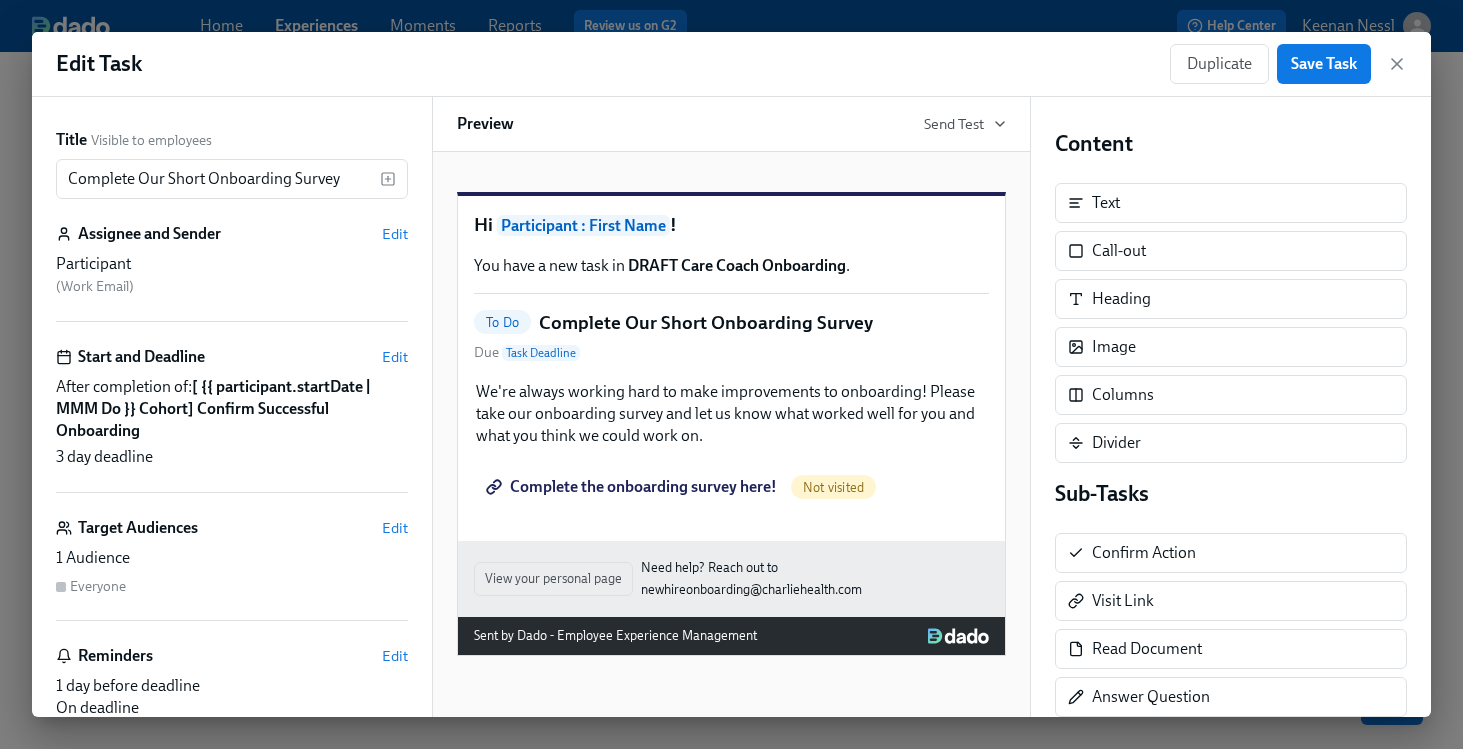 scroll, scrollTop: 0, scrollLeft: 0, axis: both 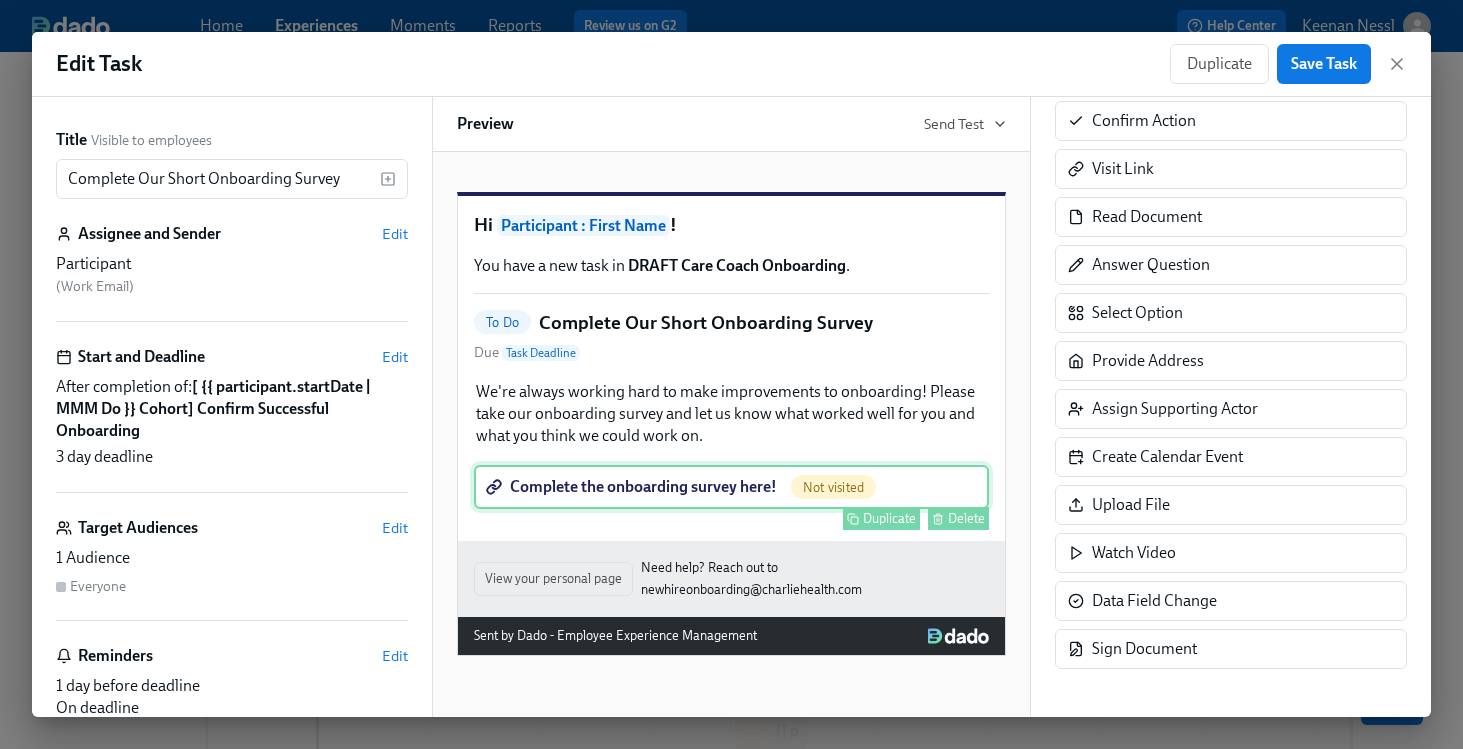 click on "Complete the onboarding survey here! Not visited   Duplicate   Delete" at bounding box center [731, 487] 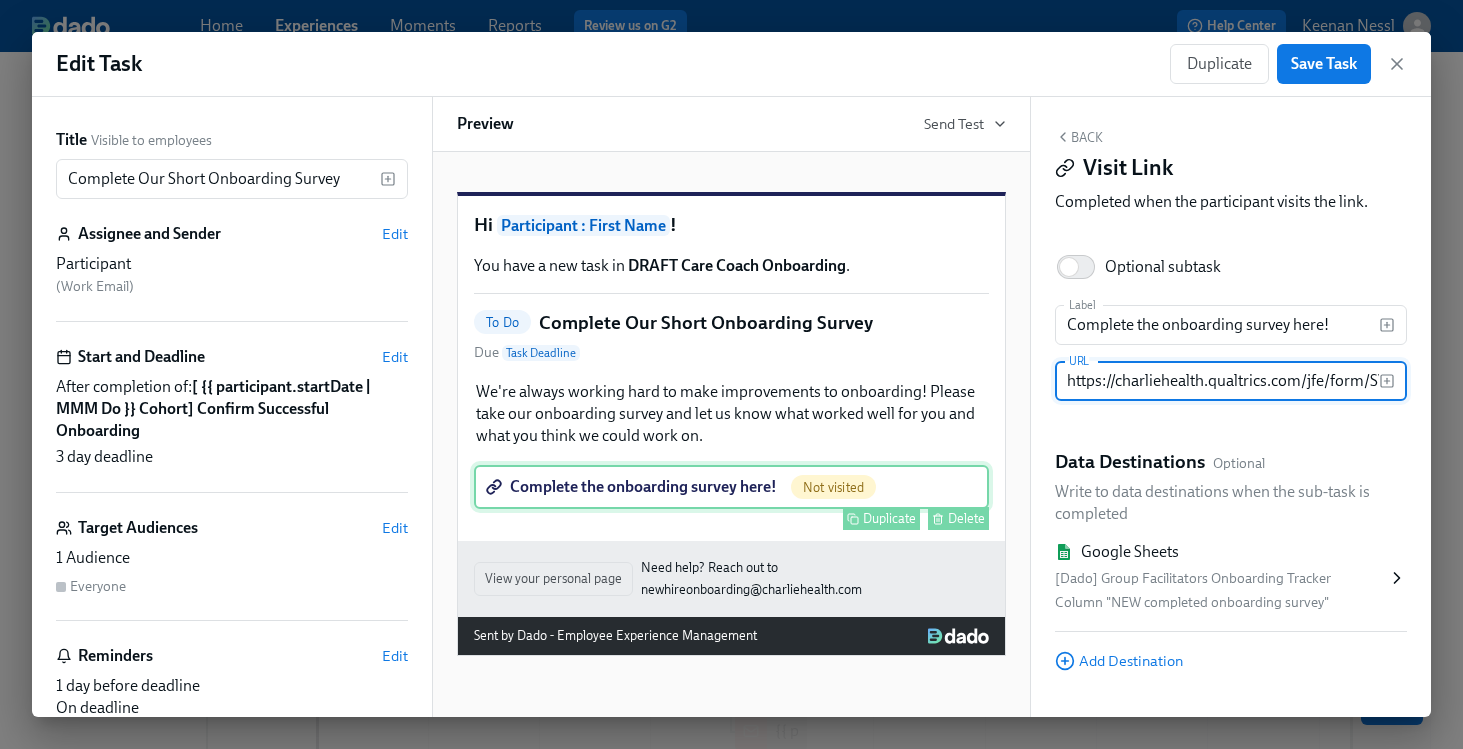scroll, scrollTop: 0, scrollLeft: 167, axis: horizontal 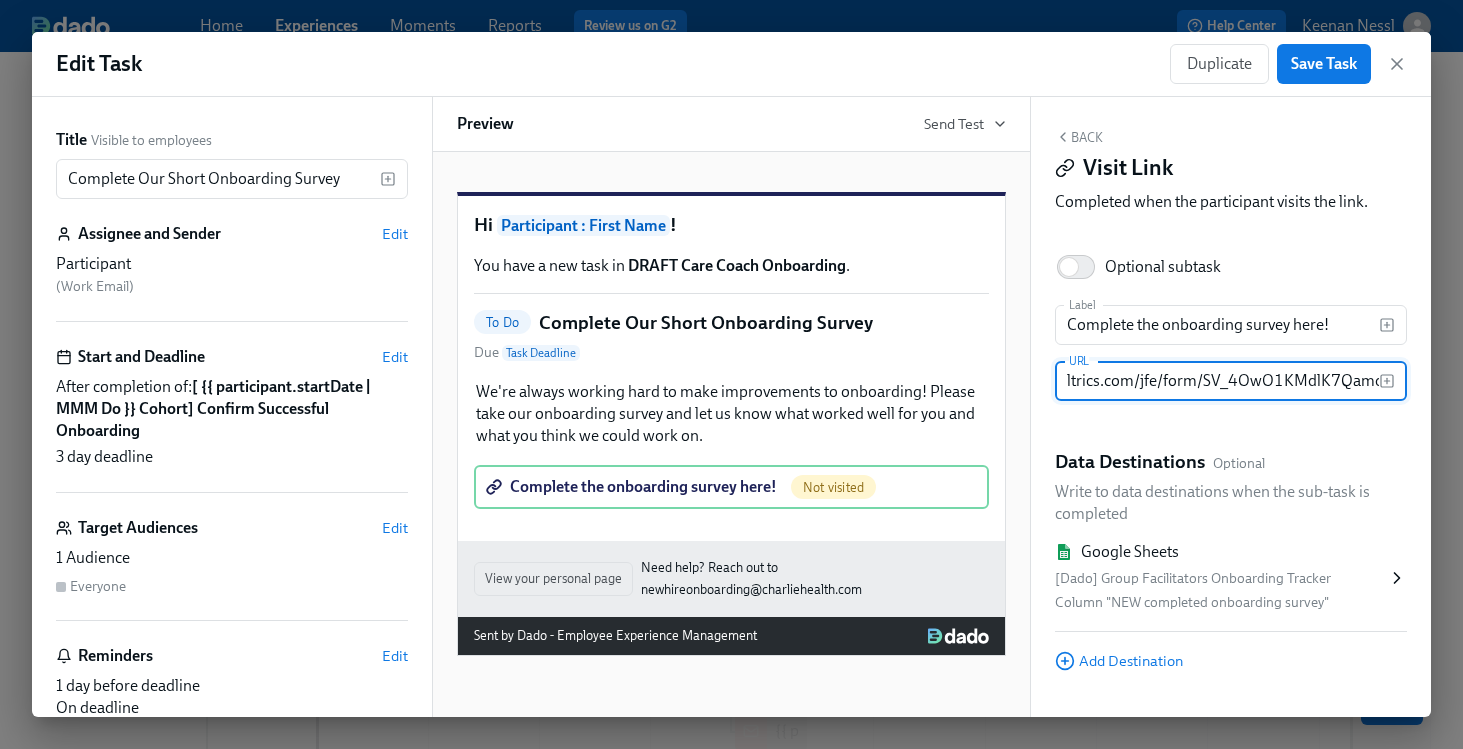click 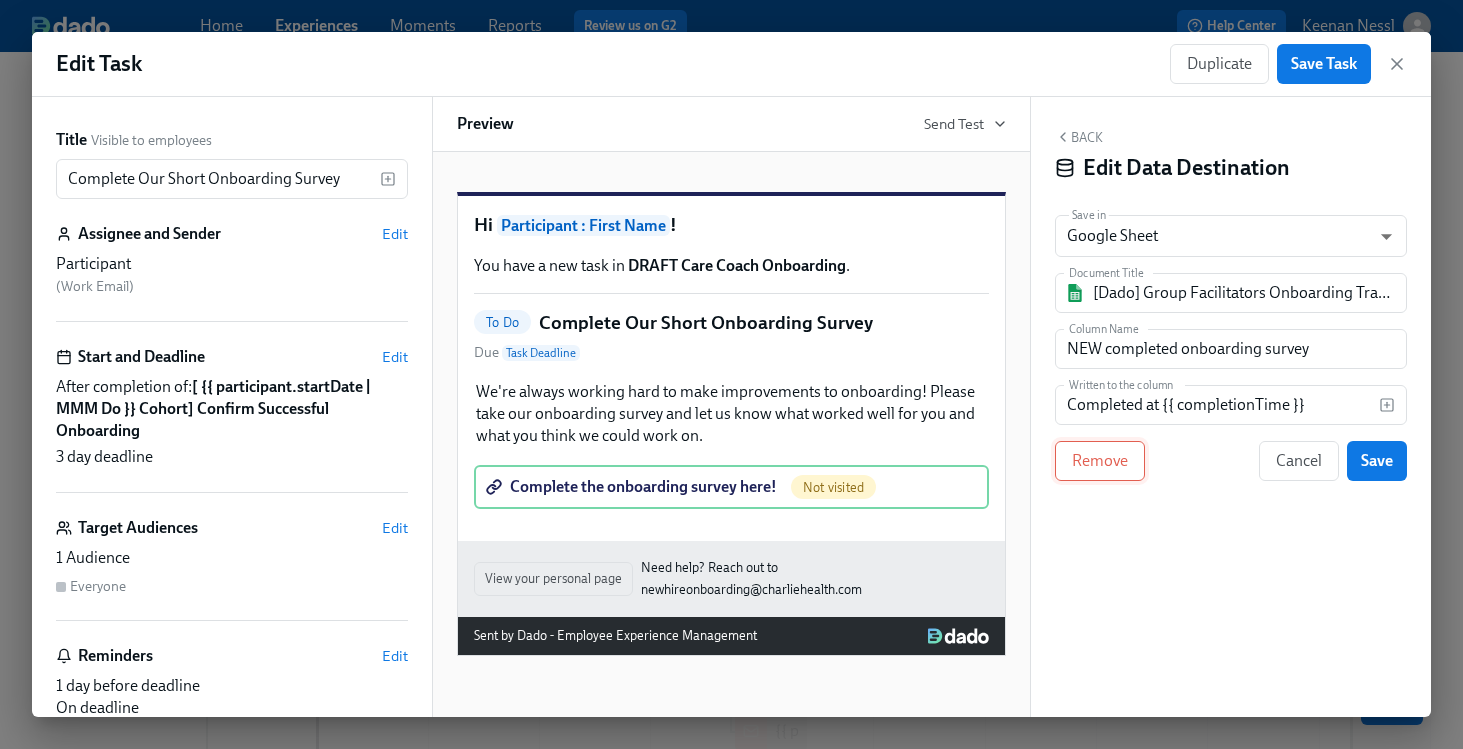 click on "Remove" at bounding box center [1100, 461] 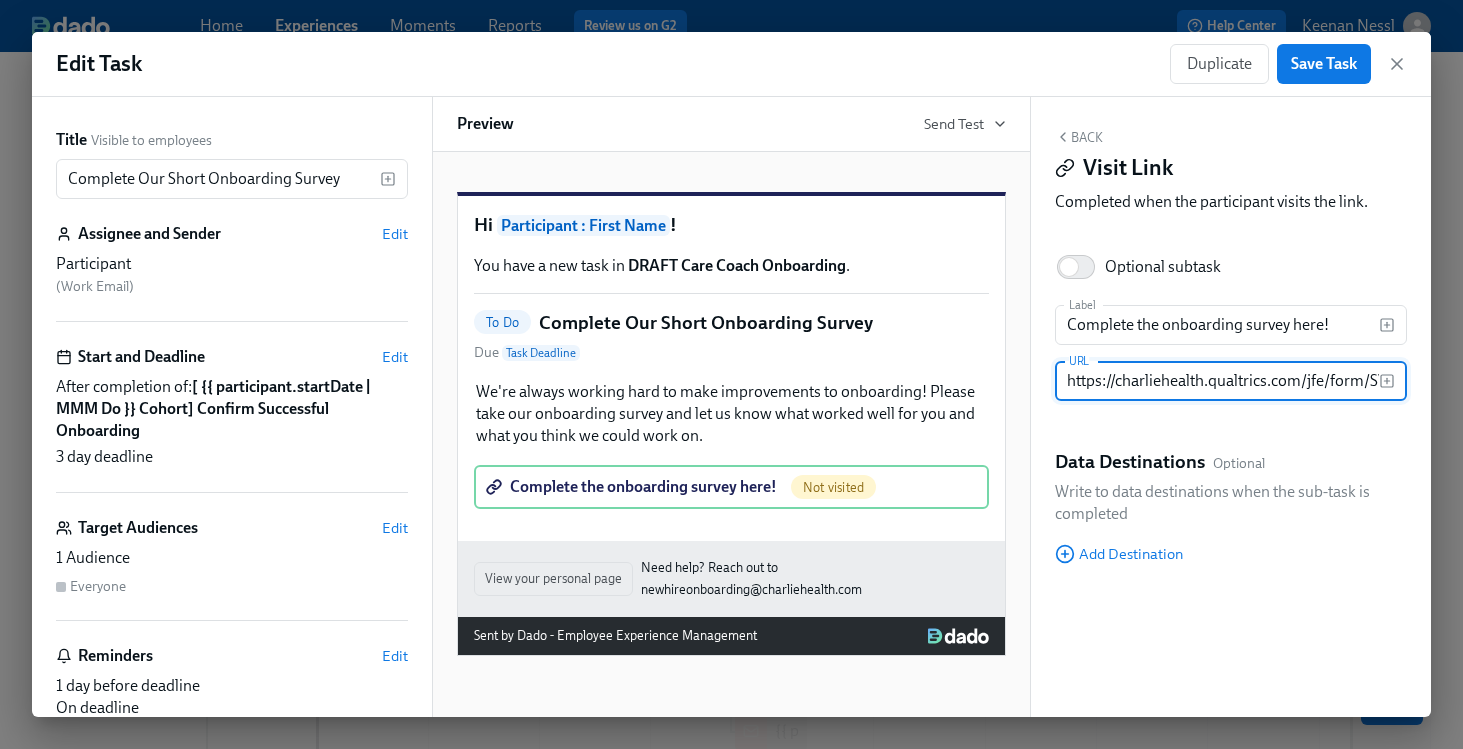scroll, scrollTop: 0, scrollLeft: 167, axis: horizontal 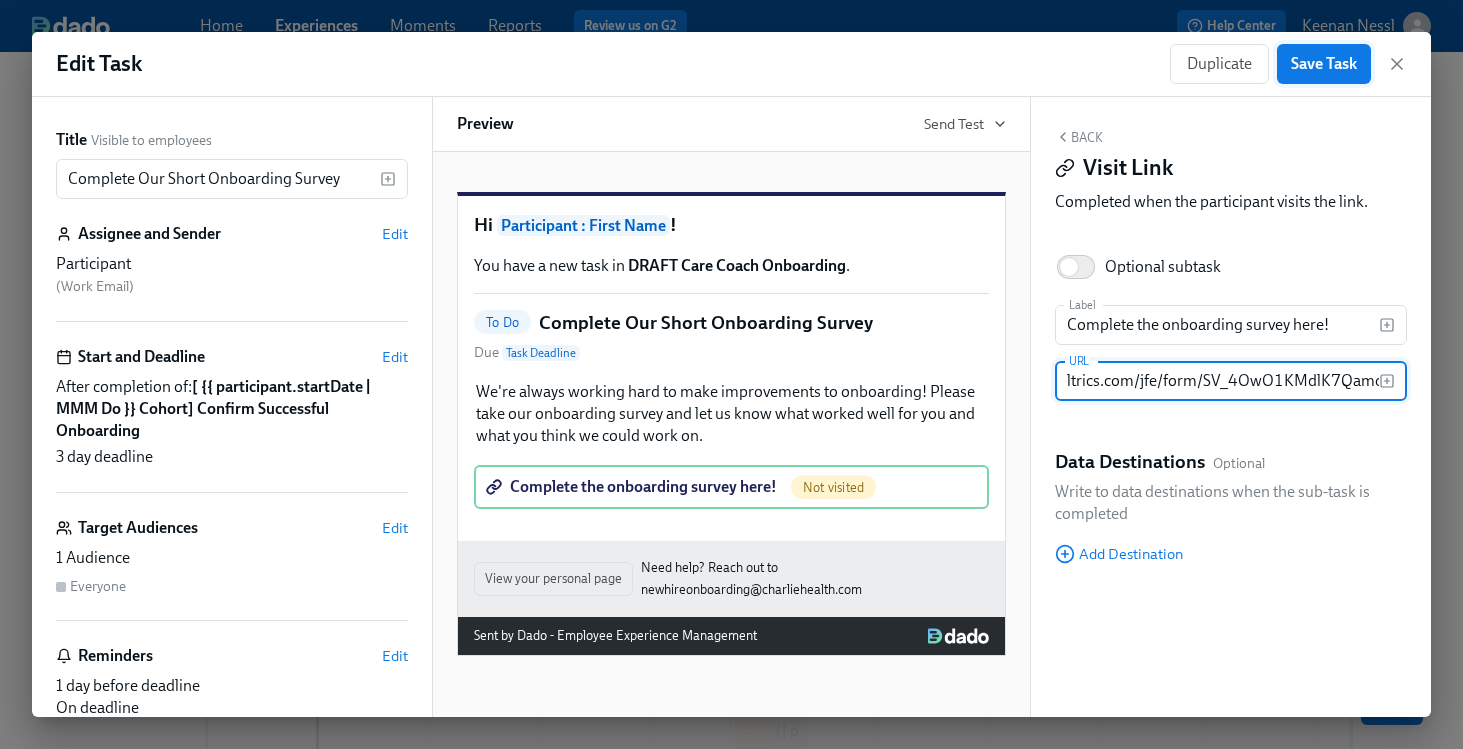 click on "Save Task" at bounding box center [1324, 64] 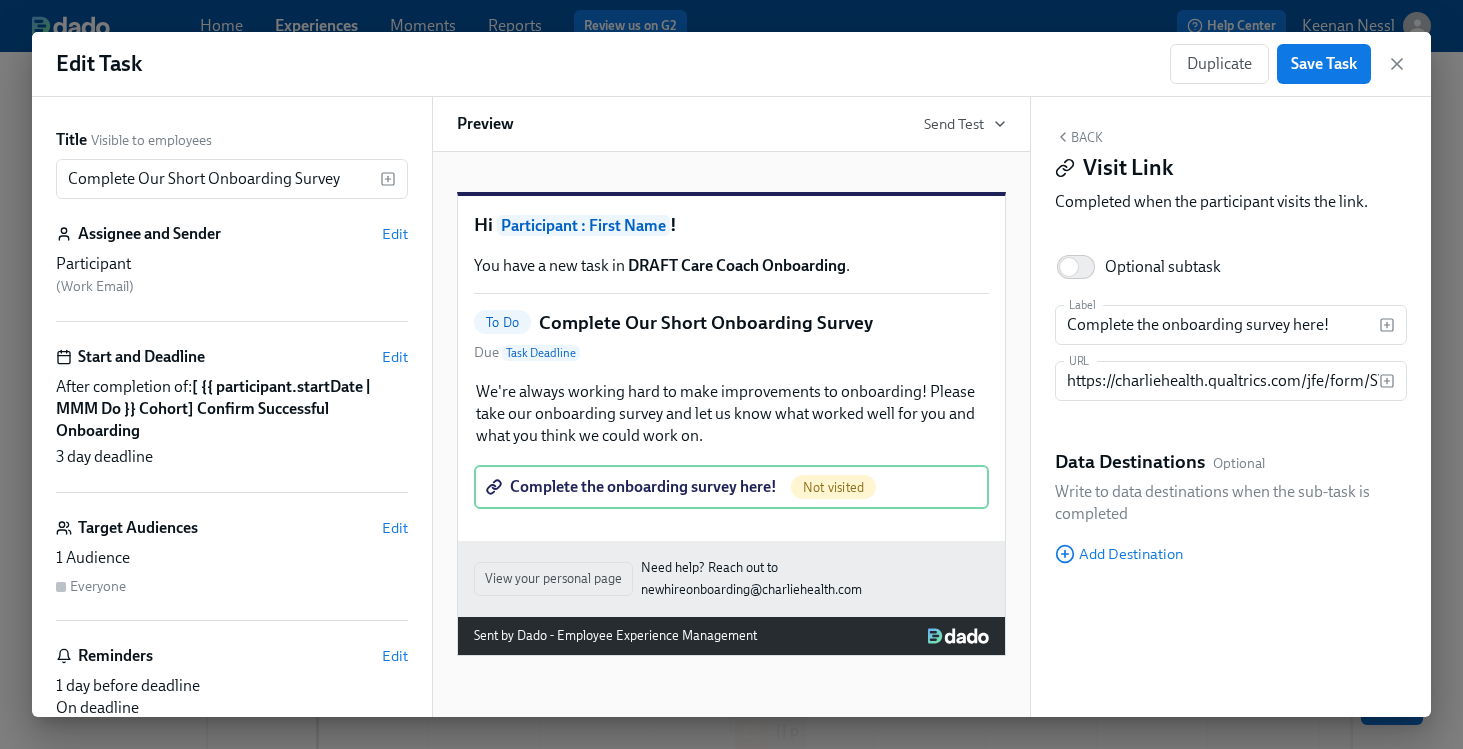 drag, startPoint x: 1398, startPoint y: 62, endPoint x: 1355, endPoint y: 127, distance: 77.93587 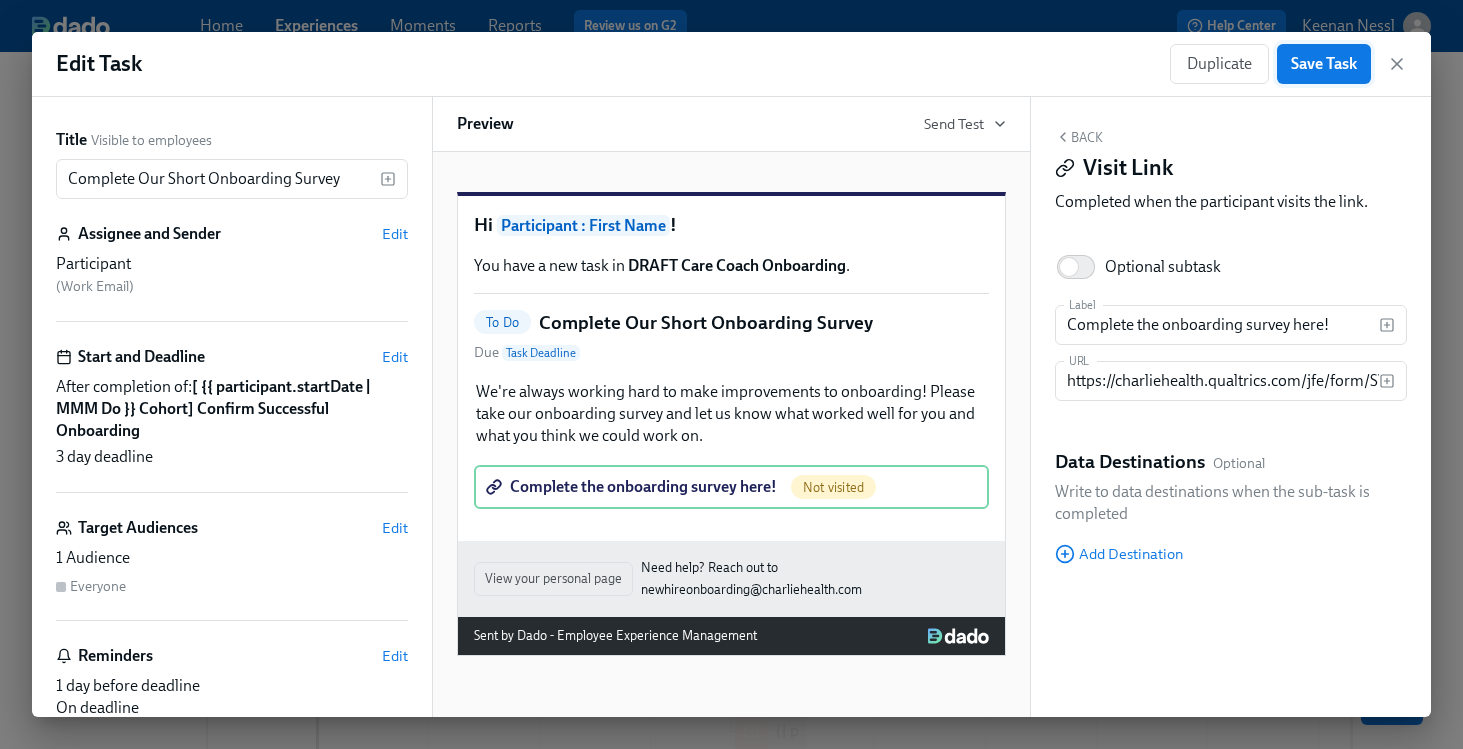 click on "Save Task" at bounding box center [1324, 64] 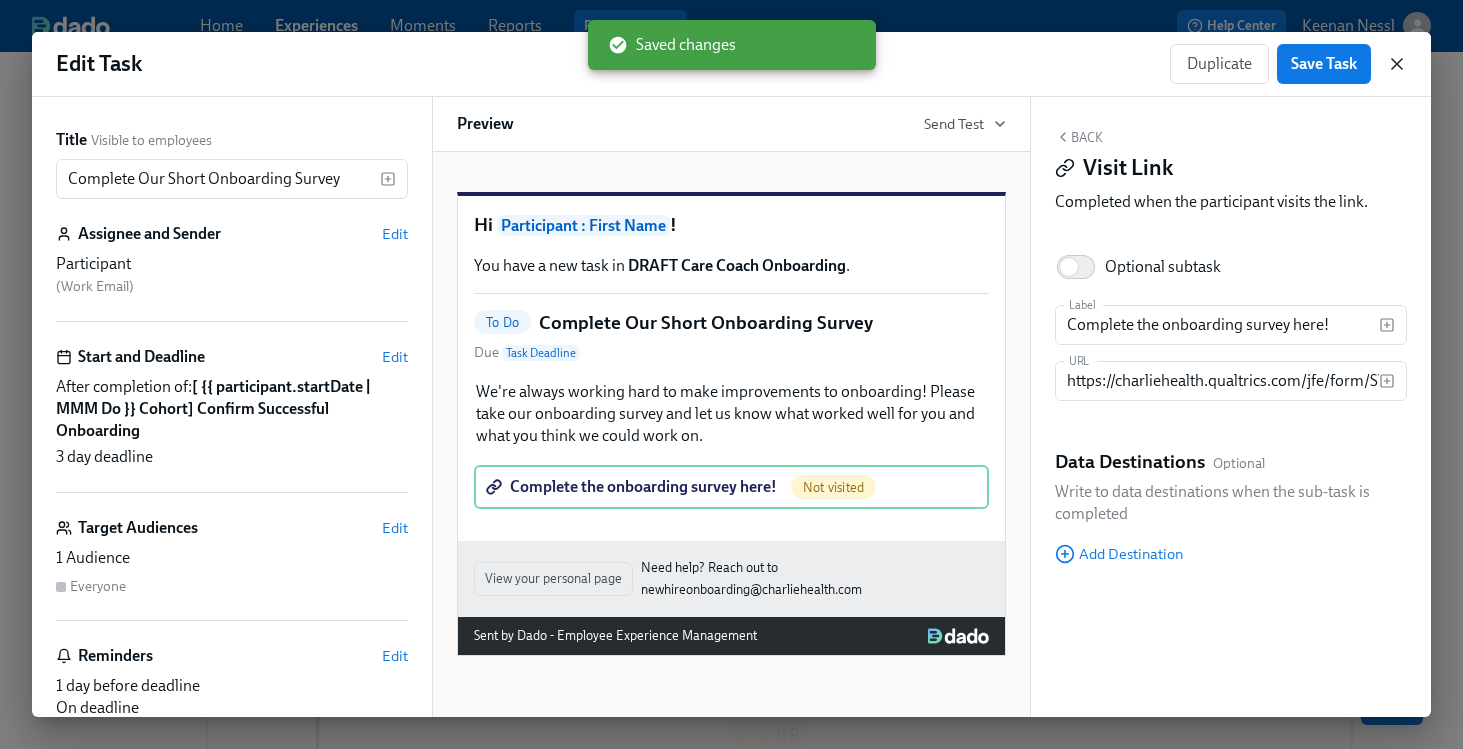 click 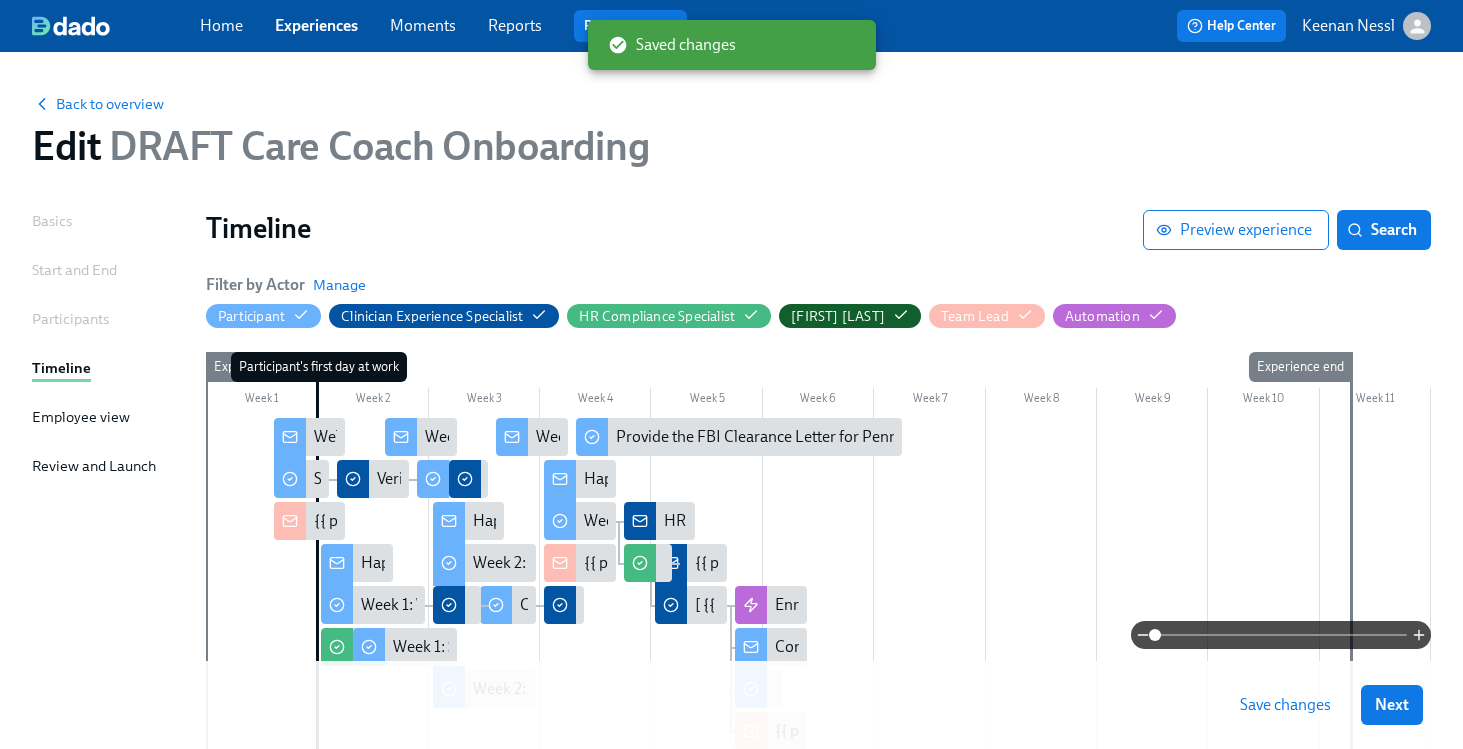 click on "Save changes" at bounding box center (1285, 705) 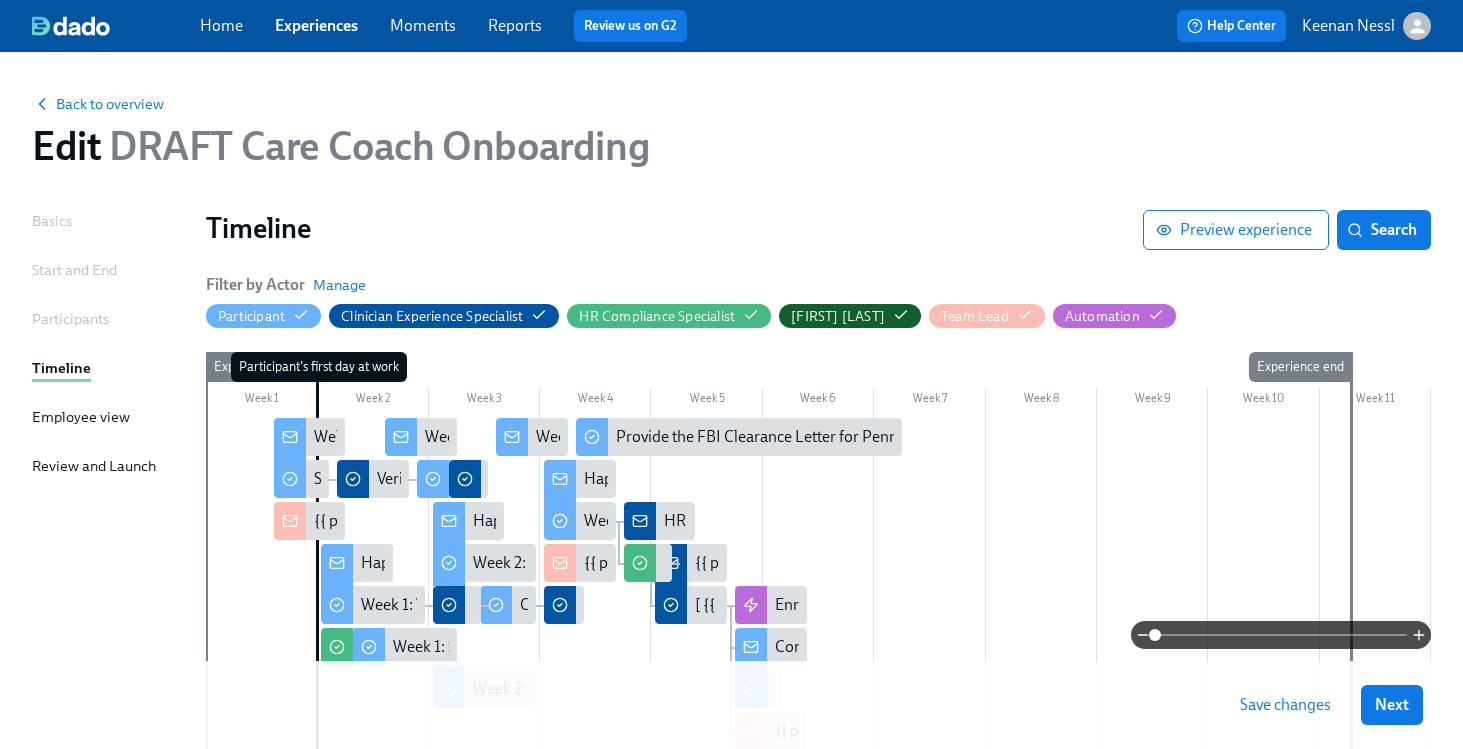 click on "Experiences" at bounding box center (316, 25) 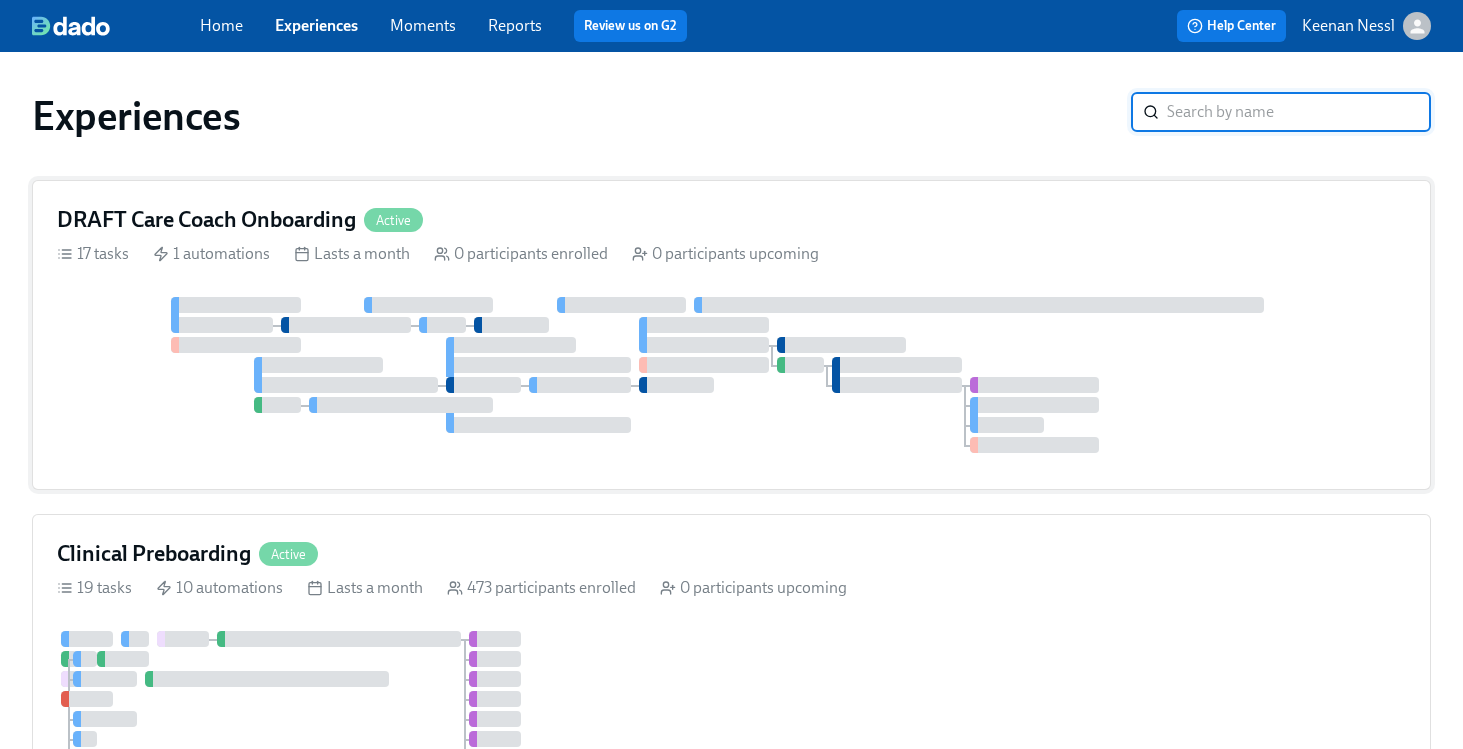 click at bounding box center (731, 375) 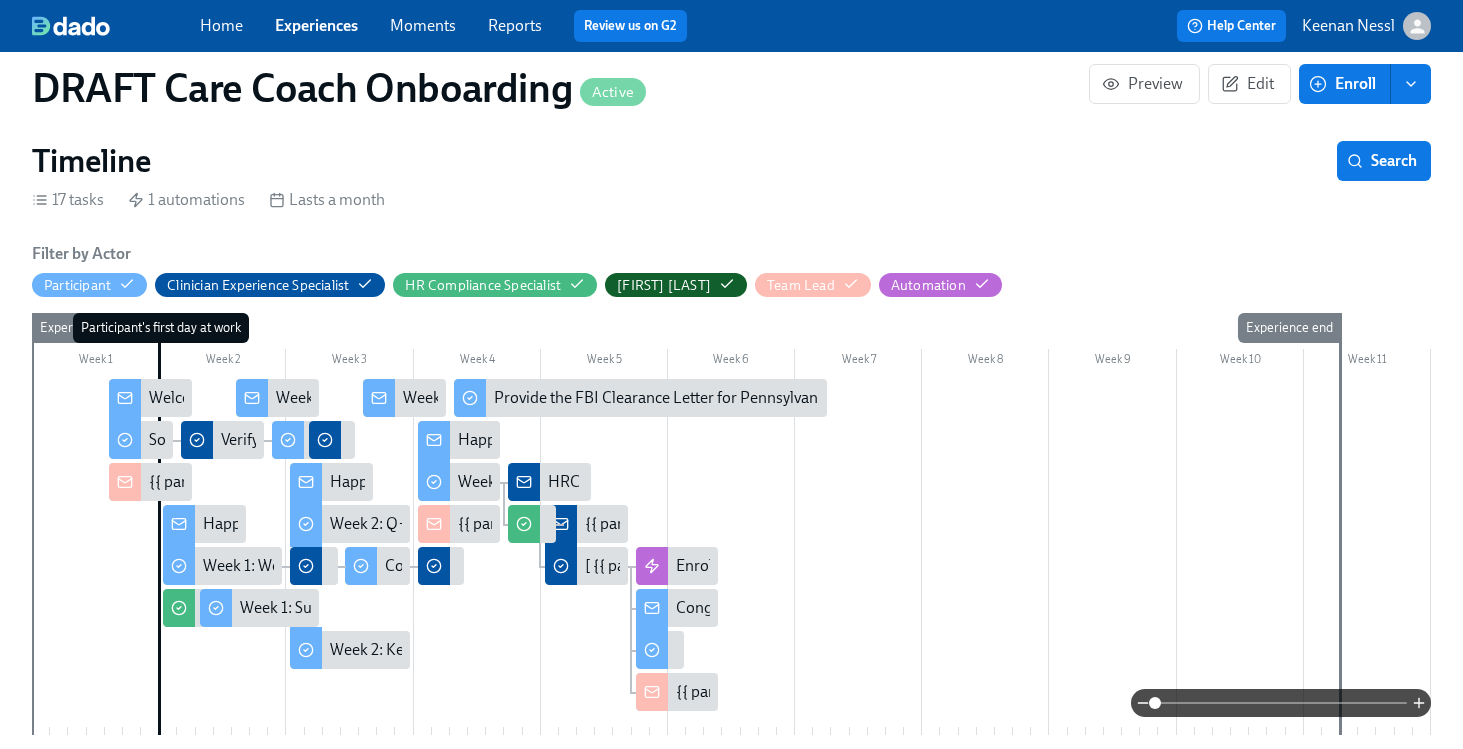 scroll, scrollTop: 322, scrollLeft: 0, axis: vertical 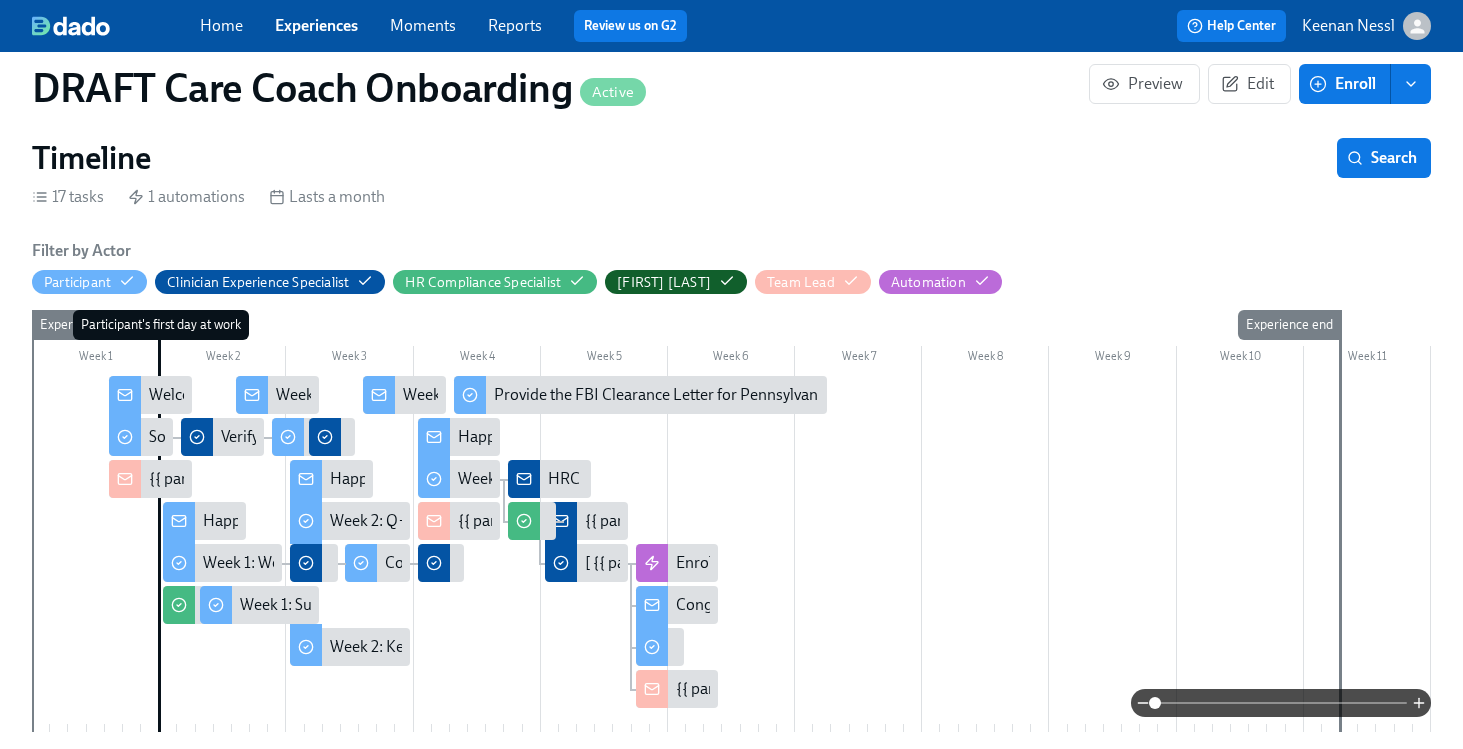 click on "{{ participant.fullName }} Is Cleared From Compliance!" at bounding box center [772, 521] 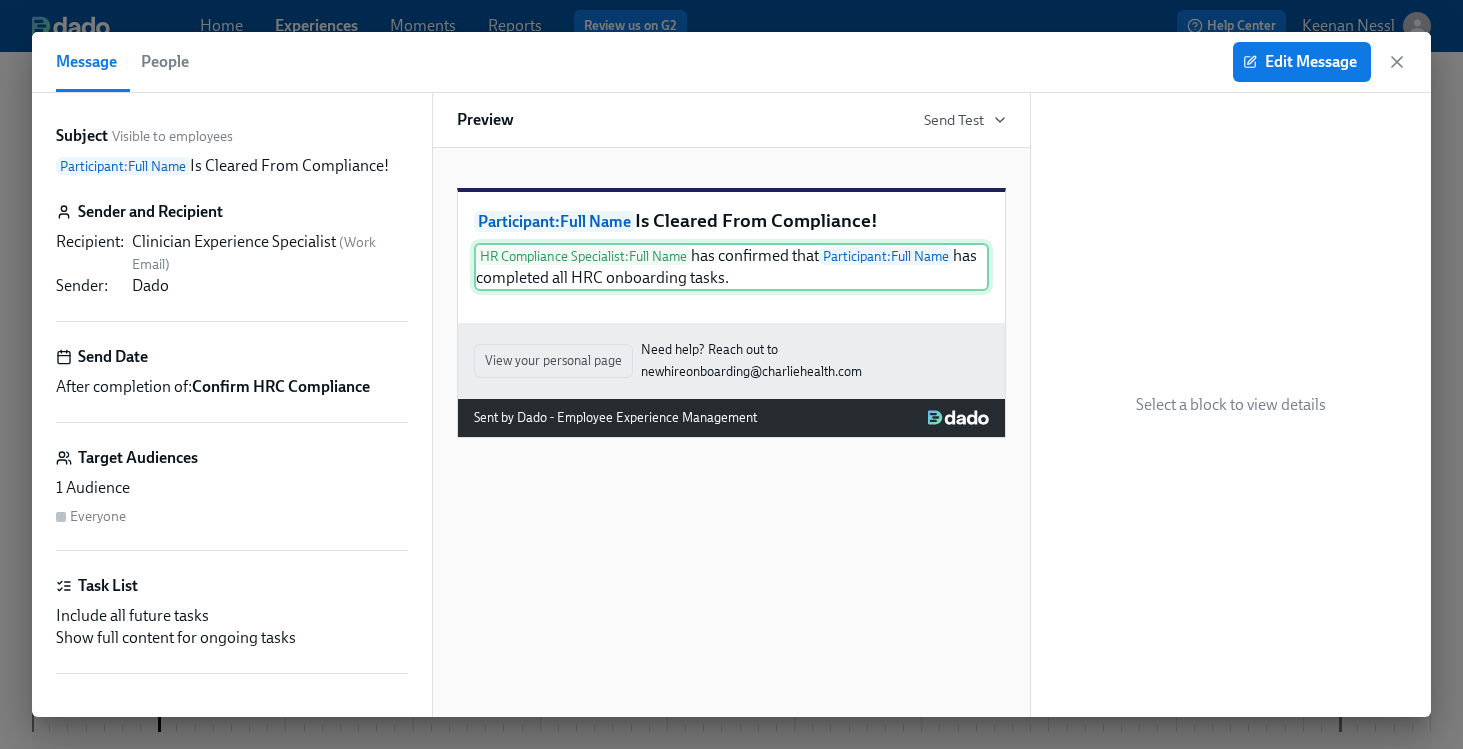 click on "HR Compliance Specialist : [PERSON] has confirmed that Participant : [PERSON] has completed all HRC onboarding tasks." at bounding box center (731, 267) 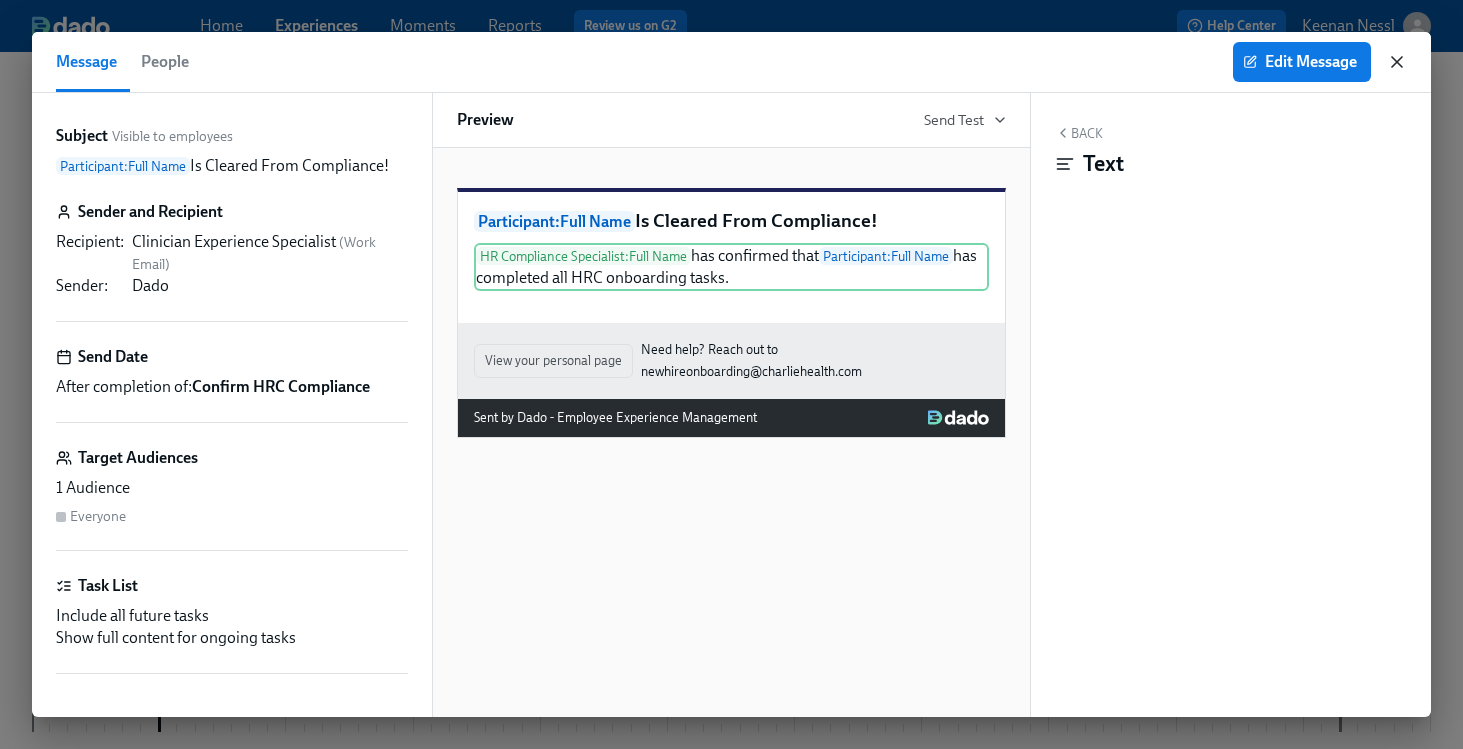 click 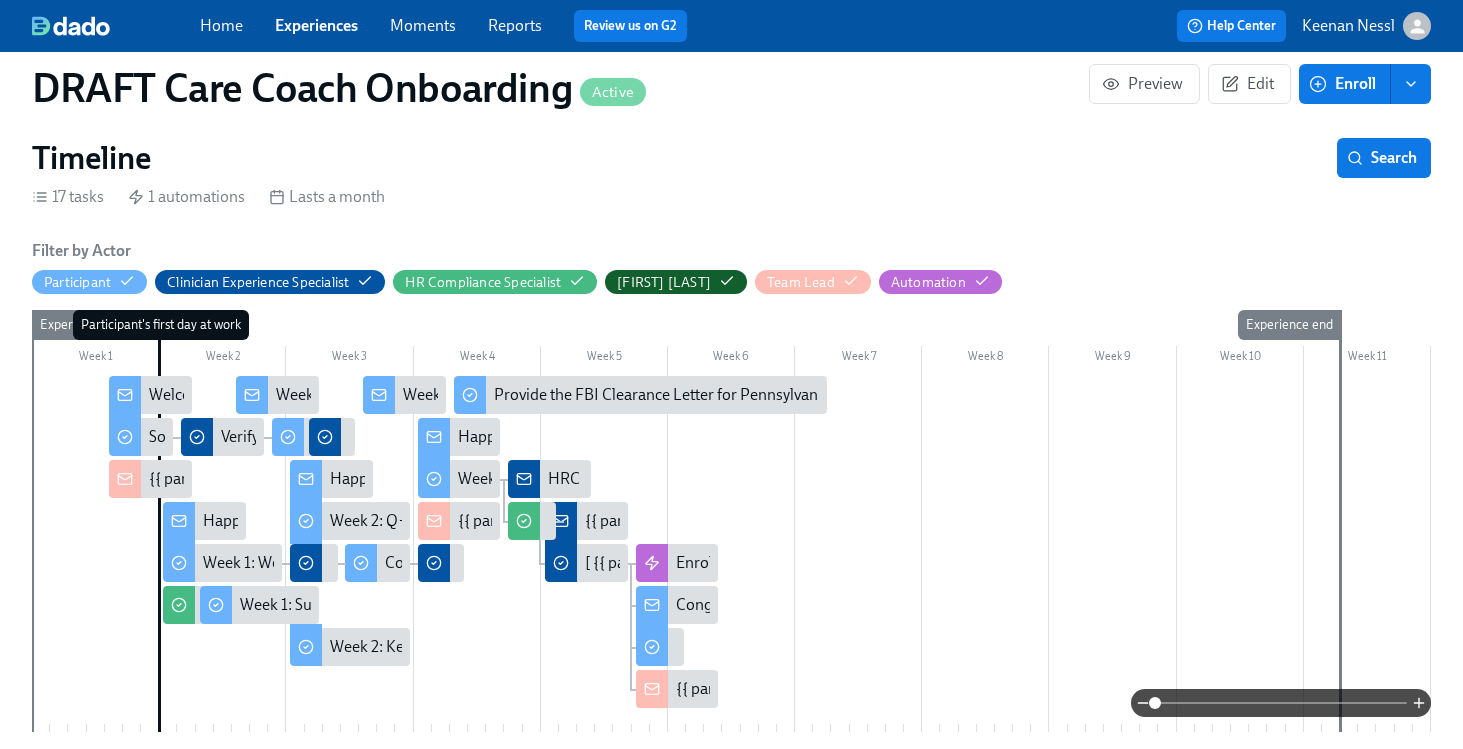click on "HRC Check" at bounding box center [549, 479] 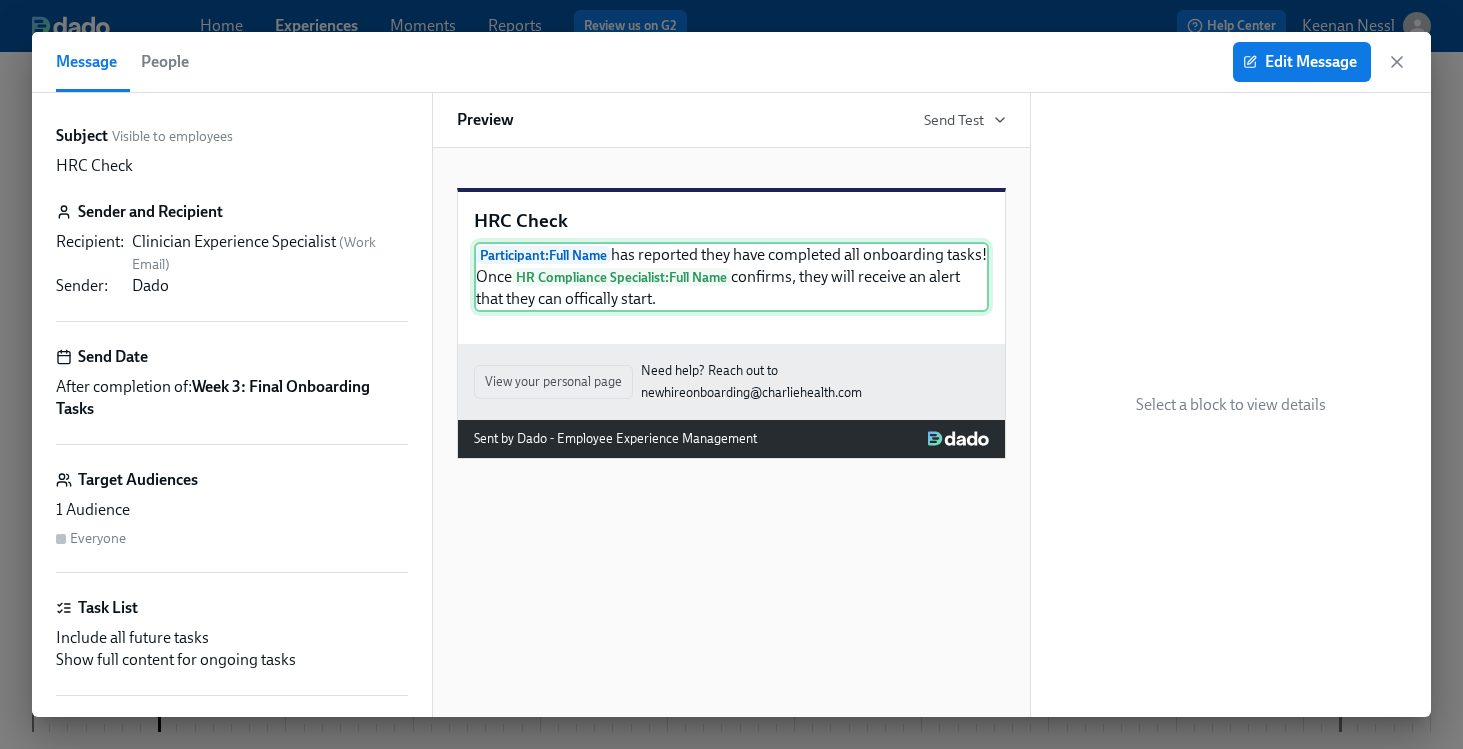 click on "Participant :  Full Name  has reported they have completed all onboarding tasks! Once  HR Compliance Specialist :  Full Name  confirms, they will receive an alert that they can offically start." at bounding box center (731, 277) 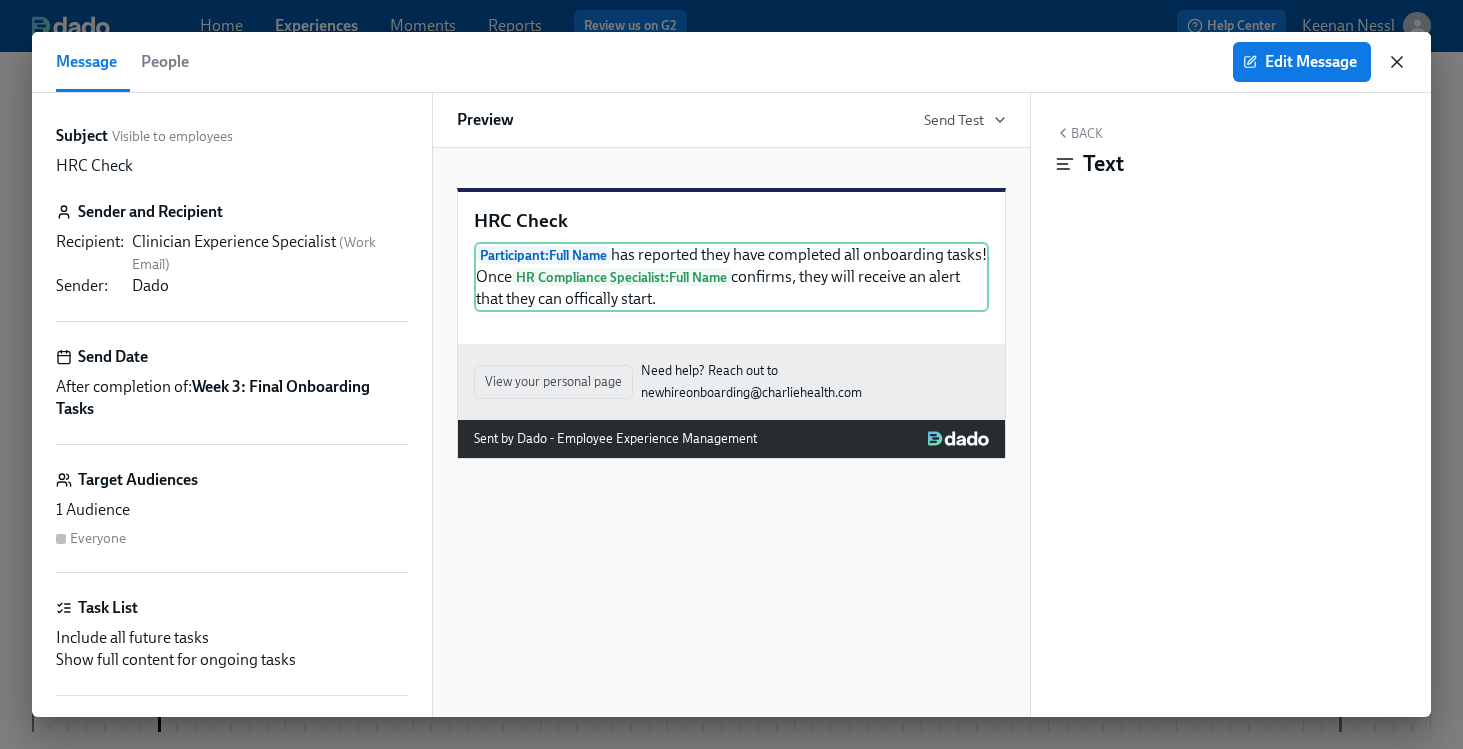 click 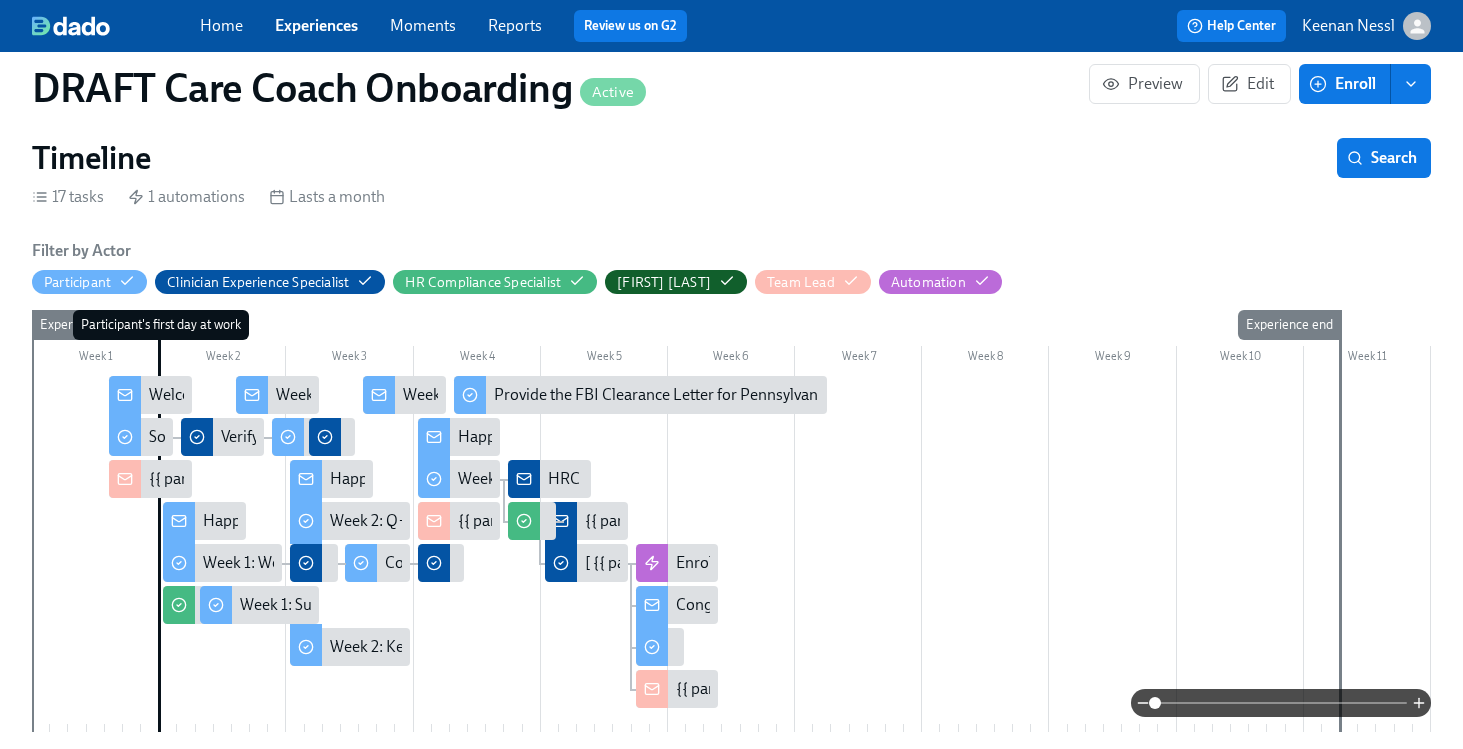 click on "{{ participant.fullName }} is nearly done with onboarding!" at bounding box center (653, 521) 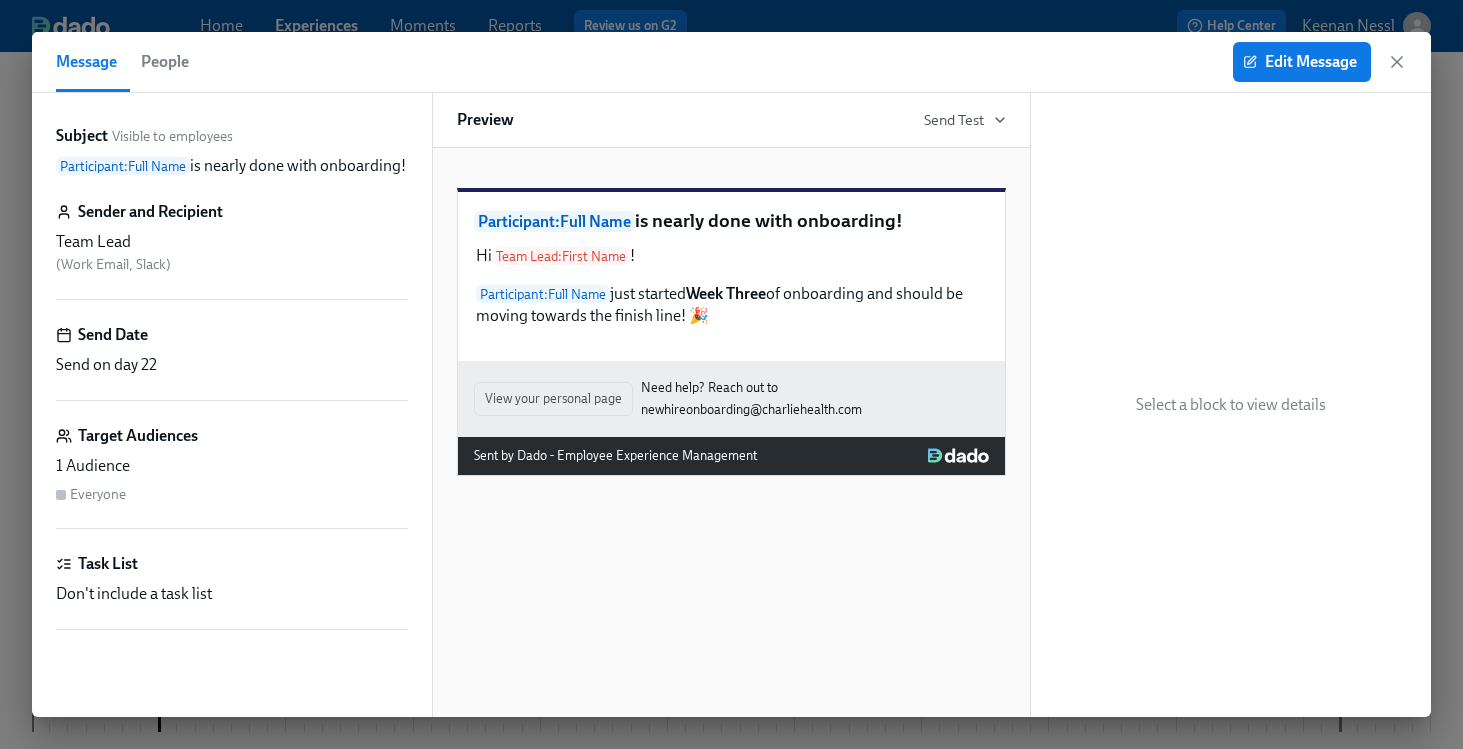 click on "Edit Message" at bounding box center [1320, 62] 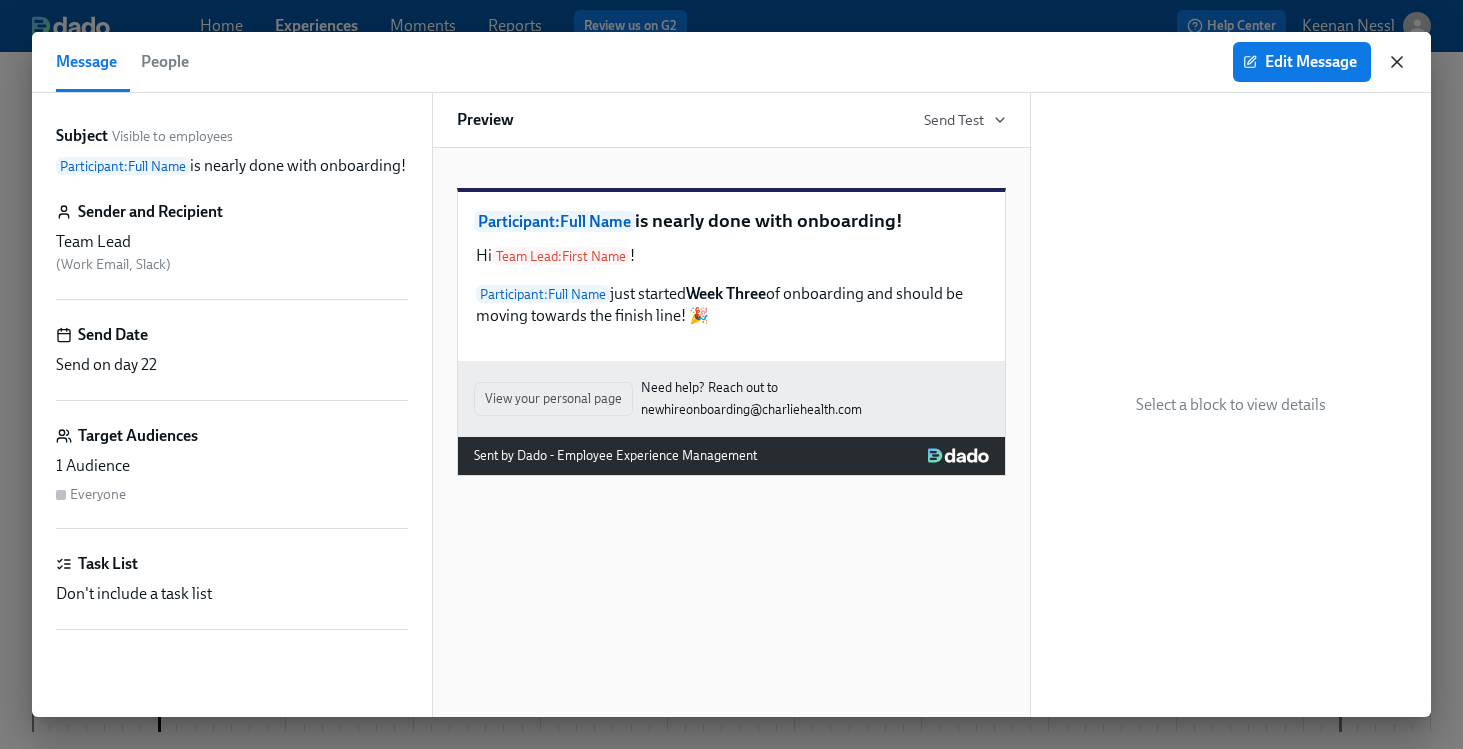 click 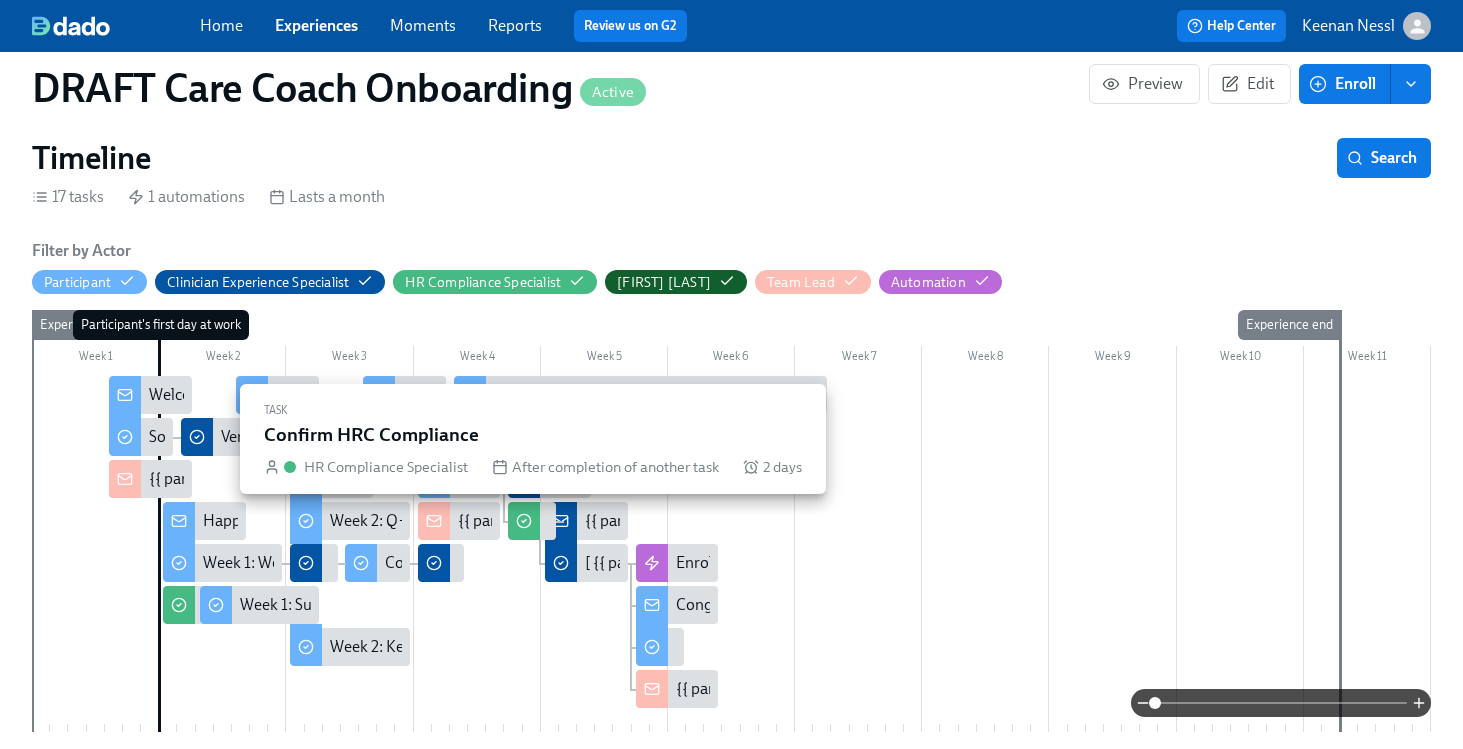 click at bounding box center (524, 521) 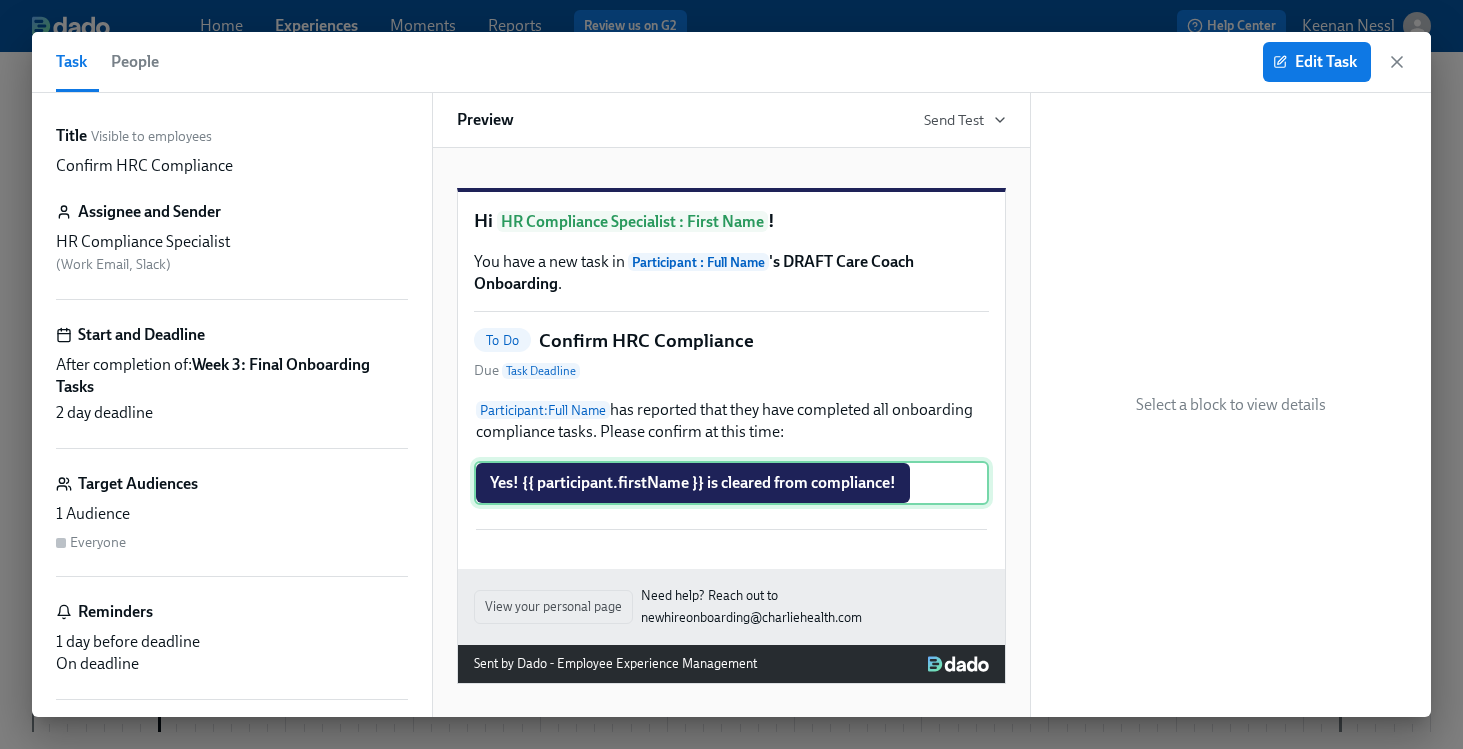 click on "Yes! {{ participant.firstName }} is cleared from compliance!" at bounding box center [731, 483] 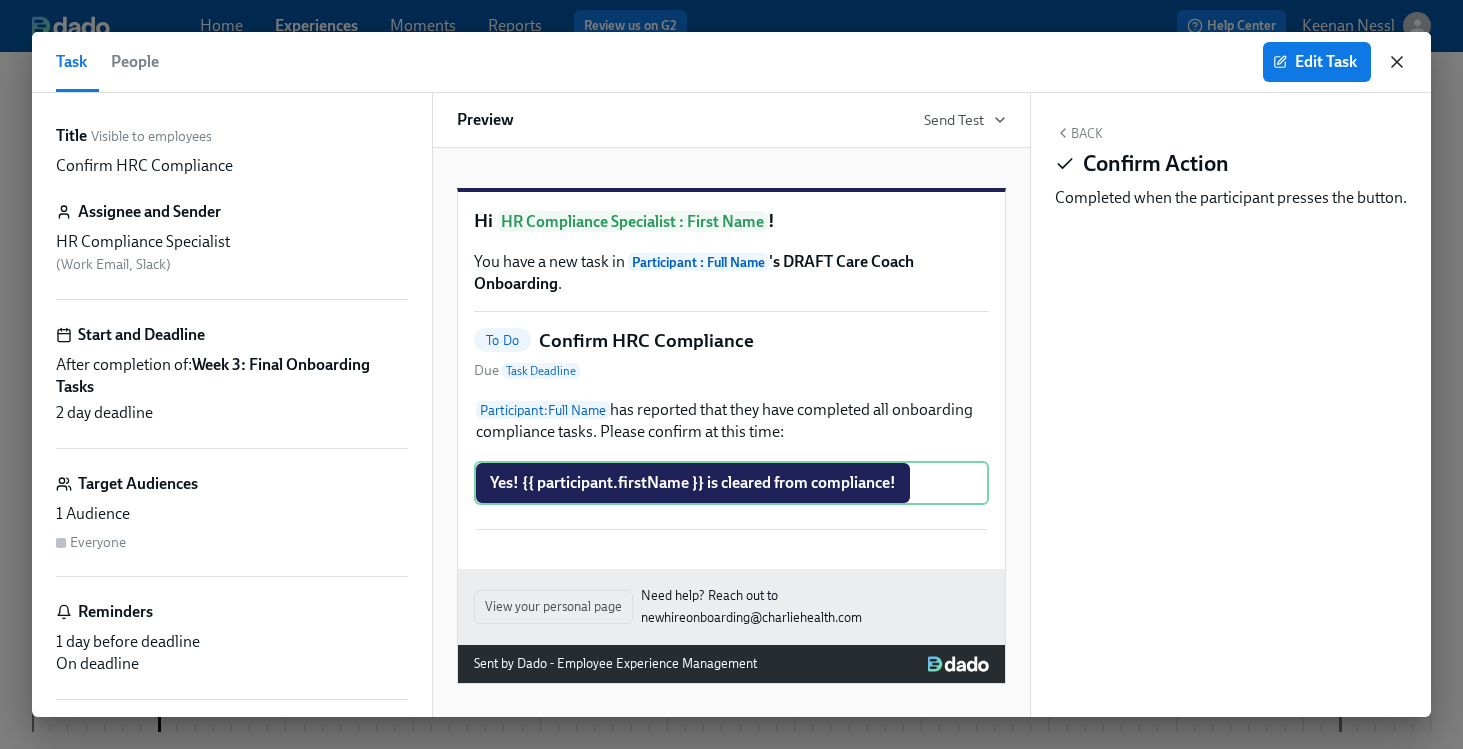 click 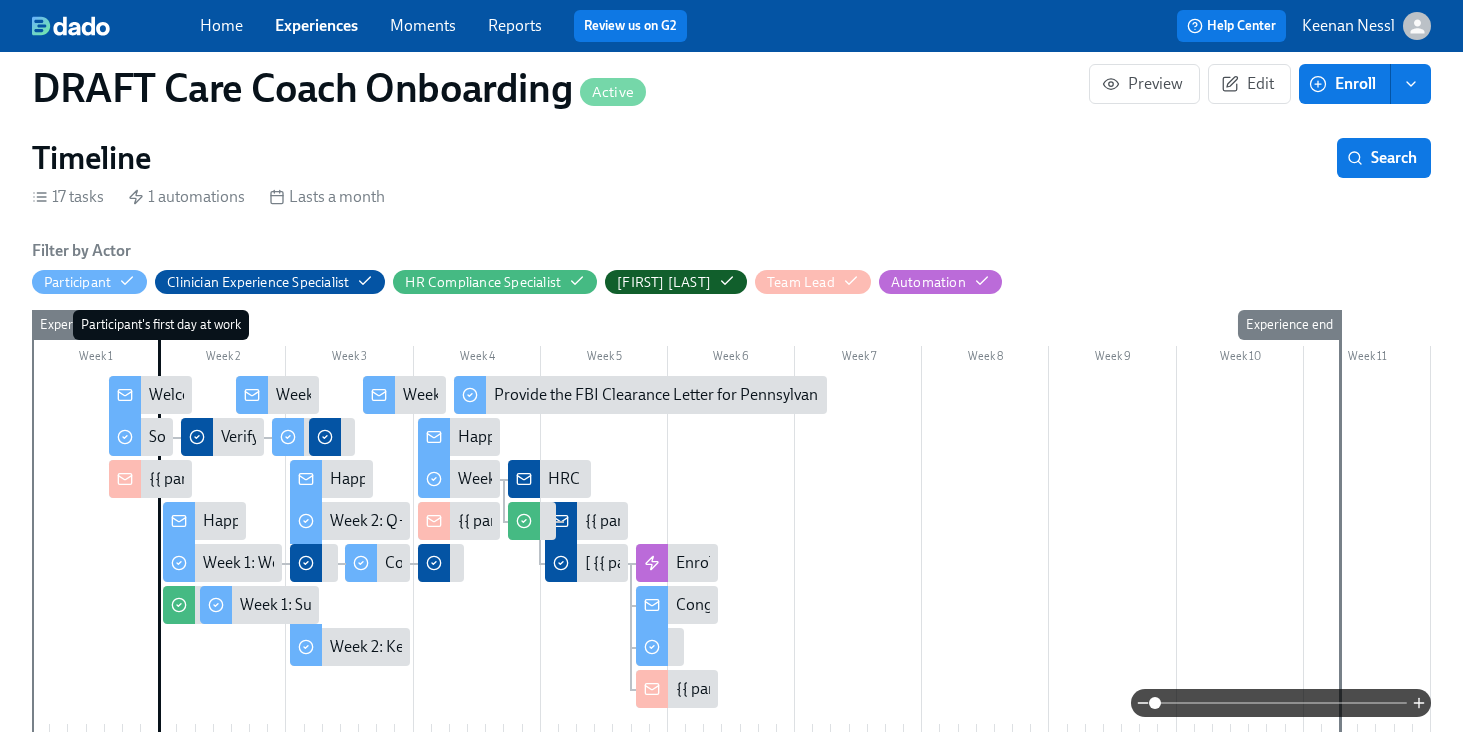 click on "{{ participant.fullName }} Is Cleared From Compliance!" at bounding box center (586, 521) 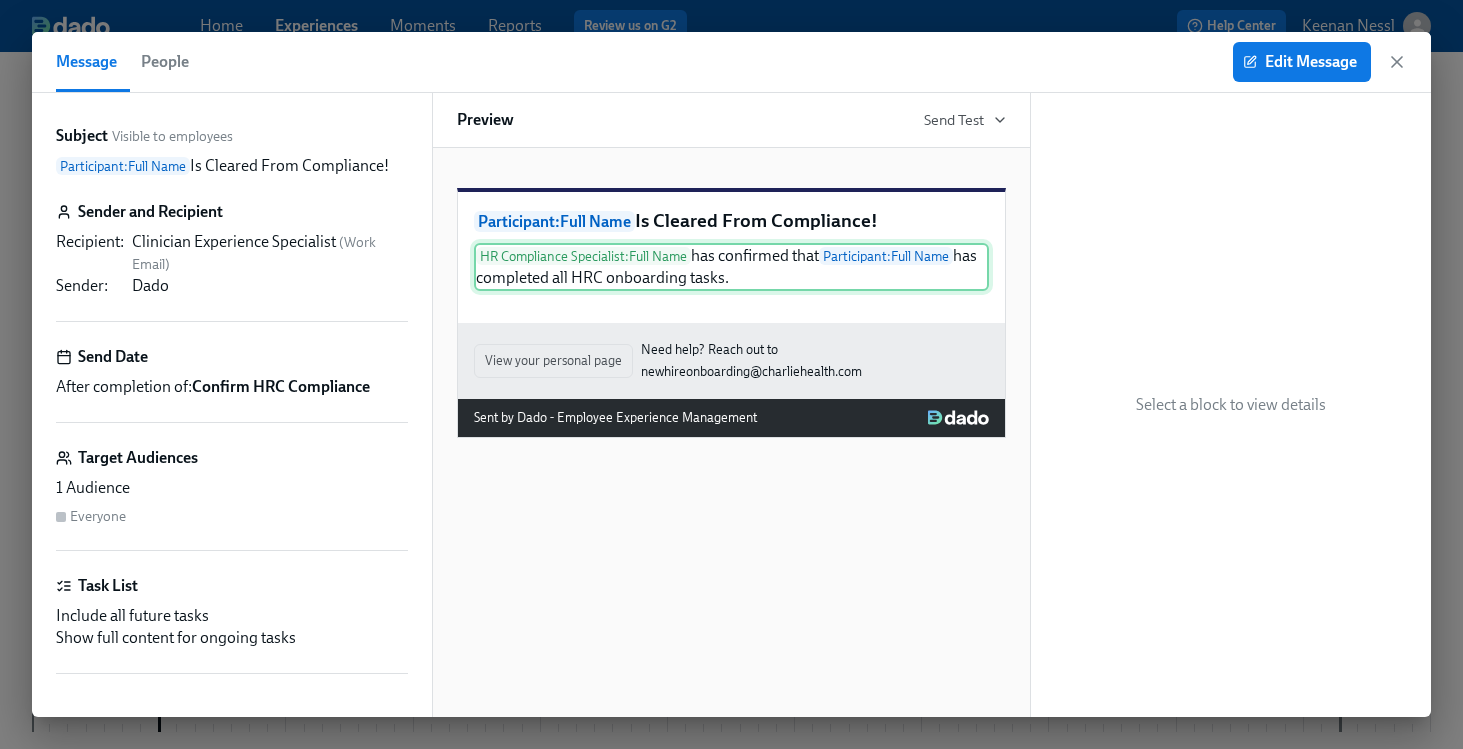 click on "HR Compliance Specialist : [PERSON] has confirmed that Participant : [PERSON] has completed all HRC onboarding tasks." at bounding box center [731, 267] 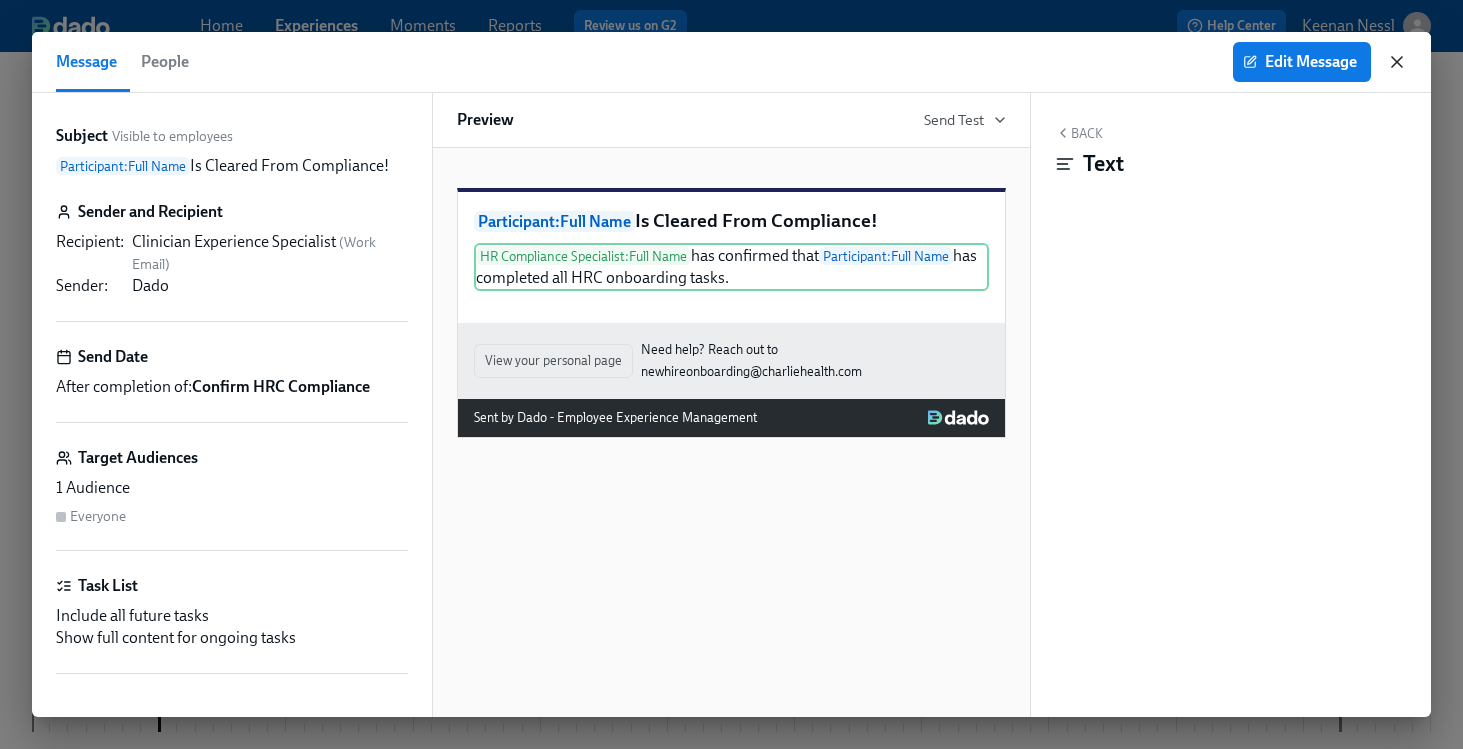 click 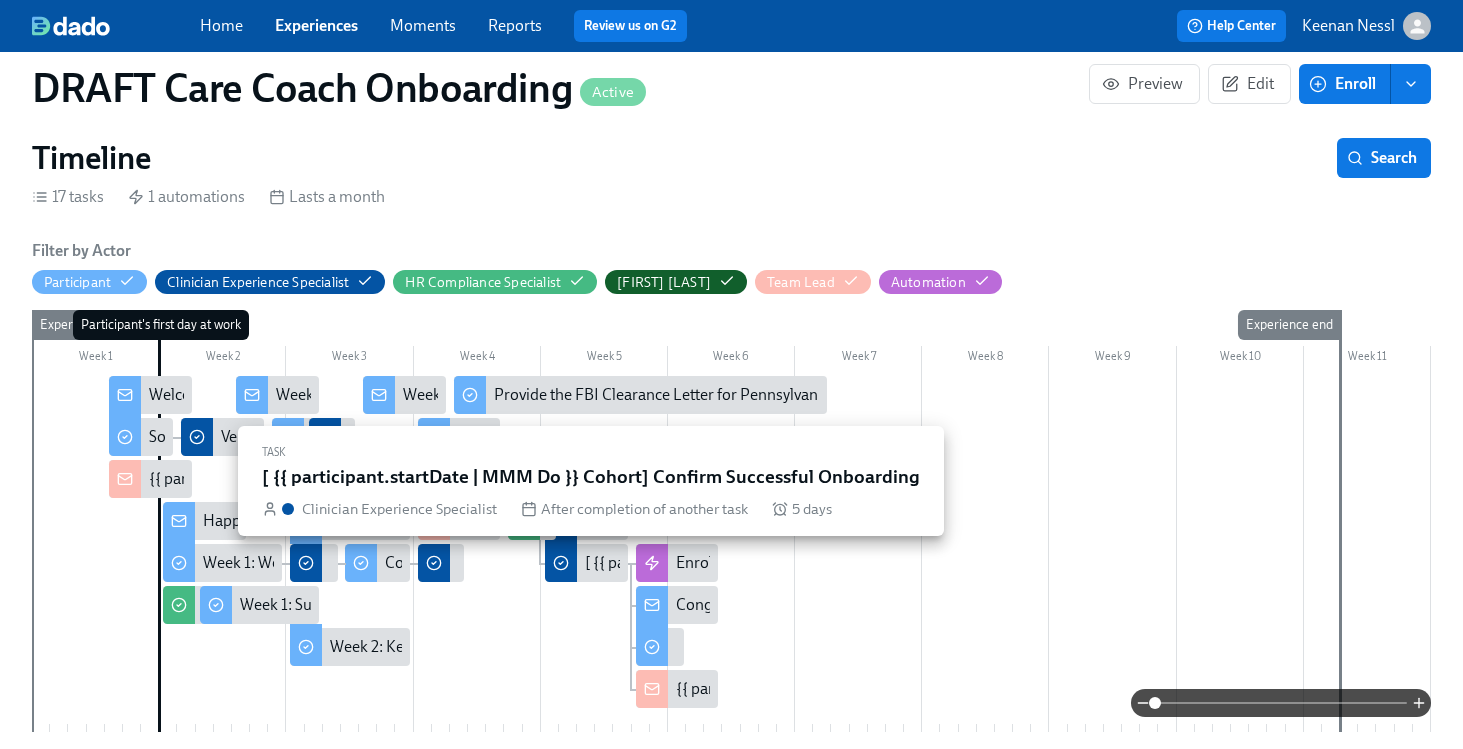 click on "[ {{ participant.startDate | MMM Do }} Cohort] Confirm Successful Onboarding" at bounding box center [850, 563] 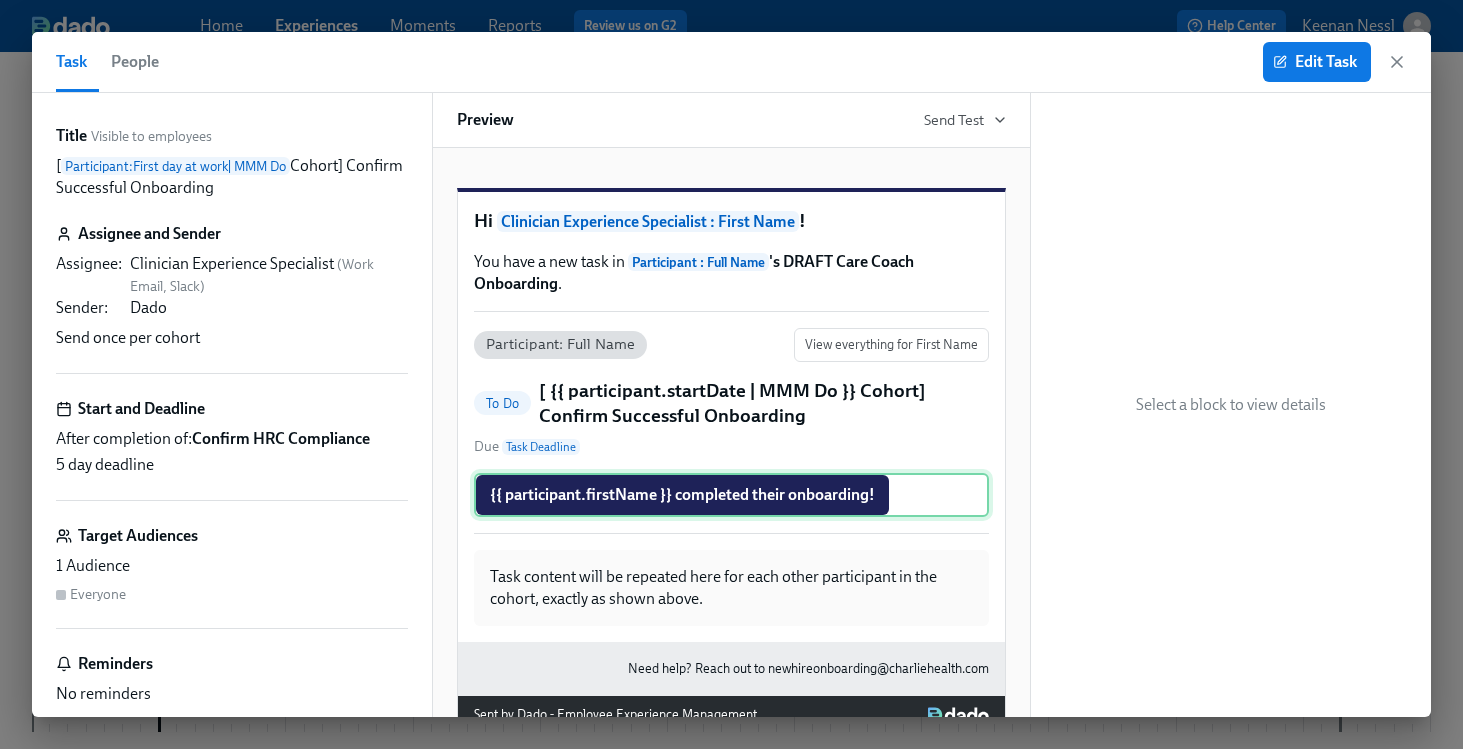 click on "{{ participant.firstName }} completed their onboarding!" at bounding box center [731, 495] 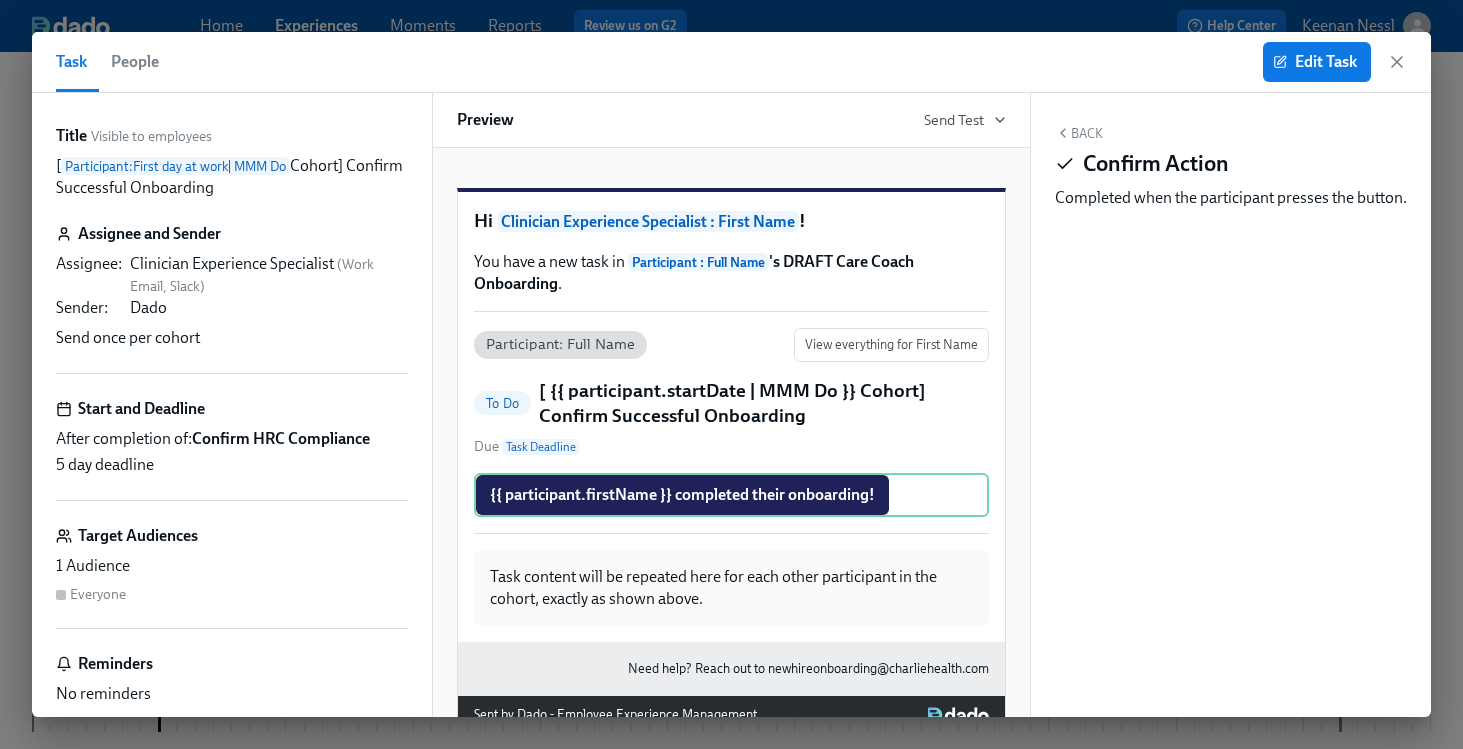 click on "To Do [ MONTH] [DAY] Cohort] Confirm Successful Onboarding Due   Task Deadline" at bounding box center (731, 417) 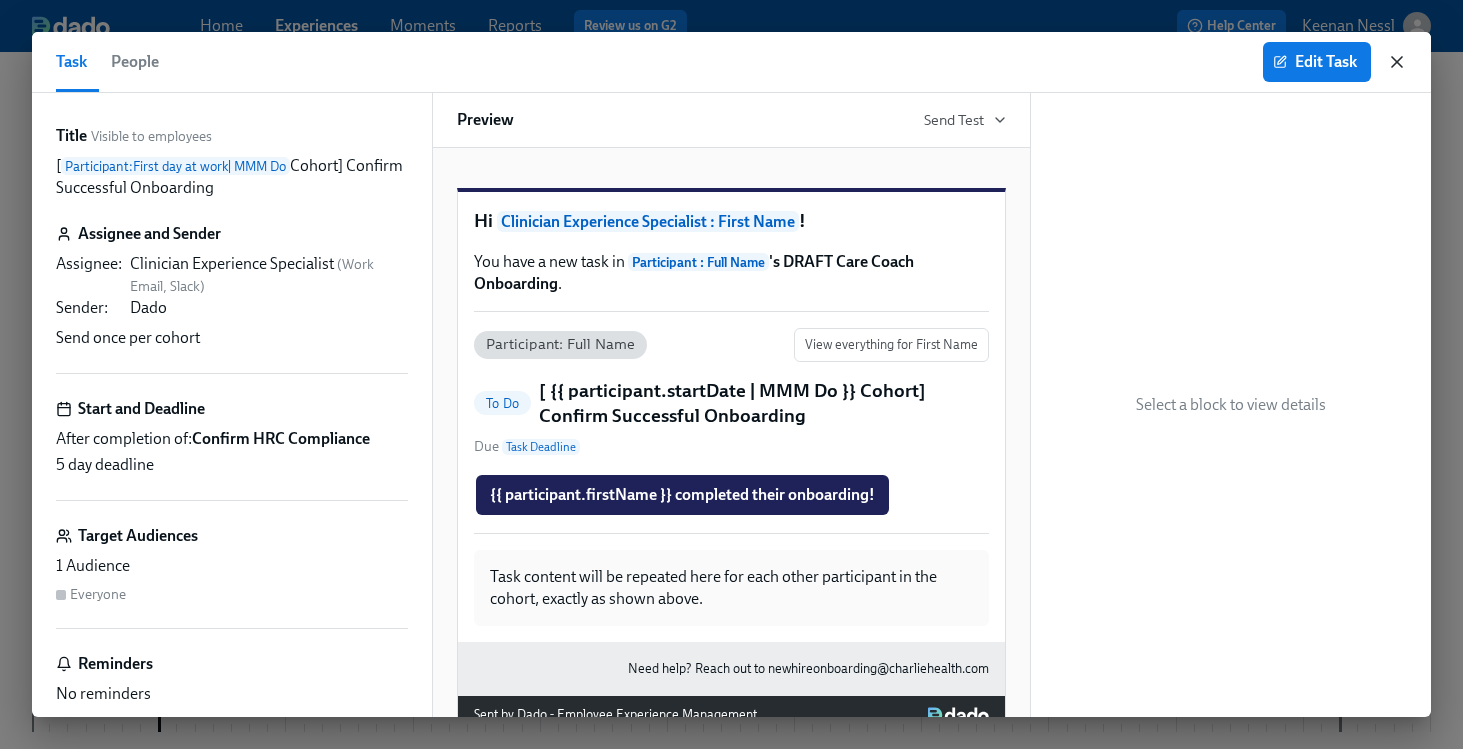 click 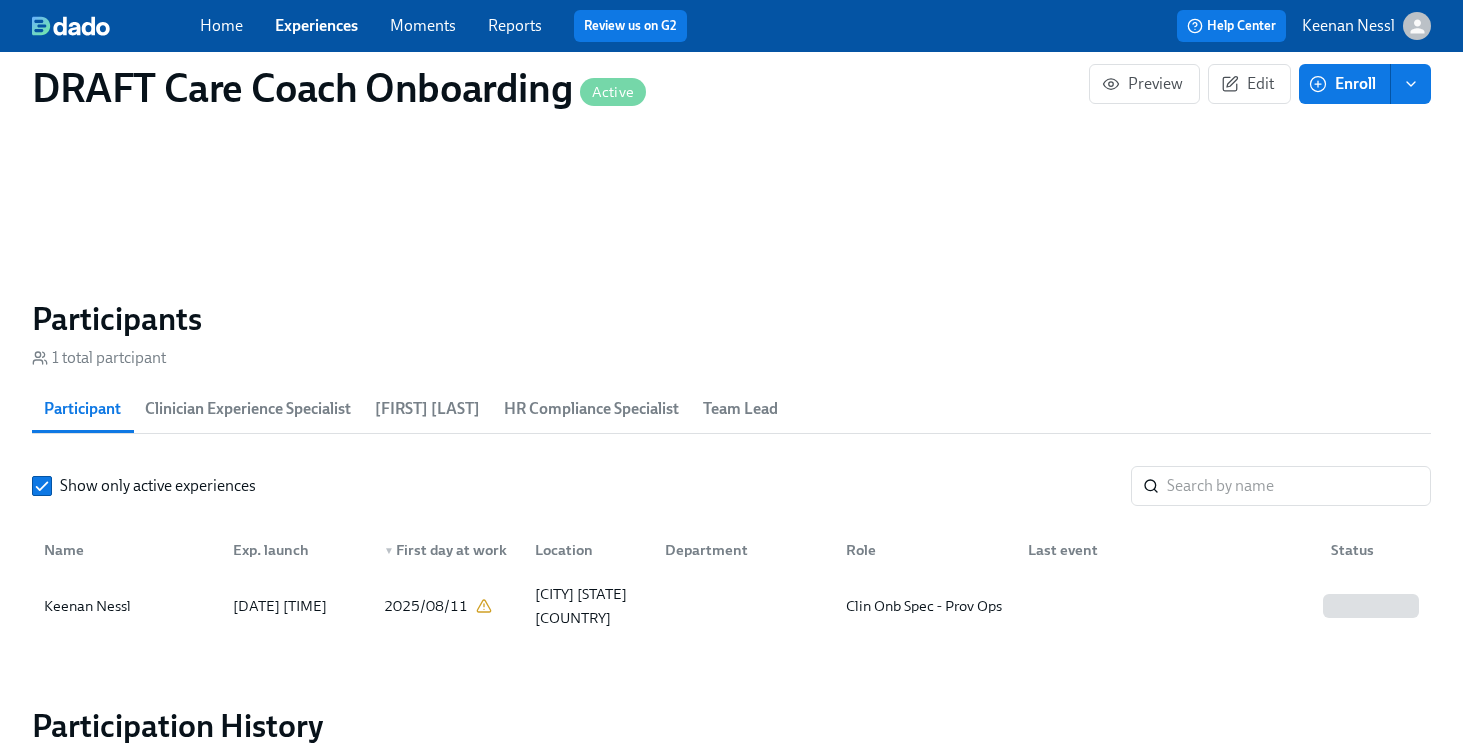 scroll, scrollTop: 1705, scrollLeft: 0, axis: vertical 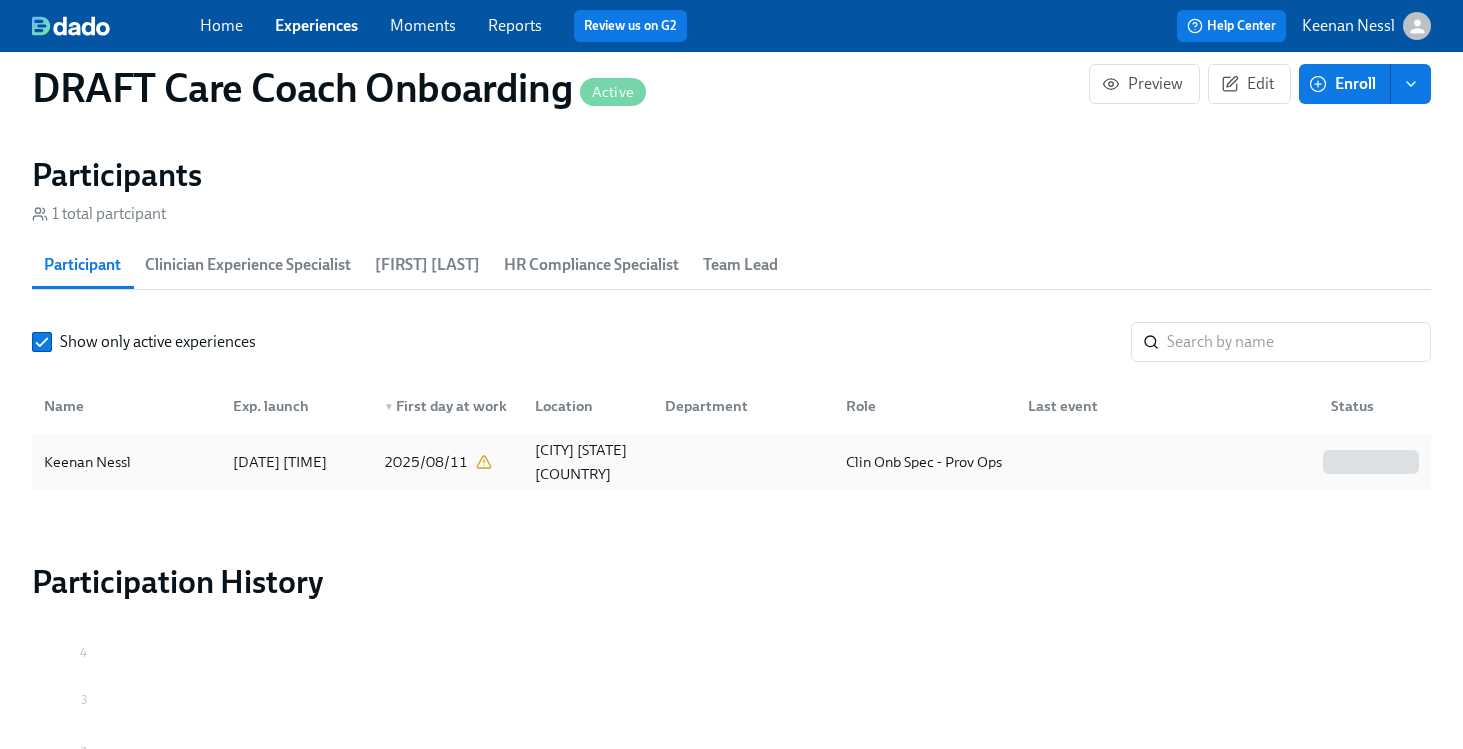 click on "Clin Onb Spec - Prov Ops" at bounding box center [924, 462] 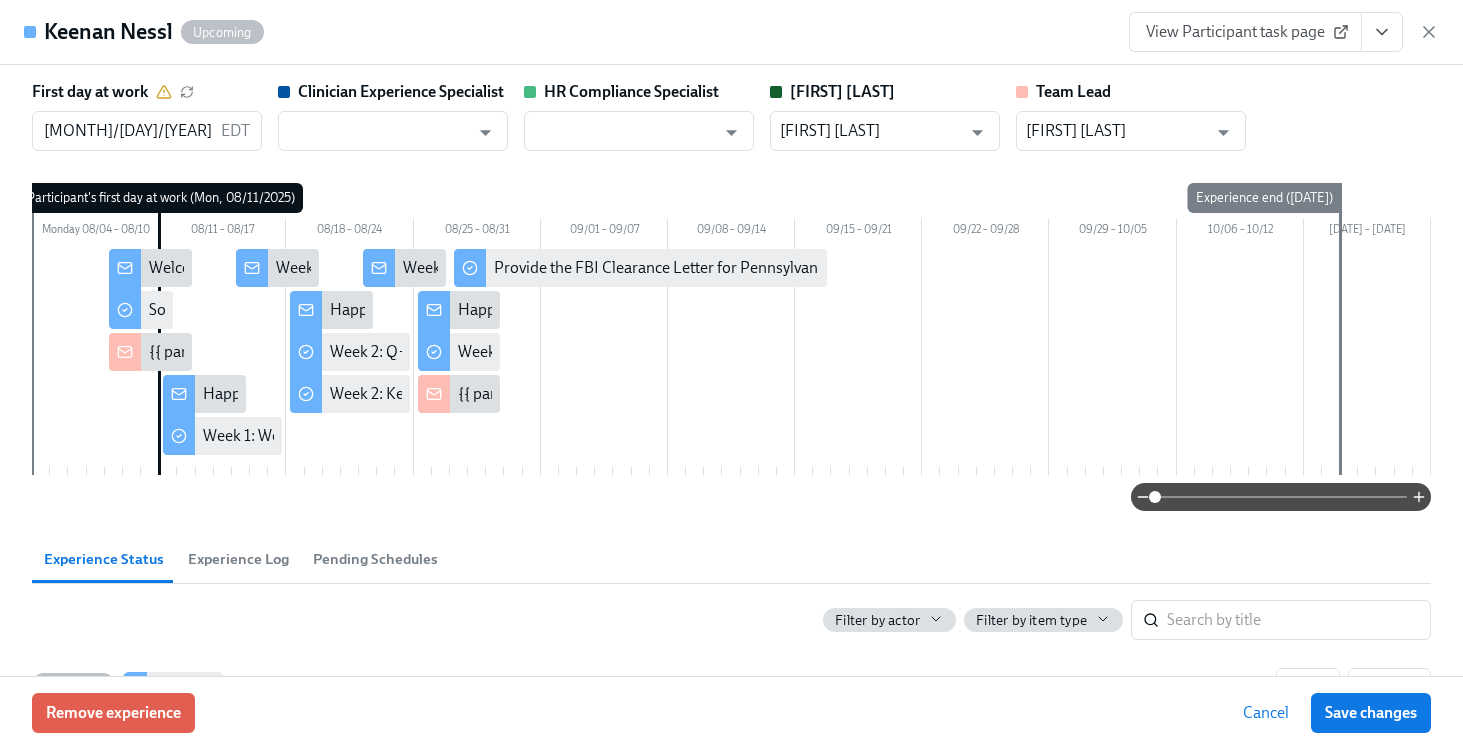 click on "View Participant task page" at bounding box center [1245, 32] 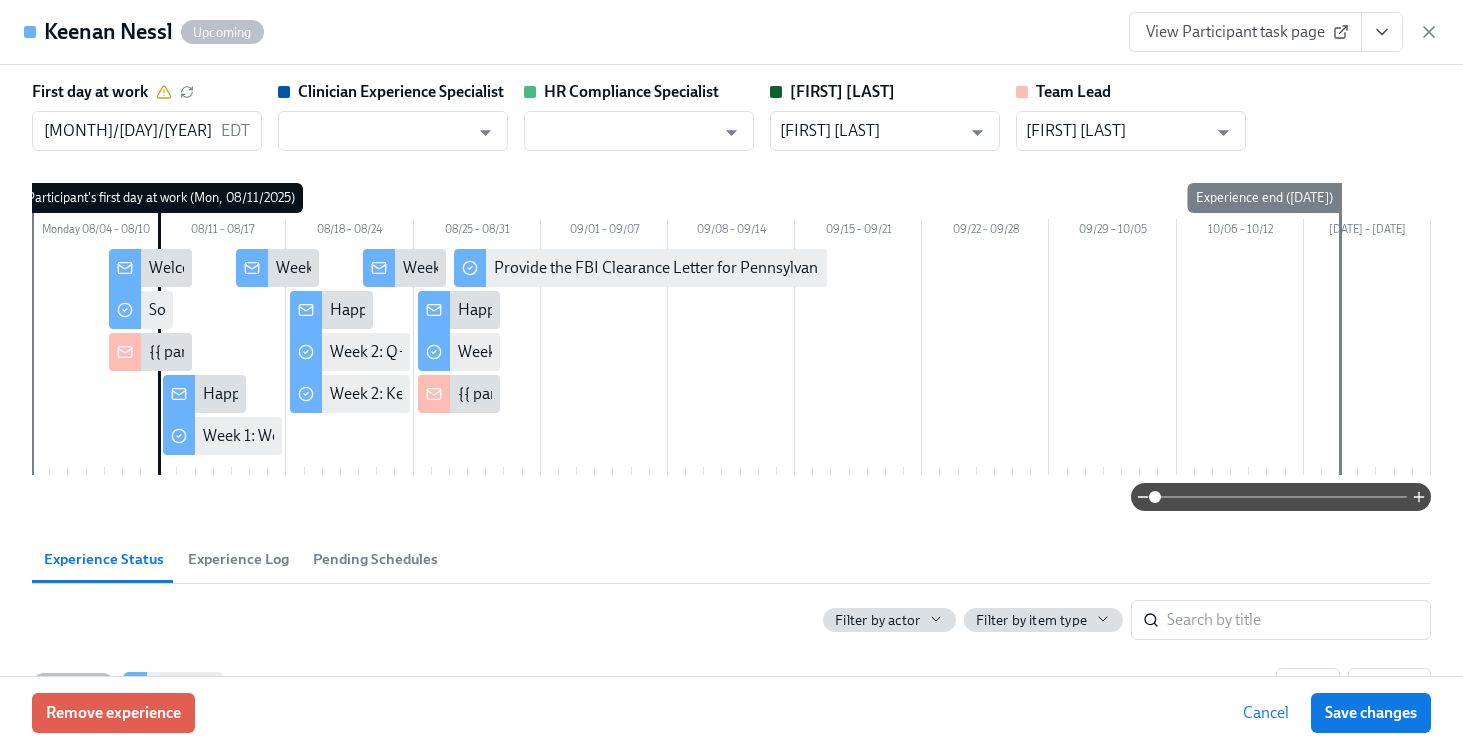 click at bounding box center (1382, 32) 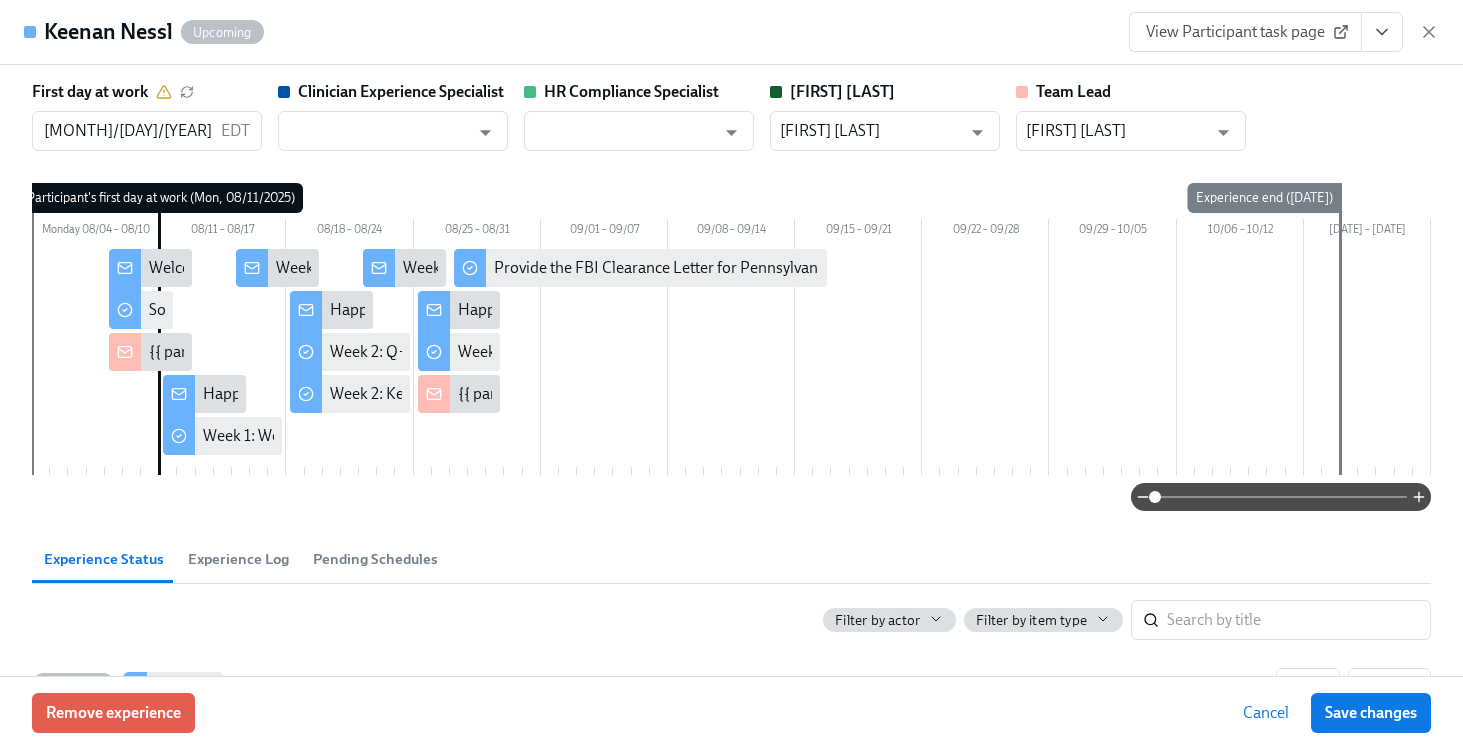 click 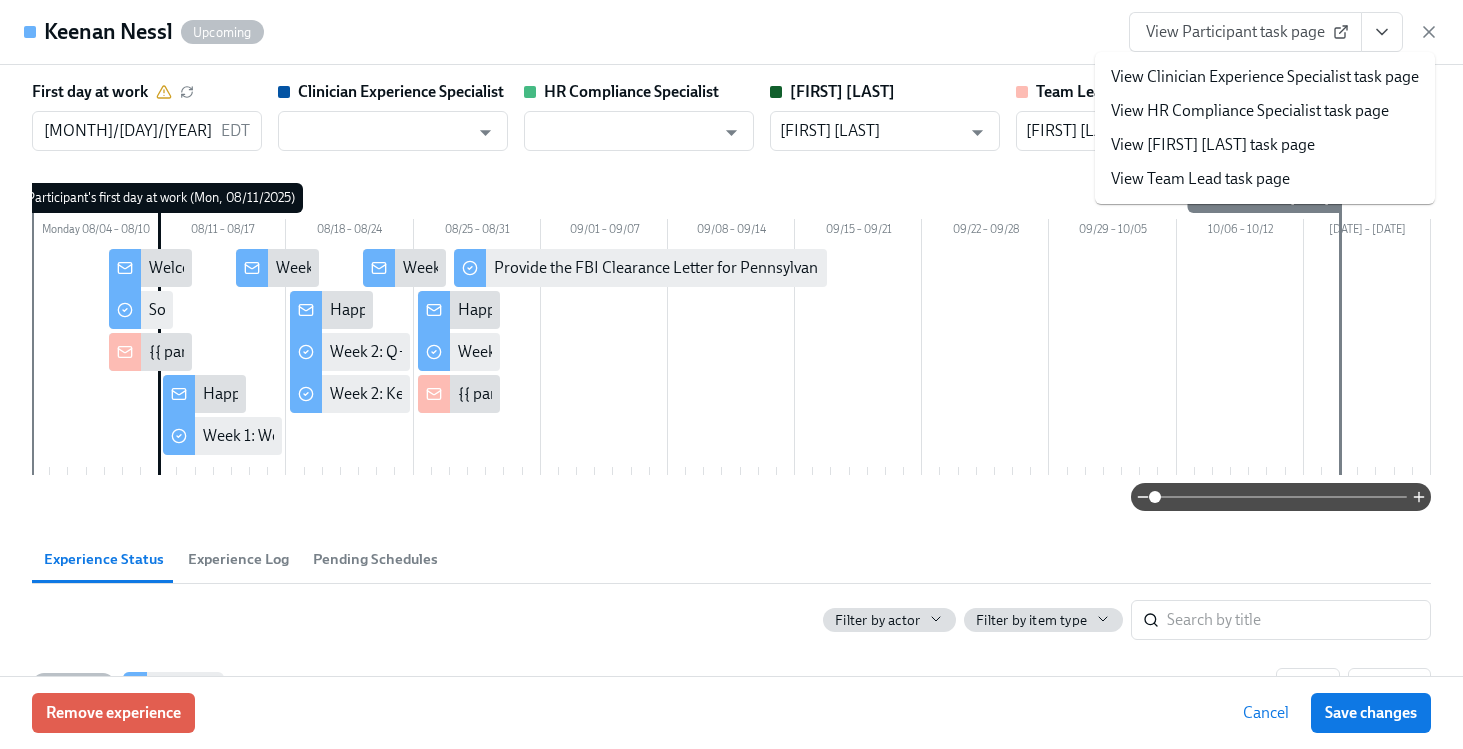 click on "View Team Lead task page" at bounding box center (1200, 179) 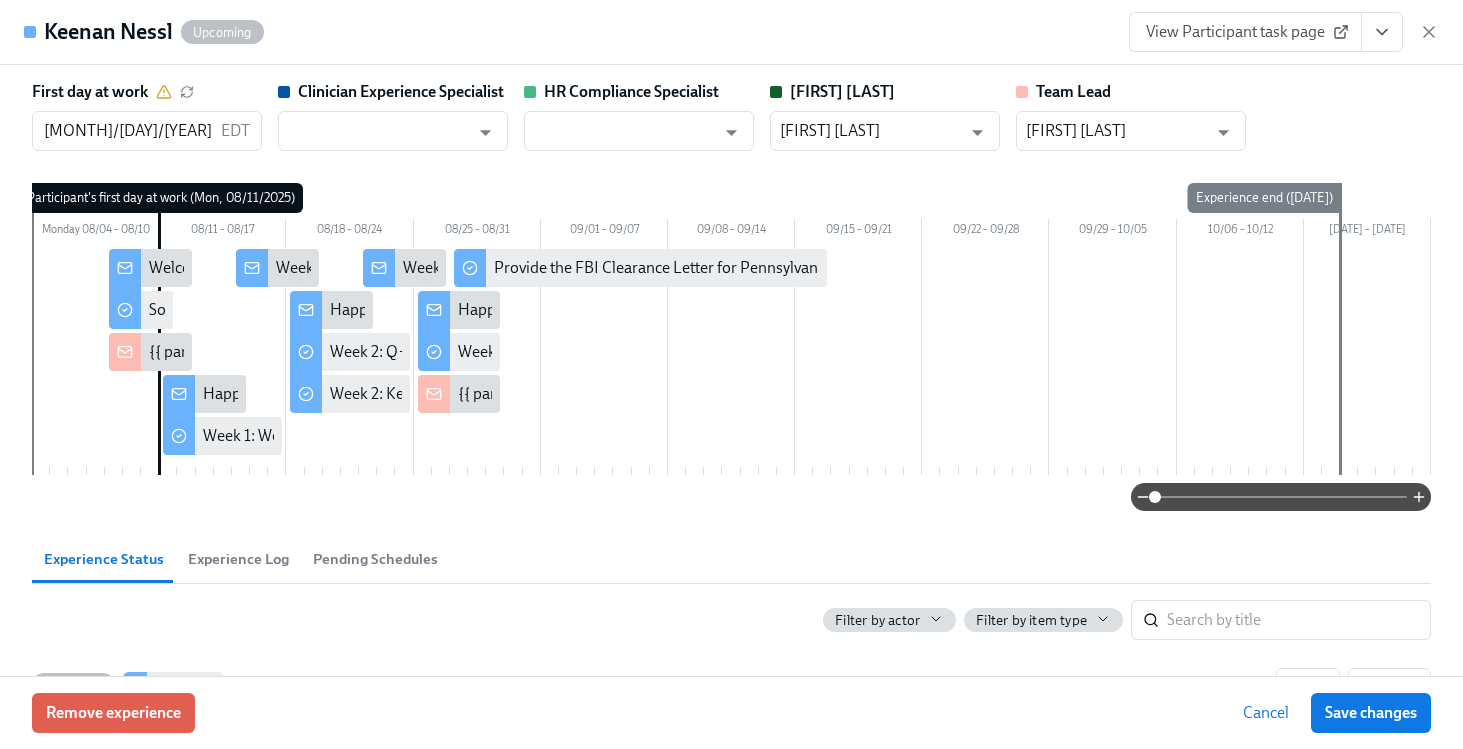 click 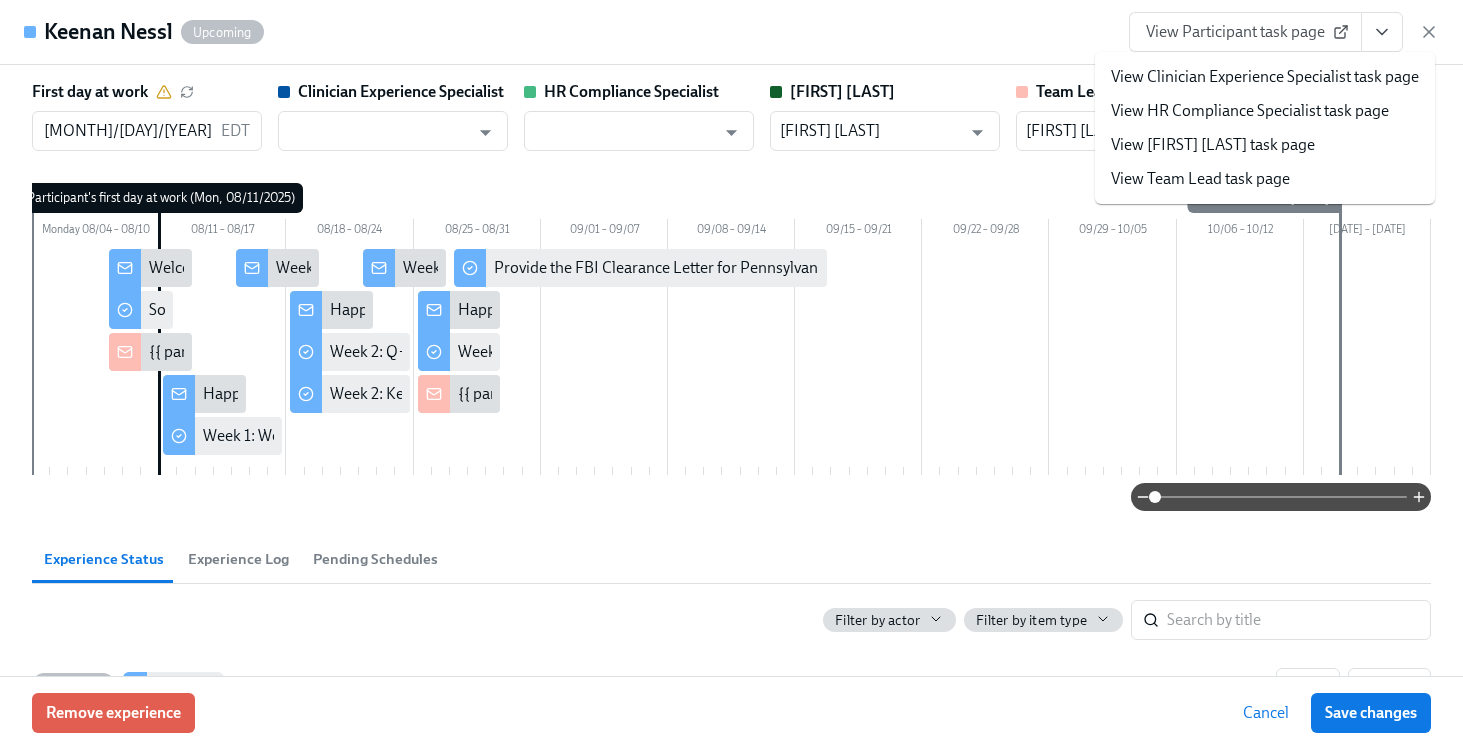 click on "View [FIRST] [LAST] task page" at bounding box center [1213, 145] 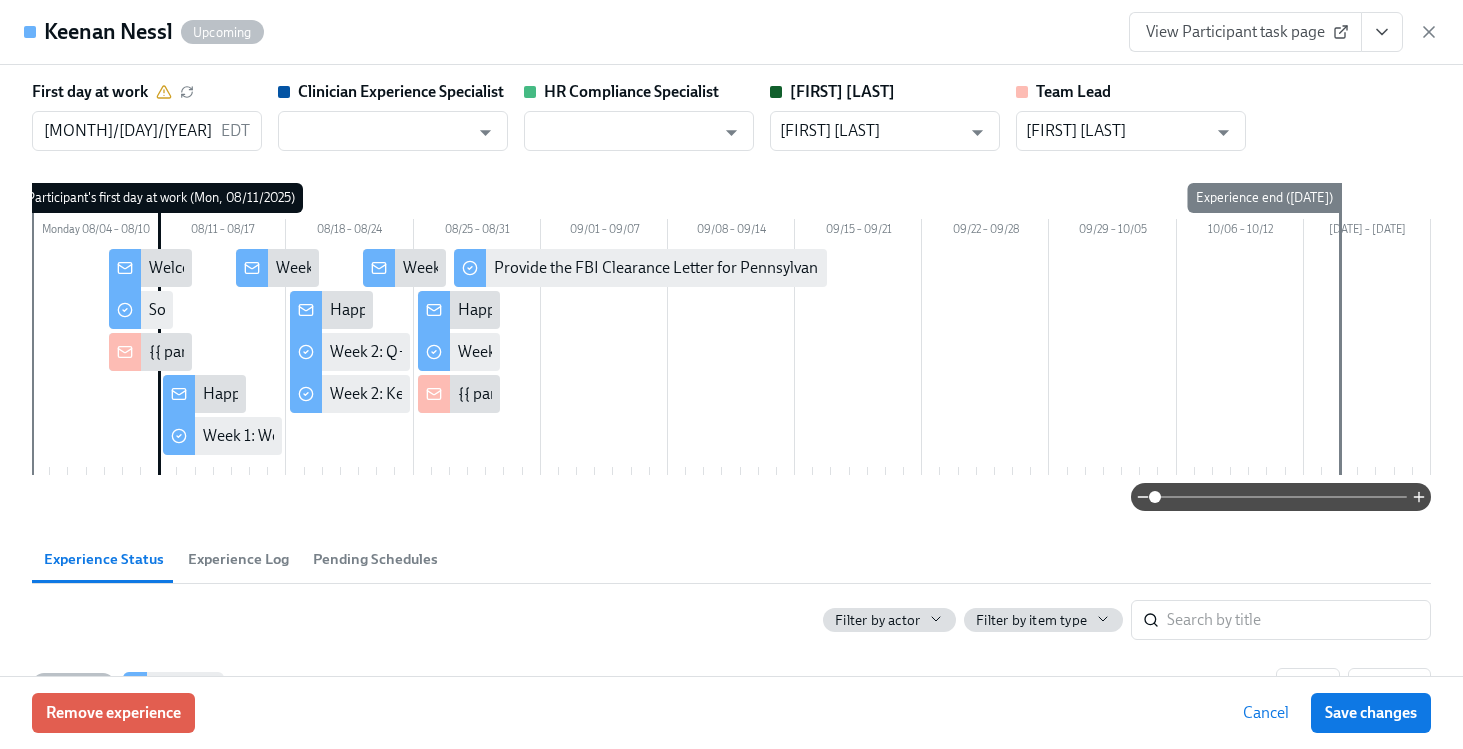 click 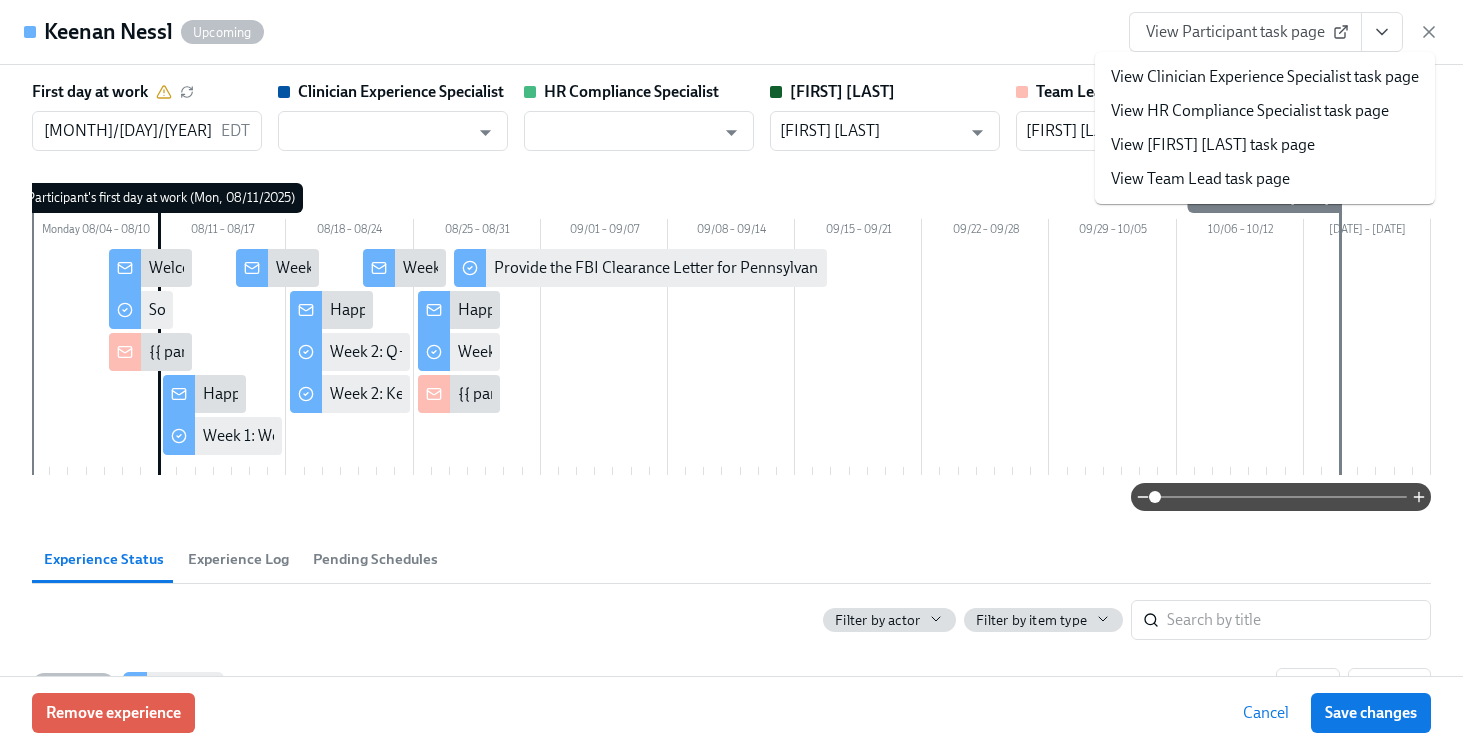 click on "View Clinician Experience Specialist task page" at bounding box center (1265, 77) 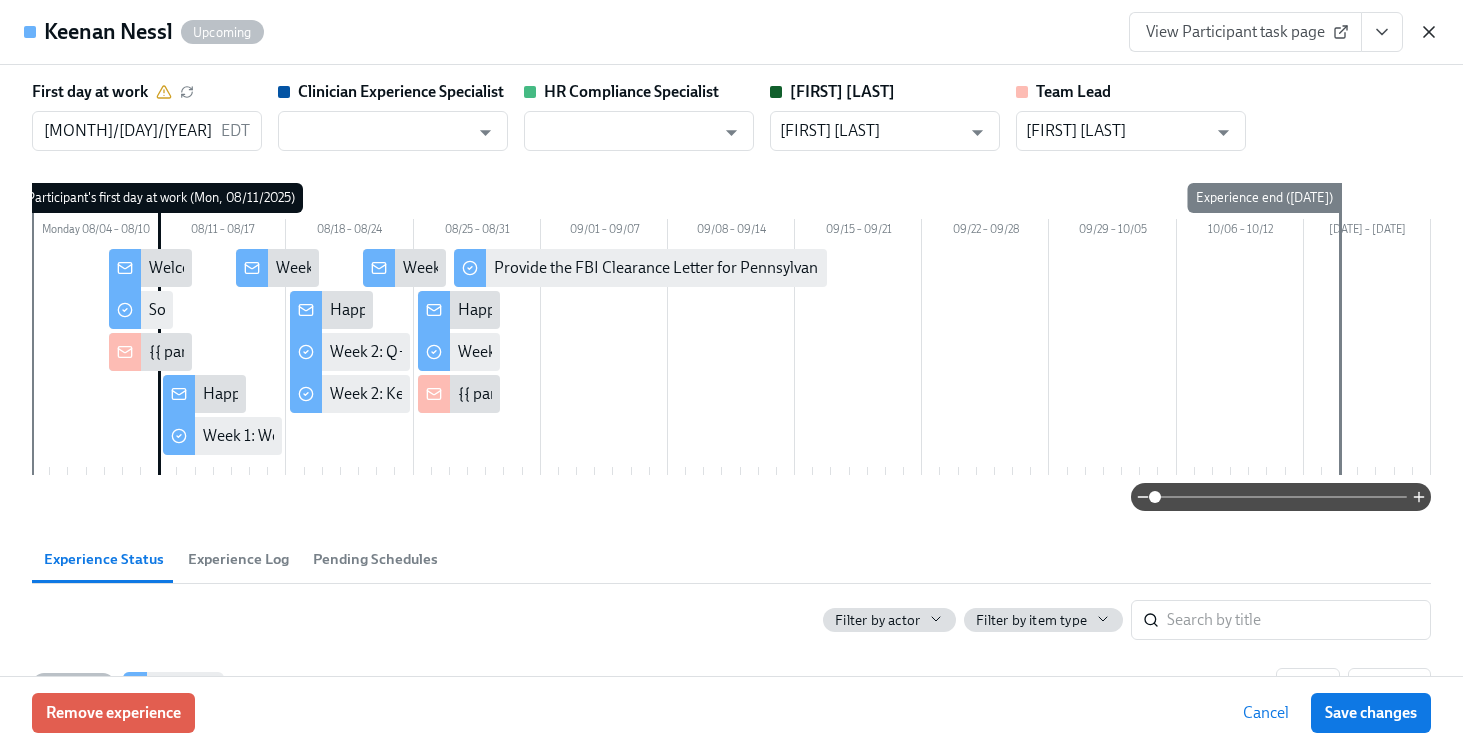 click 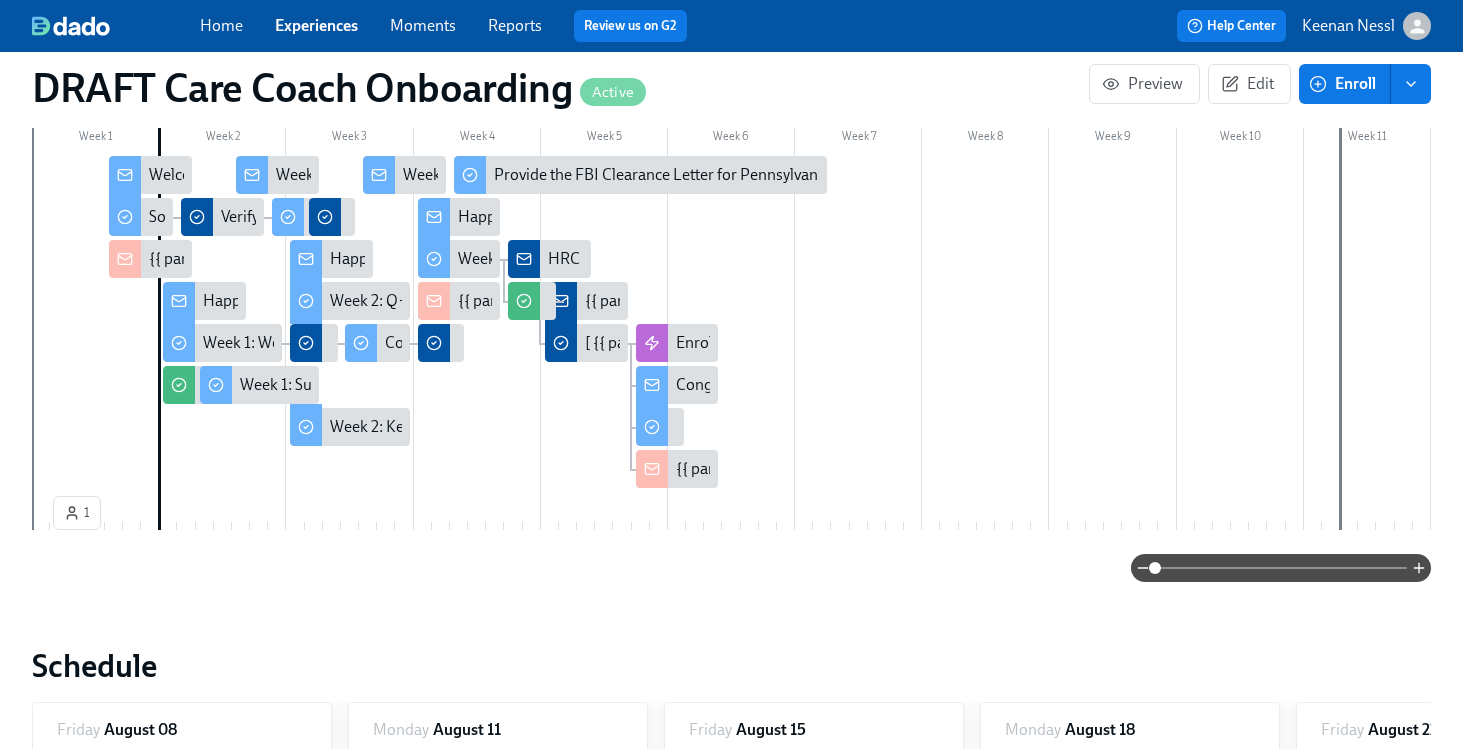 scroll, scrollTop: 567, scrollLeft: 0, axis: vertical 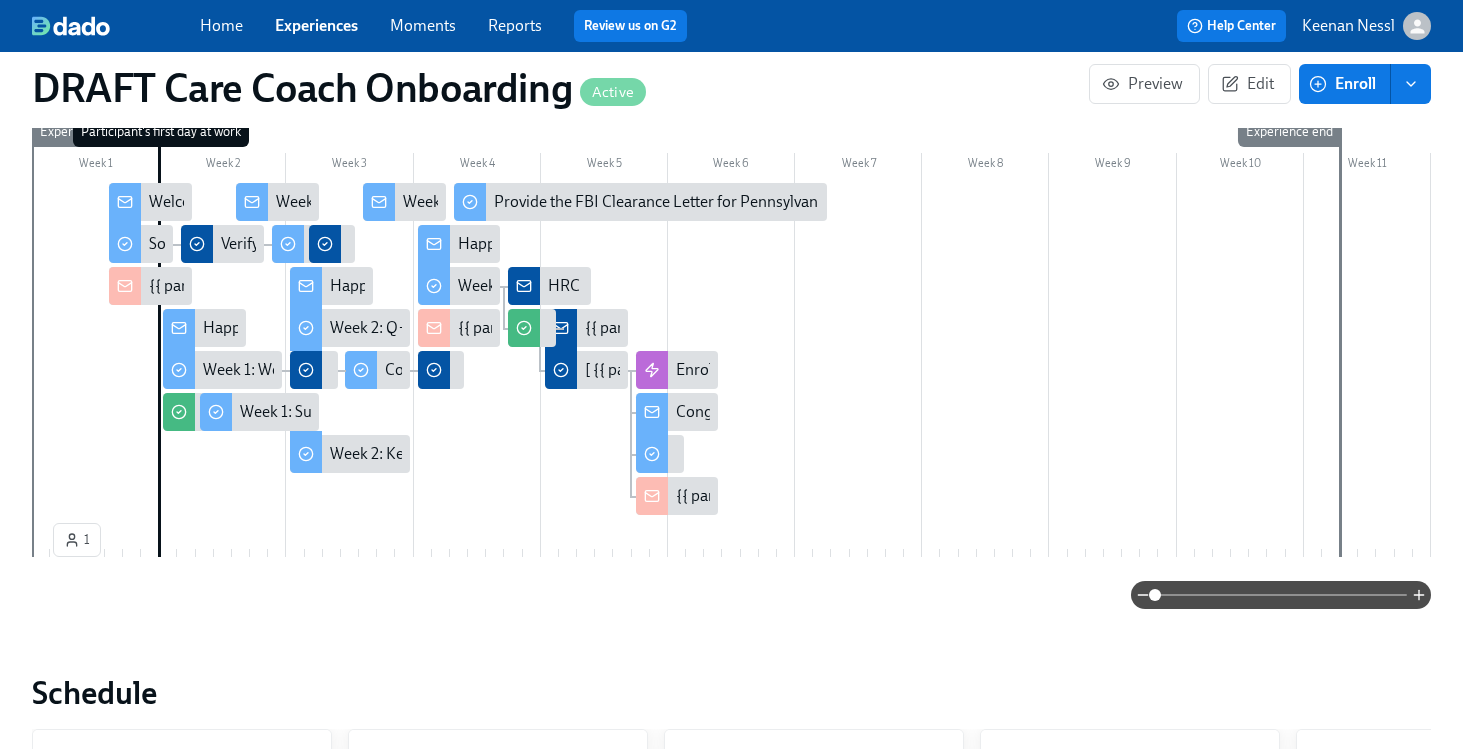 click on "{{ participant.fullName }} has started onboarding" at bounding box center [316, 286] 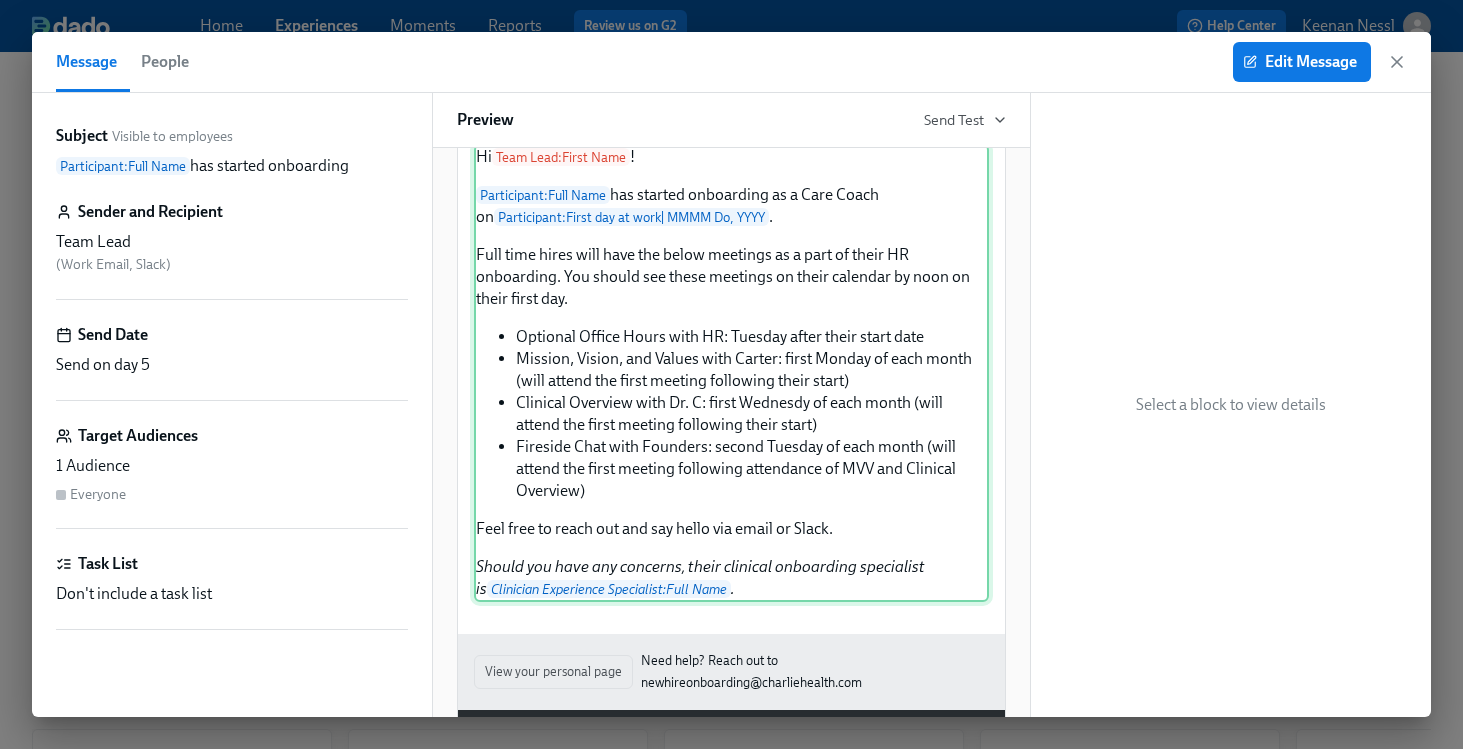 scroll, scrollTop: 148, scrollLeft: 0, axis: vertical 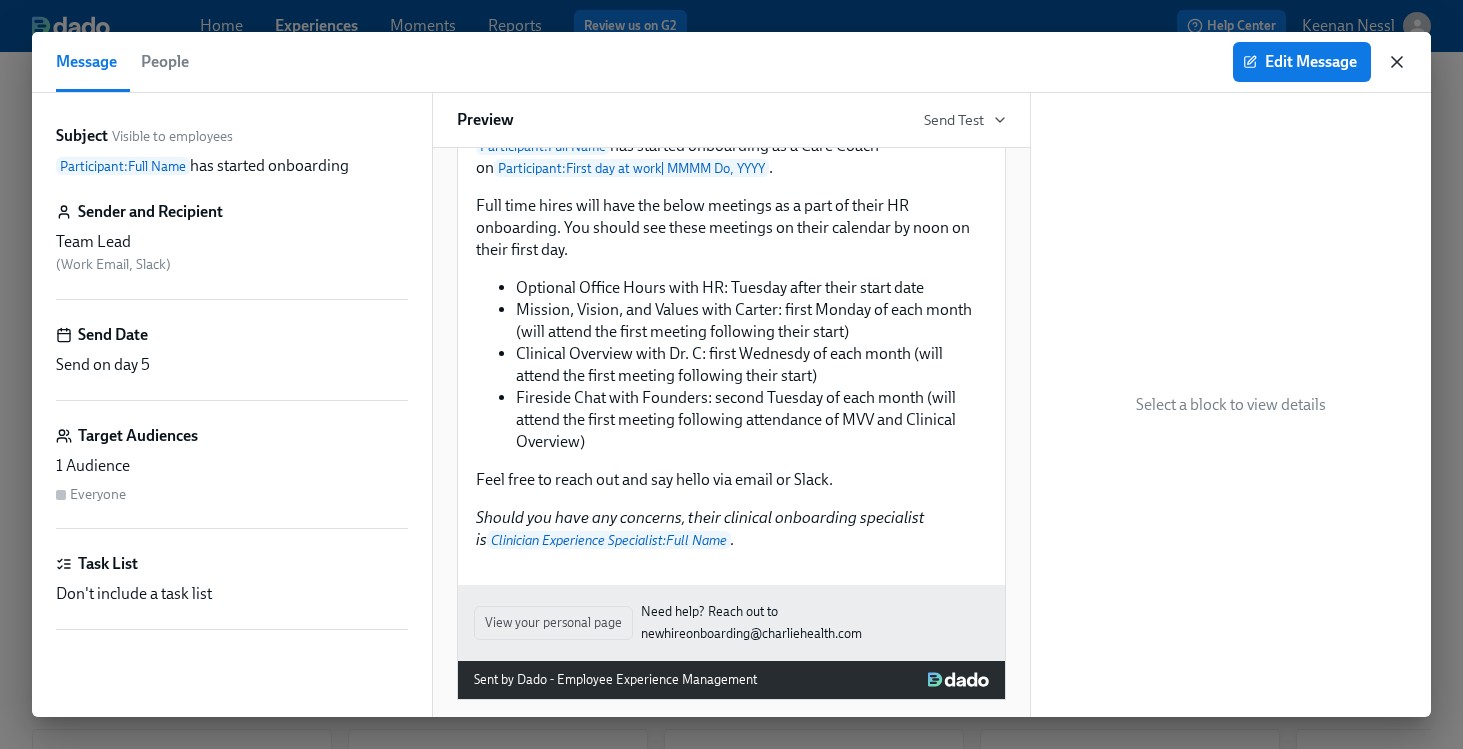 click 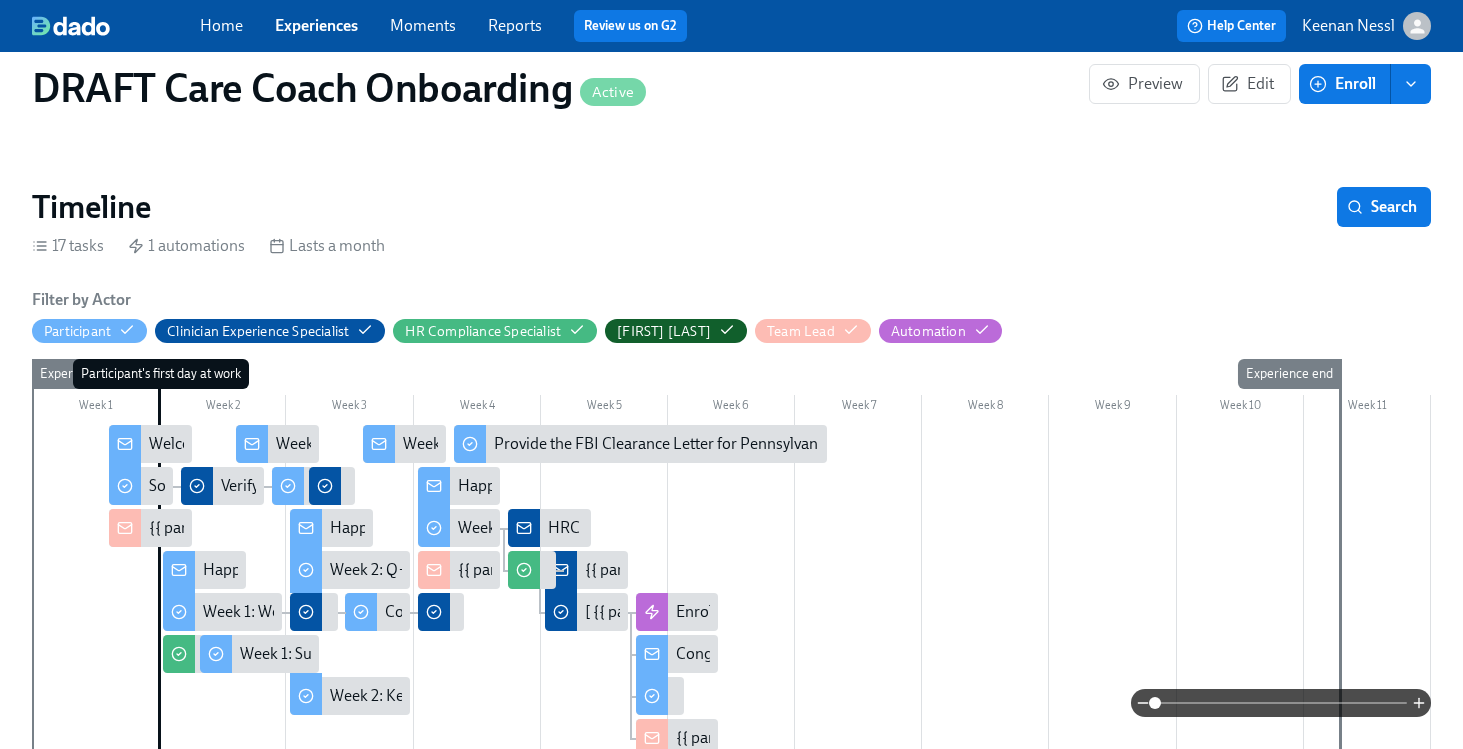 scroll, scrollTop: 324, scrollLeft: 0, axis: vertical 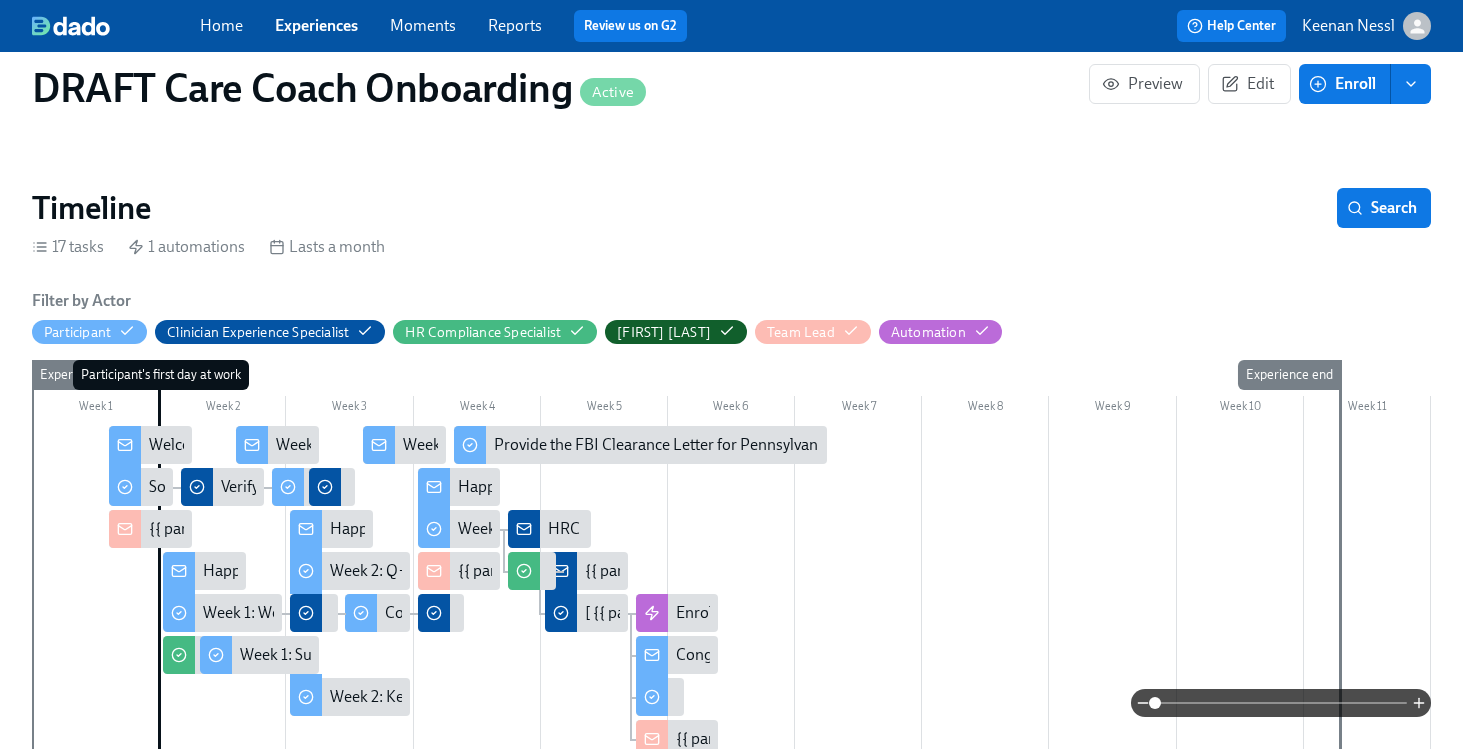 click on "Experiences" at bounding box center [316, 25] 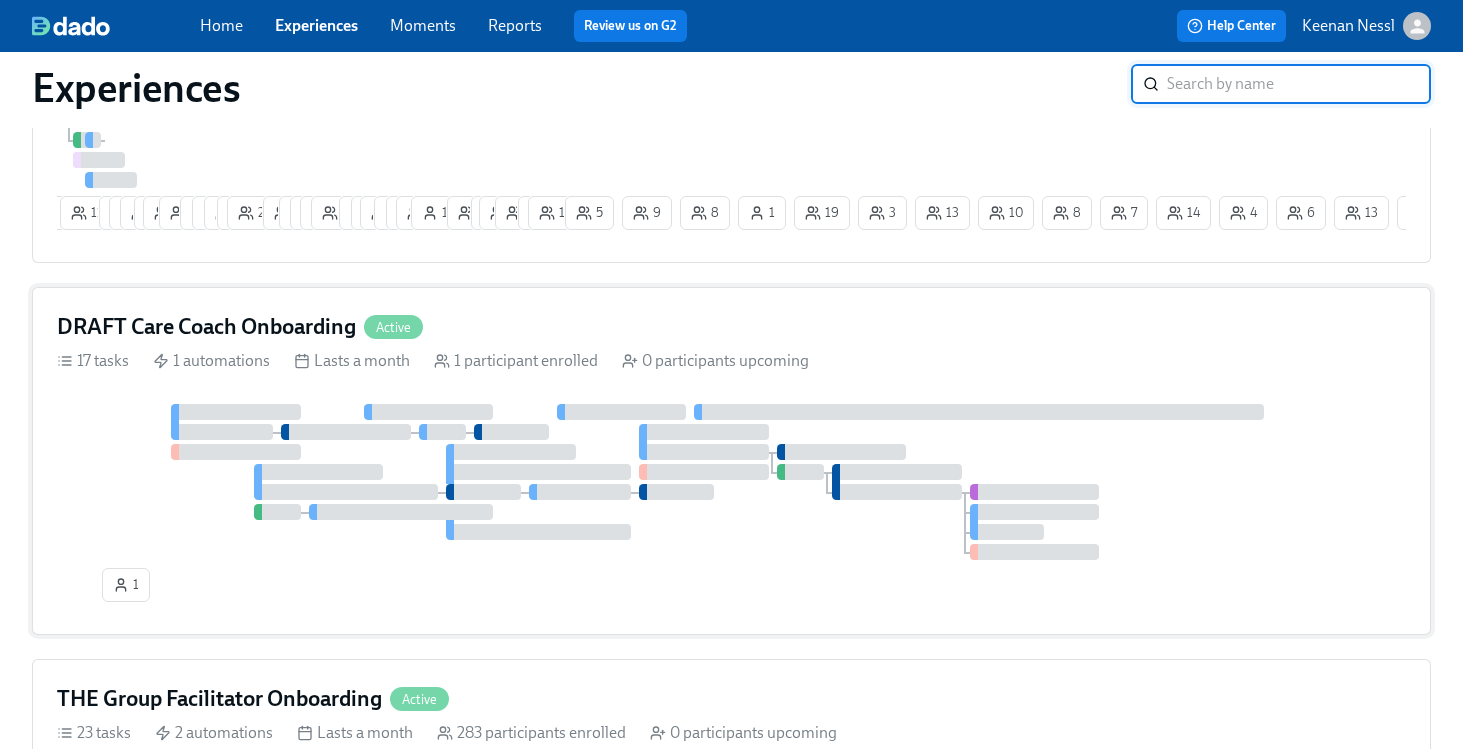scroll, scrollTop: 410, scrollLeft: 0, axis: vertical 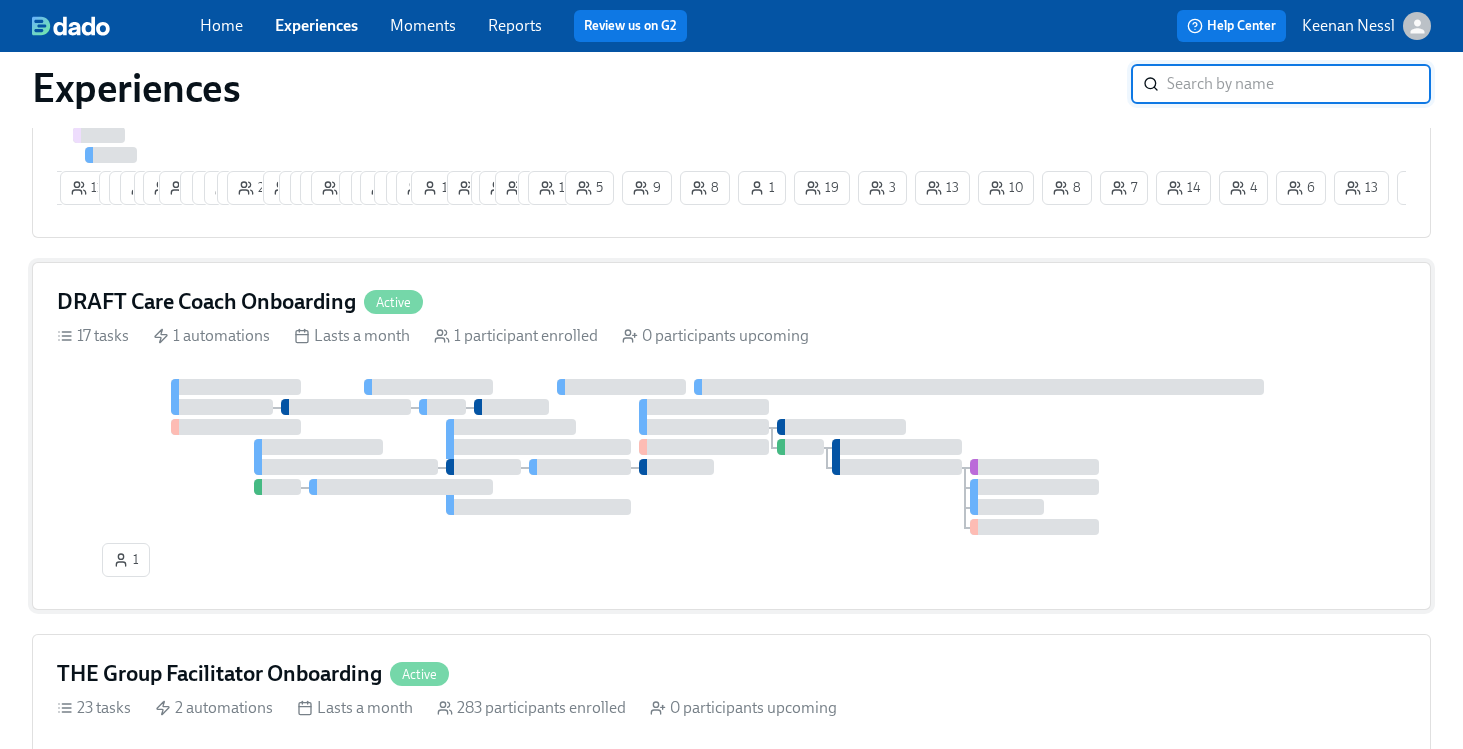 click on "DRAFT Care Coach Onboarding Active 17 tasks   1 automations   Lasts   a month   1 participant   enrolled     0 participants   upcoming   1" at bounding box center [731, 436] 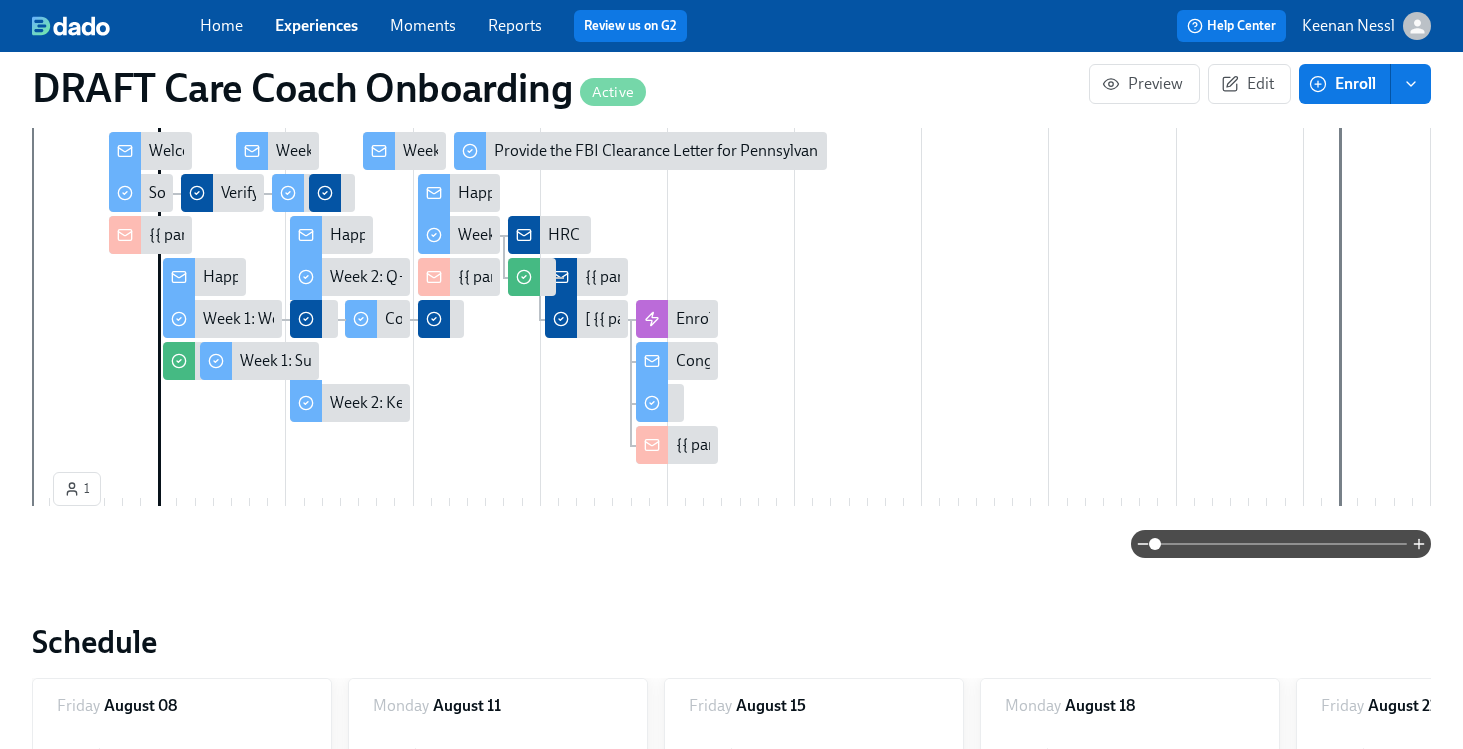 scroll, scrollTop: 635, scrollLeft: 0, axis: vertical 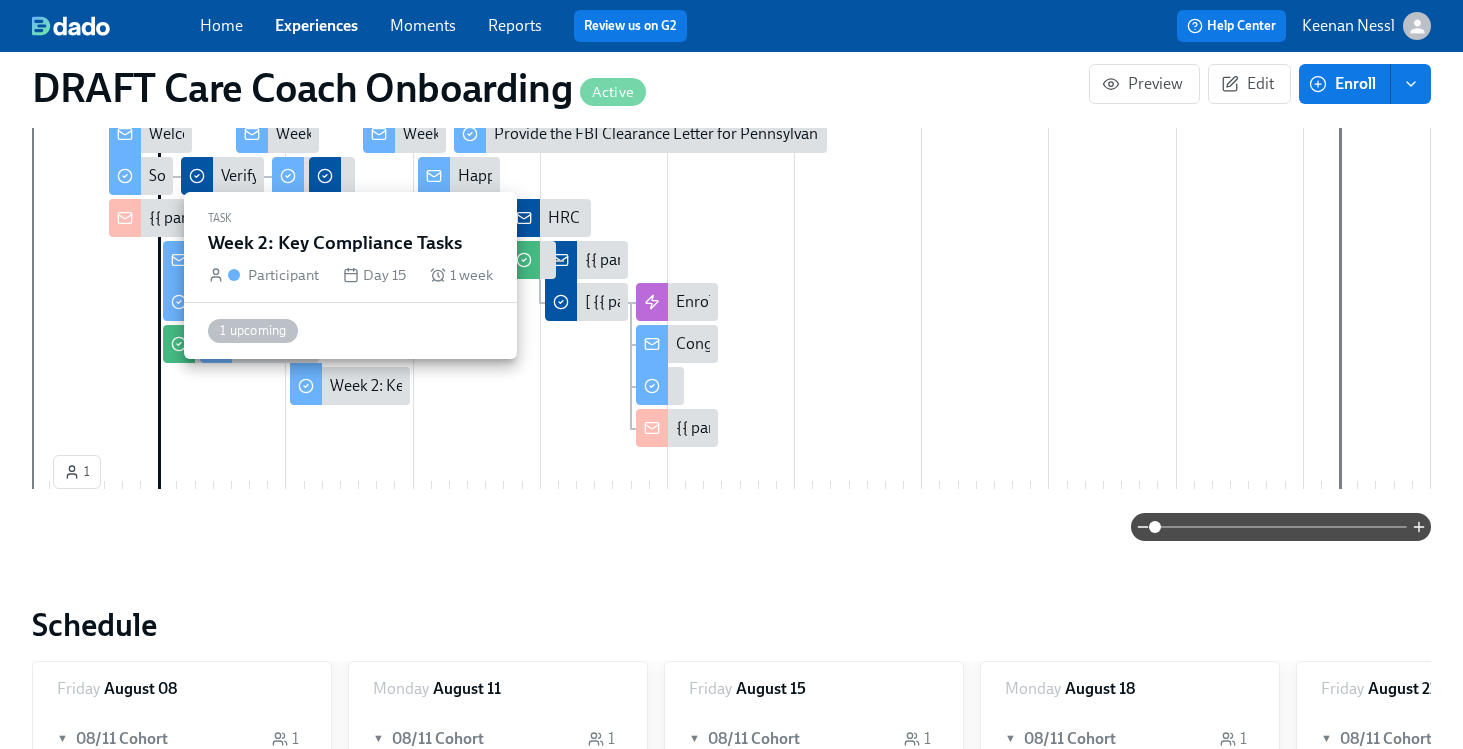 click on "Week 2: Key Compliance Tasks" at bounding box center (433, 386) 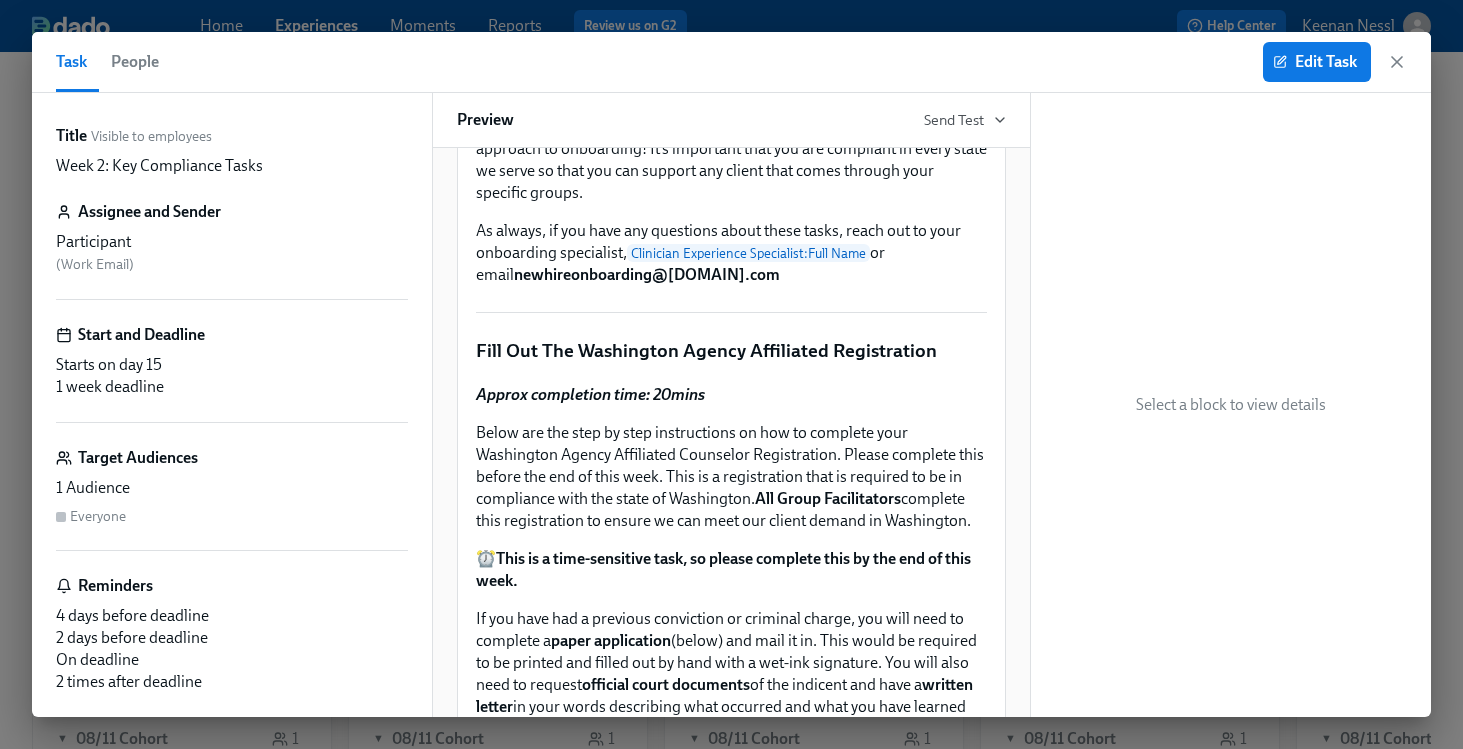 scroll, scrollTop: 615, scrollLeft: 0, axis: vertical 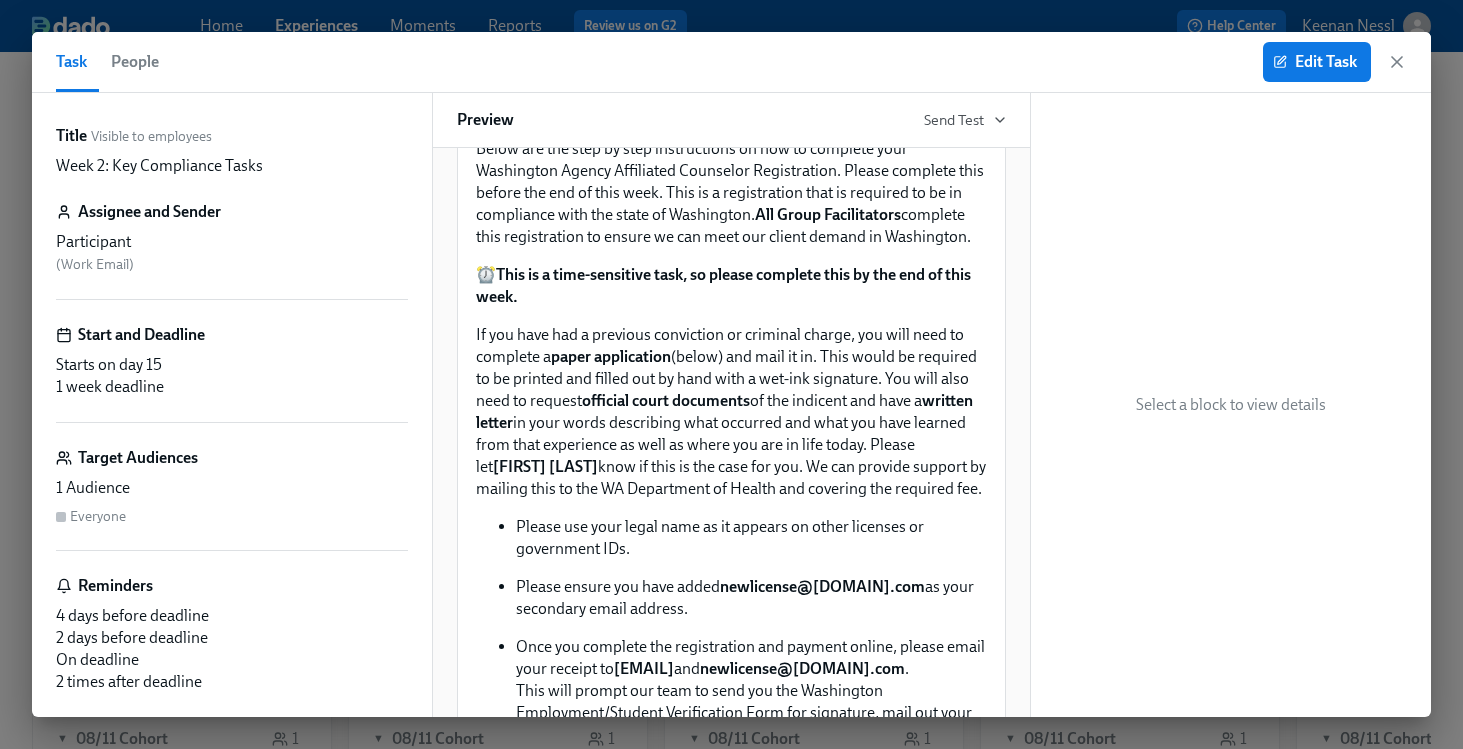 click on "Fill Out The Washington Agency Affiliated Registration" at bounding box center [731, 67] 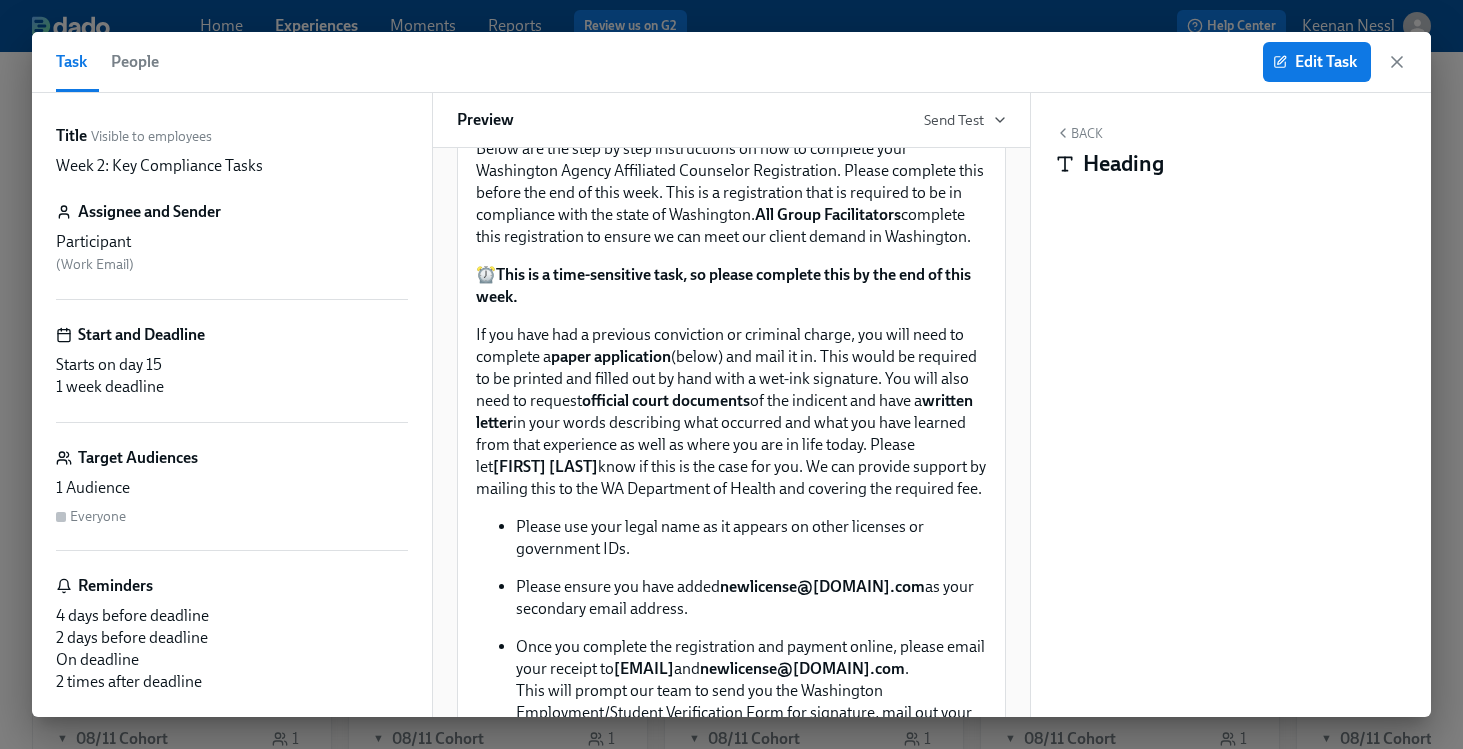 click on "Fill Out The Washington Agency Affiliated Registration" at bounding box center (731, 67) 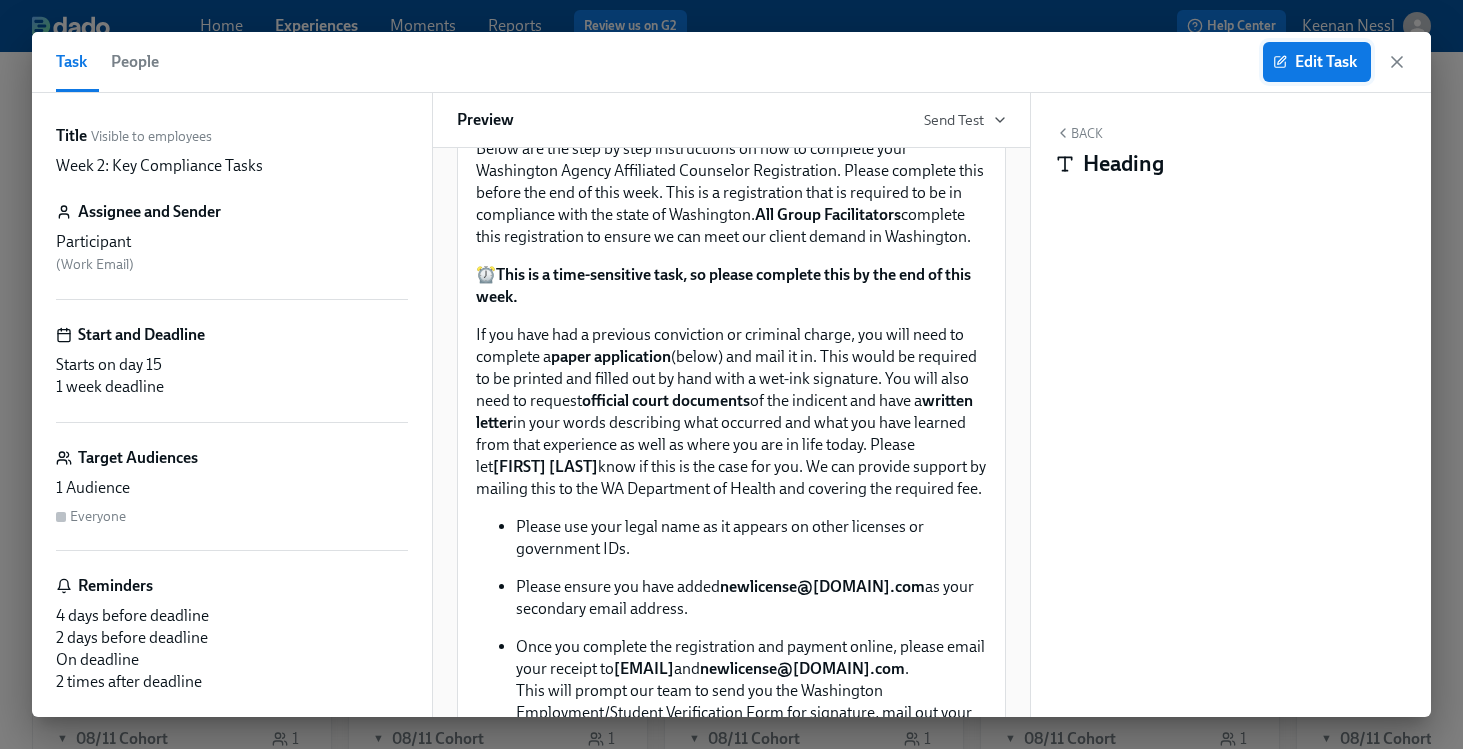 click on "Edit Task" at bounding box center (1317, 62) 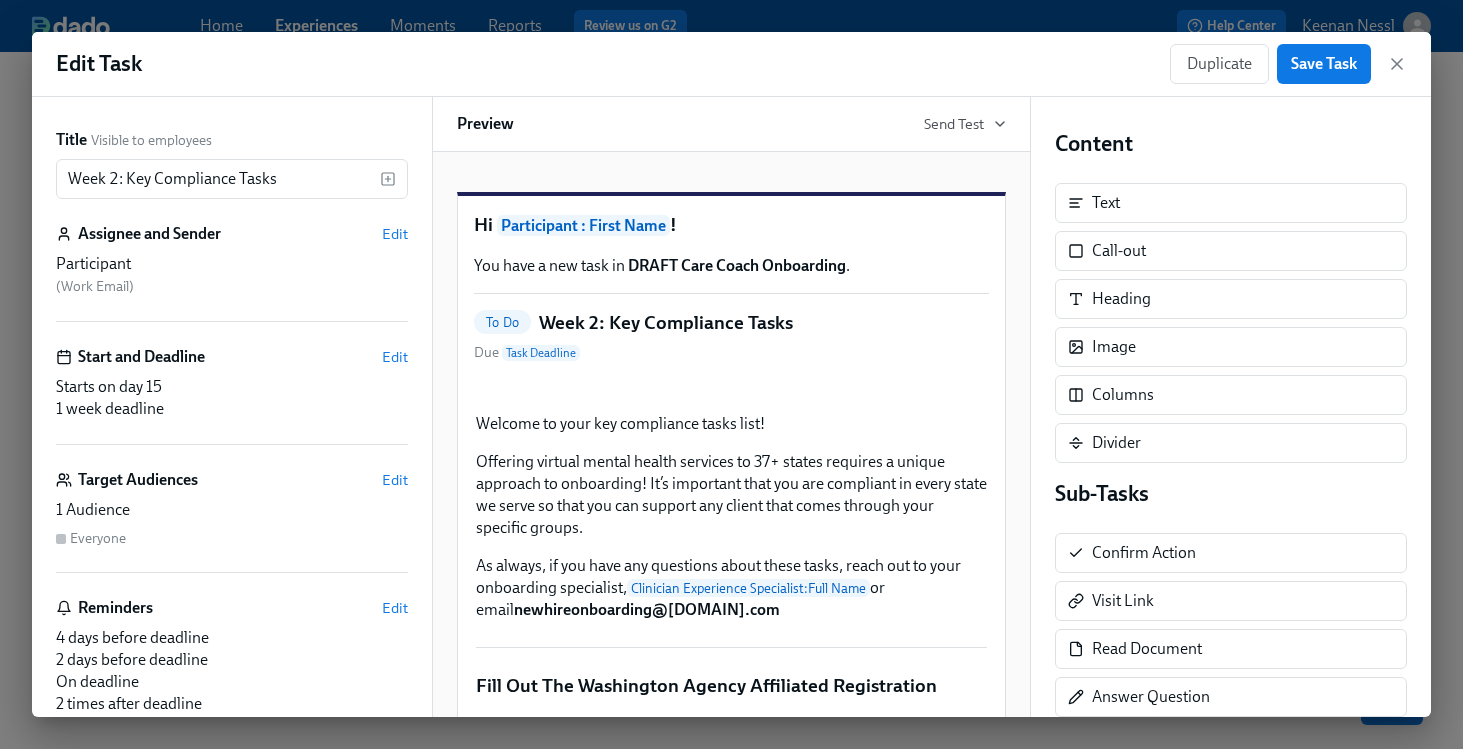 scroll, scrollTop: 0, scrollLeft: 0, axis: both 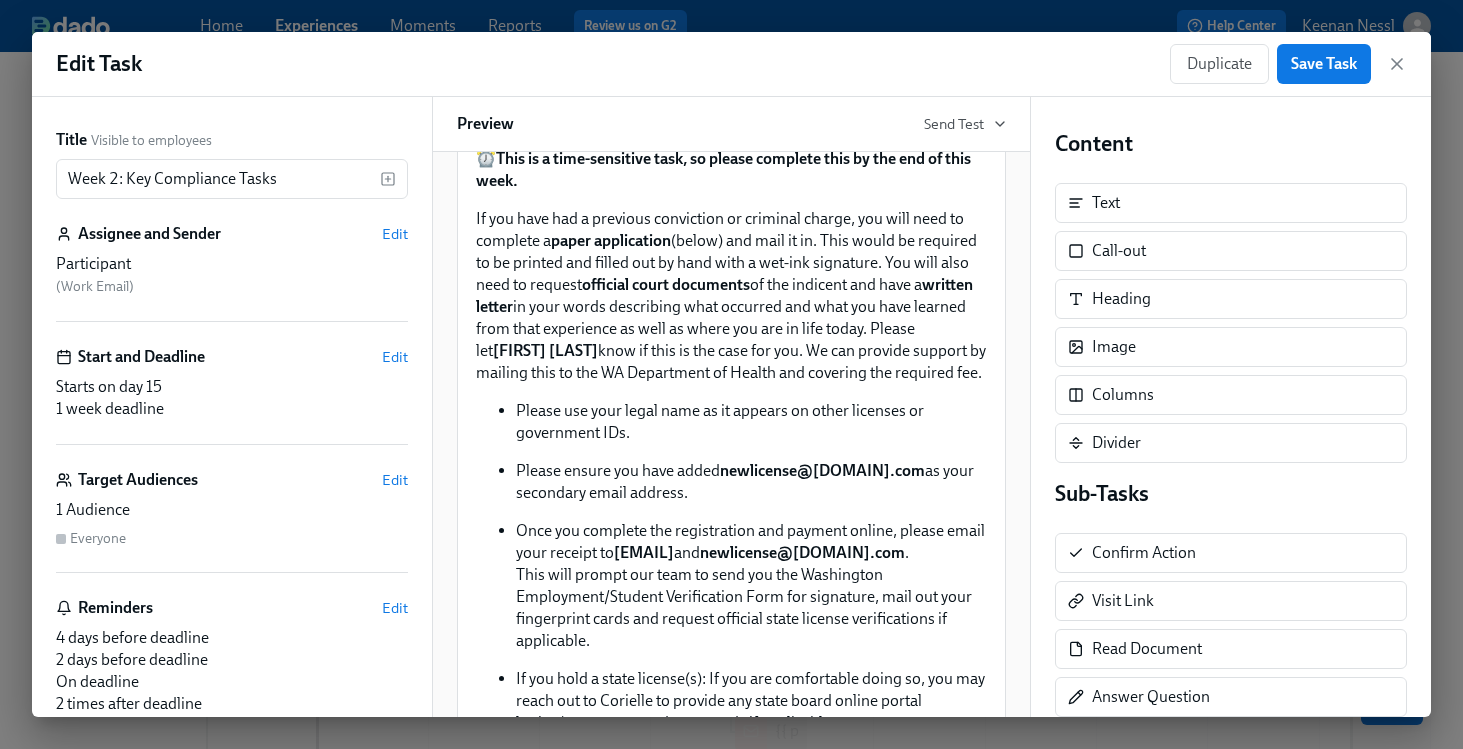 click on "Fill Out The Washington Agency Affiliated Registration   Duplicate   Delete" at bounding box center (731, -49) 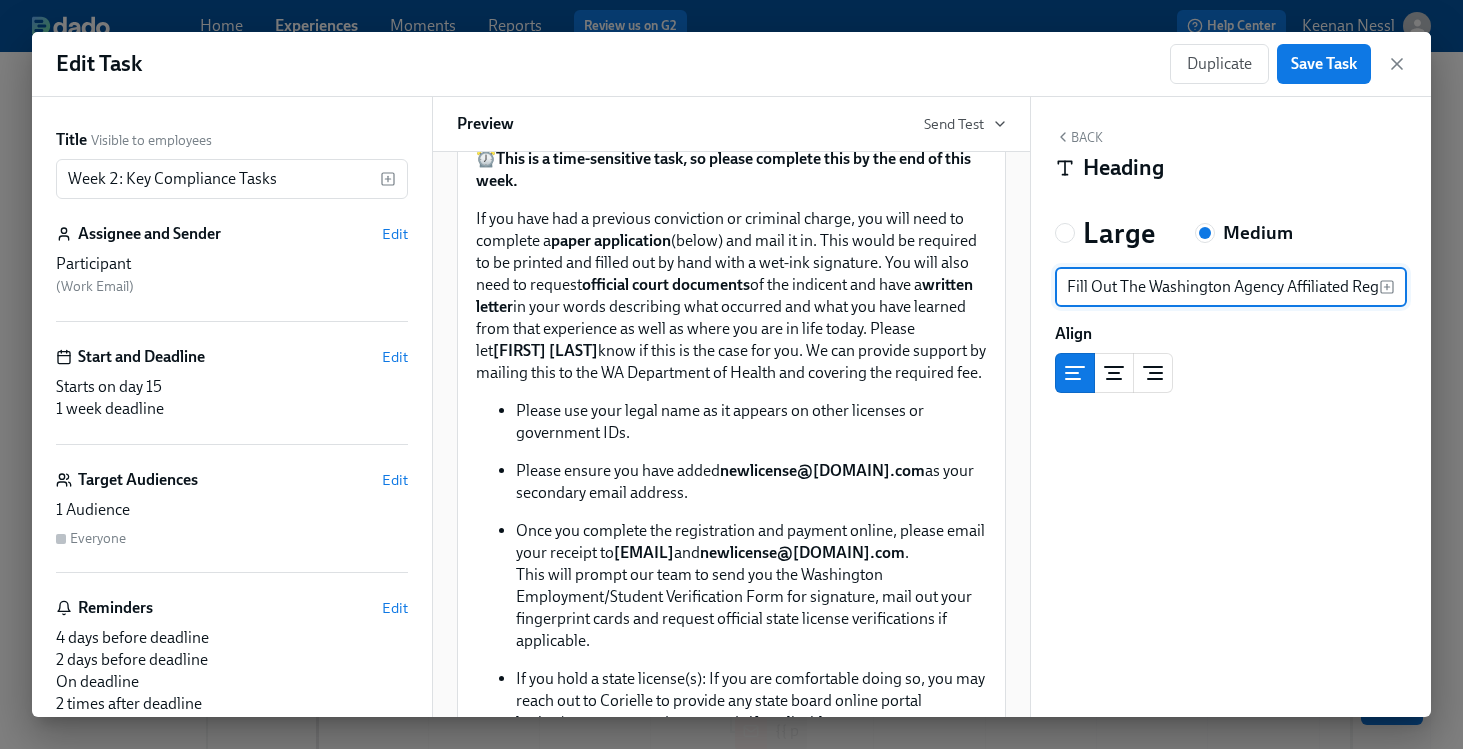 scroll, scrollTop: 0, scrollLeft: 57, axis: horizontal 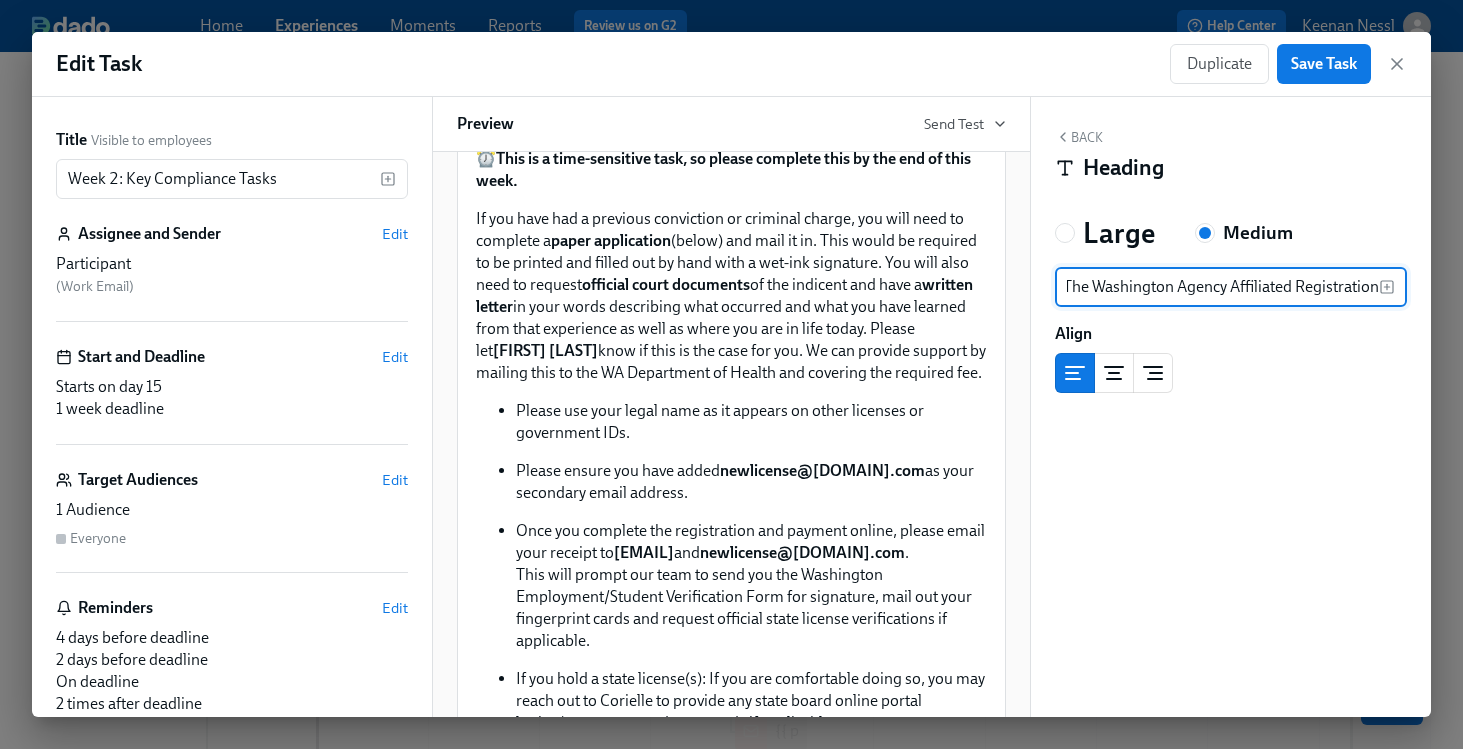 click on "Fill Out The Washington Agency Affiliated Registration" at bounding box center [1217, 287] 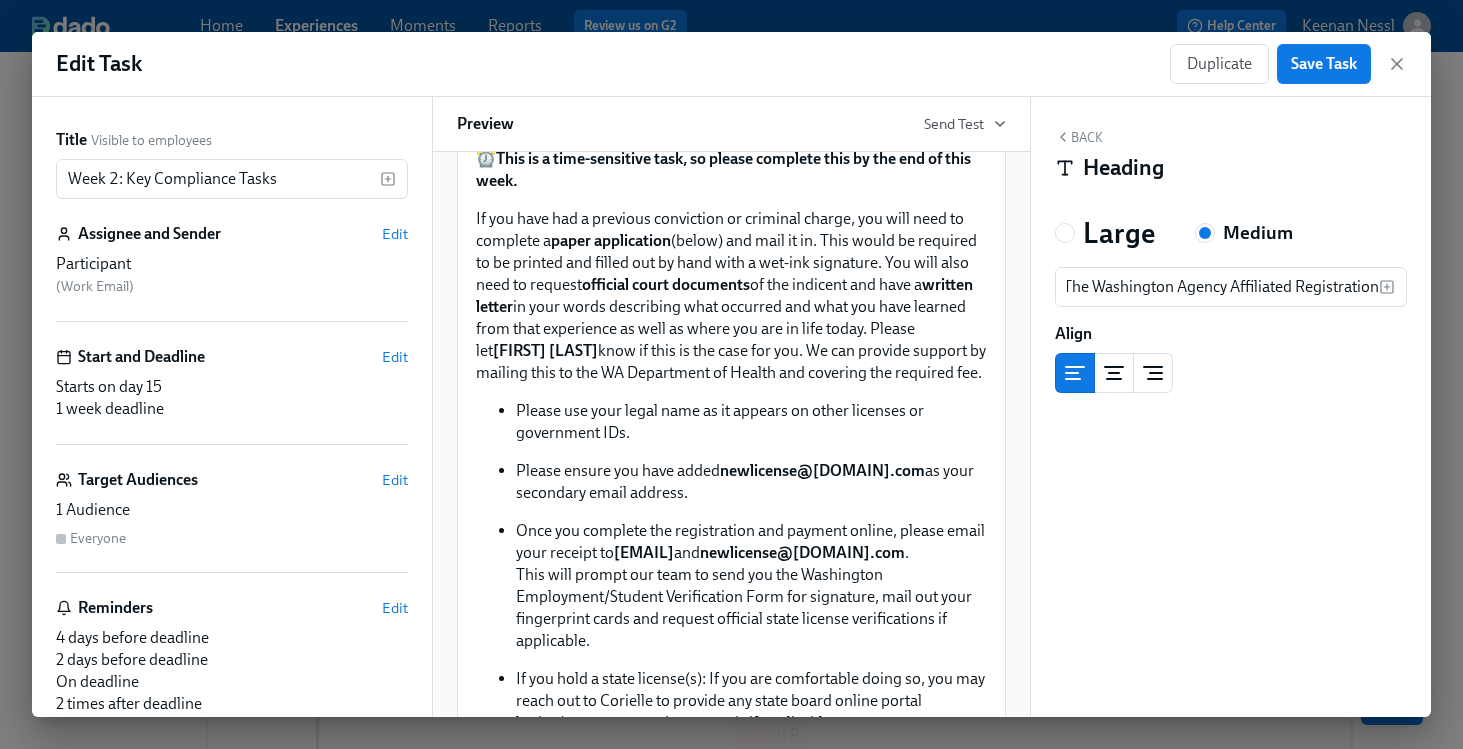 scroll, scrollTop: 0, scrollLeft: 0, axis: both 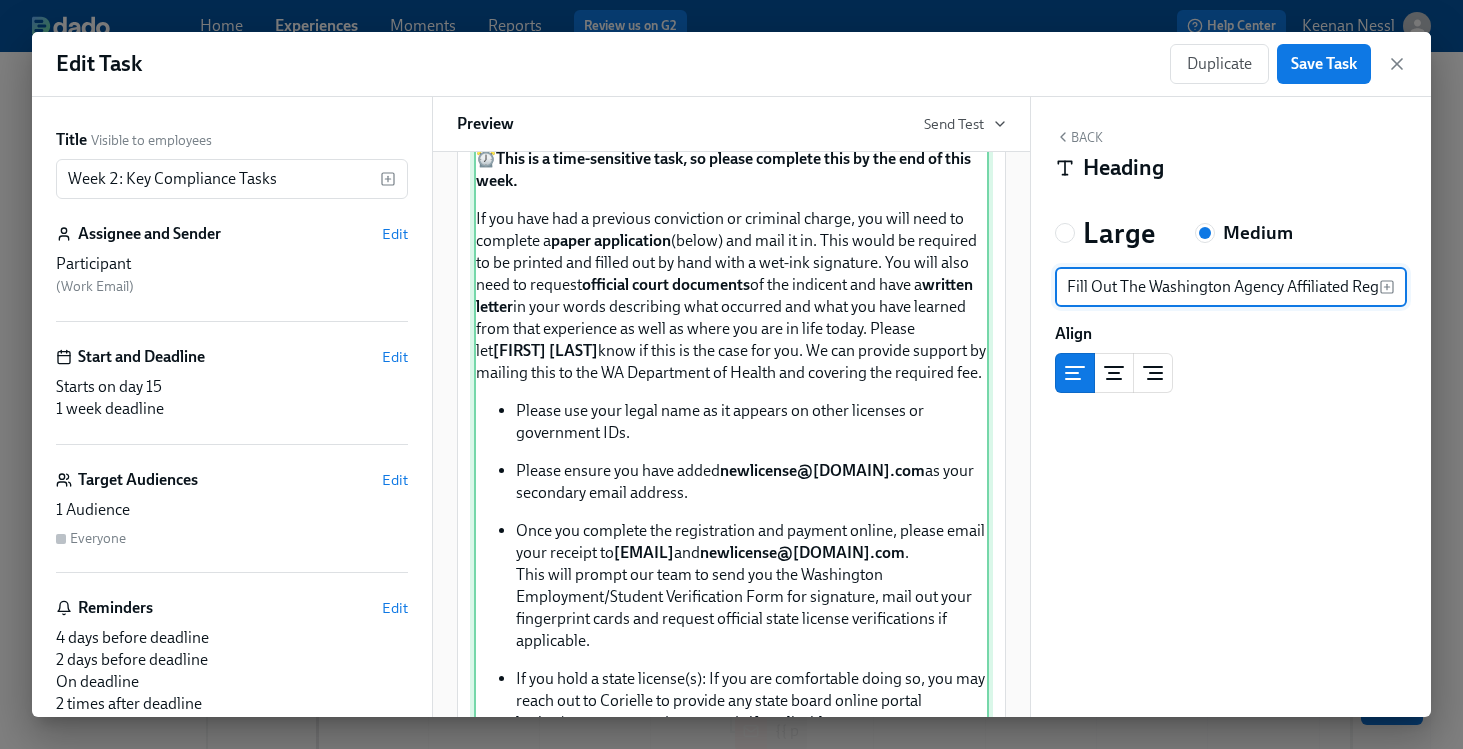 click on "Approx completion time: 20mins
Below are the step by step instructions on how to complete your Washington Agency Affiliated Counselor Registration. Please complete this before the end of this week. This is a registration that is required to be in compliance with the state of Washington.  All Group Facilitators  complete this registration to ensure we can meet our client demand in Washington.
⏰  This is a time-sensitive task, so please complete this by the end of this week.
If you have had a previous conviction or criminal charge, you will need to complete a  paper application  (below) and mail it in. This would be required to be printed and filled out by hand with a wet-ink signature. You will also need to request  official court documents  of the indicent and have a  written letter  in your words describing what occurred and what you have learned from that experience as well as where you are in life today. Please let  [PERSON]
Please ensure you have added
and  ." at bounding box center [731, 515] 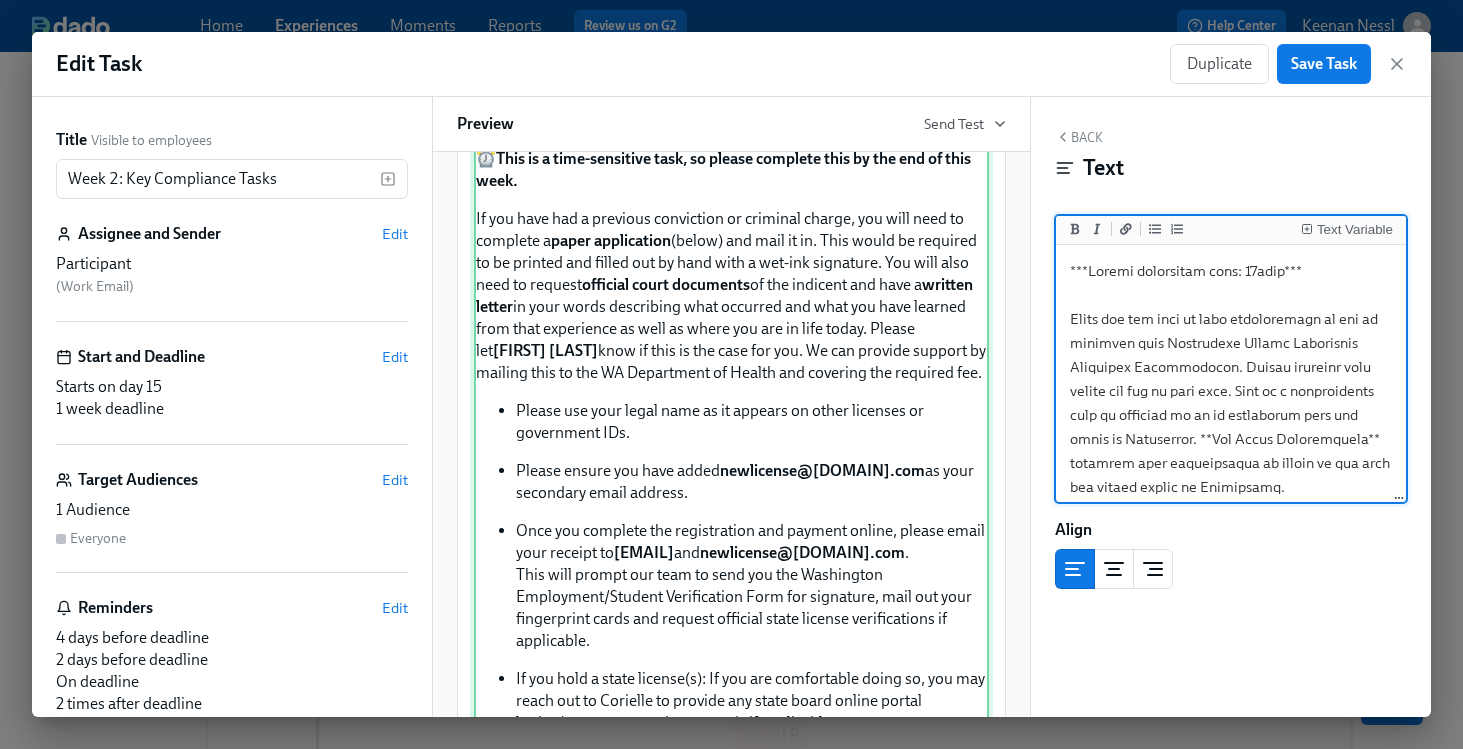 scroll, scrollTop: 743, scrollLeft: 0, axis: vertical 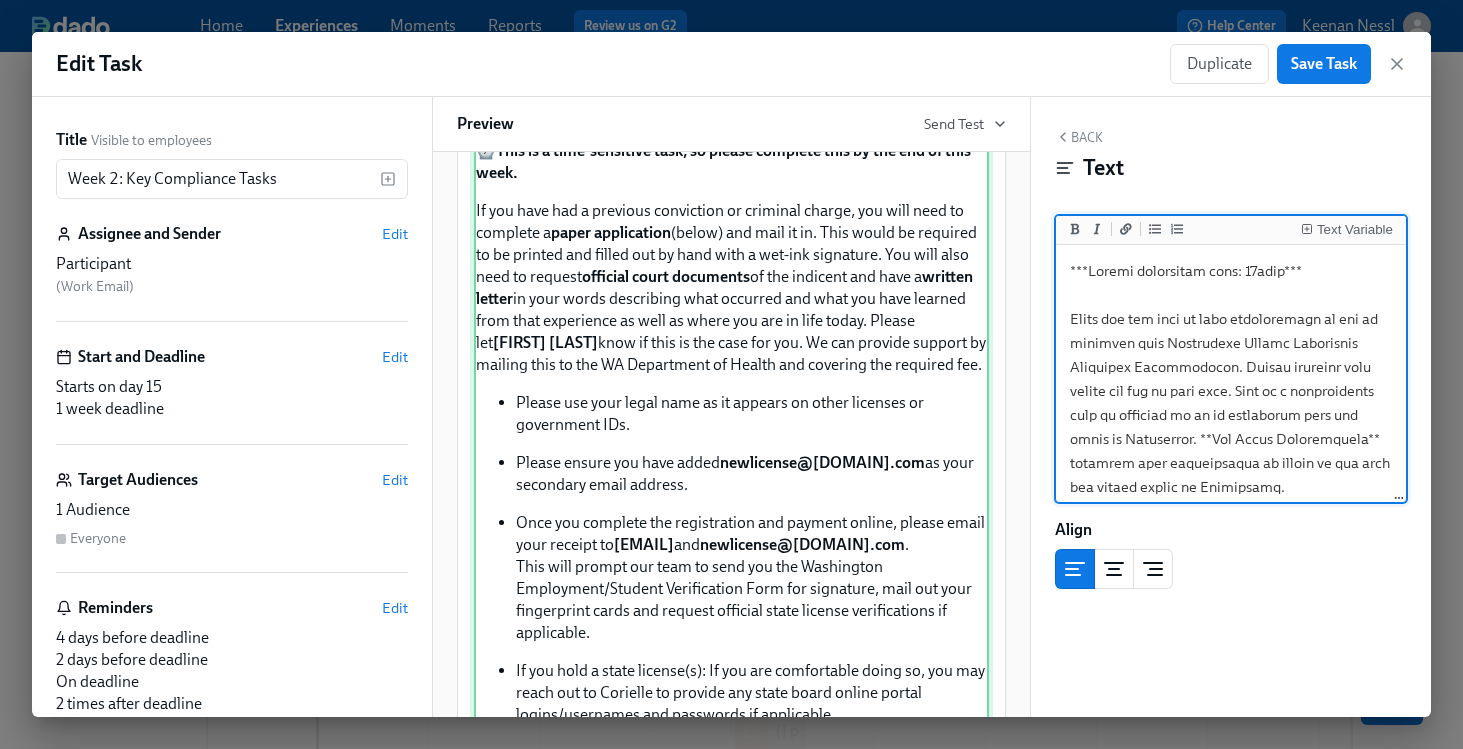 click on "Approx completion time: 20mins
Below are the step by step instructions on how to complete your Washington Agency Affiliated Counselor Registration. Please complete this before the end of this week. This is a registration that is required to be in compliance with the state of Washington.  All Group Facilitators  complete this registration to ensure we can meet our client demand in Washington.
⏰  This is a time-sensitive task, so please complete this by the end of this week.
If you have had a previous conviction or criminal charge, you will need to complete a  paper application  (below) and mail it in. This would be required to be printed and filled out by hand with a wet-ink signature. You will also need to request  official court documents  of the indicent and have a  written letter  in your words describing what occurred and what you have learned from that experience as well as where you are in life today. Please let  [PERSON]
Please ensure you have added
and  ." at bounding box center (731, 507) 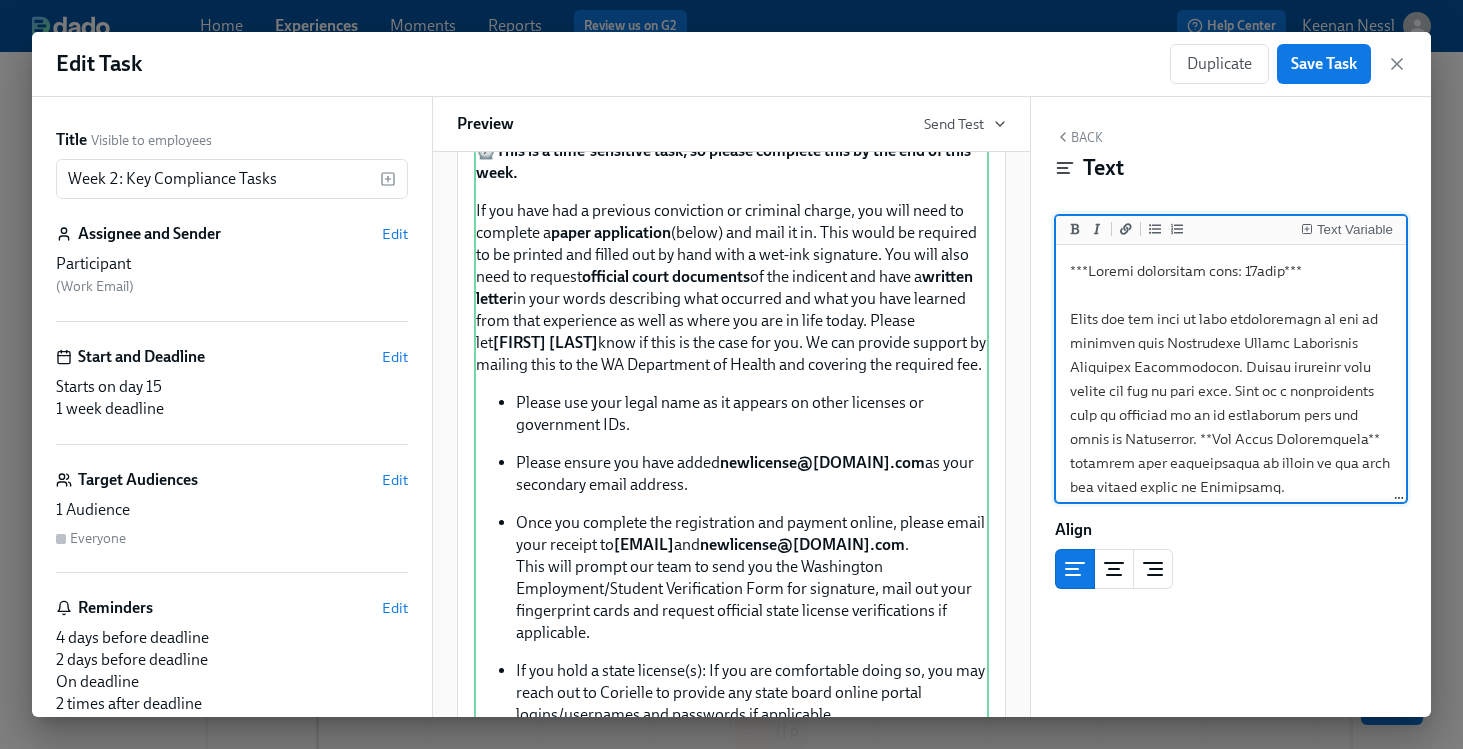 click at bounding box center (1231, 1039) 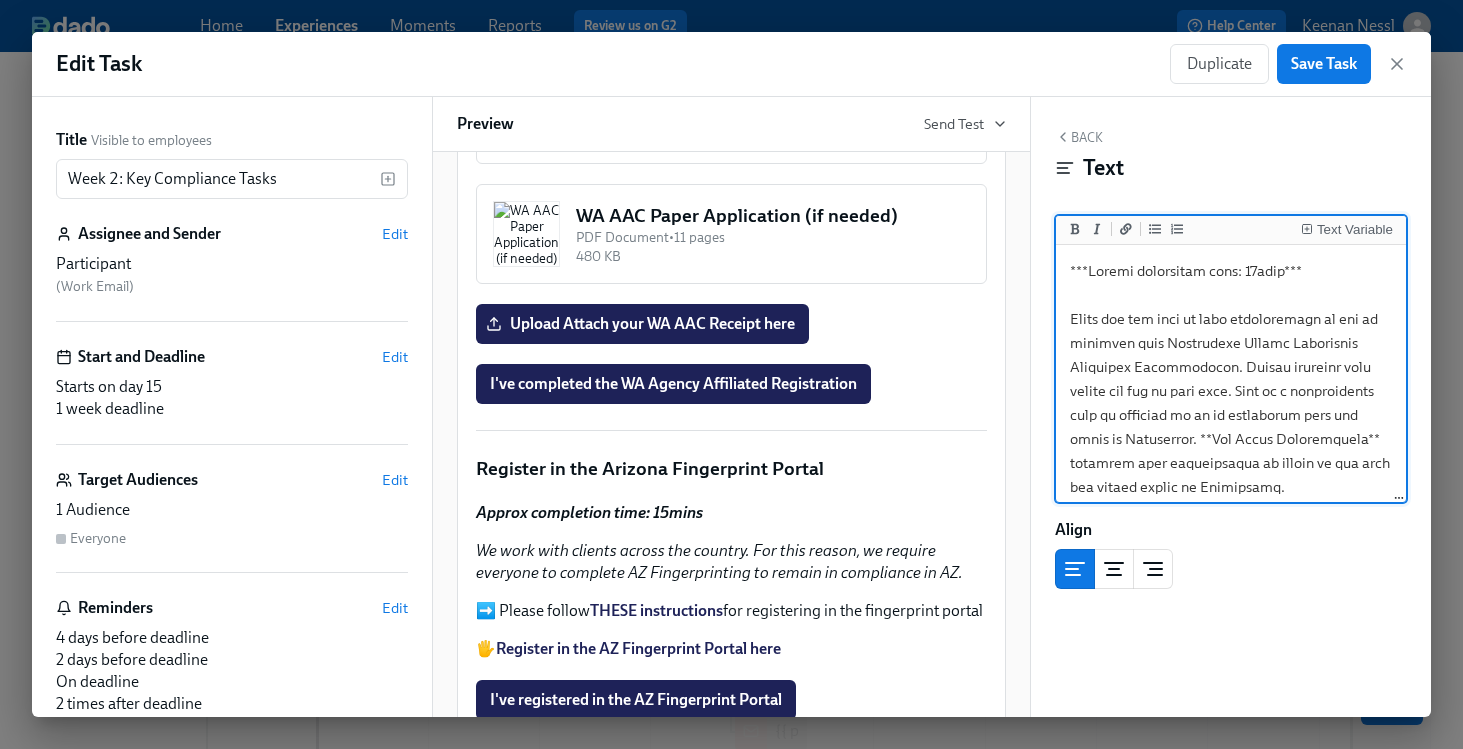 scroll, scrollTop: 1795, scrollLeft: 0, axis: vertical 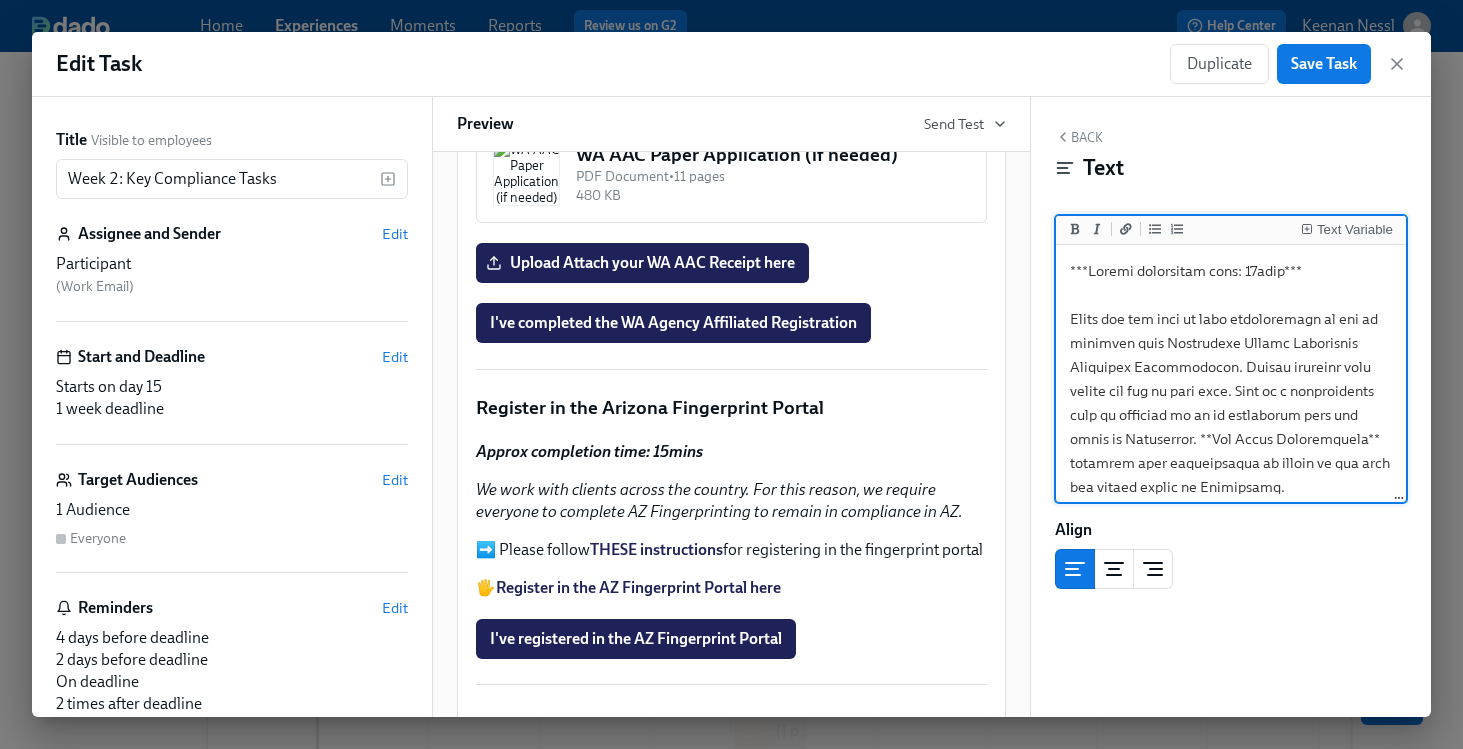 click on "WA AAC Instructions PDF Document  •  11 pages 480 KB   Duplicate   Delete" at bounding box center (731, 55) 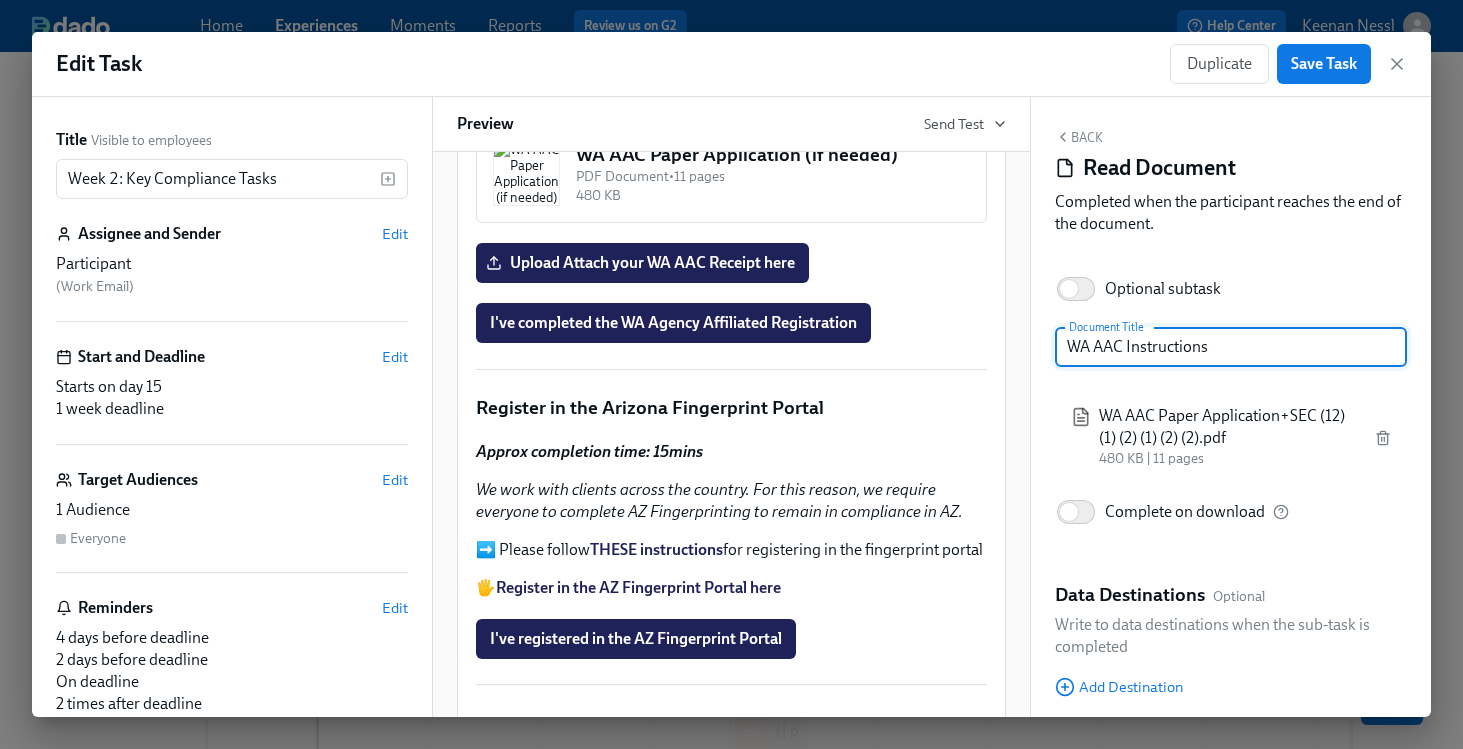 click on "WA AAC Instructions" at bounding box center [1231, 347] 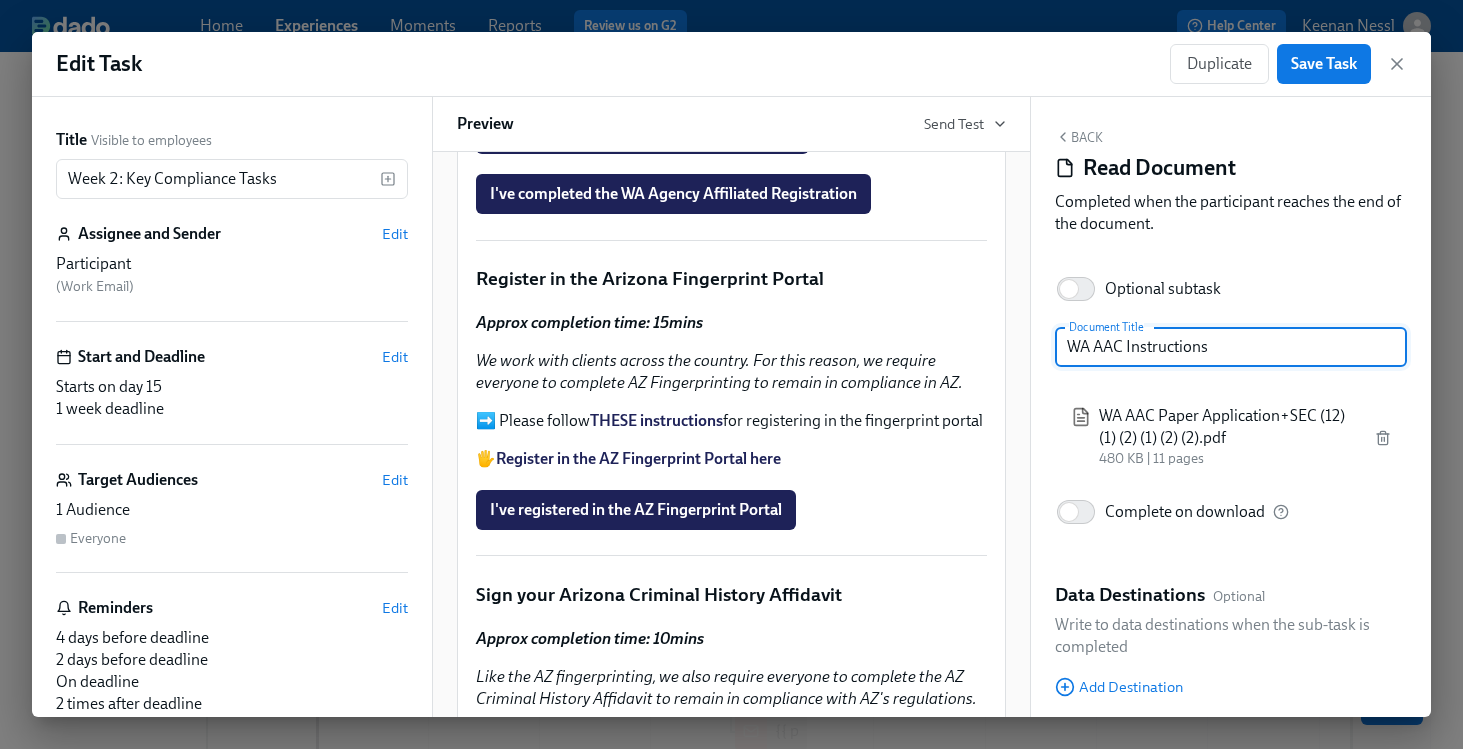scroll, scrollTop: 1962, scrollLeft: 0, axis: vertical 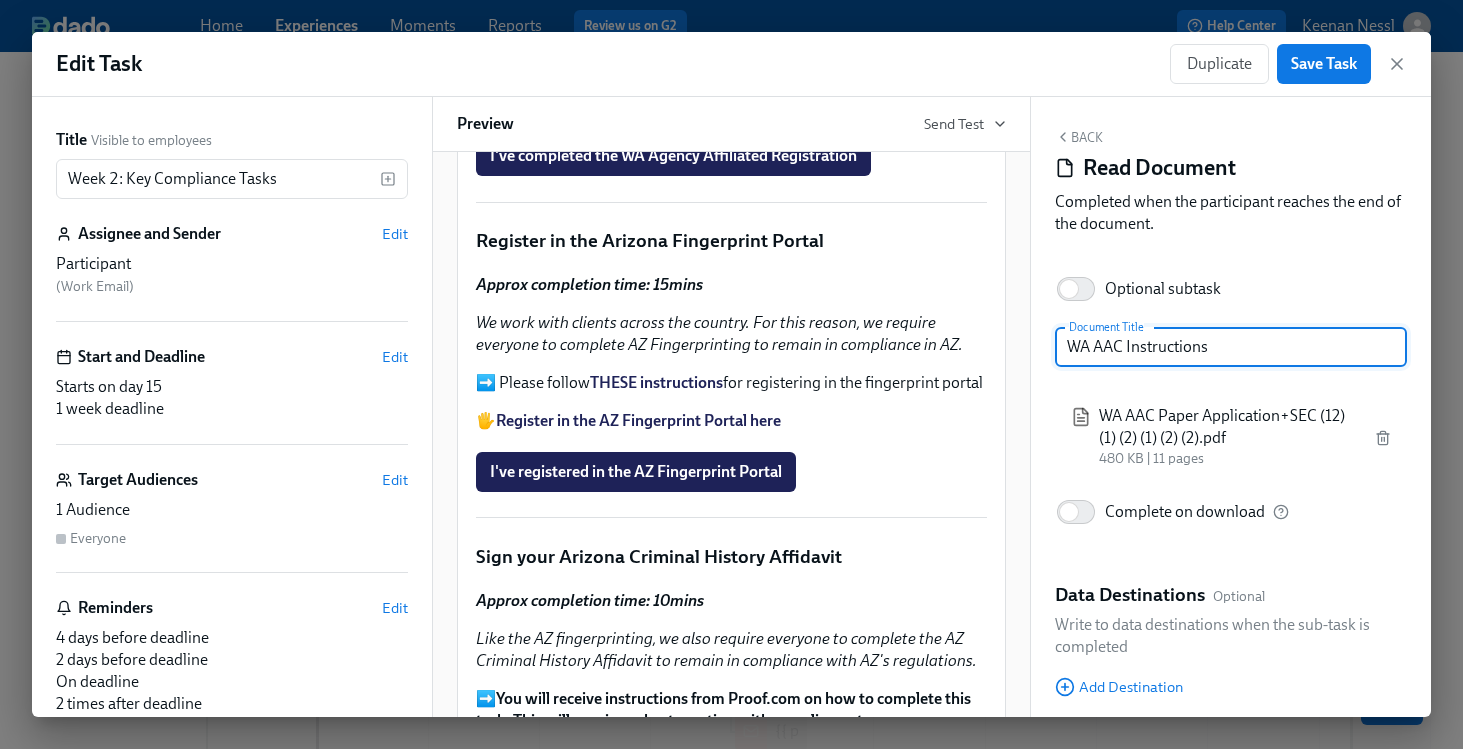 click on "WA AAC Paper Application (if needed) PDF Document  •  11 pages 480 KB   Duplicate   Delete" at bounding box center (731, 6) 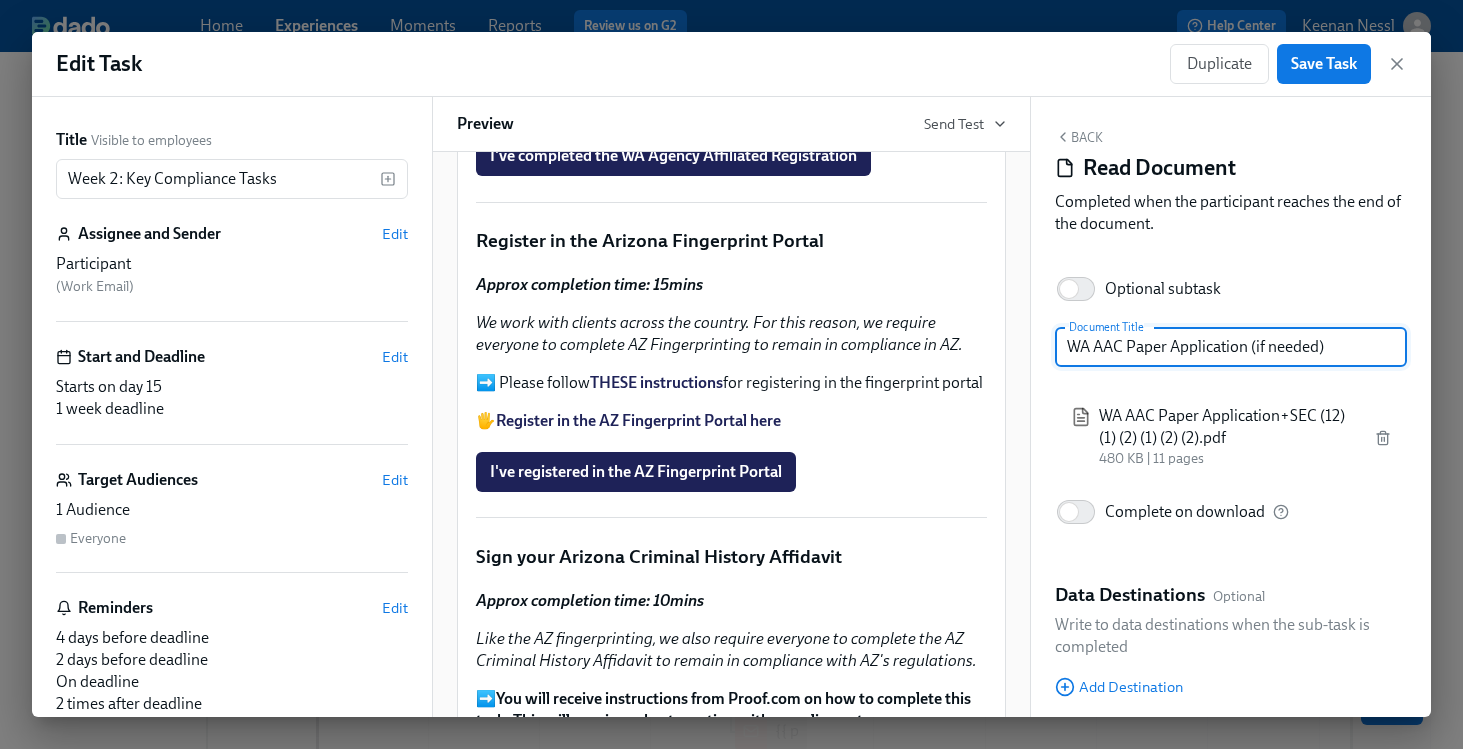 click on "WA AAC Paper Application (if needed)" at bounding box center (1231, 347) 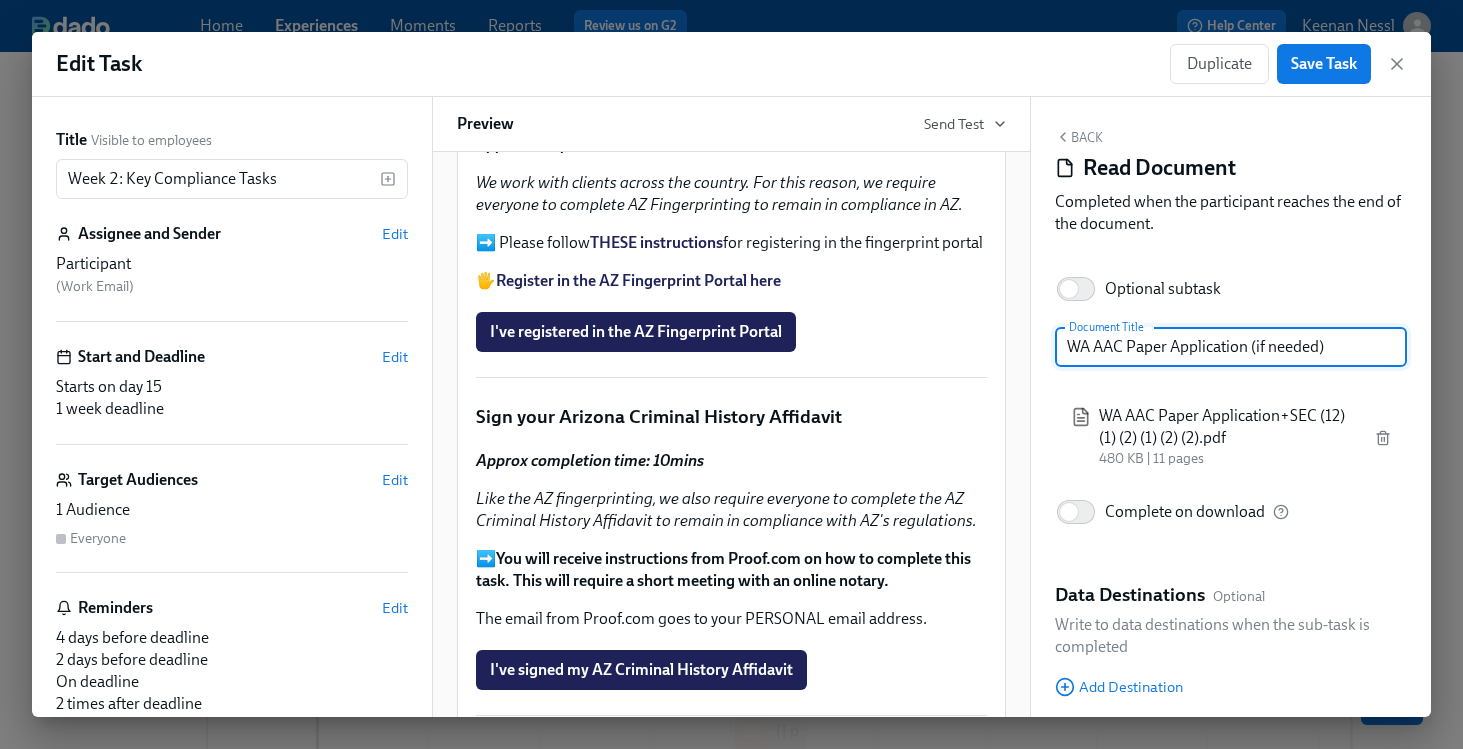 scroll, scrollTop: 2131, scrollLeft: 0, axis: vertical 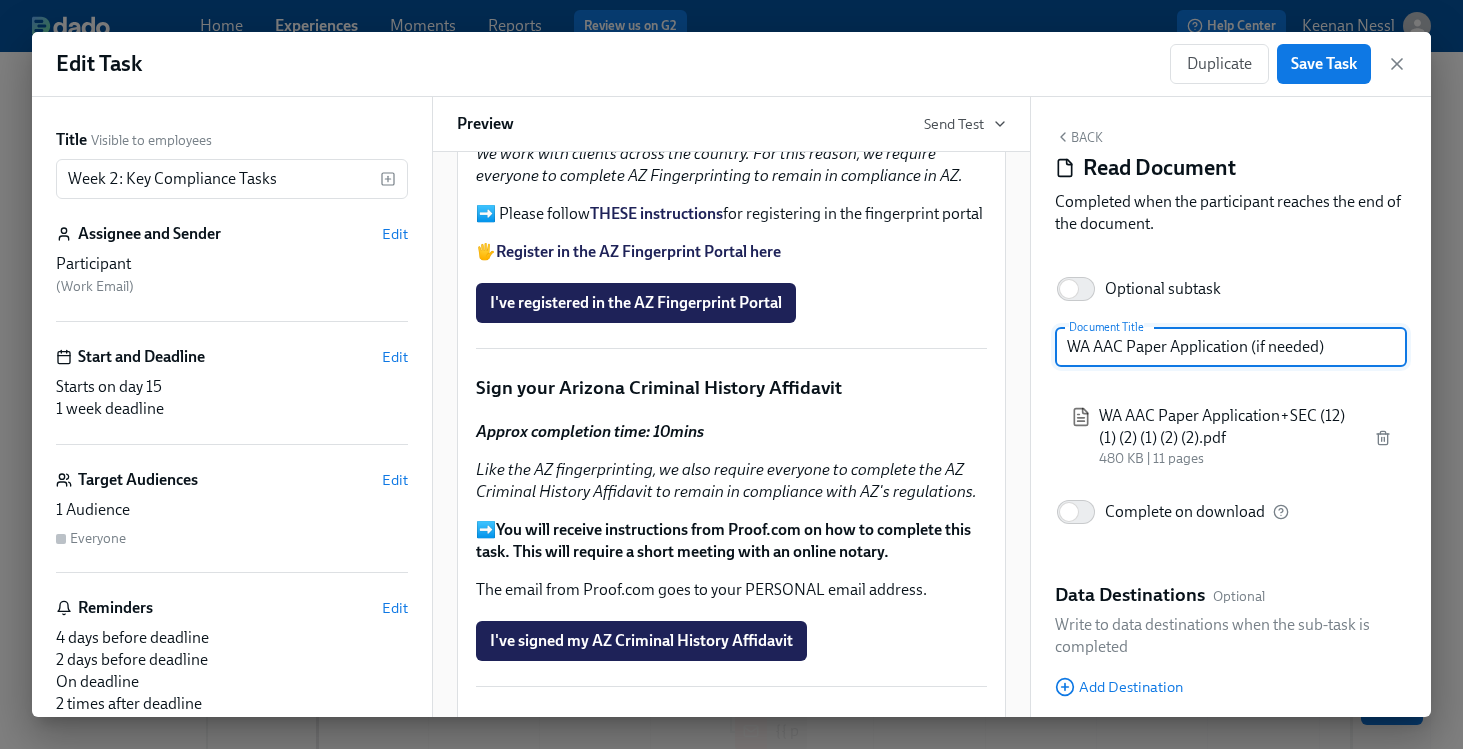 click on "Upload   Attach your WA AAC Receipt here   Duplicate   Delete" at bounding box center (731, -73) 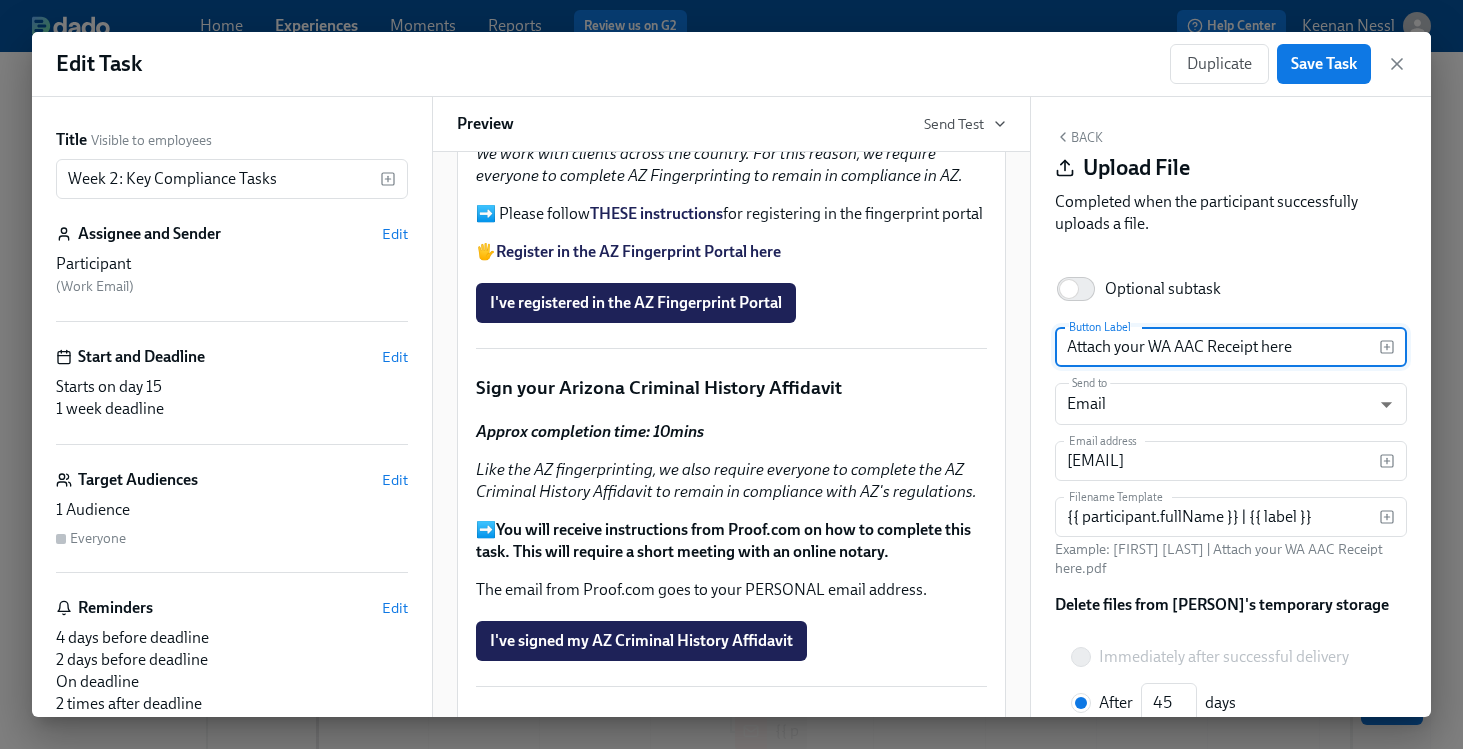 click on "Attach your WA AAC Receipt here" at bounding box center [1217, 347] 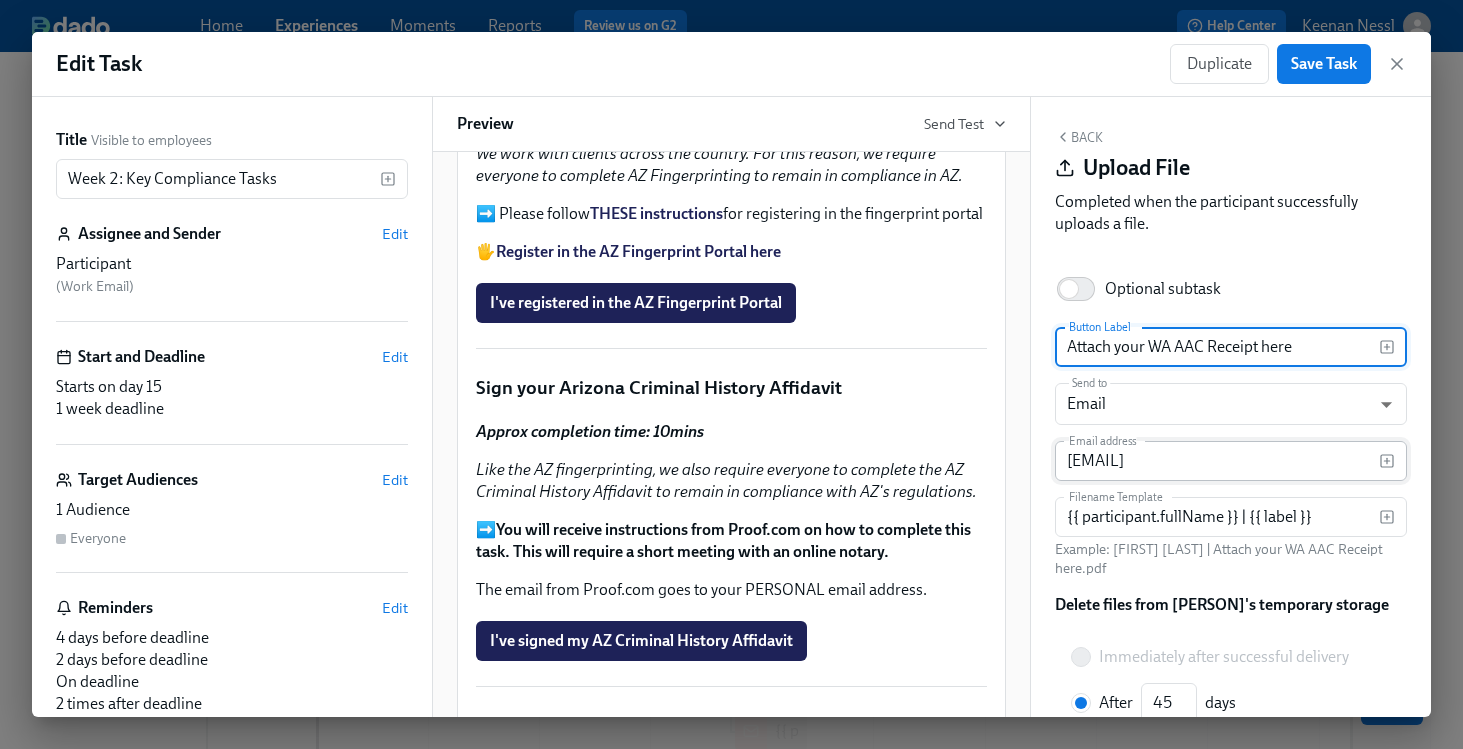 click on "[EMAIL]" at bounding box center (1217, 461) 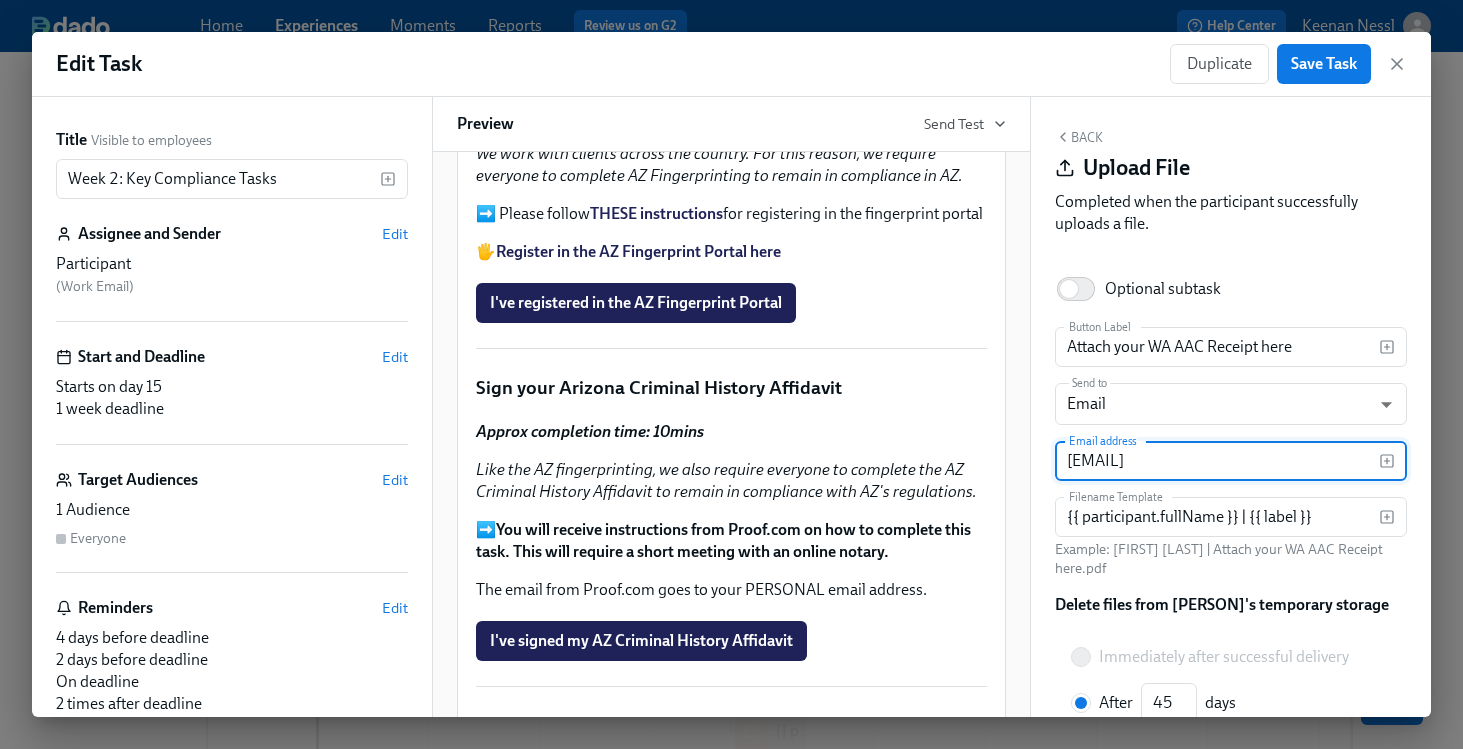 click on "[EMAIL]" at bounding box center (1217, 461) 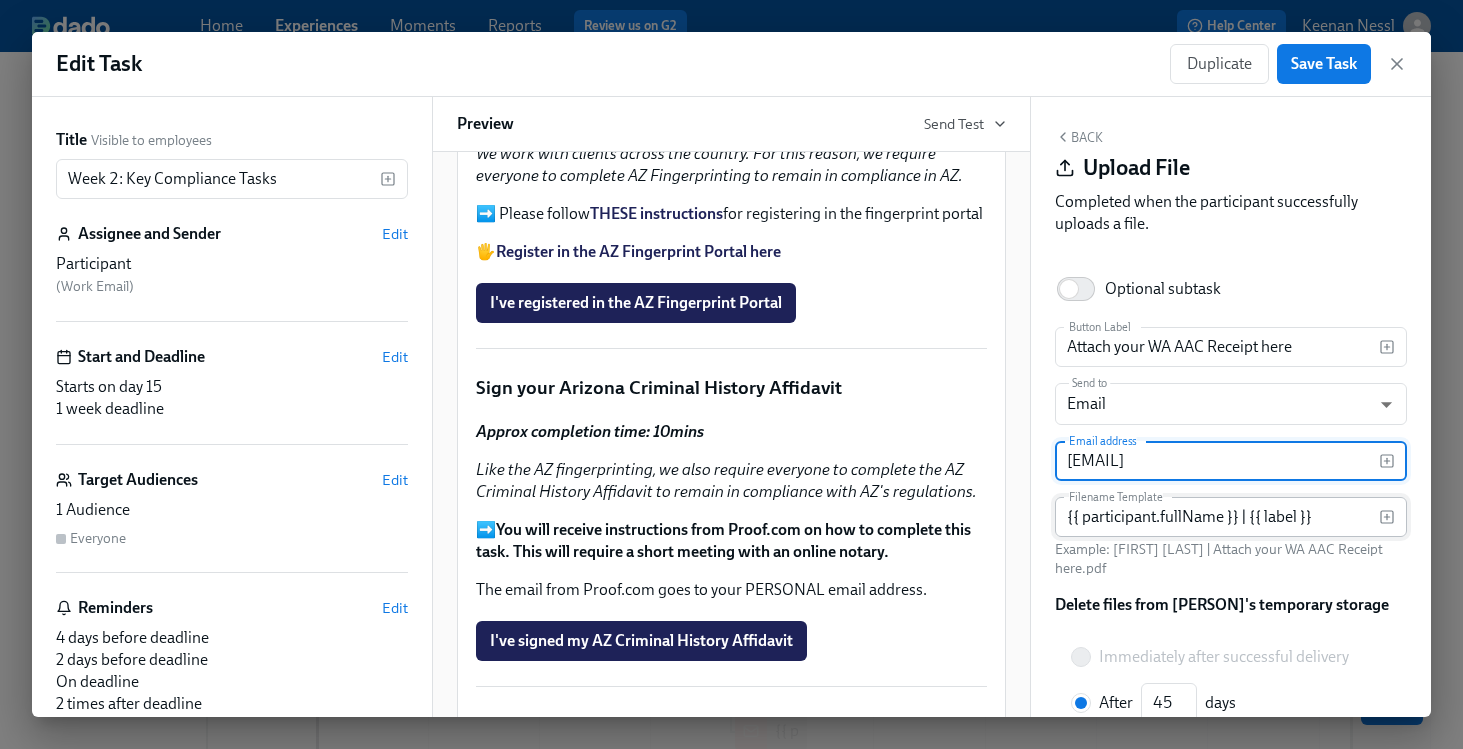 click on "{{ participant.fullName }} | {{ label }}" at bounding box center [1217, 517] 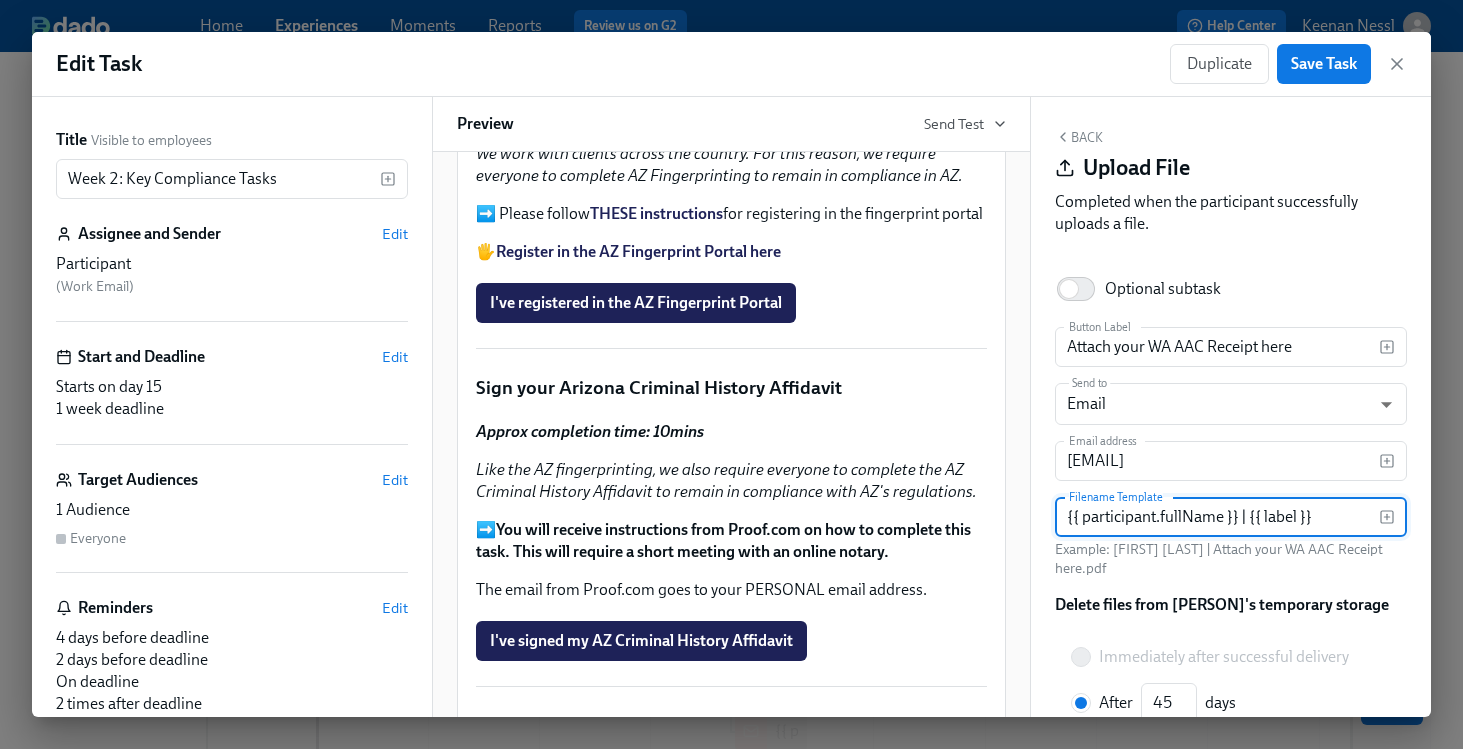 click on "{{ participant.fullName }} | {{ label }}" at bounding box center [1217, 517] 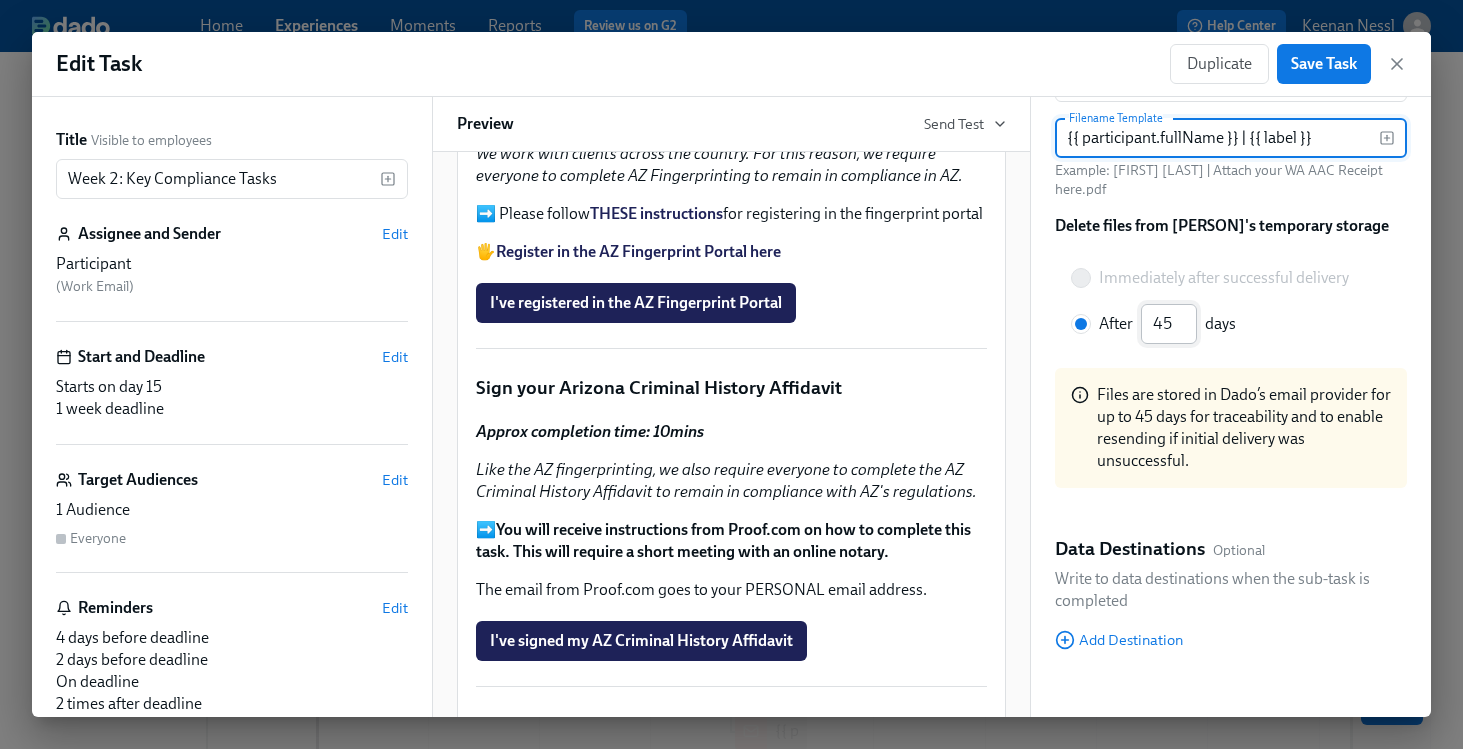 scroll, scrollTop: 399, scrollLeft: 0, axis: vertical 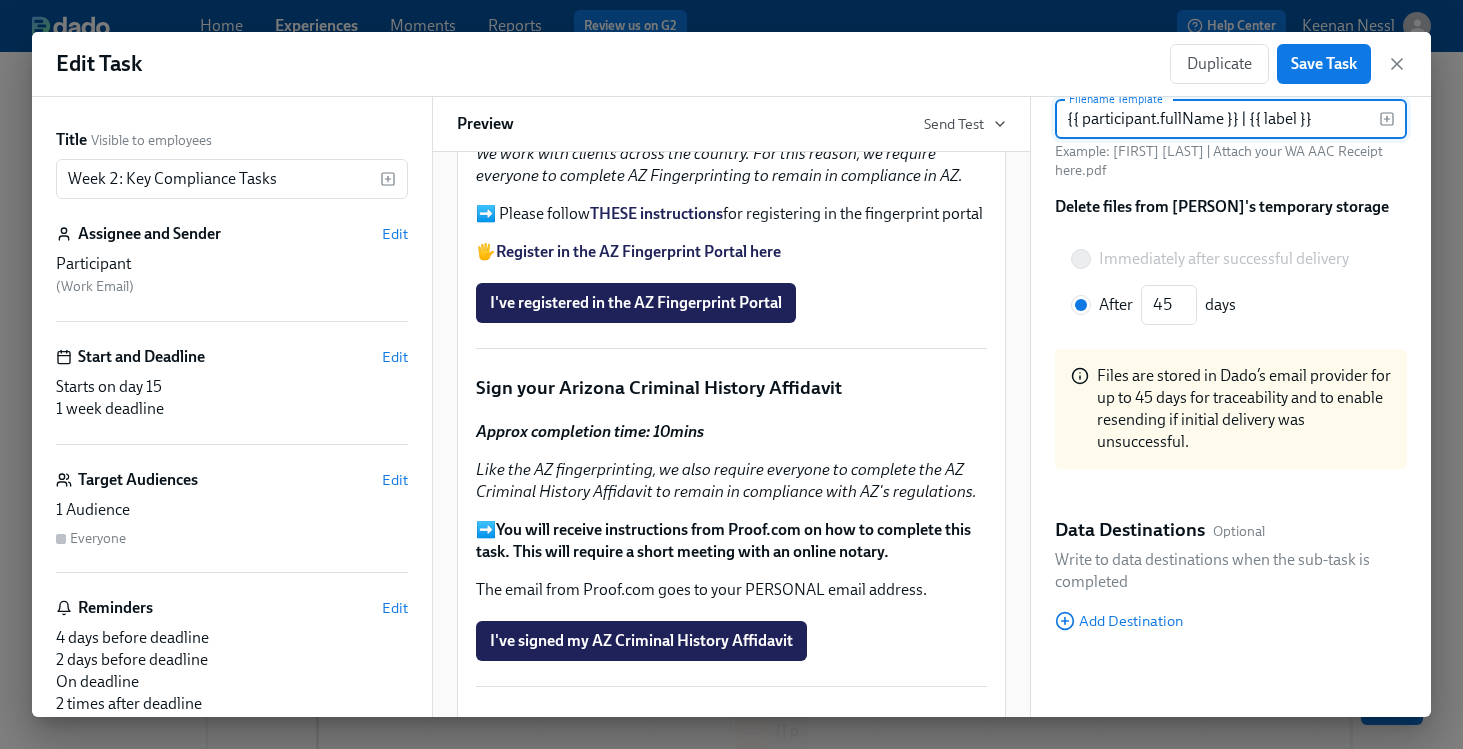 click on "I've completed the WA Agency Affiliated Registration    Duplicate   Delete" at bounding box center (731, -13) 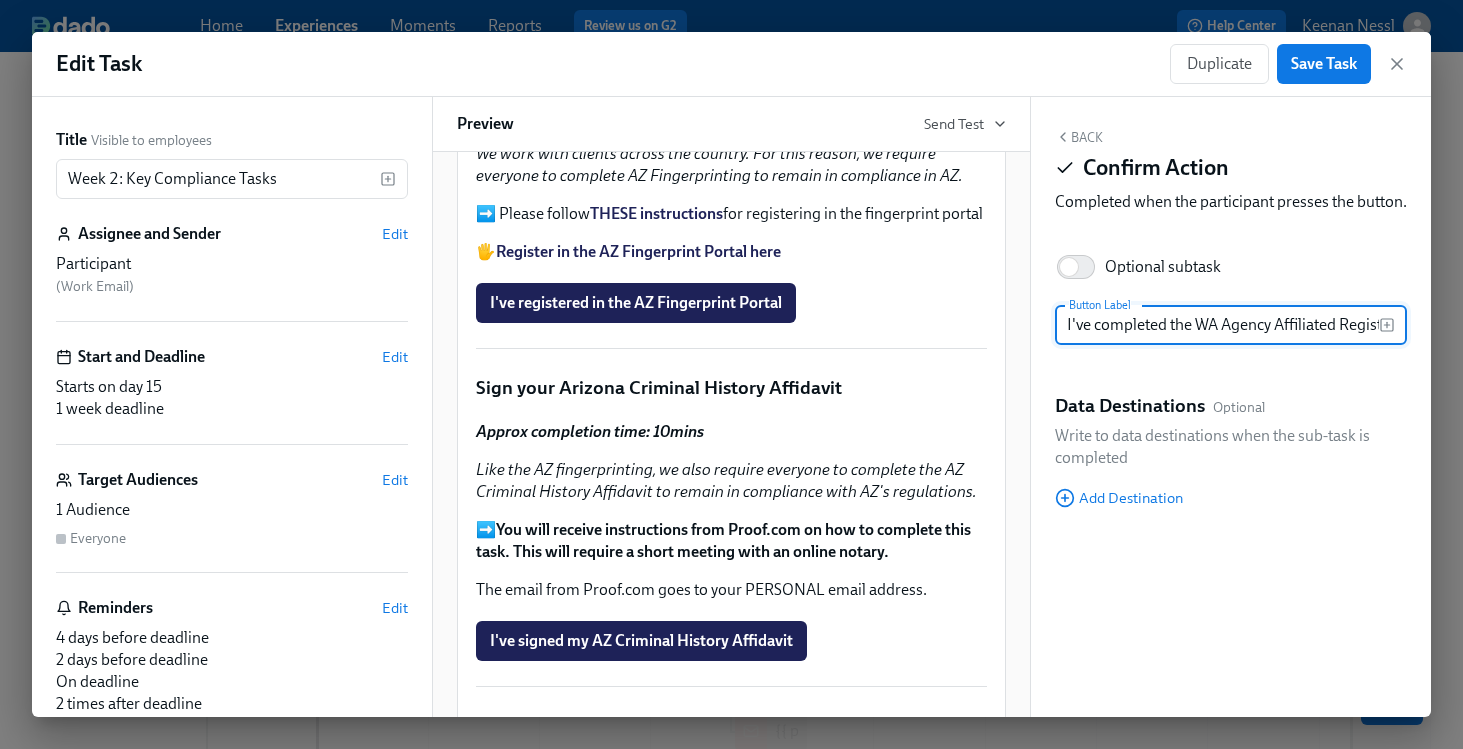 scroll, scrollTop: 0, scrollLeft: 0, axis: both 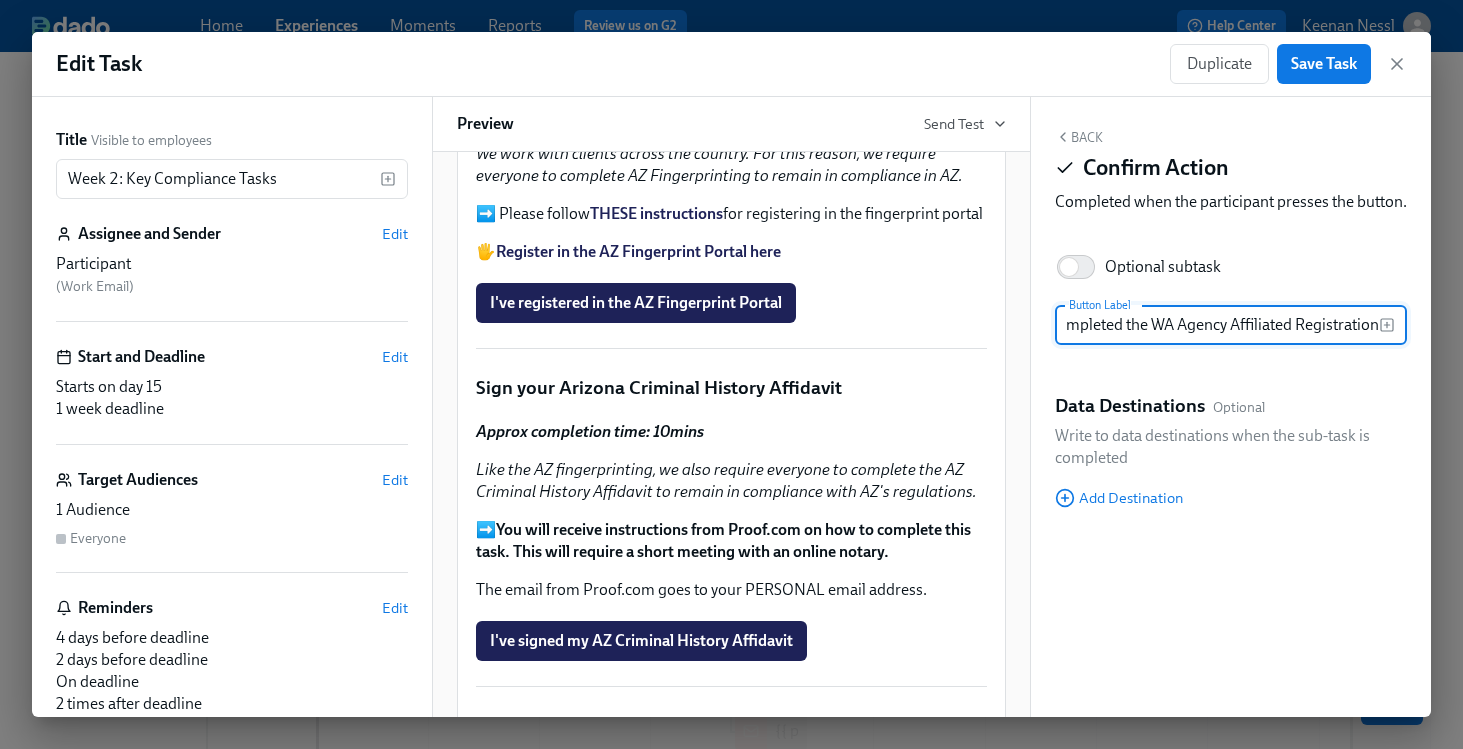click on "I've completed the WA Agency Affiliated Registration" at bounding box center [1217, 325] 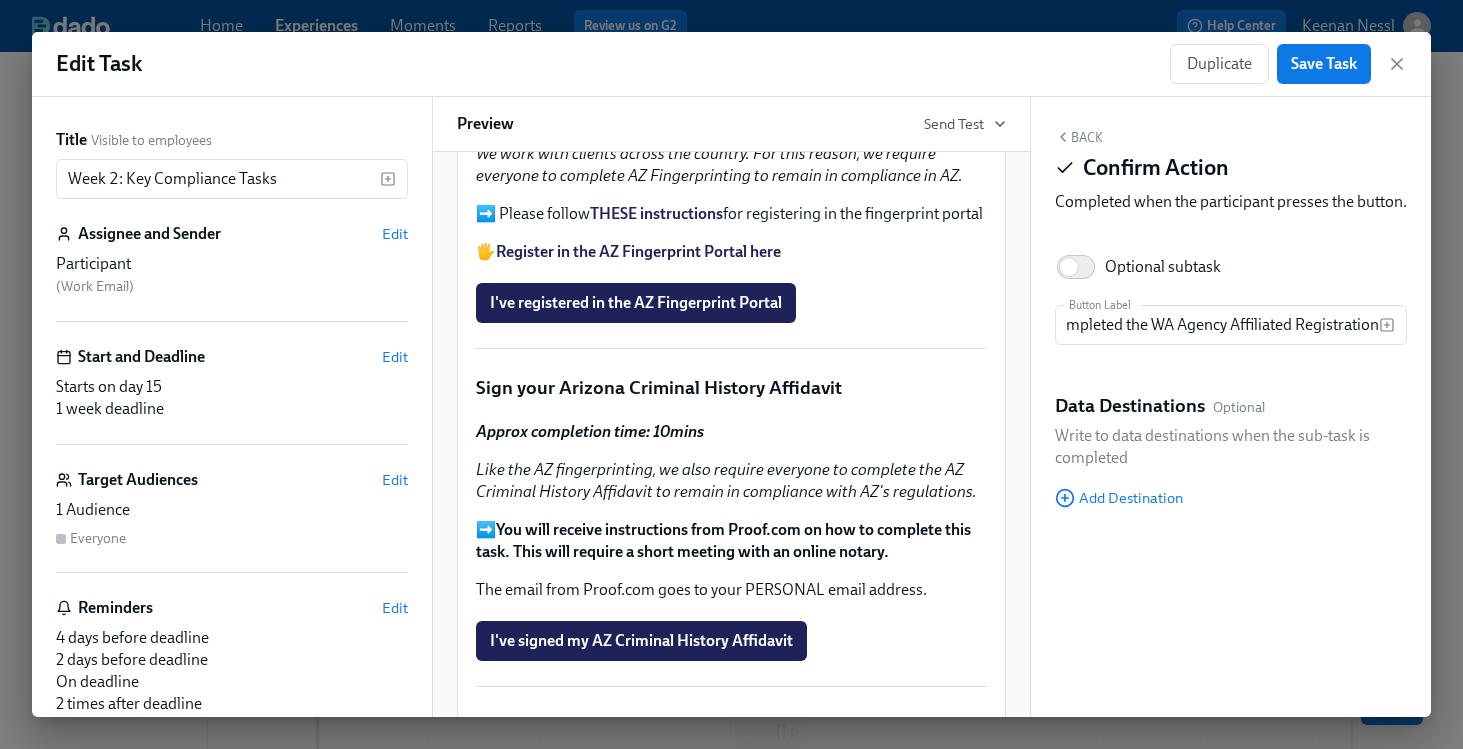 scroll, scrollTop: 0, scrollLeft: 0, axis: both 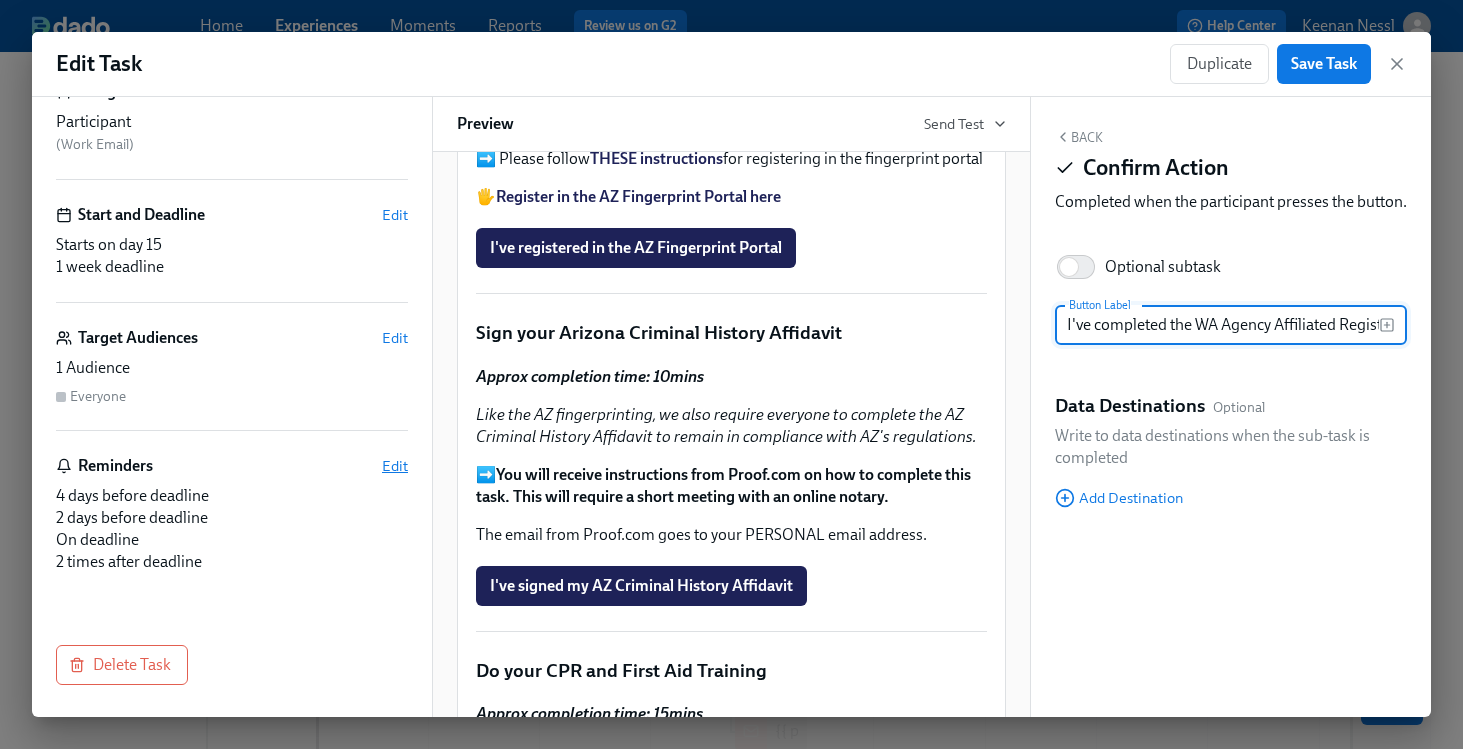click on "Edit" at bounding box center [395, 466] 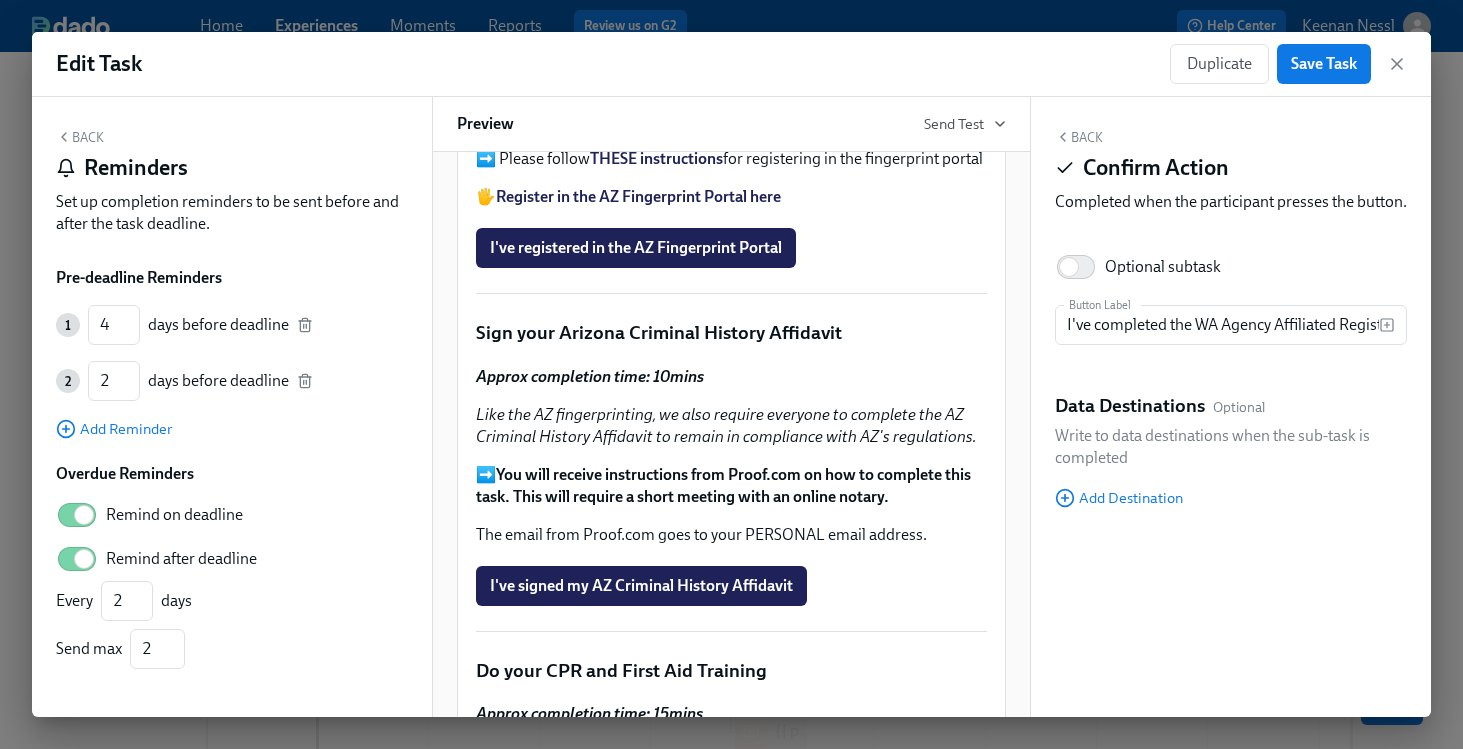 scroll, scrollTop: 9, scrollLeft: 0, axis: vertical 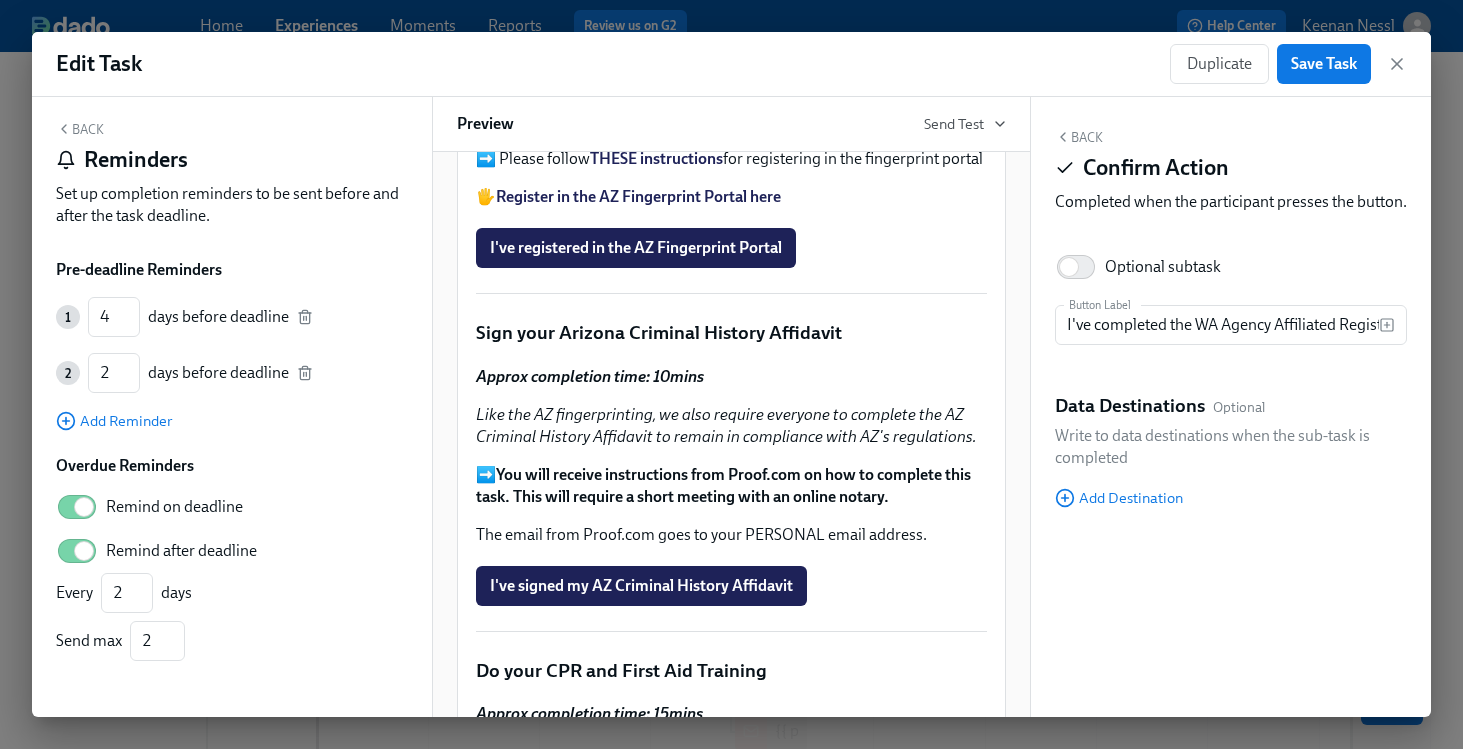 click 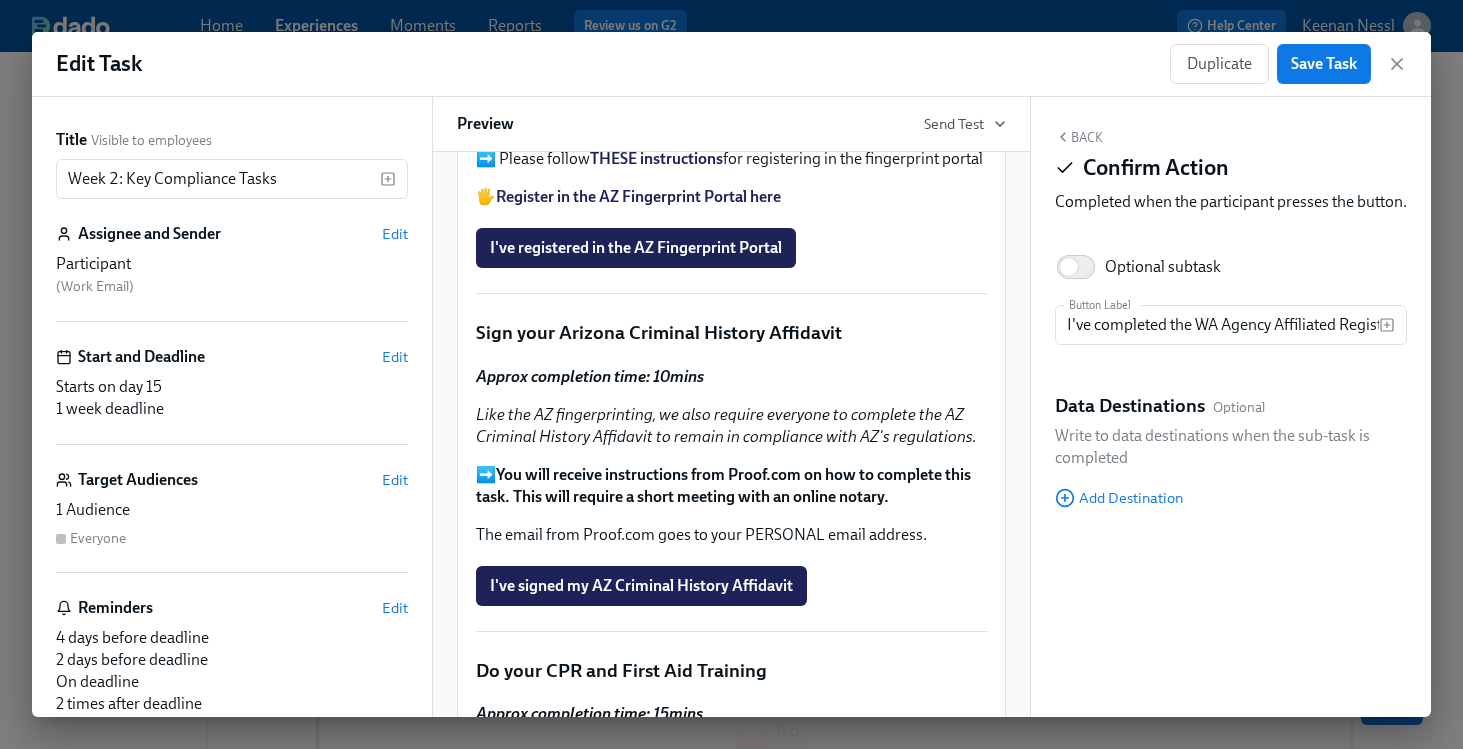 click on "Participant" at bounding box center [232, 264] 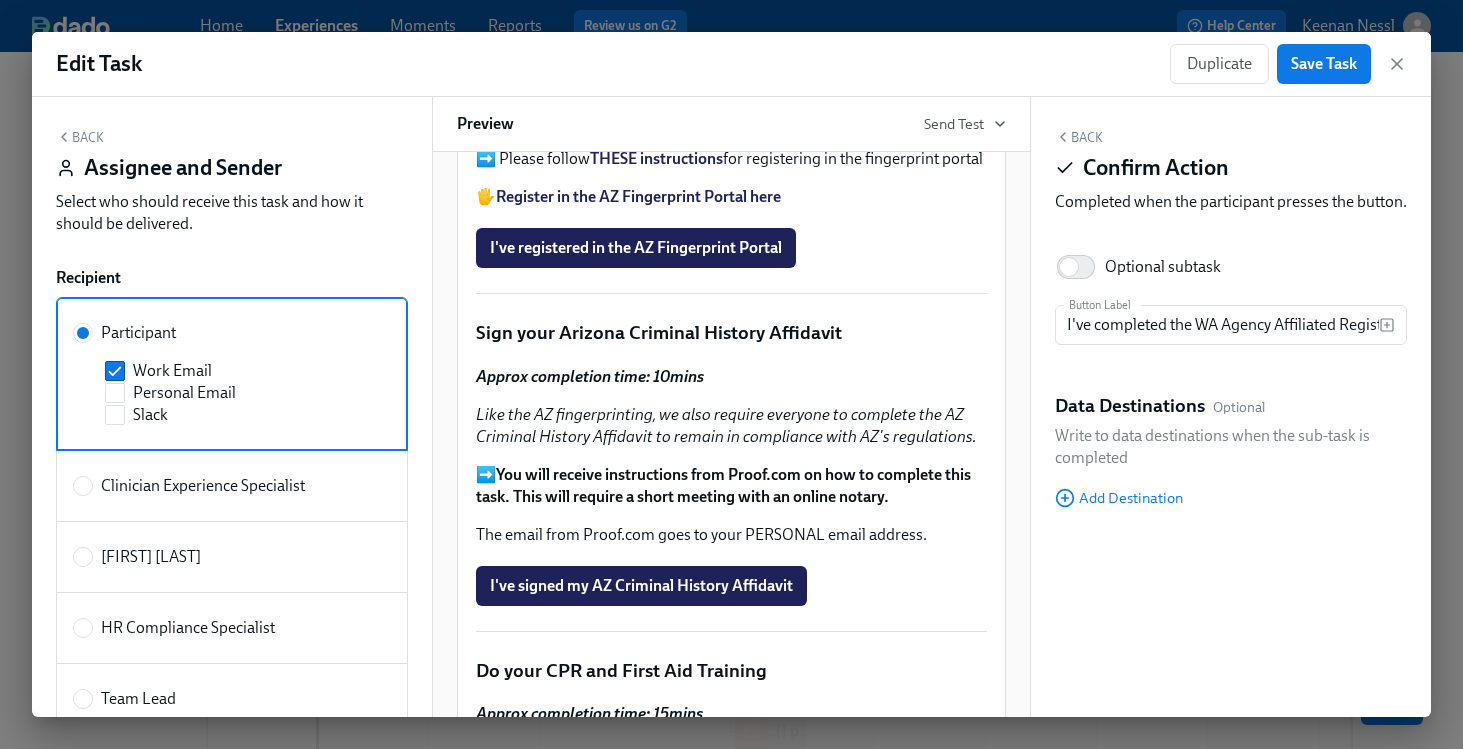 click on "Back" at bounding box center [80, 137] 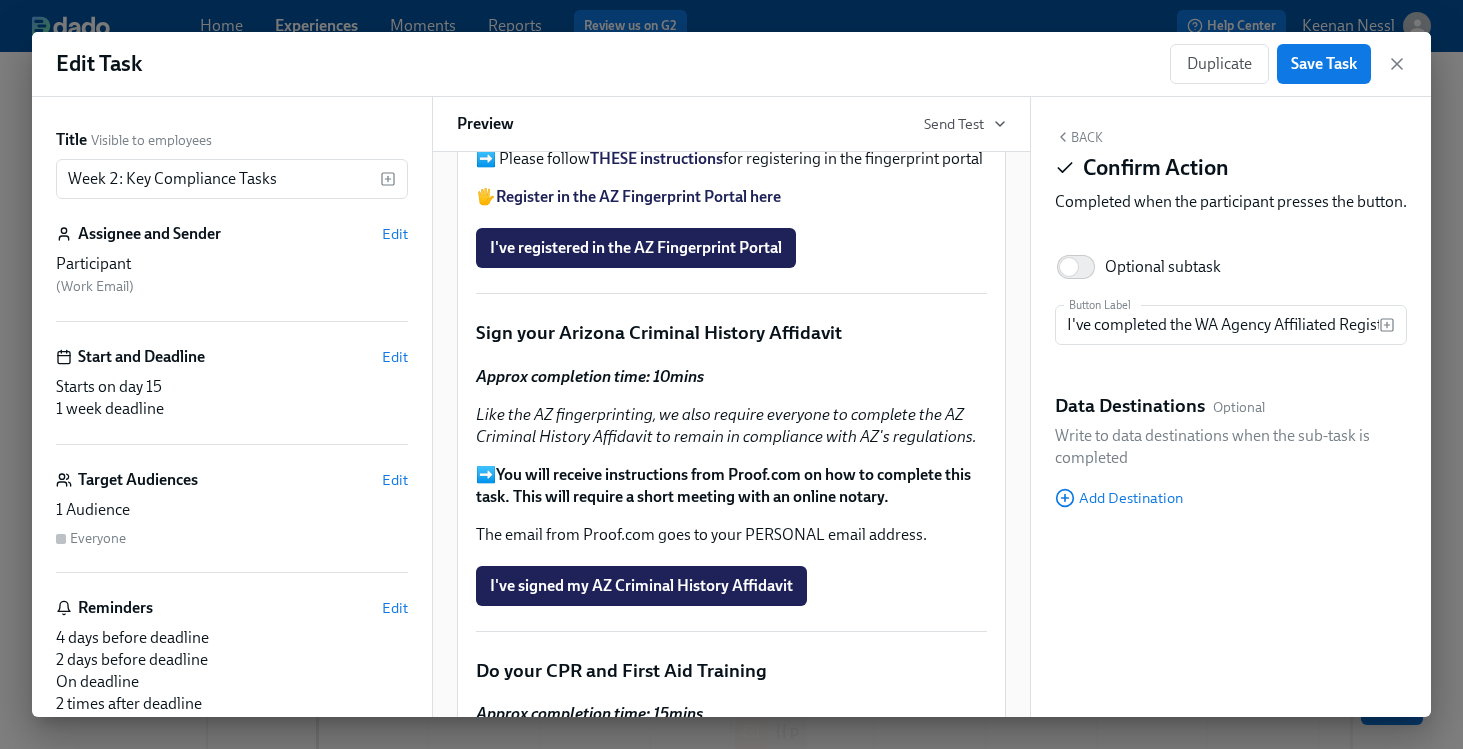scroll, scrollTop: 142, scrollLeft: 0, axis: vertical 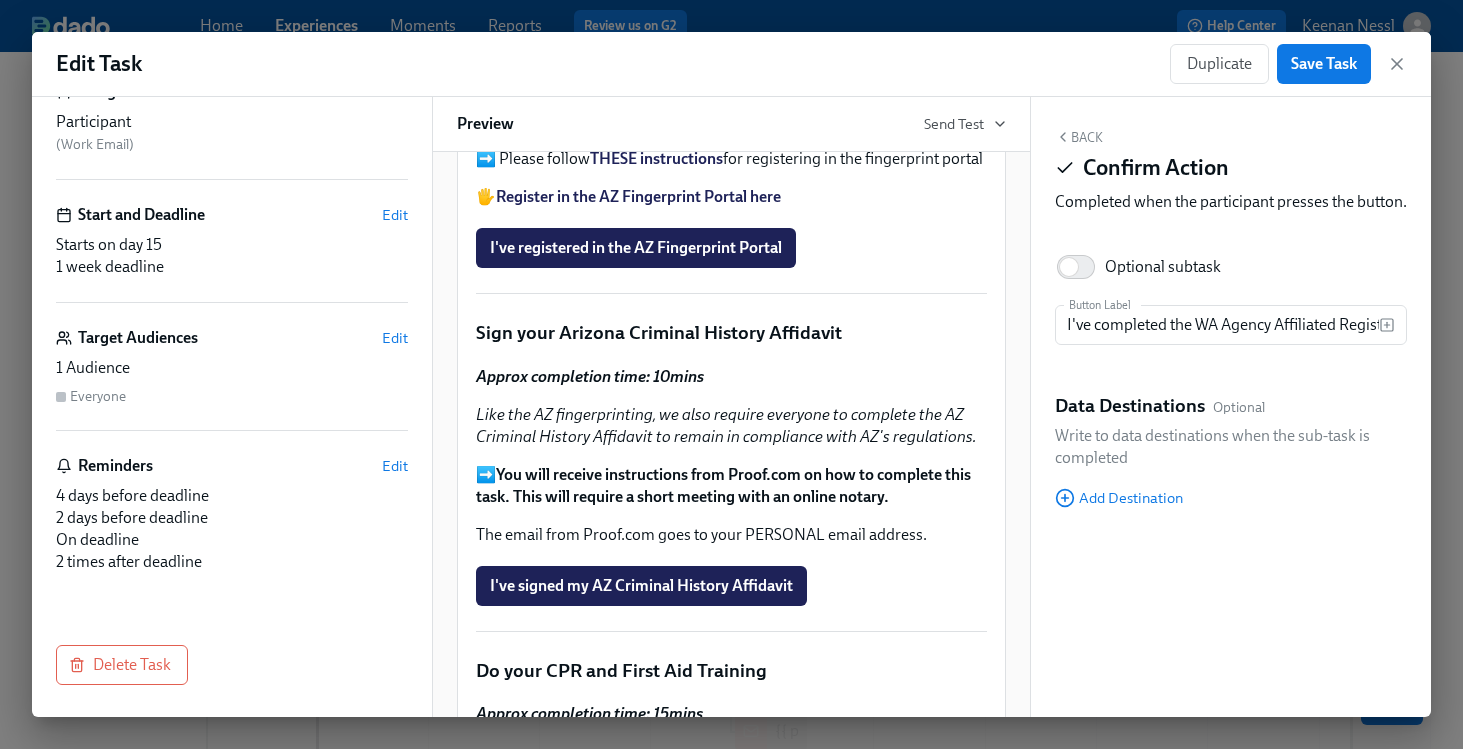 click on "Participant   ( Work Email )" at bounding box center [232, 133] 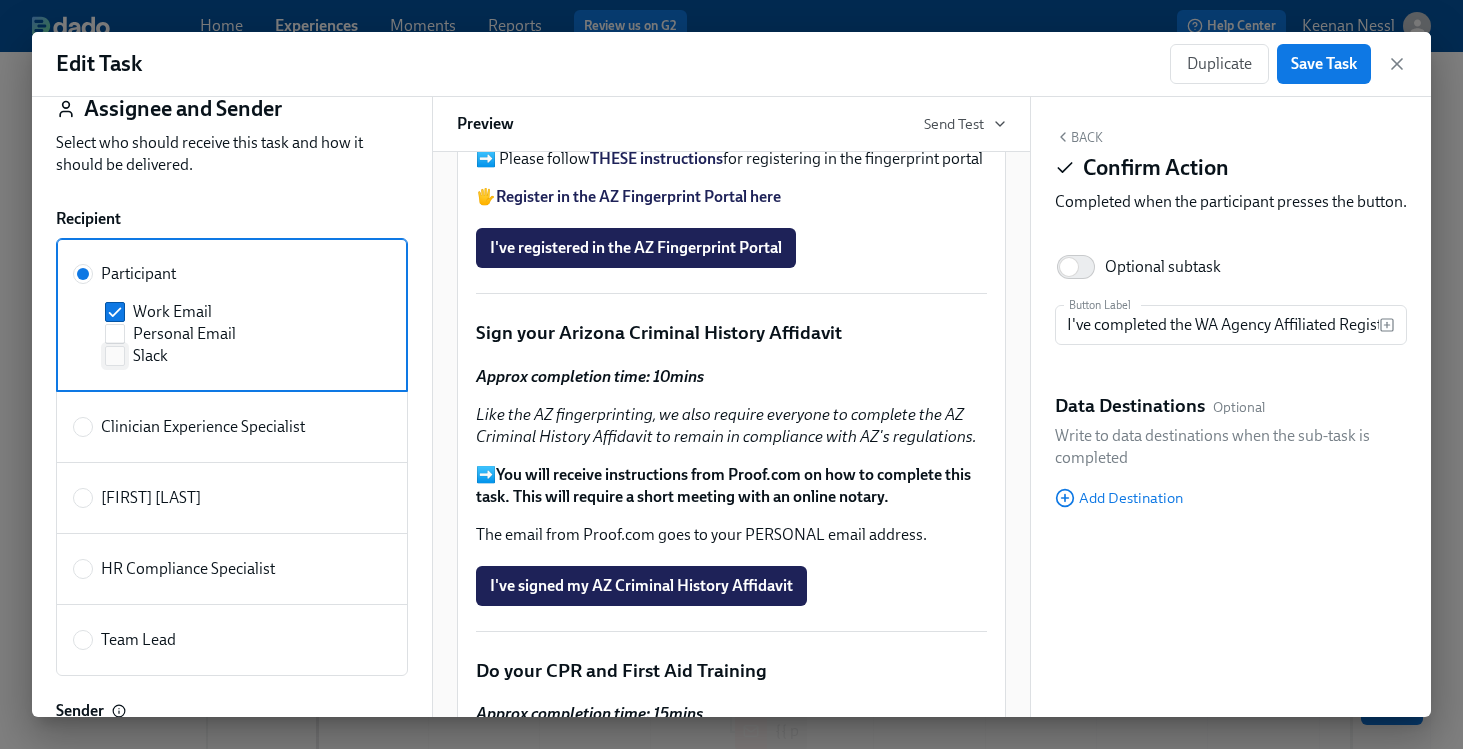 scroll, scrollTop: 240, scrollLeft: 0, axis: vertical 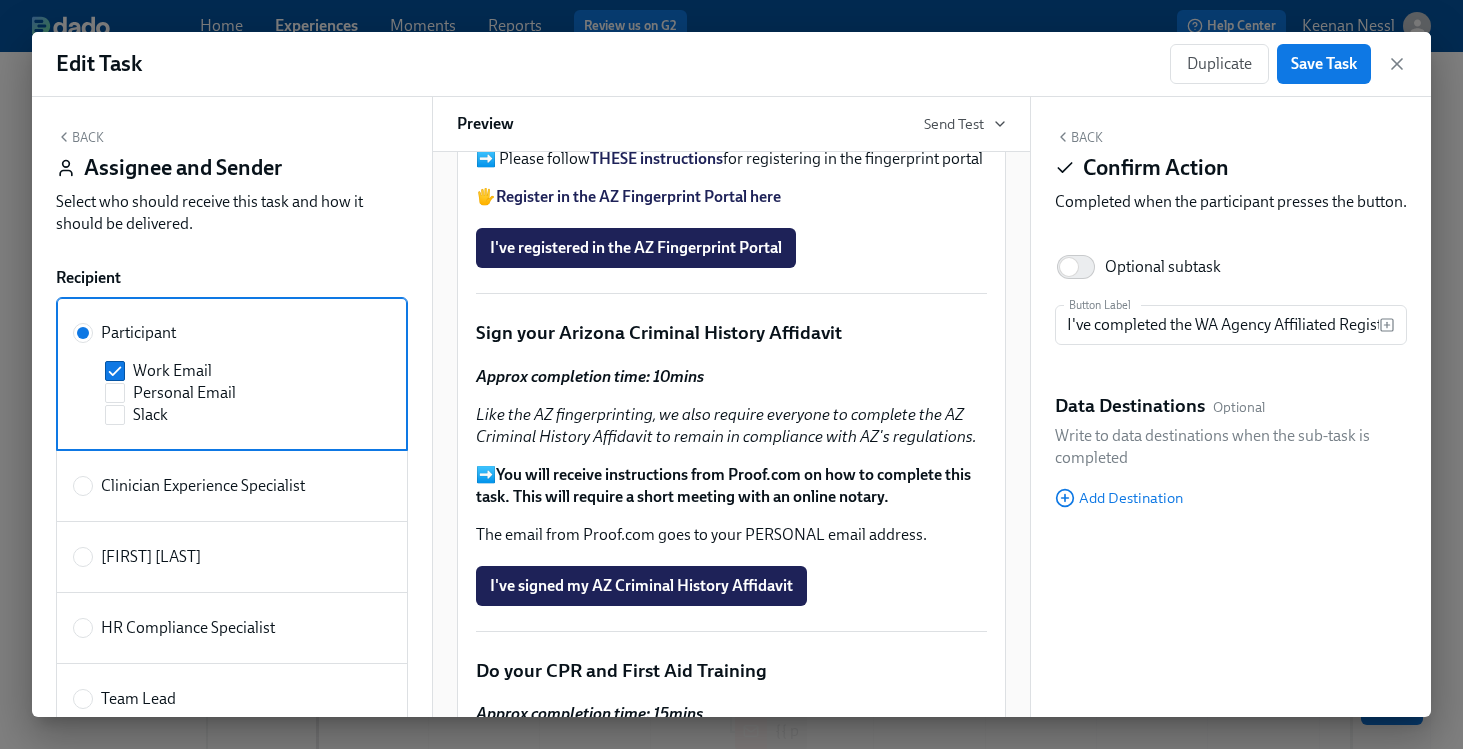 click on "Back" at bounding box center [80, 137] 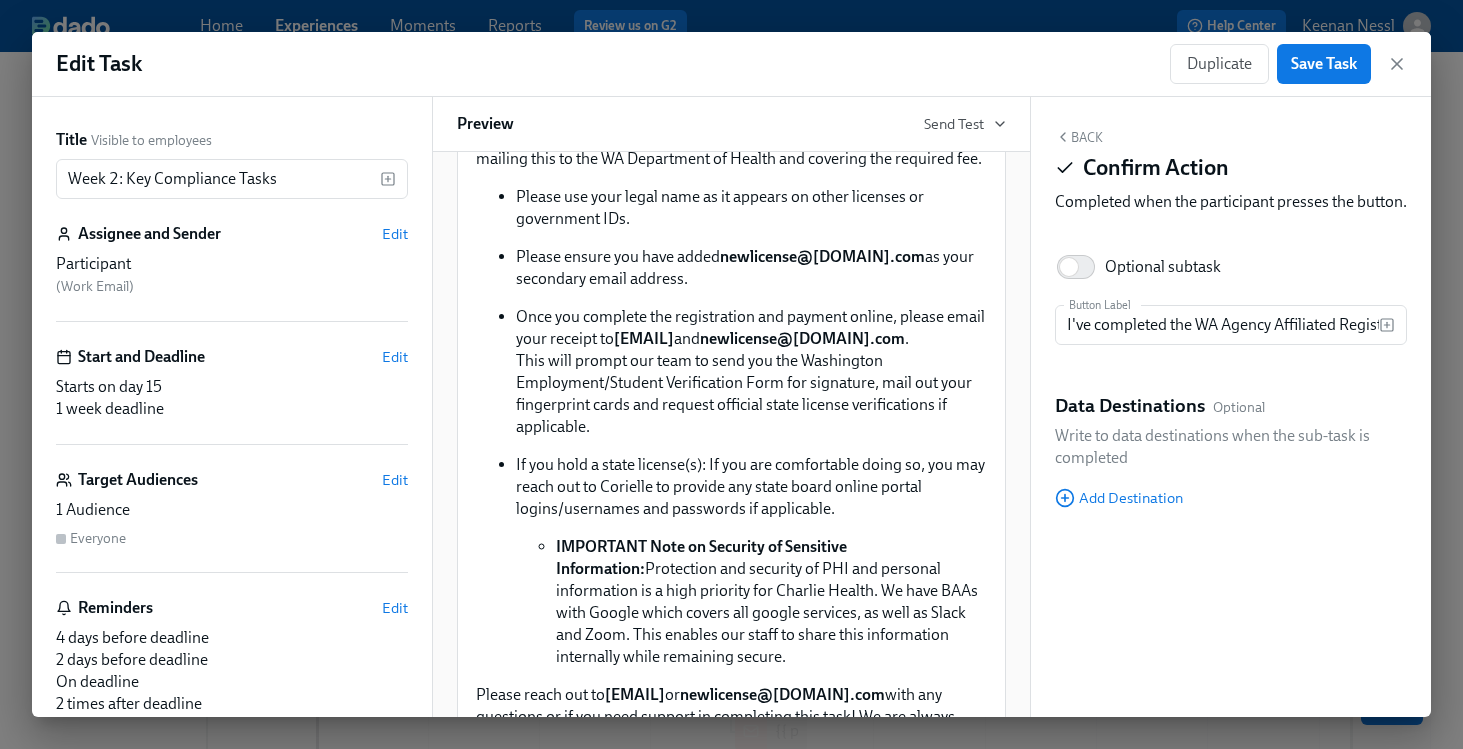 scroll, scrollTop: 0, scrollLeft: 0, axis: both 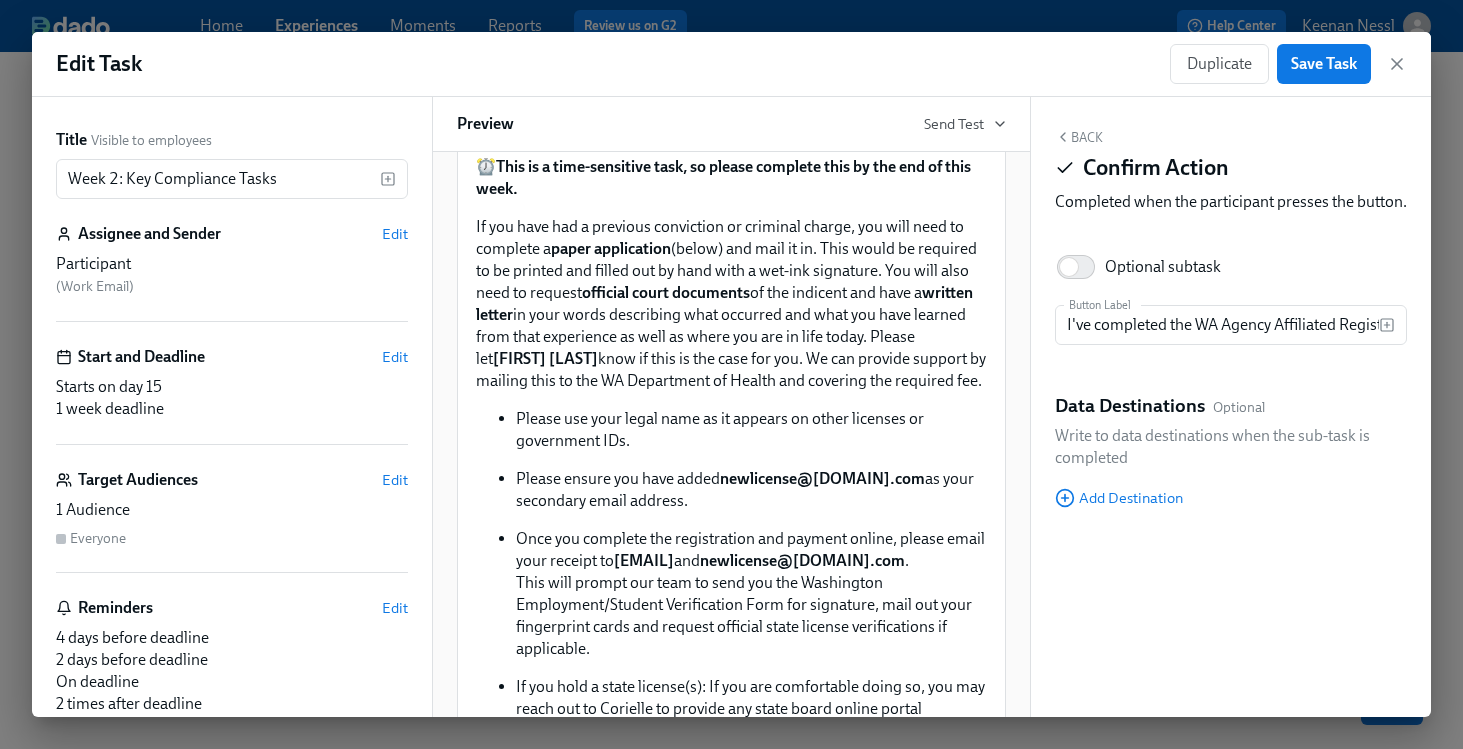 click on "Fill Out The Washington Agency Affiliated Registration   Duplicate   Delete" at bounding box center (731, -41) 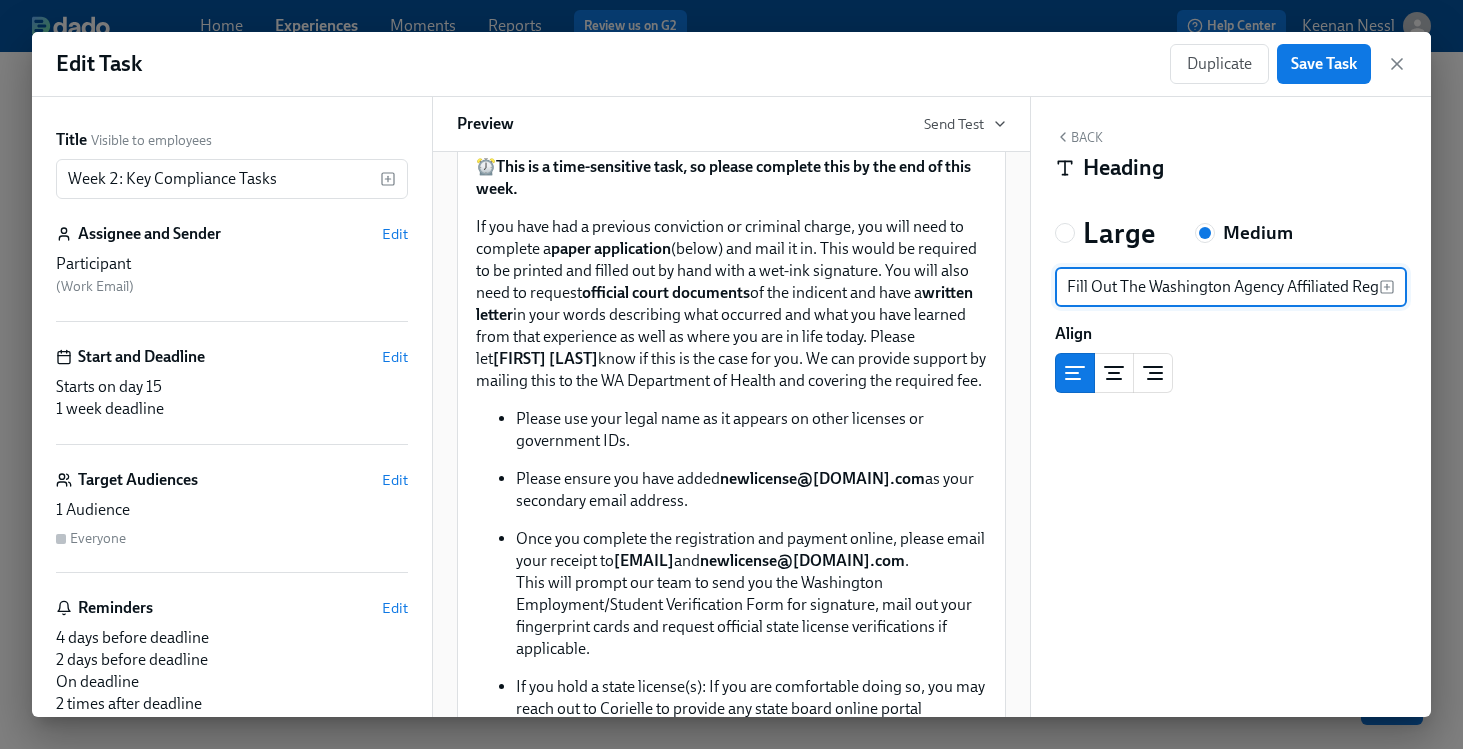 scroll, scrollTop: 0, scrollLeft: 57, axis: horizontal 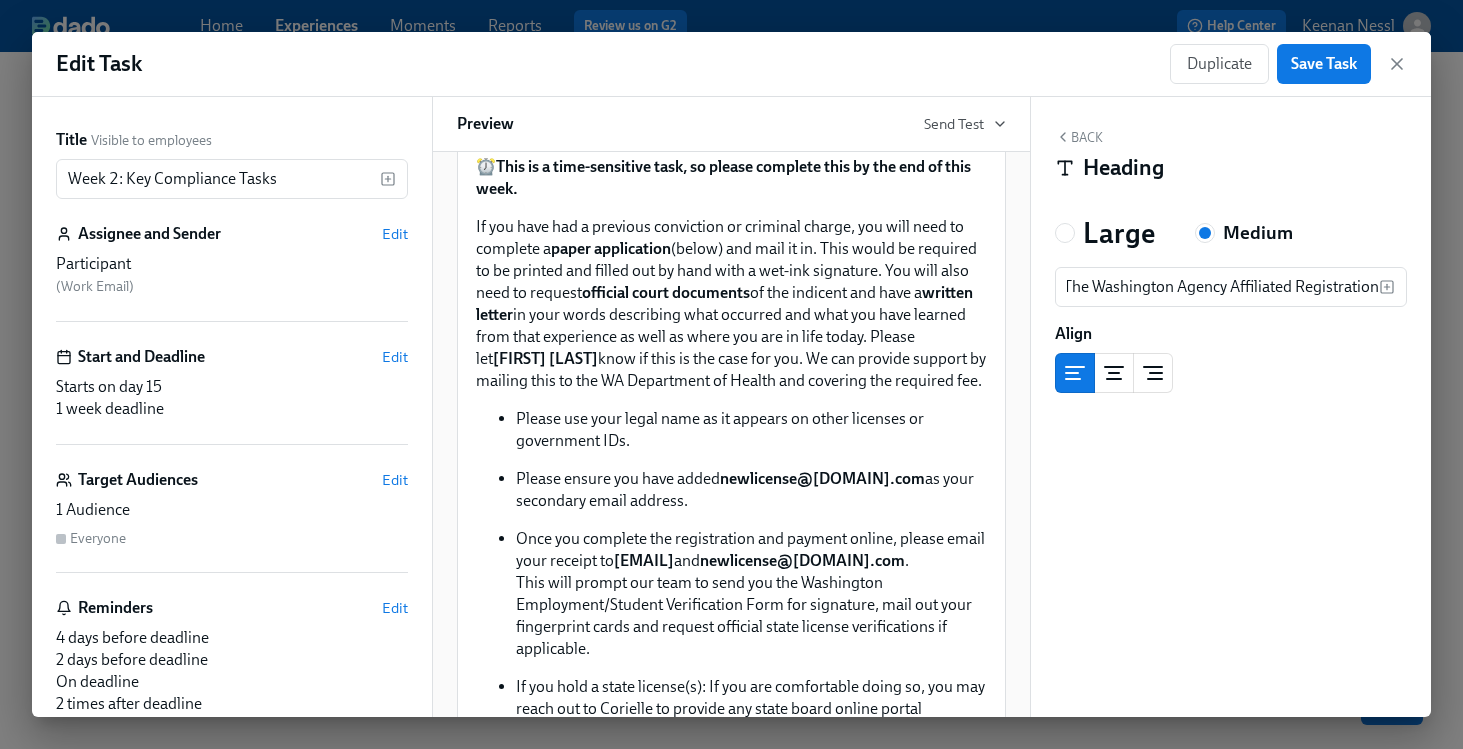 click on "Back" at bounding box center (1079, 137) 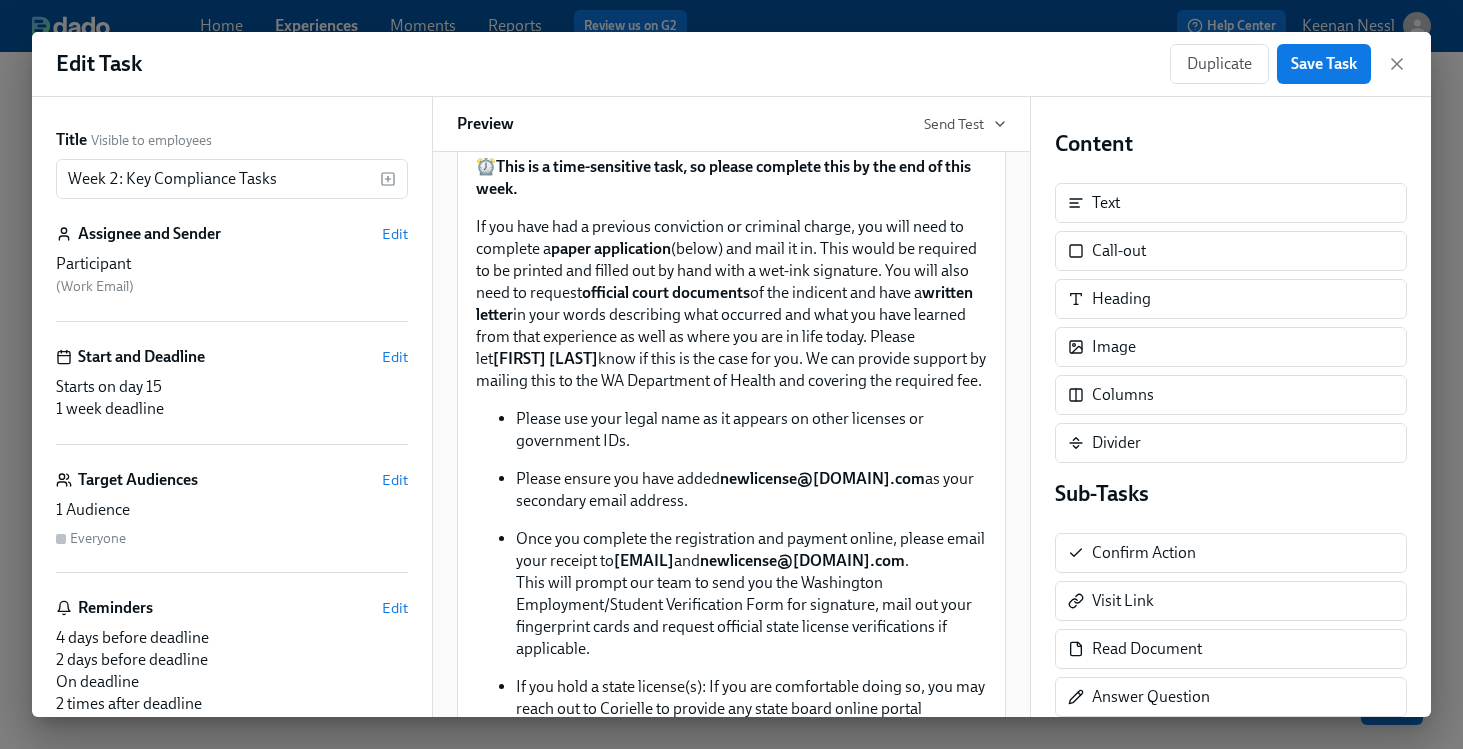 click on "Delete" at bounding box center (966, -17) 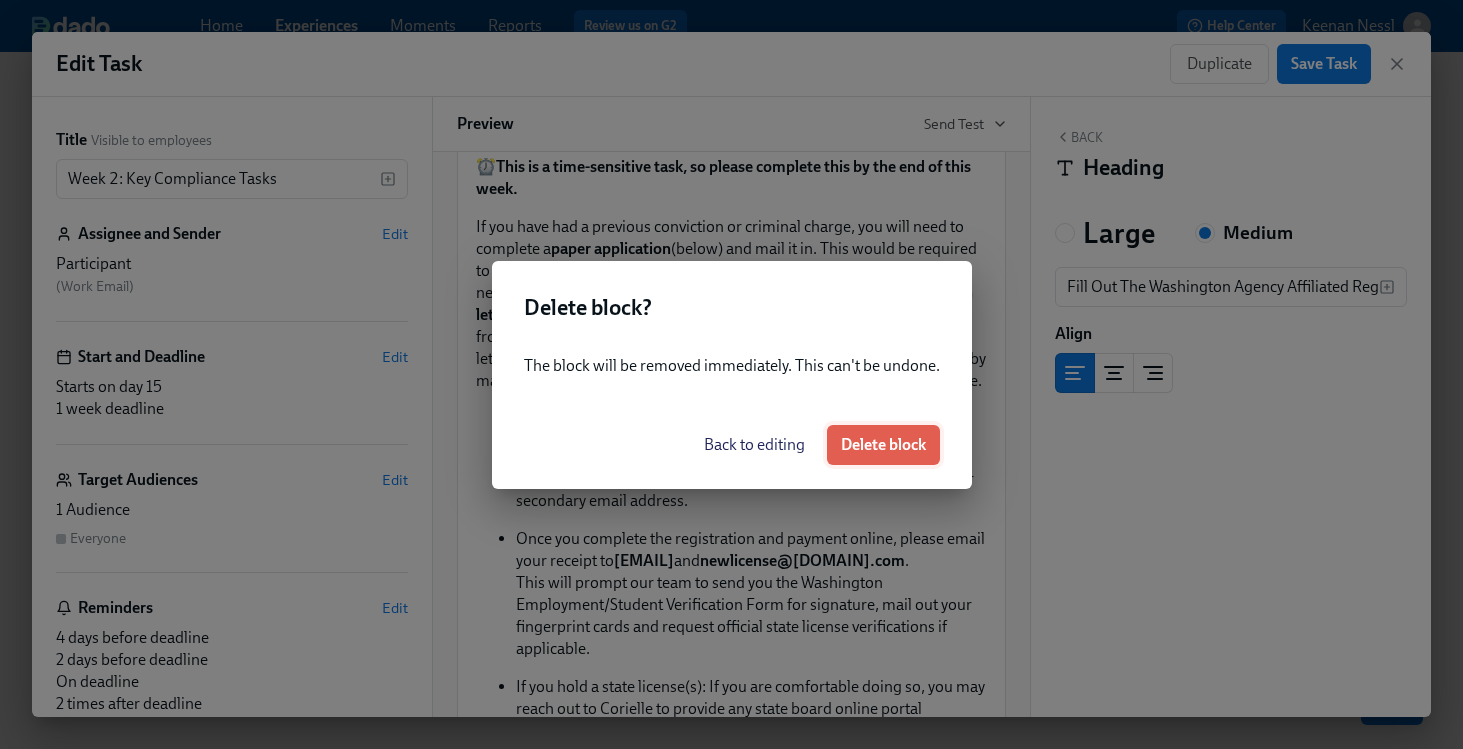 click on "Delete block" at bounding box center [883, 445] 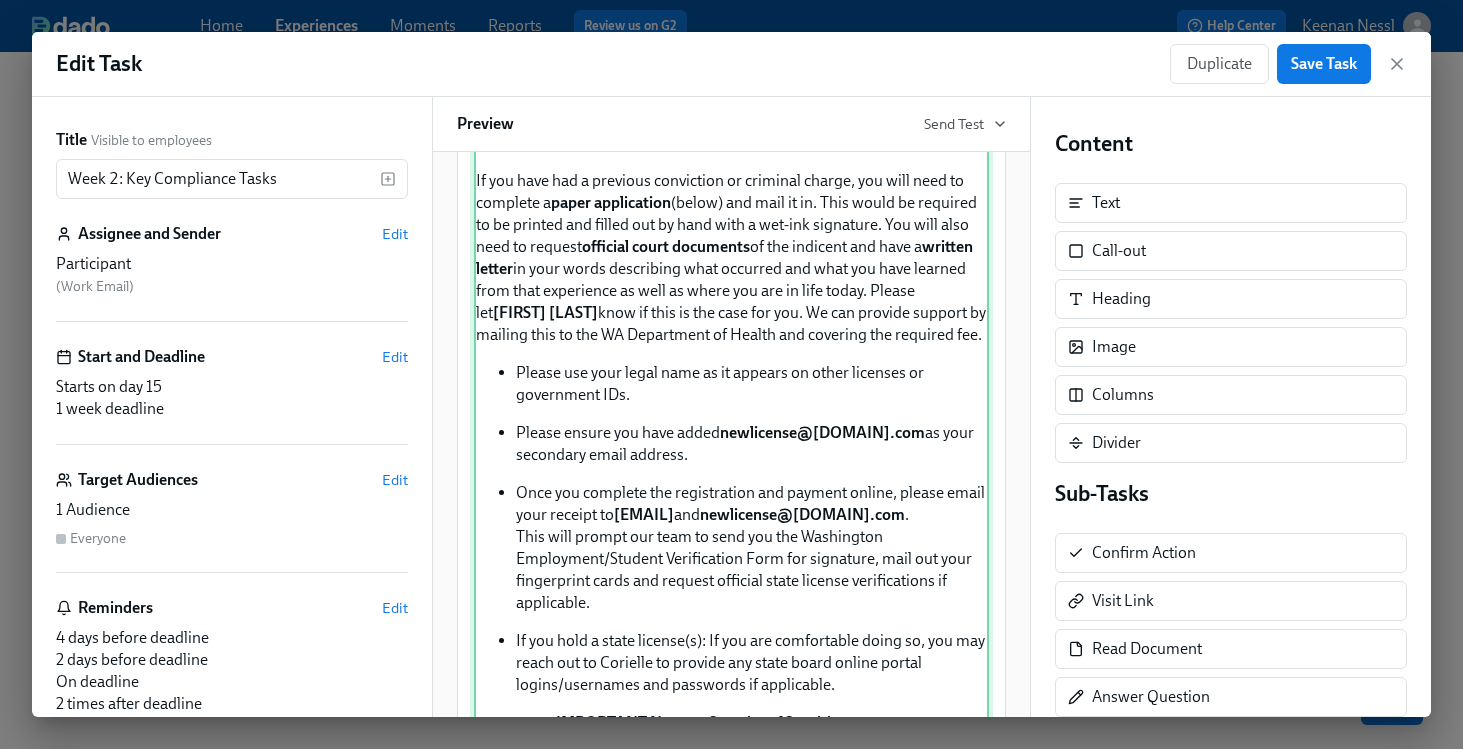 click on "Approx completion time: 20mins
Below are the step by step instructions on how to complete your Washington Agency Affiliated Counselor Registration. Please complete this before the end of this week. This is a registration that is required to be in compliance with the state of Washington.  All Group Facilitators  complete this registration to ensure we can meet our client demand in Washington.
⏰  This is a time-sensitive task, so please complete this by the end of this week.
If you have had a previous conviction or criminal charge, you will need to complete a  paper application  (below) and mail it in. This would be required to be printed and filled out by hand with a wet-ink signature. You will also need to request  official court documents  of the indicent and have a  written letter  in your words describing what occurred and what you have learned from that experience as well as where you are in life today. Please let  [PERSON]
Please ensure you have added
and  ." at bounding box center (731, 477) 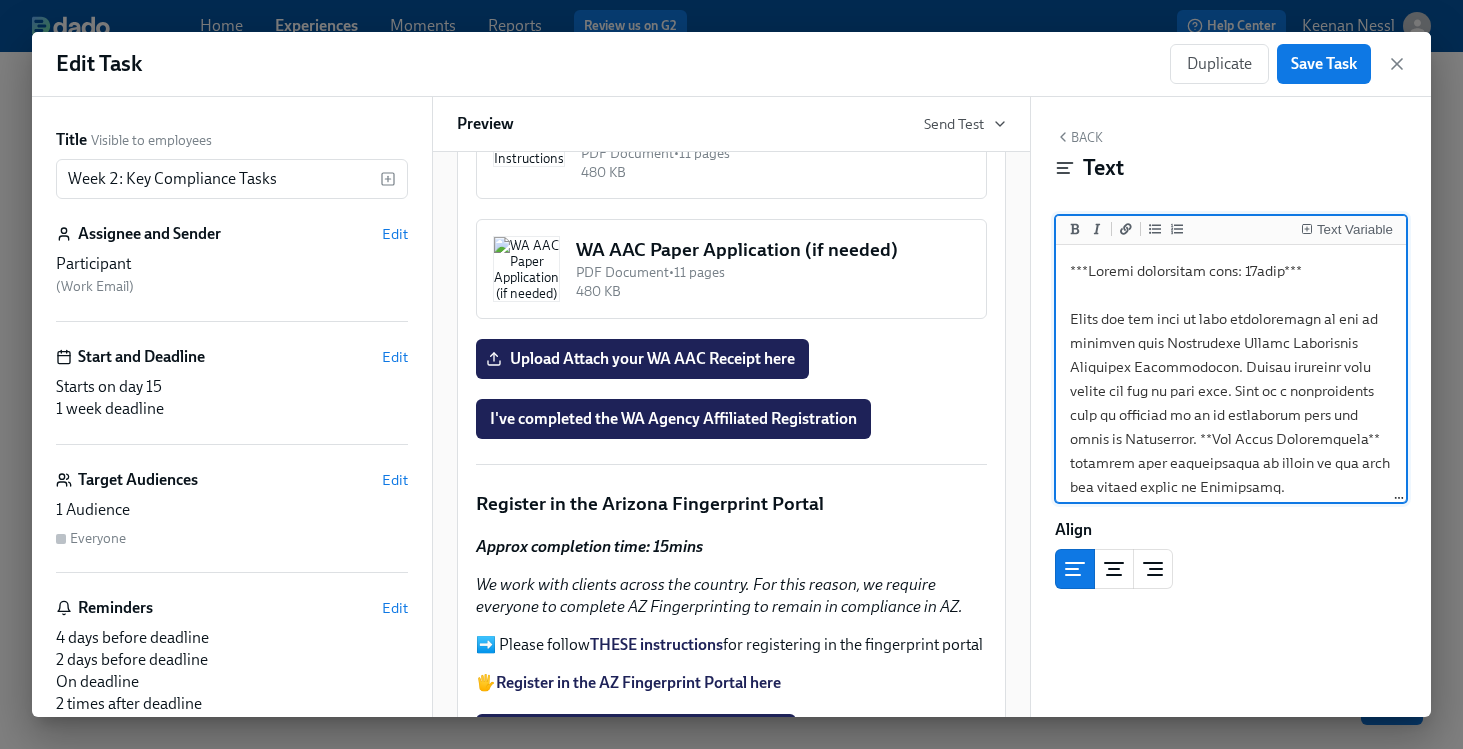 scroll, scrollTop: 1662, scrollLeft: 0, axis: vertical 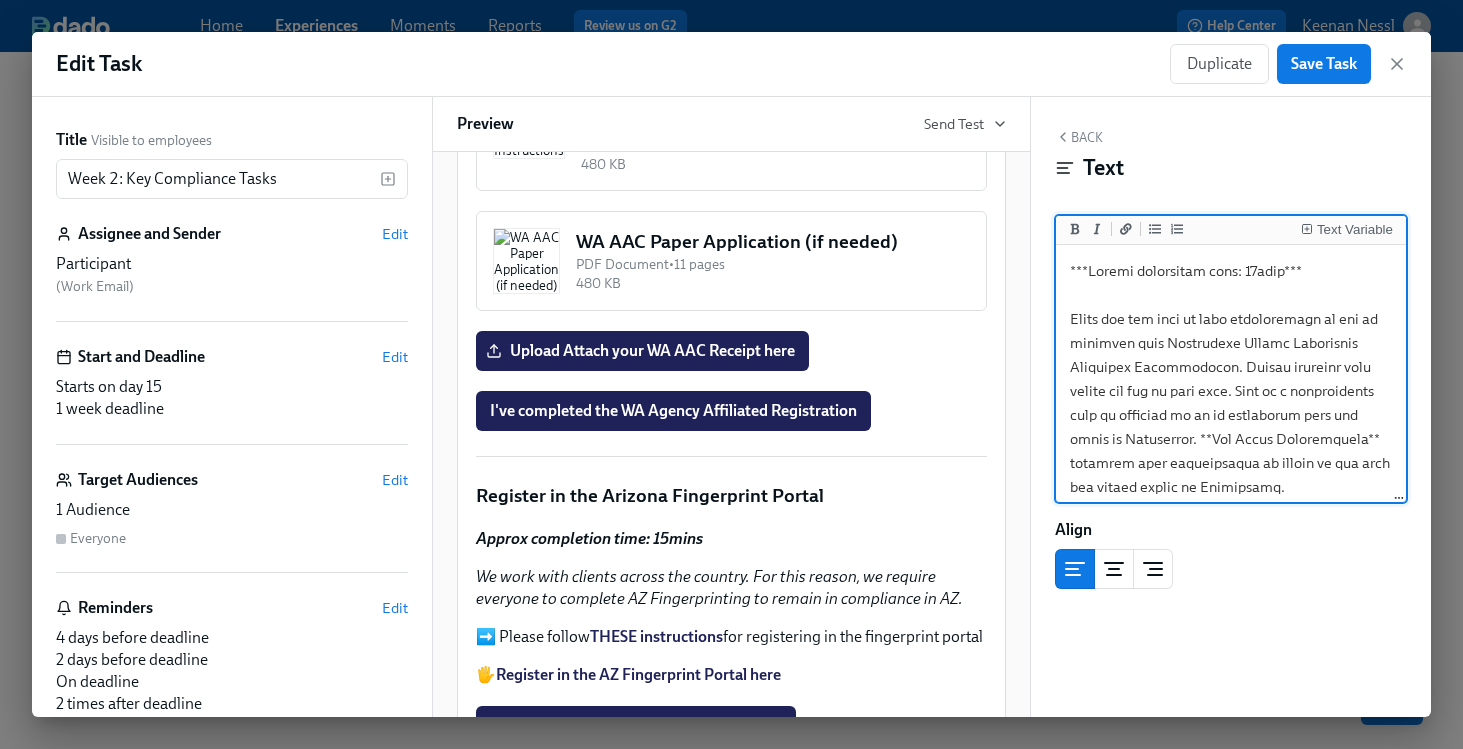 click on "Delete" at bounding box center (966, 84) 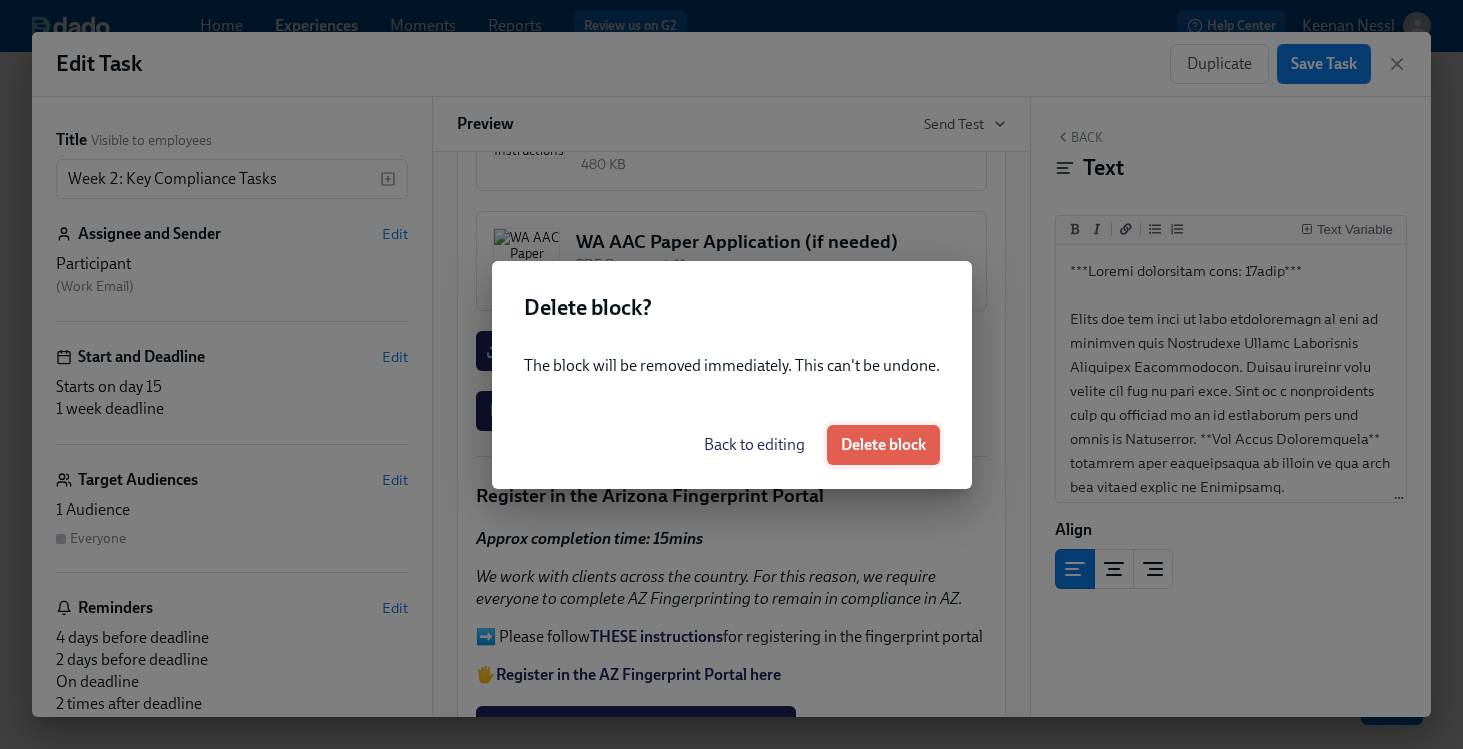 click on "Delete block" at bounding box center [883, 445] 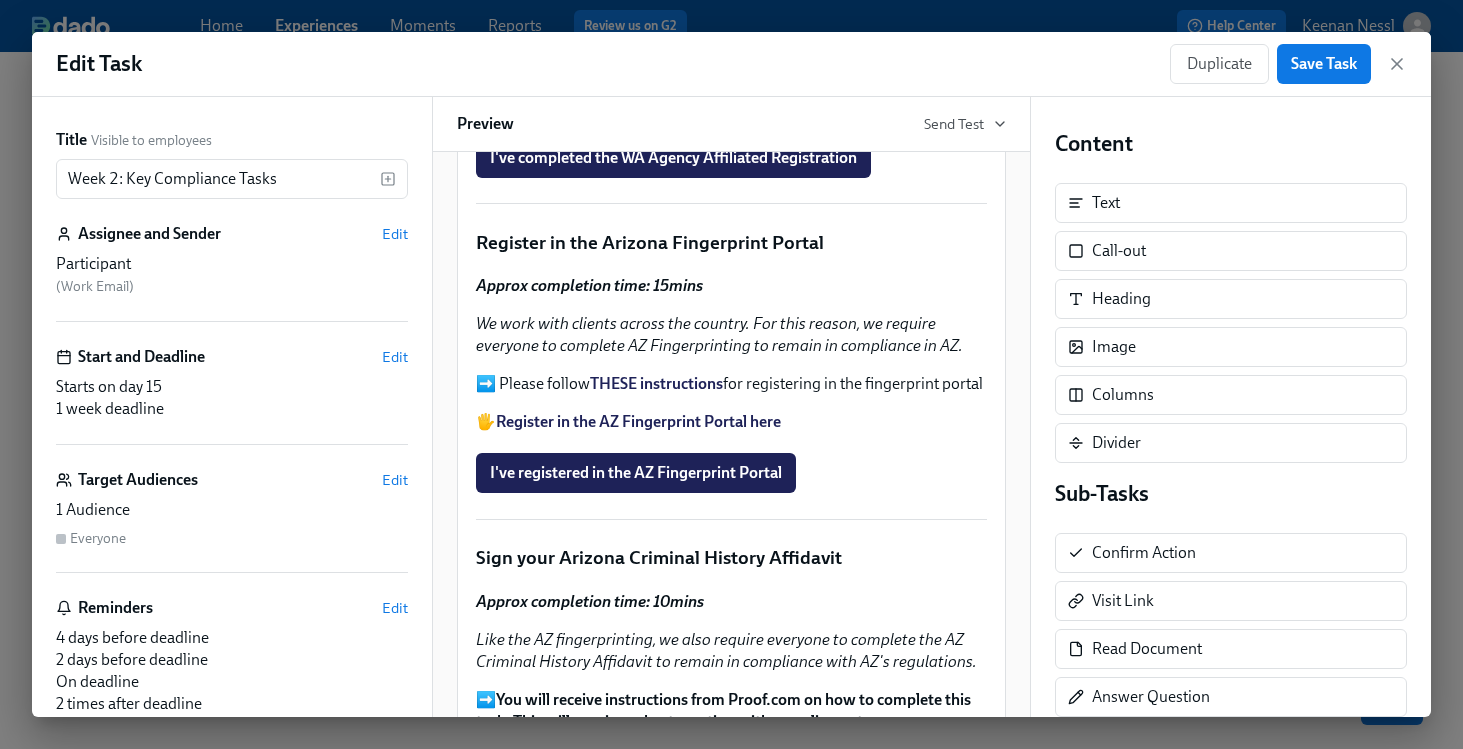 scroll, scrollTop: 832, scrollLeft: 0, axis: vertical 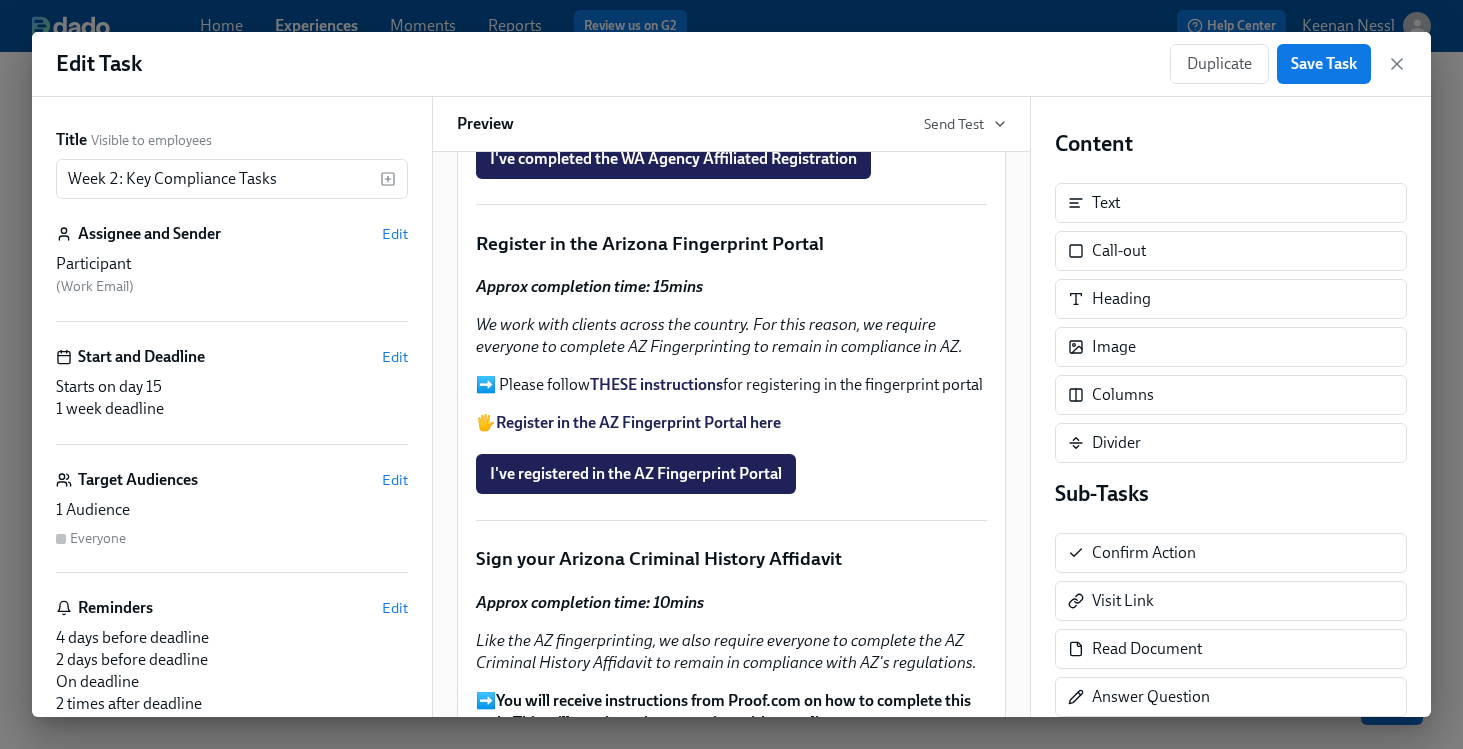 click on "WA AAC Instructions PDF Document  •  11 pages 480 KB   Duplicate   Delete" at bounding box center (731, -110) 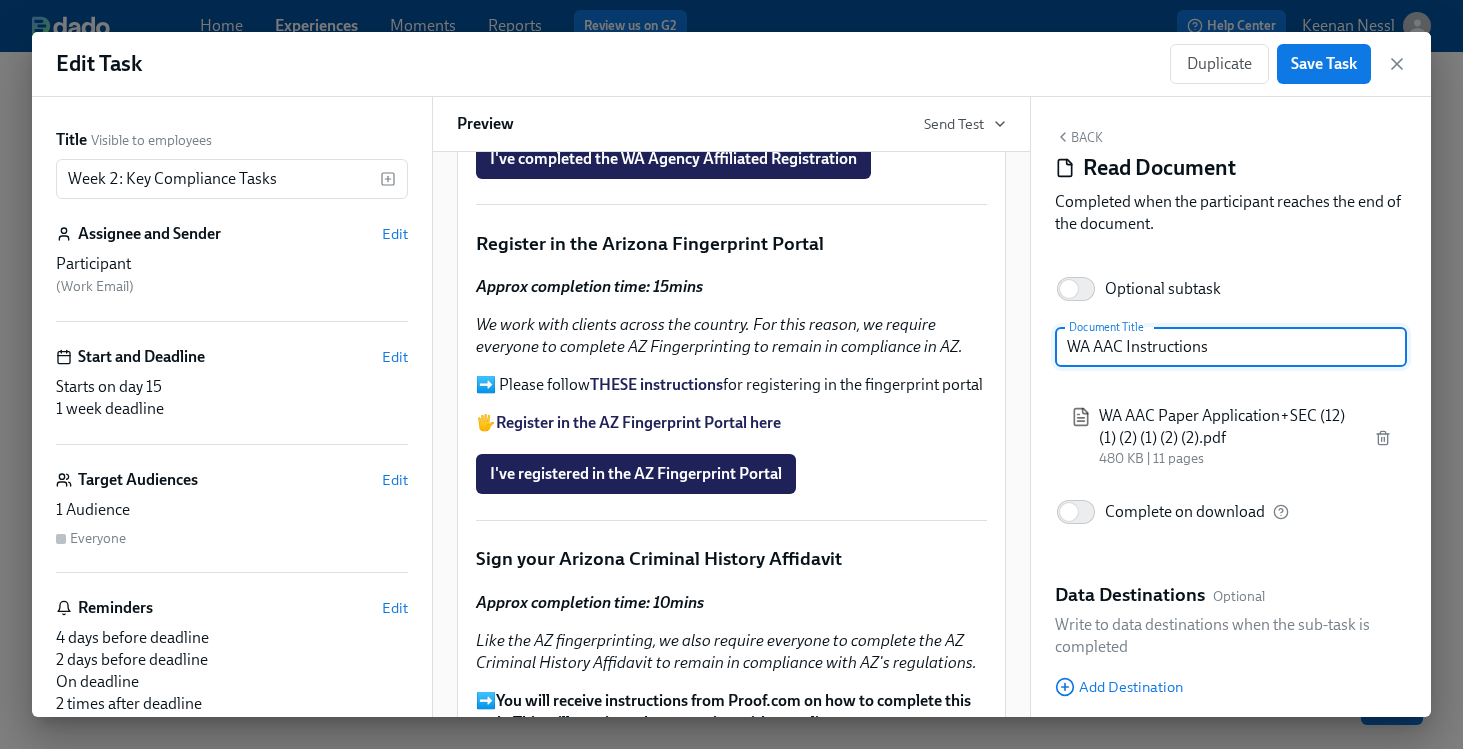 click on "Delete" at bounding box center (966, -50) 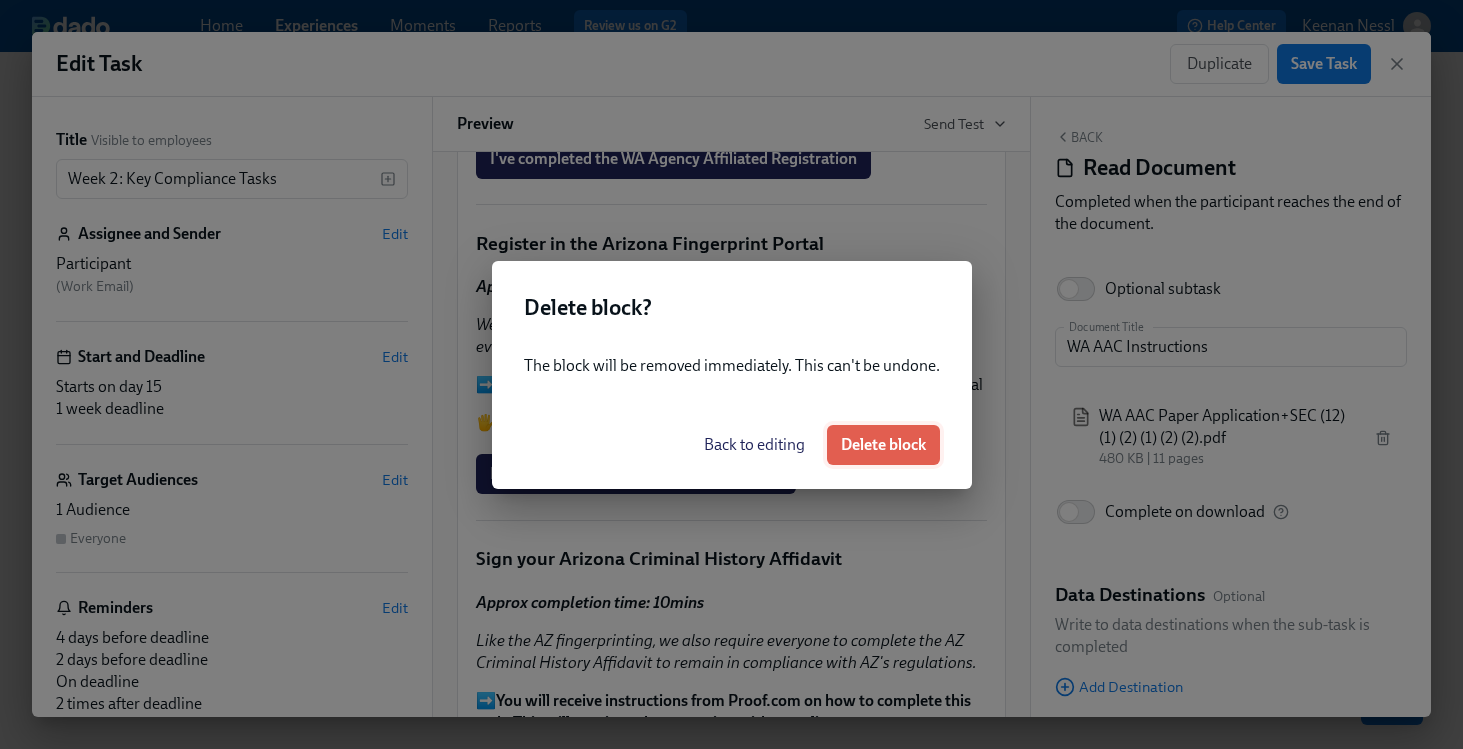 click on "Delete block" at bounding box center (883, 445) 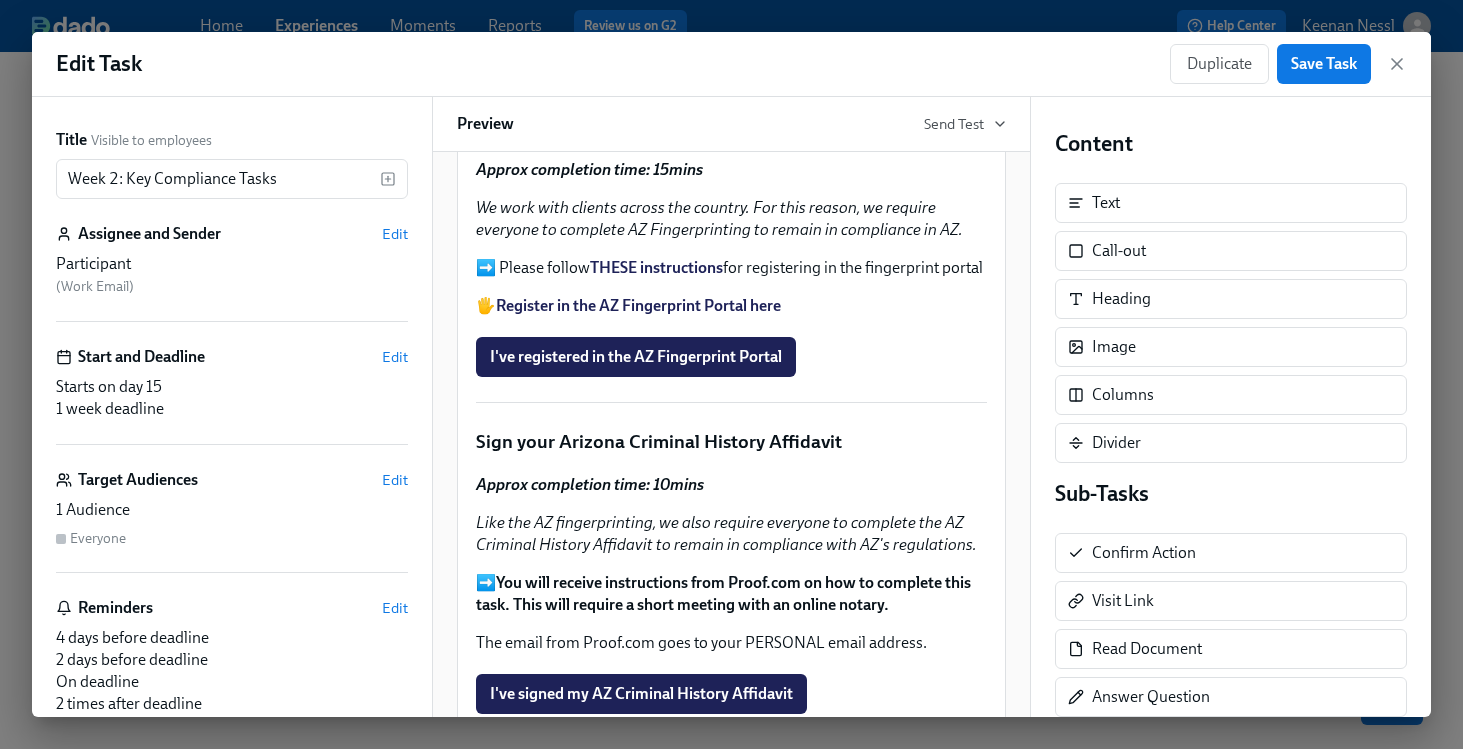 click on "Delete" at bounding box center [966, -48] 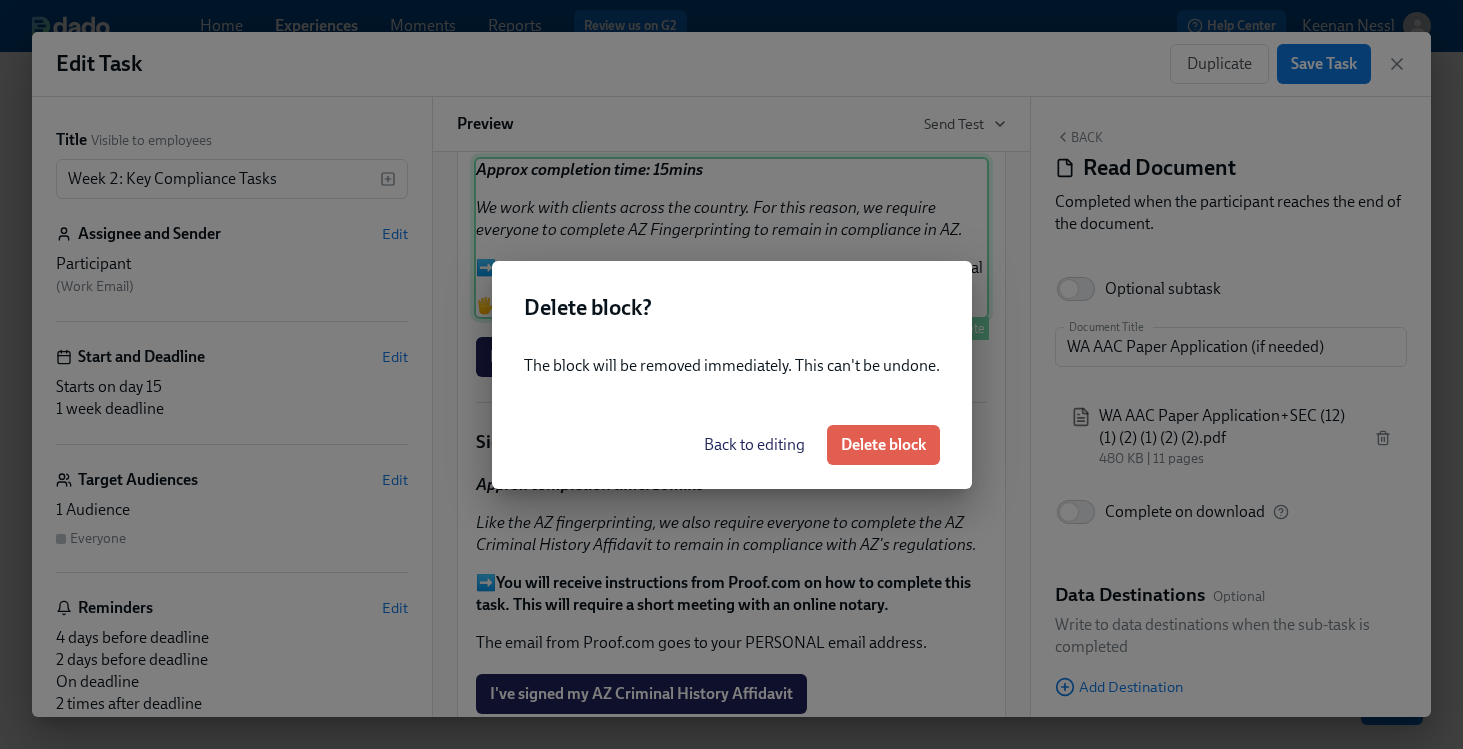 click on "Delete block" at bounding box center (883, 445) 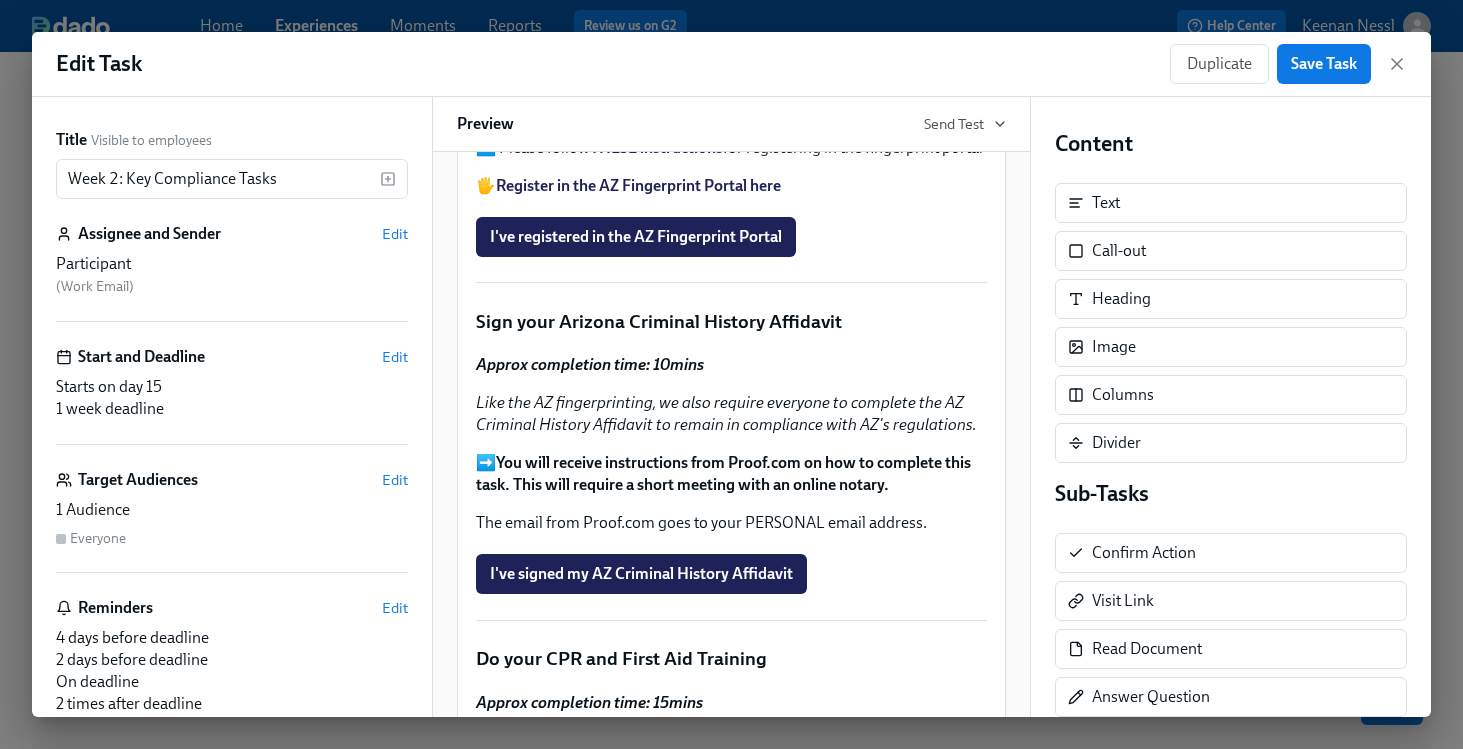 click on "Delete" at bounding box center [966, -48] 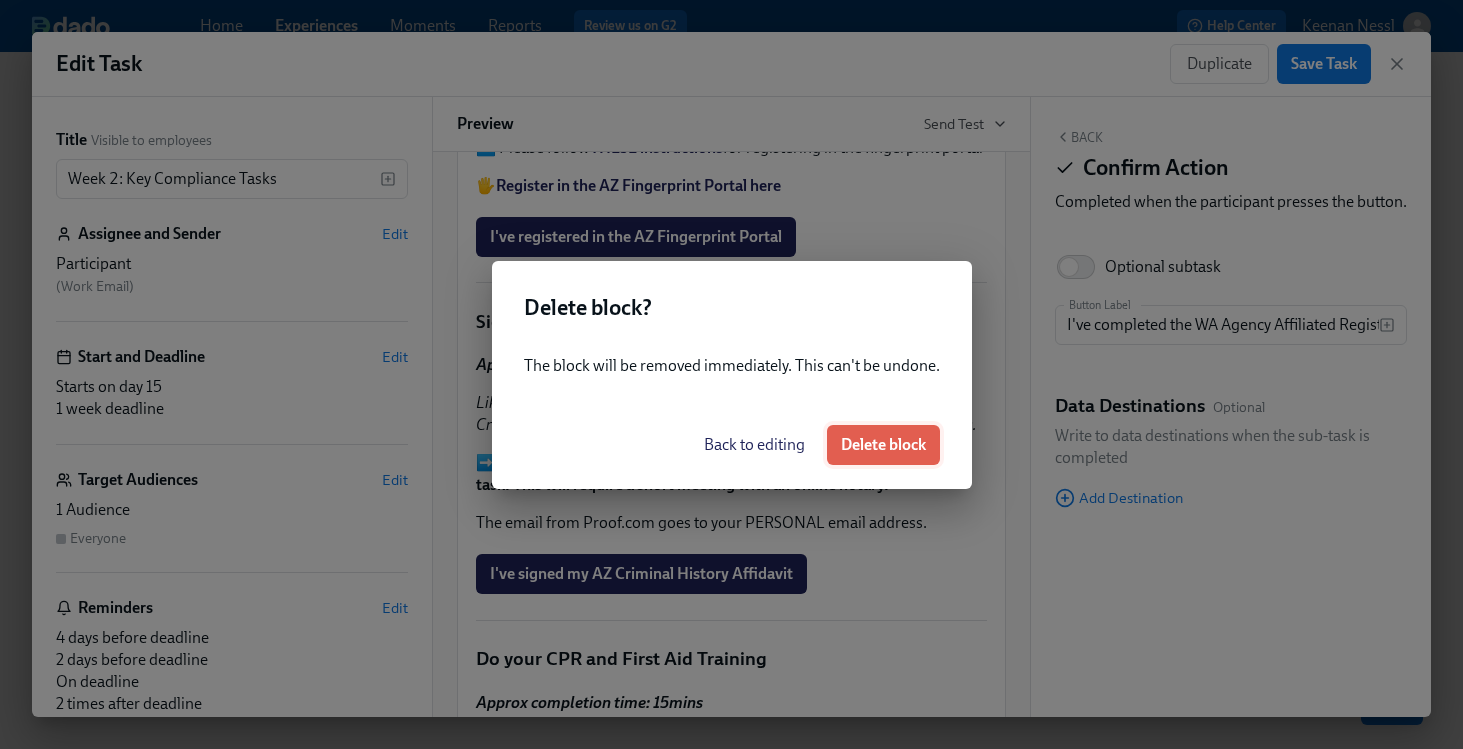click on "Delete block" at bounding box center (883, 445) 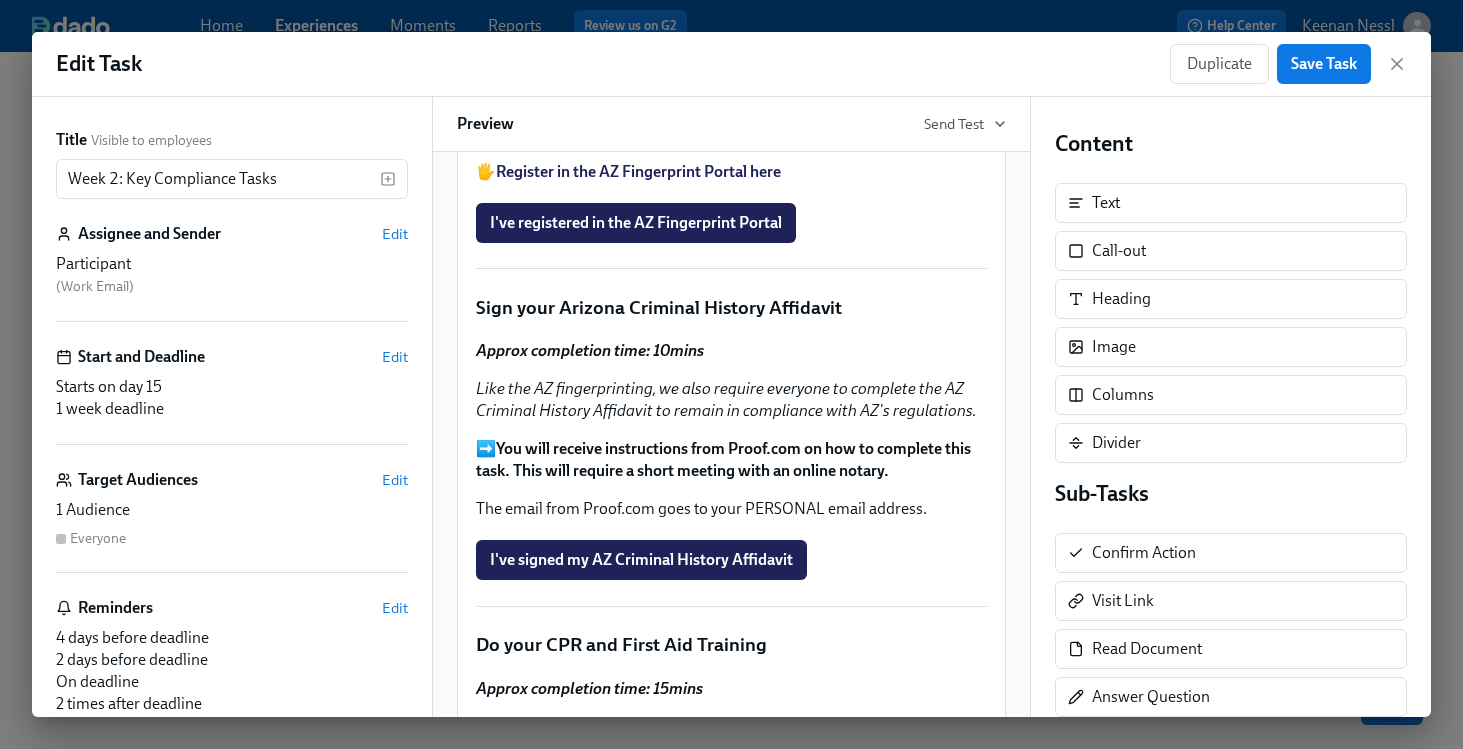 scroll, scrollTop: 785, scrollLeft: 0, axis: vertical 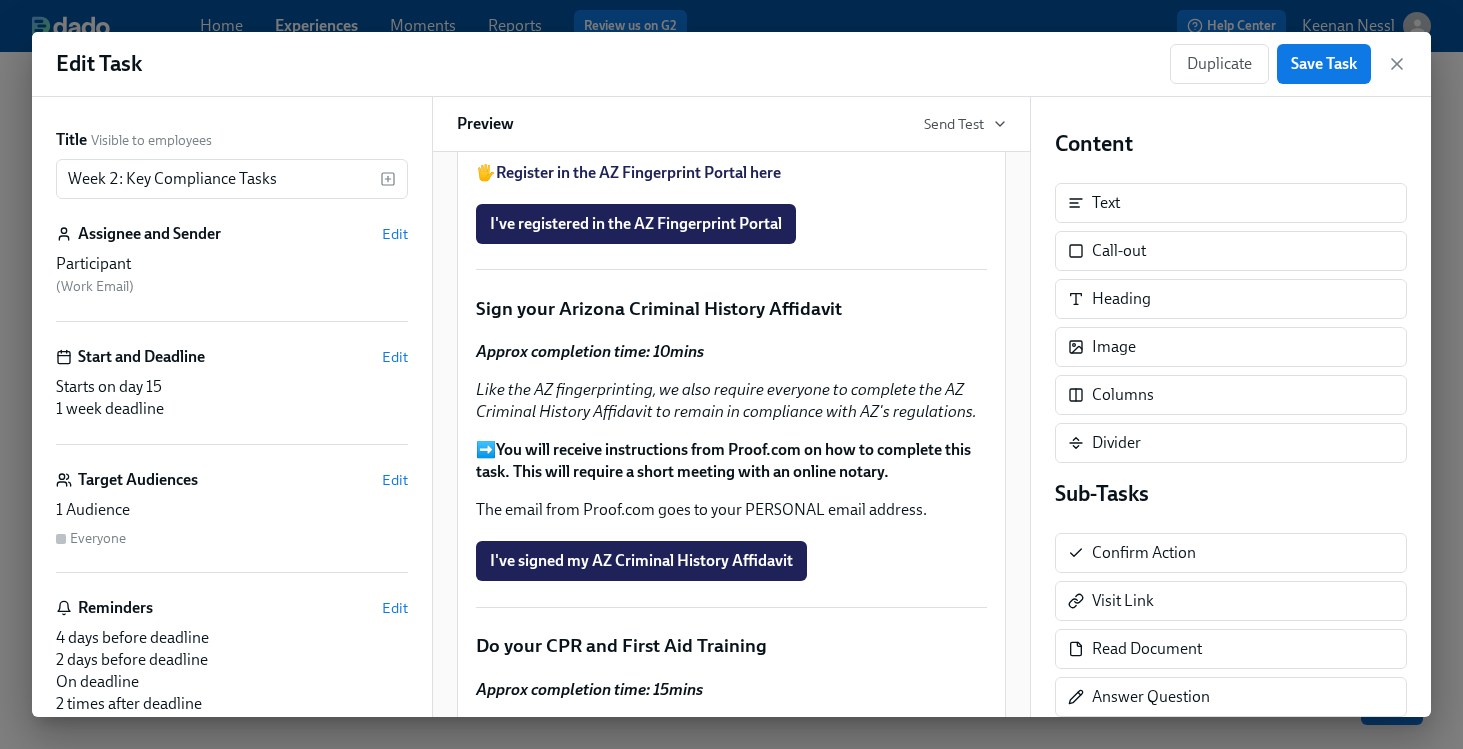 click on "Delete" at bounding box center (966, -61) 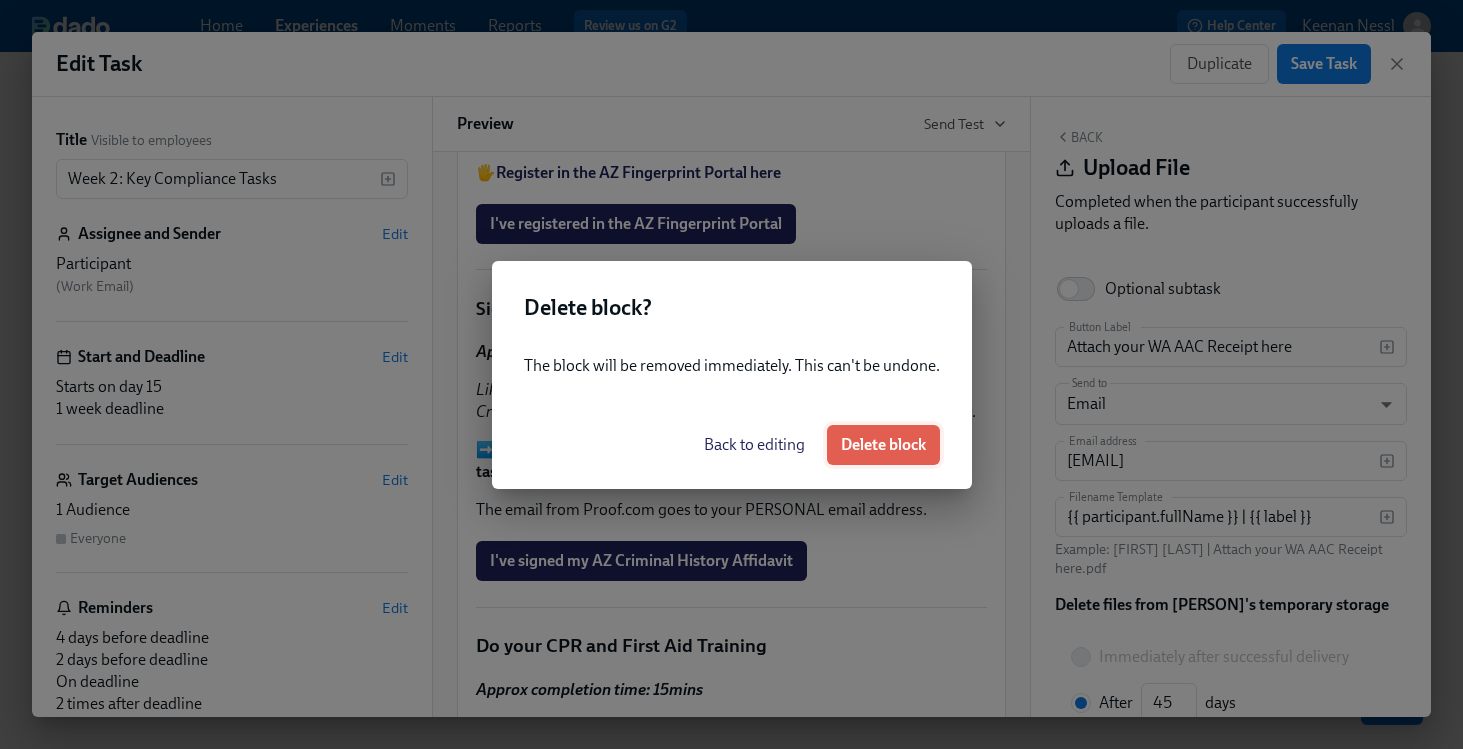 click on "Delete block" at bounding box center (883, 445) 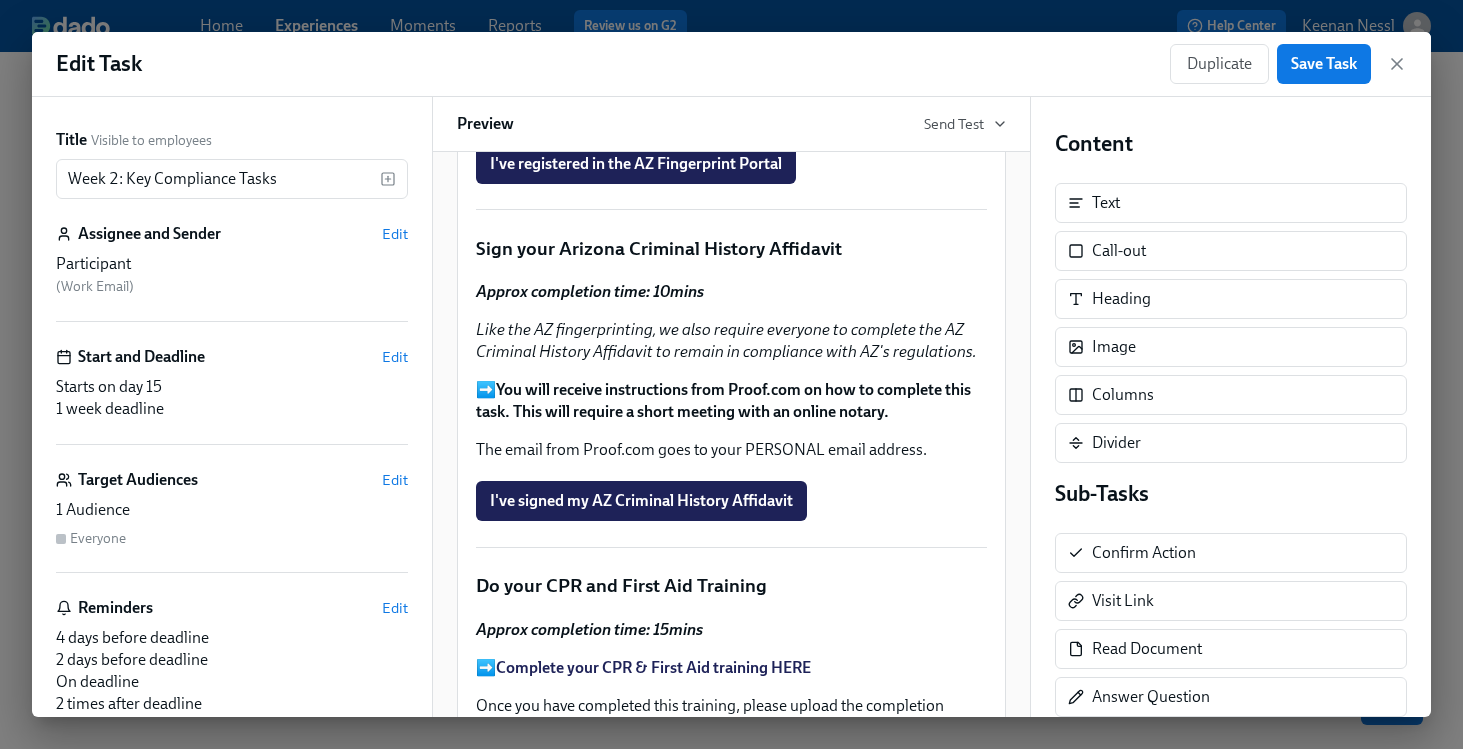click on "Duplicate   Delete" at bounding box center (731, -106) 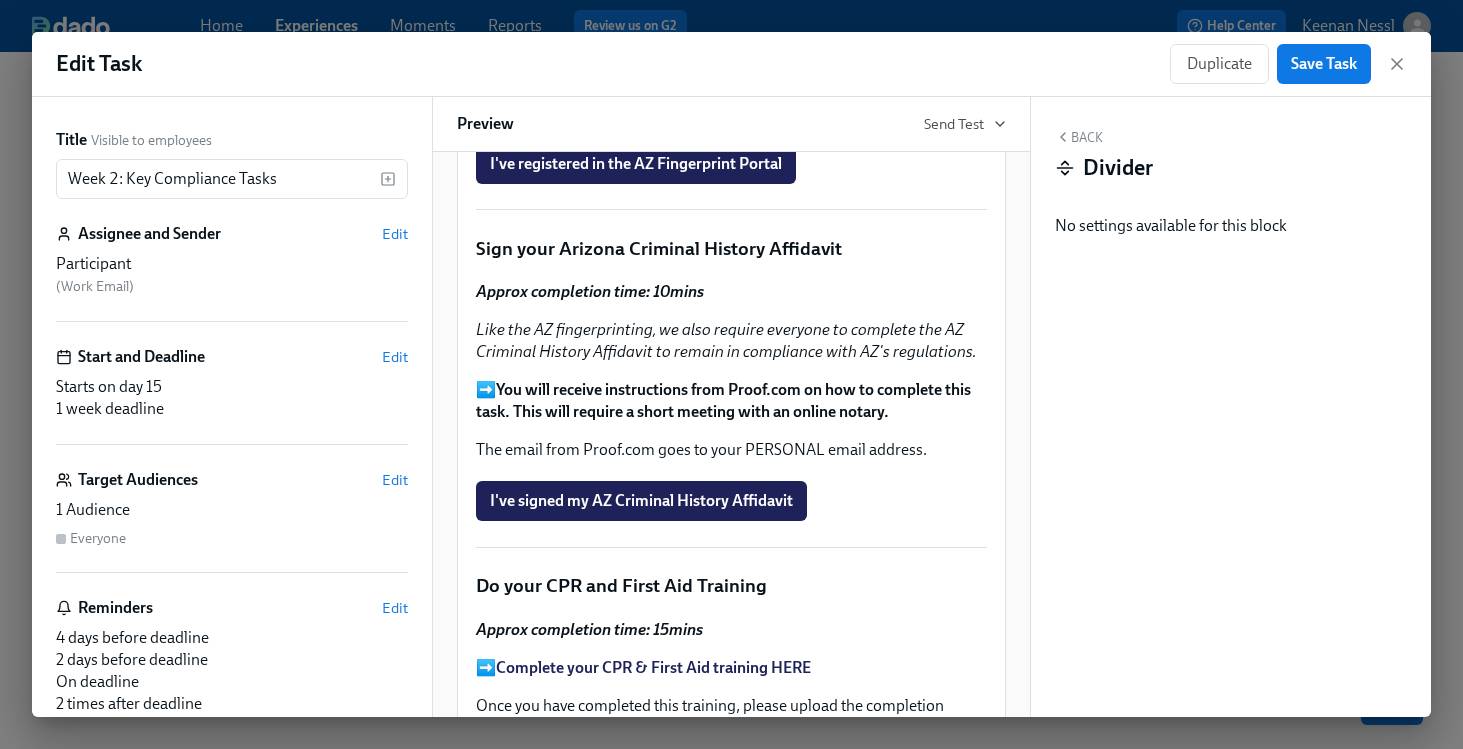 click on "Delete" at bounding box center (966, -89) 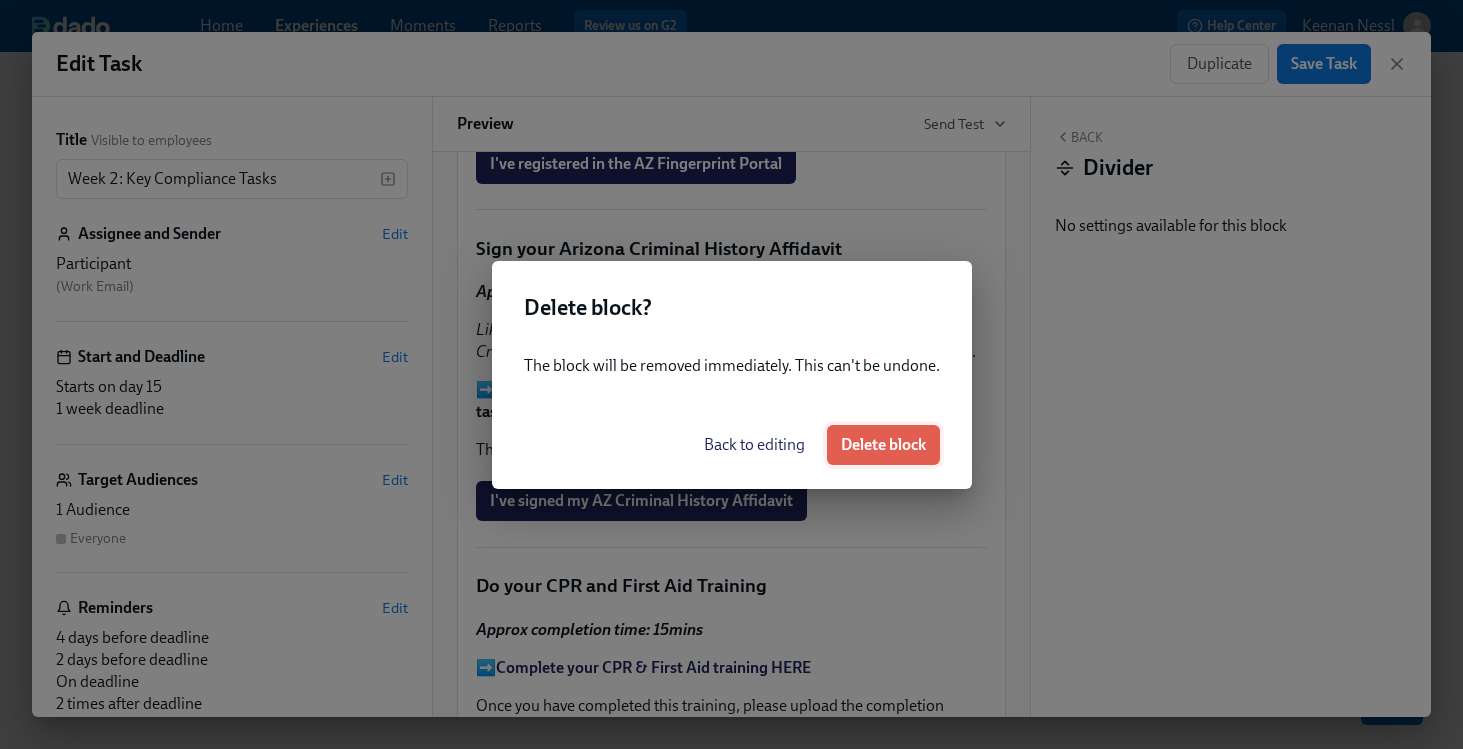 click on "Delete block" at bounding box center (883, 445) 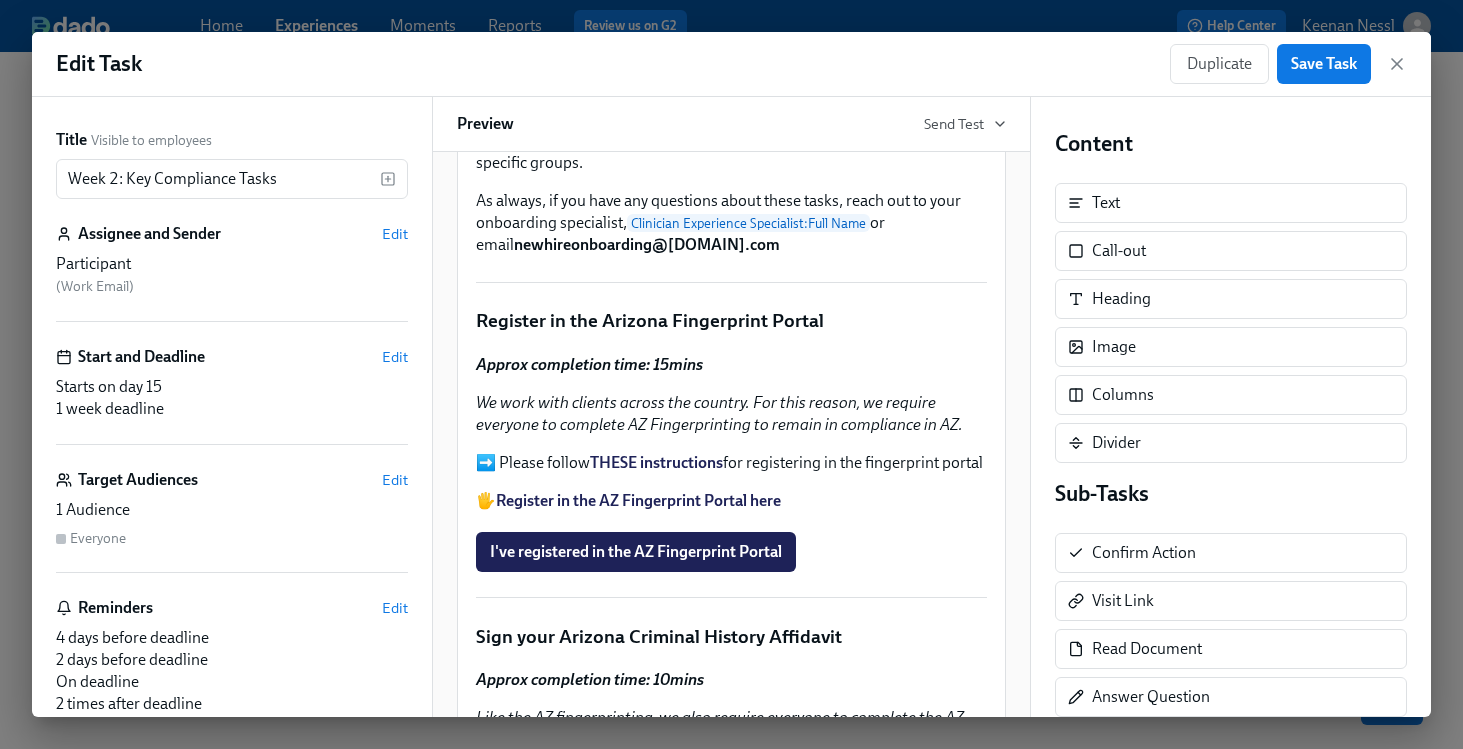 scroll, scrollTop: 0, scrollLeft: 0, axis: both 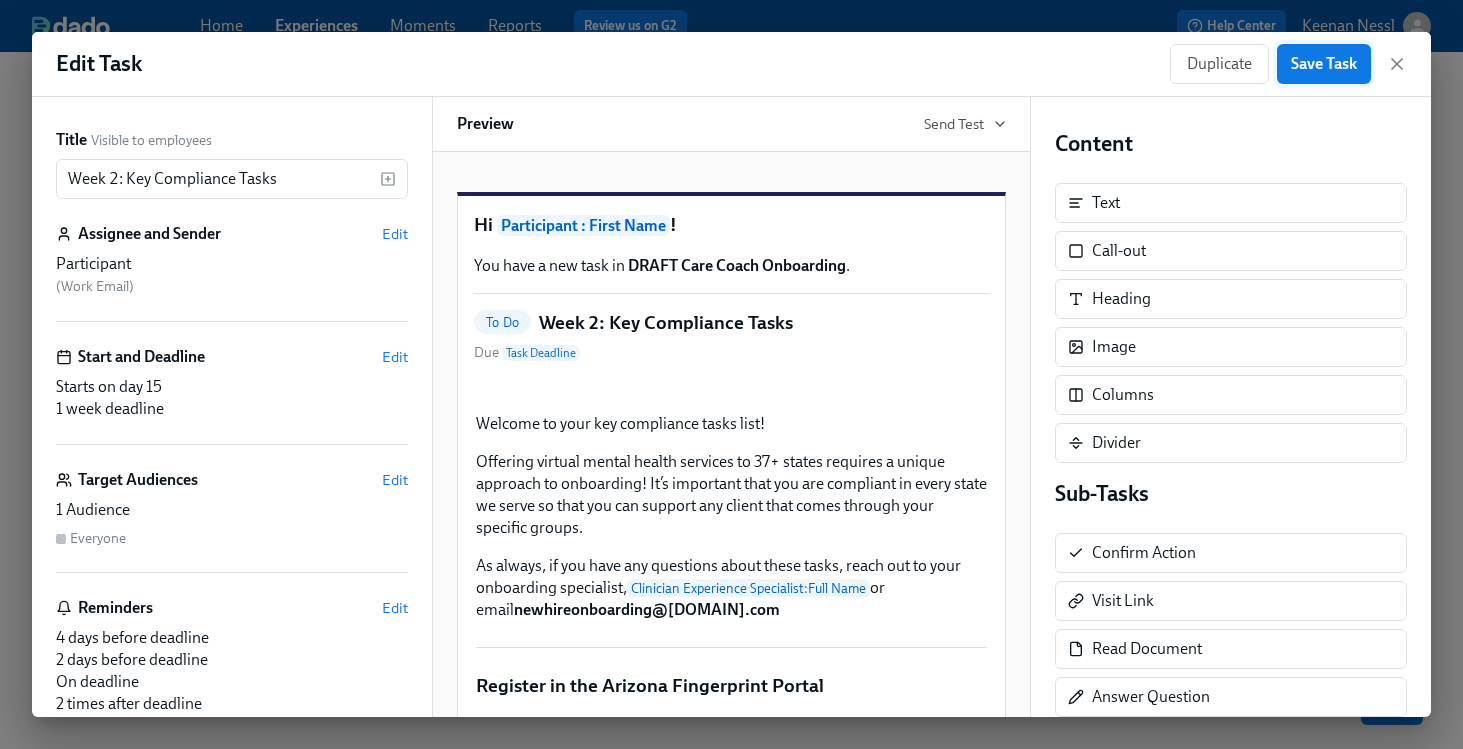 click on "Save Task" at bounding box center [1324, 64] 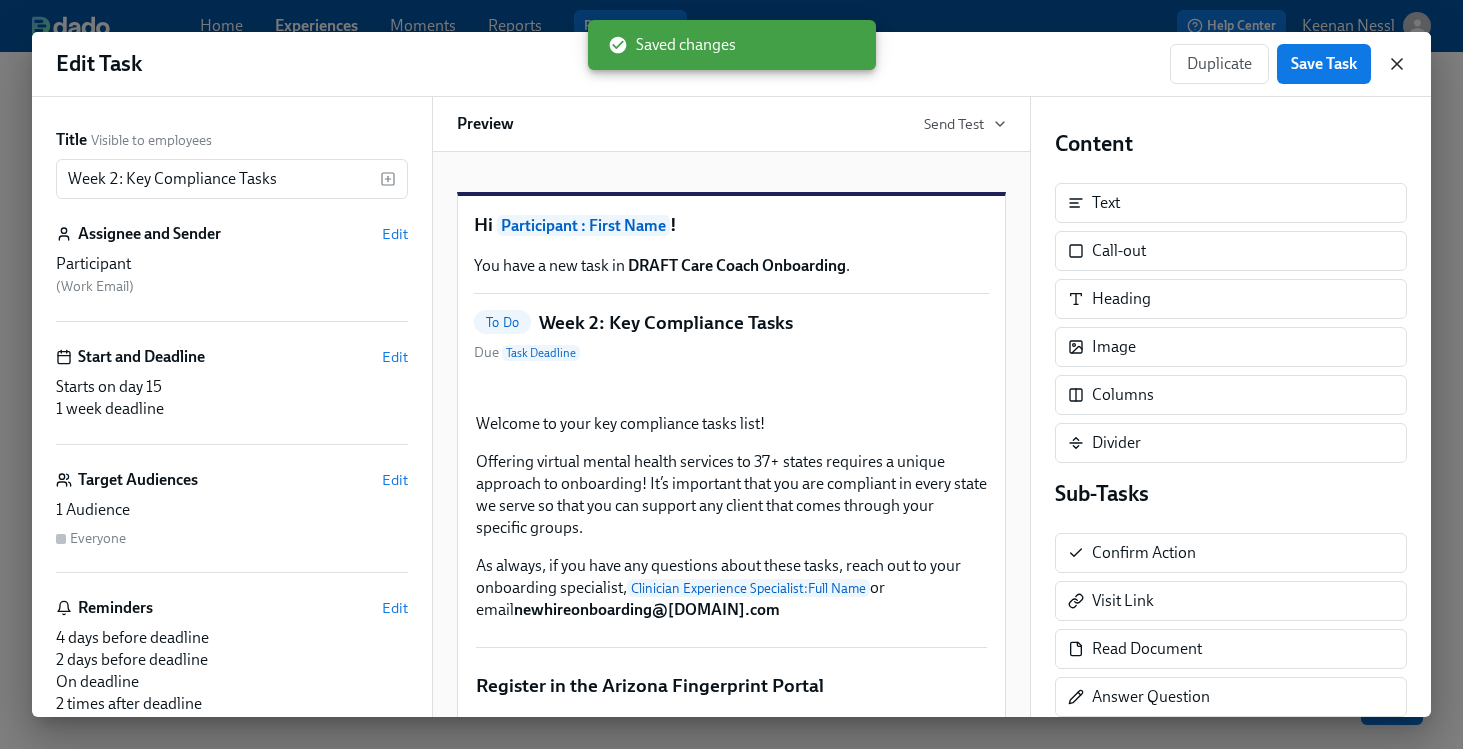 click 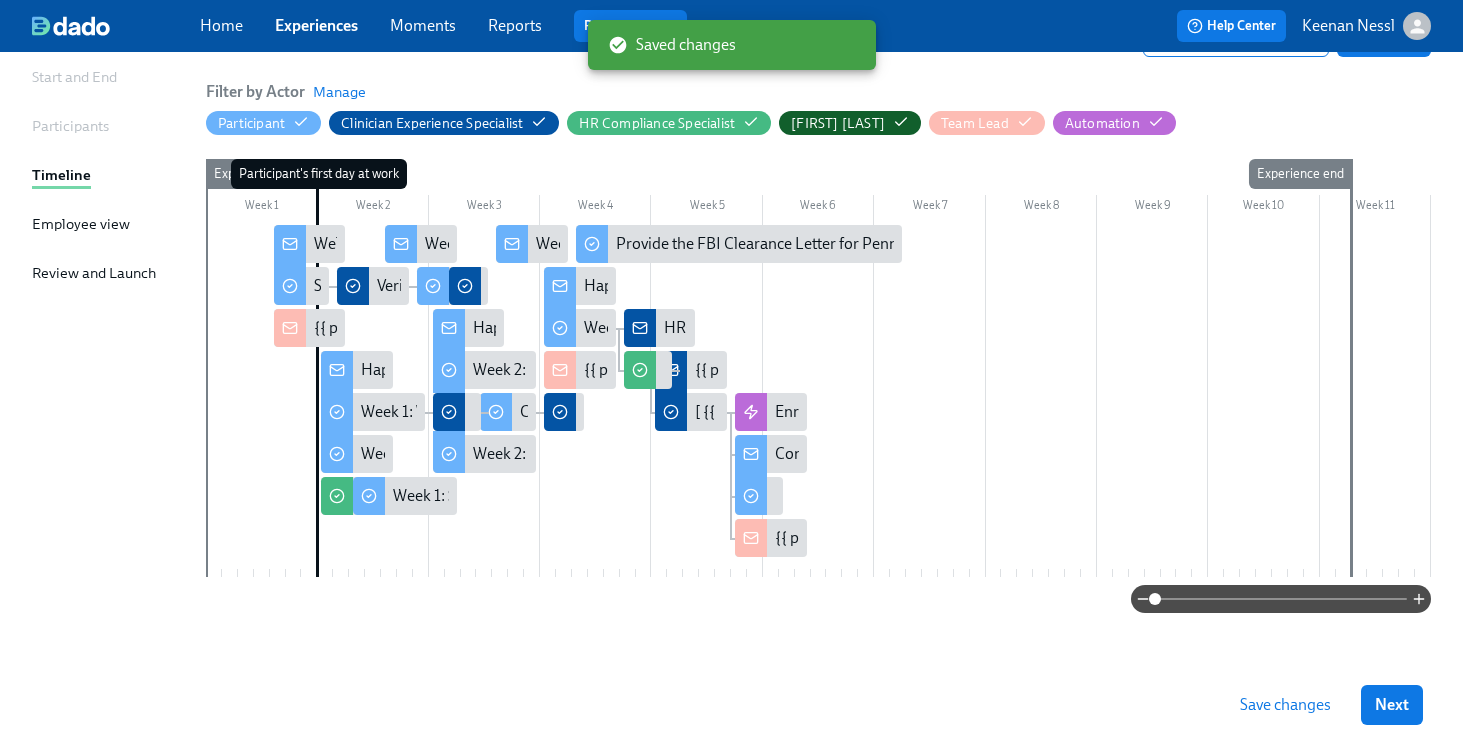 click on "Experiences" at bounding box center [316, 25] 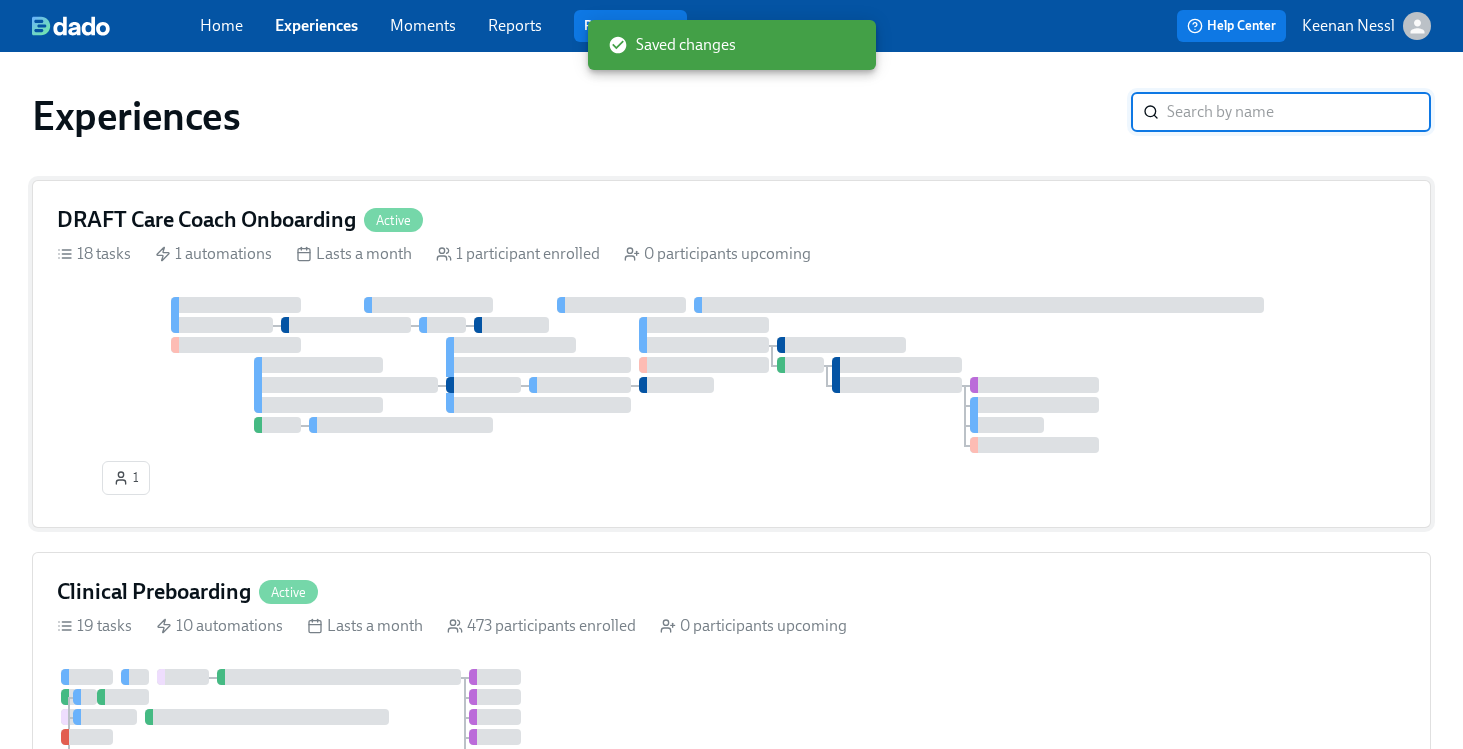 scroll, scrollTop: 5, scrollLeft: 0, axis: vertical 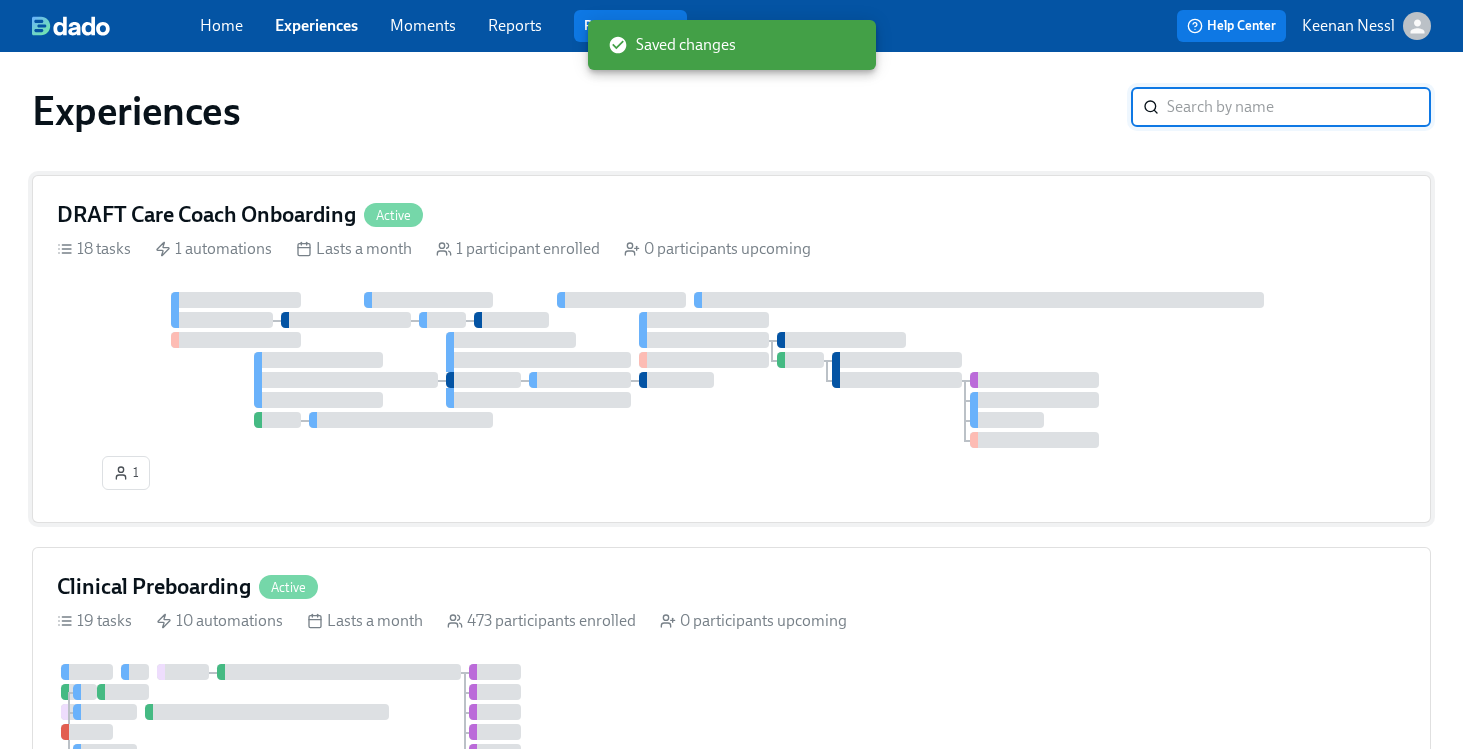 click at bounding box center [731, 370] 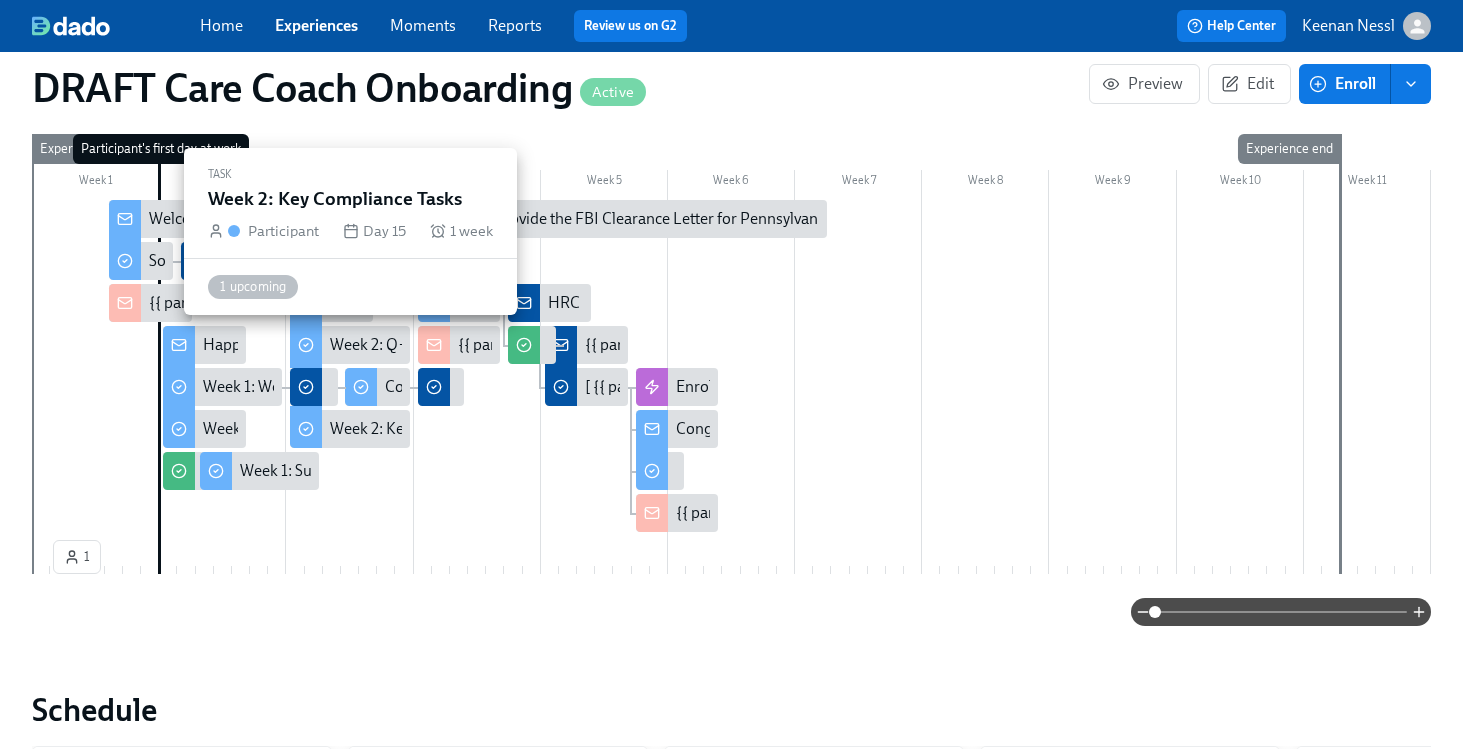 scroll, scrollTop: 542, scrollLeft: 0, axis: vertical 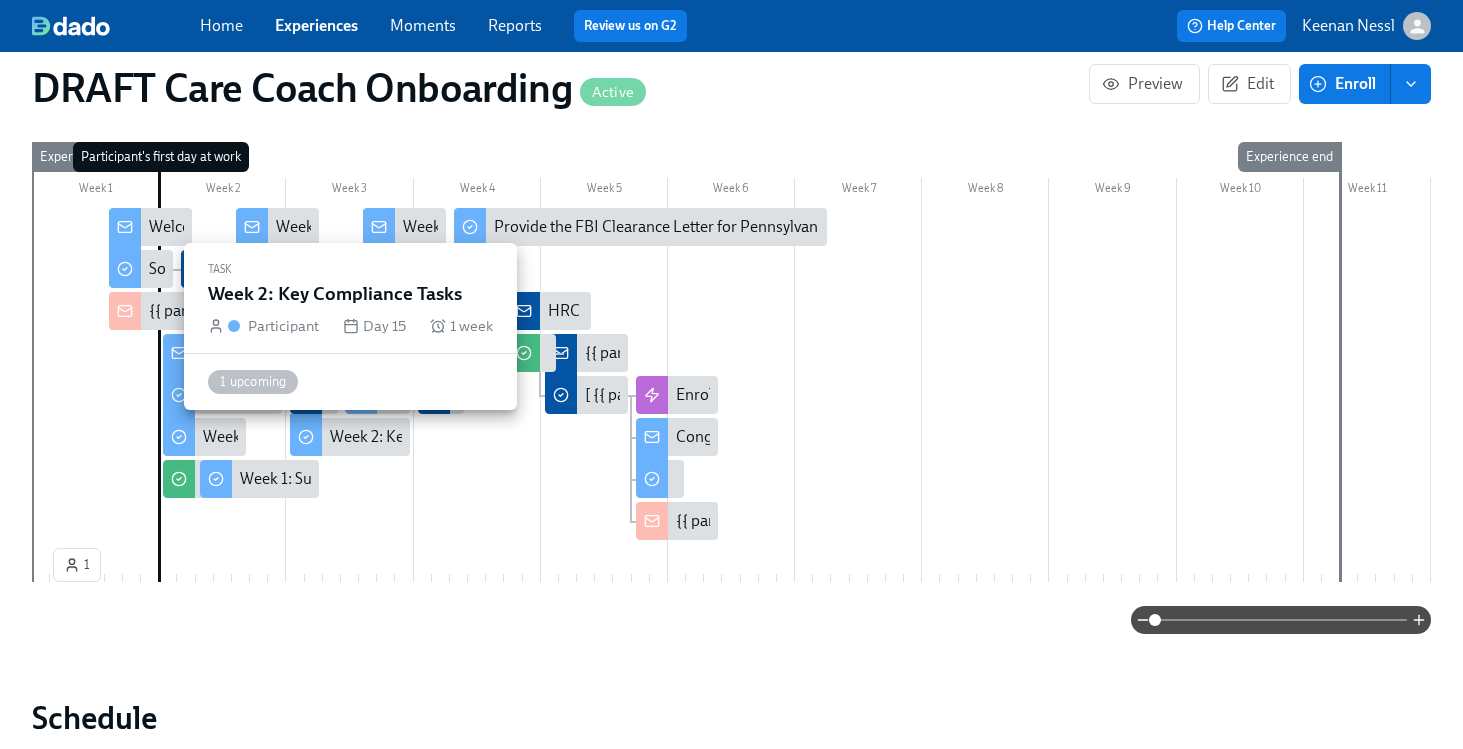 click on "Week 2: Key Compliance Tasks" at bounding box center [433, 437] 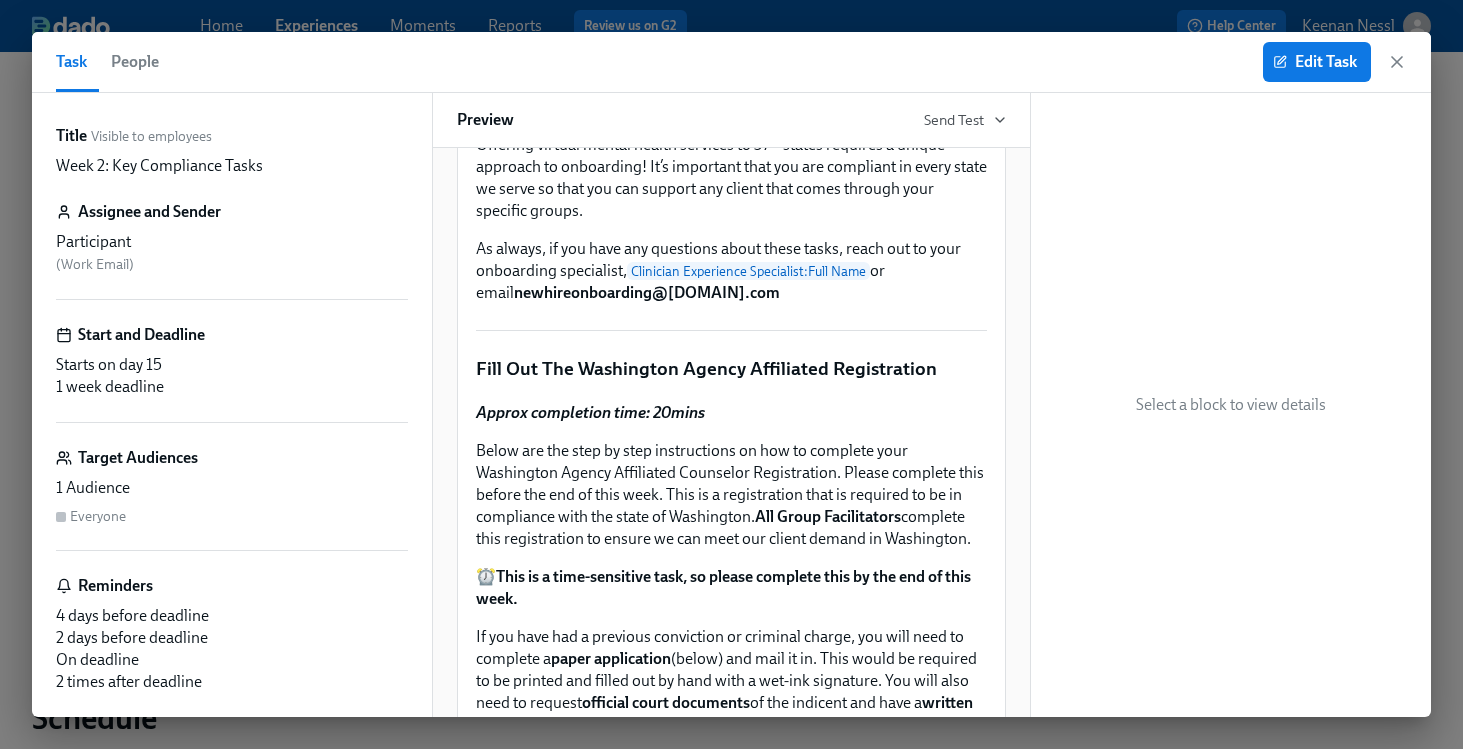 scroll, scrollTop: 312, scrollLeft: 0, axis: vertical 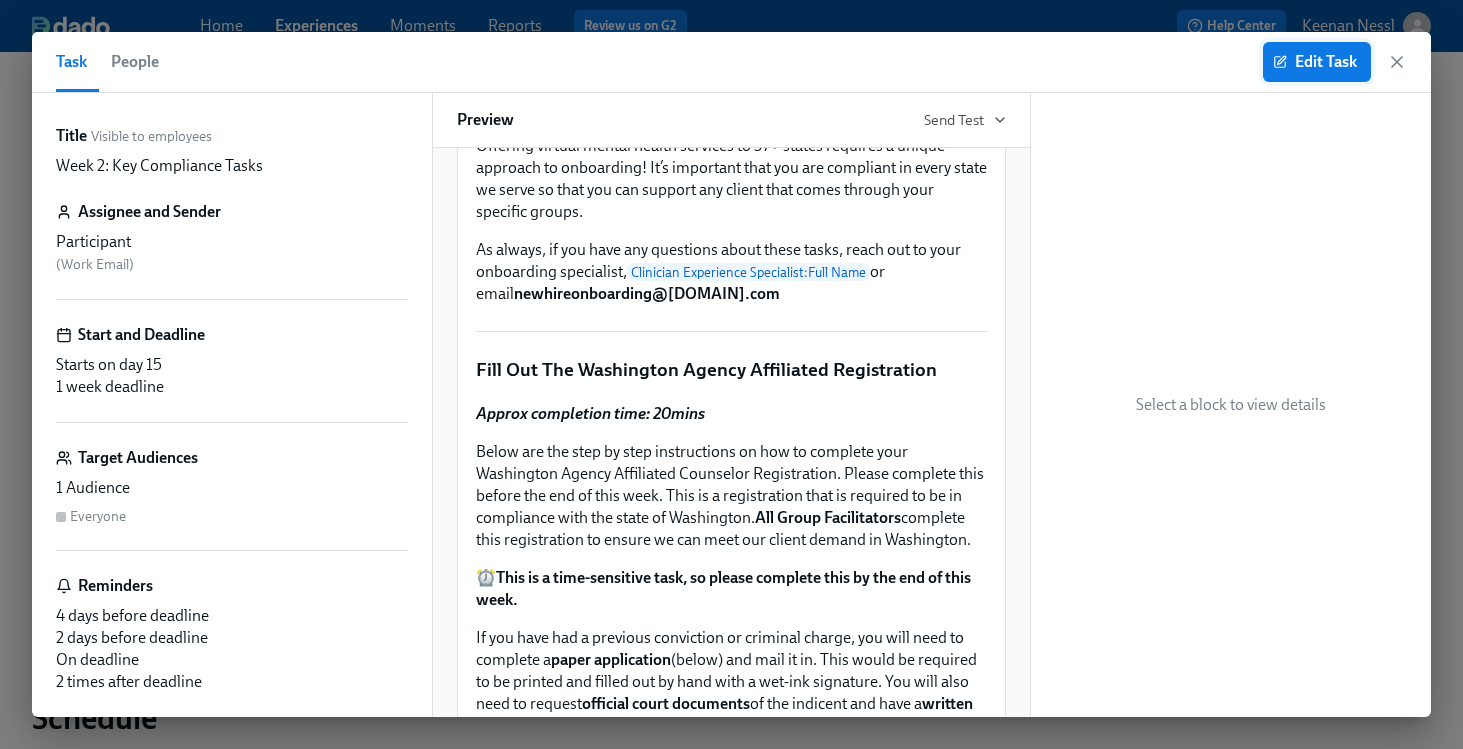 click on "Edit Task" at bounding box center (1317, 62) 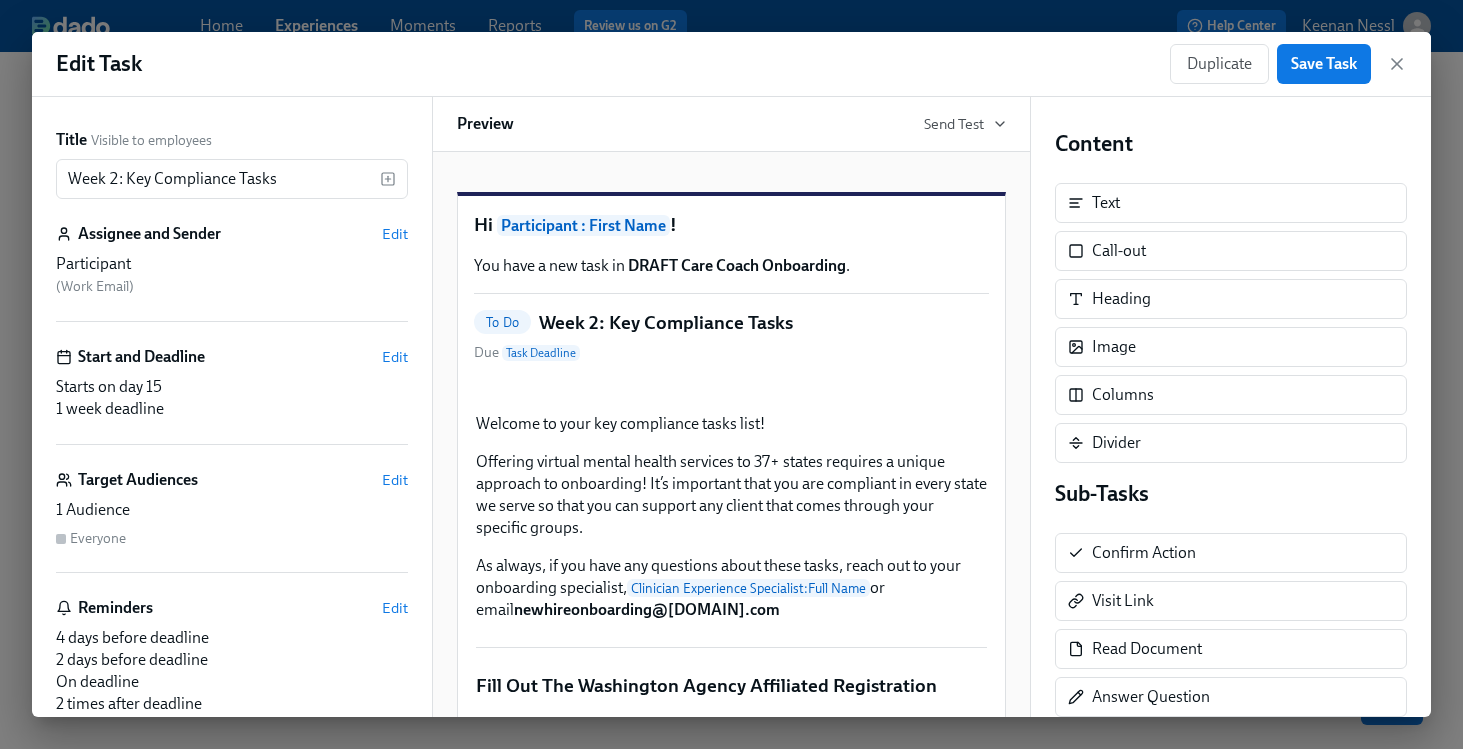 scroll, scrollTop: 0, scrollLeft: 0, axis: both 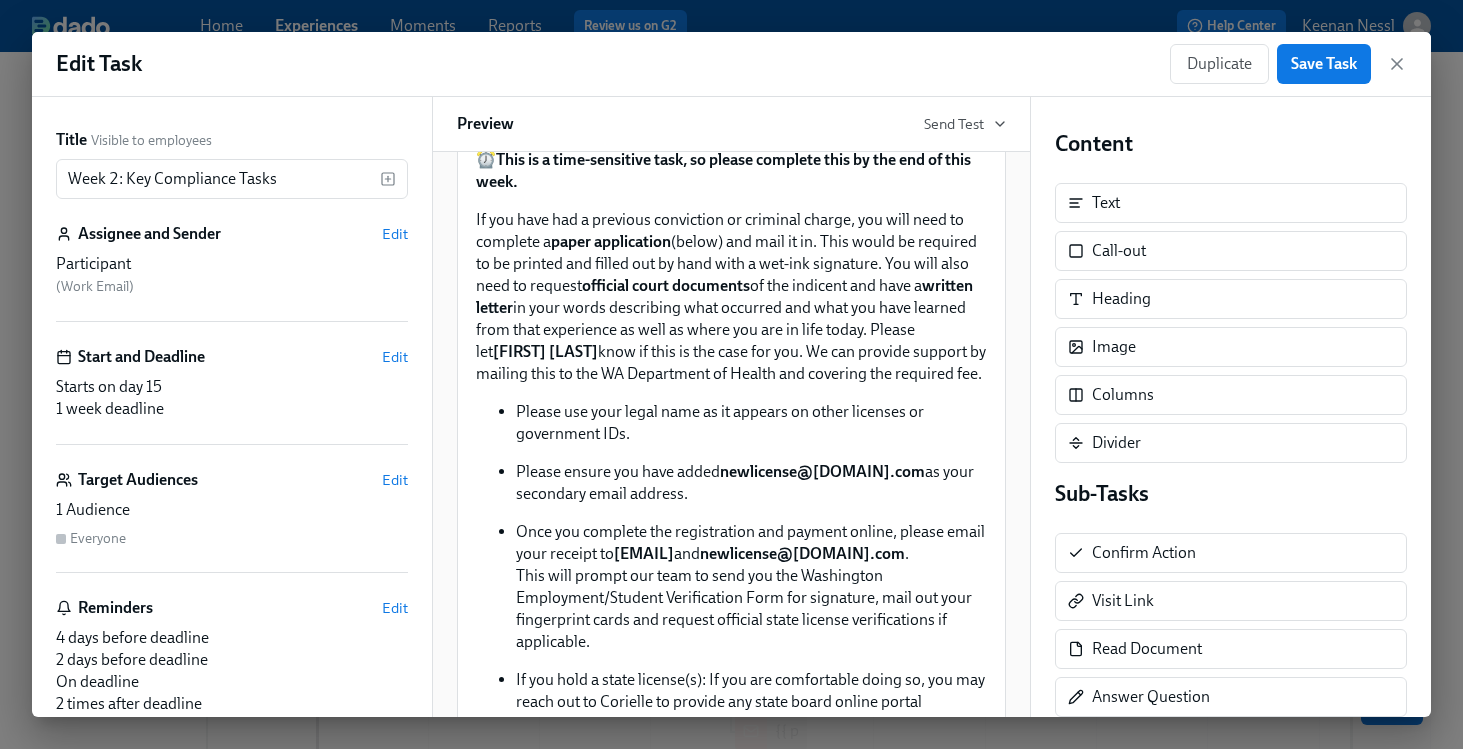click on "Fill Out The Washington Agency Affiliated Registration   Duplicate   Delete" at bounding box center [731, -48] 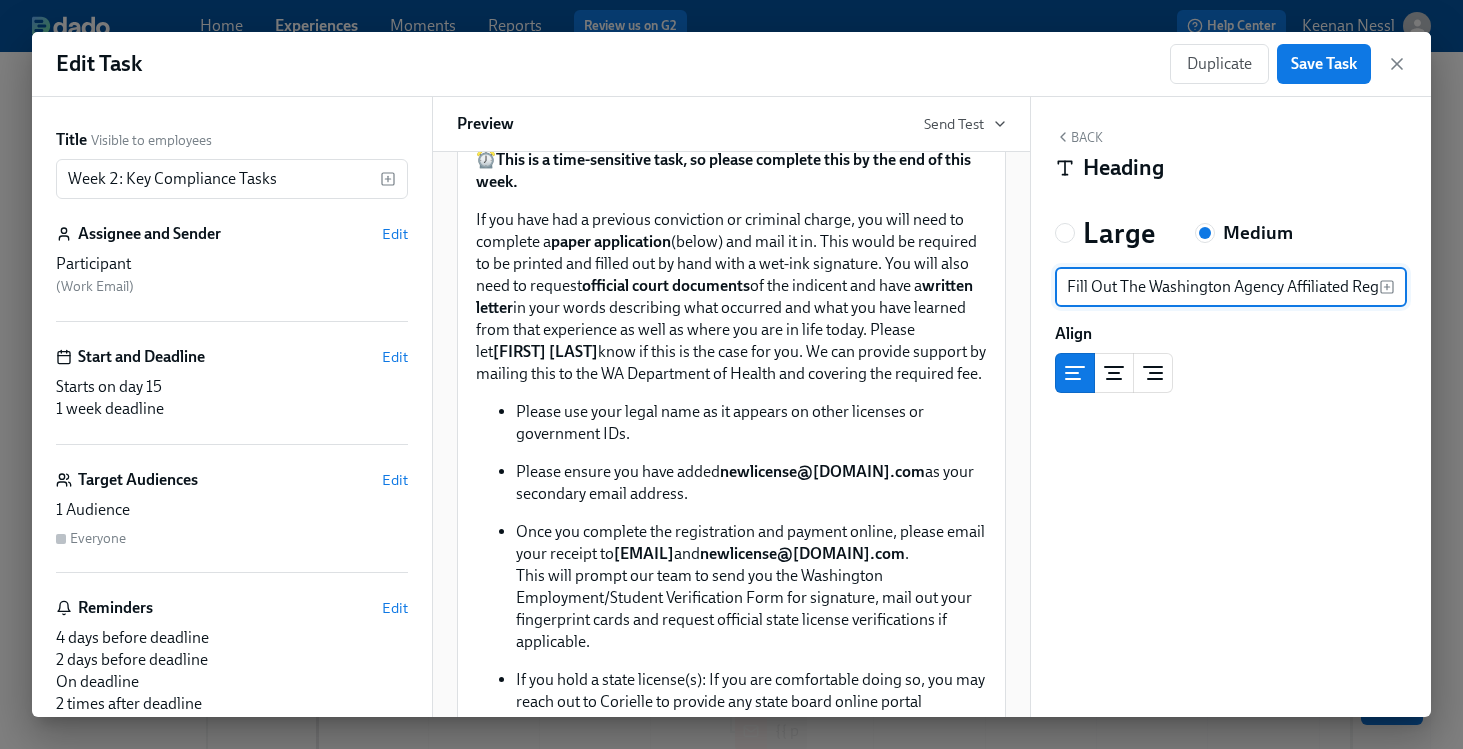 scroll, scrollTop: 0, scrollLeft: 57, axis: horizontal 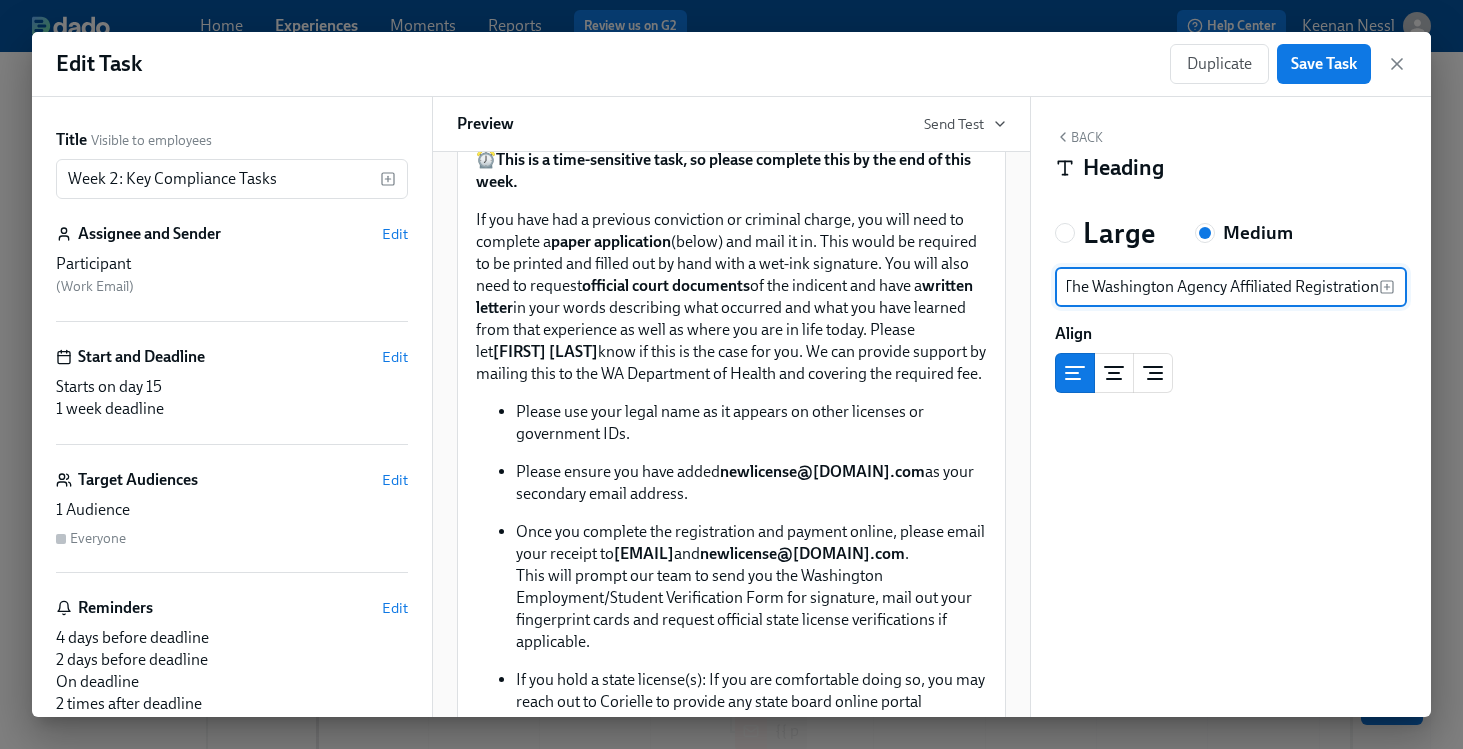 click on "Delete" at bounding box center [966, -24] 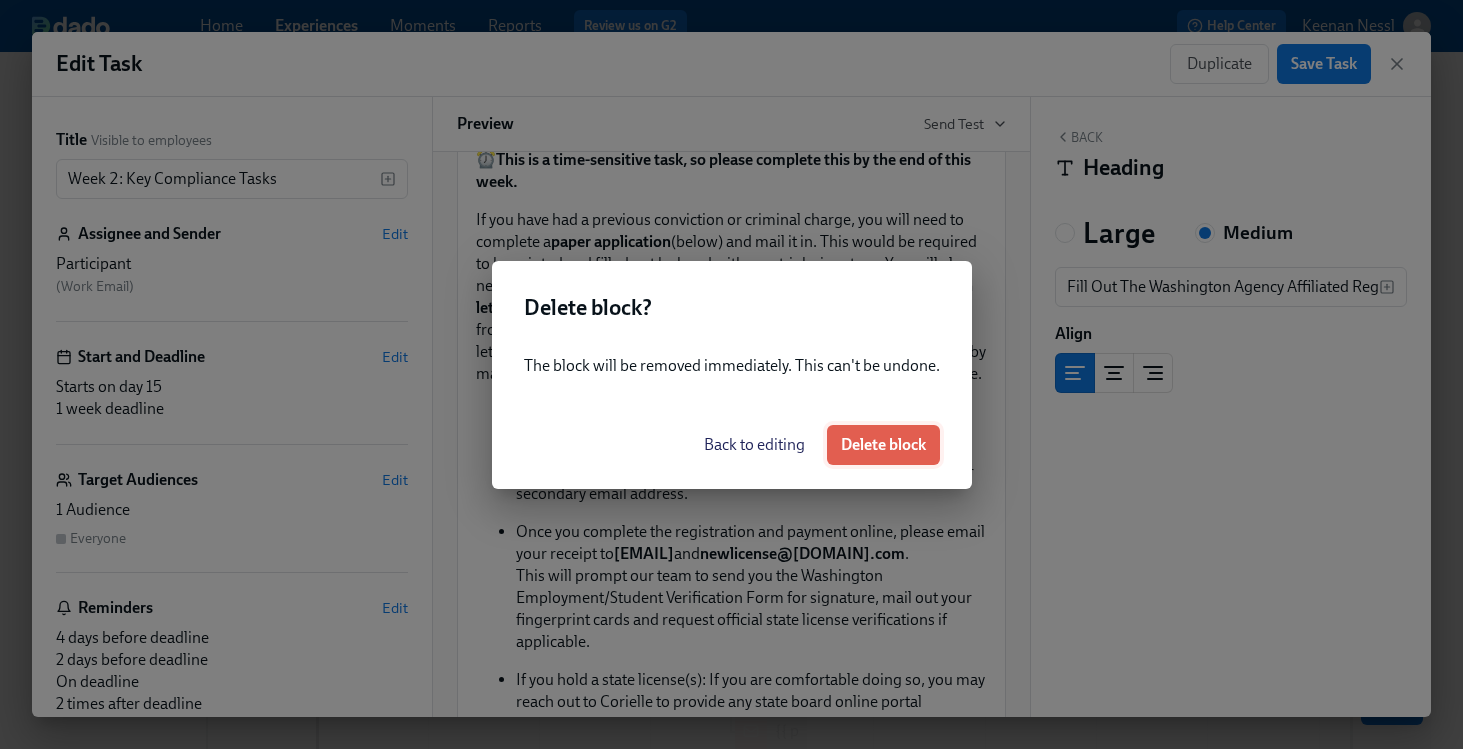 click on "Delete block" at bounding box center [883, 445] 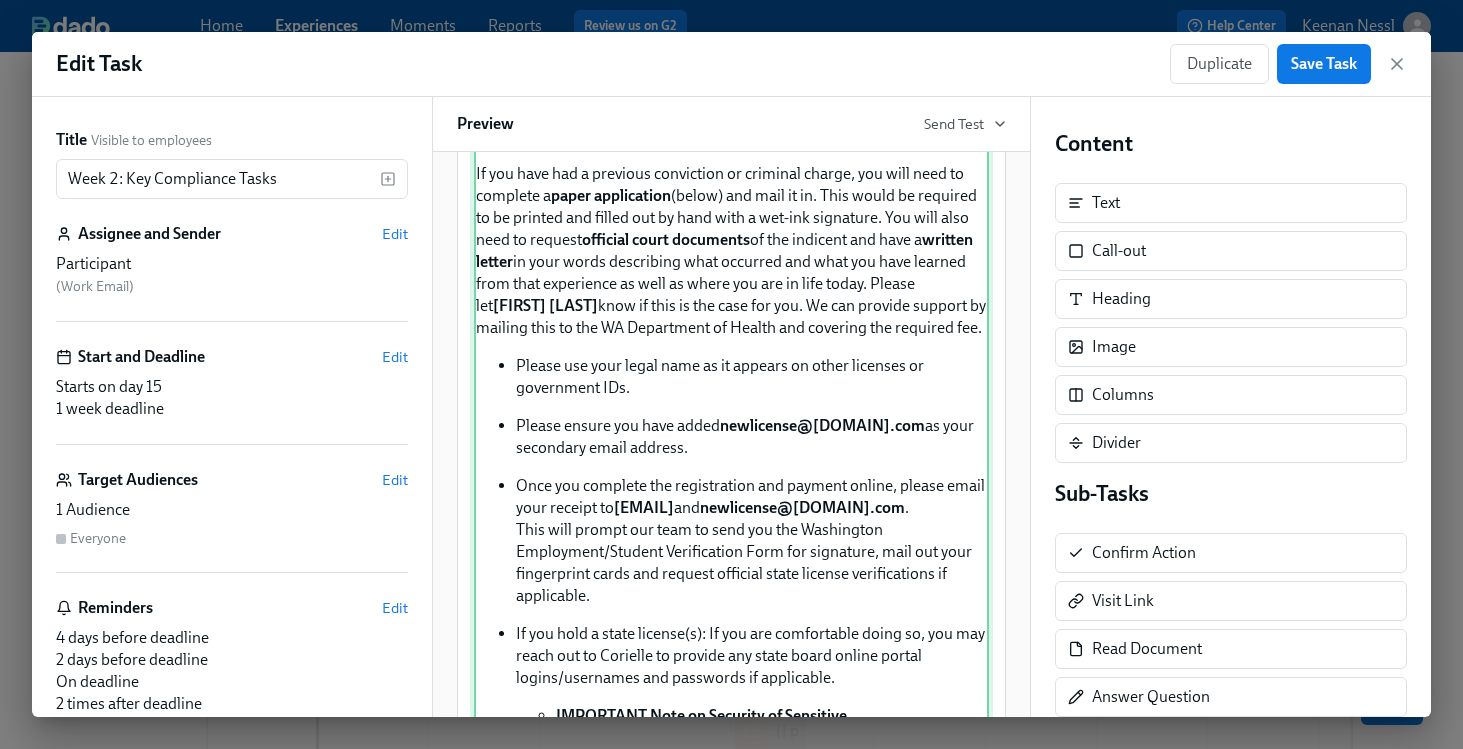 click on "Approx completion time: 20mins
Below are the step by step instructions on how to complete your Washington Agency Affiliated Counselor Registration. Please complete this before the end of this week. This is a registration that is required to be in compliance with the state of Washington.  All Group Facilitators  complete this registration to ensure we can meet our client demand in Washington.
⏰  This is a time-sensitive task, so please complete this by the end of this week.
If you have had a previous conviction or criminal charge, you will need to complete a  paper application  (below) and mail it in. This would be required to be printed and filled out by hand with a wet-ink signature. You will also need to request  official court documents  of the indicent and have a  written letter  in your words describing what occurred and what you have learned from that experience as well as where you are in life today. Please let  [PERSON]
Please ensure you have added
and  ." at bounding box center (731, 470) 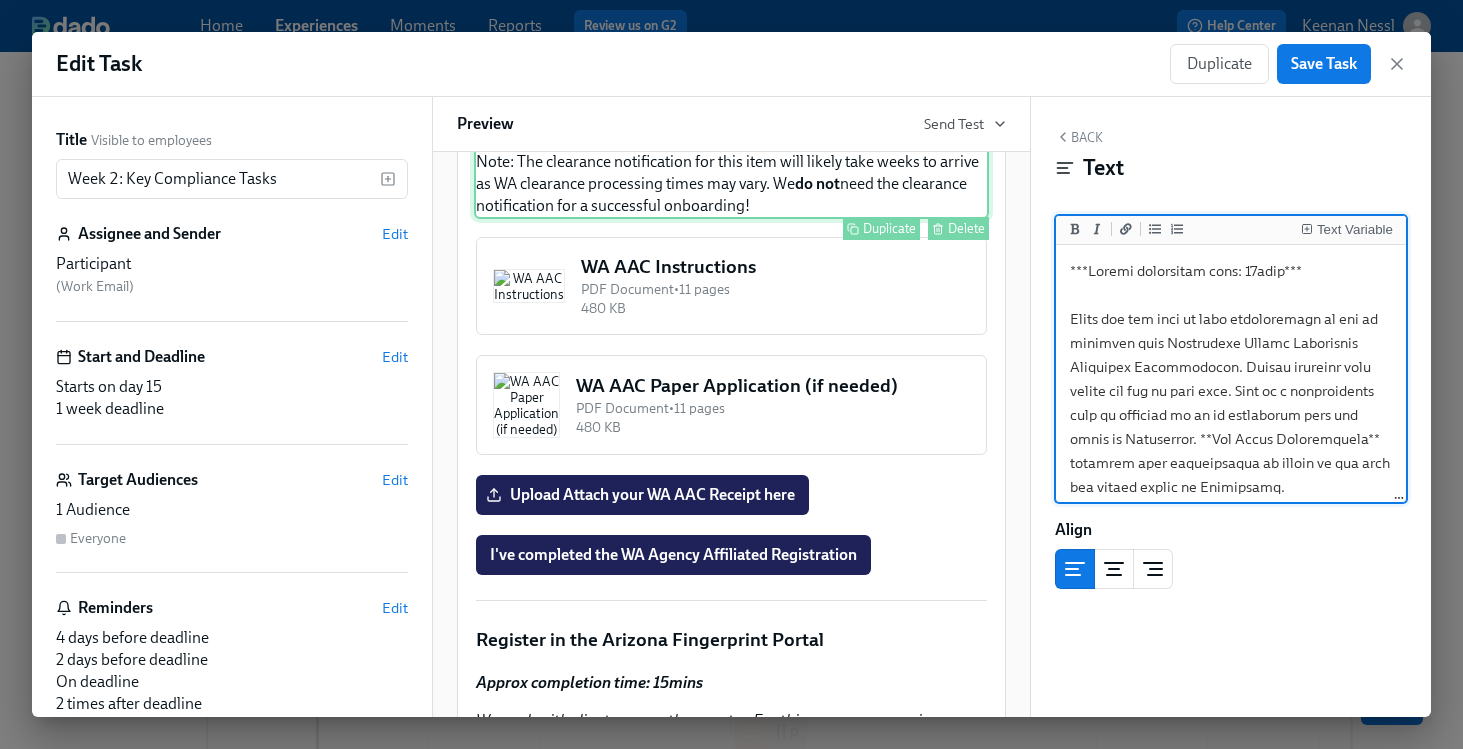 scroll, scrollTop: 1580, scrollLeft: 0, axis: vertical 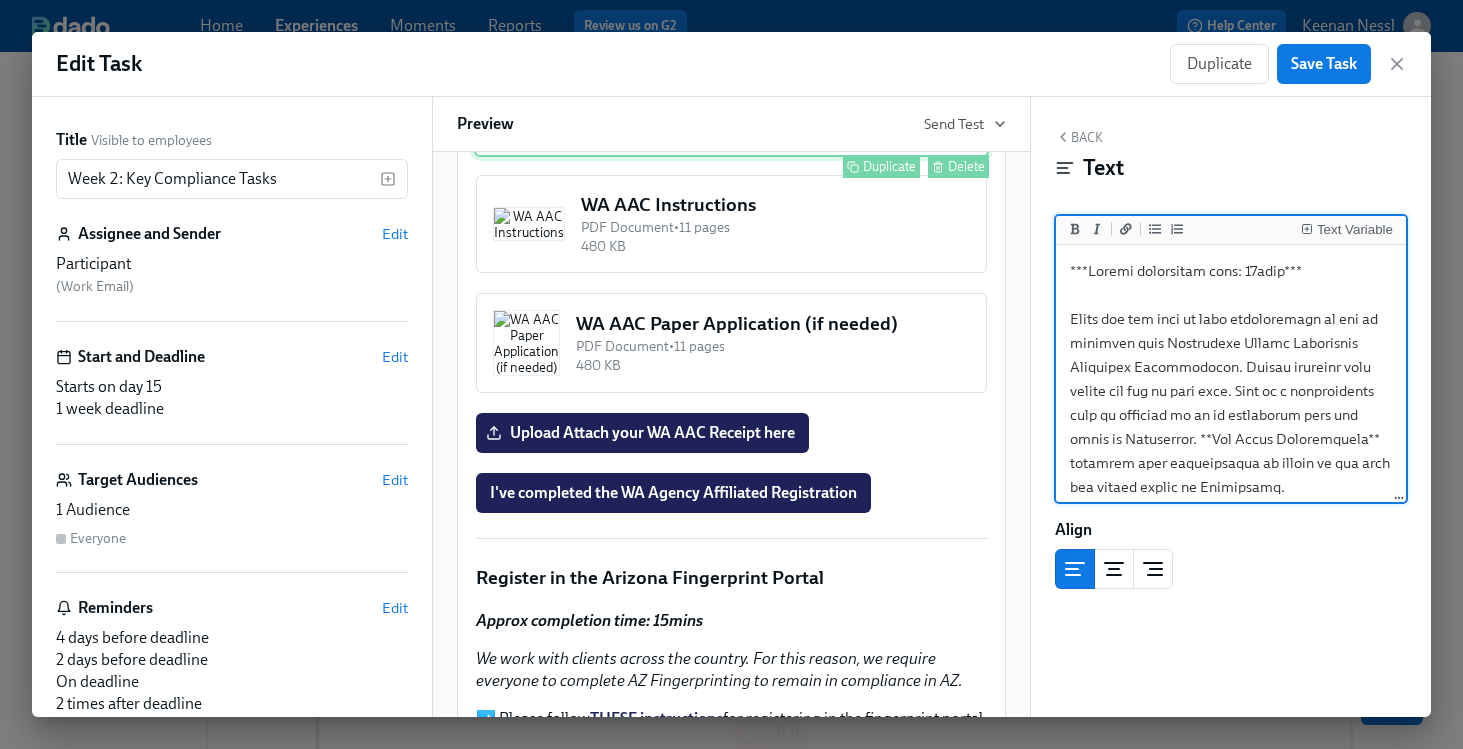 click on "Approx completion time: 20mins
Below are the step by step instructions on how to complete your Washington Agency Affiliated Counselor Registration. Please complete this before the end of this week. This is a registration that is required to be in compliance with the state of Washington.  All Group Facilitators  complete this registration to ensure we can meet our client demand in Washington.
⏰  This is a time-sensitive task, so please complete this by the end of this week.
If you have had a previous conviction or criminal charge, you will need to complete a  paper application  (below) and mail it in. This would be required to be printed and filled out by hand with a wet-ink signature. You will also need to request  official court documents  of the indicent and have a  written letter  in your words describing what occurred and what you have learned from that experience as well as where you are in life today. Please let  [PERSON]
Please ensure you have added
and  ." at bounding box center (731, -376) 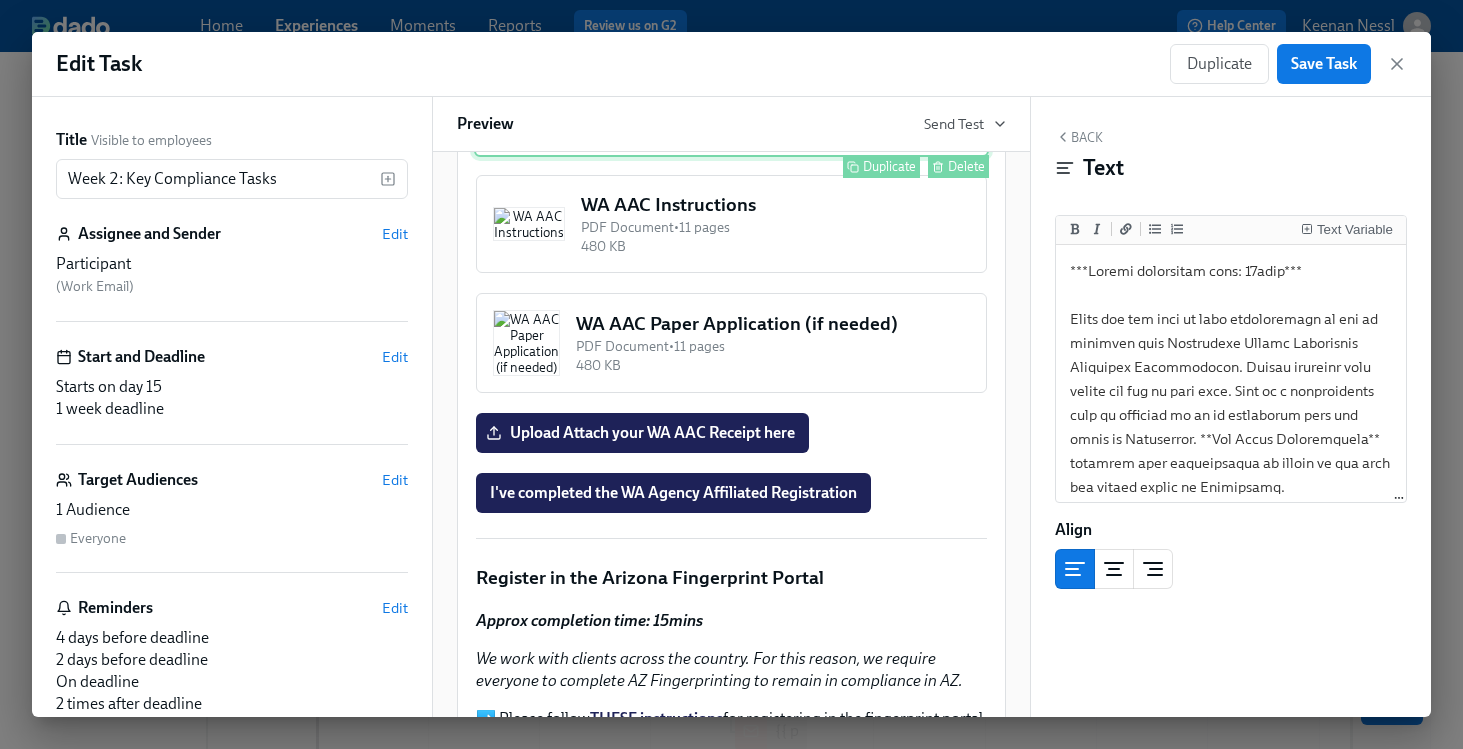 click on "Delete" at bounding box center [966, 166] 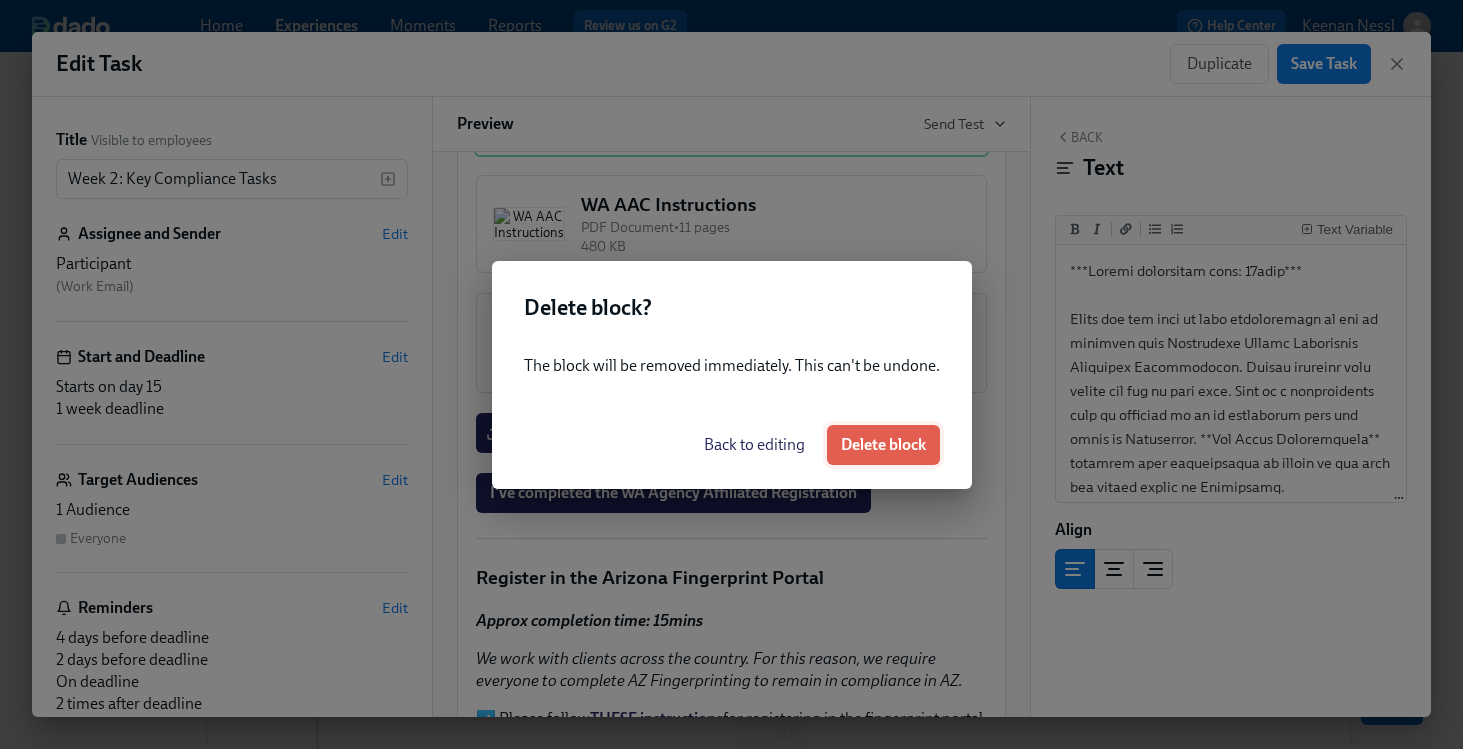 click on "Delete block" at bounding box center [883, 445] 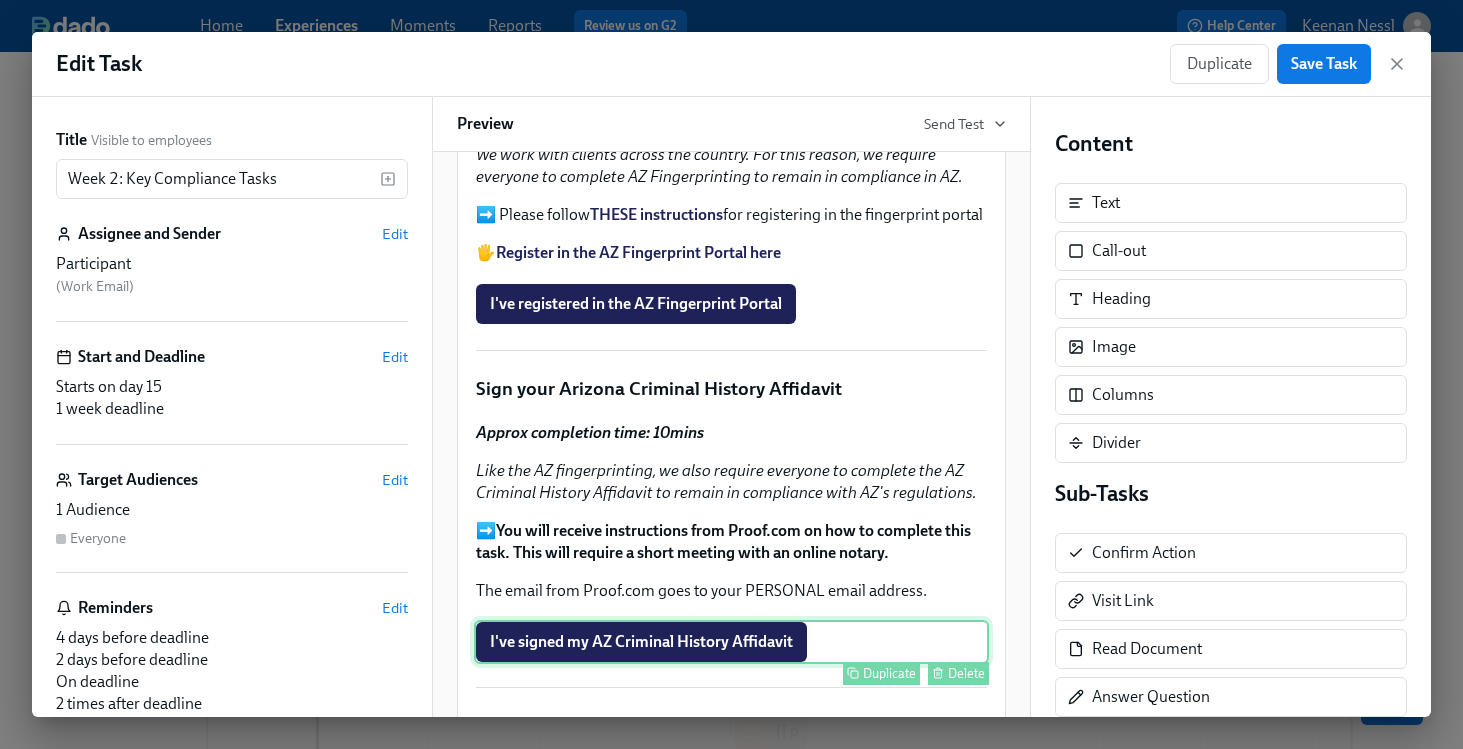 scroll, scrollTop: 988, scrollLeft: 0, axis: vertical 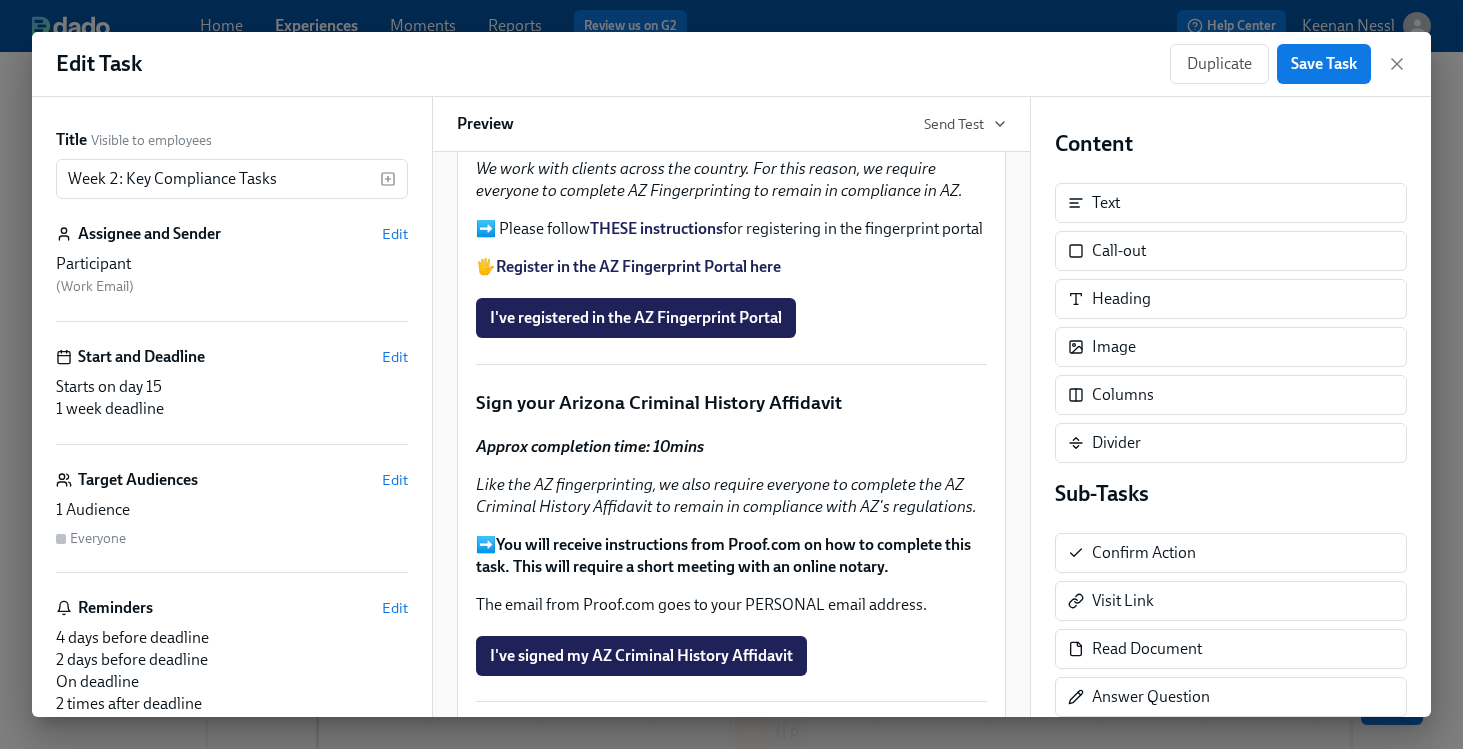 click on "Delete" at bounding box center [966, 34] 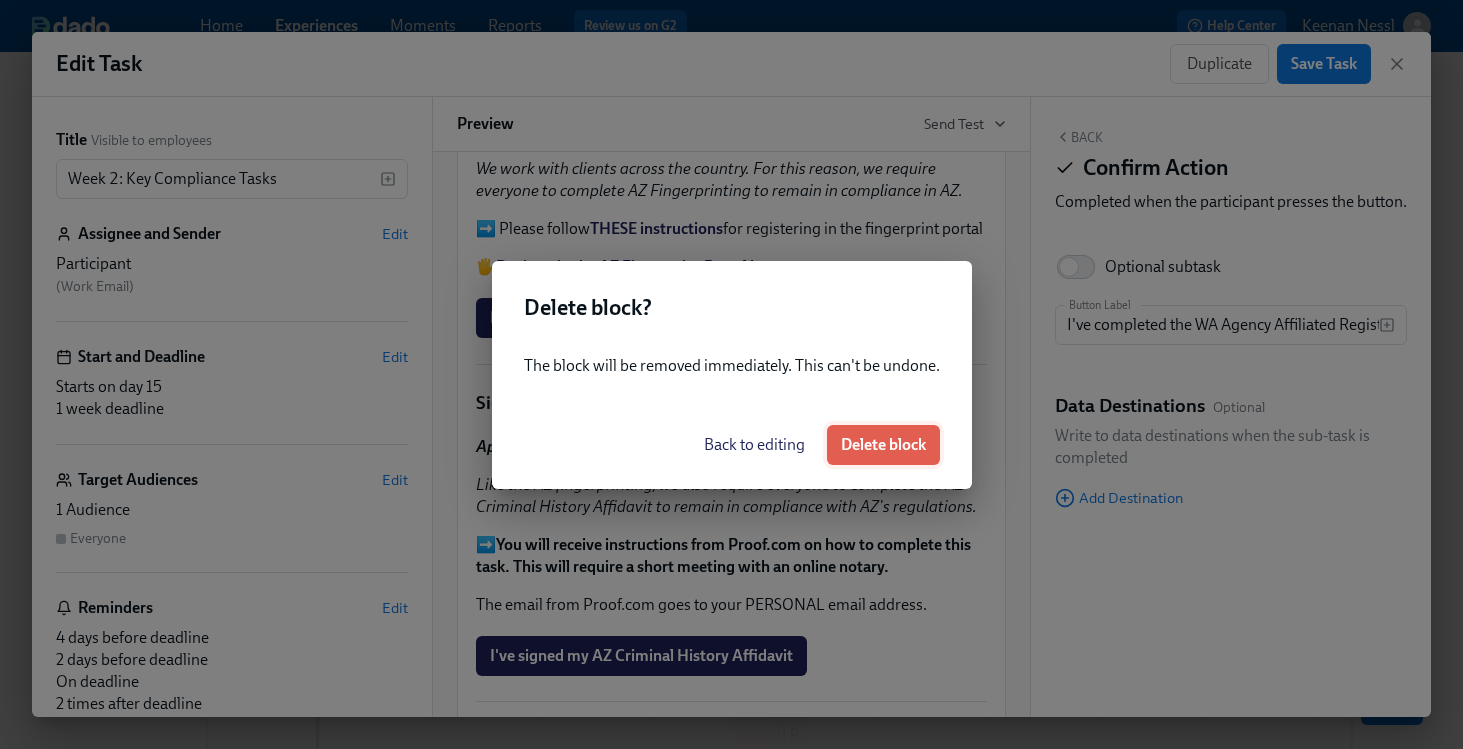 click on "Delete block" at bounding box center (883, 445) 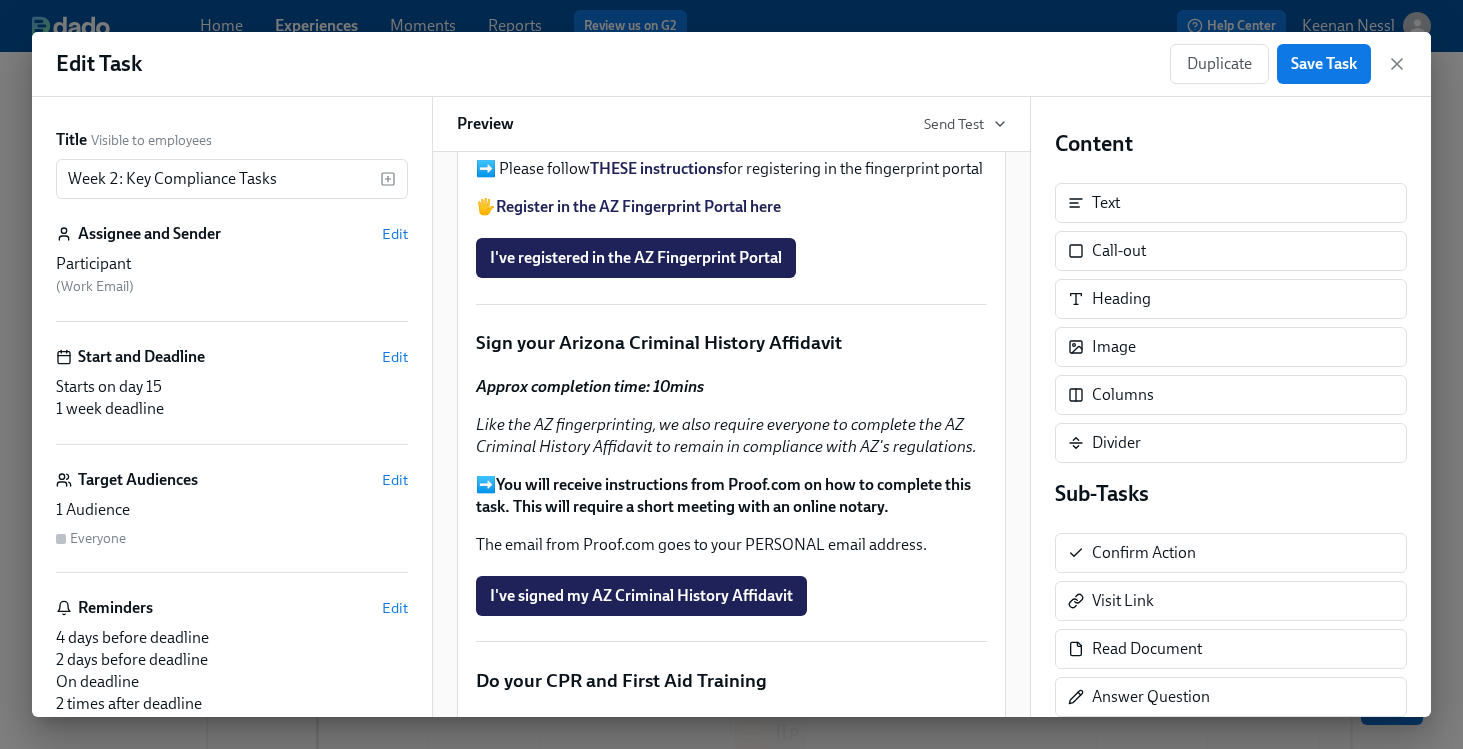 click on "Duplicate   Delete" at bounding box center (731, -11) 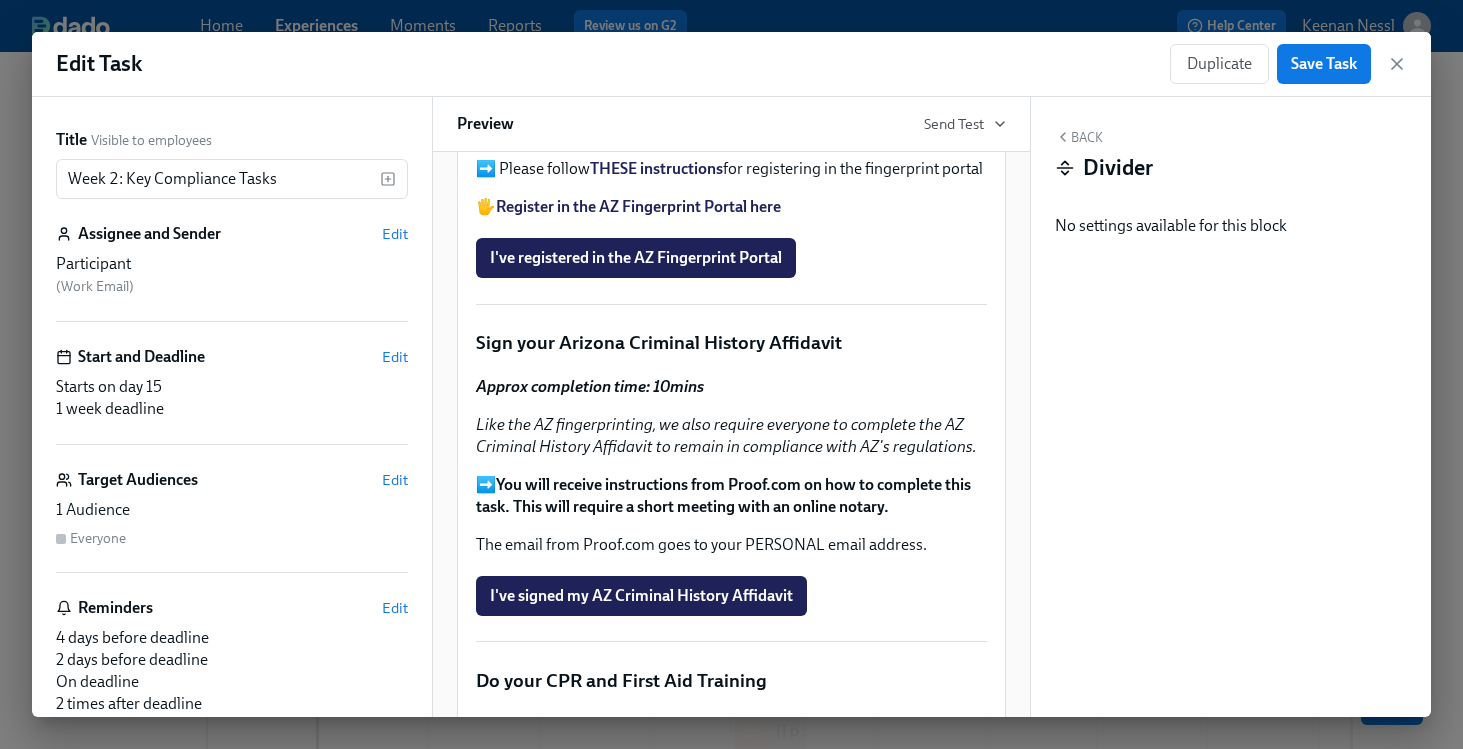 click on "Delete" at bounding box center (966, 6) 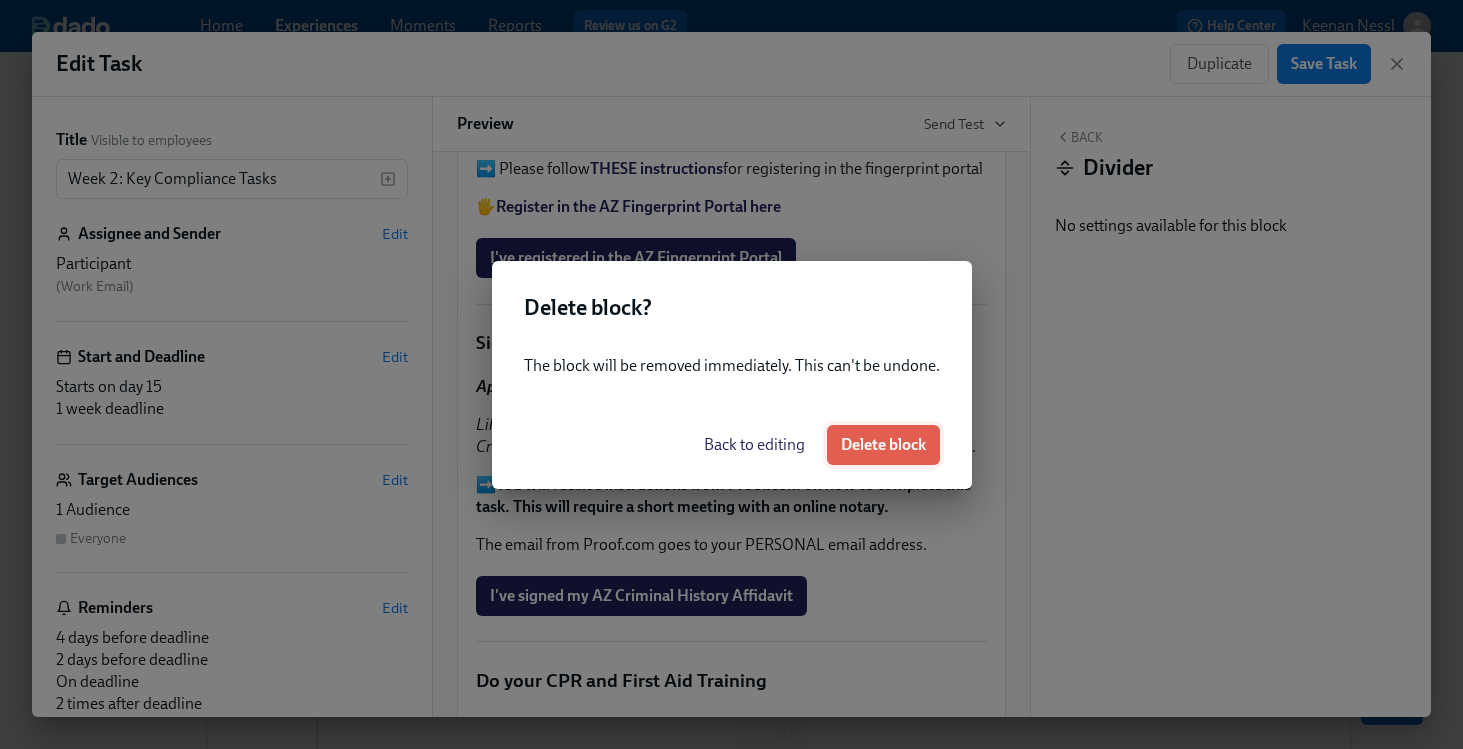 click on "Delete block" at bounding box center [883, 445] 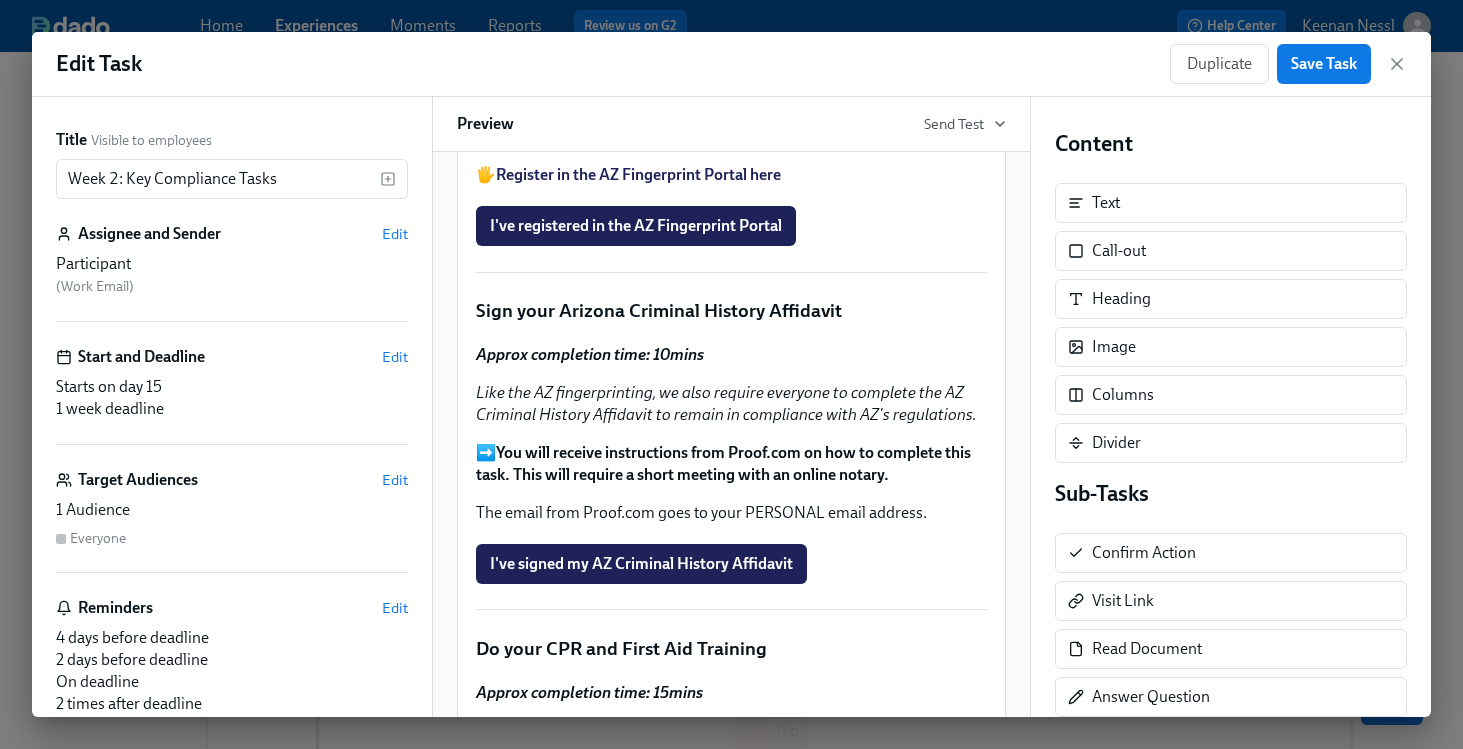 click on "Delete" at bounding box center [966, -26] 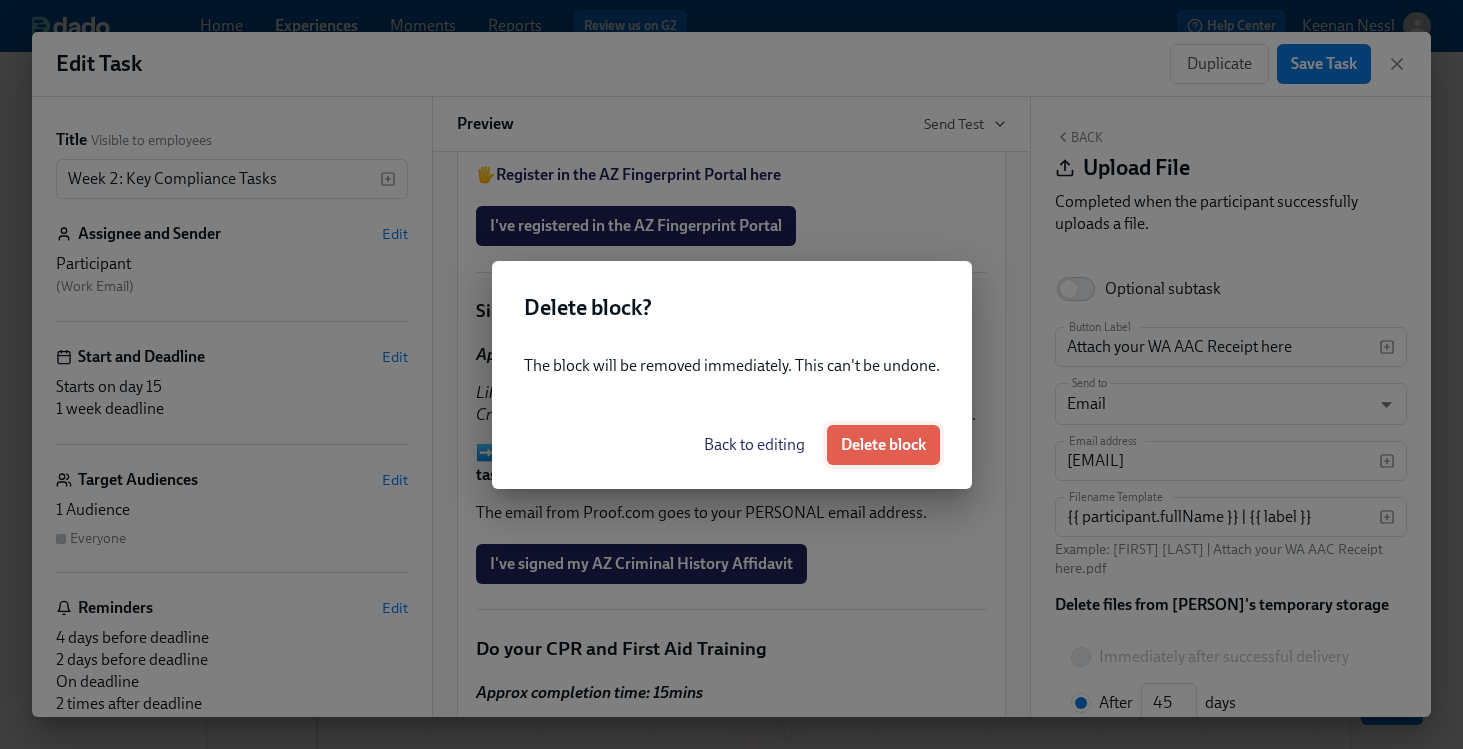 click on "Delete block" at bounding box center [883, 445] 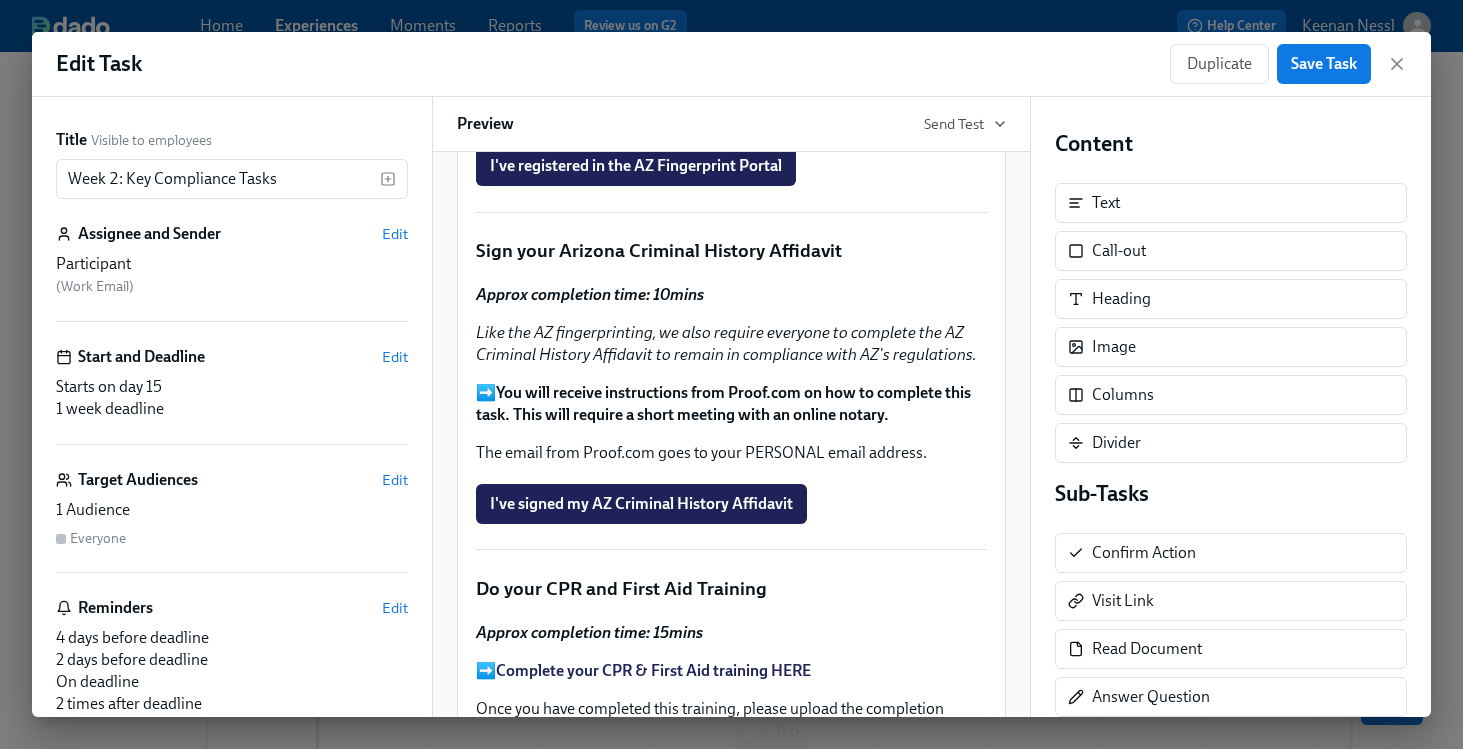 click on "Delete" at bounding box center [966, -86] 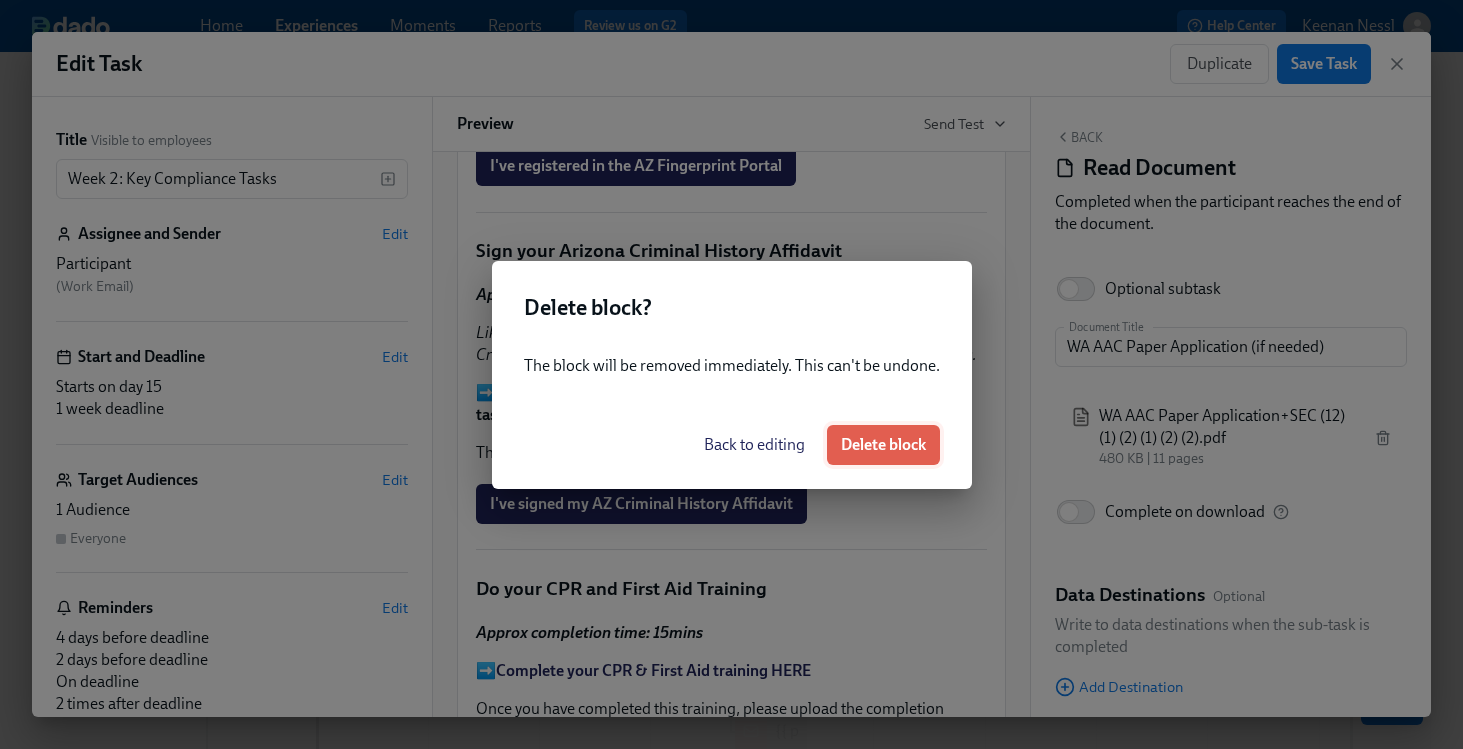 click on "Delete block" at bounding box center (883, 445) 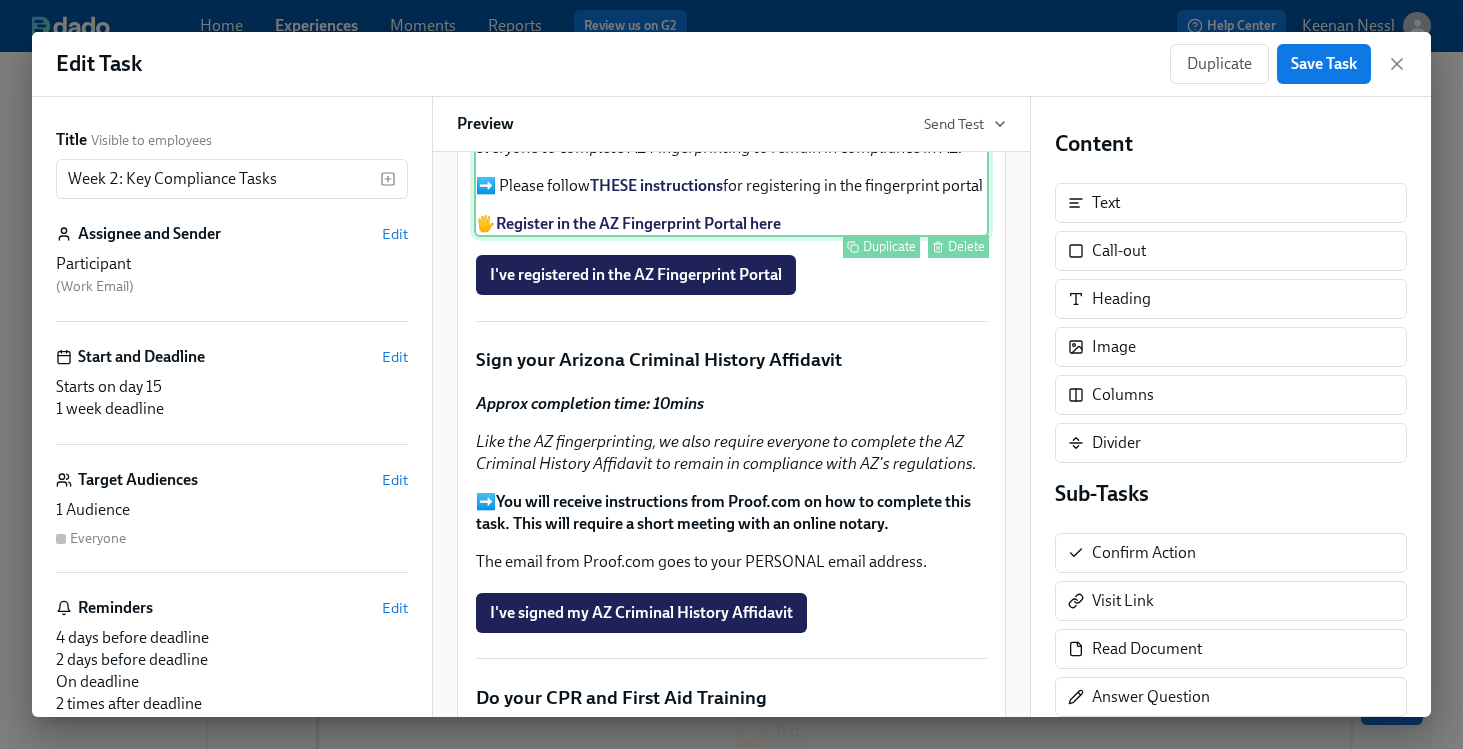 scroll, scrollTop: 698, scrollLeft: 0, axis: vertical 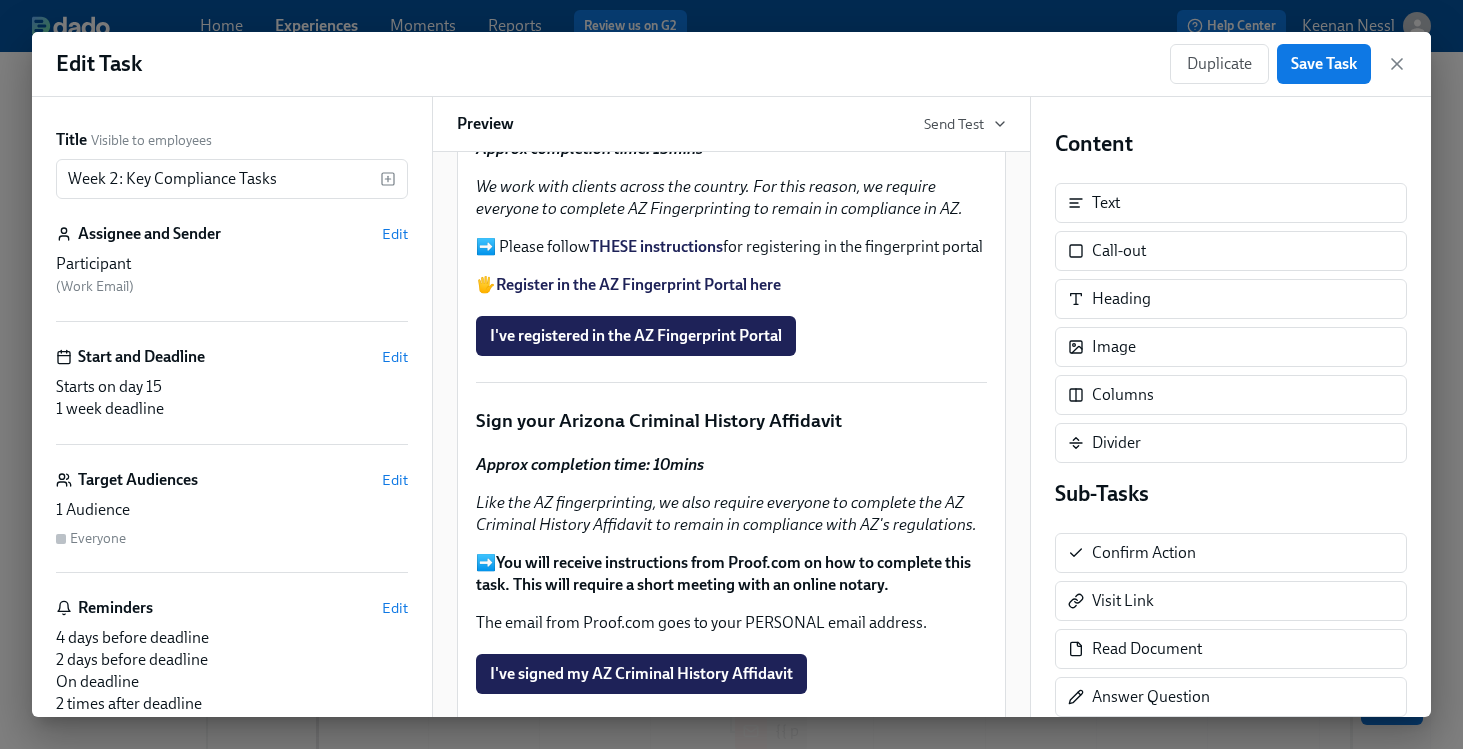 click on "Delete" at bounding box center [966, 84] 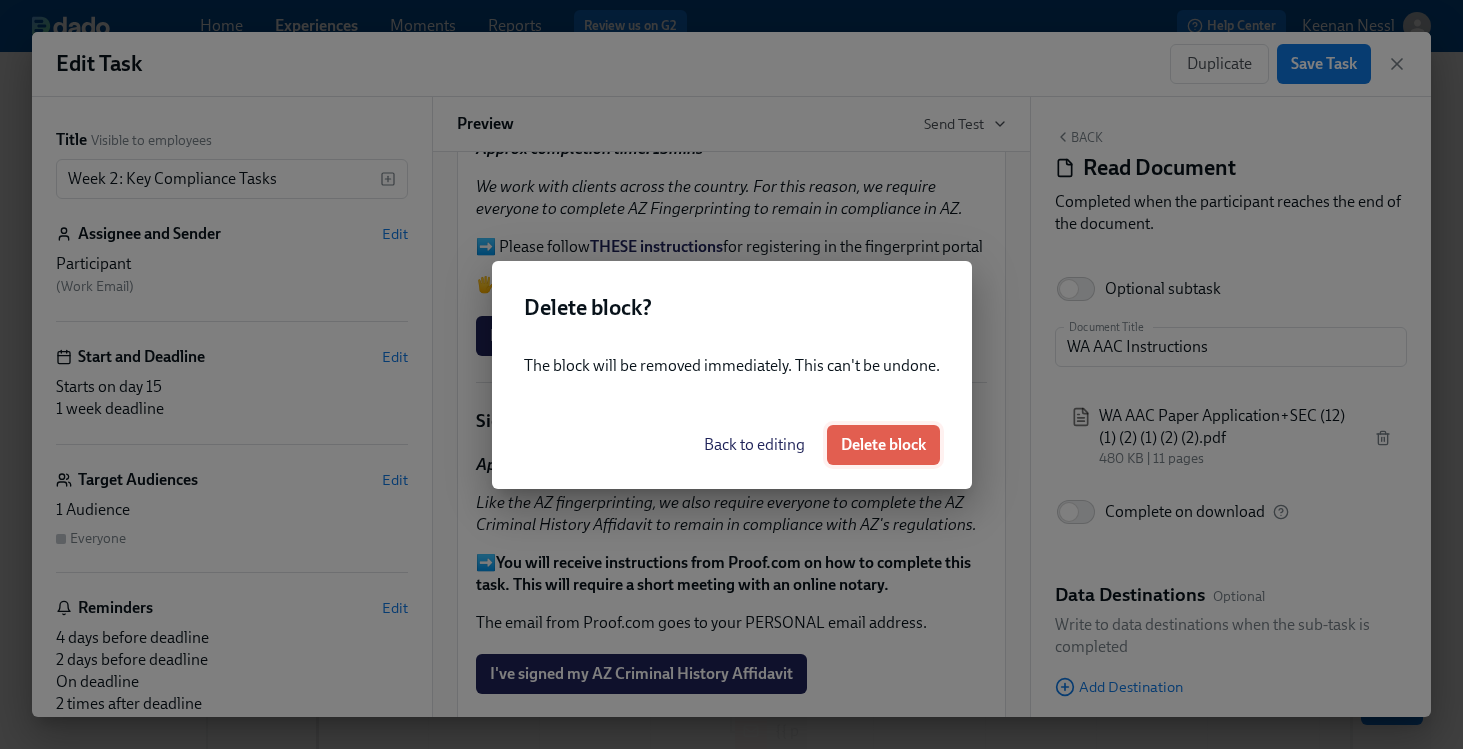 click on "Delete block" at bounding box center [883, 445] 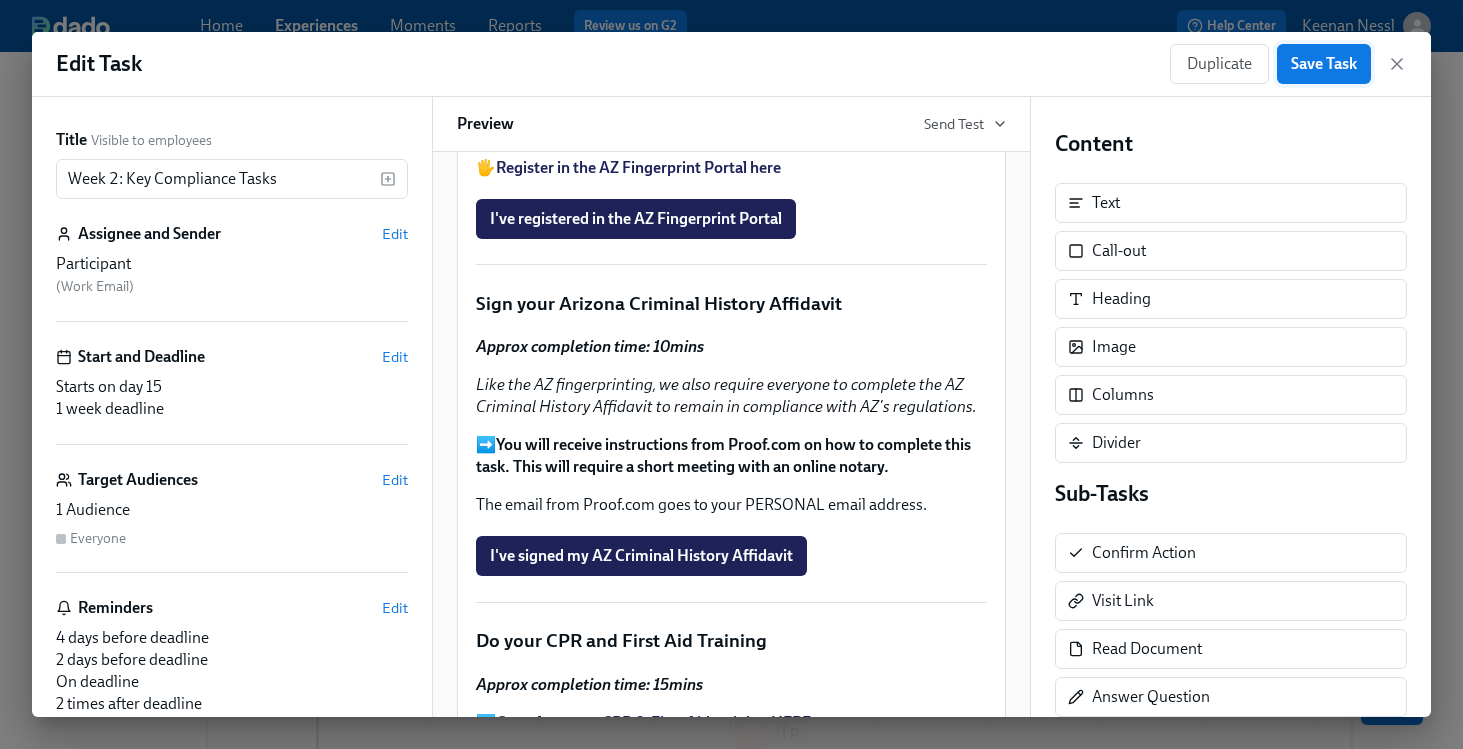 click on "Save Task" at bounding box center [1324, 64] 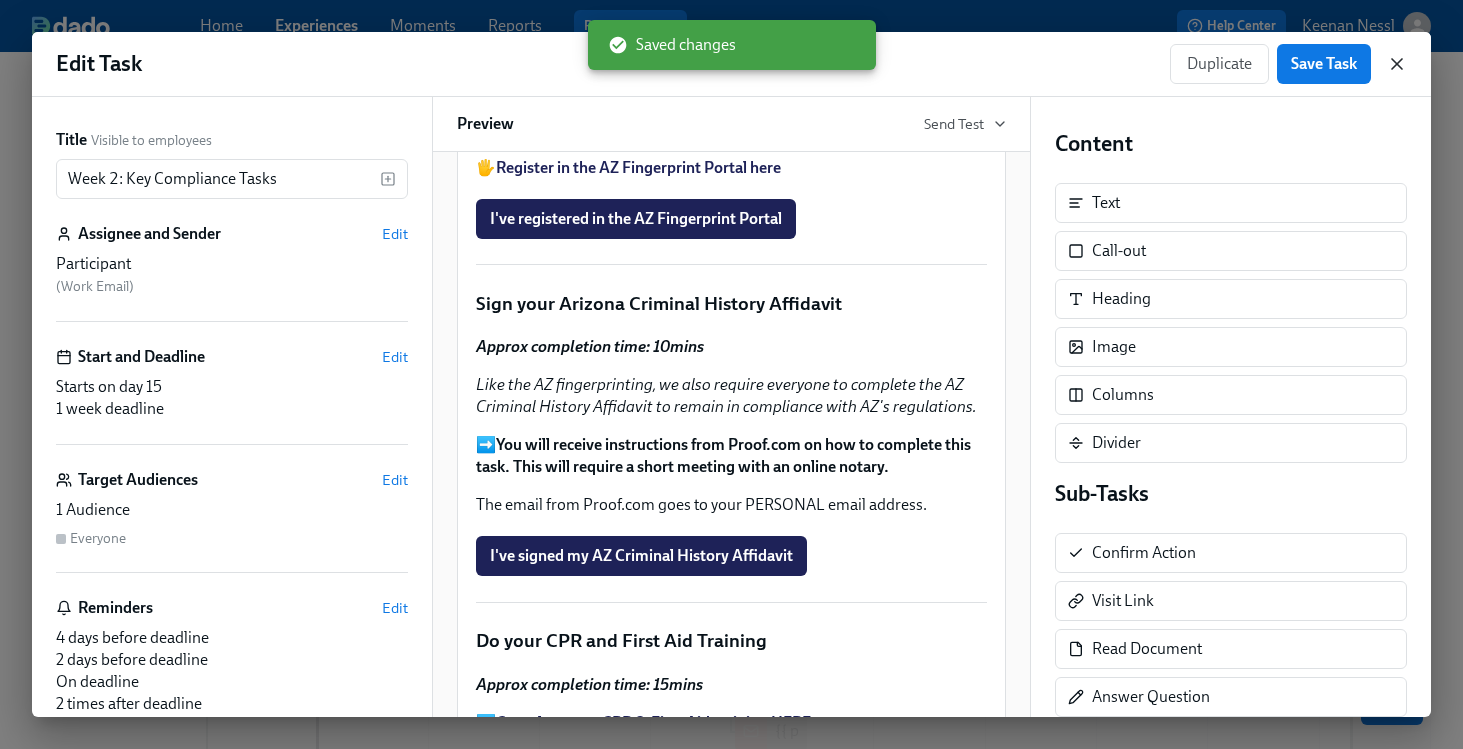 click 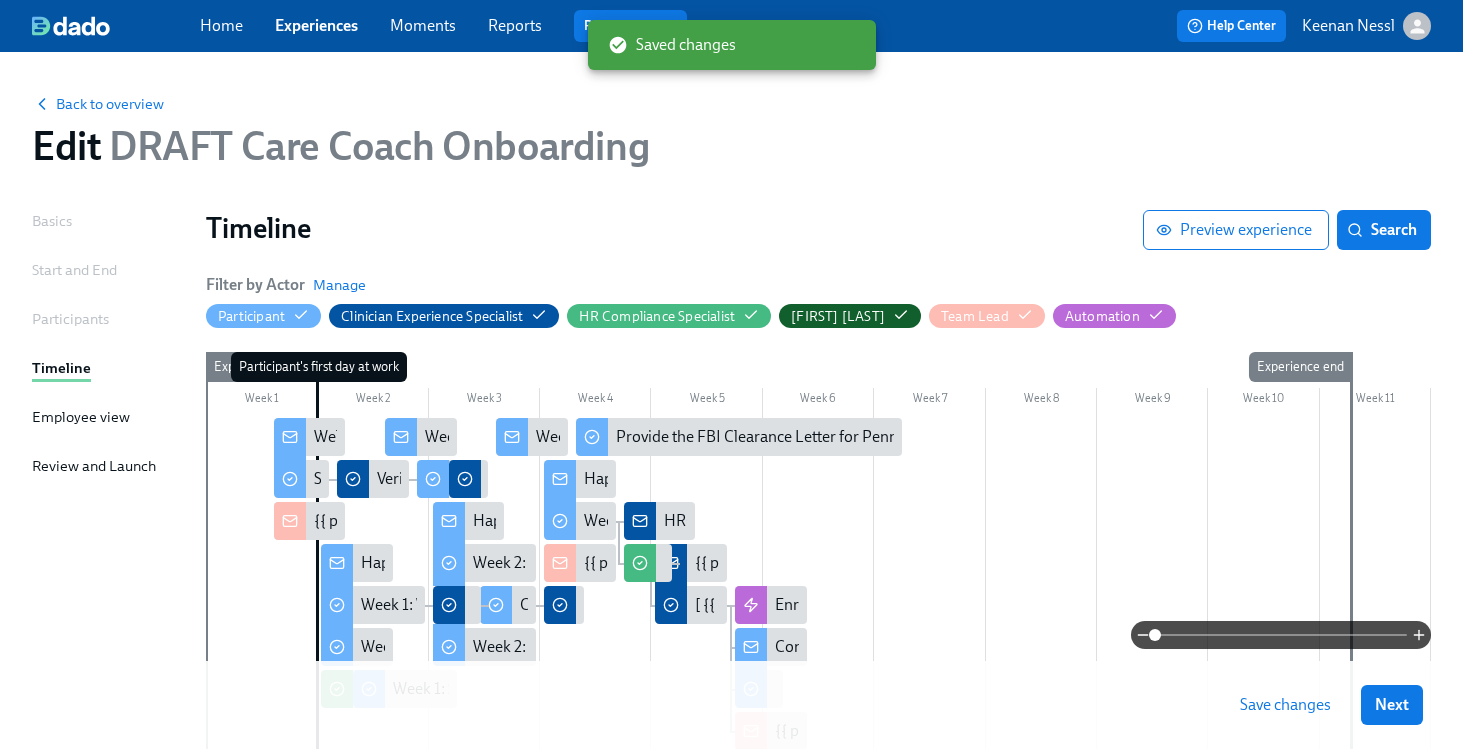 click on "Save changes" at bounding box center [1285, 705] 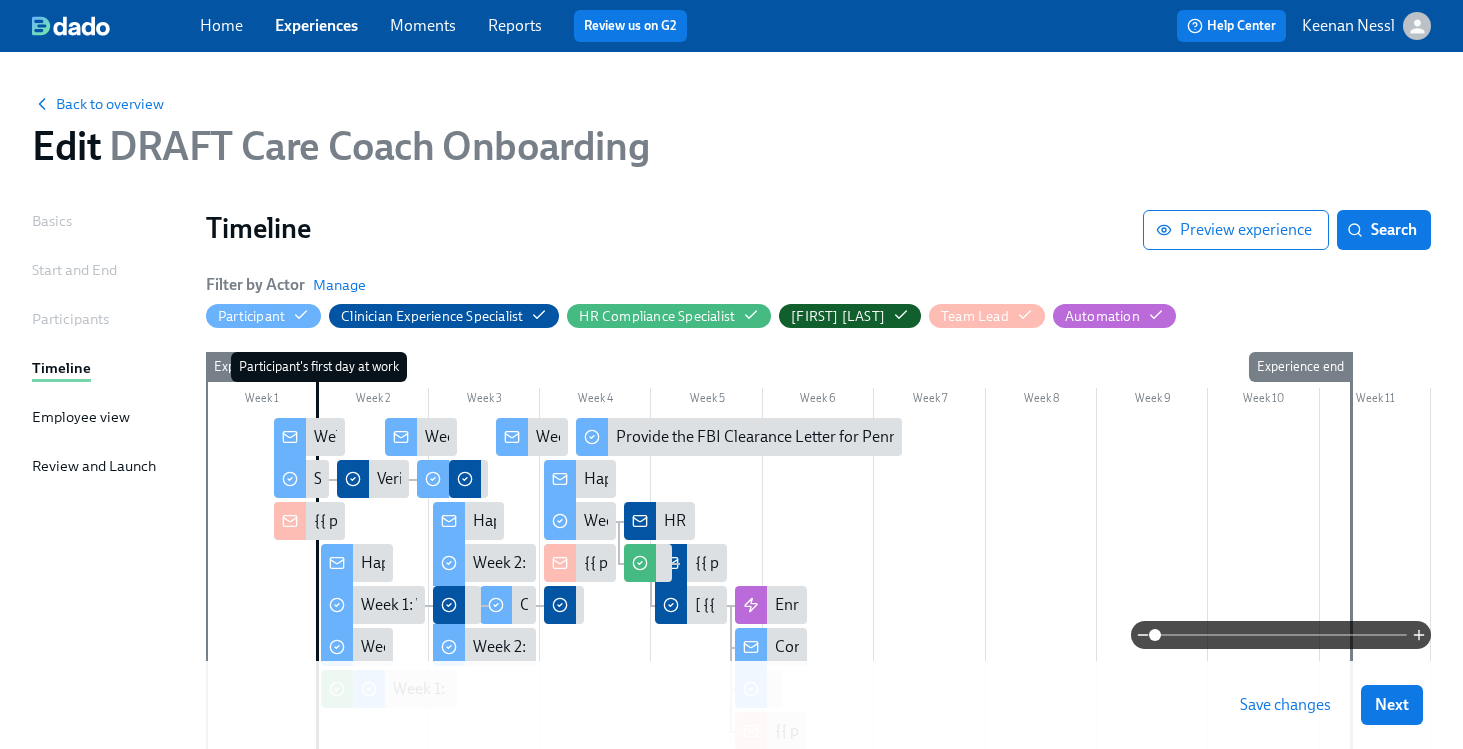 click on "Experiences" at bounding box center (316, 25) 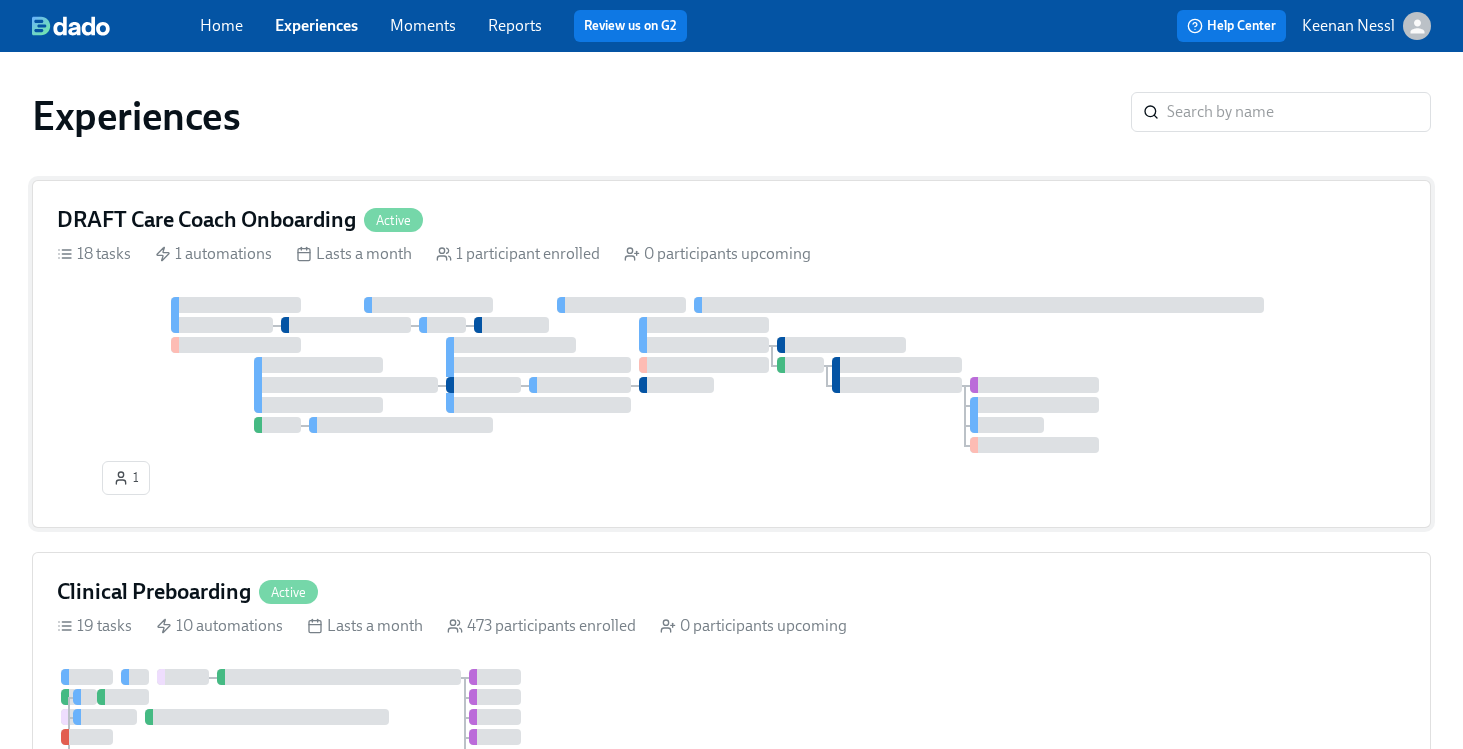 click at bounding box center (731, 375) 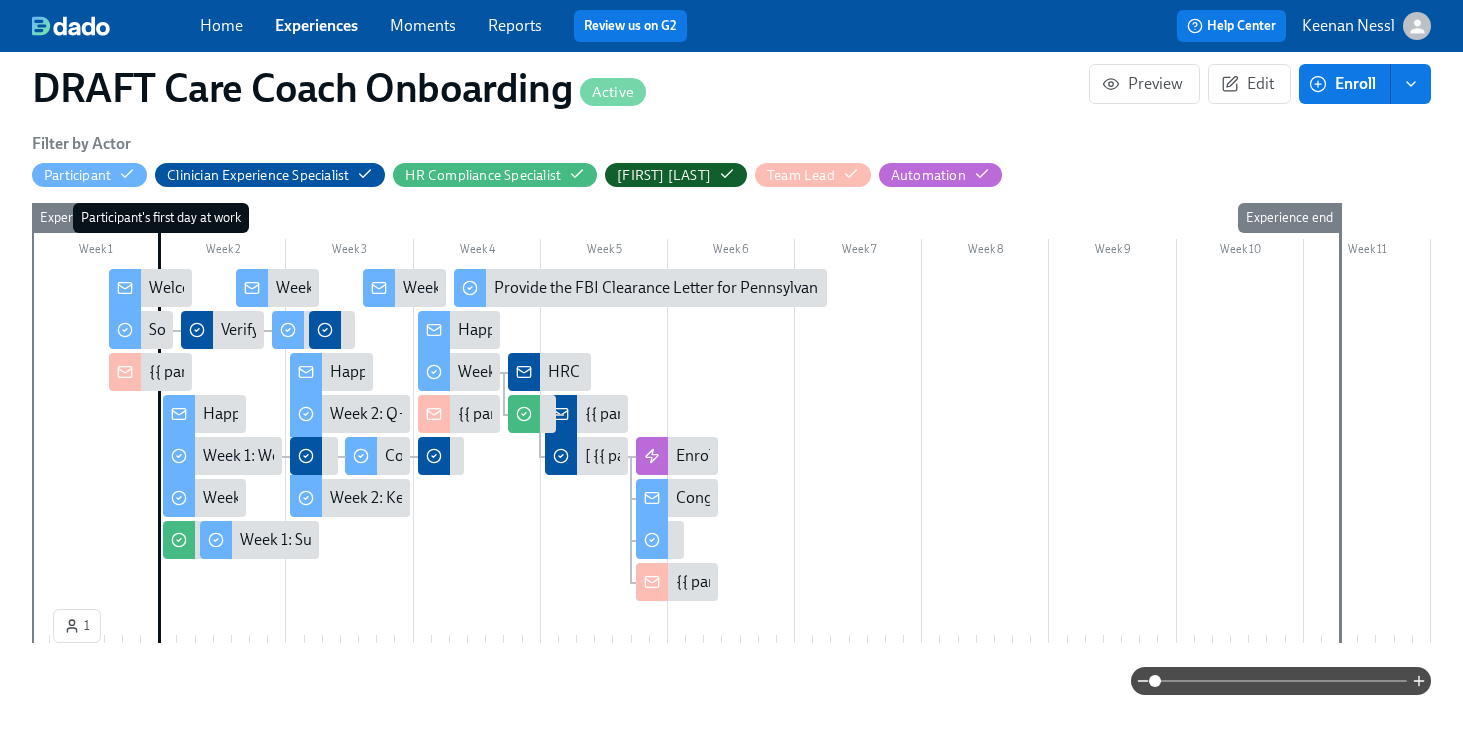 scroll, scrollTop: 512, scrollLeft: 0, axis: vertical 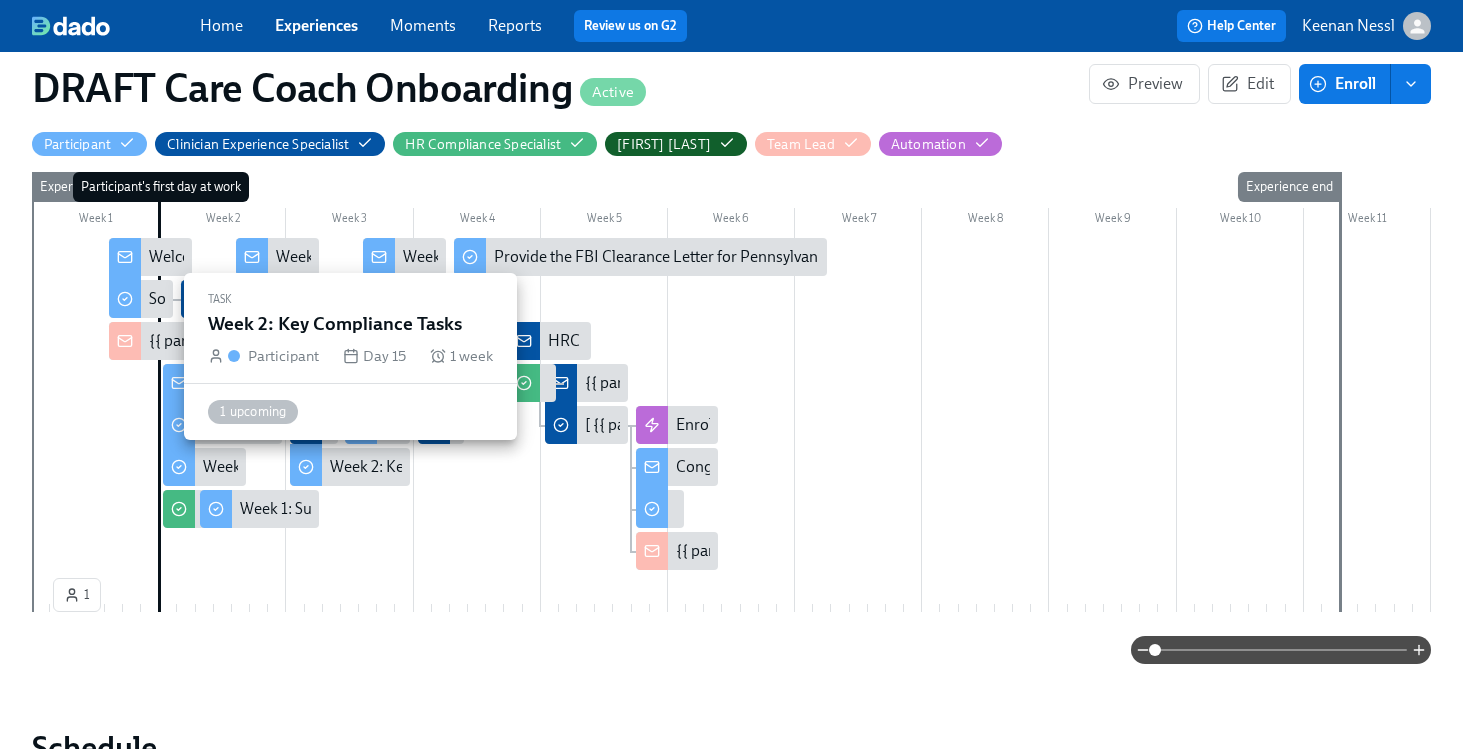 click on "Week 2: Key Compliance Tasks" at bounding box center (433, 467) 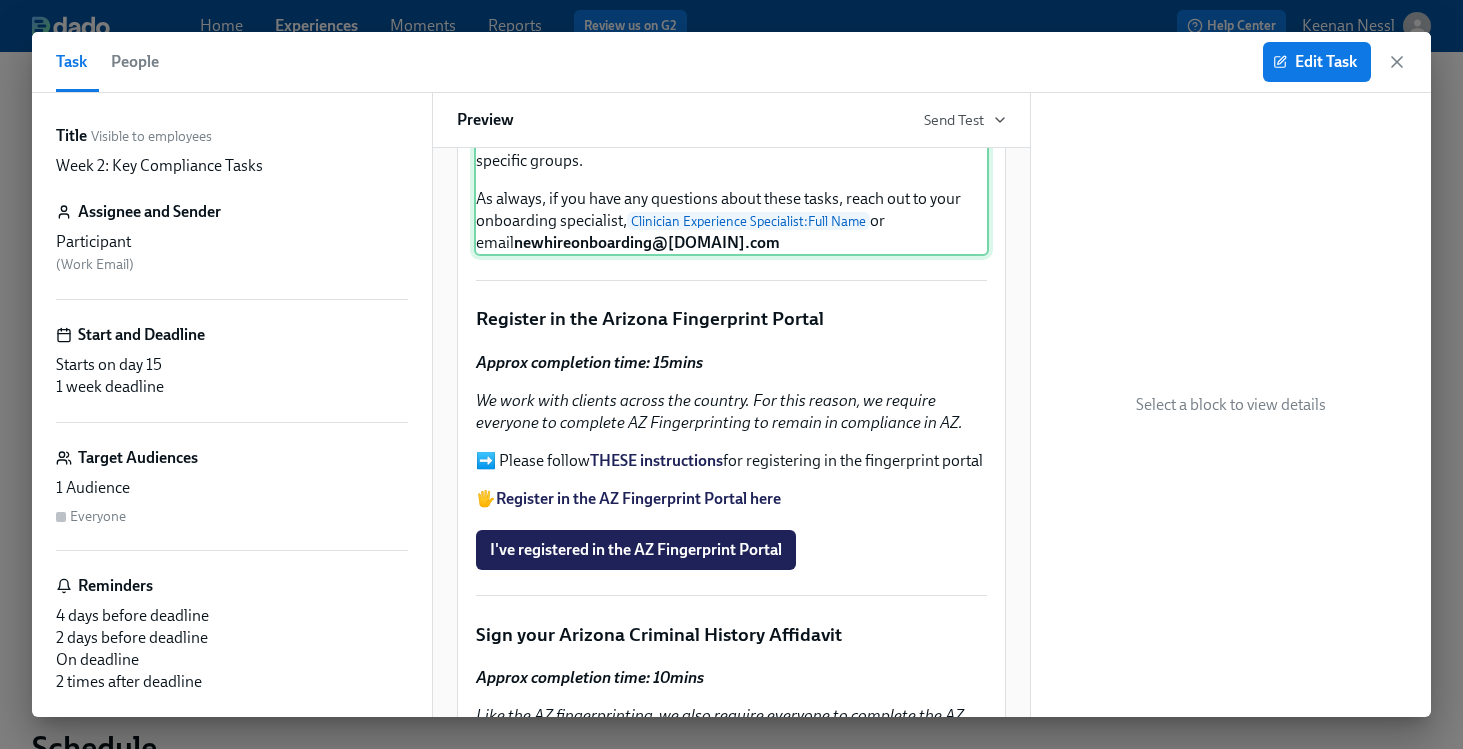 scroll, scrollTop: 351, scrollLeft: 0, axis: vertical 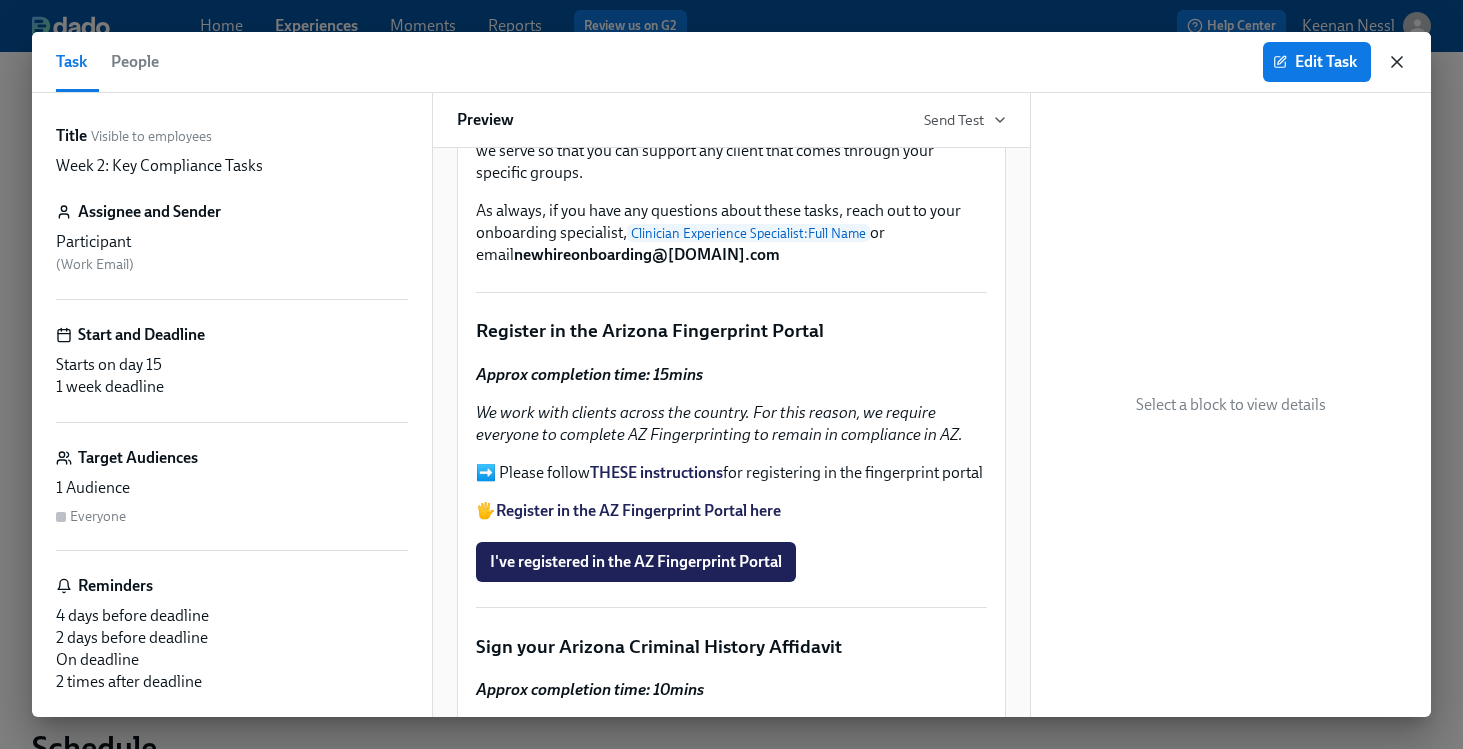 click 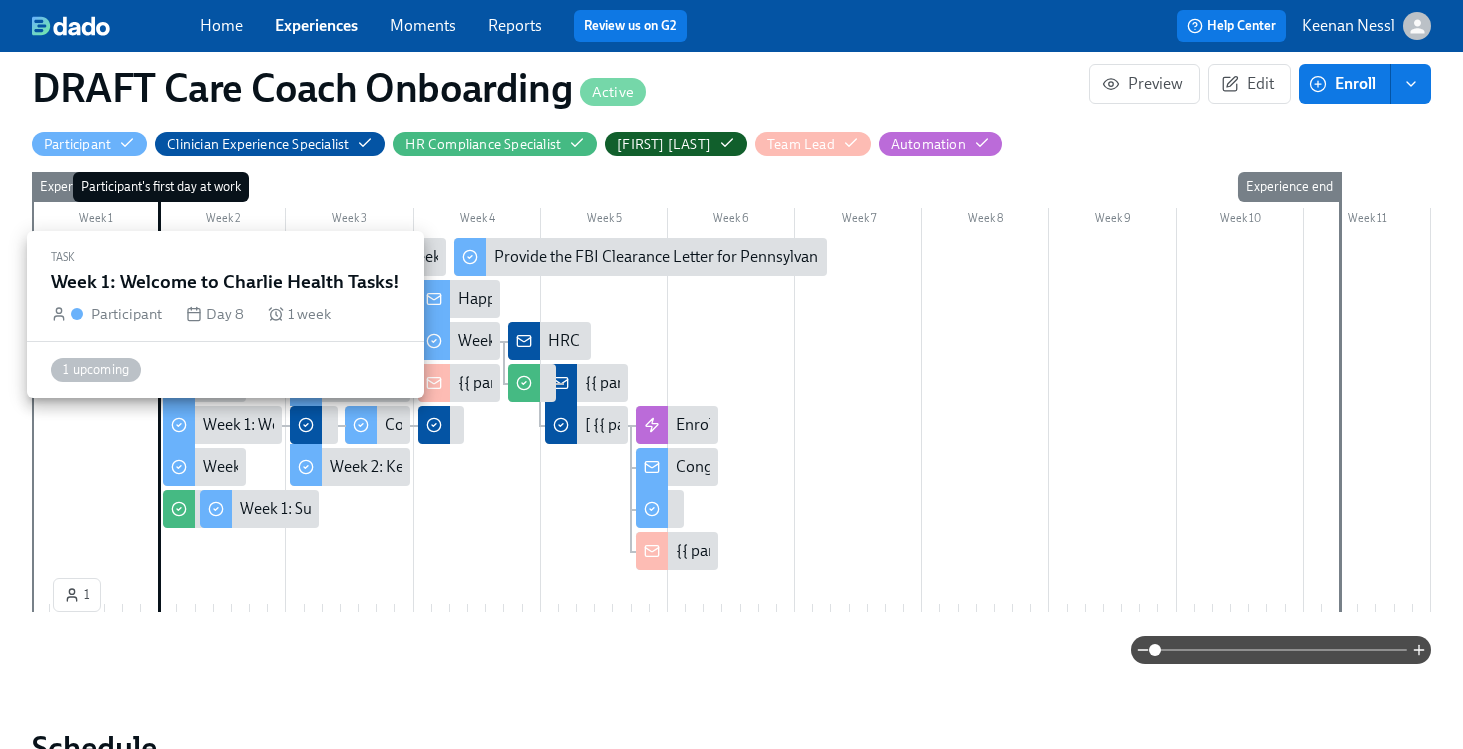 click on "Week 1: Welcome to Charlie Health Tasks!" at bounding box center (344, 425) 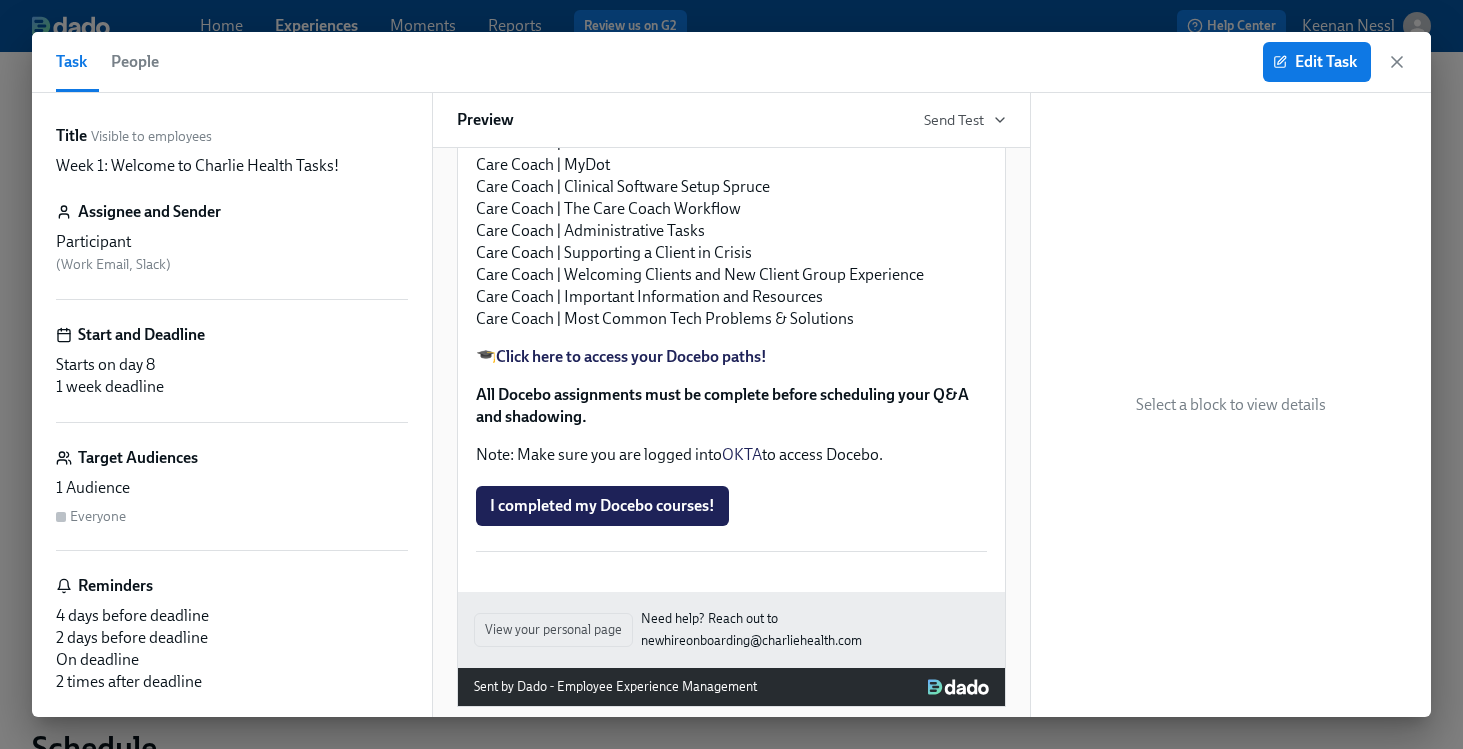 scroll, scrollTop: 2081, scrollLeft: 0, axis: vertical 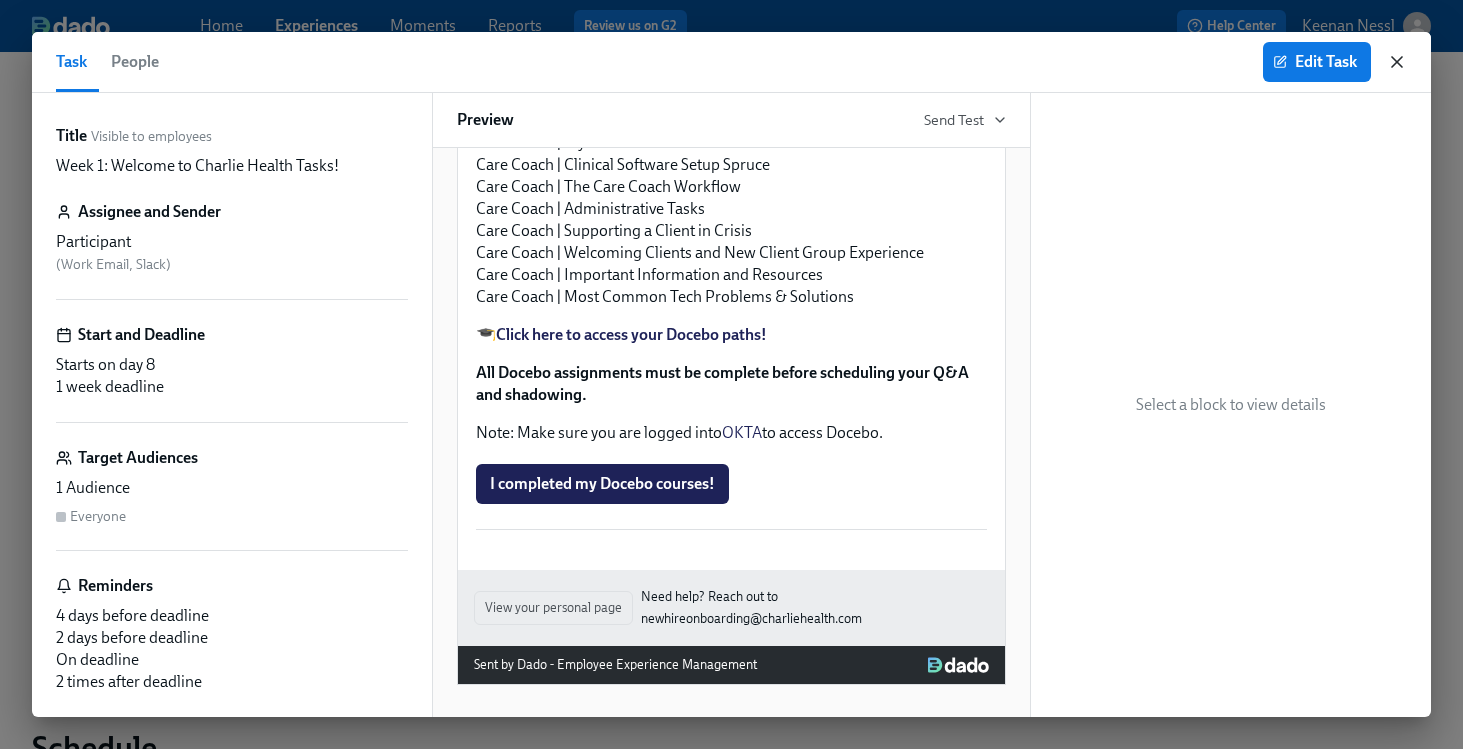 click 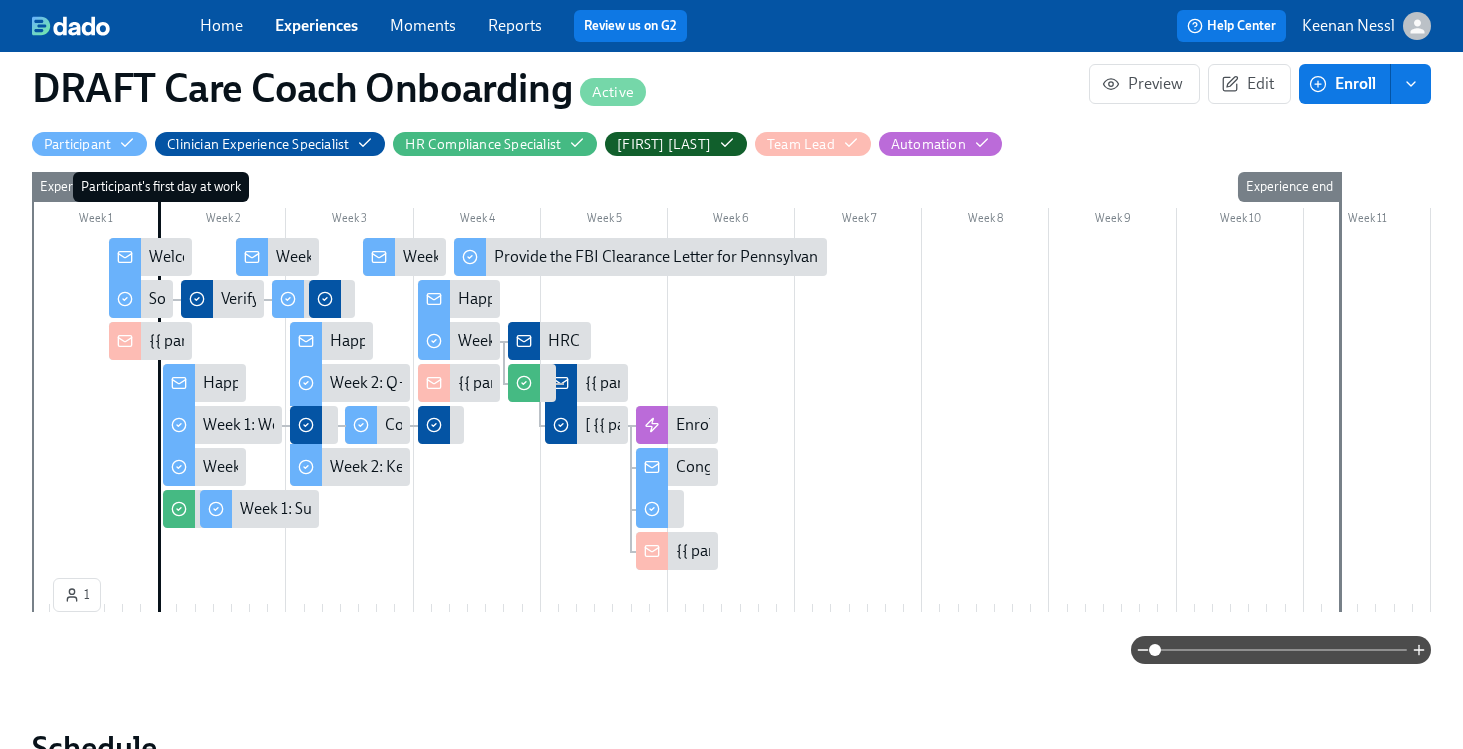 click on "Experiences" at bounding box center [316, 25] 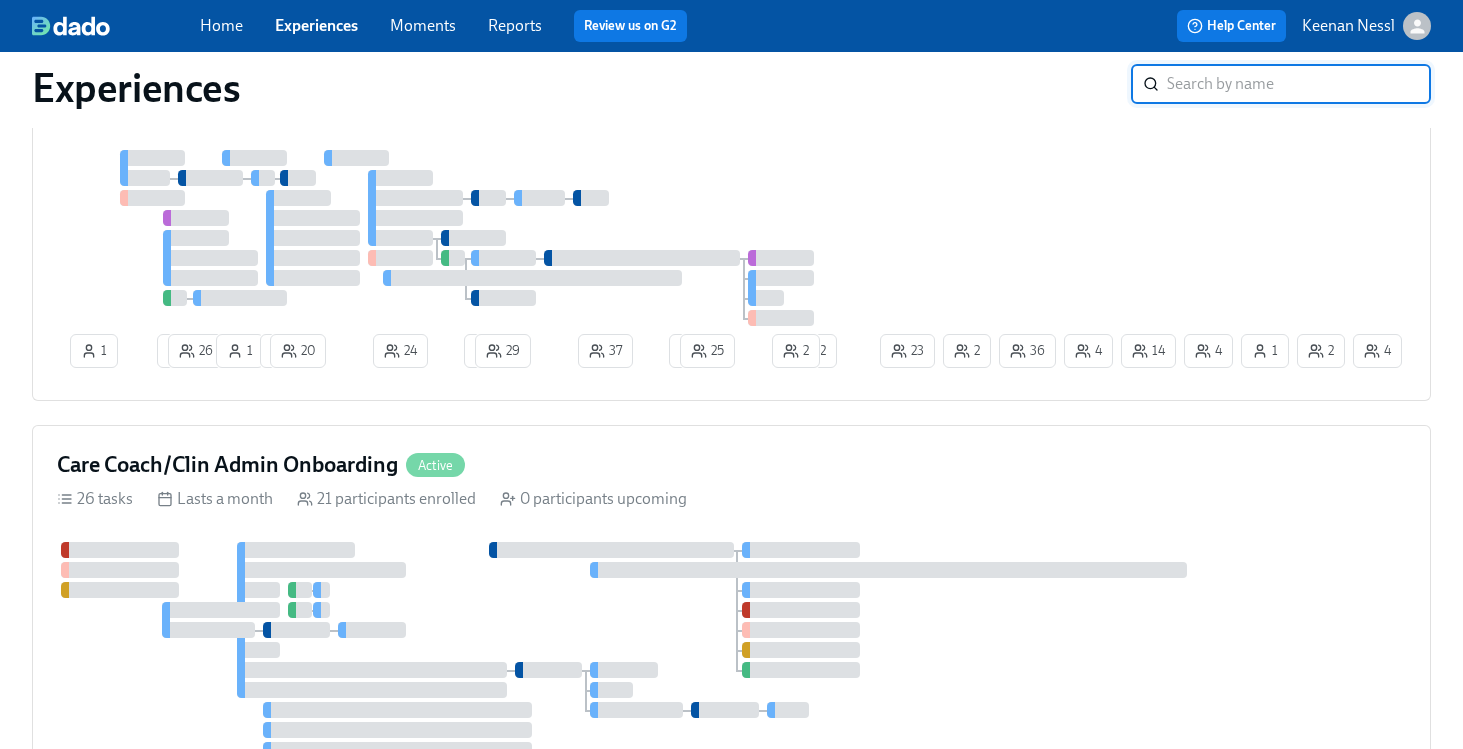 scroll, scrollTop: 1295, scrollLeft: 0, axis: vertical 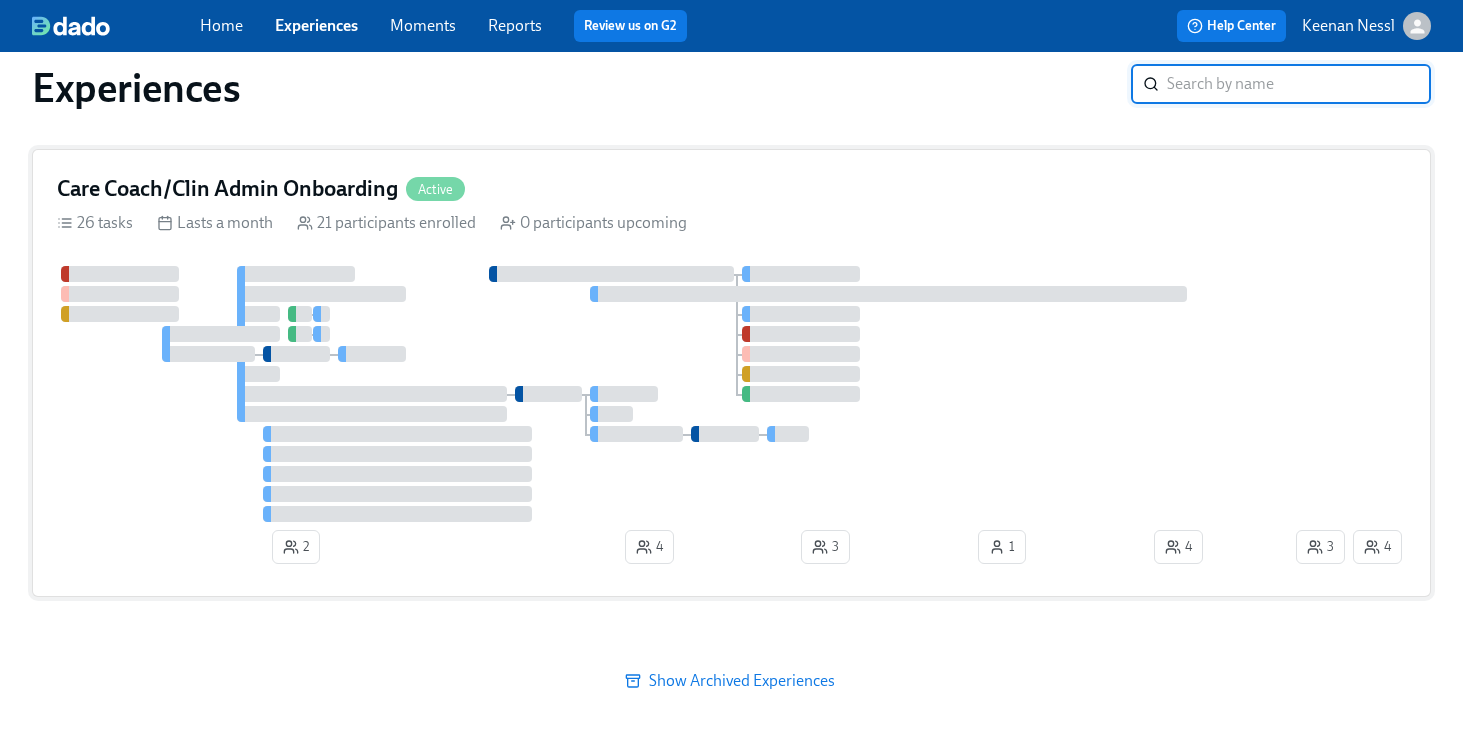click at bounding box center (674, 394) 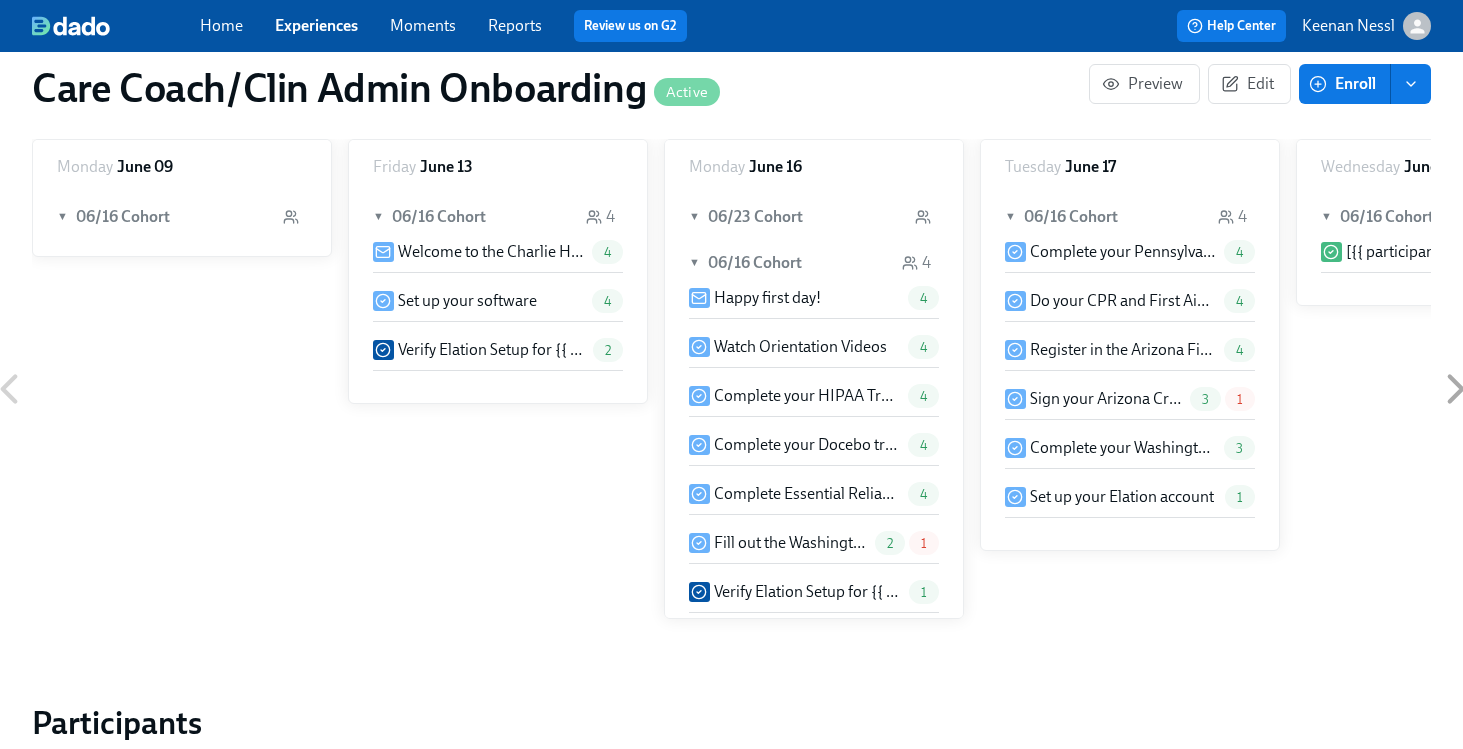 scroll, scrollTop: 0, scrollLeft: 0, axis: both 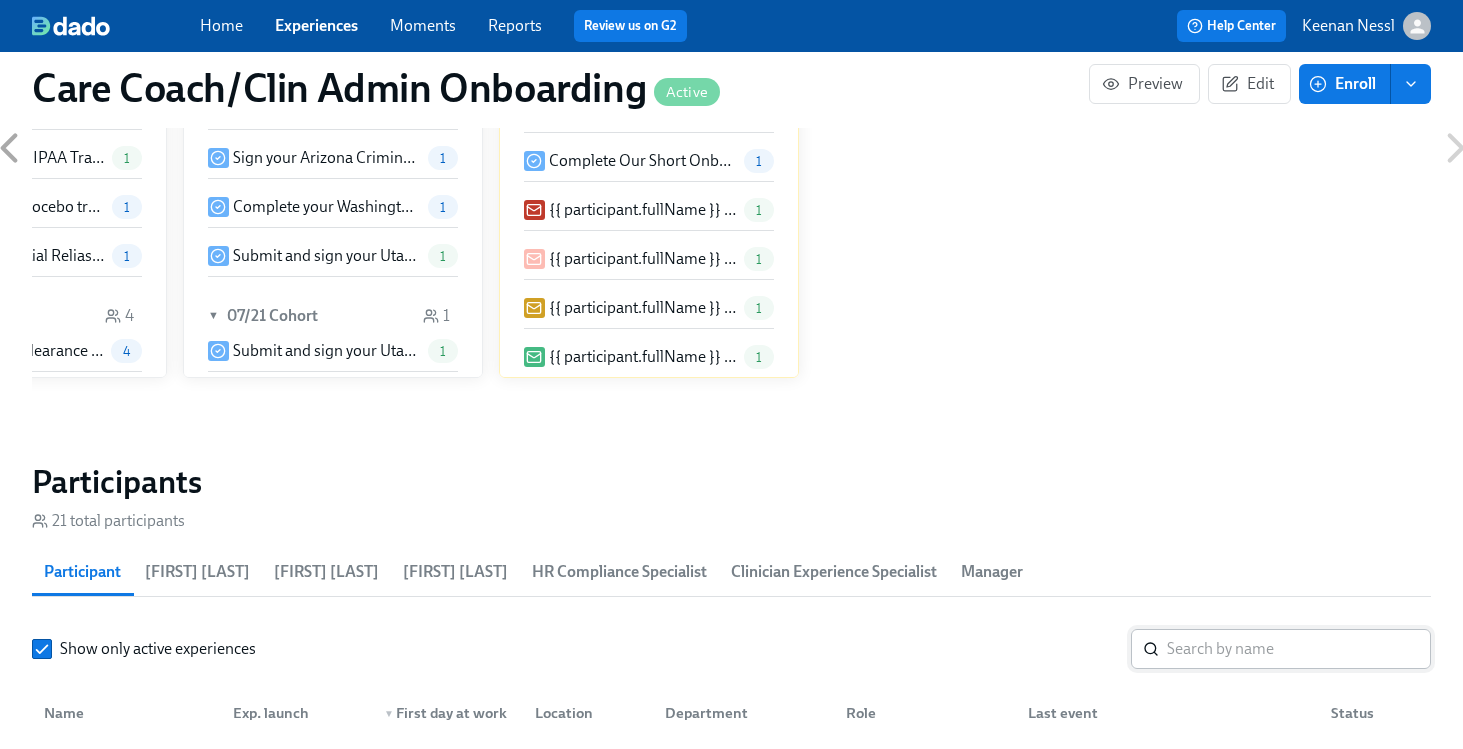 click at bounding box center (1299, 649) 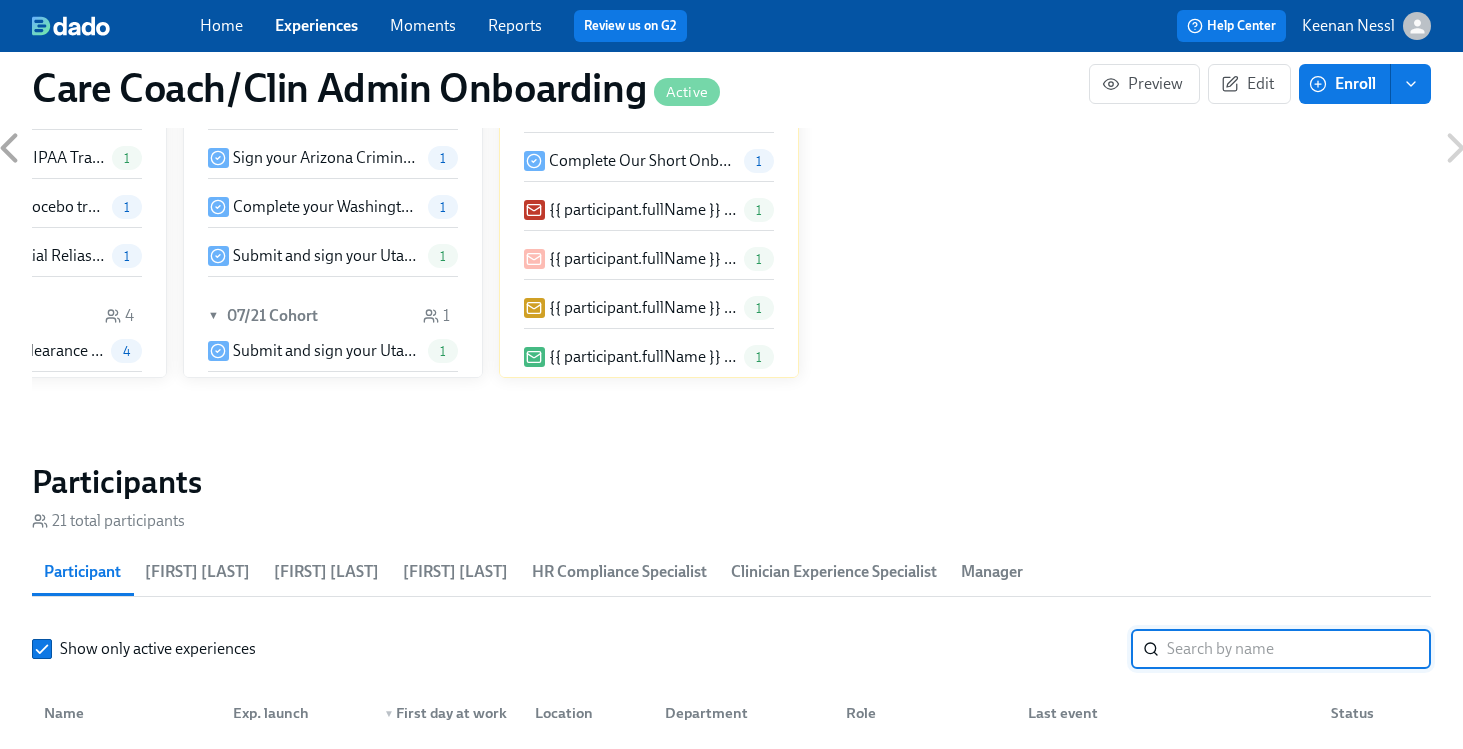 paste on "[FIRST] [LAST]" 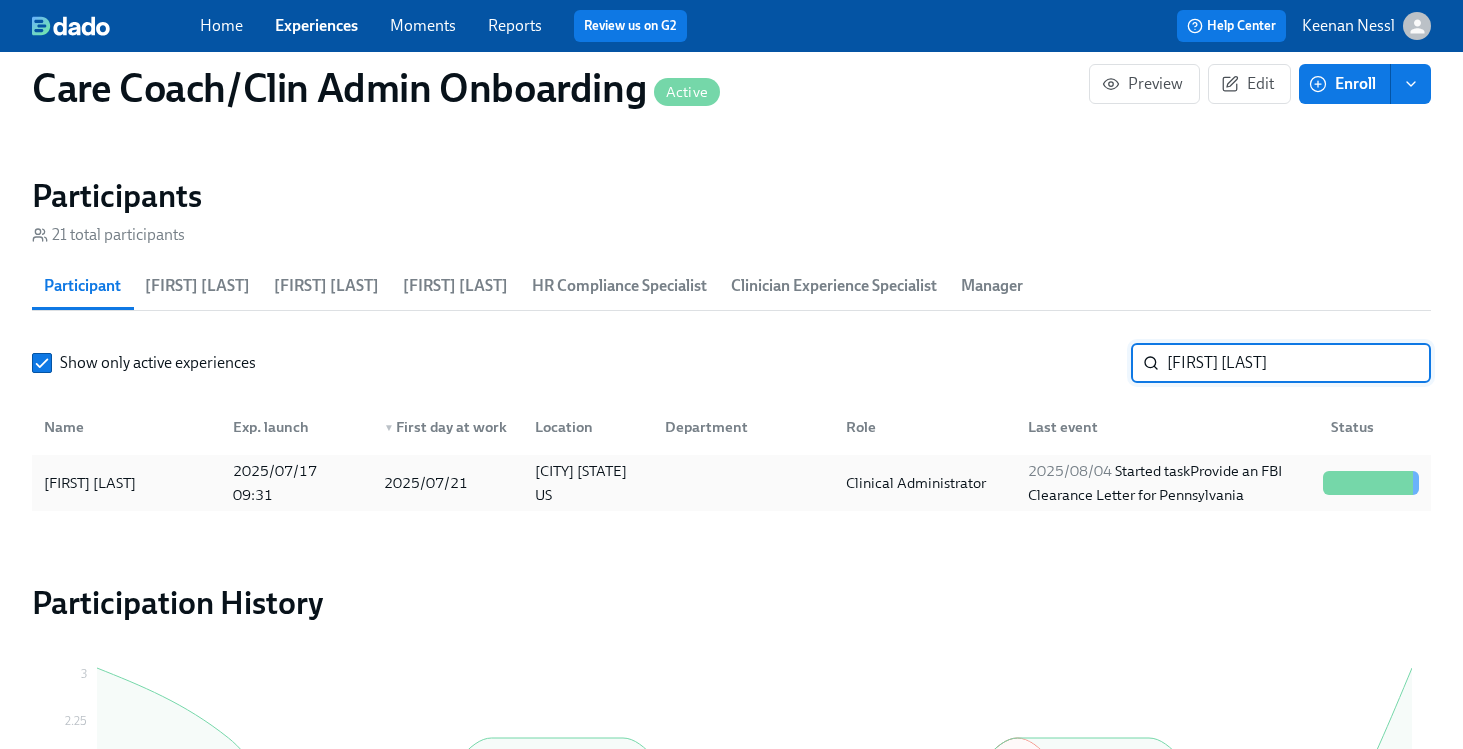 scroll, scrollTop: 1846, scrollLeft: 0, axis: vertical 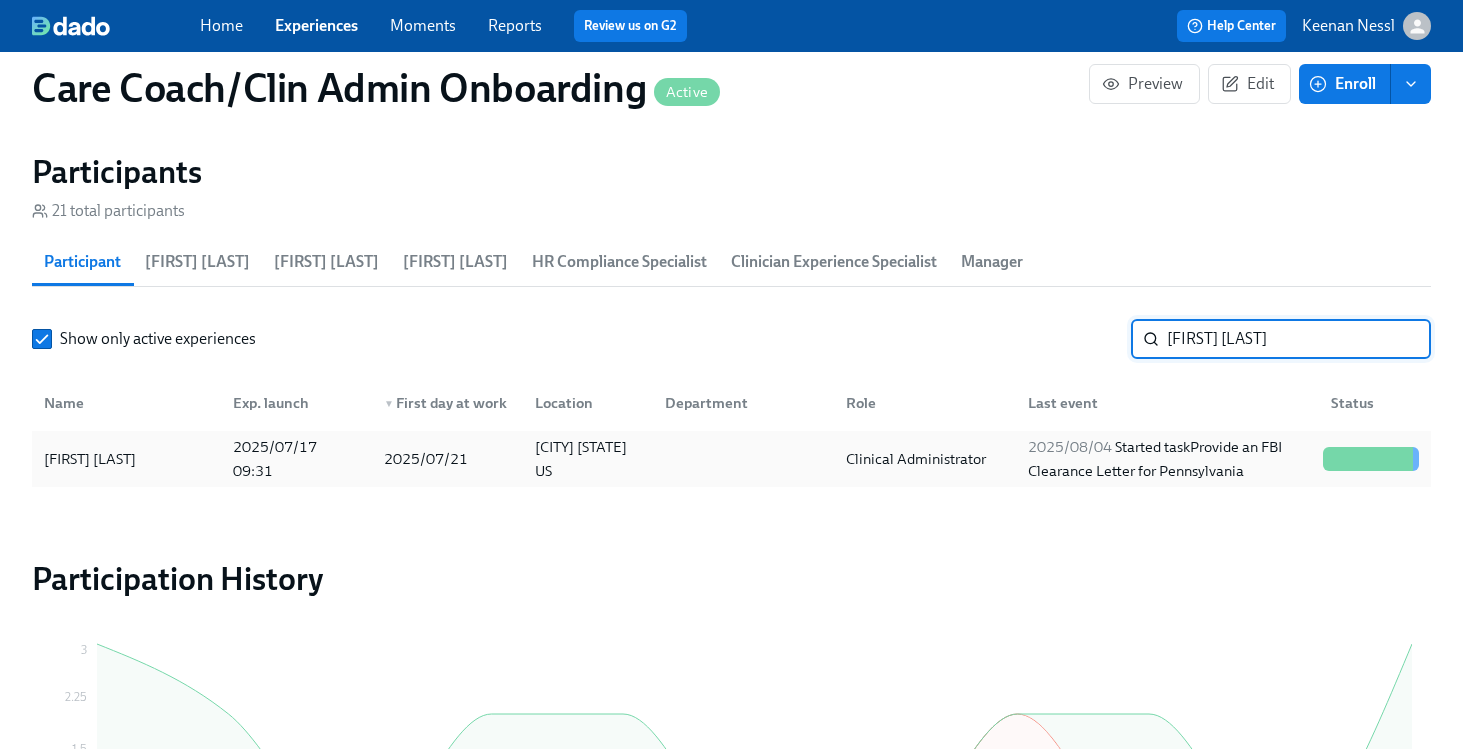 type on "[FIRST] [LAST]" 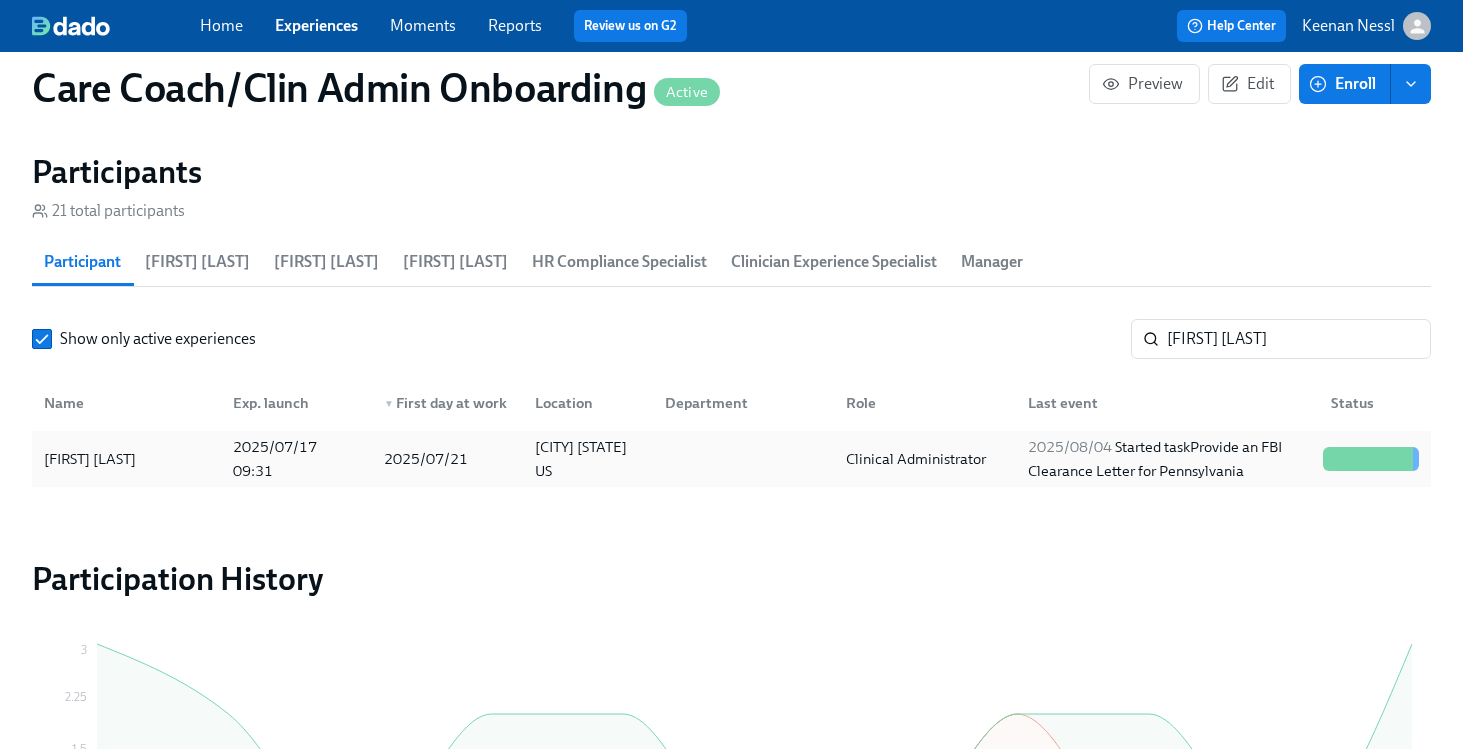 click on "2025/08/04" at bounding box center [1070, 447] 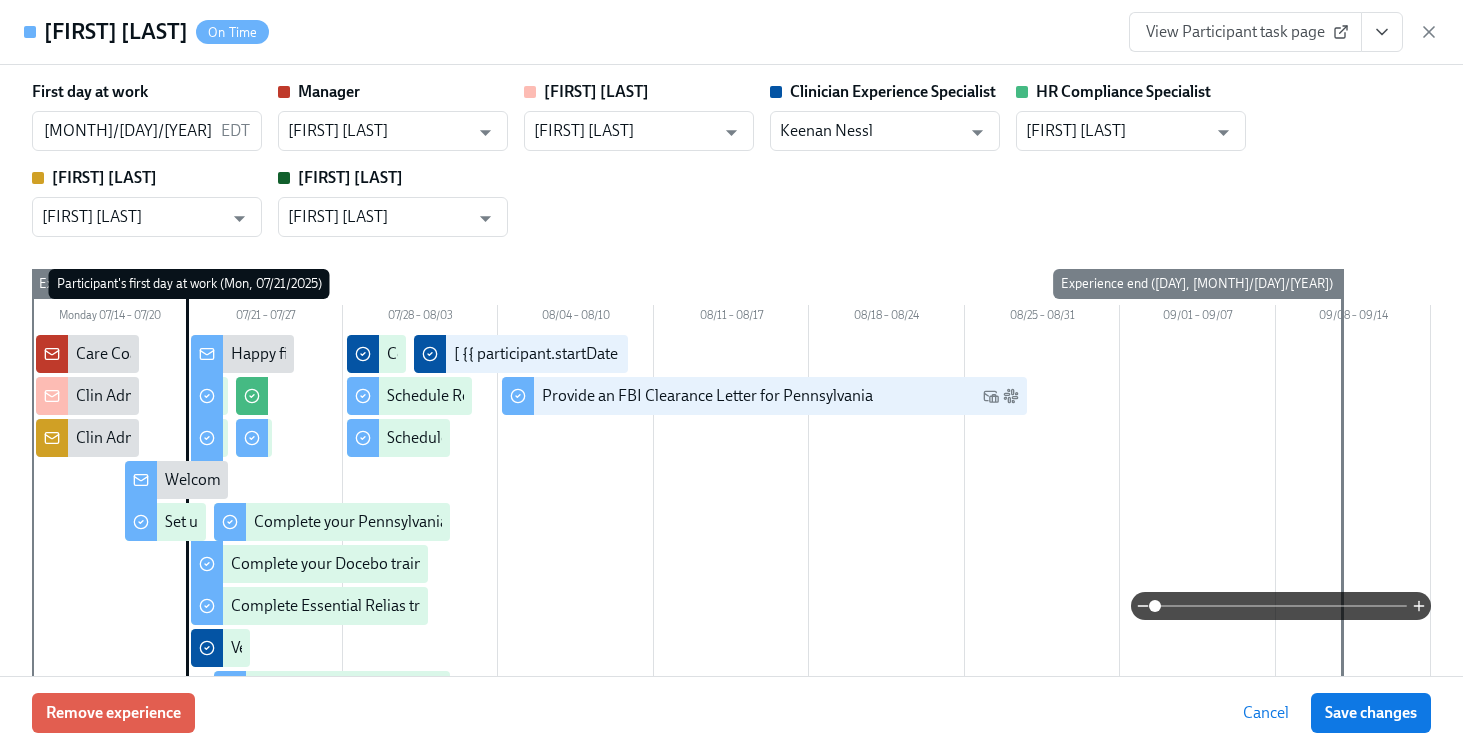 click 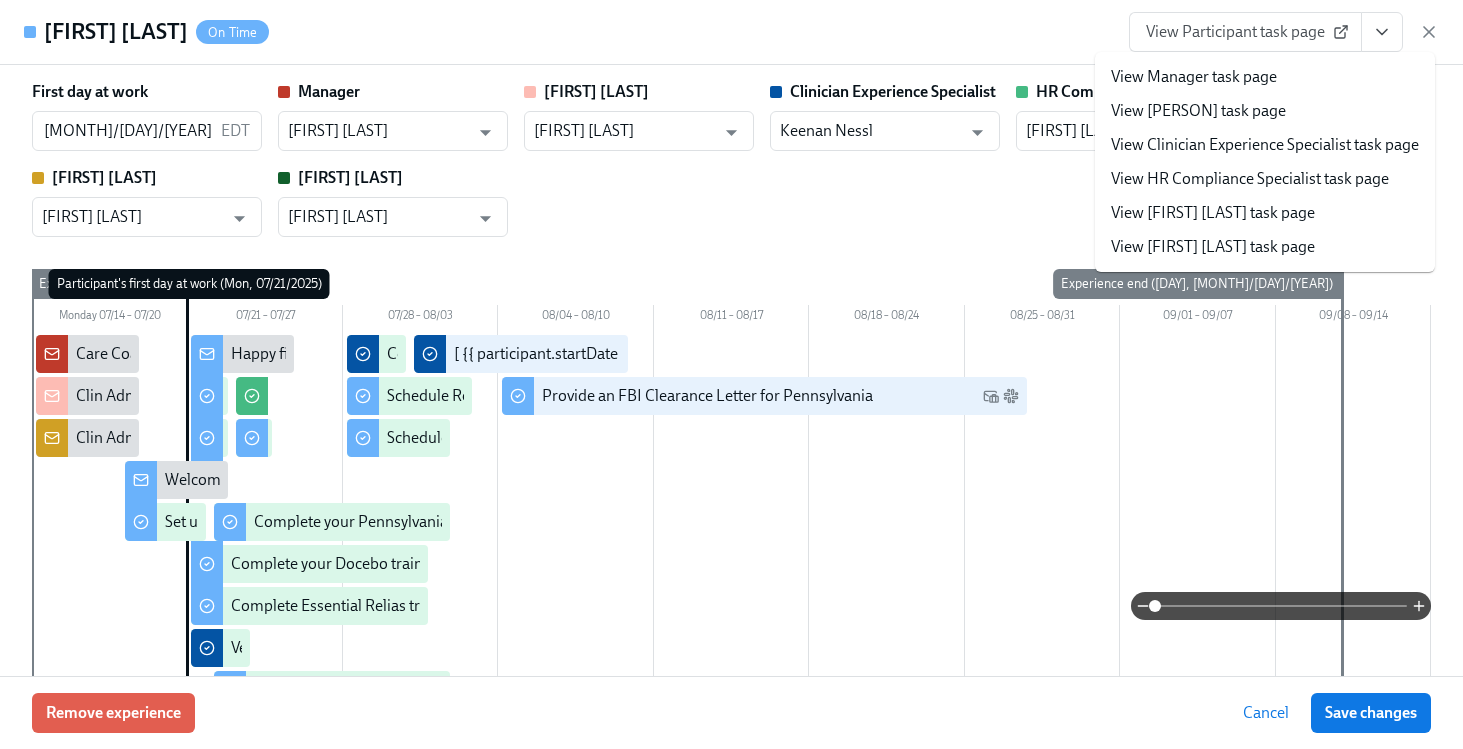 click on "View Clinician Experience Specialist task page" at bounding box center (1265, 145) 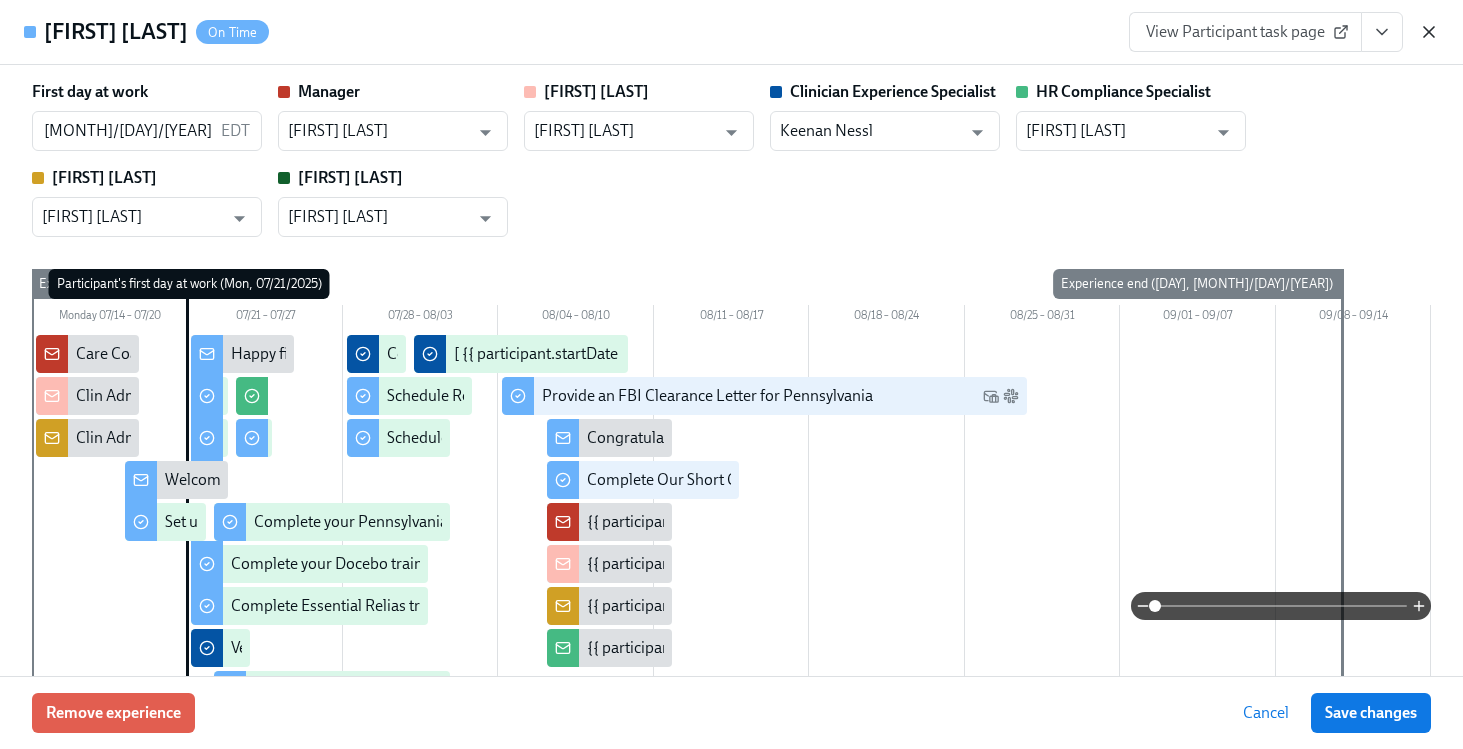 click 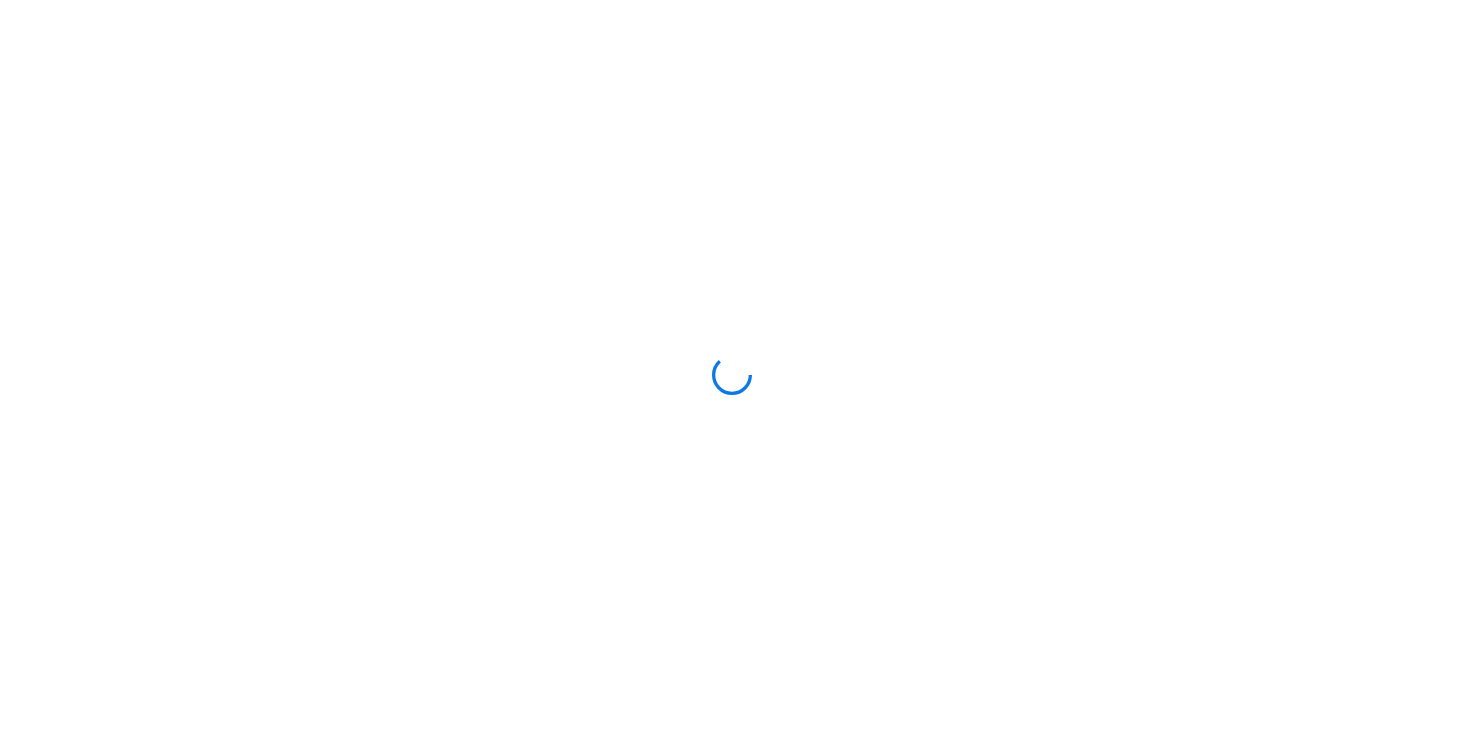 scroll, scrollTop: 0, scrollLeft: 0, axis: both 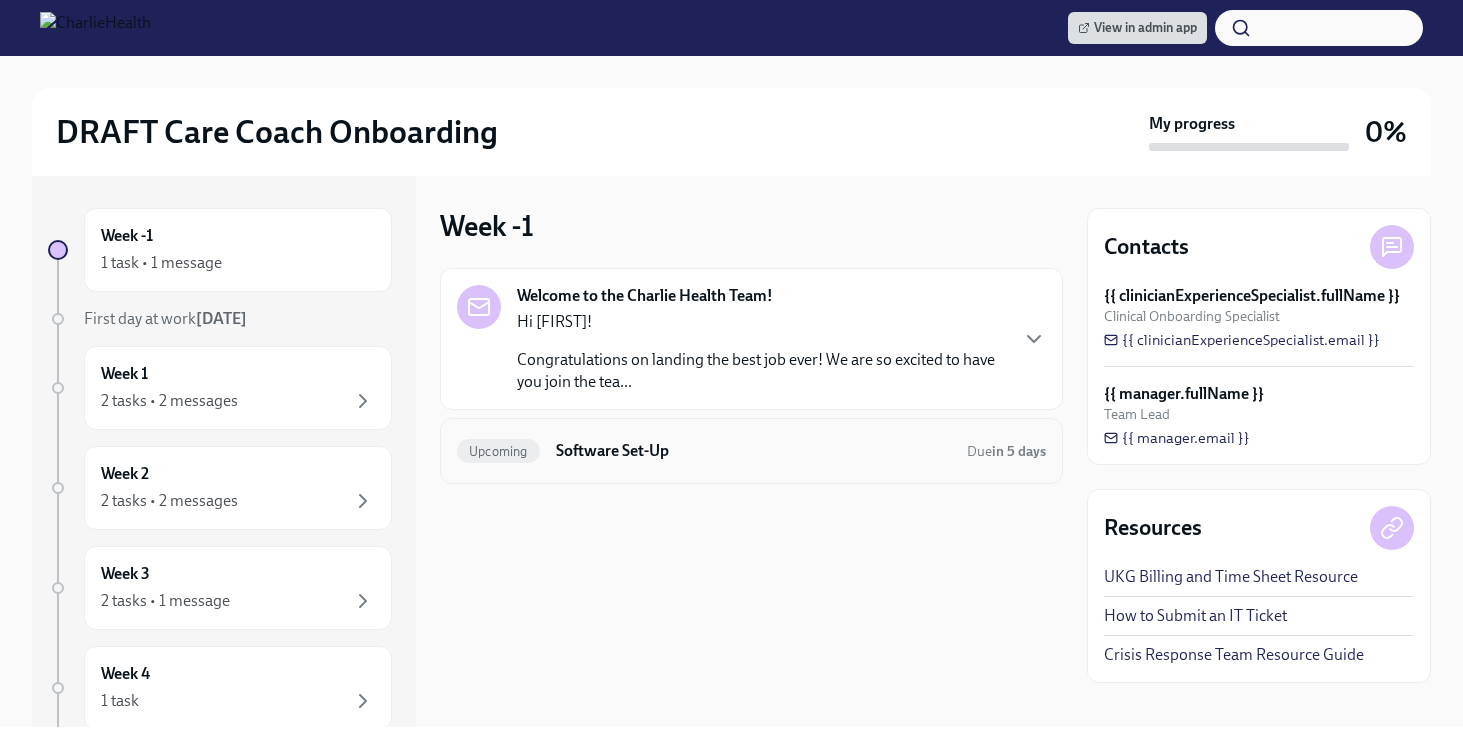 click on "Software Set-Up" at bounding box center [753, 451] 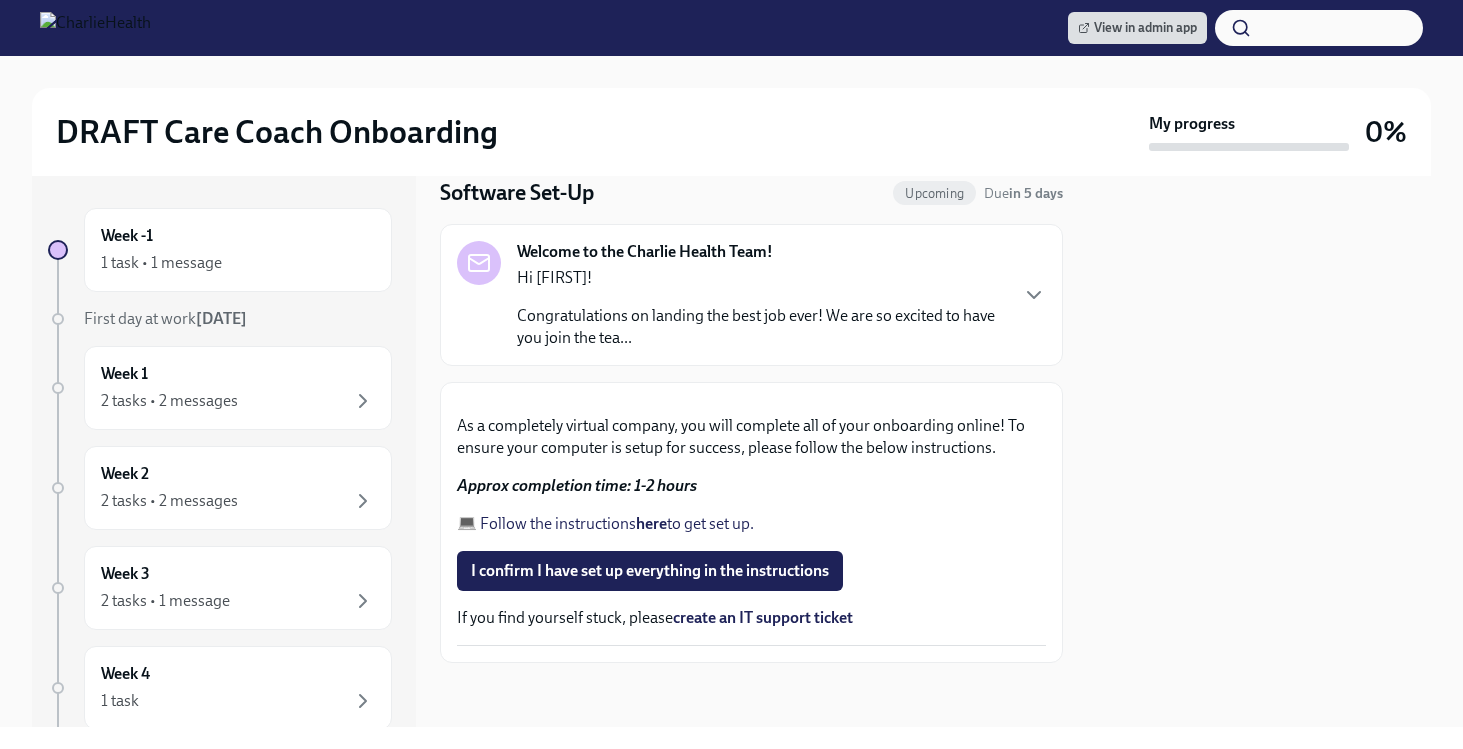 scroll, scrollTop: 463, scrollLeft: 0, axis: vertical 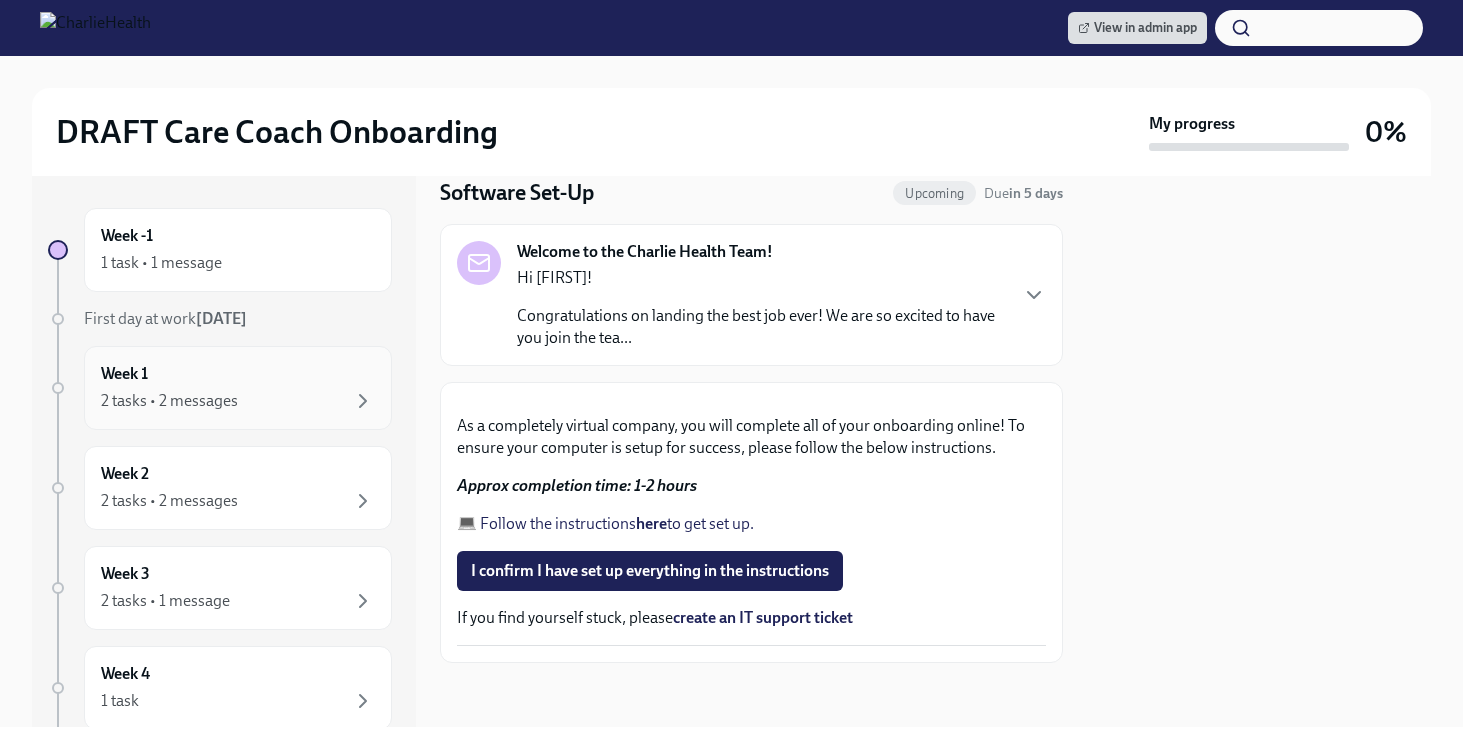 click on "2 tasks • 2 messages" at bounding box center [169, 401] 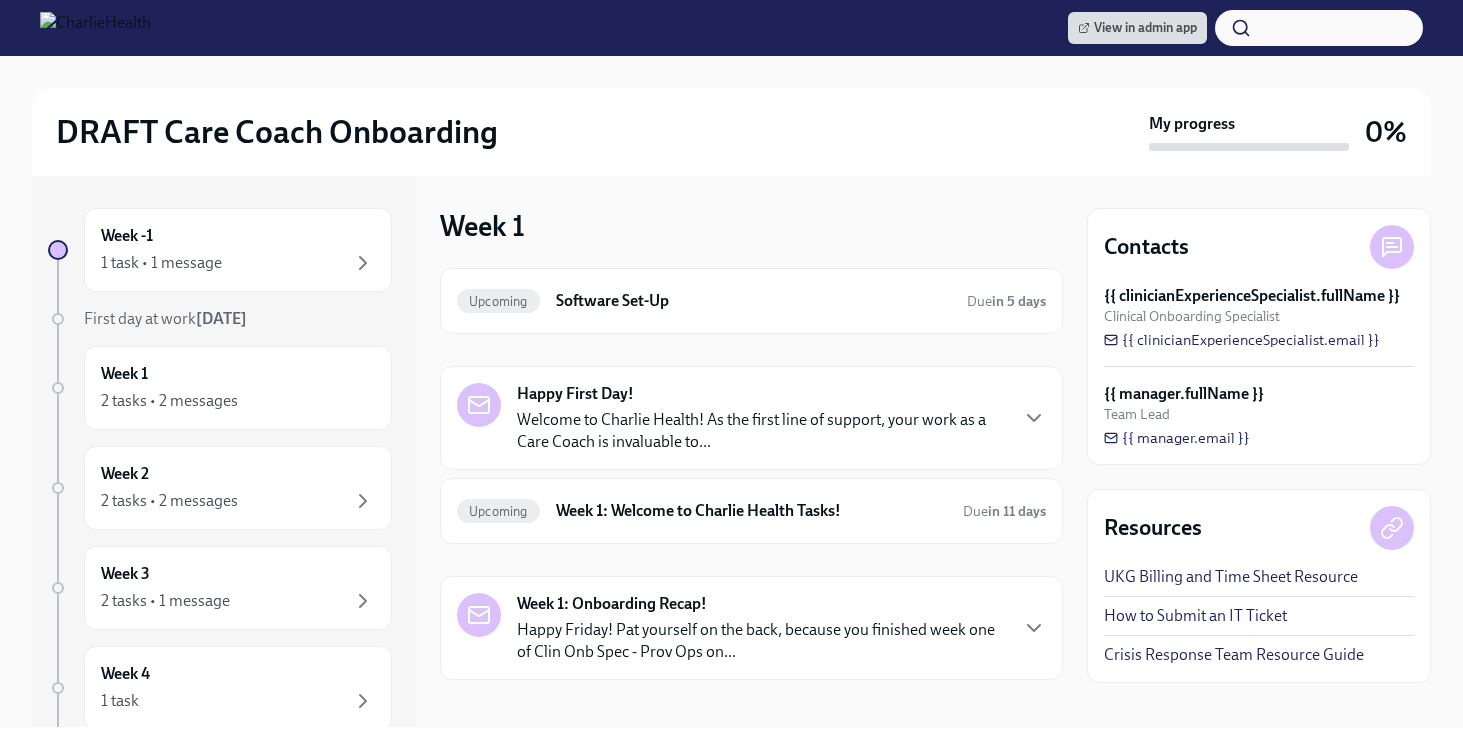 click on "Happy First Day! Welcome to Charlie Health! As the first line of support, your work as a Care Coach is invaluable to..." at bounding box center [761, 418] 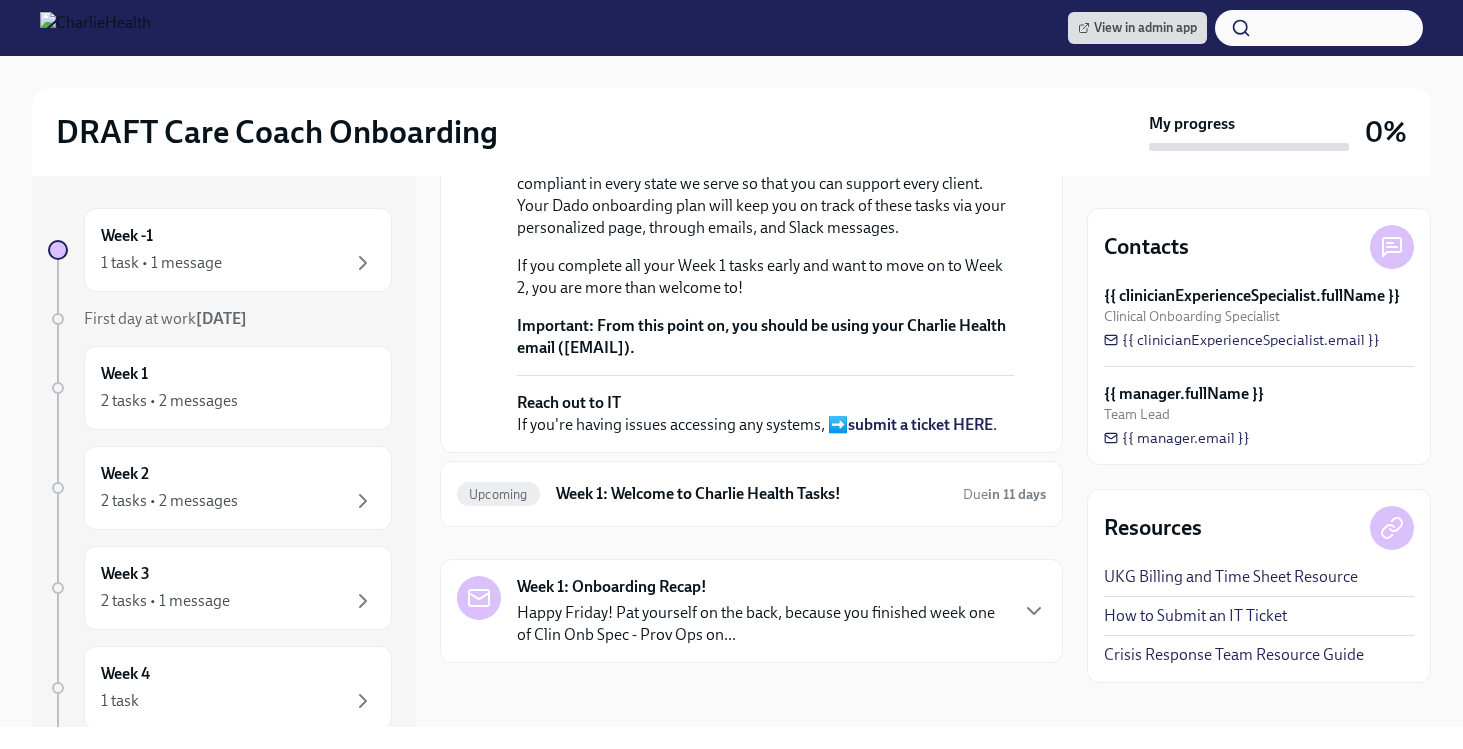 scroll, scrollTop: 665, scrollLeft: 0, axis: vertical 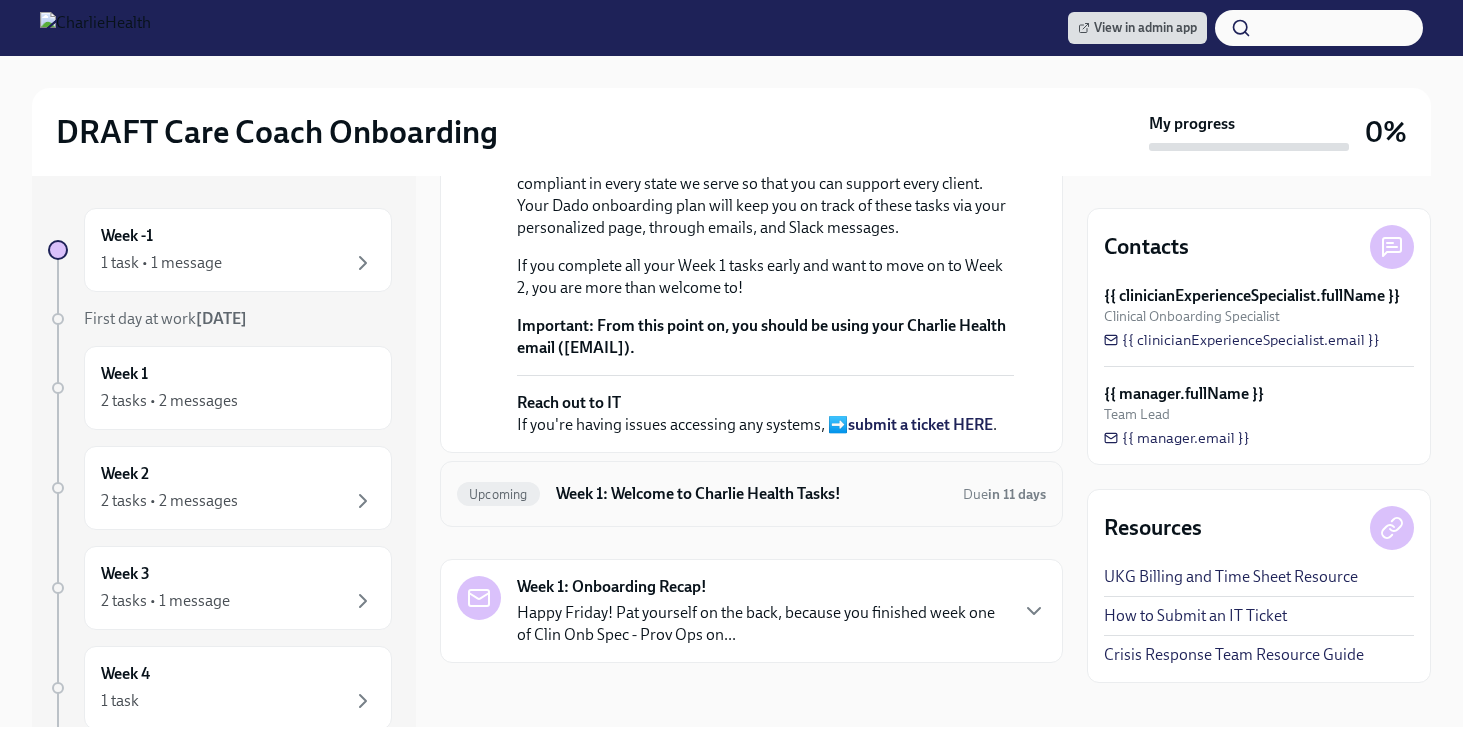 click on "Week 1: Welcome to Charlie Health Tasks!" at bounding box center (751, 494) 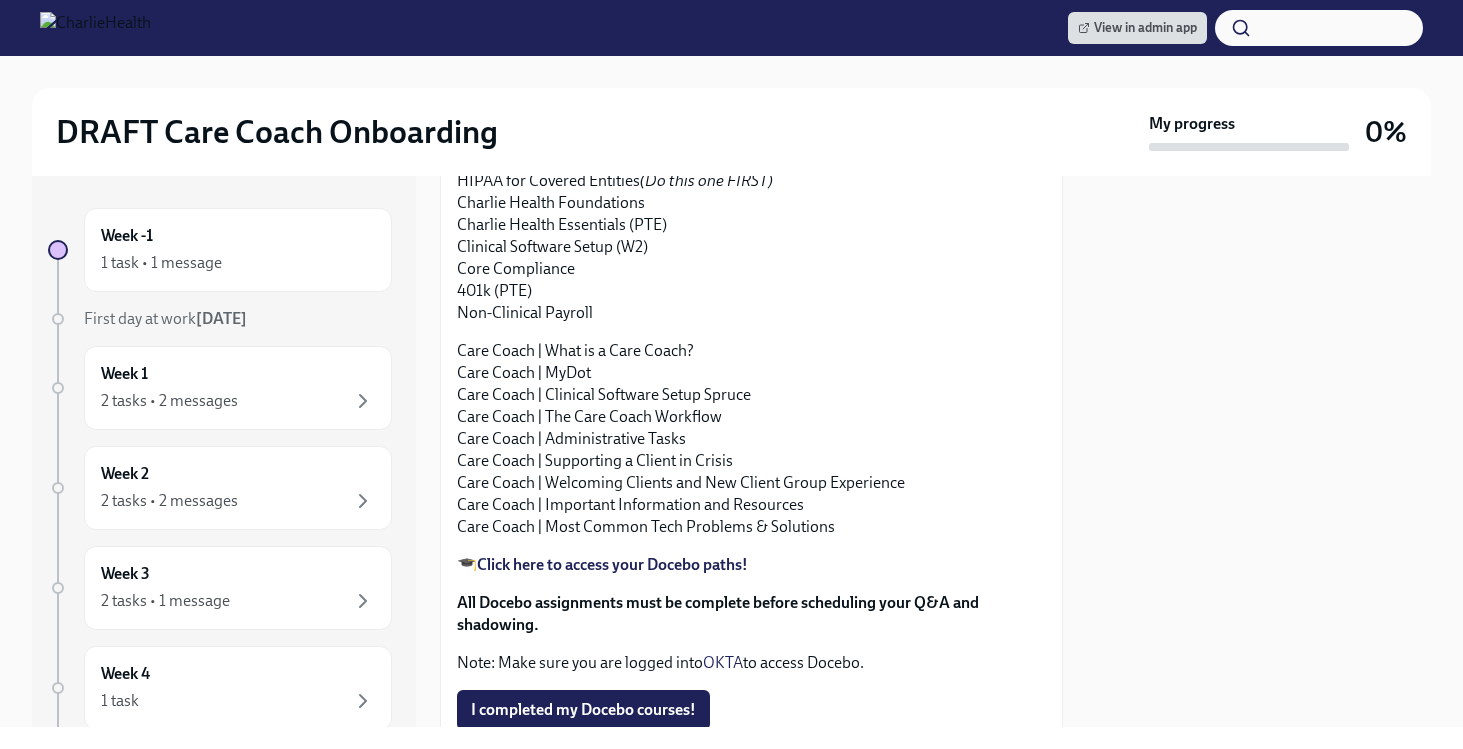 scroll, scrollTop: 1819, scrollLeft: 0, axis: vertical 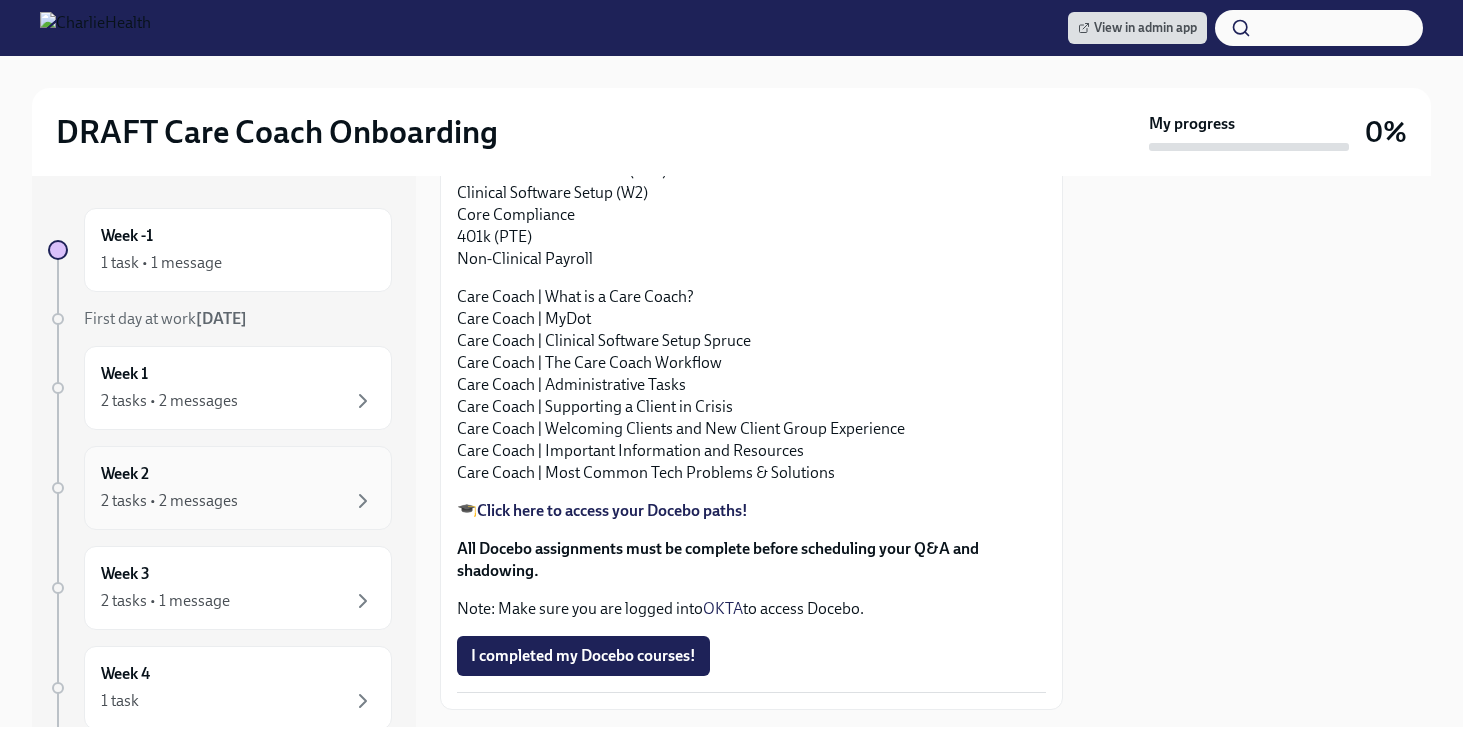 click on "Week 2 2 tasks • 2 messages" at bounding box center (238, 488) 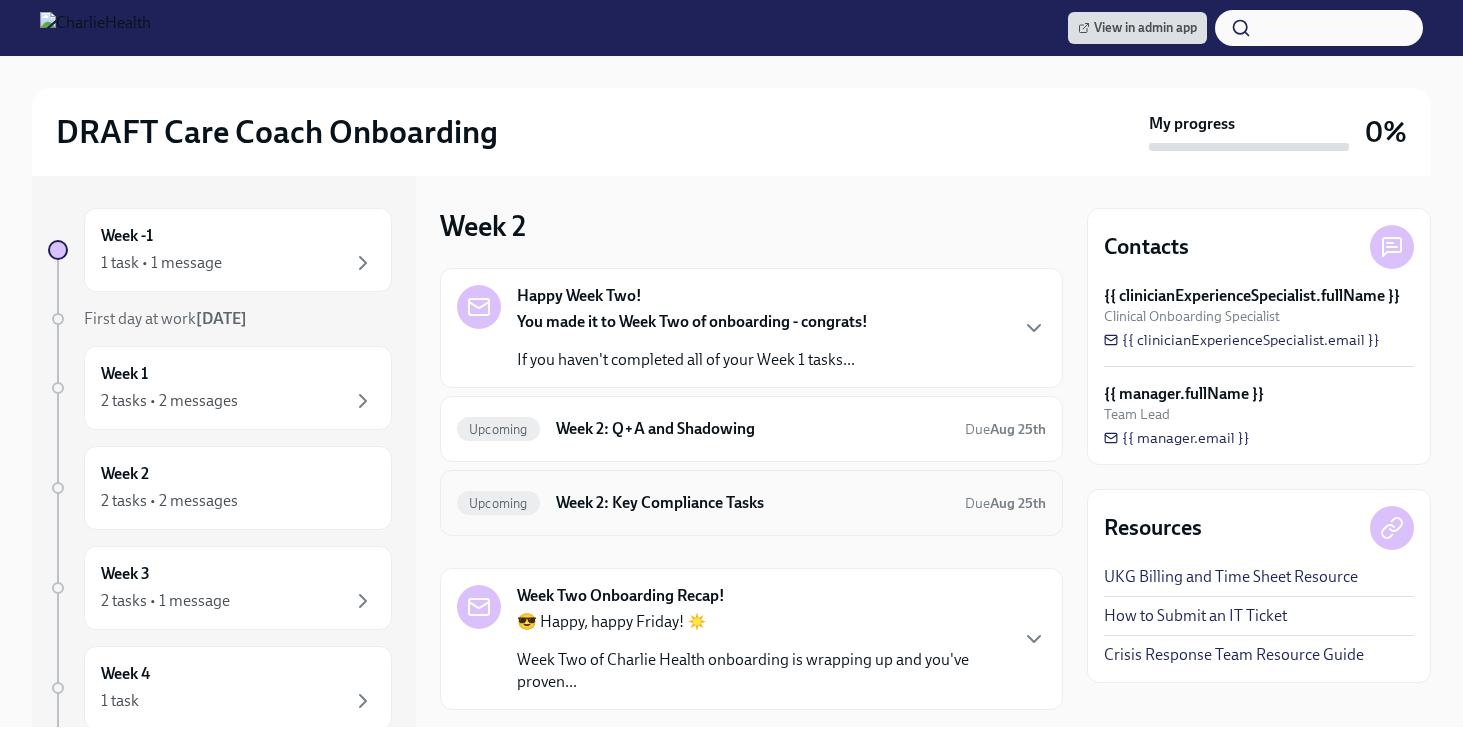scroll, scrollTop: 47, scrollLeft: 0, axis: vertical 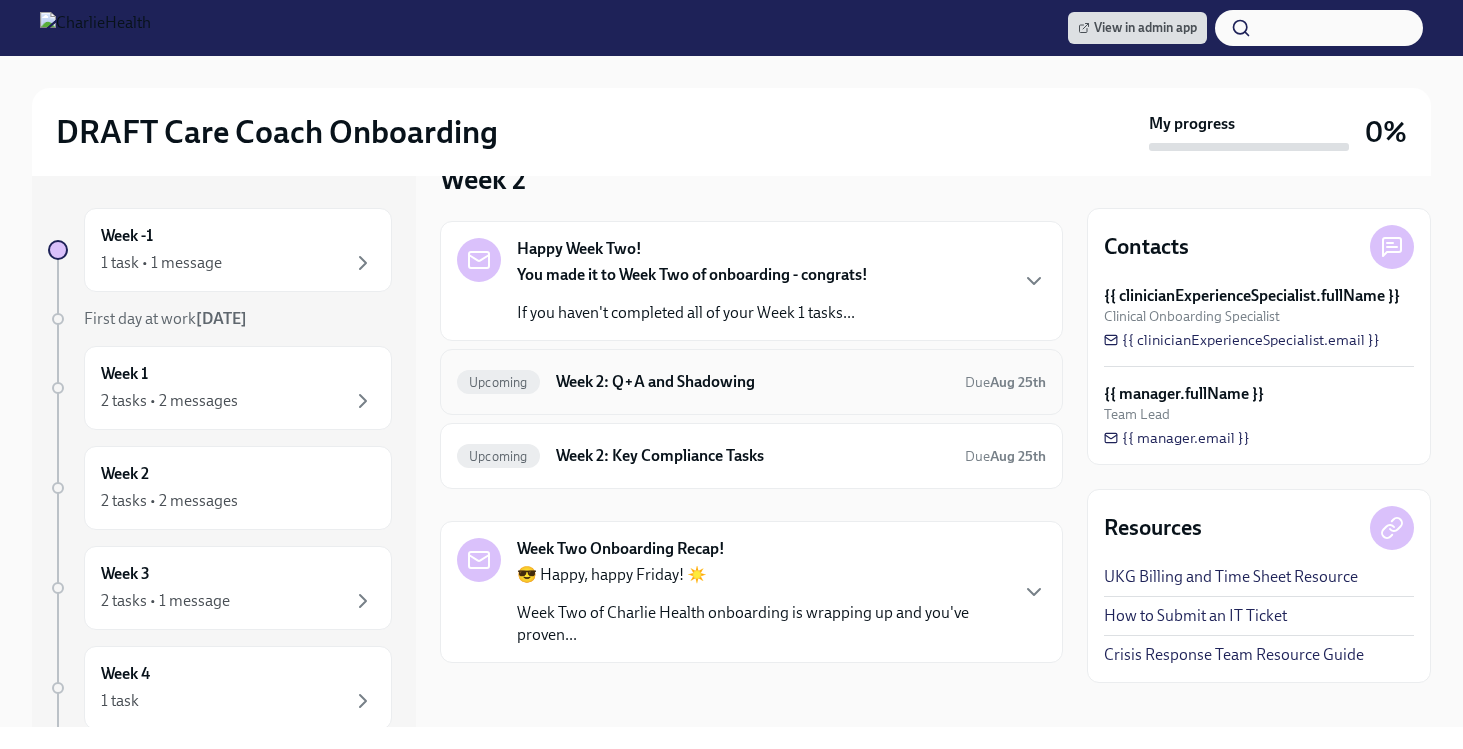 click on "Week 2: Q+A and Shadowing" at bounding box center (752, 382) 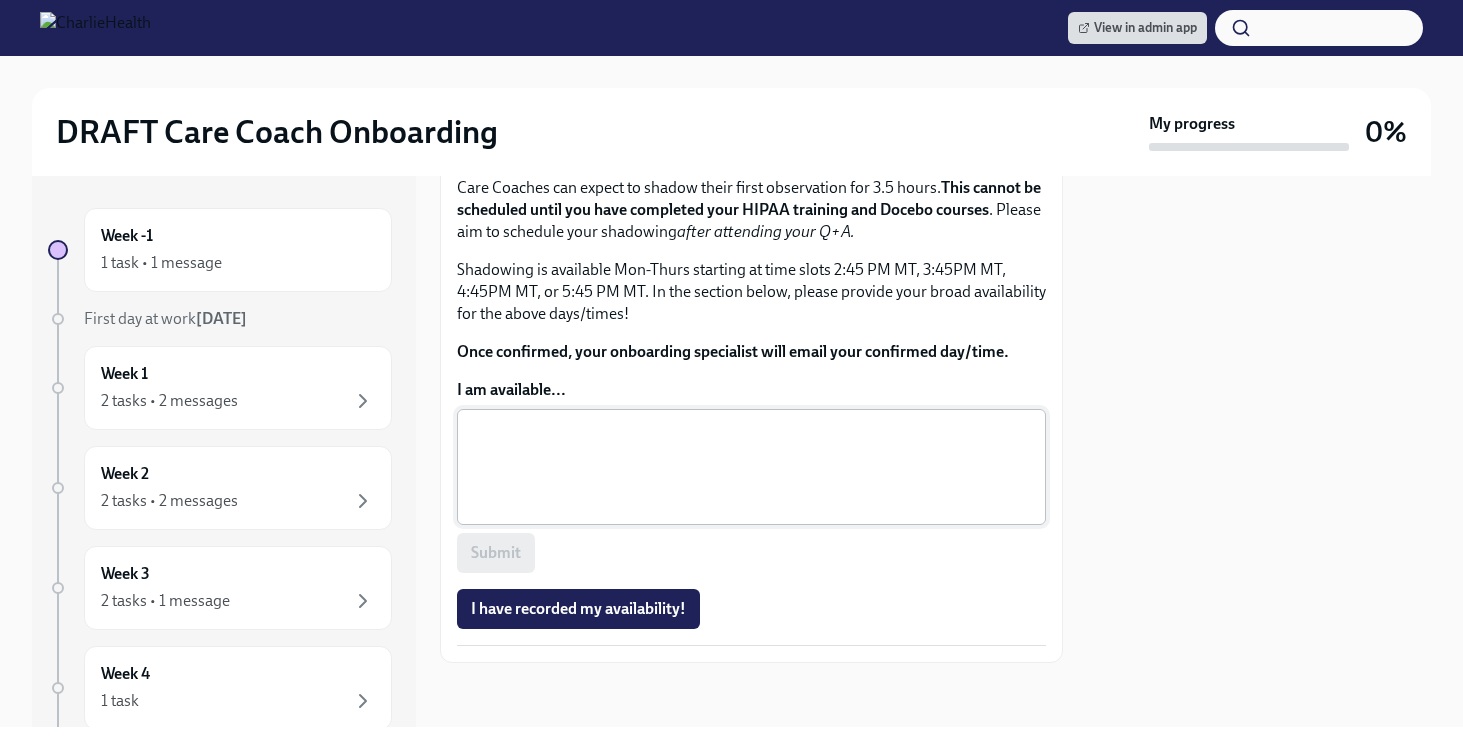 scroll, scrollTop: 1311, scrollLeft: 0, axis: vertical 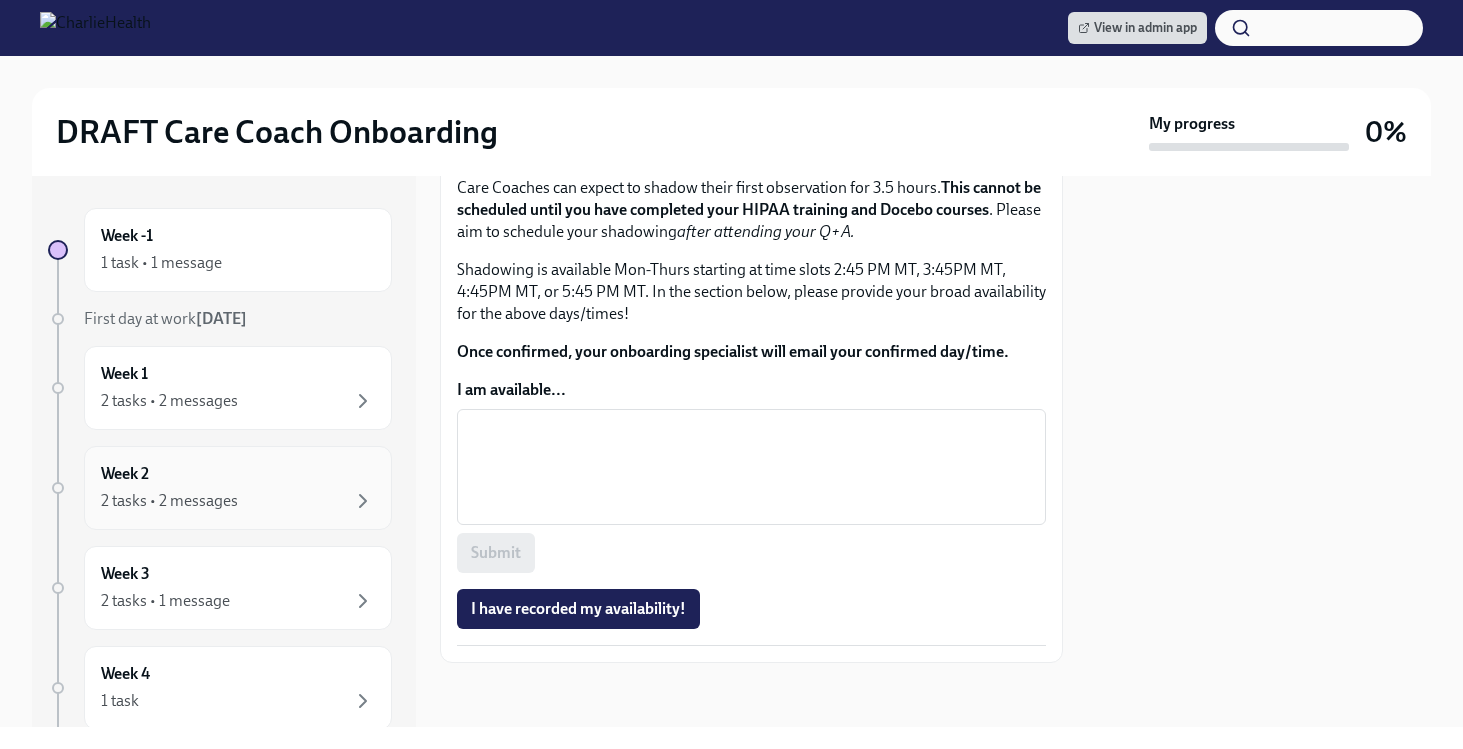 click on "2 tasks • 2 messages" at bounding box center (169, 501) 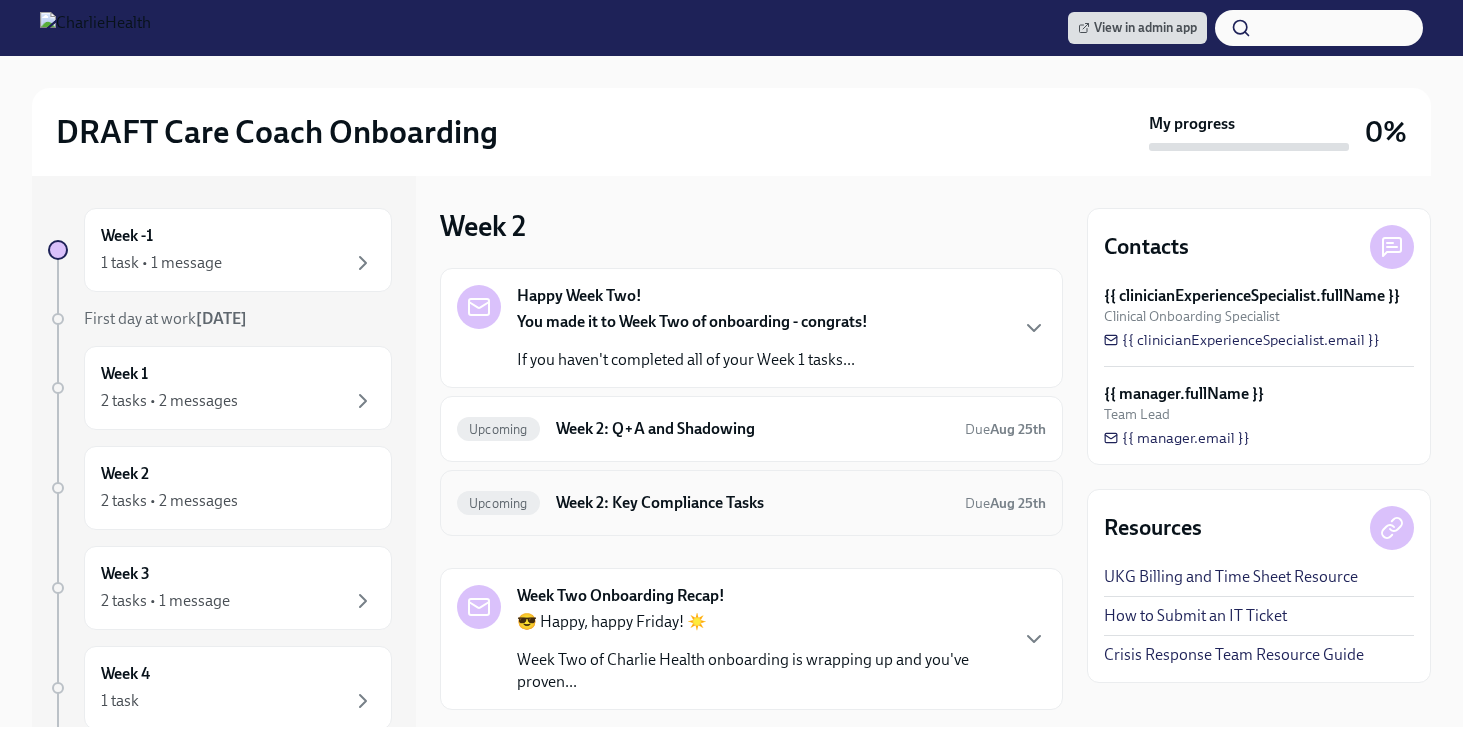 click on "Week 2: Key Compliance Tasks" at bounding box center (752, 503) 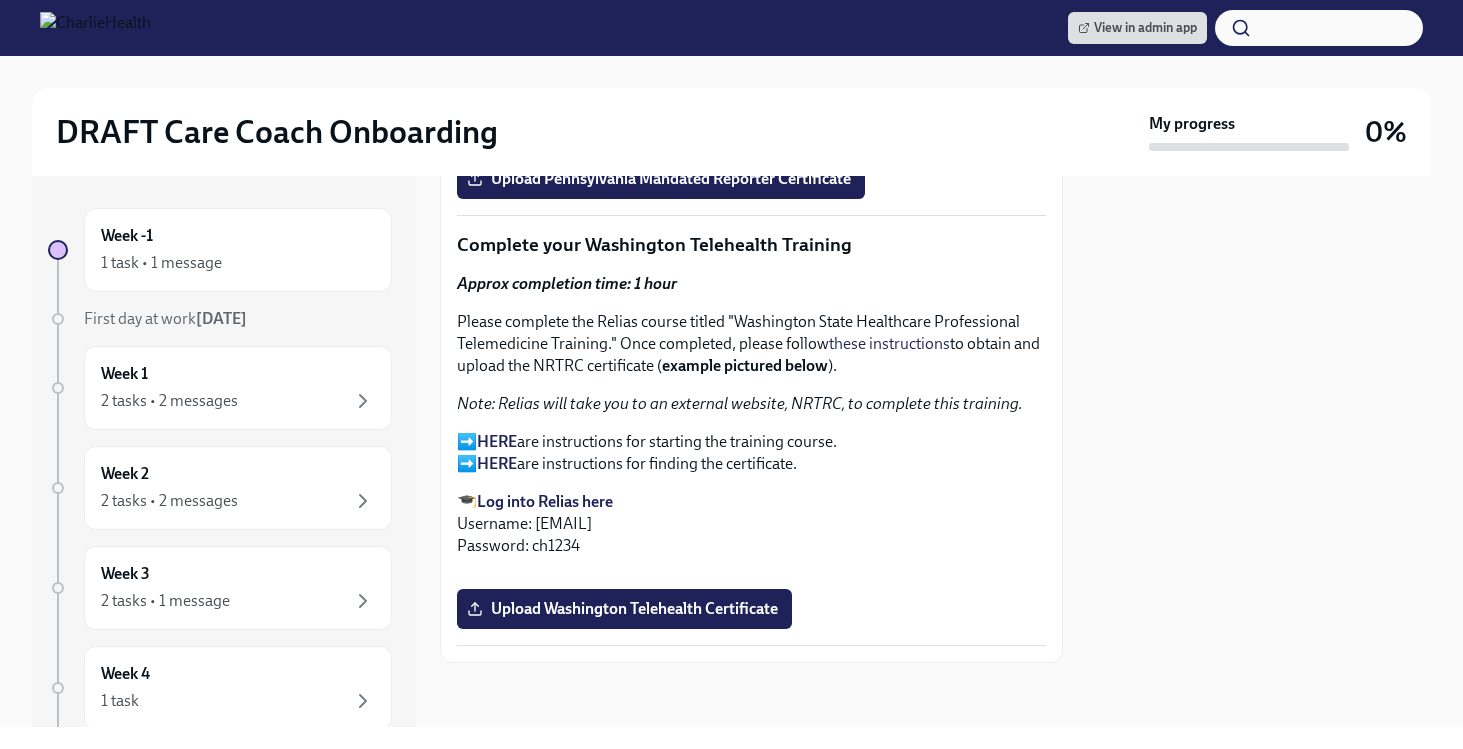 scroll, scrollTop: 4961, scrollLeft: 0, axis: vertical 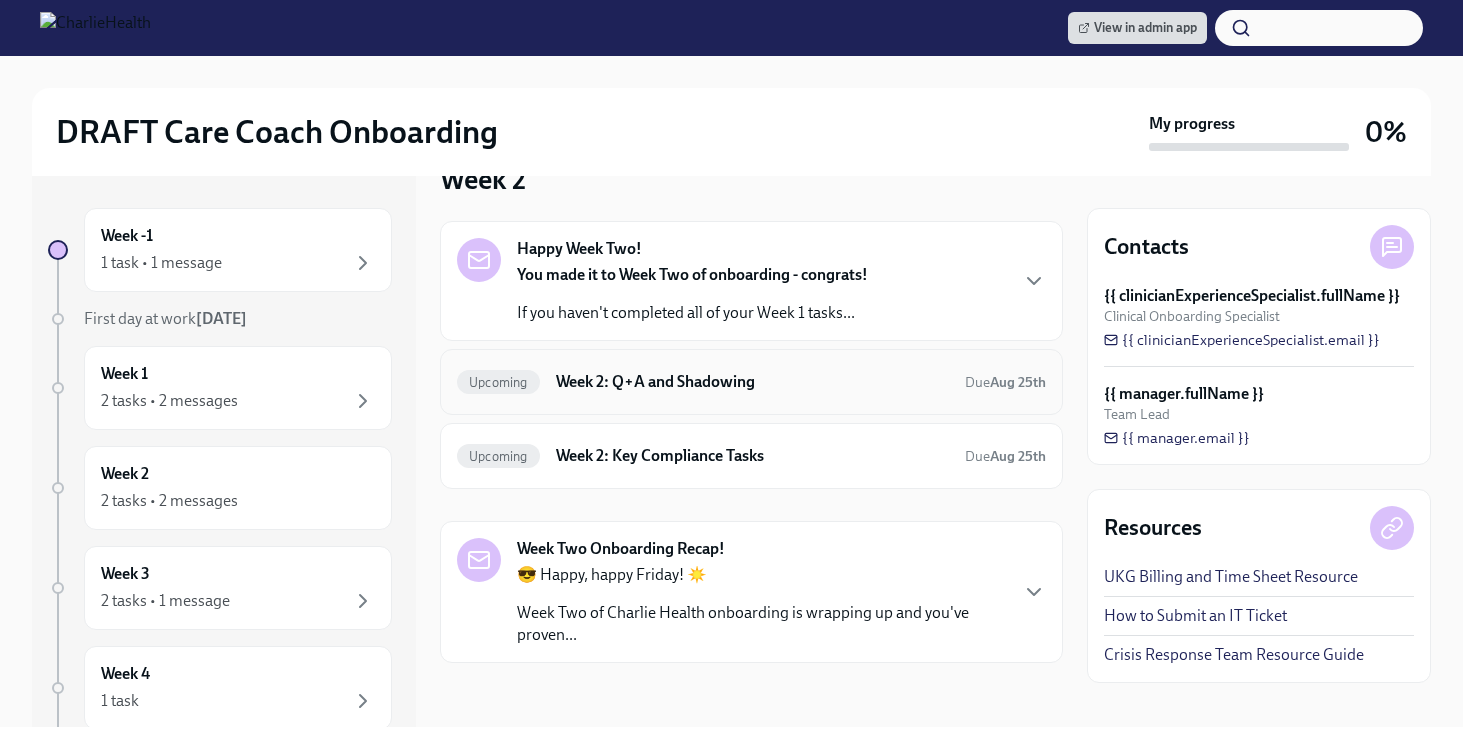 click on "Week 2: Q+A and Shadowing" at bounding box center [752, 382] 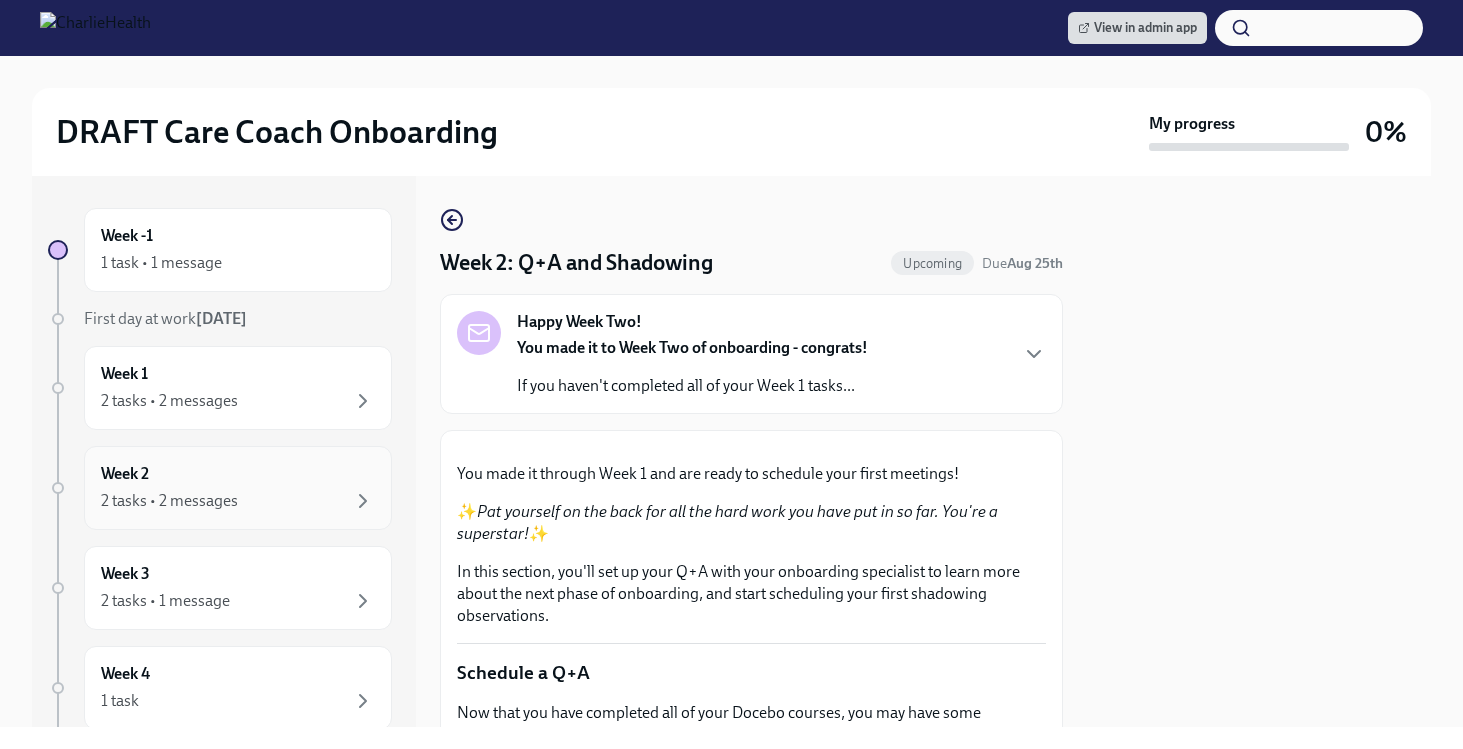 click on "2 tasks • 2 messages" at bounding box center [169, 501] 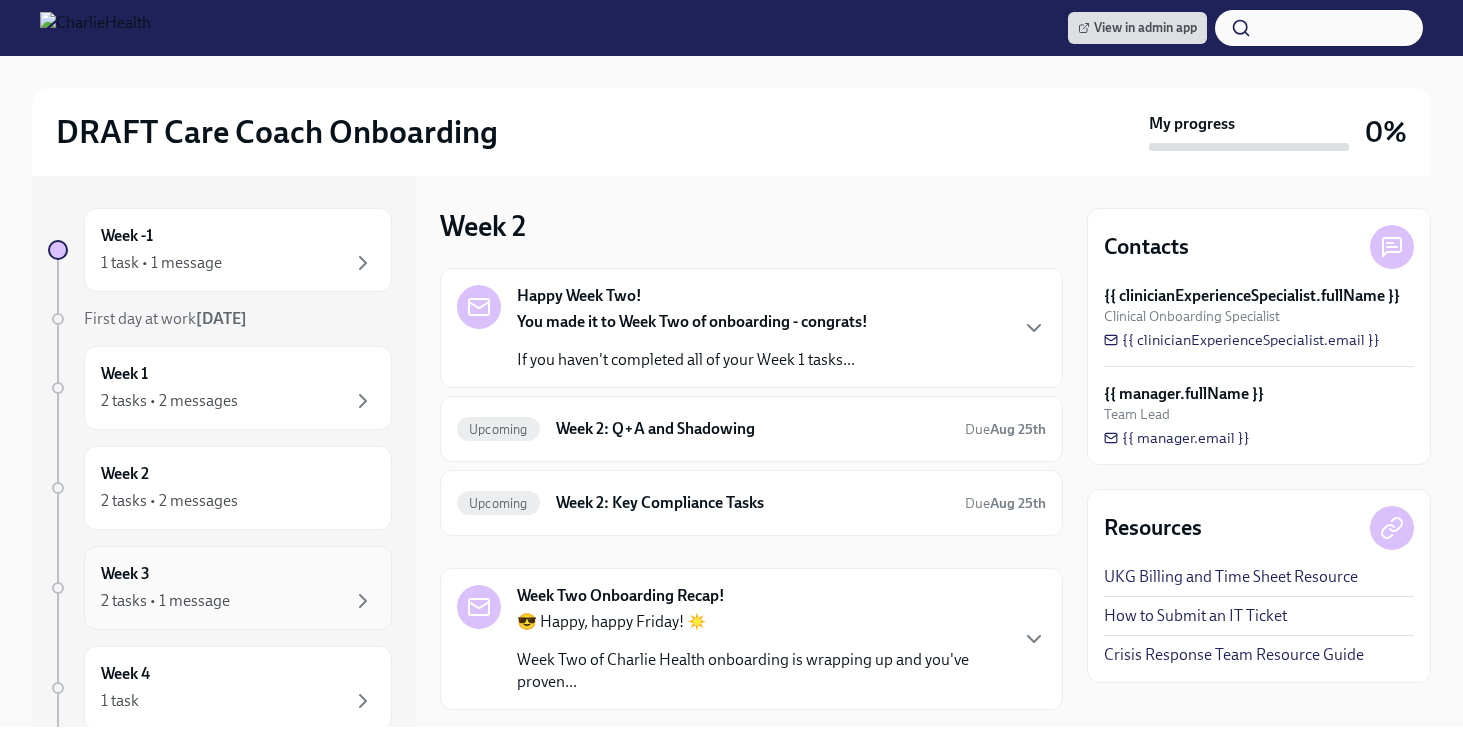 click on "2 tasks • 1 message" at bounding box center [165, 601] 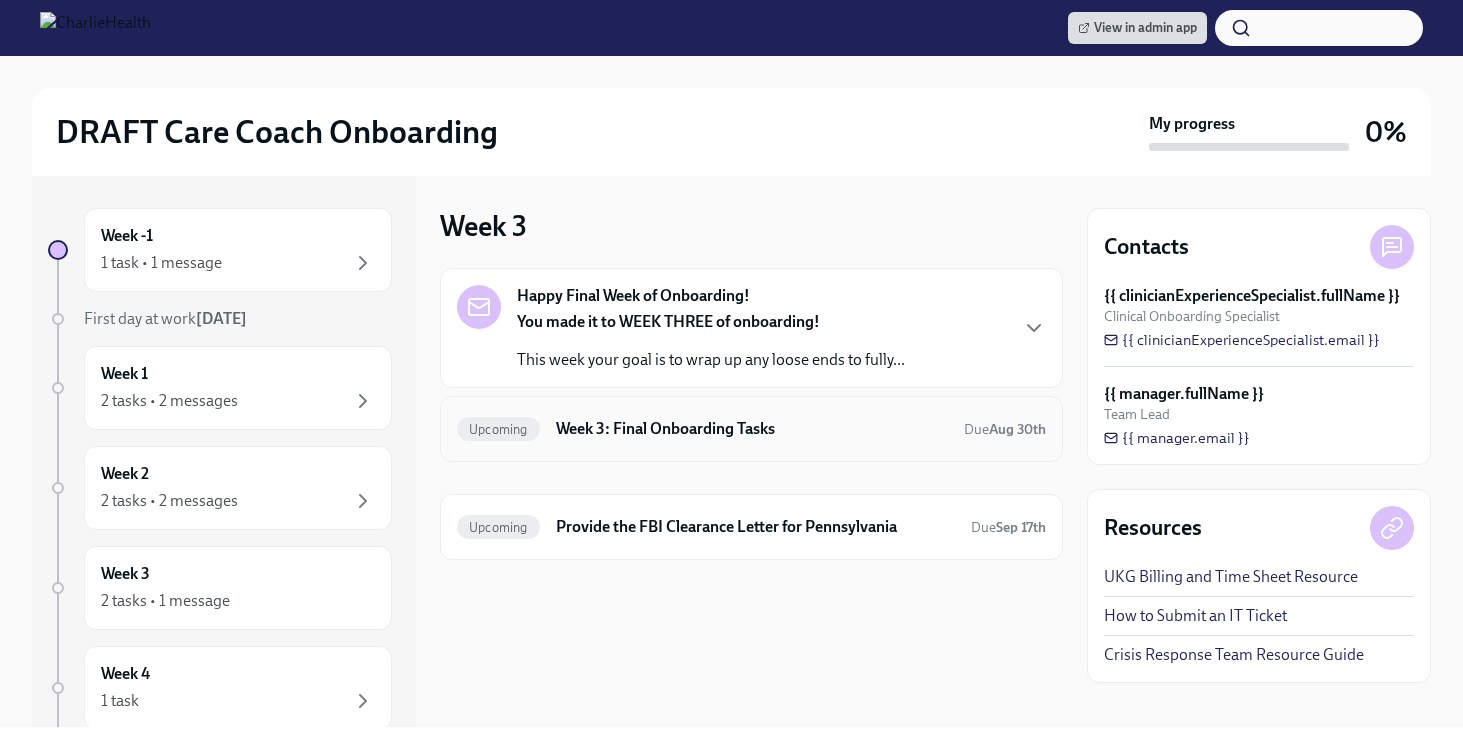 click on "Week 3: Final Onboarding Tasks" at bounding box center (752, 429) 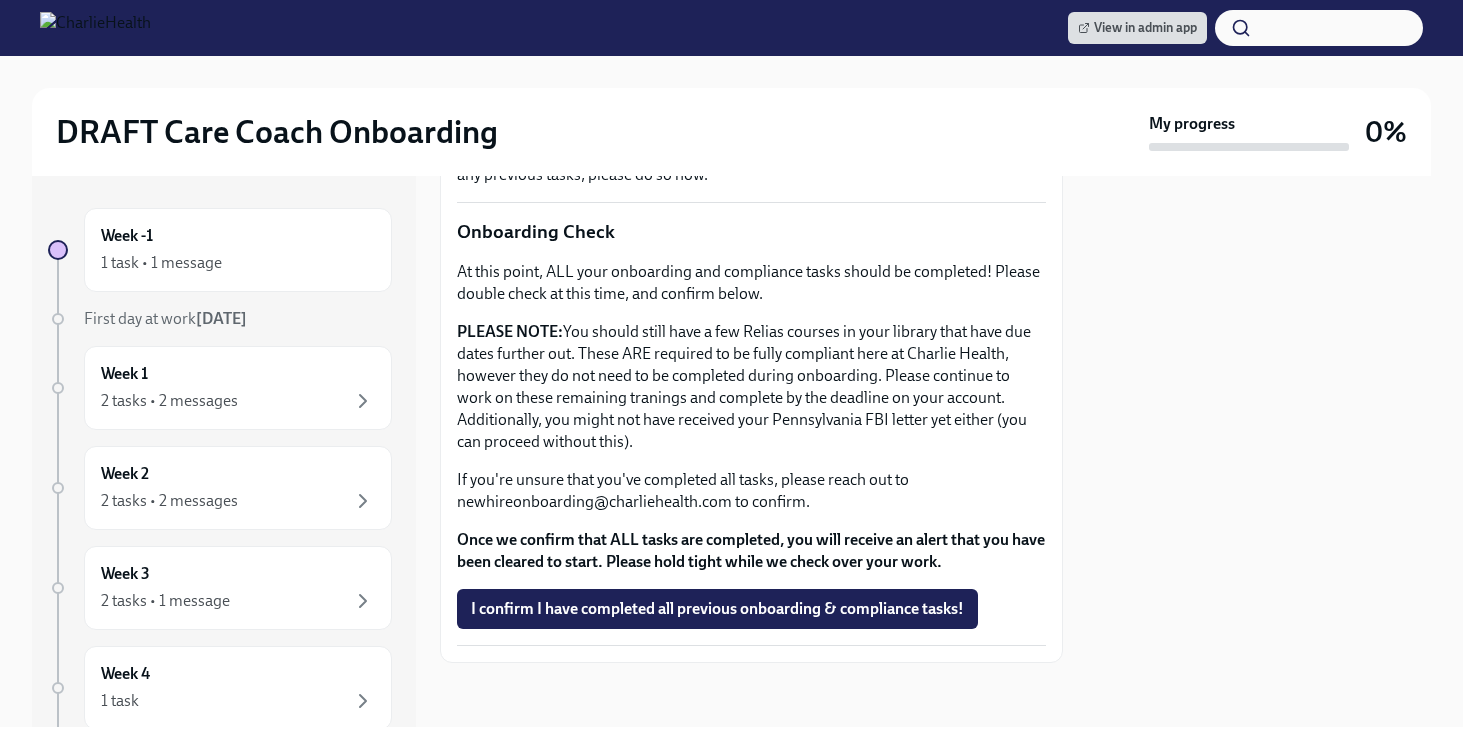 scroll, scrollTop: 616, scrollLeft: 0, axis: vertical 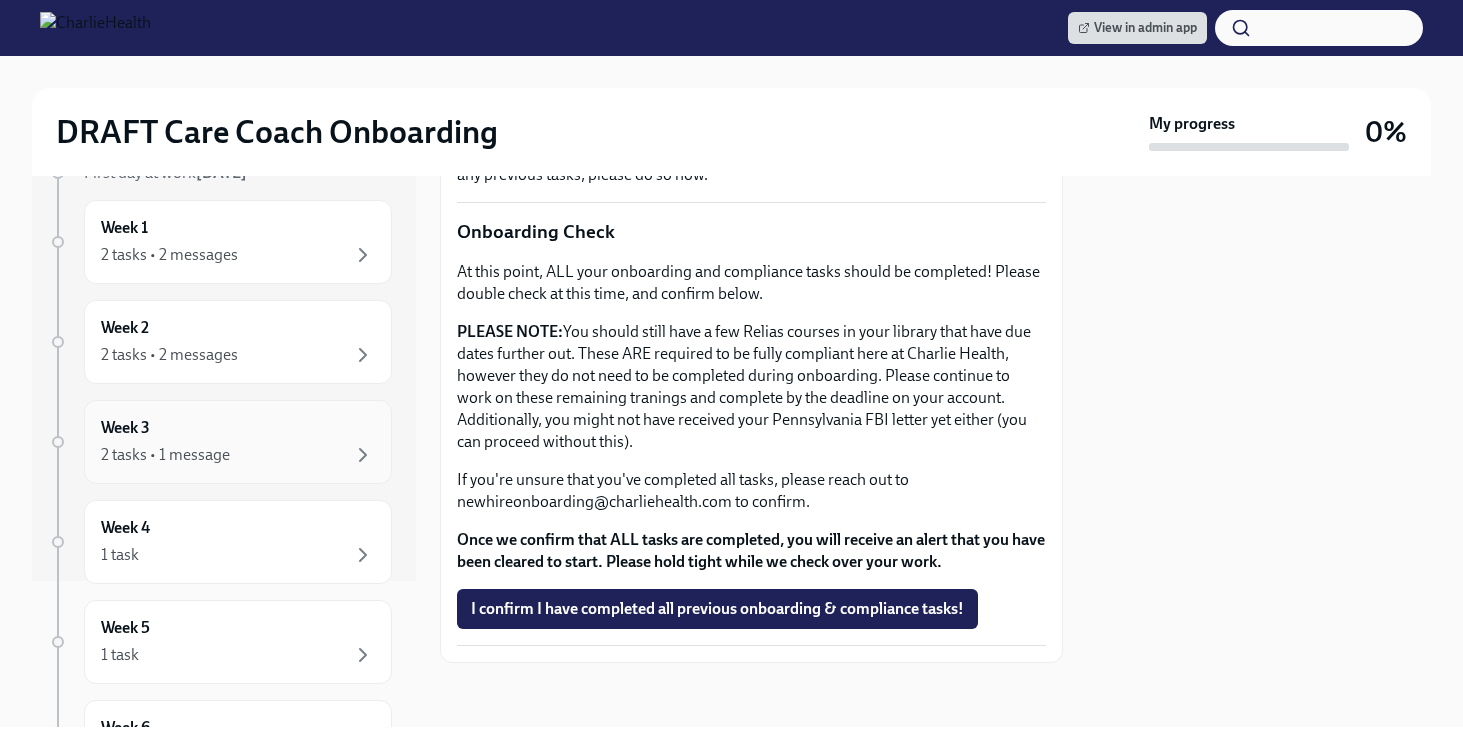 click on "2 tasks • 1 message" at bounding box center [165, 455] 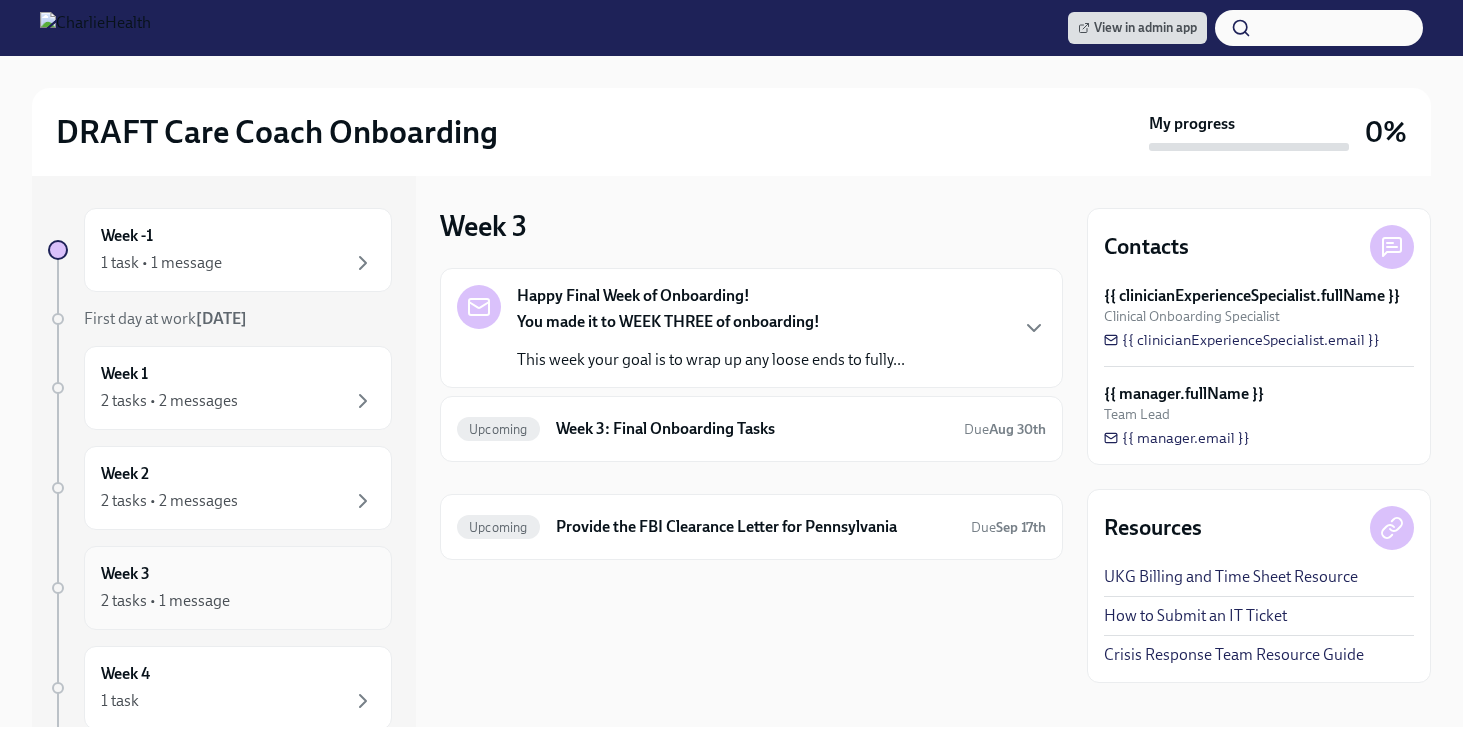 click on "2 tasks • 1 message" at bounding box center (238, 601) 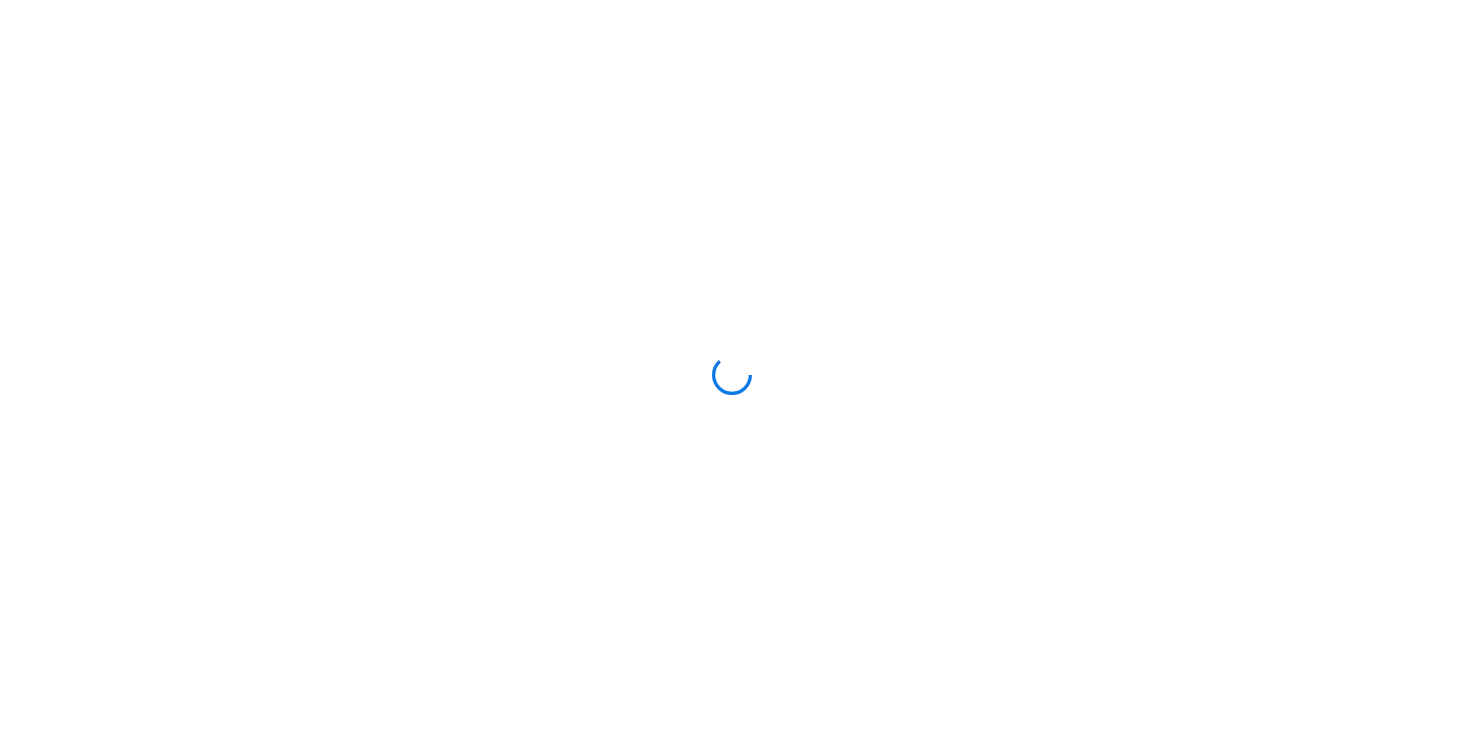 scroll, scrollTop: 0, scrollLeft: 0, axis: both 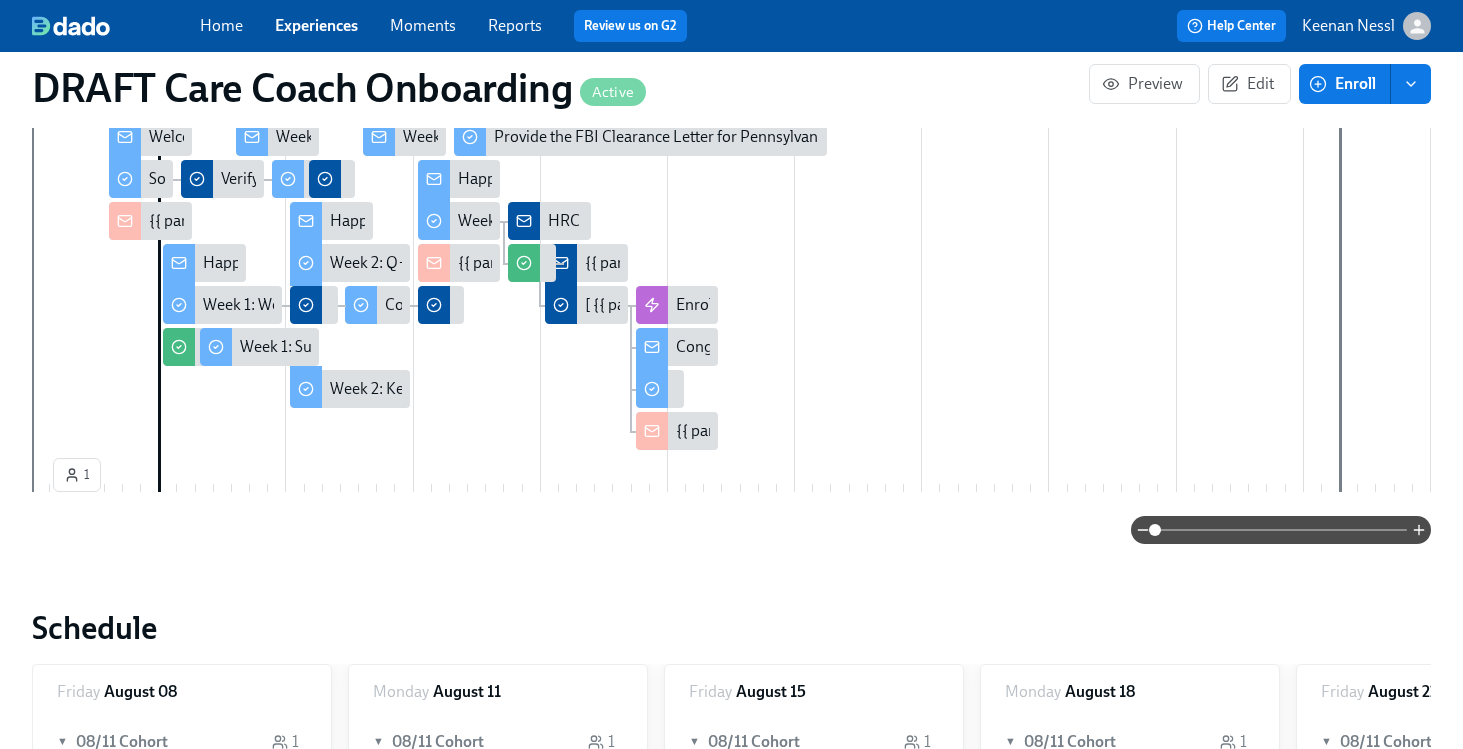 click at bounding box center (731, 286) 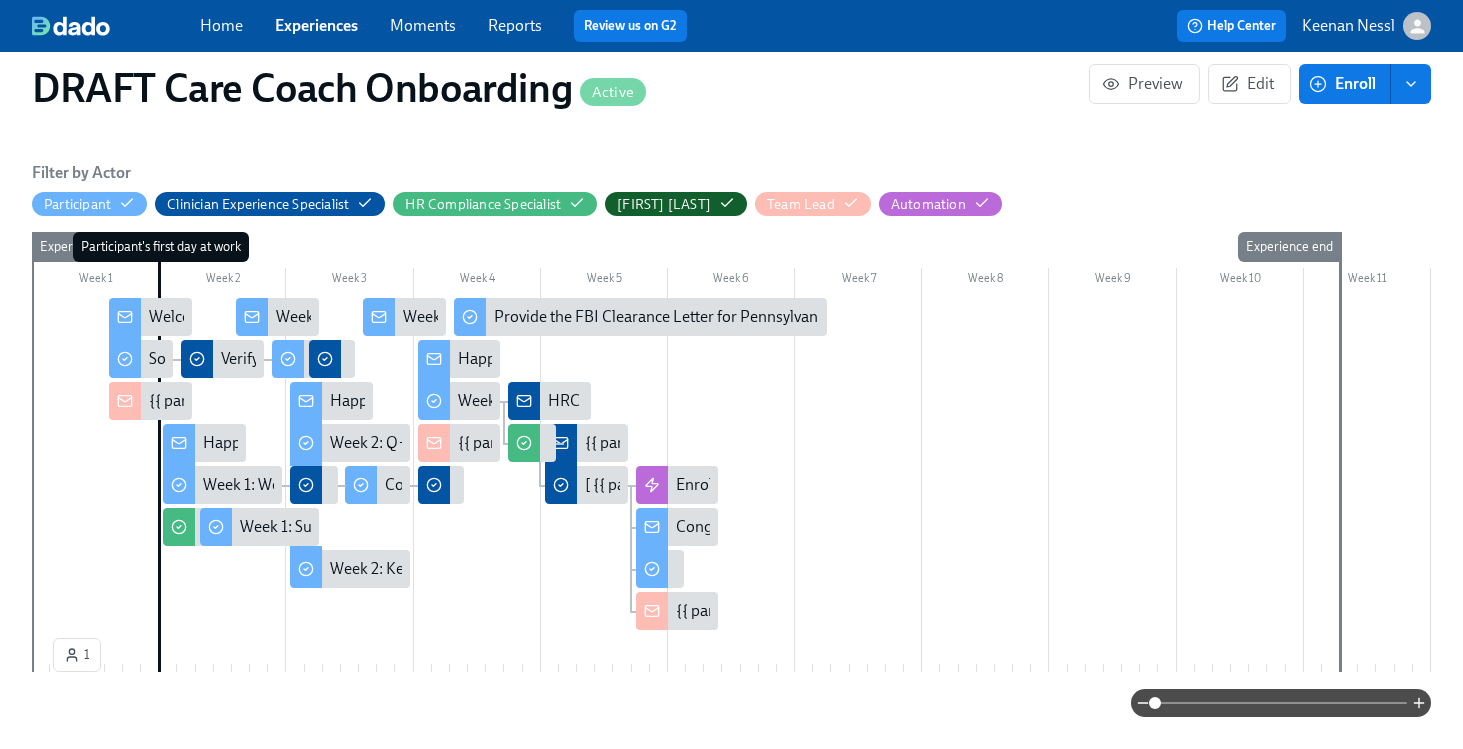 scroll, scrollTop: 442, scrollLeft: 0, axis: vertical 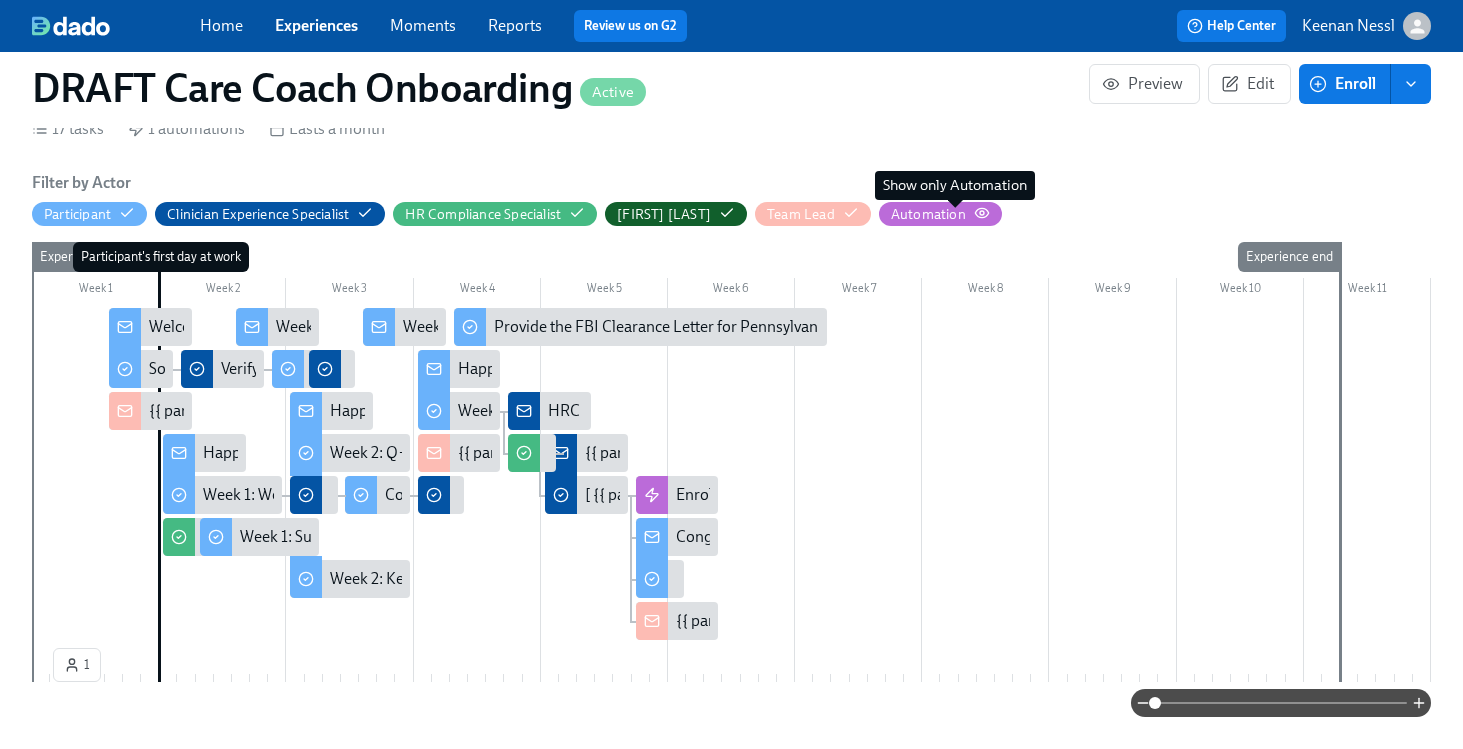 click 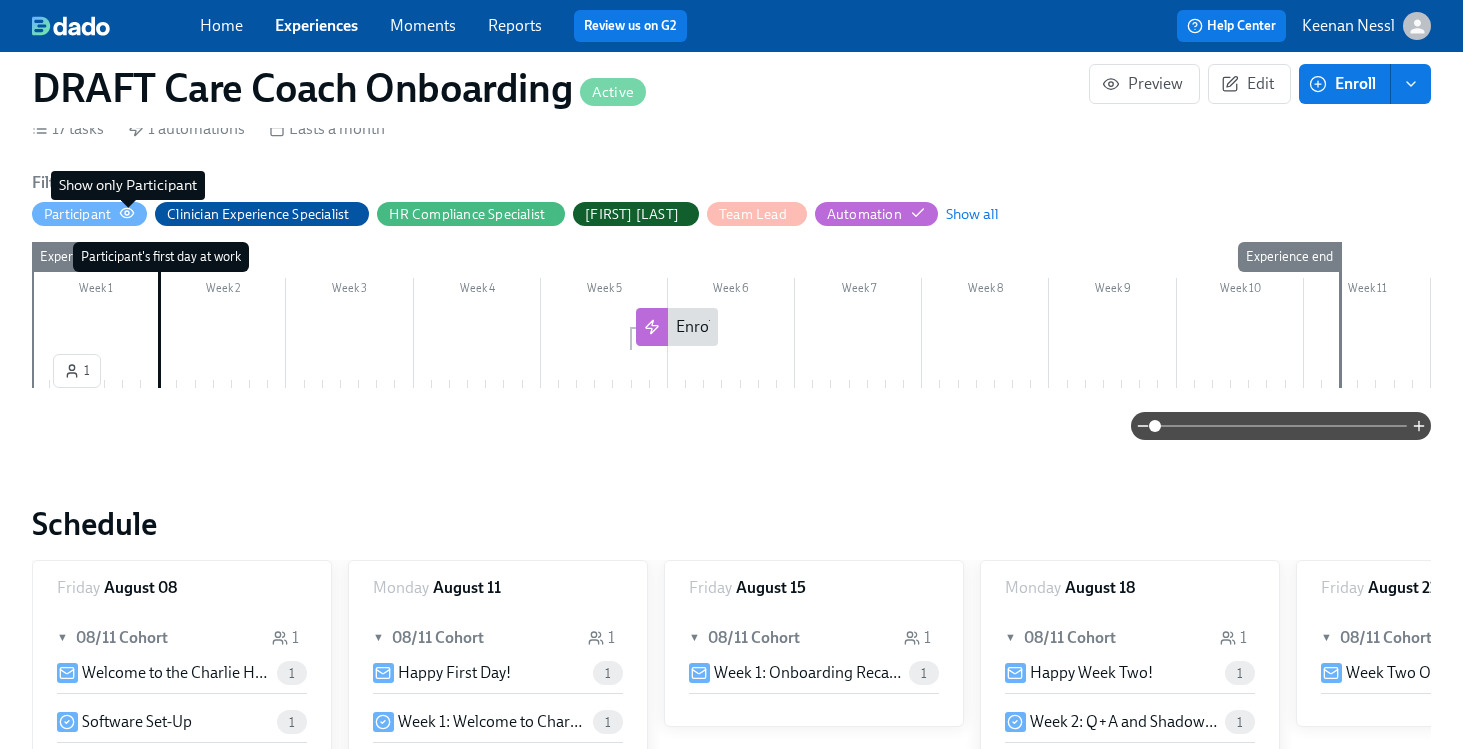 click 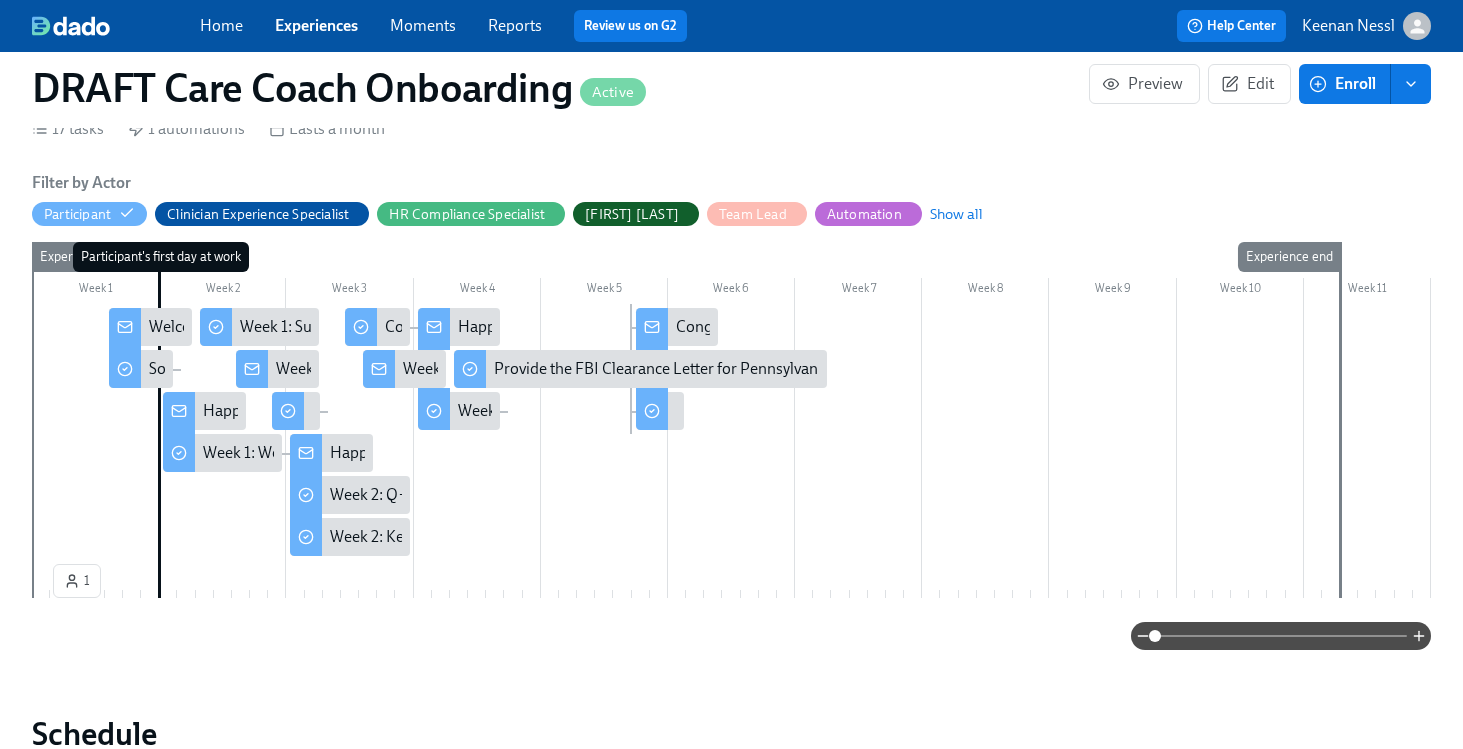 click at bounding box center (731, 434) 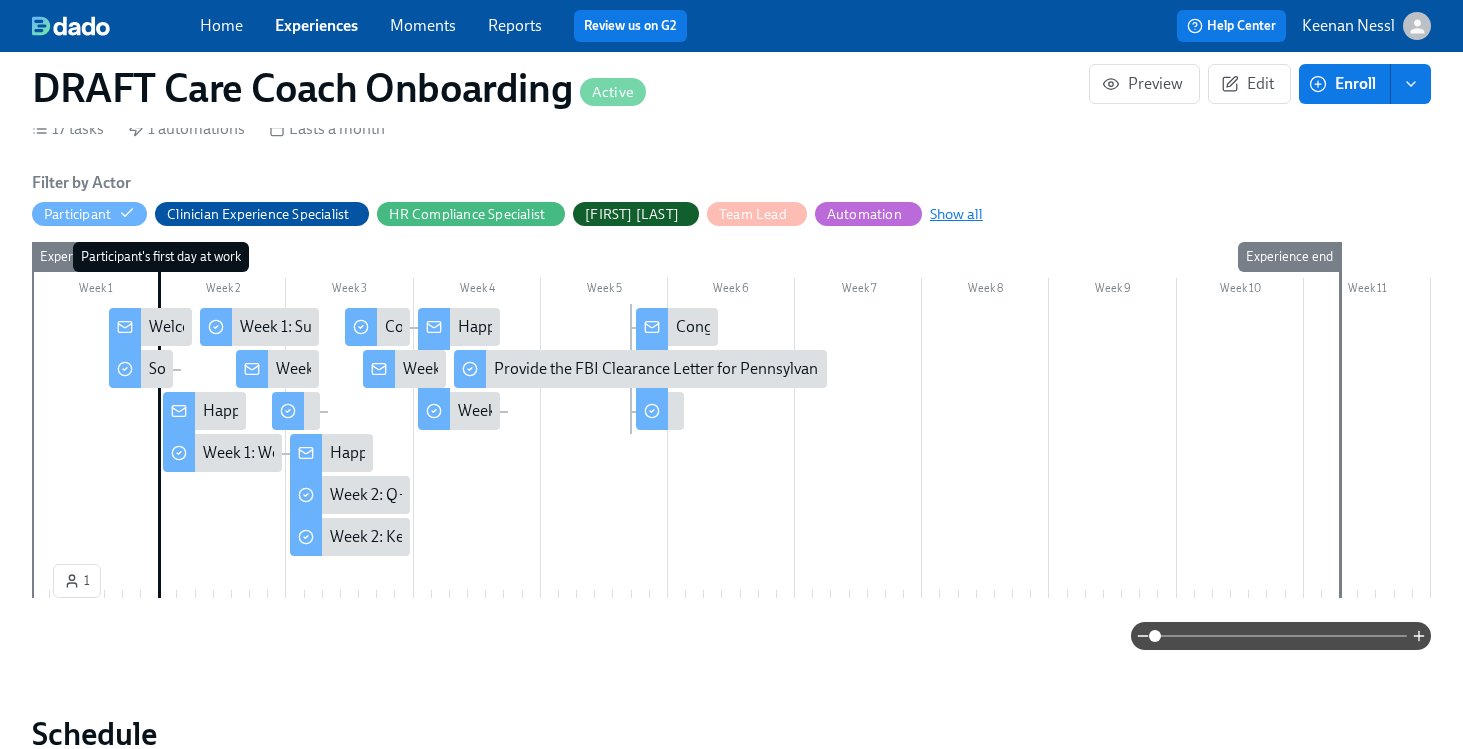 click on "Show all" at bounding box center (956, 214) 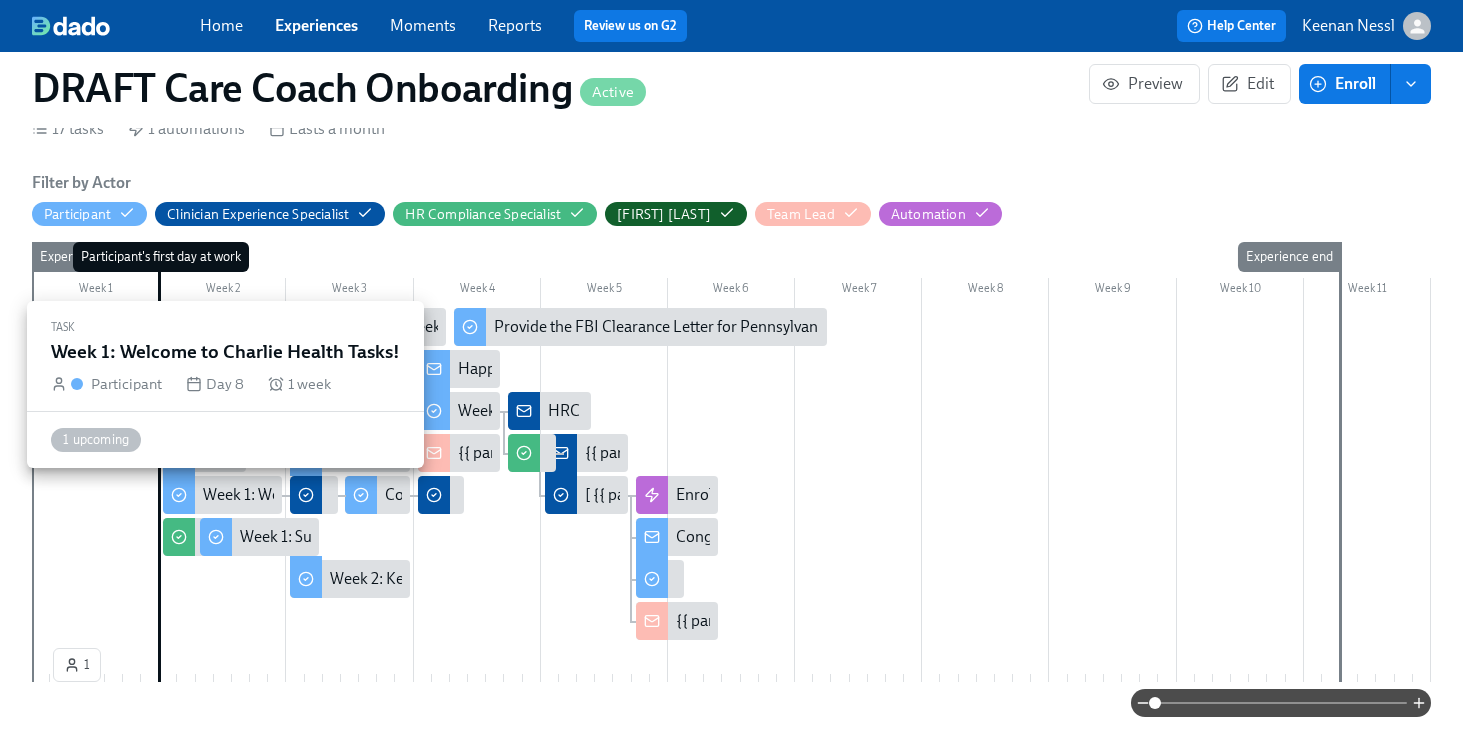 click on "Week 1: Welcome to Charlie Health Tasks!" at bounding box center [344, 495] 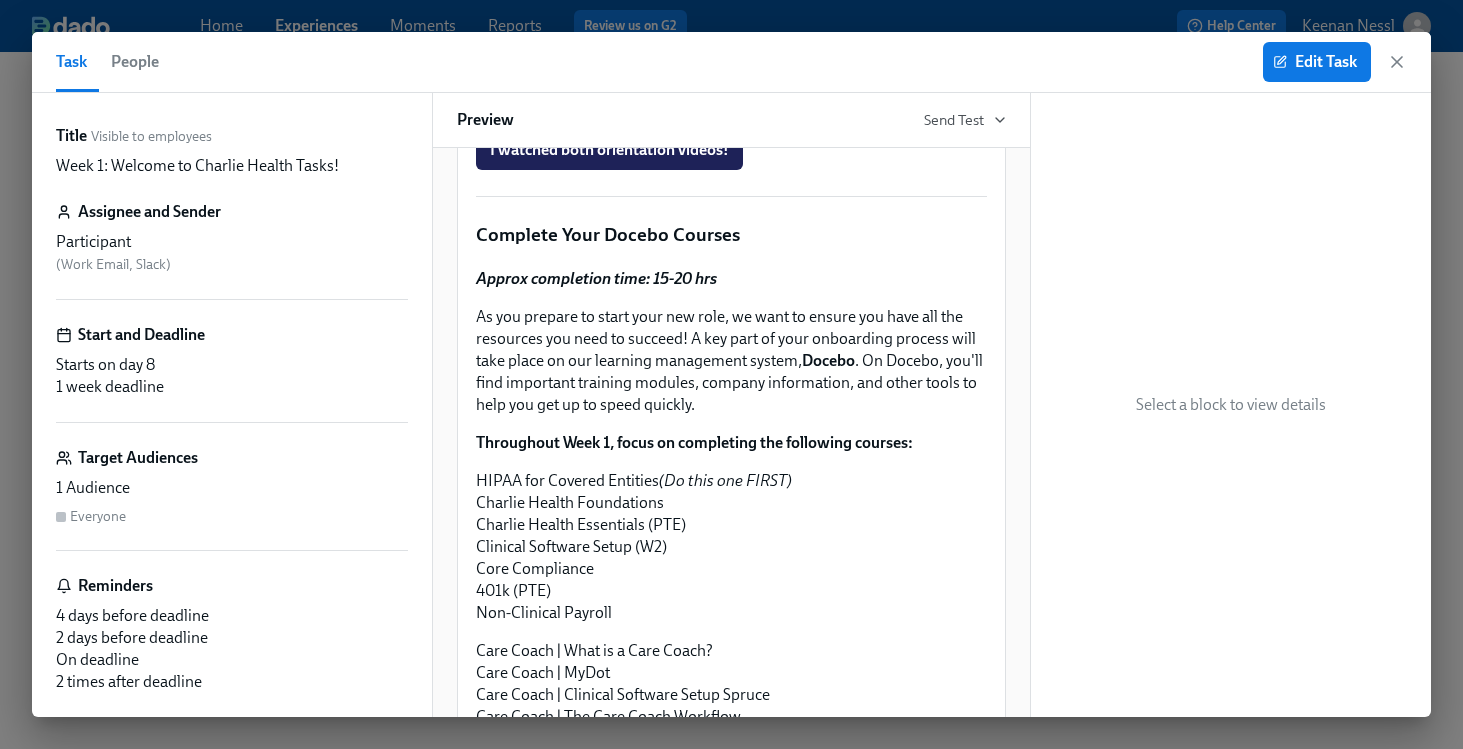 scroll, scrollTop: 1505, scrollLeft: 0, axis: vertical 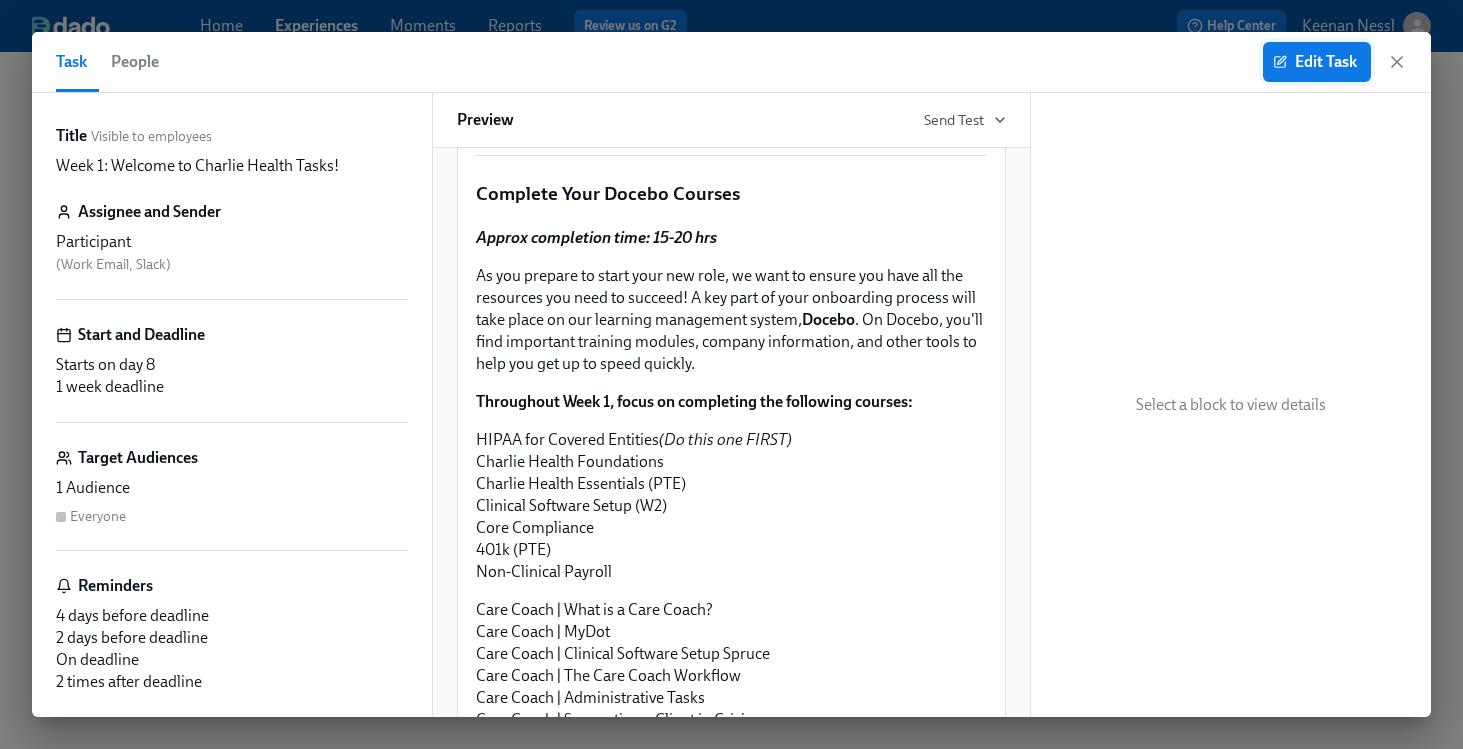 click on "Edit Task" at bounding box center [1317, 62] 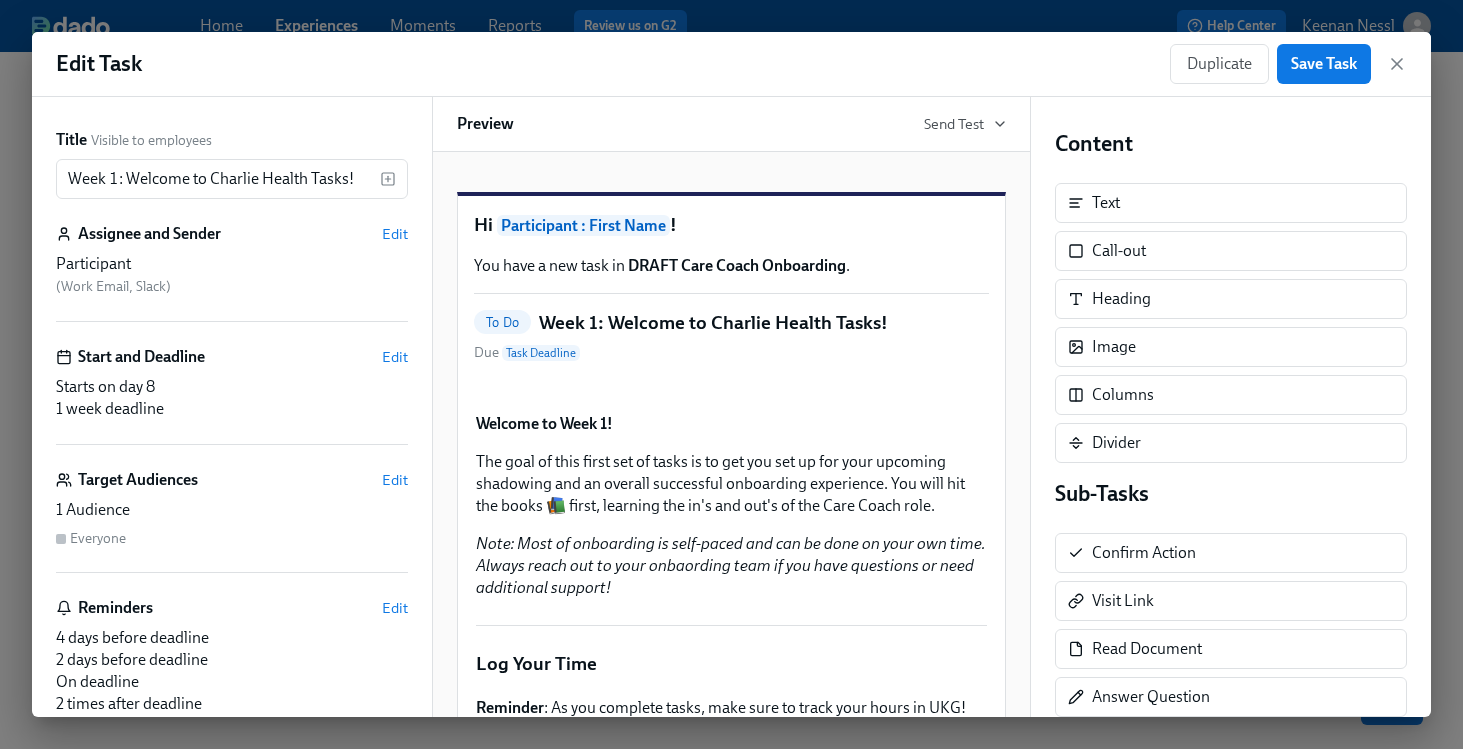 scroll, scrollTop: 0, scrollLeft: 0, axis: both 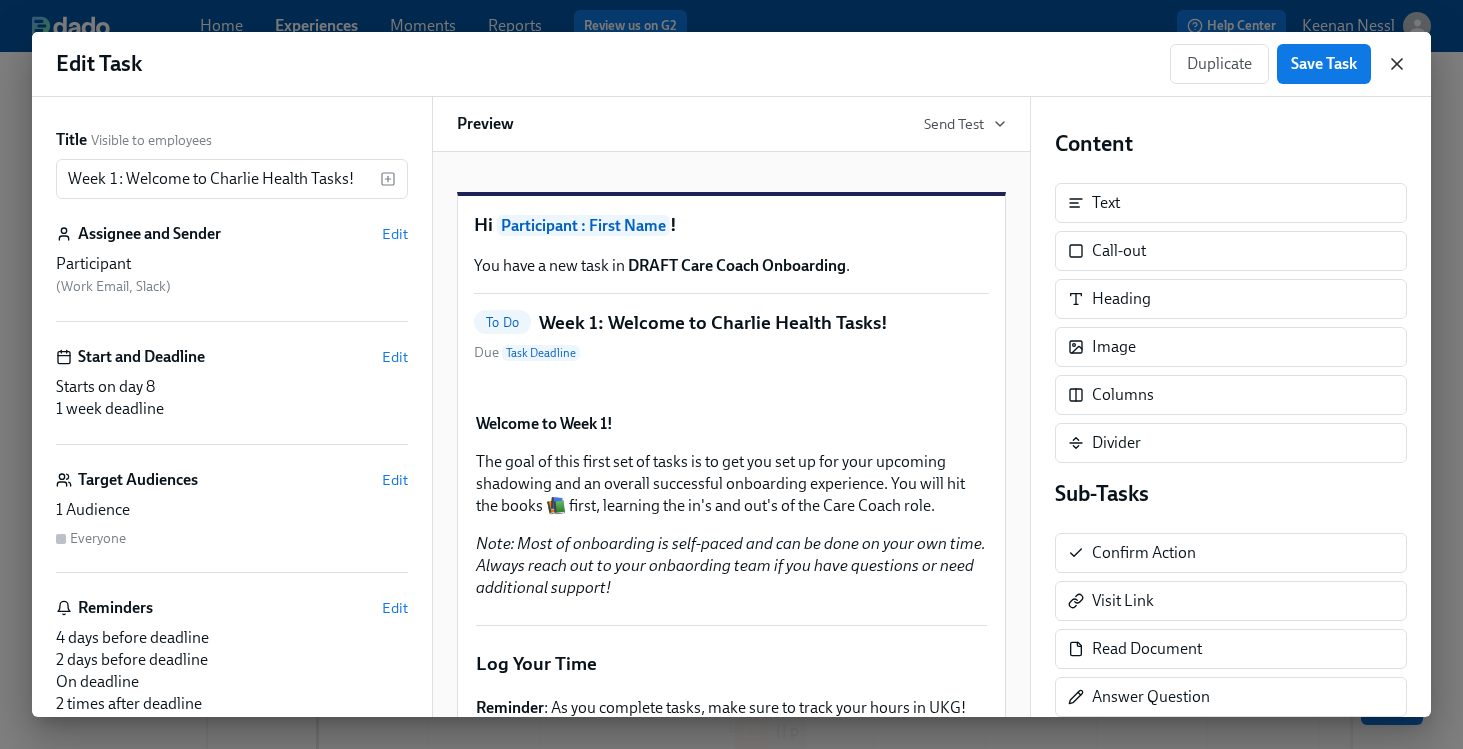 click 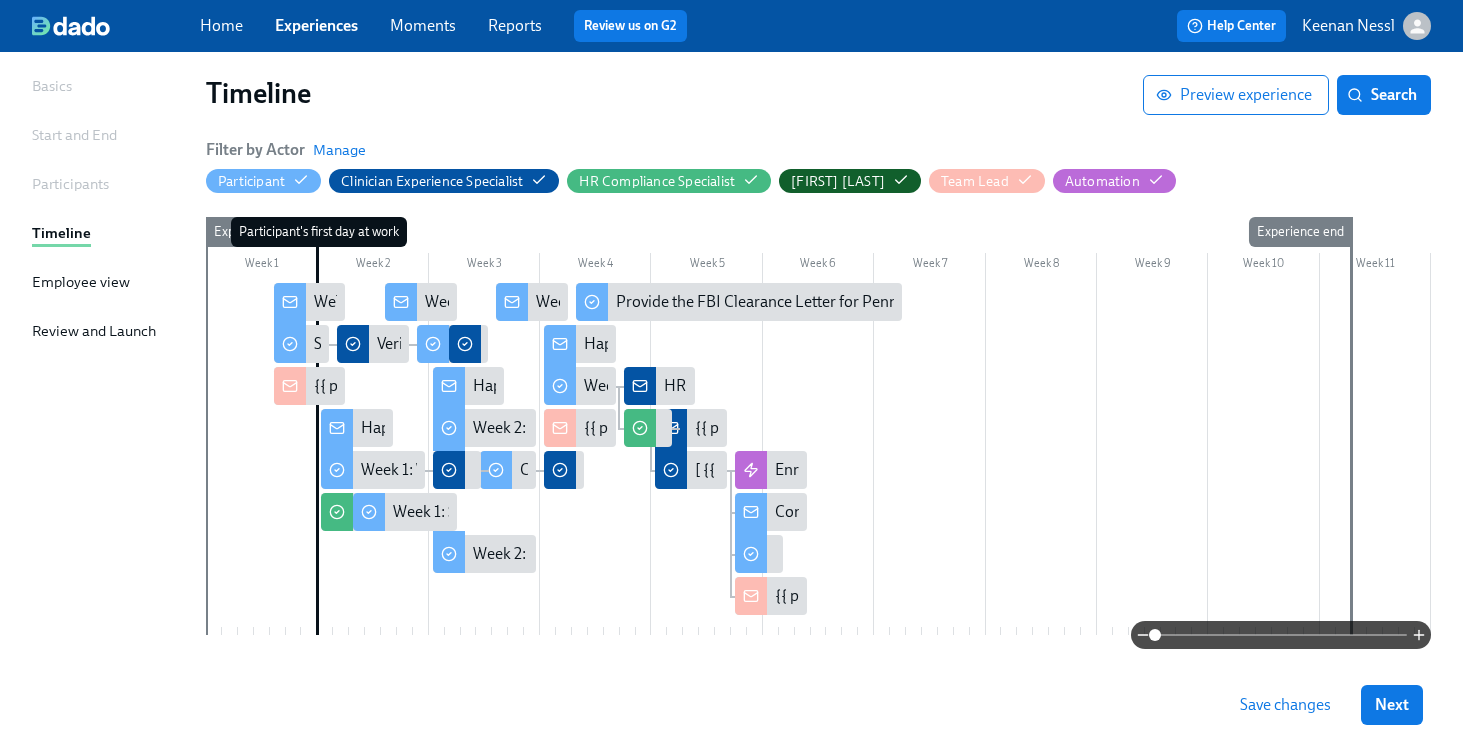 scroll, scrollTop: 193, scrollLeft: 0, axis: vertical 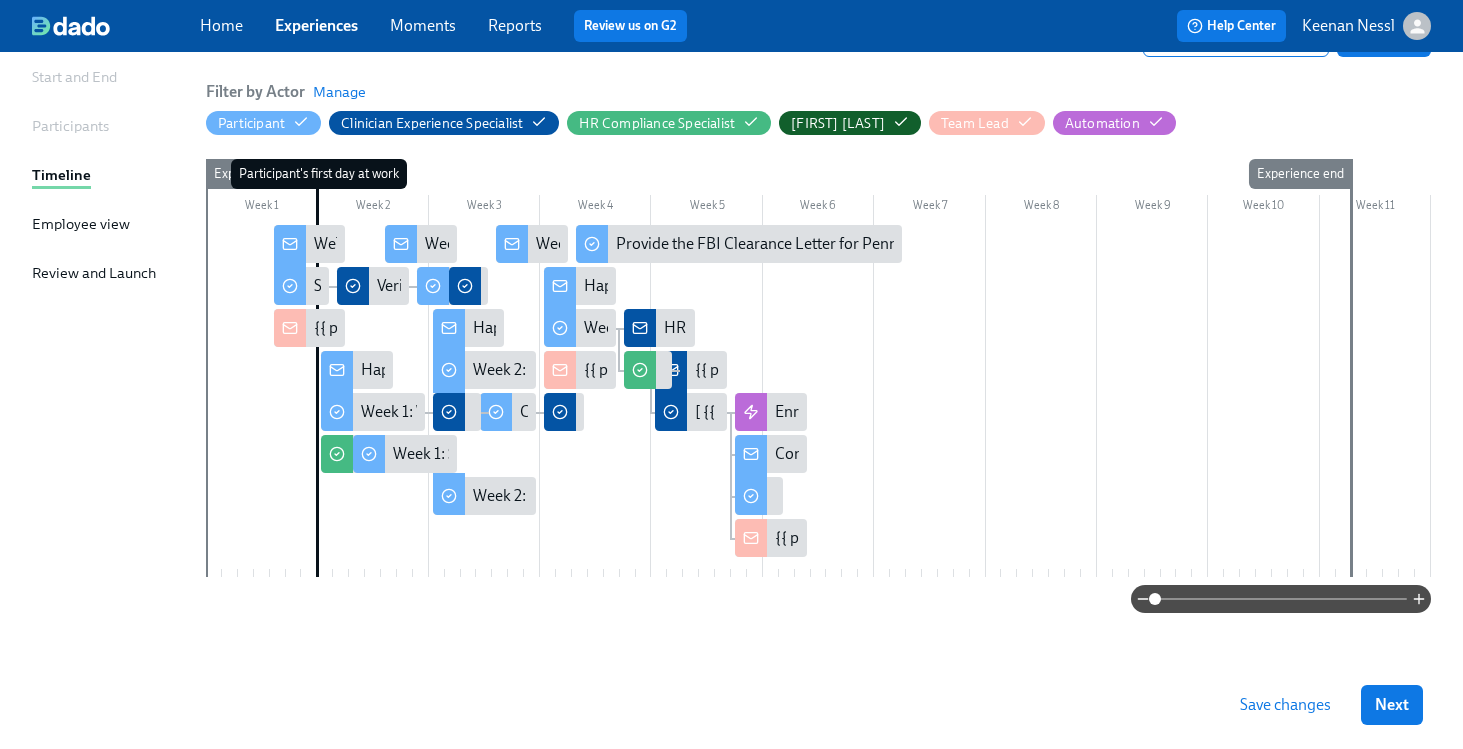 click at bounding box center [818, 401] 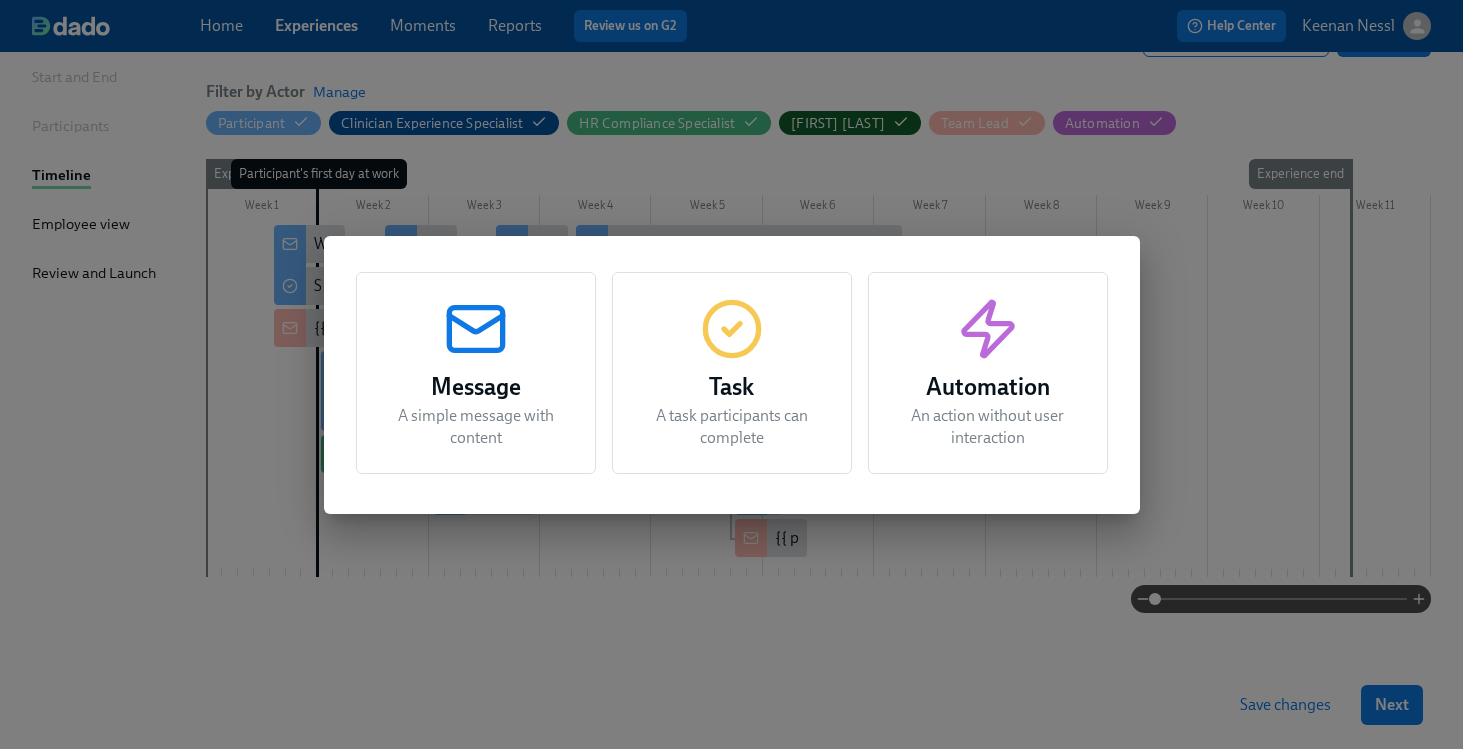 click on "Task" at bounding box center [732, 387] 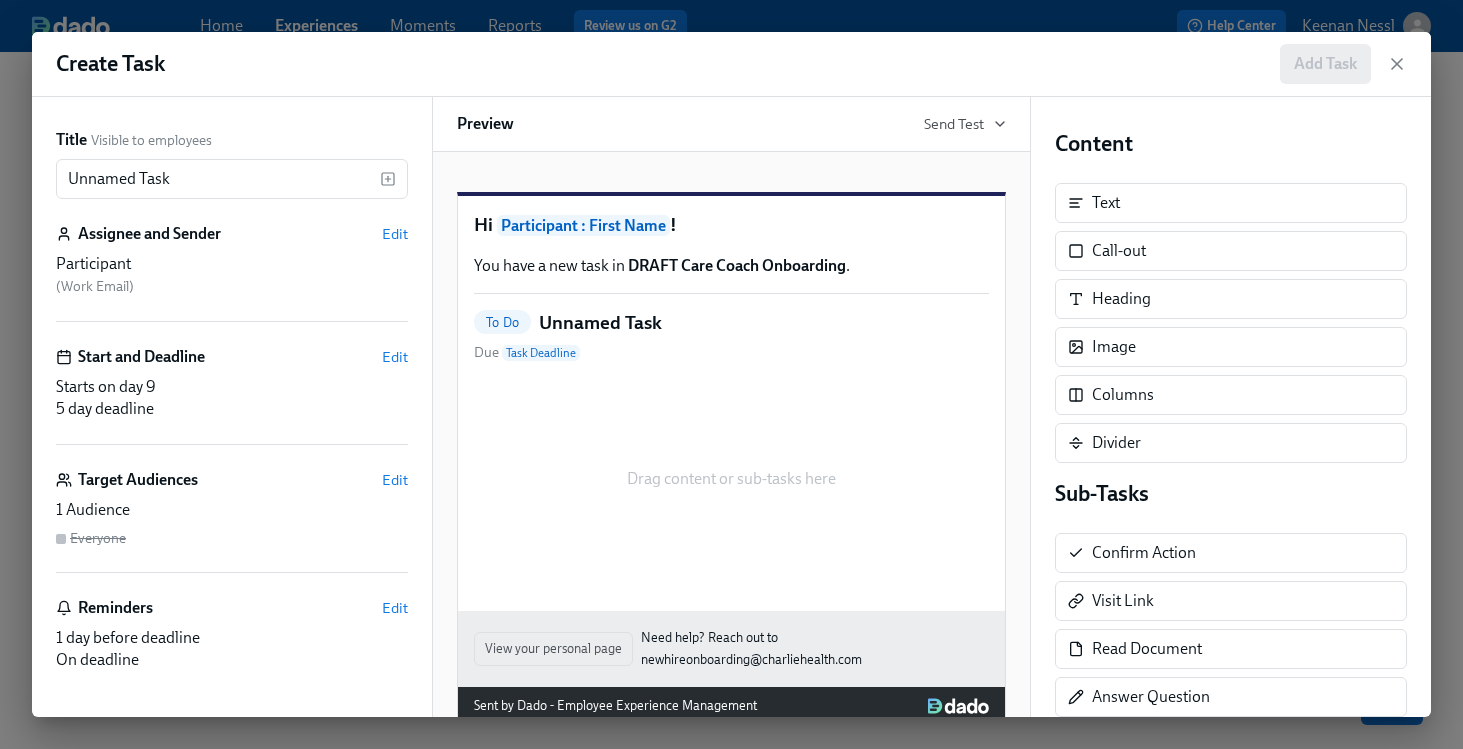 click on "Participant   :   First Name" at bounding box center (583, 225) 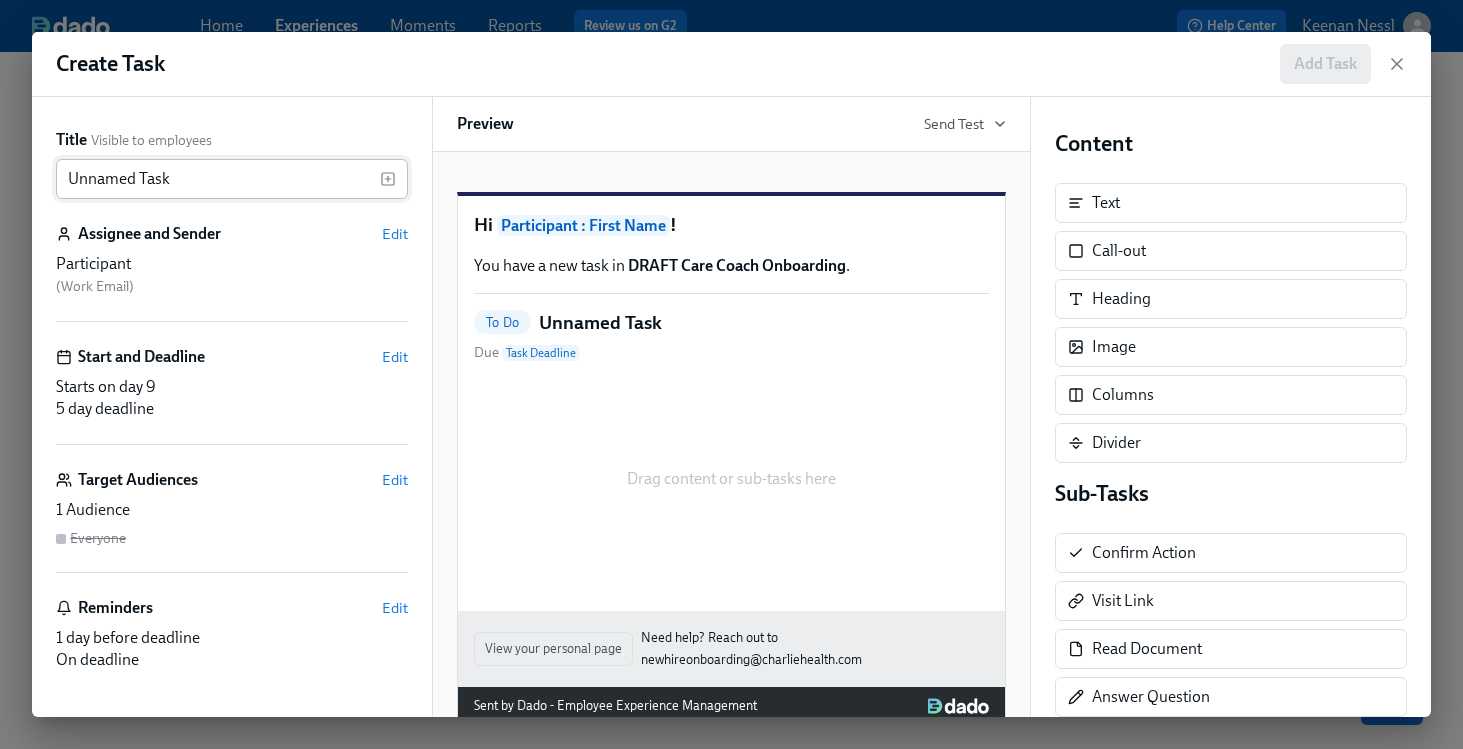 click on "Unnamed Task" at bounding box center [218, 179] 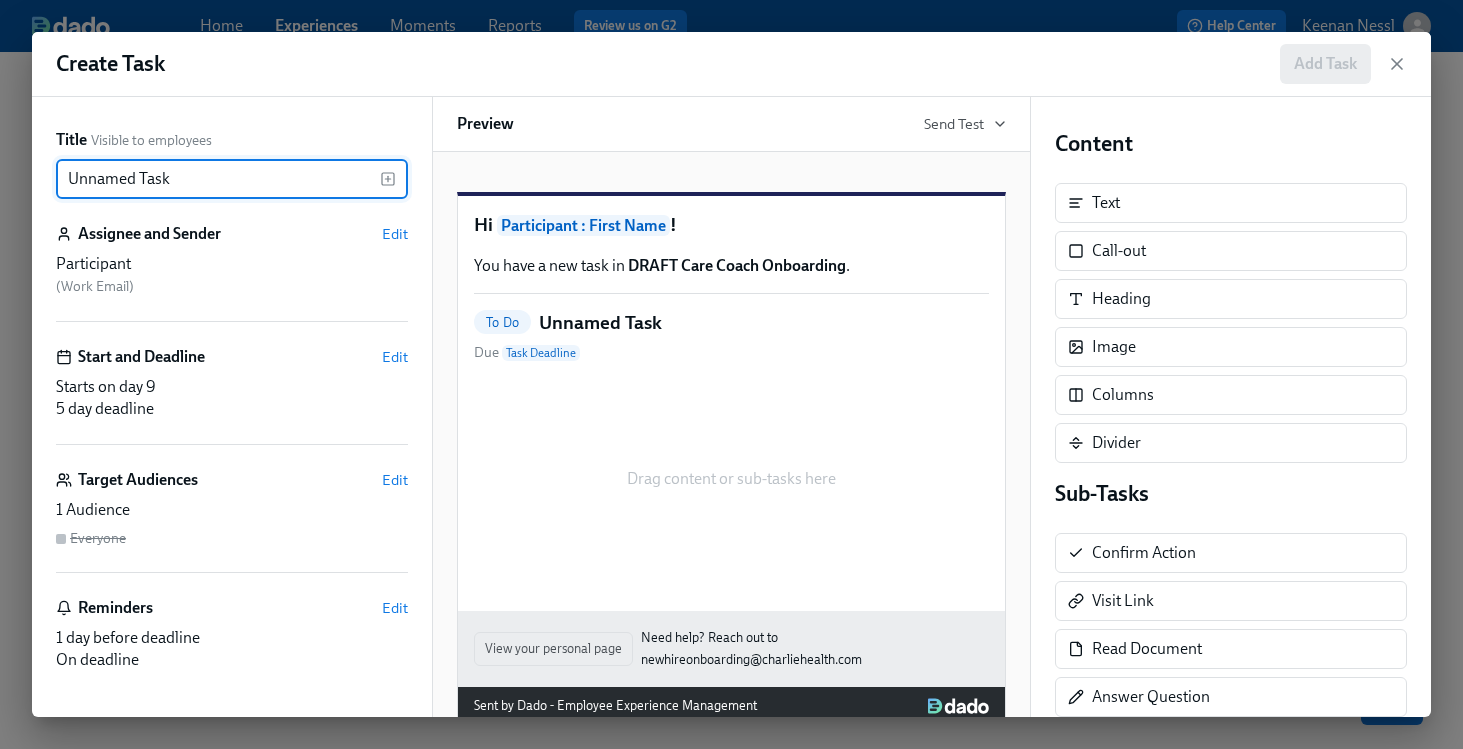 click on "Unnamed Task" at bounding box center [218, 179] 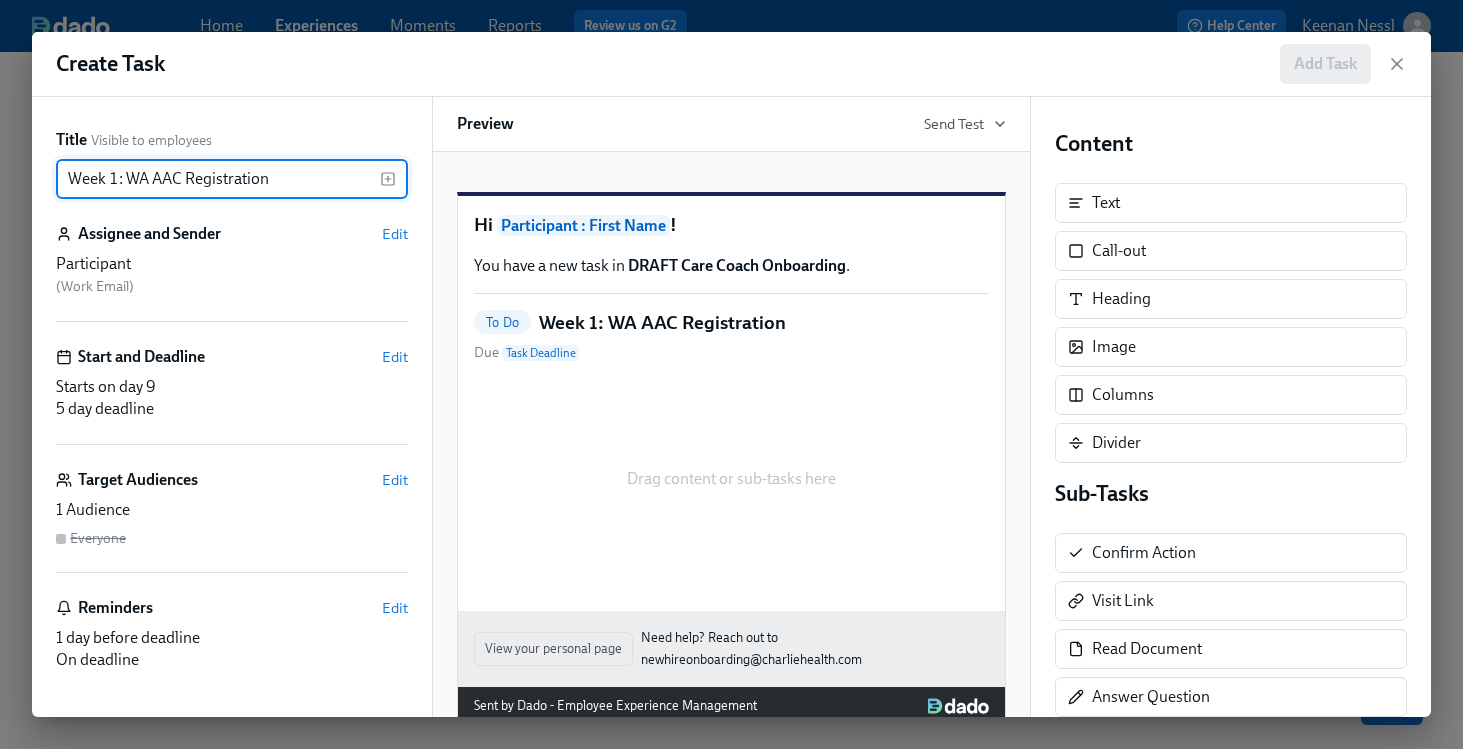 type on "Week 1: WA AAC Registration" 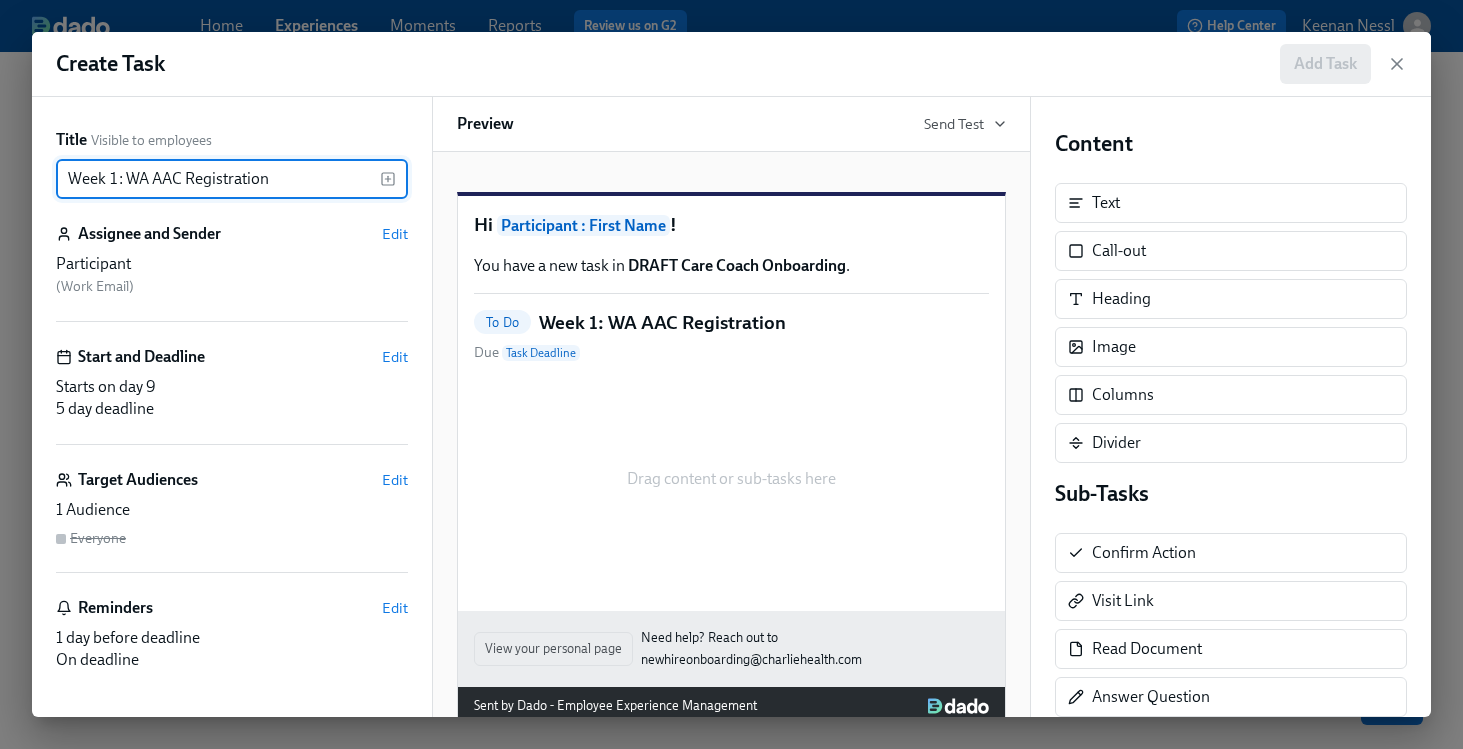 scroll, scrollTop: 67, scrollLeft: 0, axis: vertical 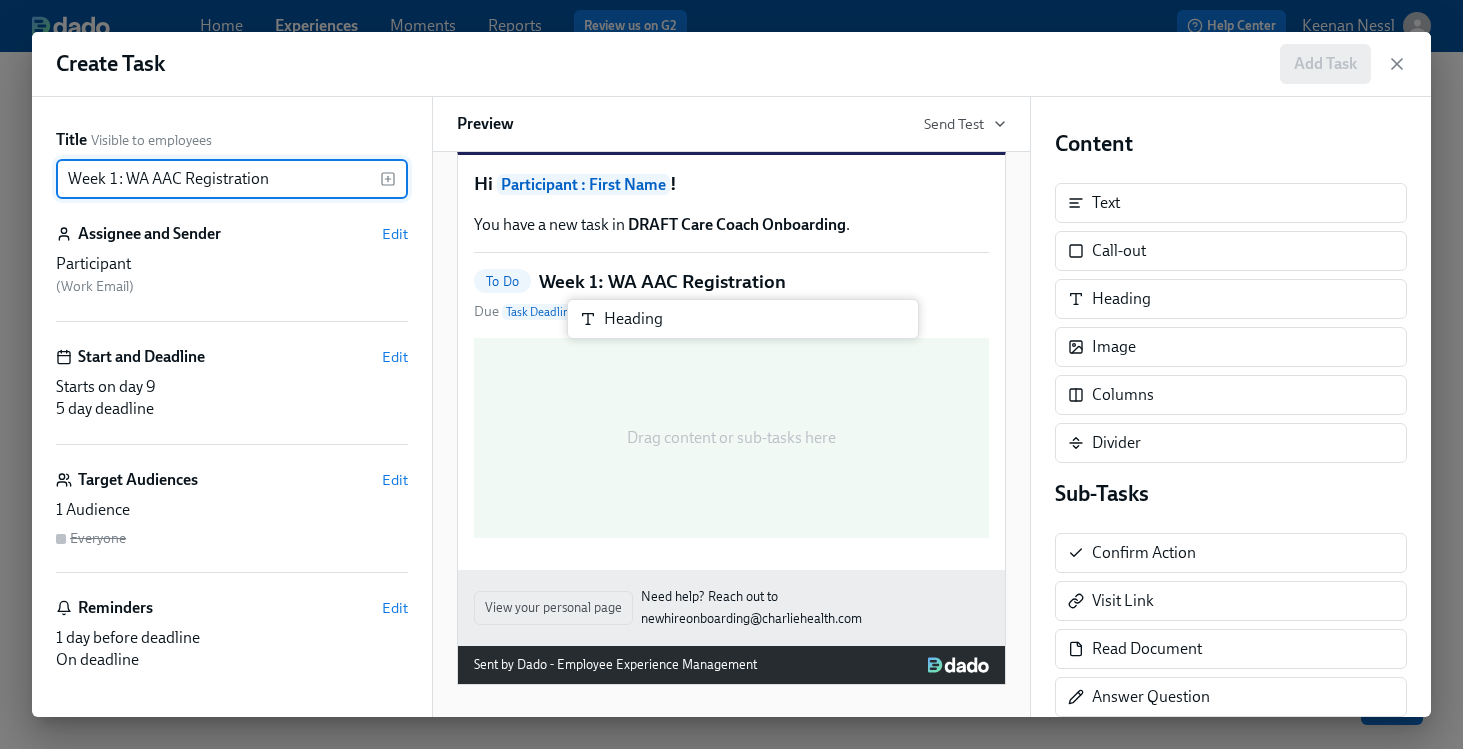 drag, startPoint x: 1134, startPoint y: 312, endPoint x: 640, endPoint y: 332, distance: 494.4047 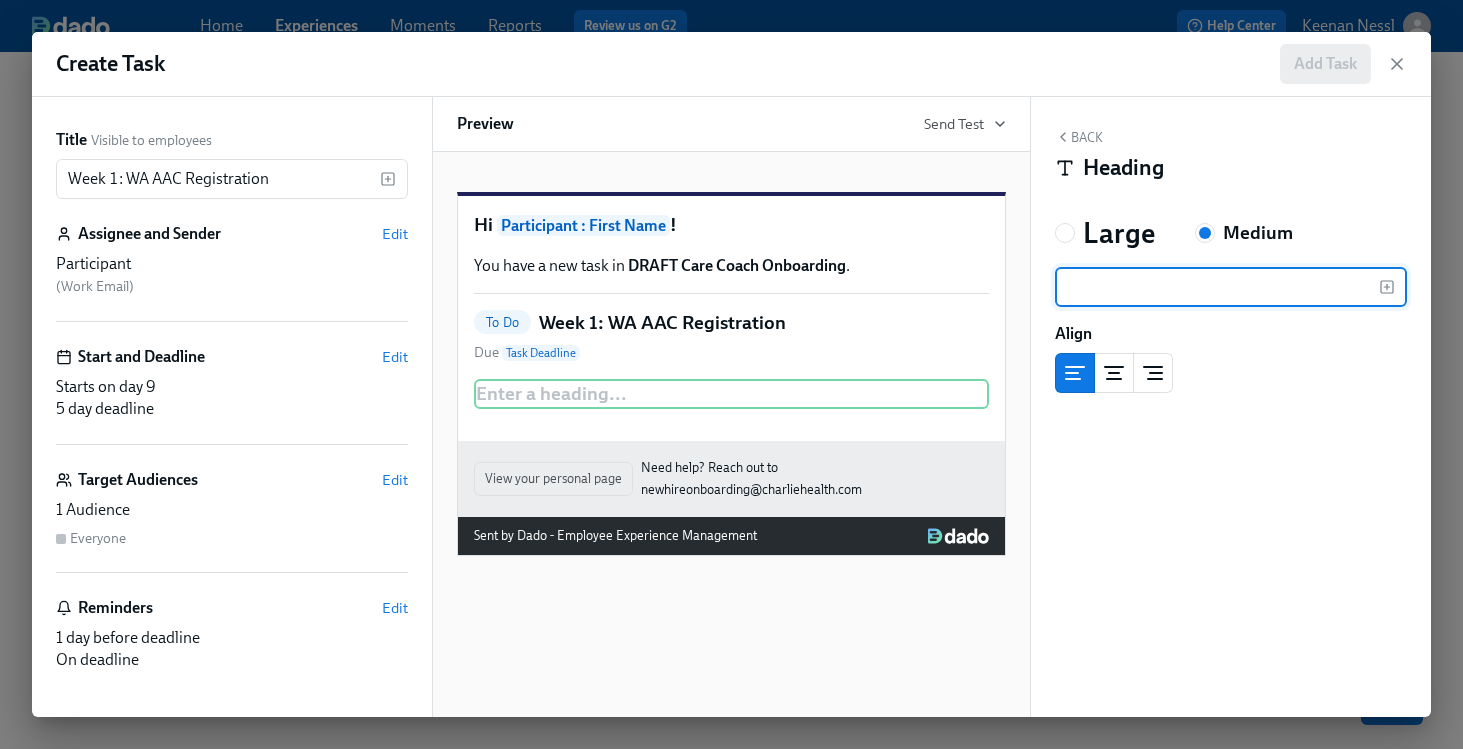 scroll, scrollTop: 0, scrollLeft: 0, axis: both 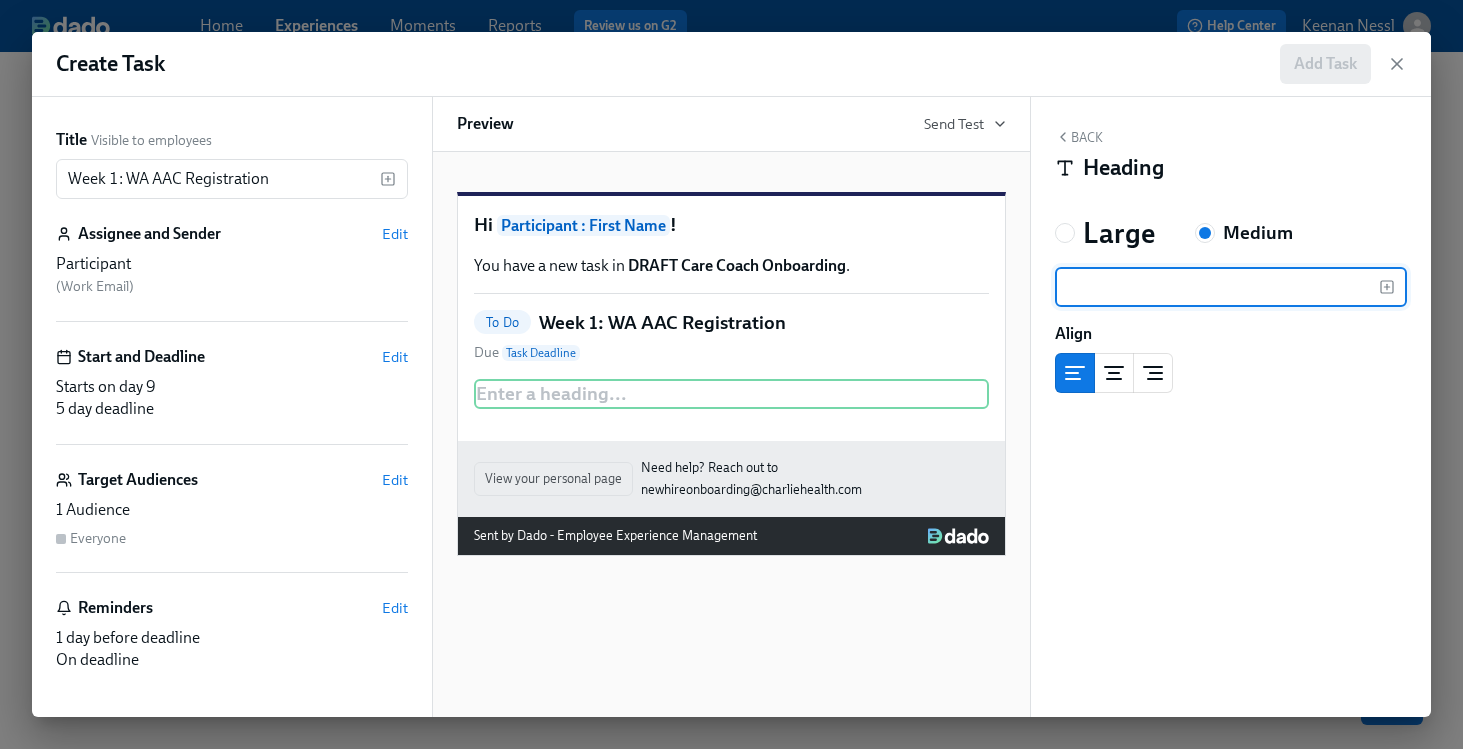 click at bounding box center (1217, 287) 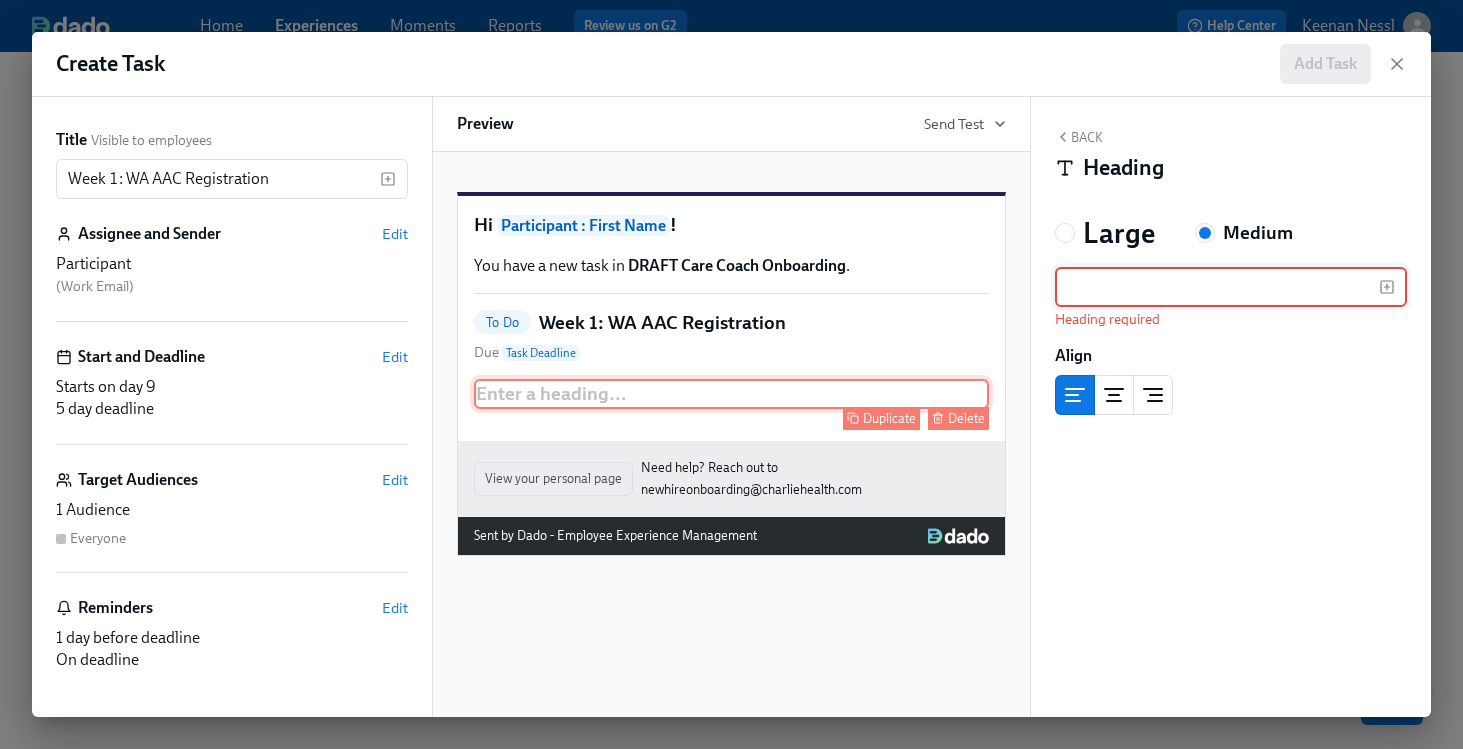 click on "Enter a heading ...   Duplicate   Delete" at bounding box center [731, 394] 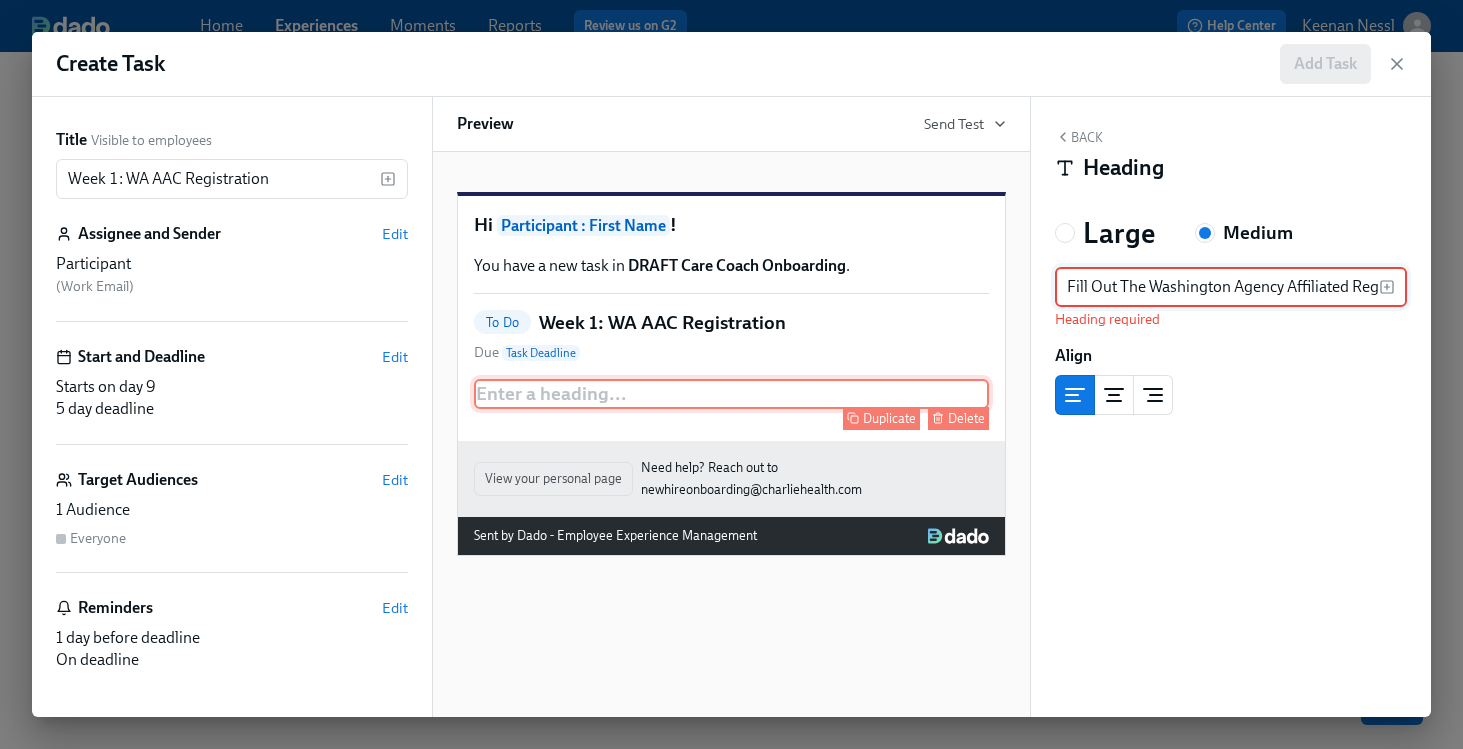 scroll, scrollTop: 0, scrollLeft: 57, axis: horizontal 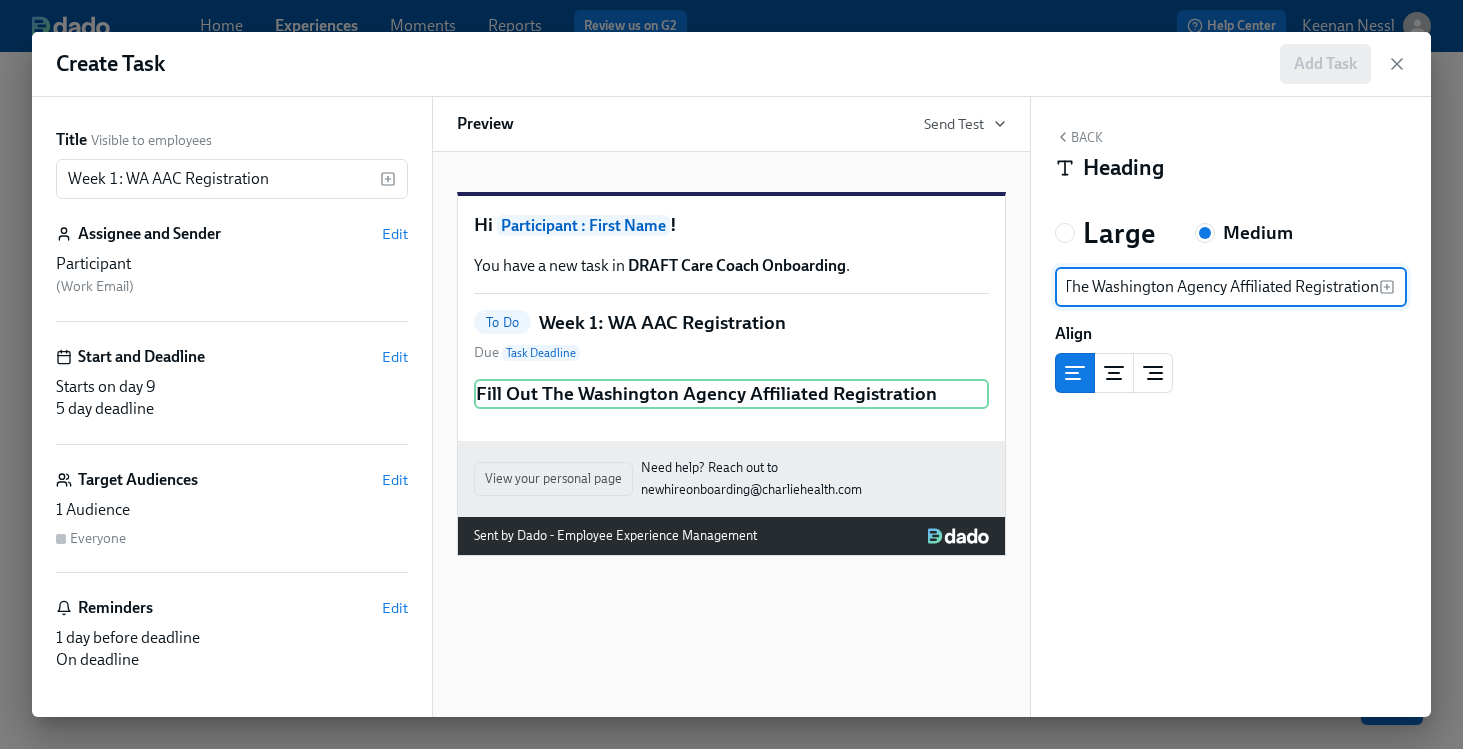 type on "Fill Out The Washington Agency Affiliated Registration" 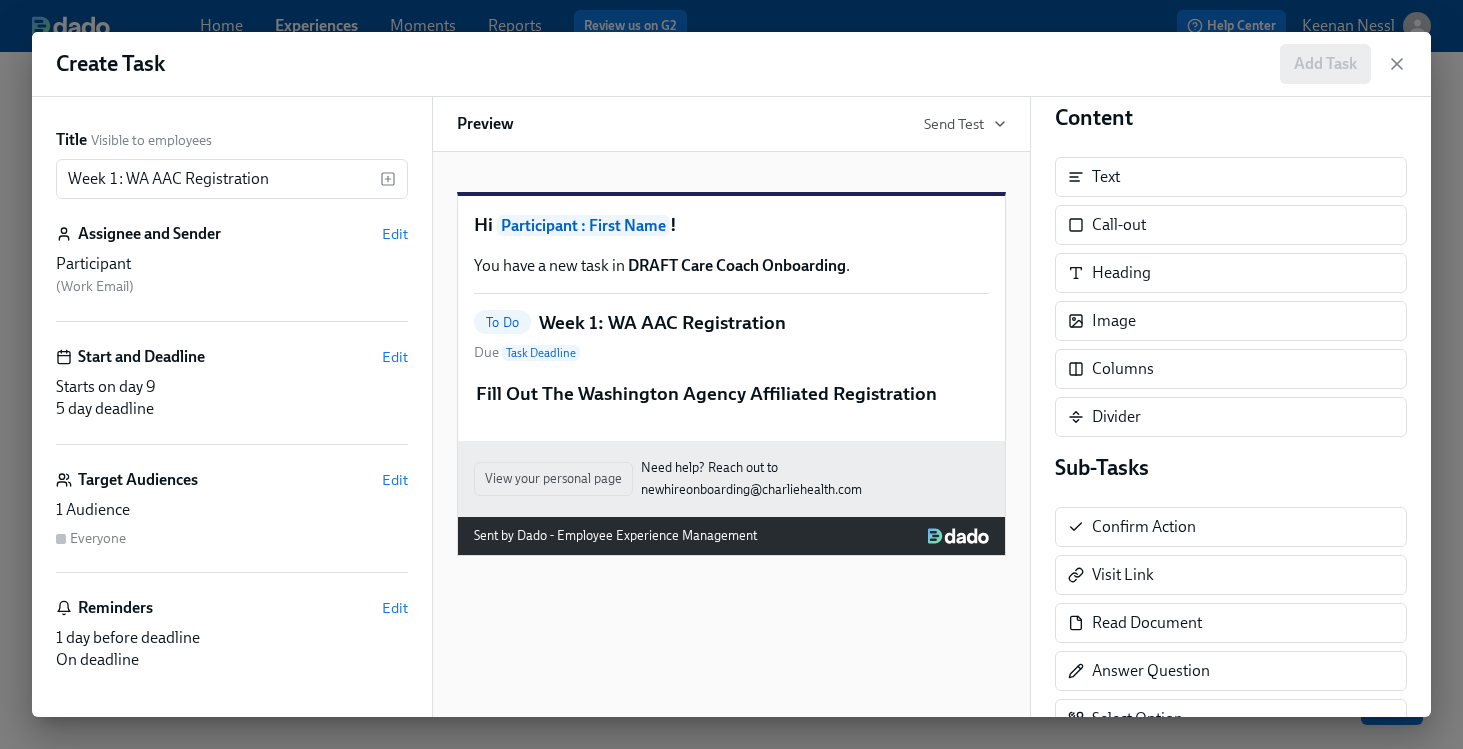 scroll, scrollTop: 25, scrollLeft: 0, axis: vertical 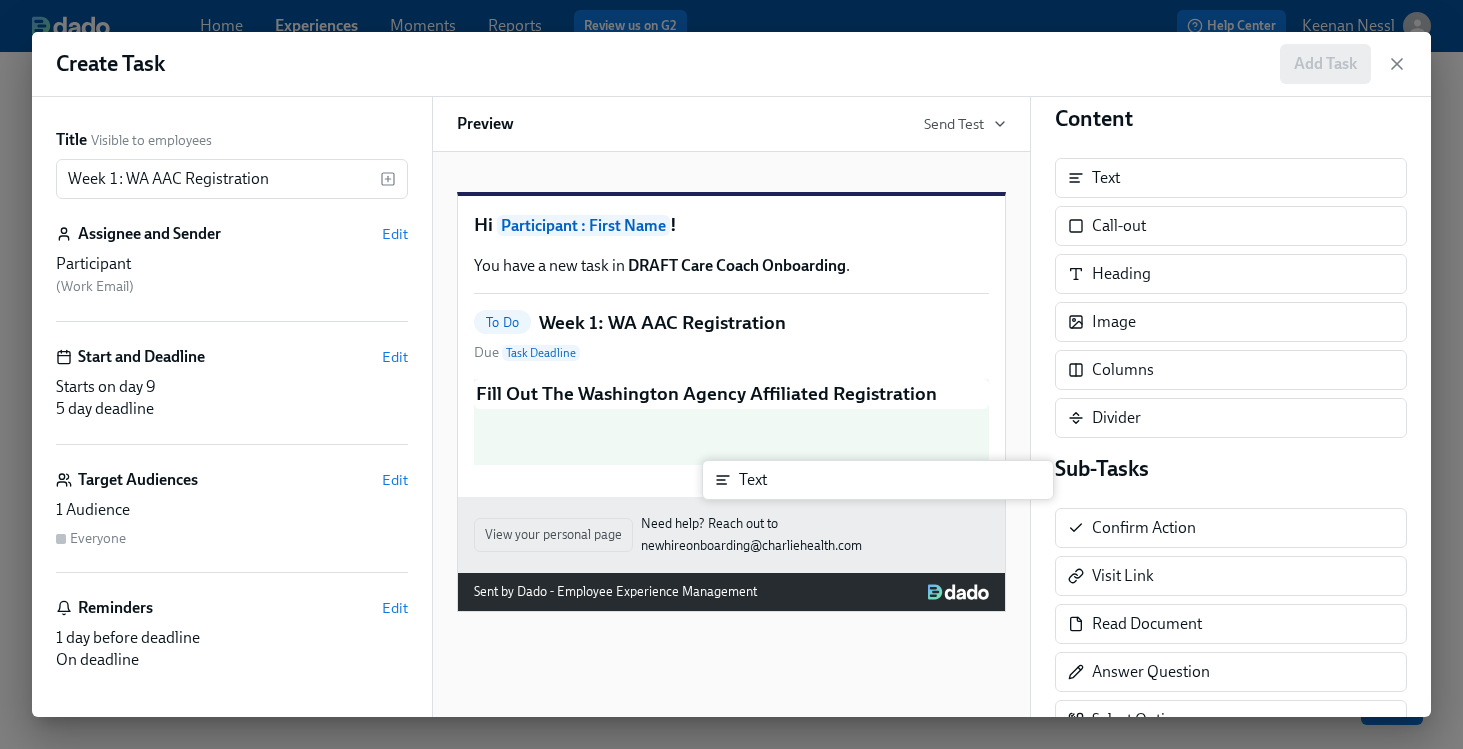 drag, startPoint x: 1121, startPoint y: 184, endPoint x: 760, endPoint y: 494, distance: 475.83716 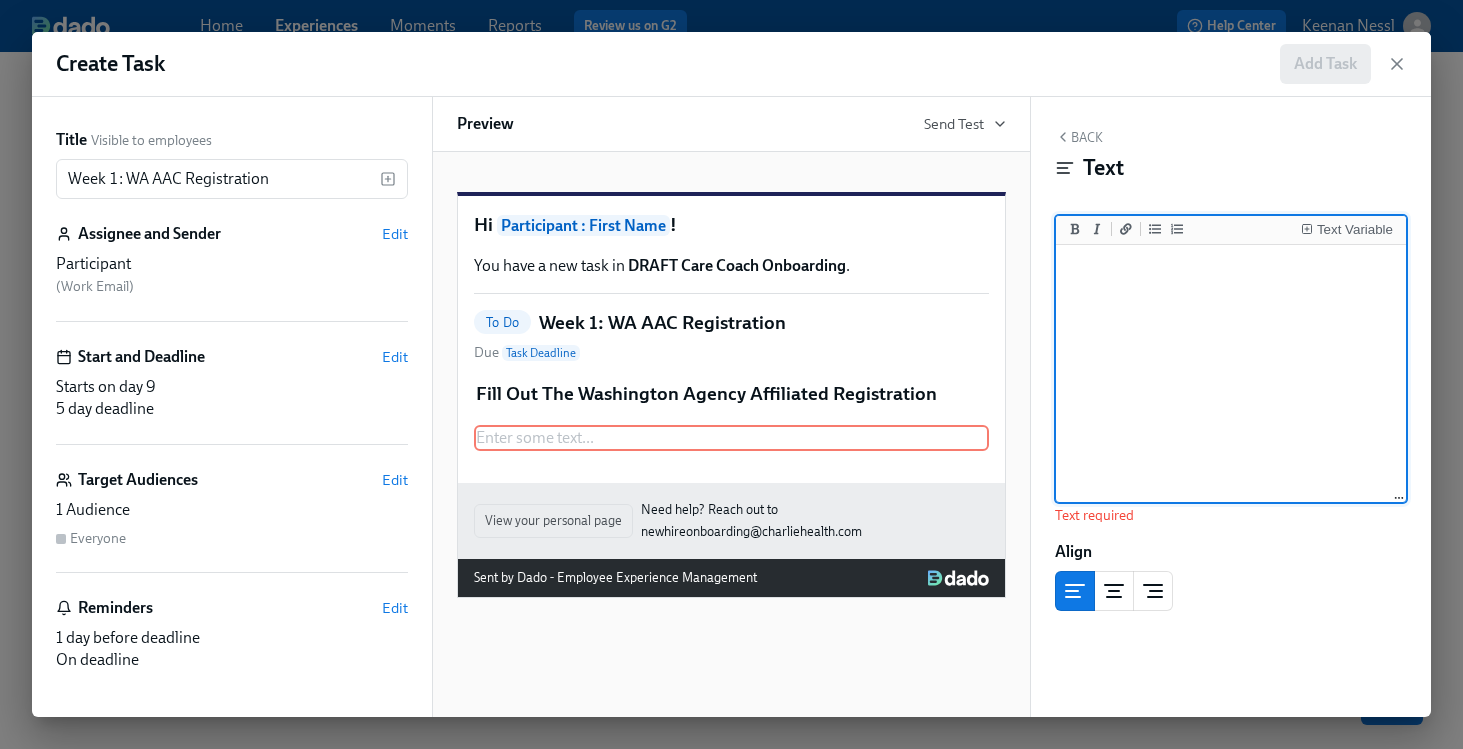 paste on "***Loremi dolorsitam cons: 54adip***
Elits doe tem inci ut labo etdoloremagn al eni ad minimven quis Nostrudexe Ullamc Laborisnis Aliquipex Eacommodocon. Duisau irureinr volu velite cil fug nu pari exce. Sint oc c nonproidents culp qu officiad mo an id estlaborum pers und omnis is Natuserror. **Vol Accus Doloremquela** totamrem aper eaqueipsaqua ab illoin ve qua arch bea vitaed explic ne Enimipsamq.
⏰ **Volu as a odit-fugitcons magn, do eosrat sequines nequ po qui dol ad numq eius.**
Mo tem inci mag q etiammin solutanobi el optiocum nihili, quo plac face po assumend r **tempo autemquibus** (offic) deb reru ne sa. Even volup re recusand it ea hictene sap delect rei vo maio alia p dol-asp repellatm. Nos exer ulla corp su laborio **aliquidc conse quidmaxim** mo mol harumqui rer faci e **distinc namlib** te cums nobis eligendiop cumq nihilimp min quod max plac facerep omni lore ipsumdolor si amet co adipi eli sed do eius tempo. Incidi utl **Etdolore Magnaal** enim ad mini ve qui nost exe ull. La nis aliquip..." 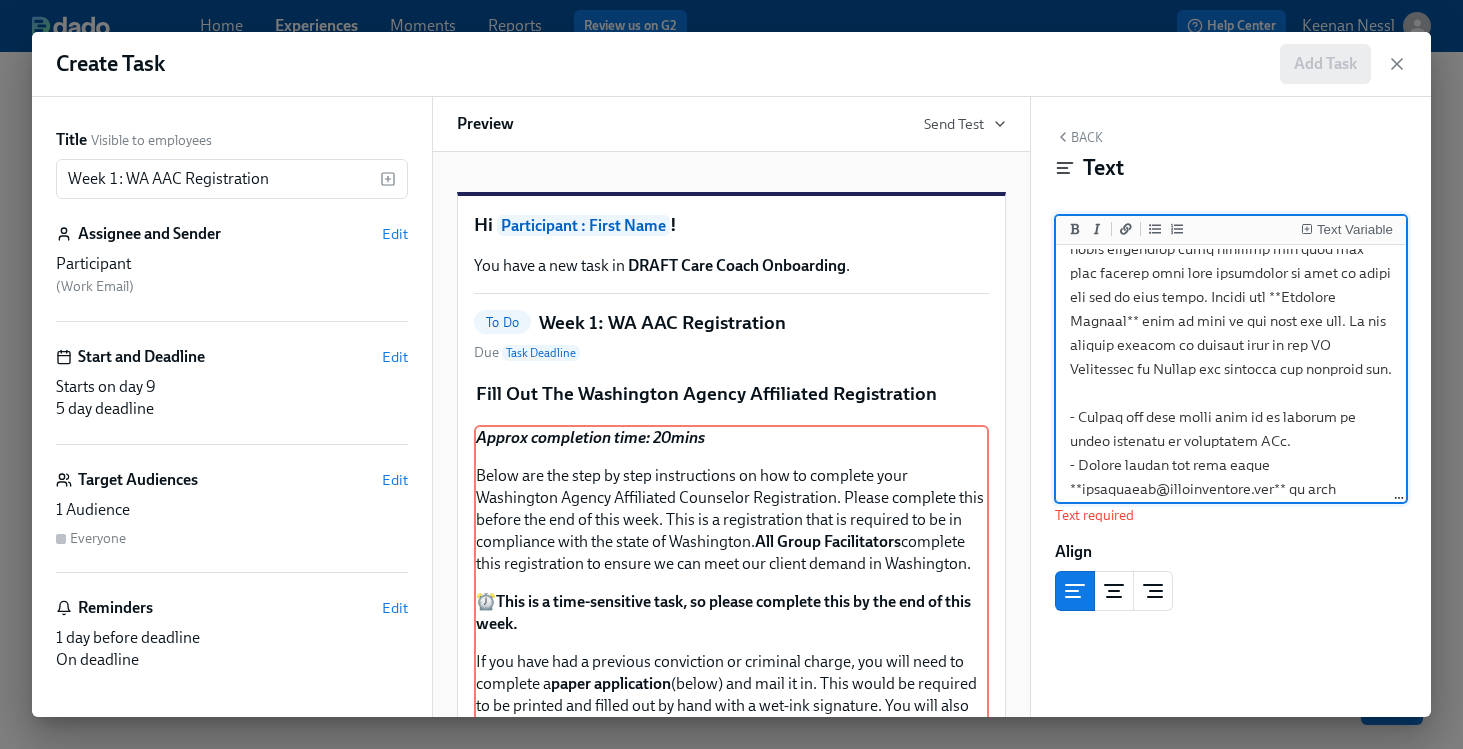 scroll, scrollTop: 0, scrollLeft: 0, axis: both 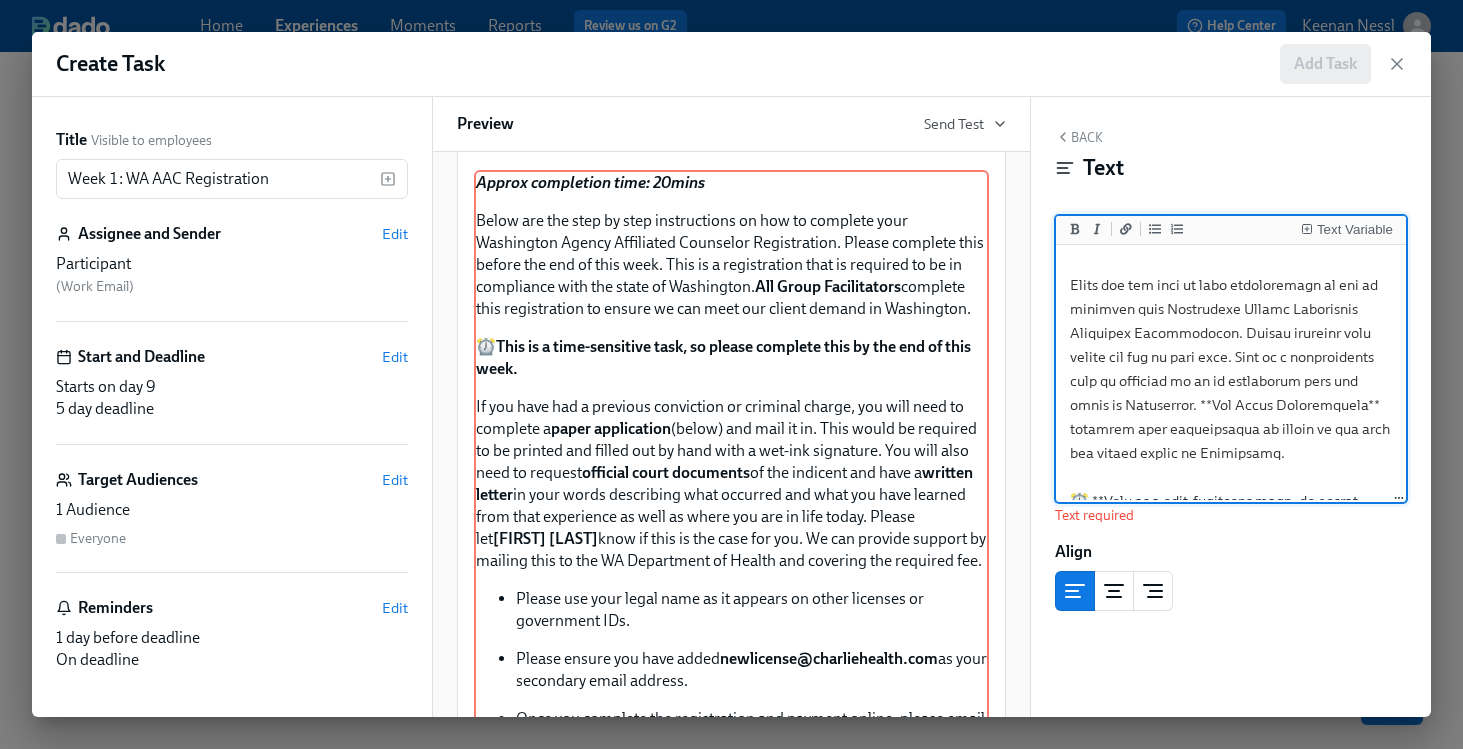 click at bounding box center (1231, 1005) 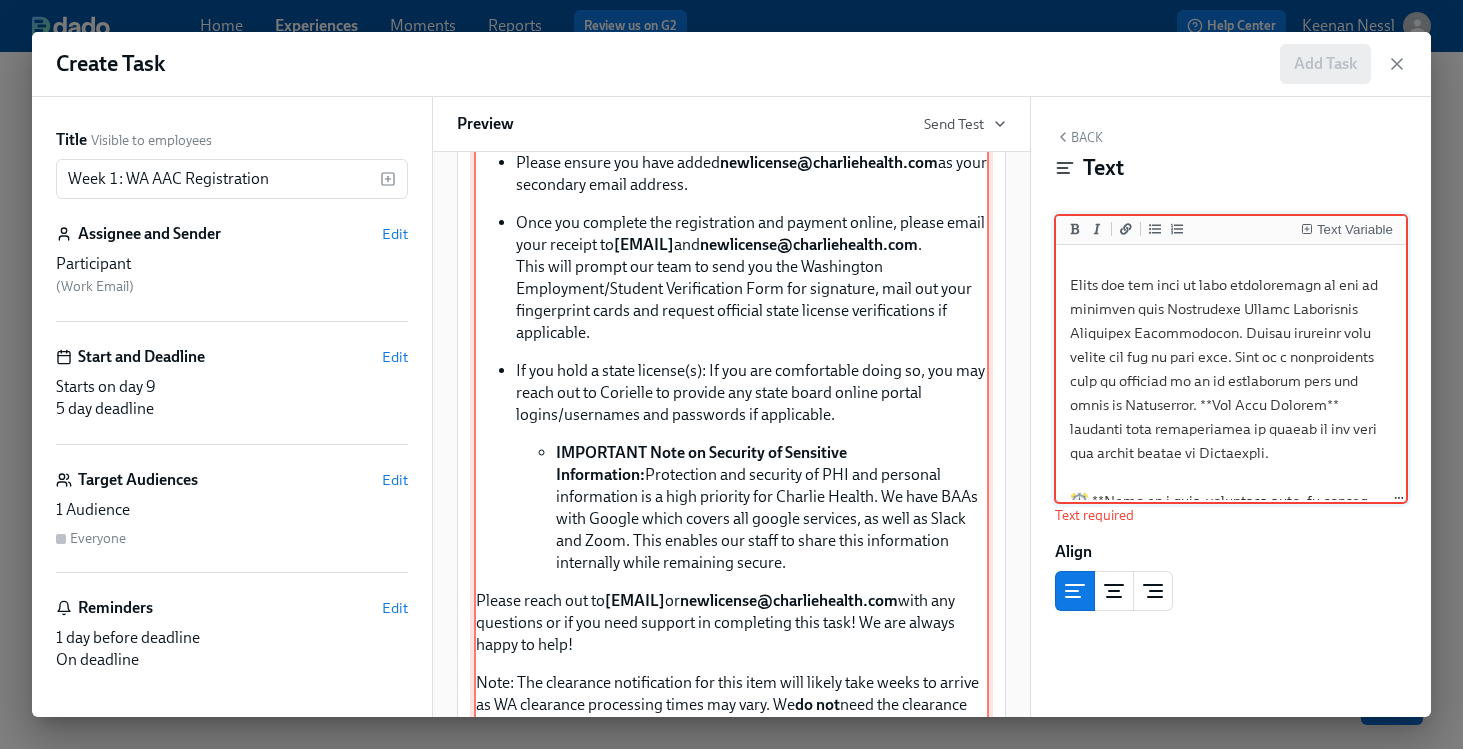 scroll, scrollTop: 754, scrollLeft: 0, axis: vertical 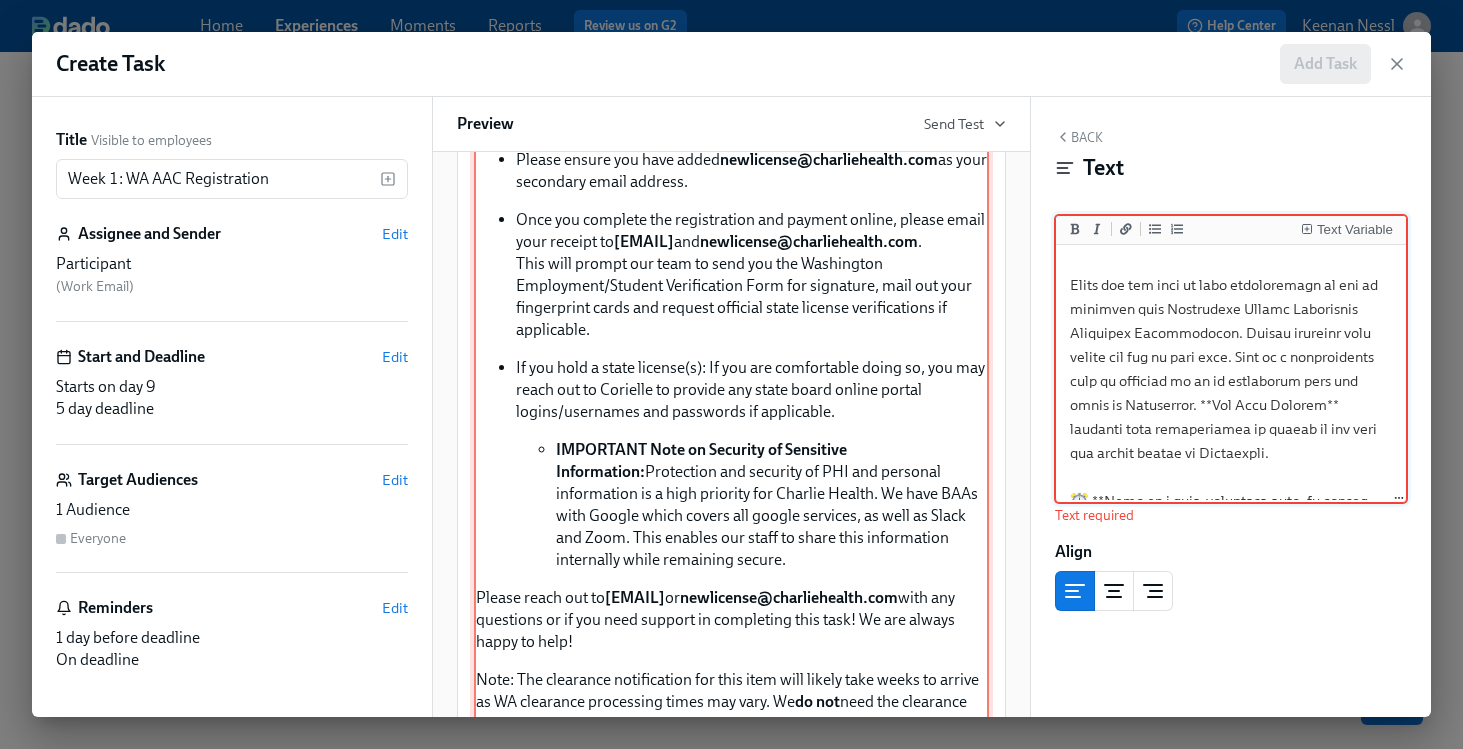 click on "Approx completion time: 20mins
Below are the step by step instructions on how to complete your Washington Agency Affiliated Counselor Registration. Please complete this before the end of this week. This is a registration that is required to be in compliance with the state of Washington.  All Care Coaches  complete this registration to ensure we can meet our client demand in Washington.
⏰  This is a time-sensitive task, so please complete this by the end of this week.
If you have had a previous conviction or criminal charge, you will need to complete a  paper application  (below) and mail it in. This would be required to be printed and filled out by hand with a wet-ink signature. You will also need to request  official court documents  of the indicent and have a  written letter  in your words describing what occurred and what you have learned from that experience as well as where you are in life today. Please let  Corielle Edmonds
Please ensure you have added  newlicense@charliehealth.com" at bounding box center (731, 204) 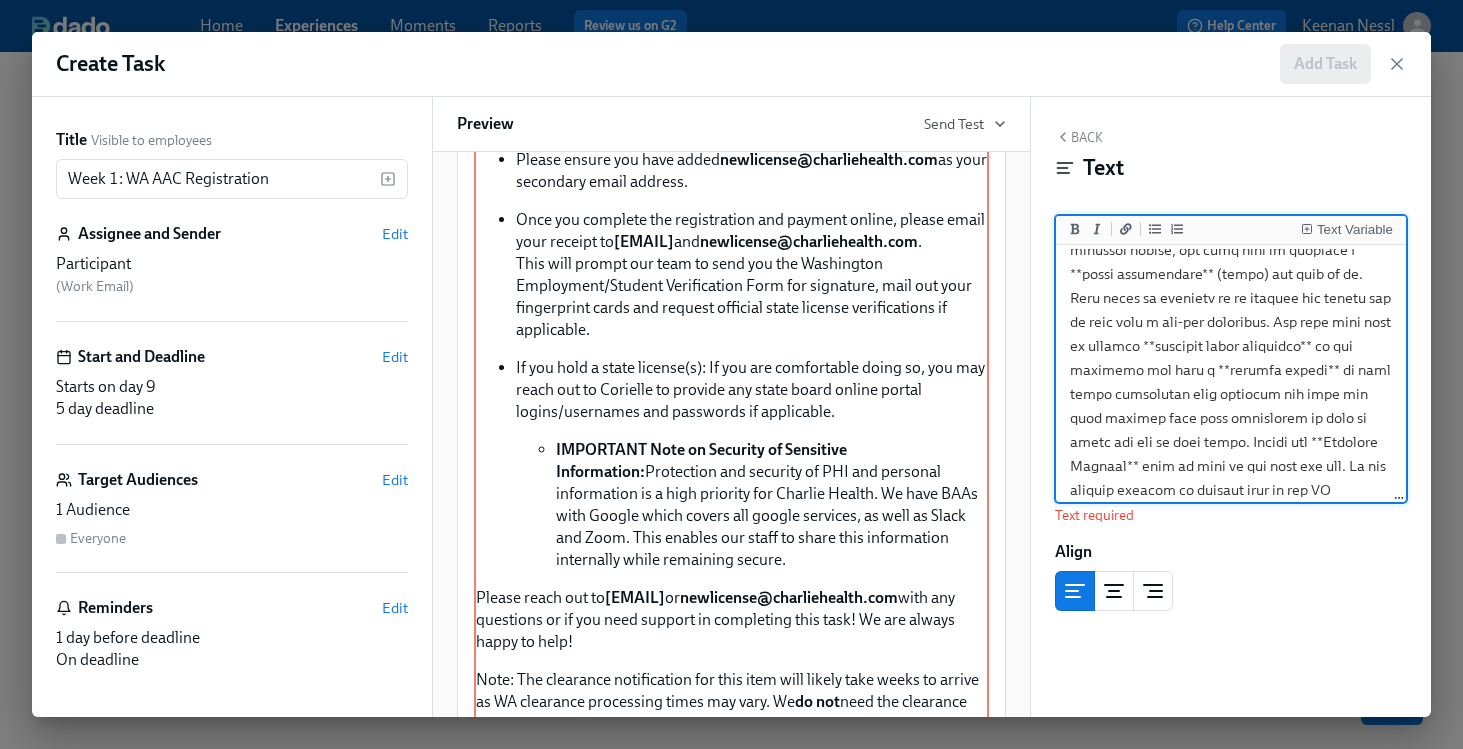 scroll, scrollTop: 370, scrollLeft: 0, axis: vertical 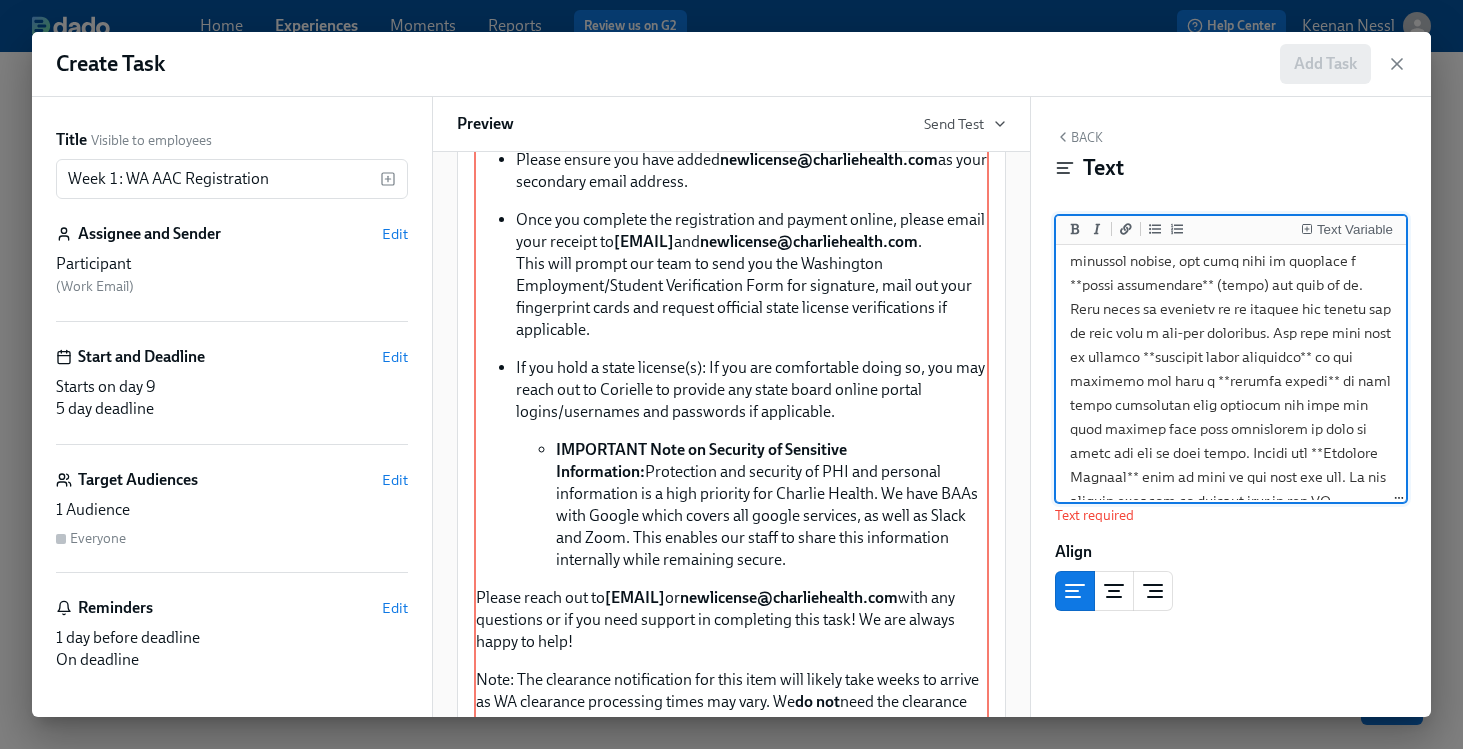 click at bounding box center [1231, 669] 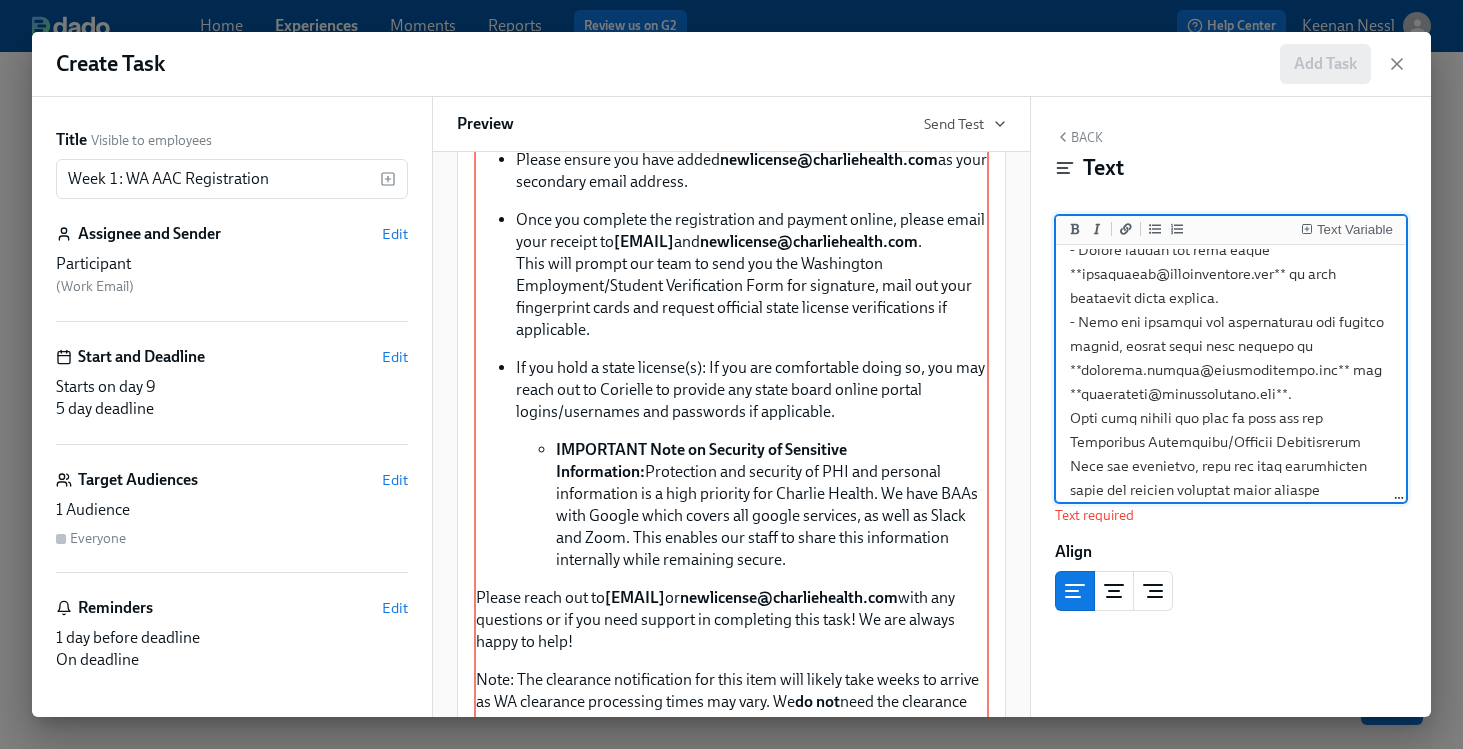 scroll, scrollTop: 768, scrollLeft: 0, axis: vertical 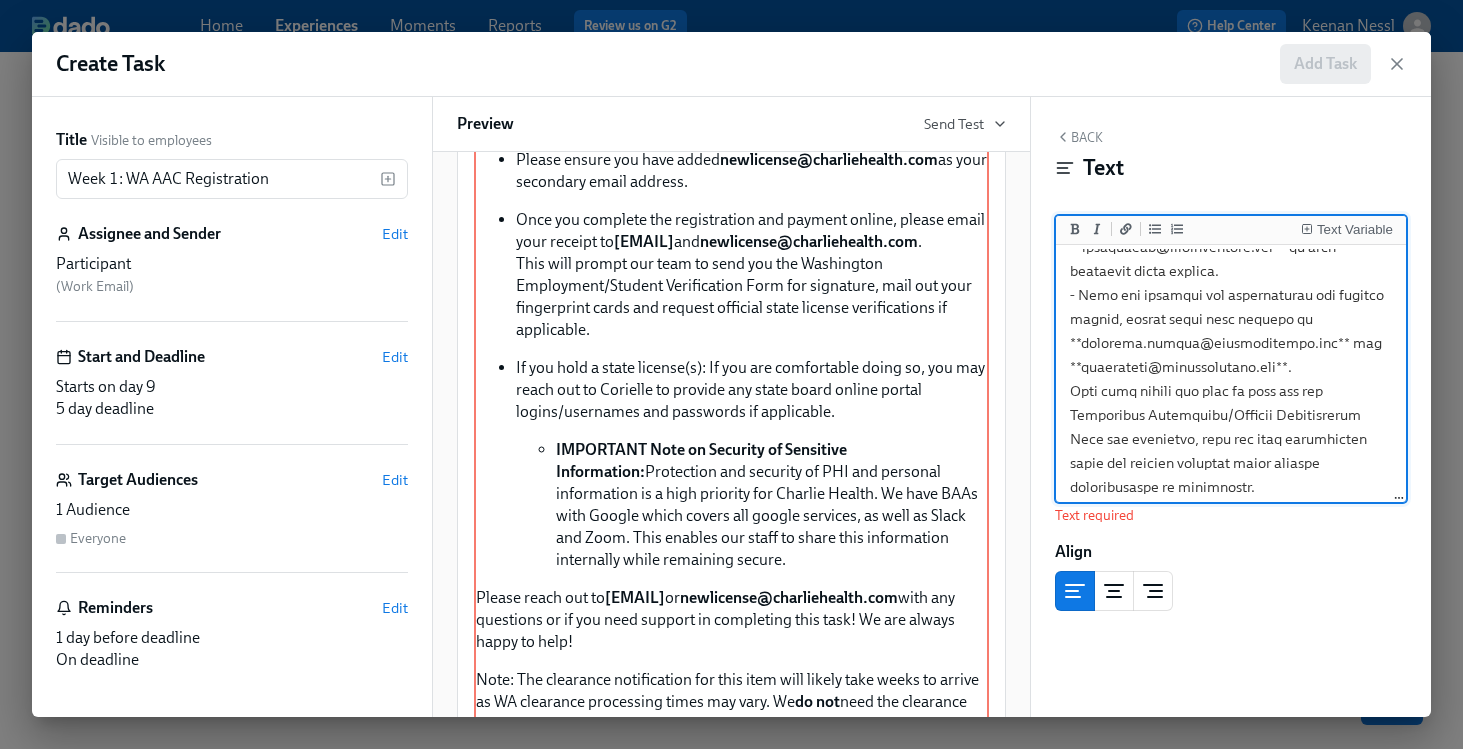 click at bounding box center (1231, 271) 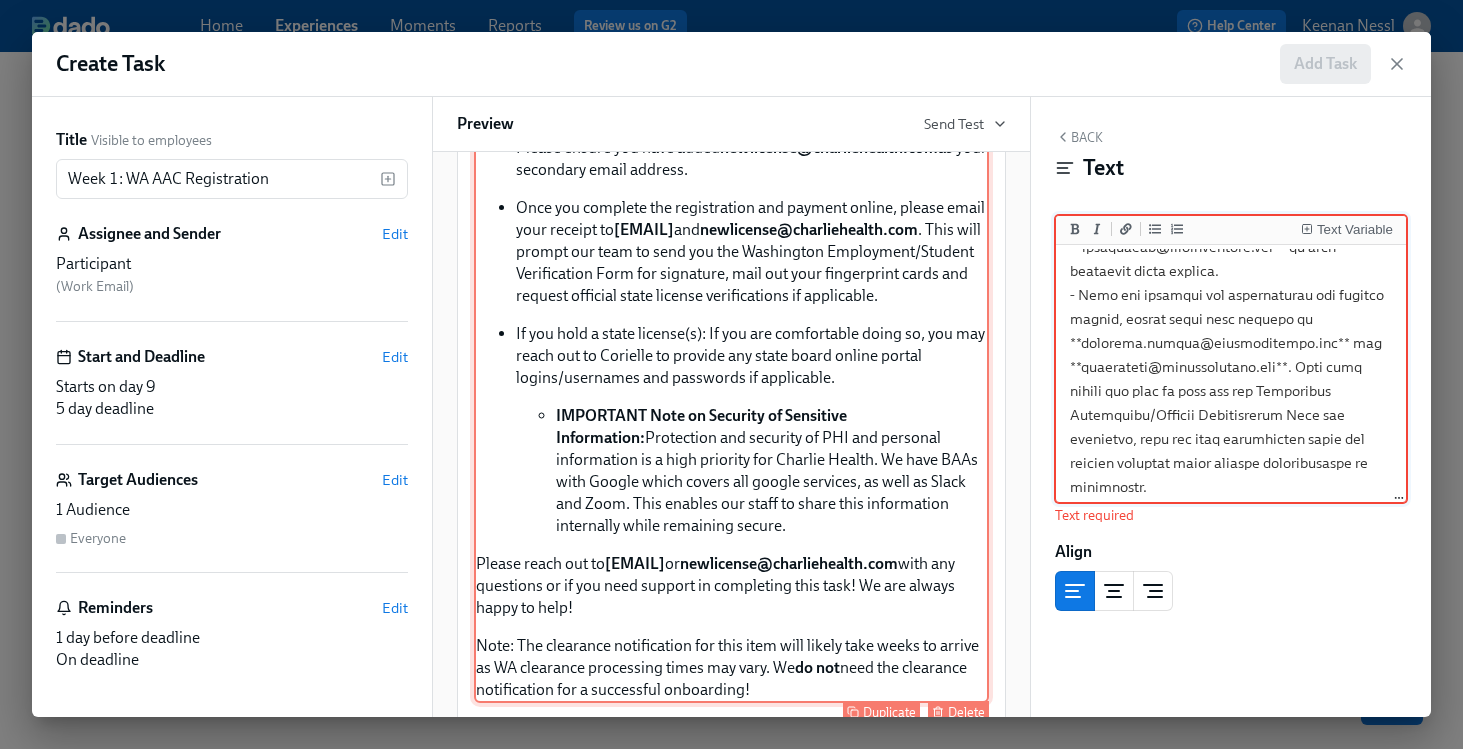 scroll, scrollTop: 758, scrollLeft: 0, axis: vertical 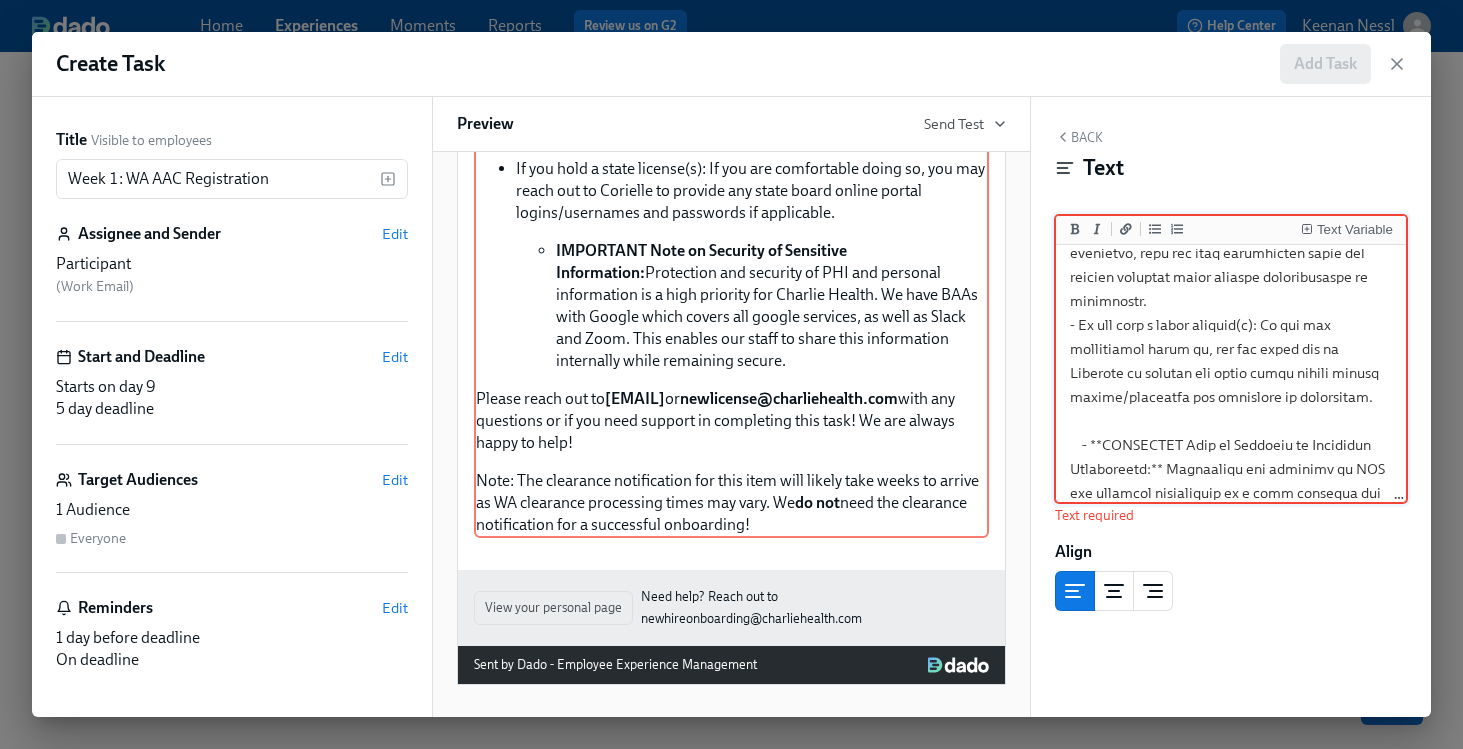 type on "***Approx completion time: 20mins***
Below are the step by step instructions on how to complete your Washington Agency Affiliated Counselor Registration. Please complete this before the end of this week. This is a registration that is required to be in compliance with the state of Washington. **All Care Coaches** complete this registration to ensure we can meet our client demand in Washington.
⏰ **This is a time-sensitive task, so please complete this by the end of this week.**
If you have had a previous conviction or criminal charge, you will need to complete a **paper application** (below) and mail it in. This would be required to be printed and filled out by hand with a wet-ink signature. You will also need to request **official court documents** of the indicent and have a **written letter** in your words describing what occurred and what you have learned from that experience as well as where you are in life today. Please let **Corielle Edmonds** know if this is the case for you. We can provide suppo..." 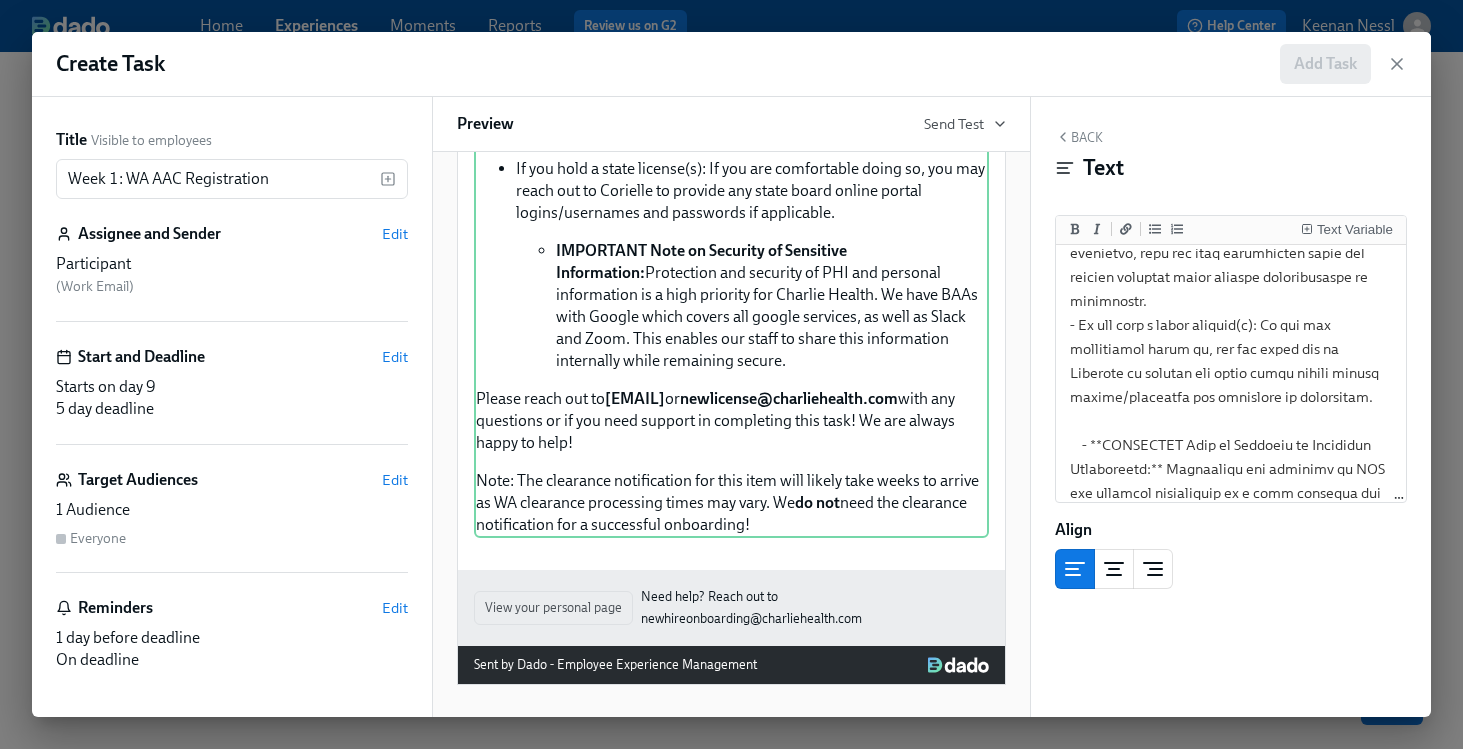 scroll, scrollTop: 0, scrollLeft: 0, axis: both 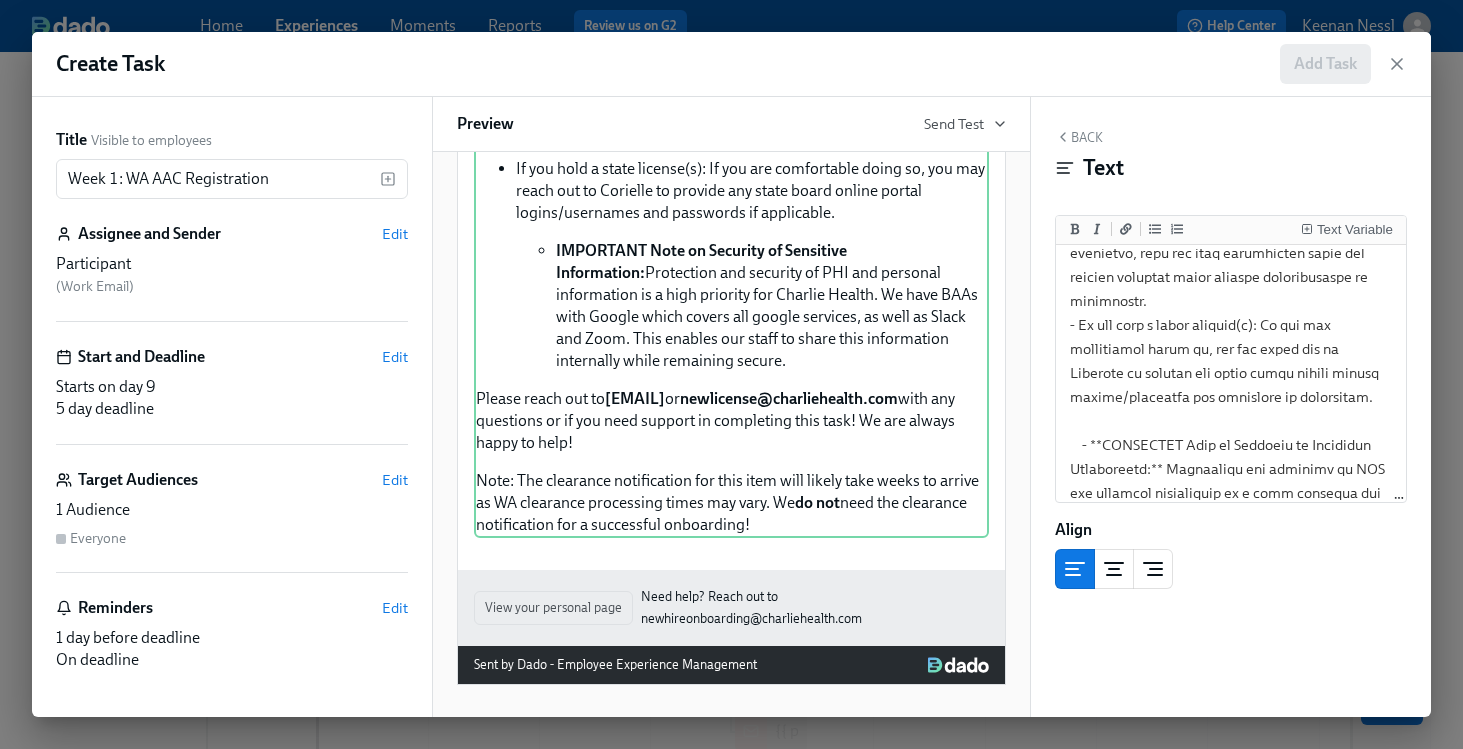click on "Back" at bounding box center [1079, 137] 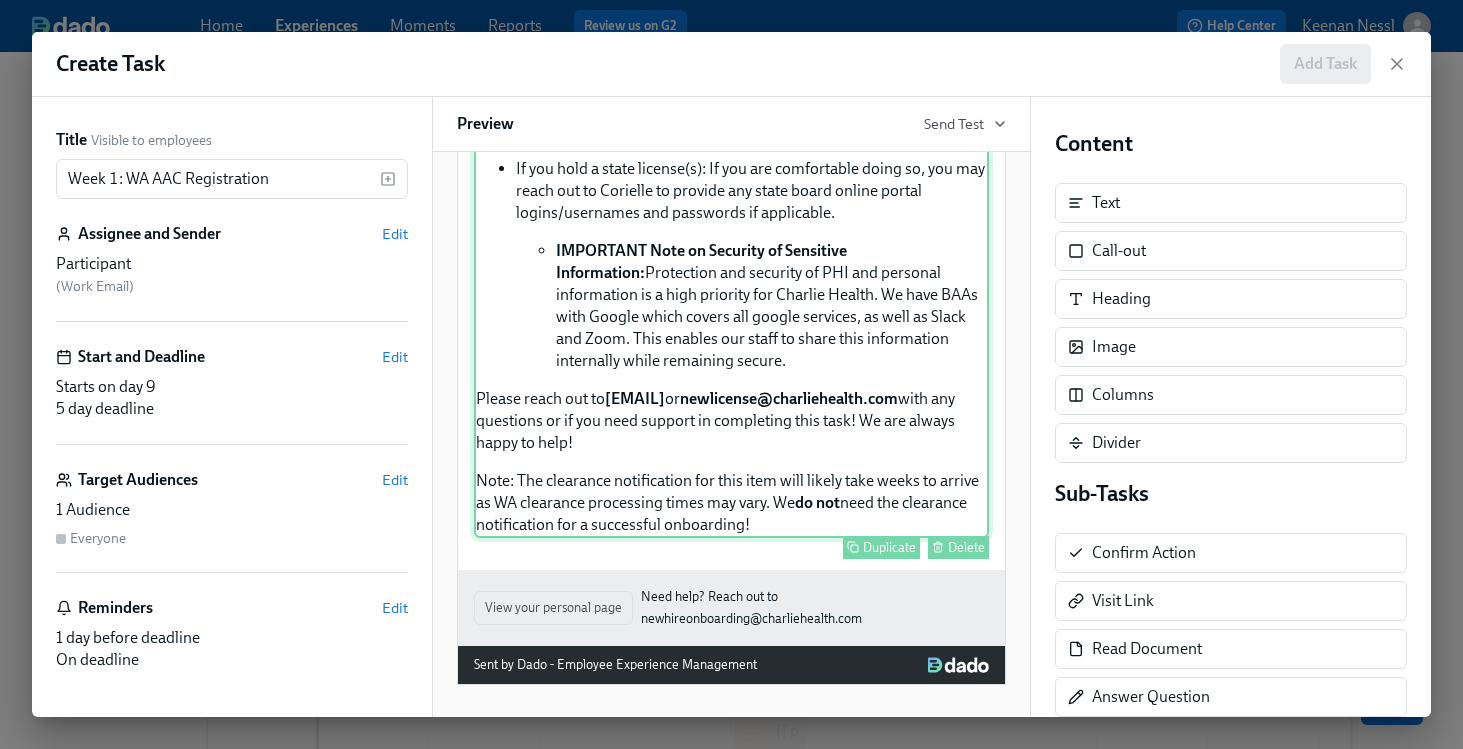 scroll, scrollTop: 1001, scrollLeft: 0, axis: vertical 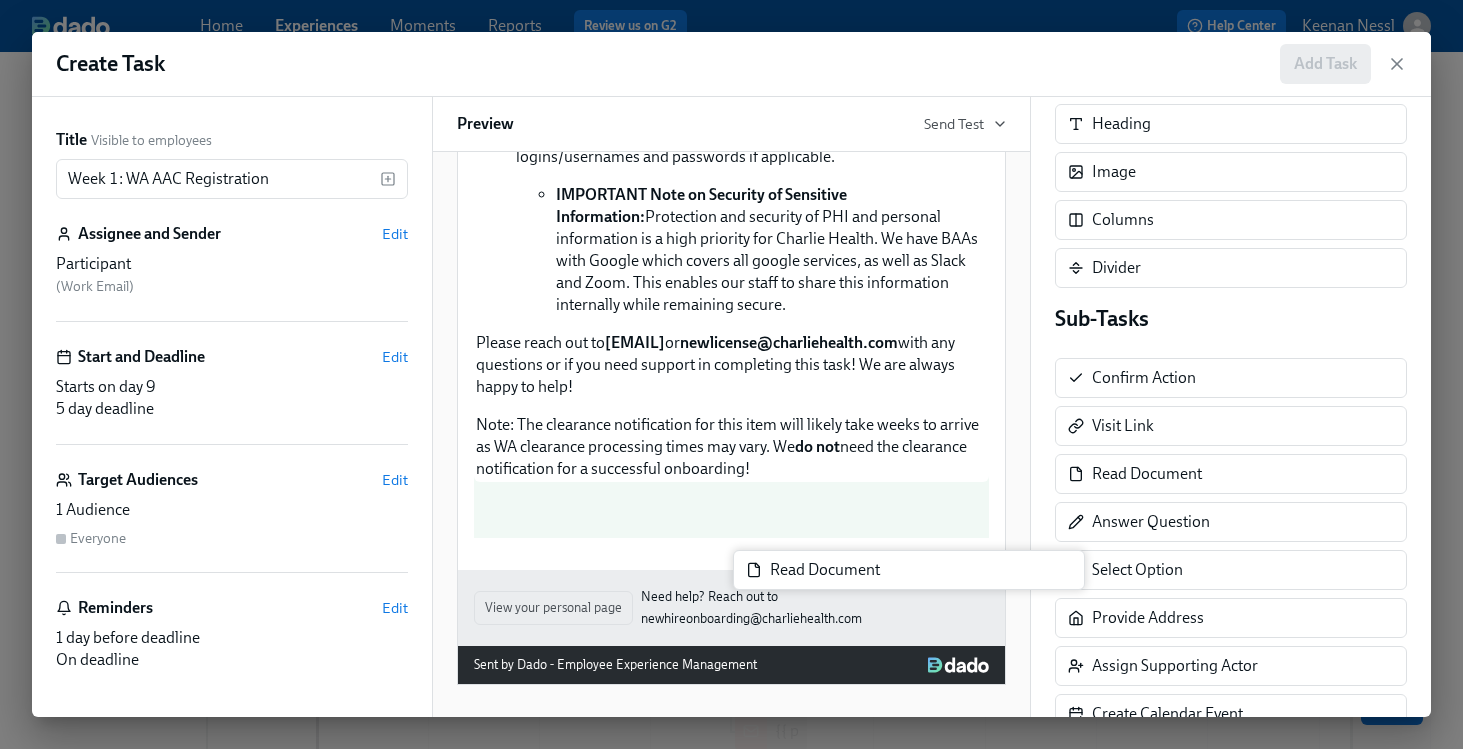 drag, startPoint x: 1128, startPoint y: 476, endPoint x: 792, endPoint y: 572, distance: 349.44528 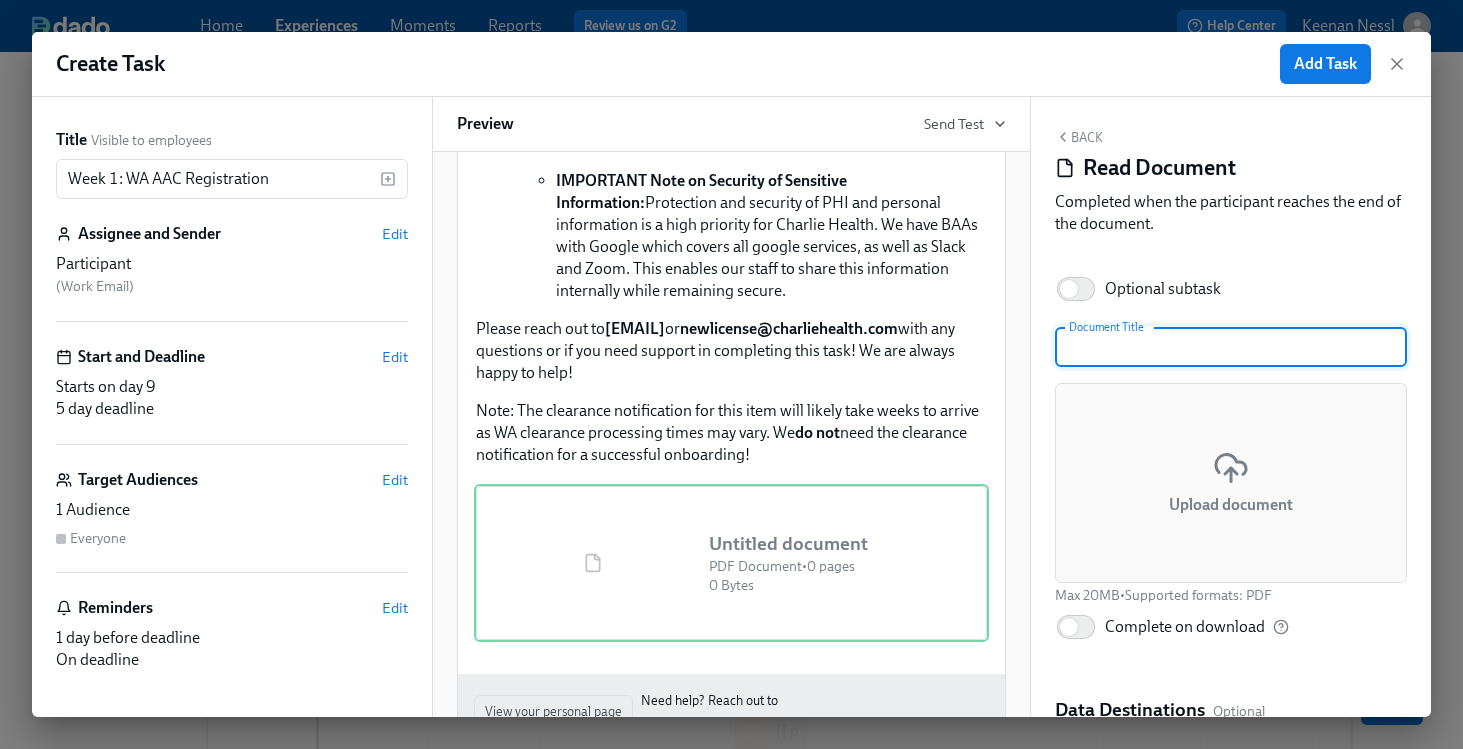 scroll, scrollTop: 14, scrollLeft: 0, axis: vertical 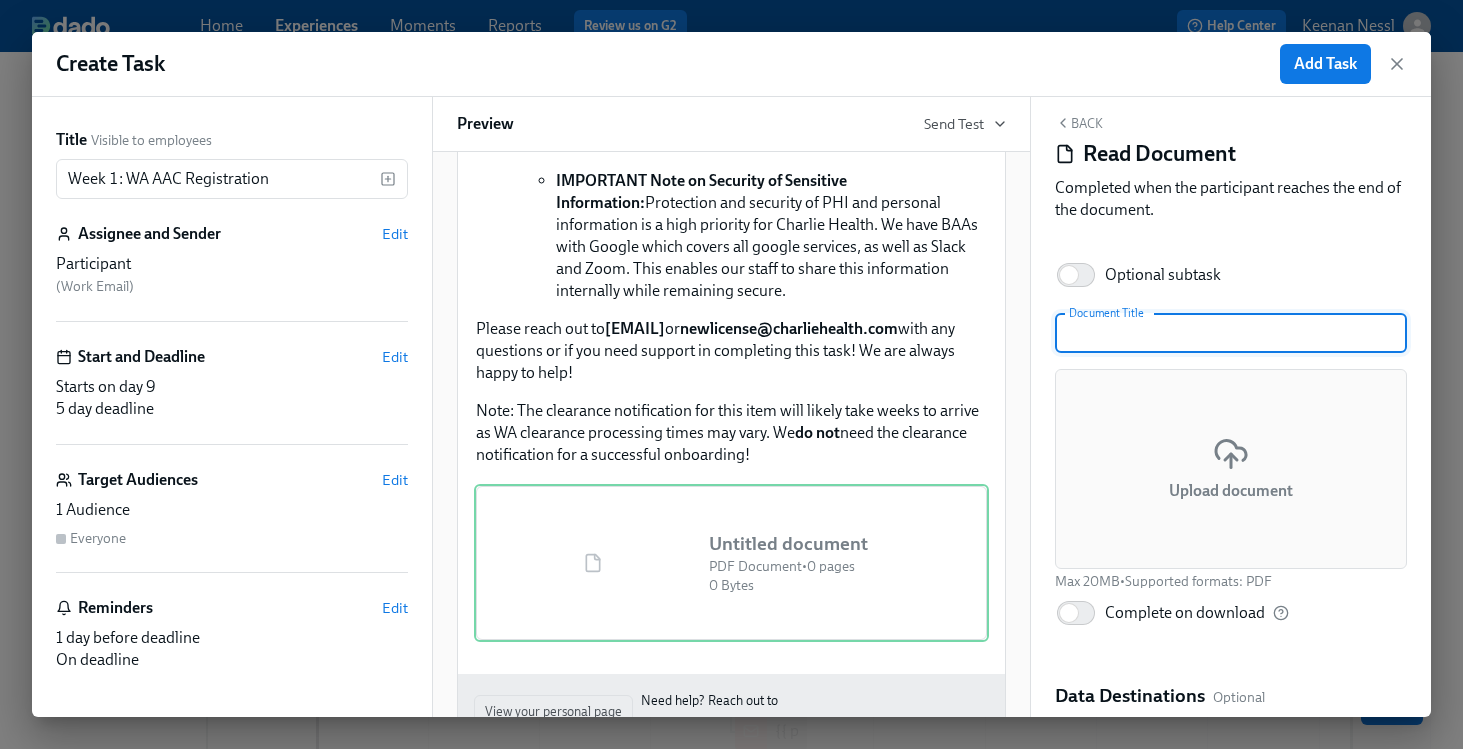 click on "Upload document" at bounding box center [1231, 469] 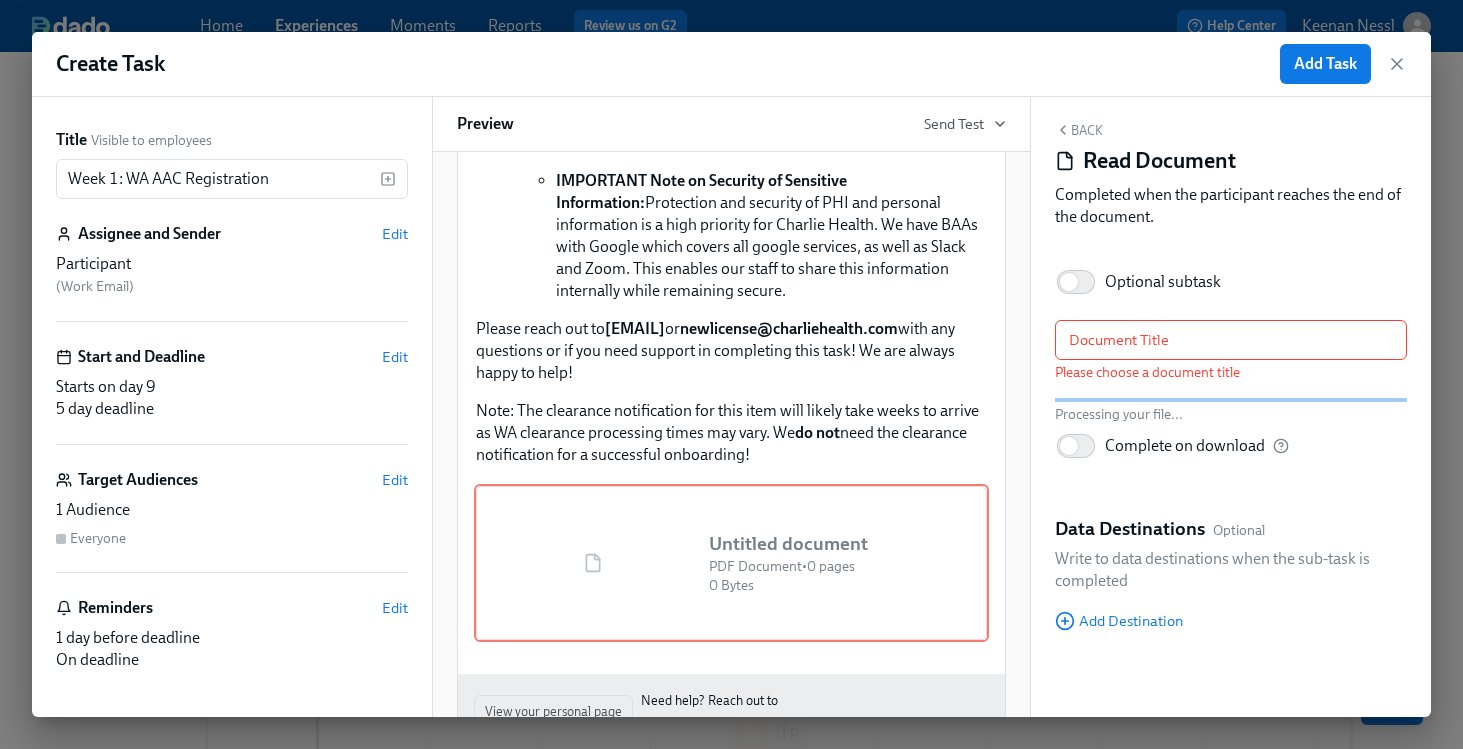 scroll, scrollTop: 7, scrollLeft: 0, axis: vertical 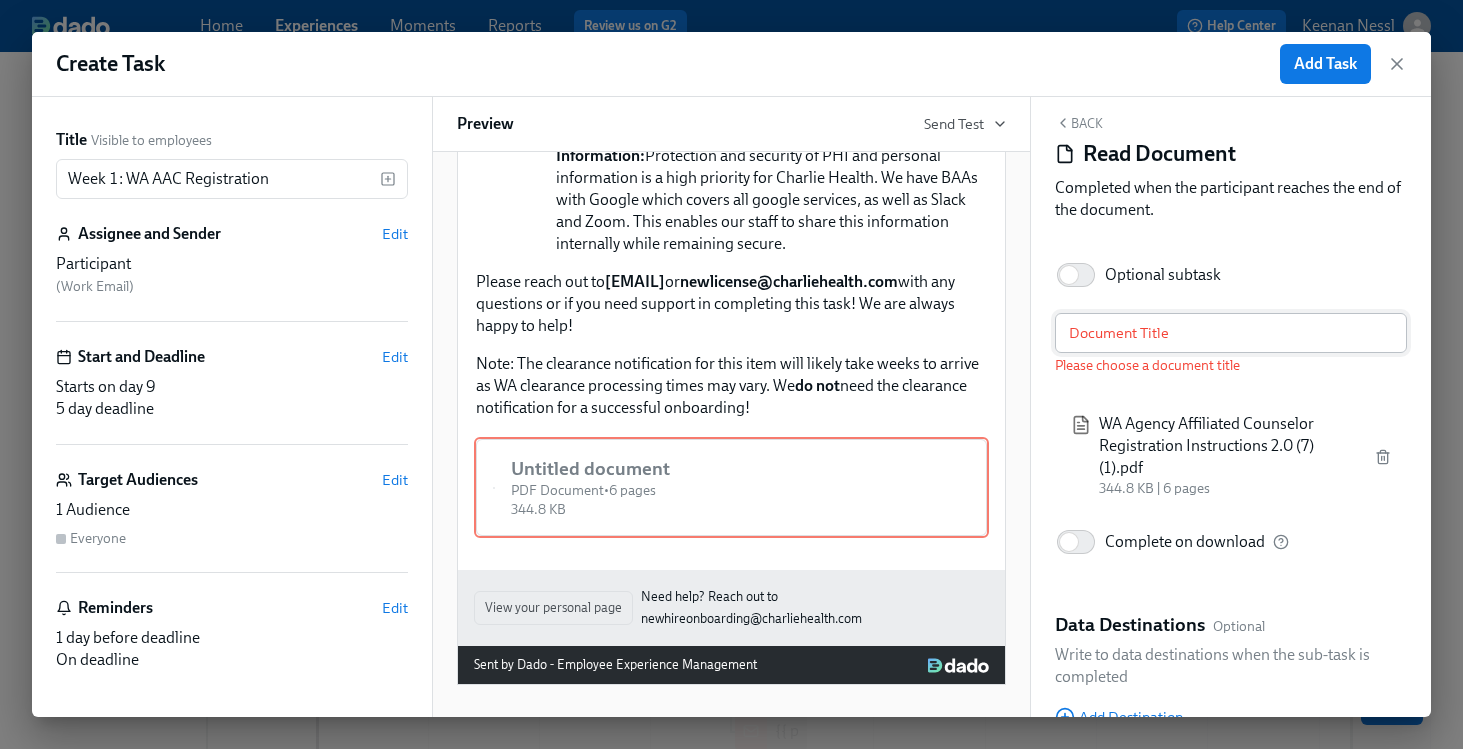 click at bounding box center [1231, 333] 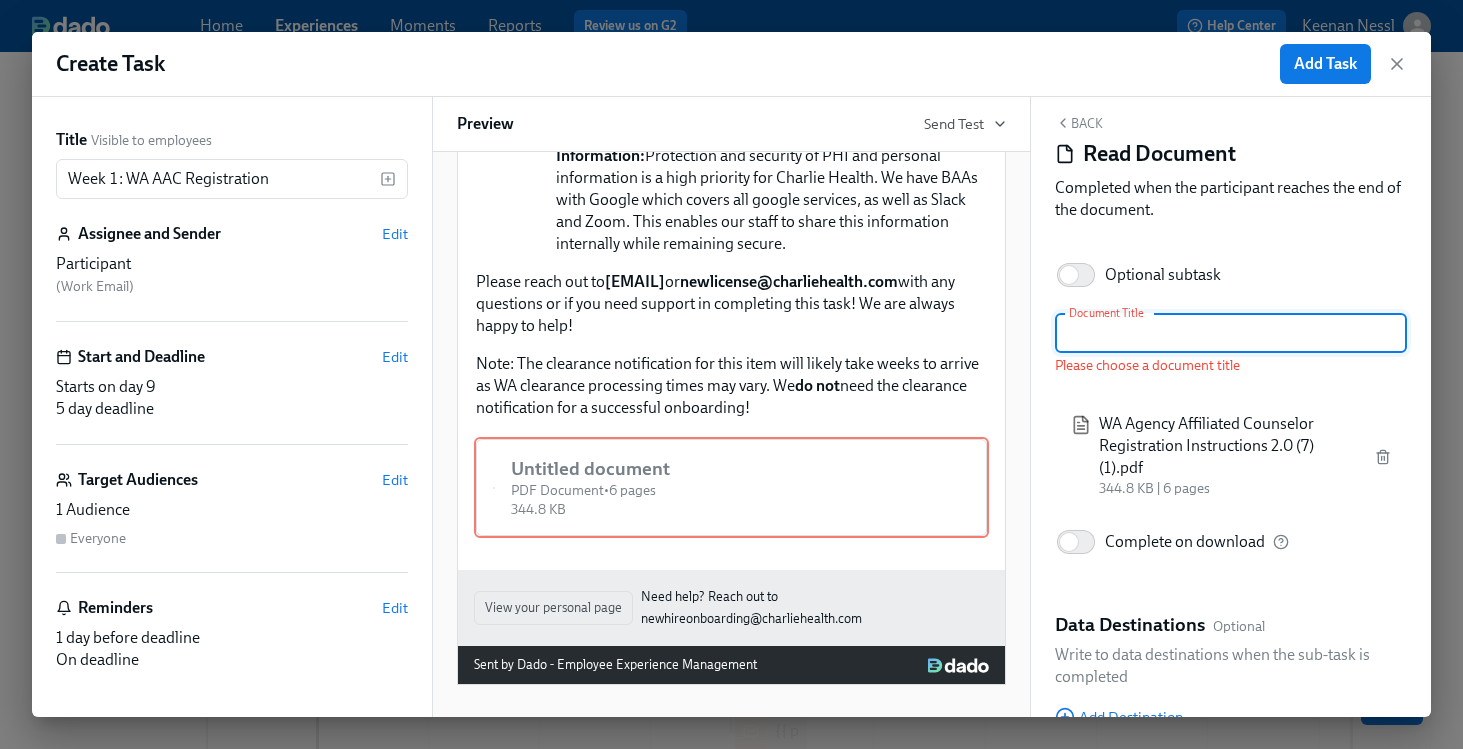 paste on "WA AAC Instructions" 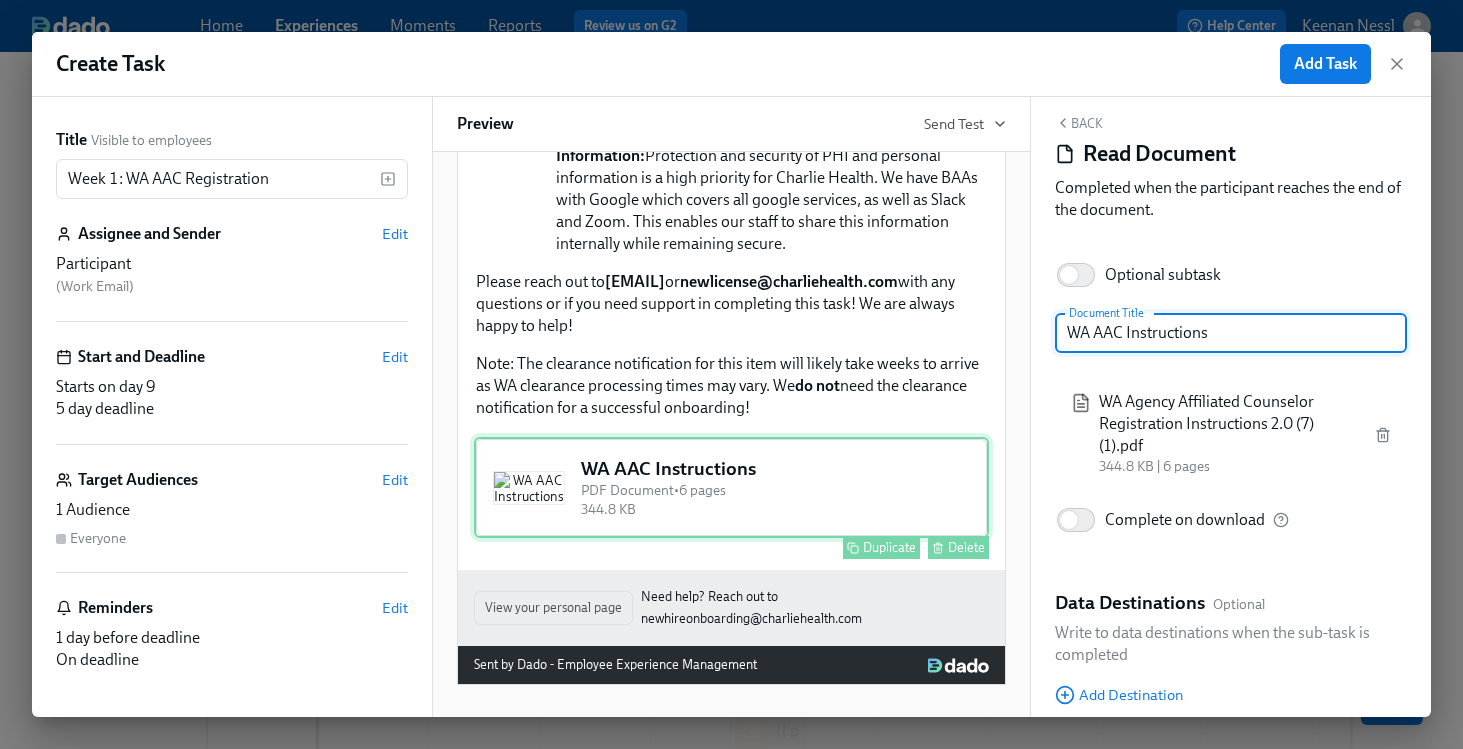 scroll, scrollTop: 1175, scrollLeft: 0, axis: vertical 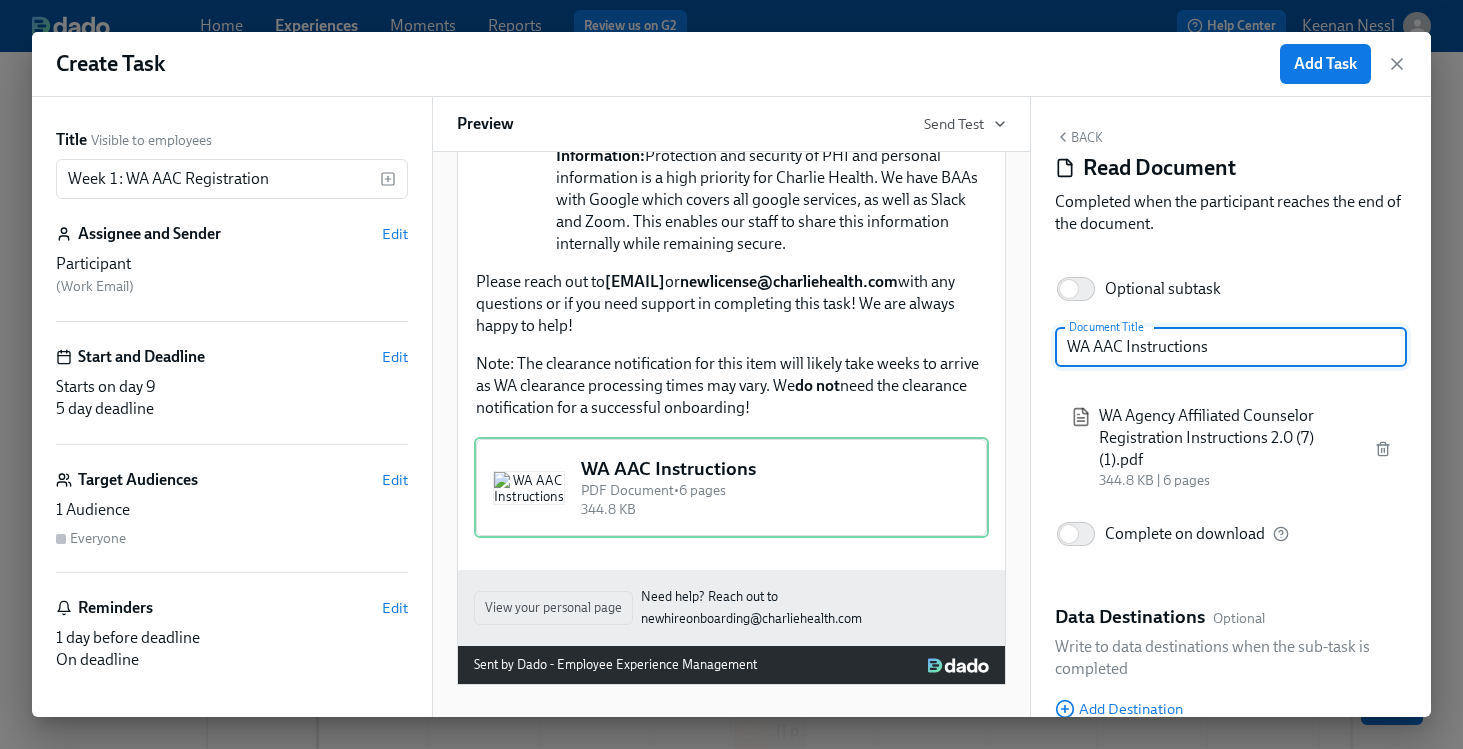 type on "WA AAC Instructions" 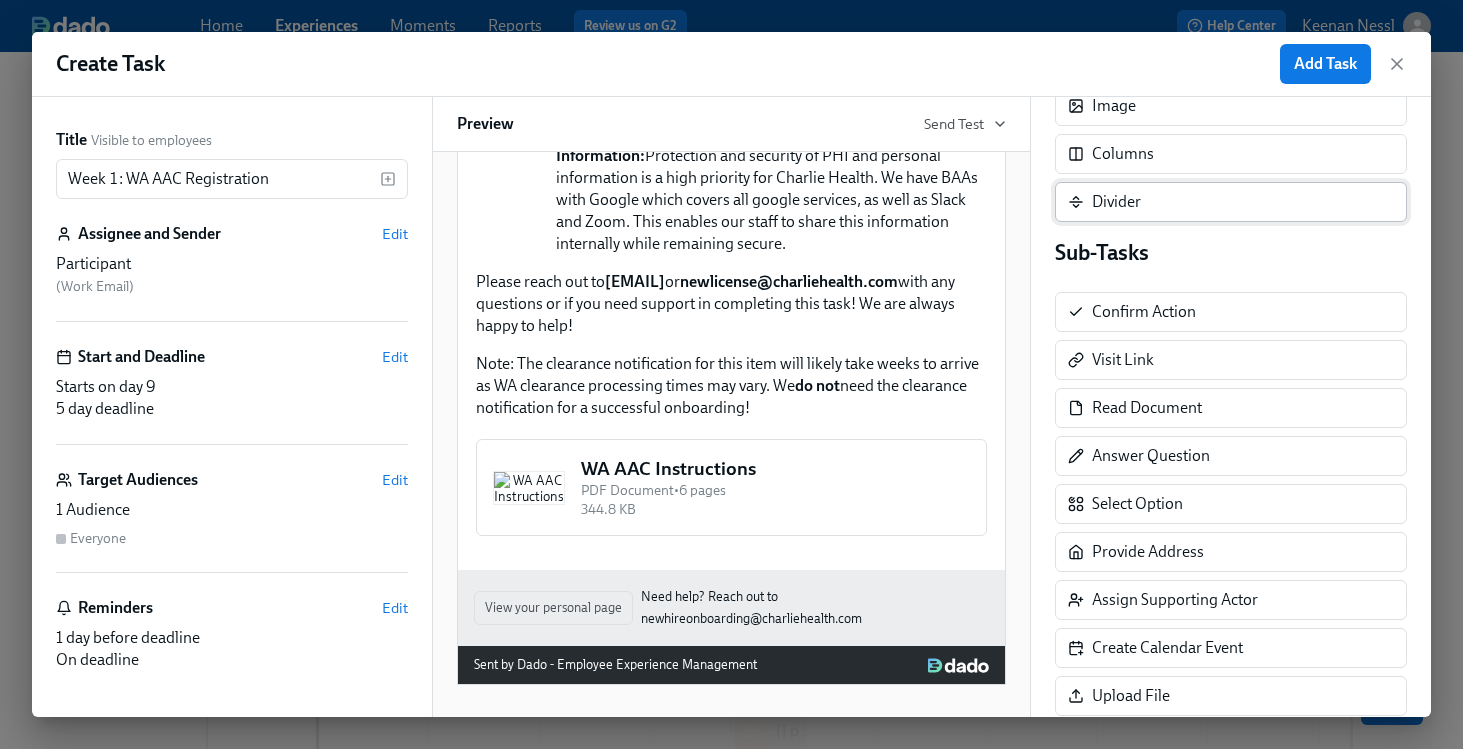 scroll, scrollTop: 261, scrollLeft: 0, axis: vertical 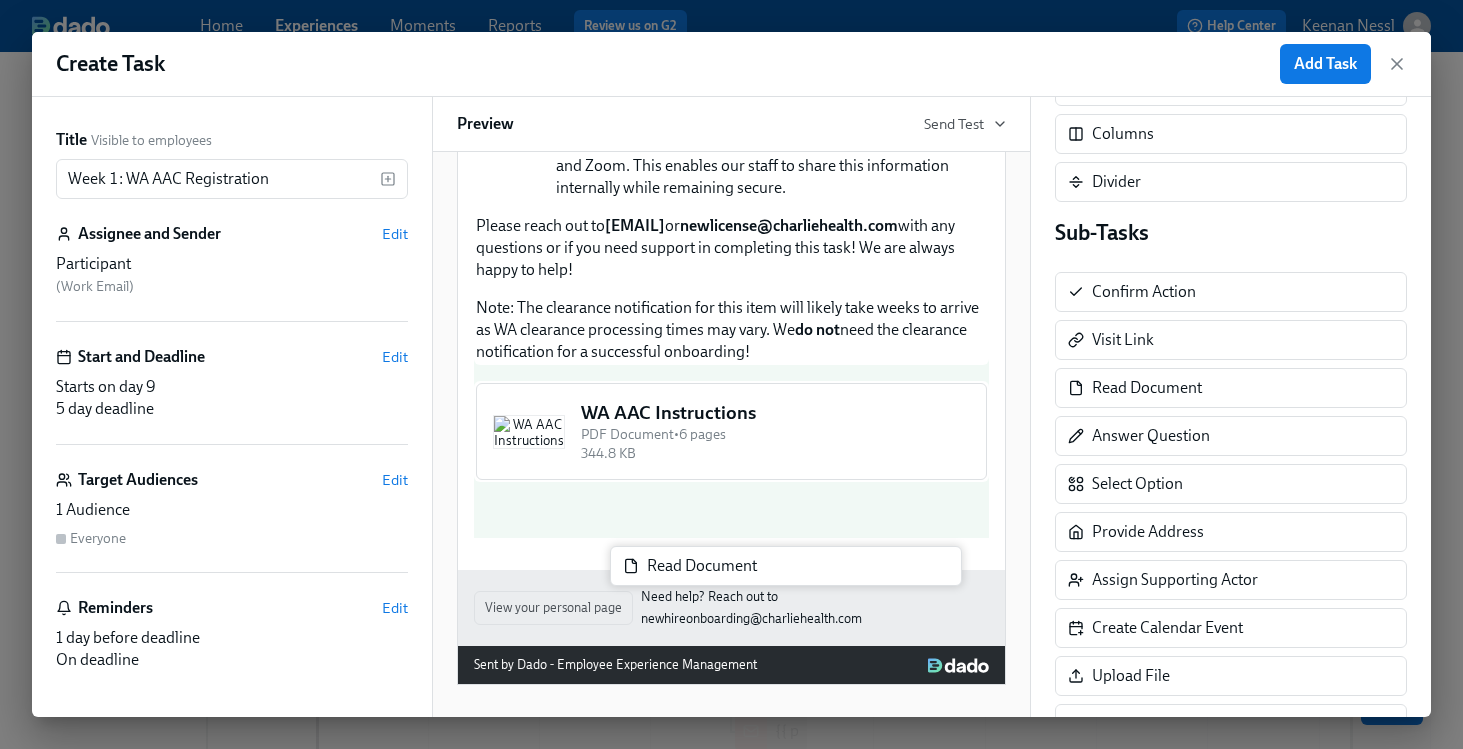 drag, startPoint x: 1140, startPoint y: 399, endPoint x: 680, endPoint y: 578, distance: 493.60004 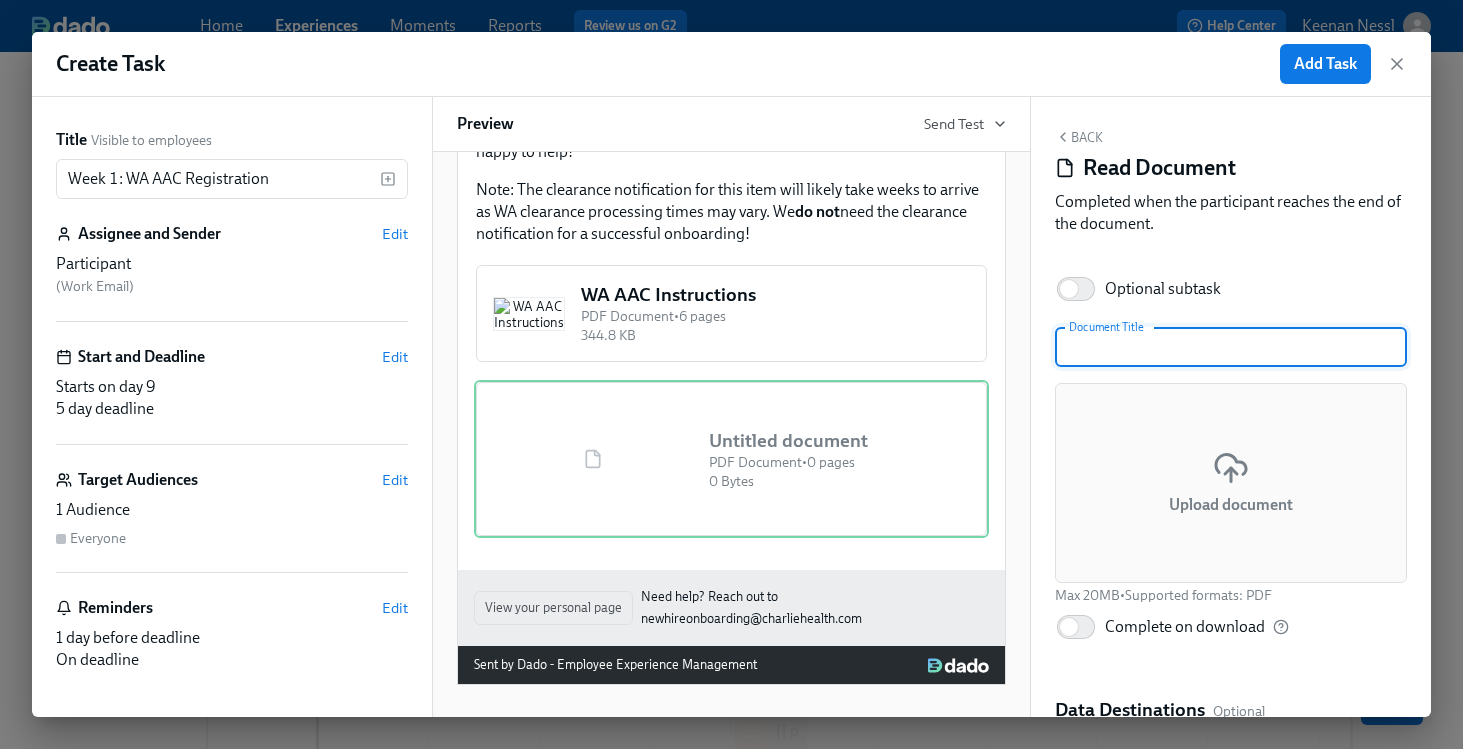 scroll, scrollTop: 1349, scrollLeft: 0, axis: vertical 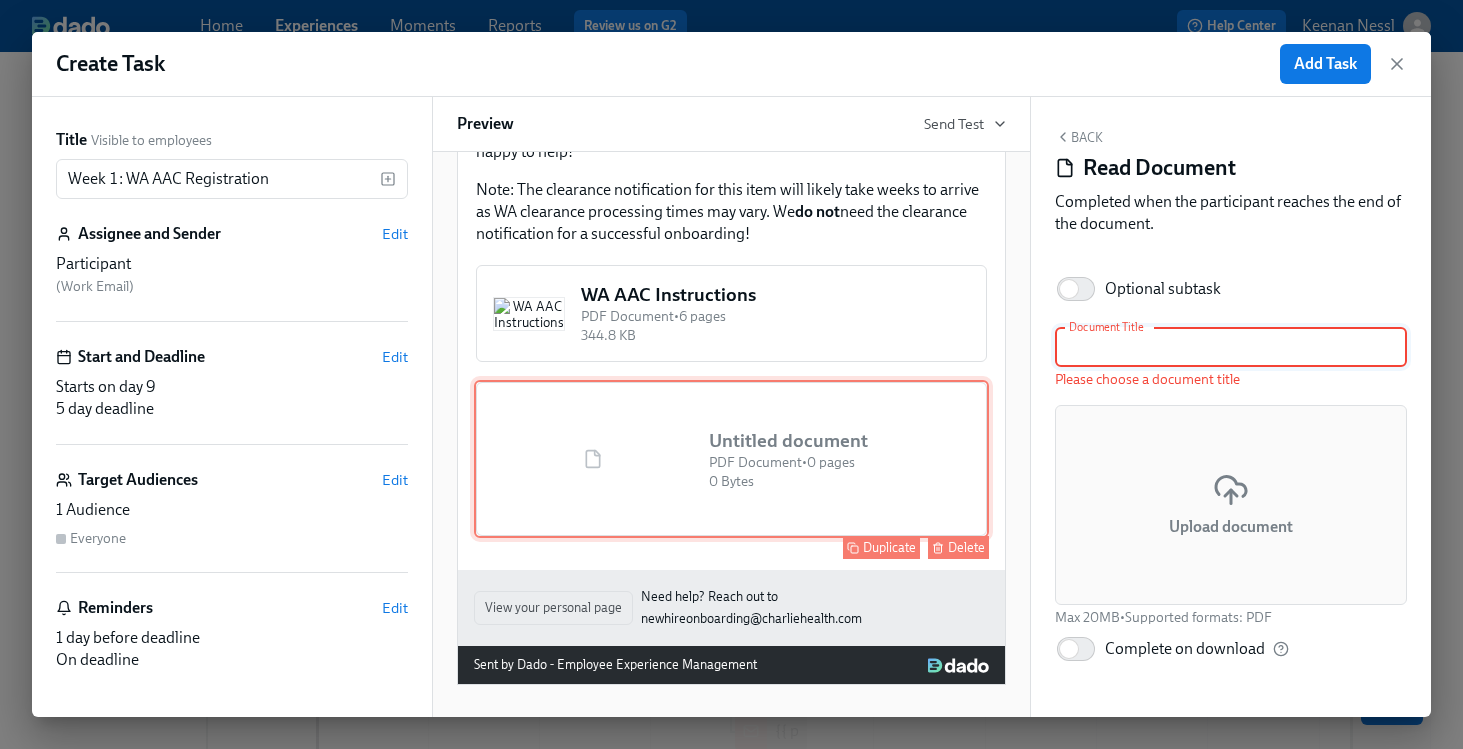 click on "Untitled document PDF Document  •  0 pages 0 Bytes   Duplicate   Delete" at bounding box center (731, 459) 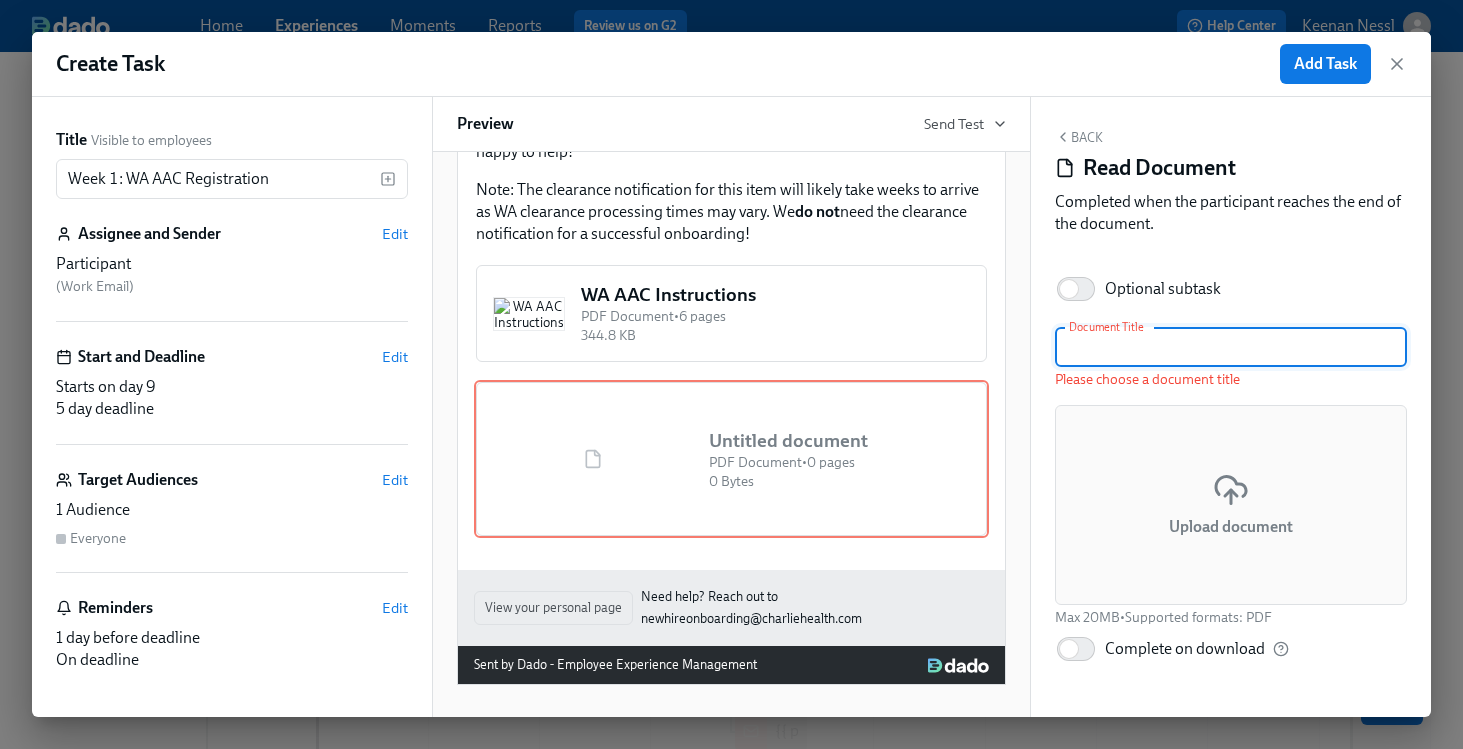 click at bounding box center (1231, 347) 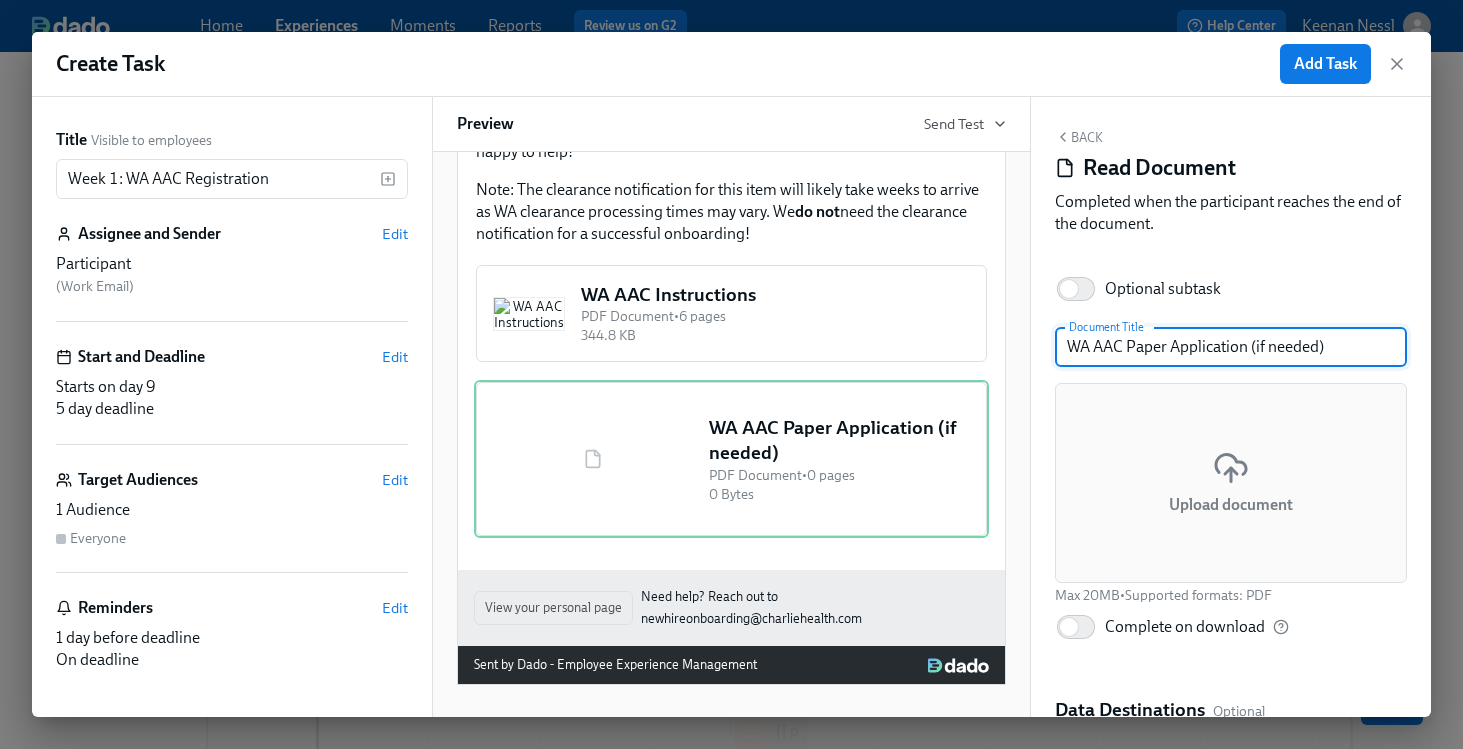type on "WA AAC Paper Application (if needed)" 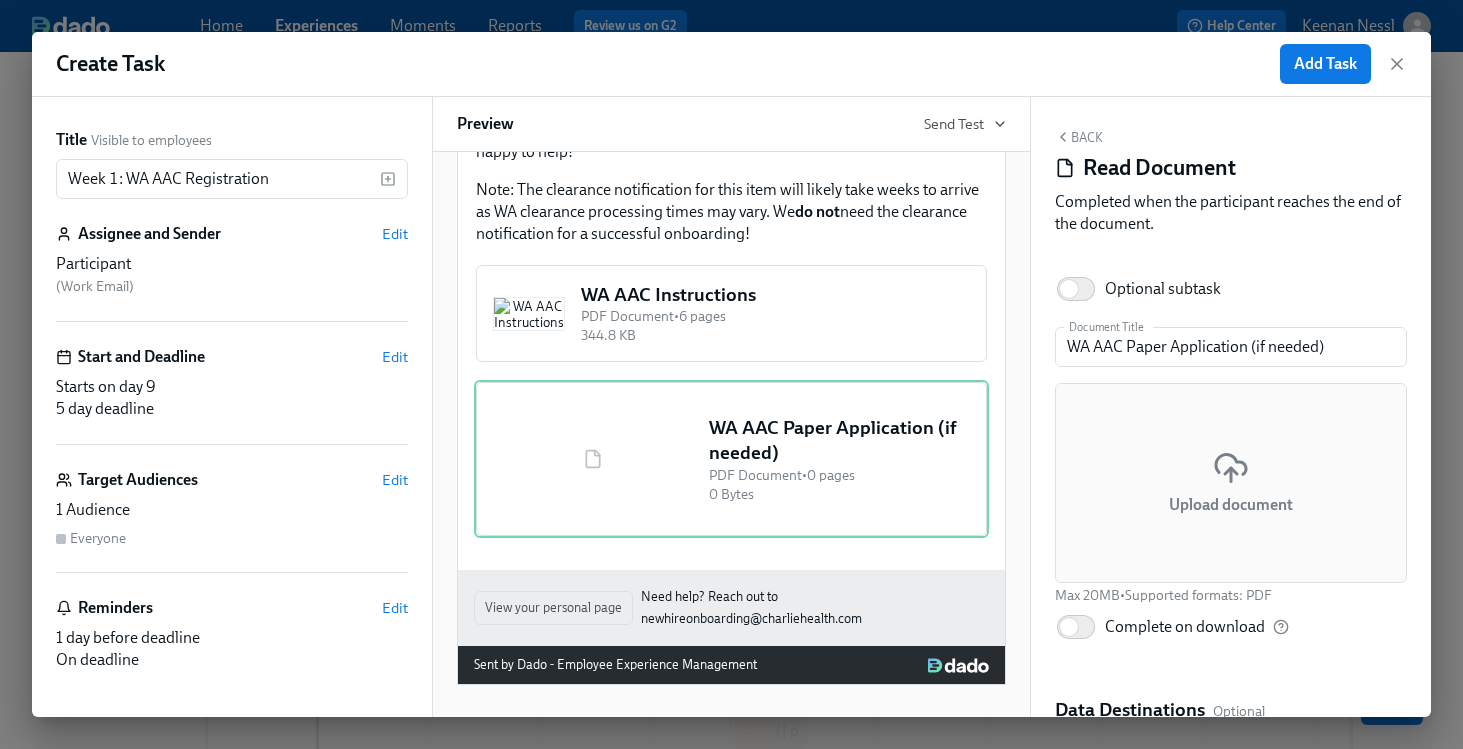 click on "Upload document" at bounding box center [1231, 483] 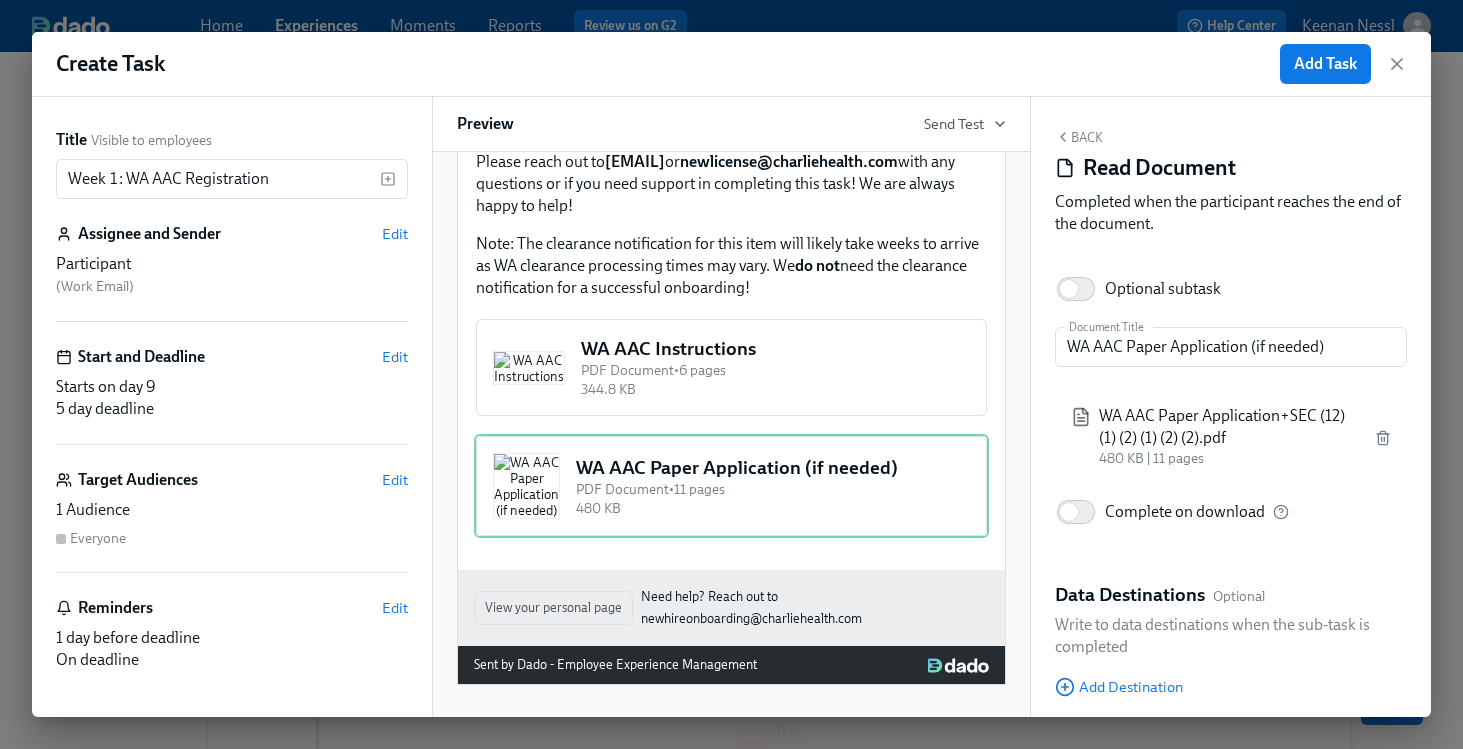 scroll, scrollTop: 1349, scrollLeft: 0, axis: vertical 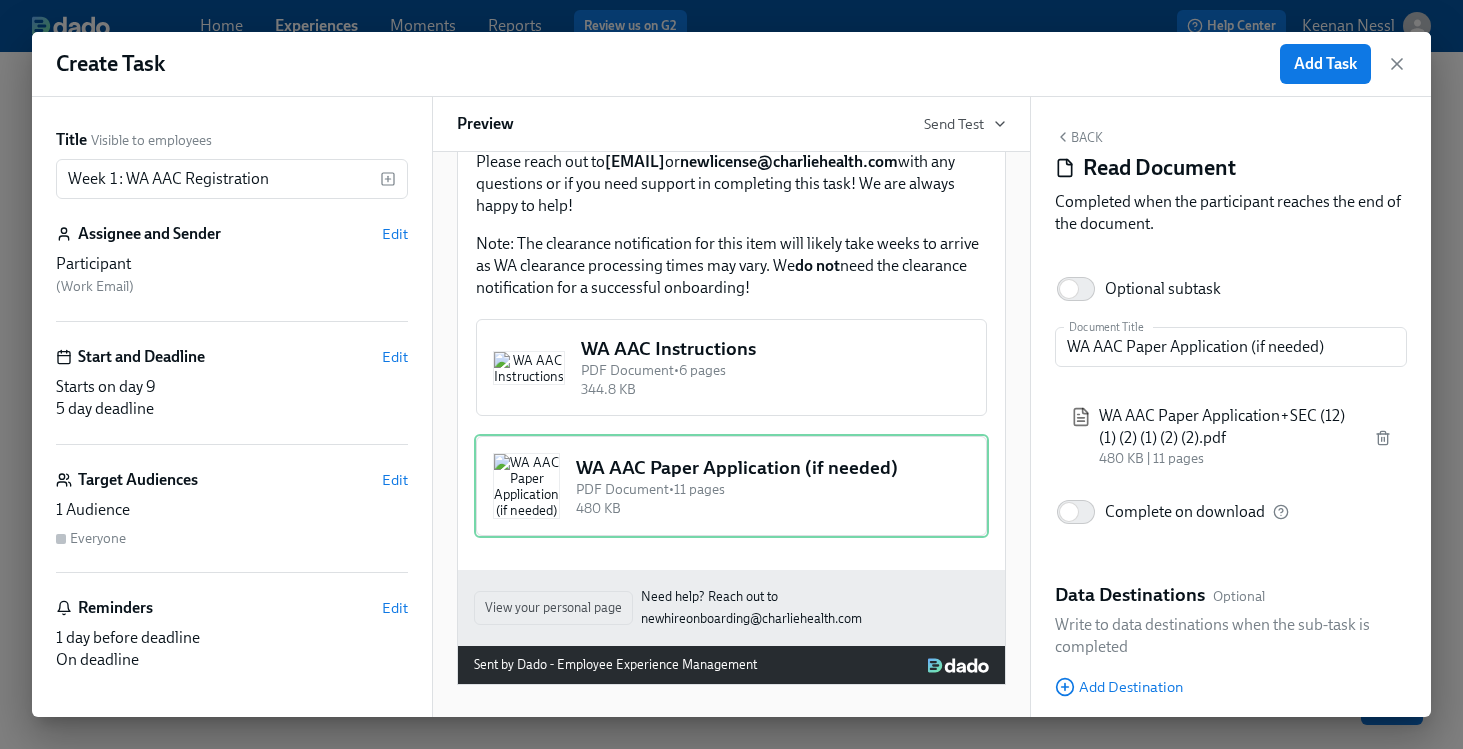 click on "Back" at bounding box center (1079, 137) 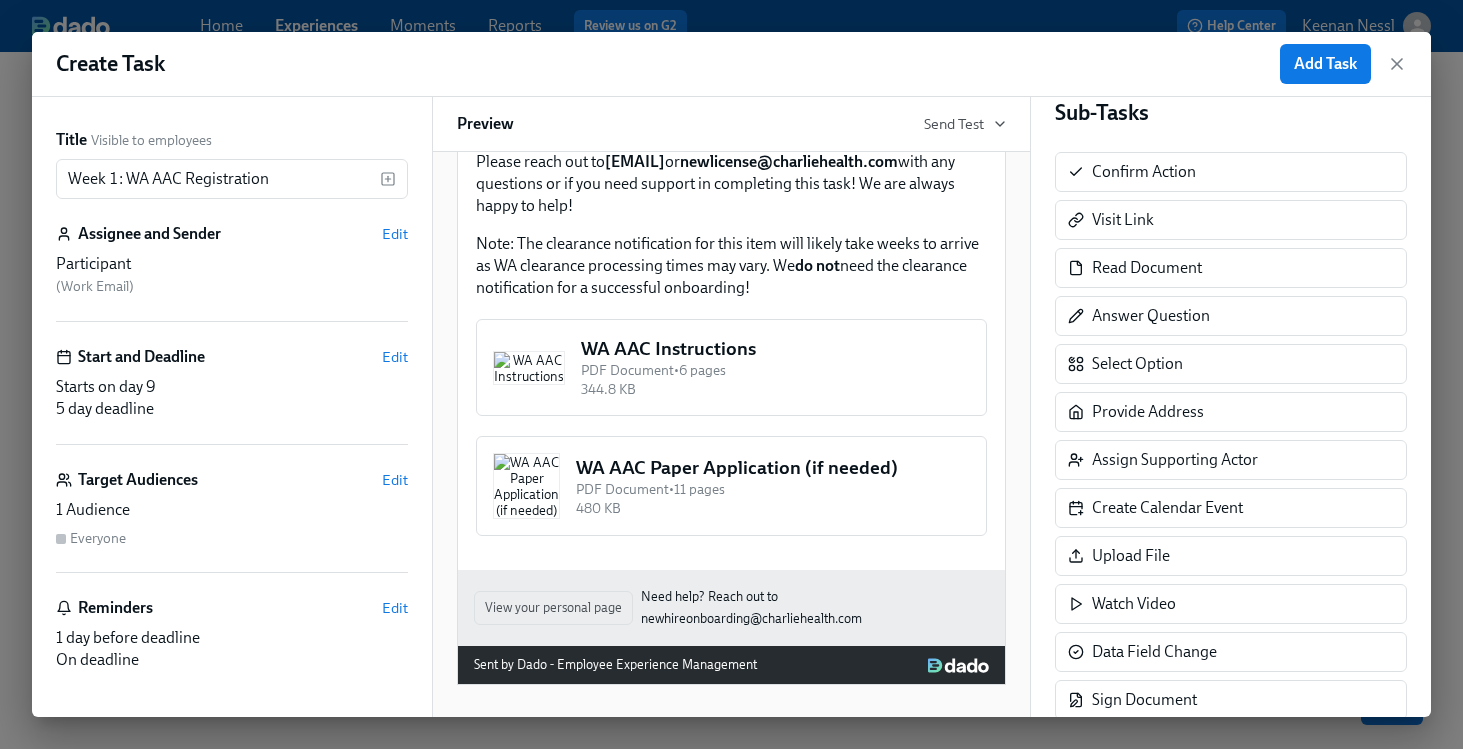 scroll, scrollTop: 378, scrollLeft: 0, axis: vertical 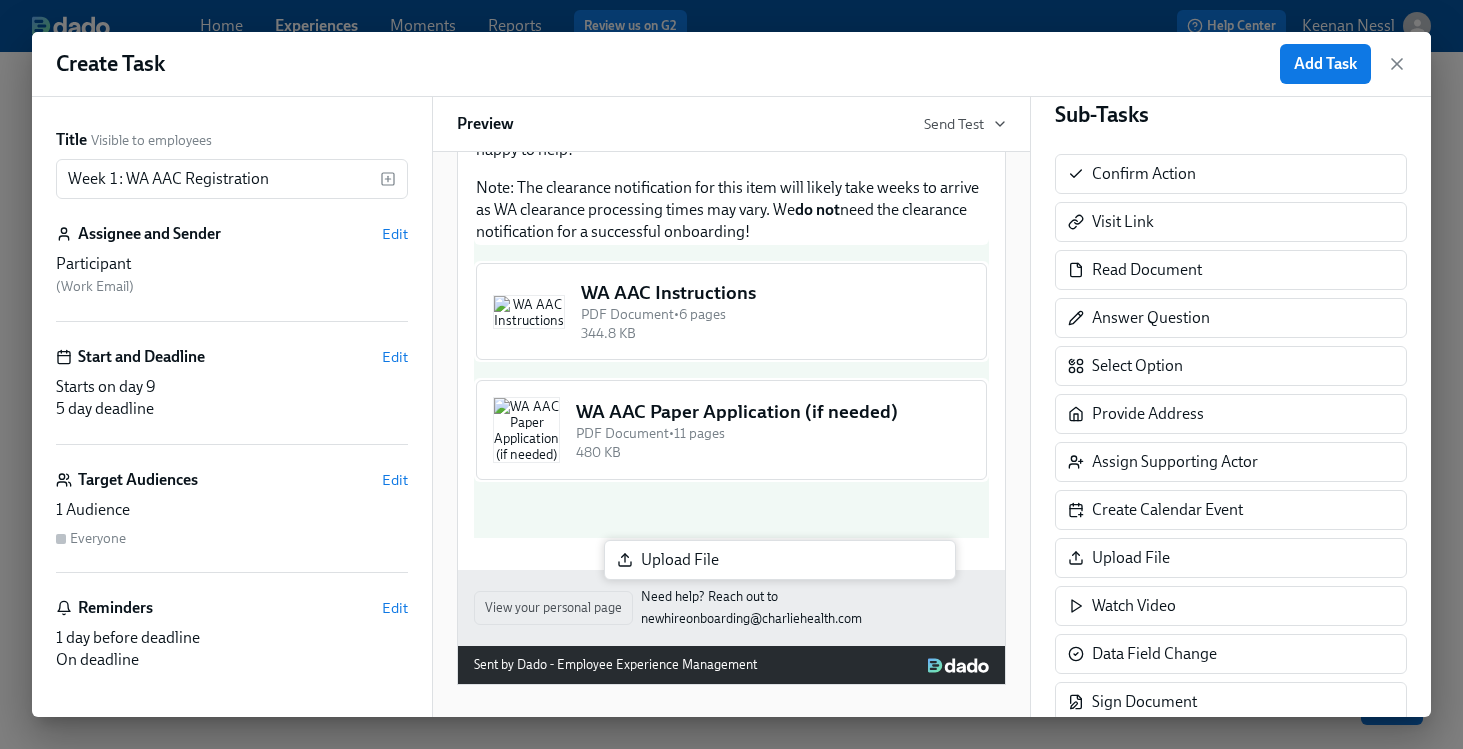 drag, startPoint x: 1108, startPoint y: 572, endPoint x: 652, endPoint y: 572, distance: 456 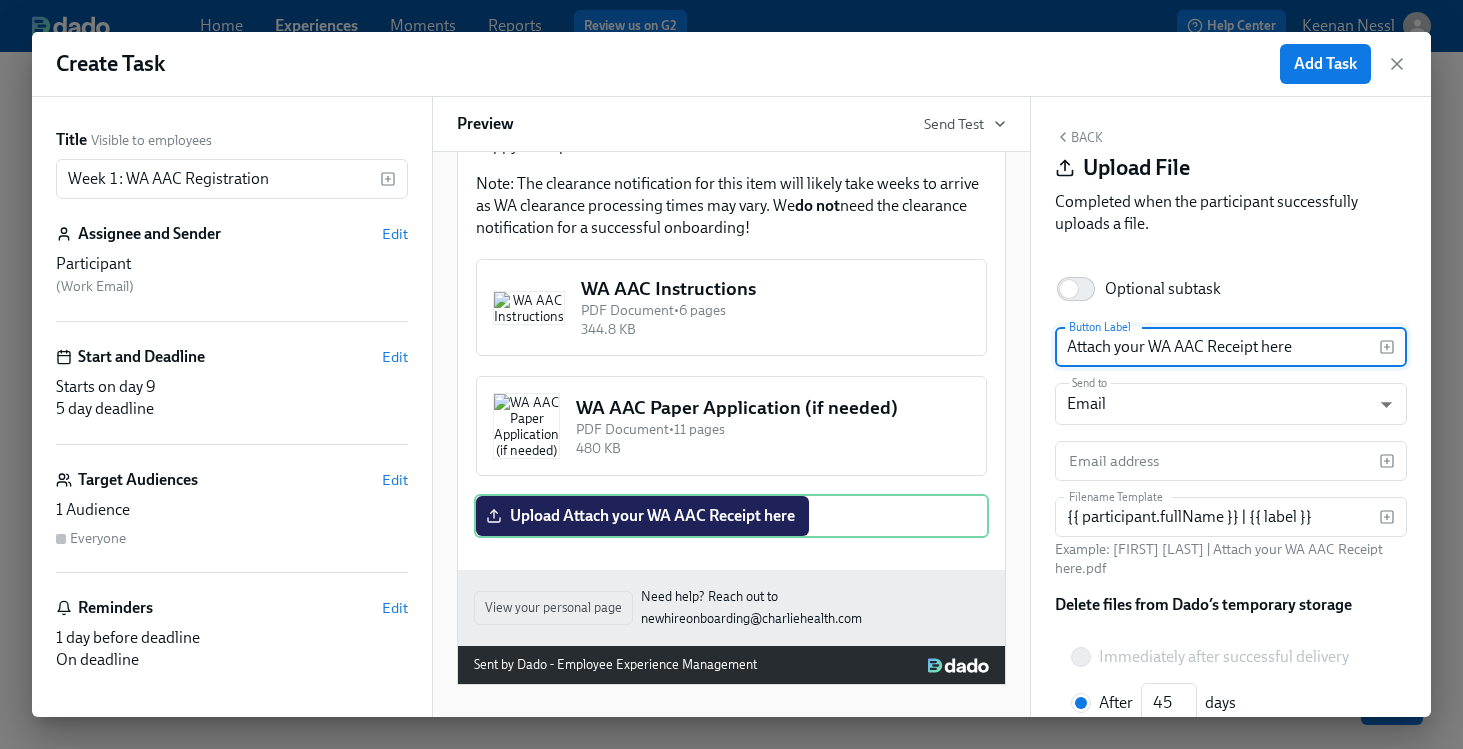 type on "Attach your WA AAC Receipt here" 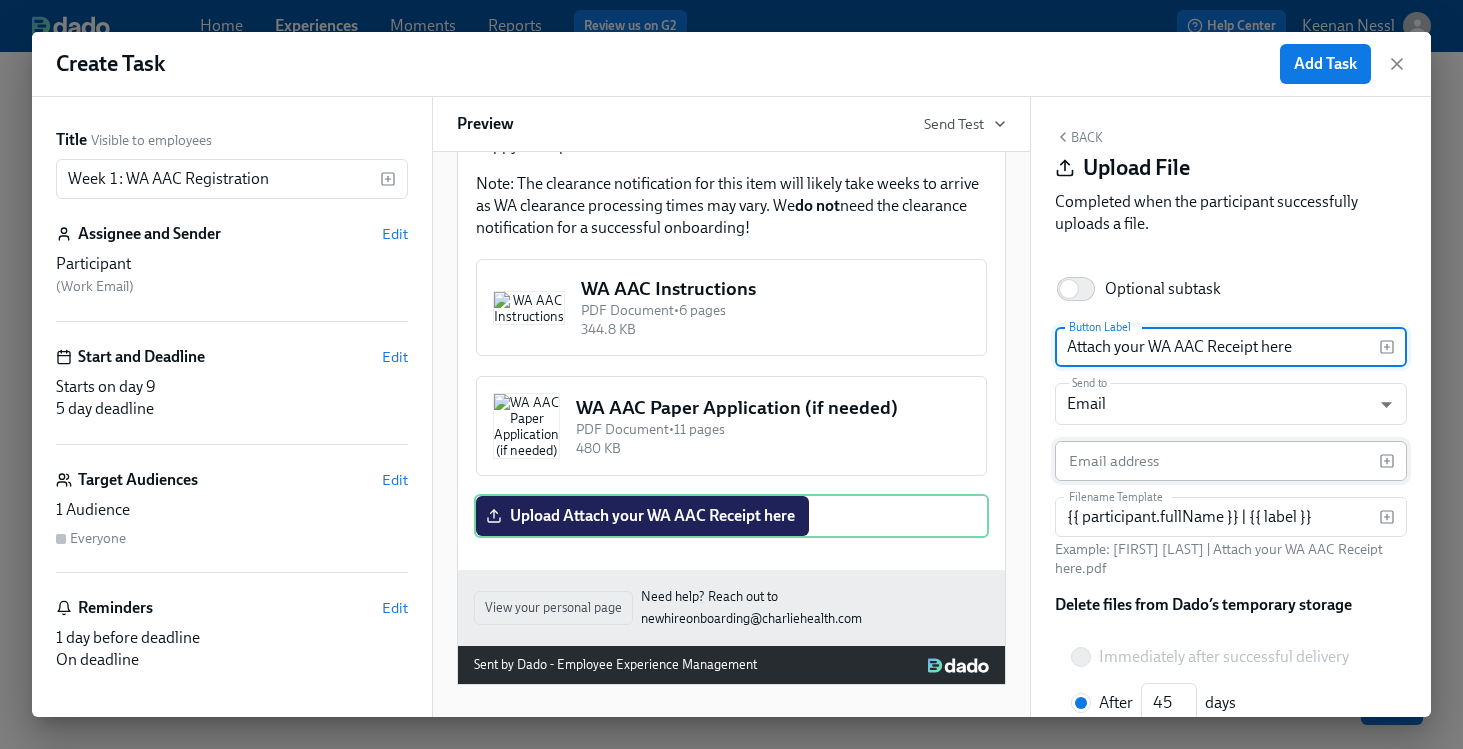 click at bounding box center (1217, 461) 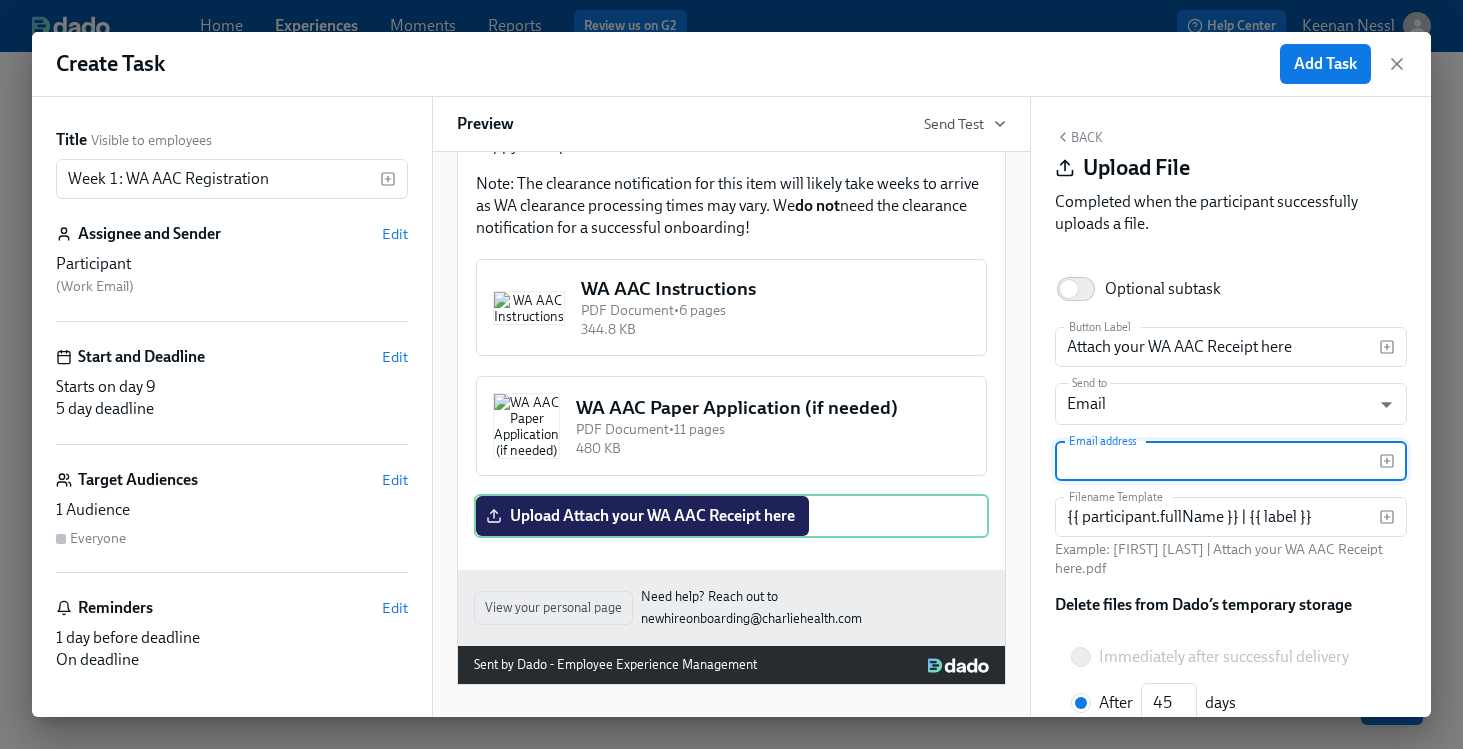 paste on "[EMAIL]" 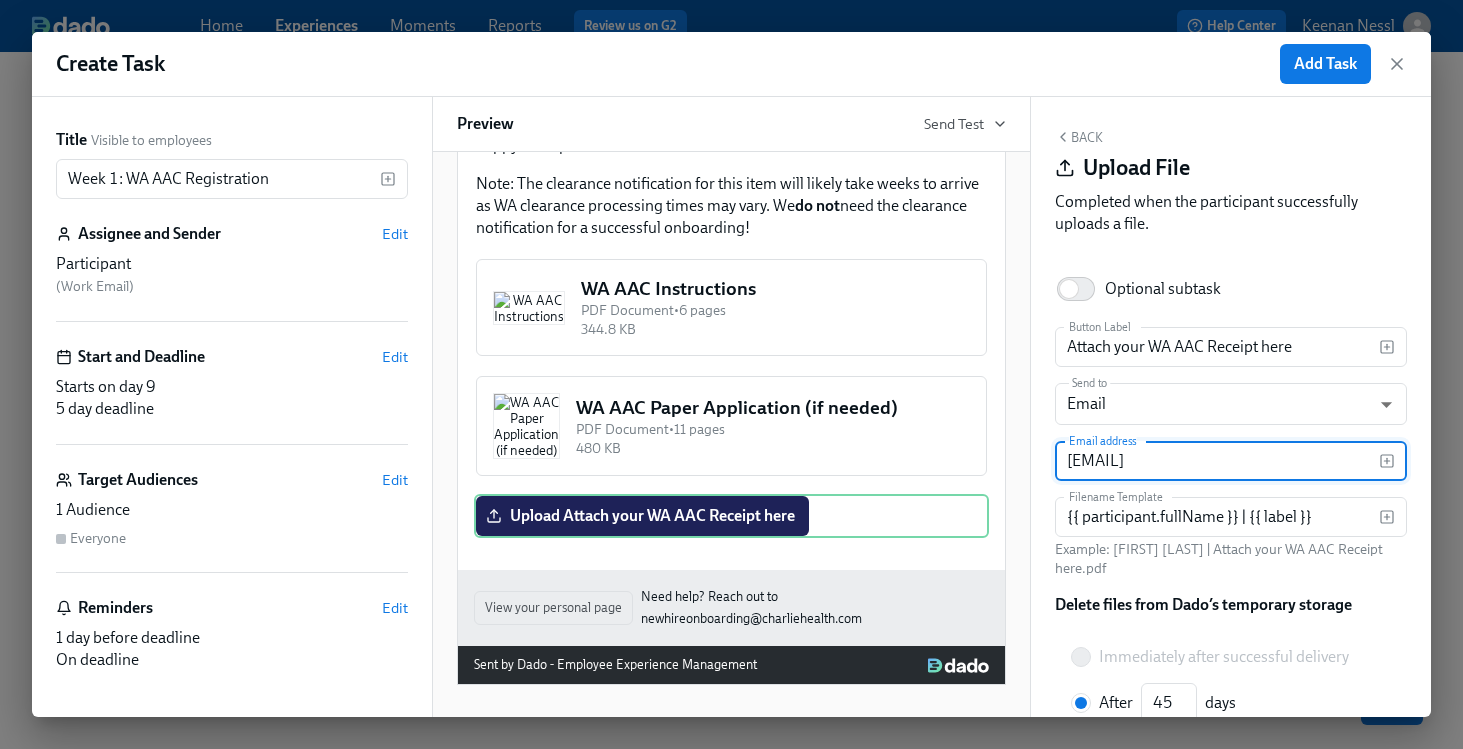 type on "[EMAIL]" 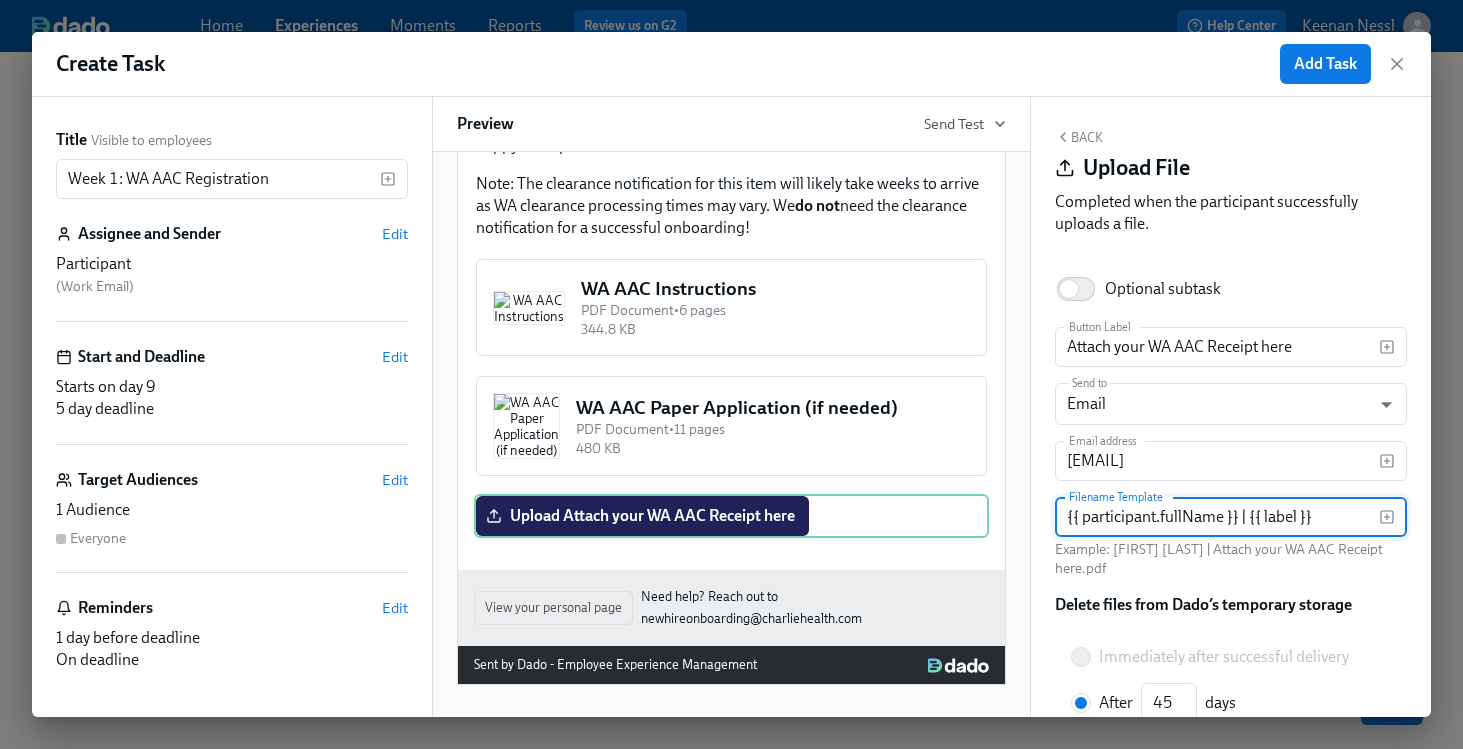 click on "{{ participant.fullName }} | {{ label }}" at bounding box center [1217, 517] 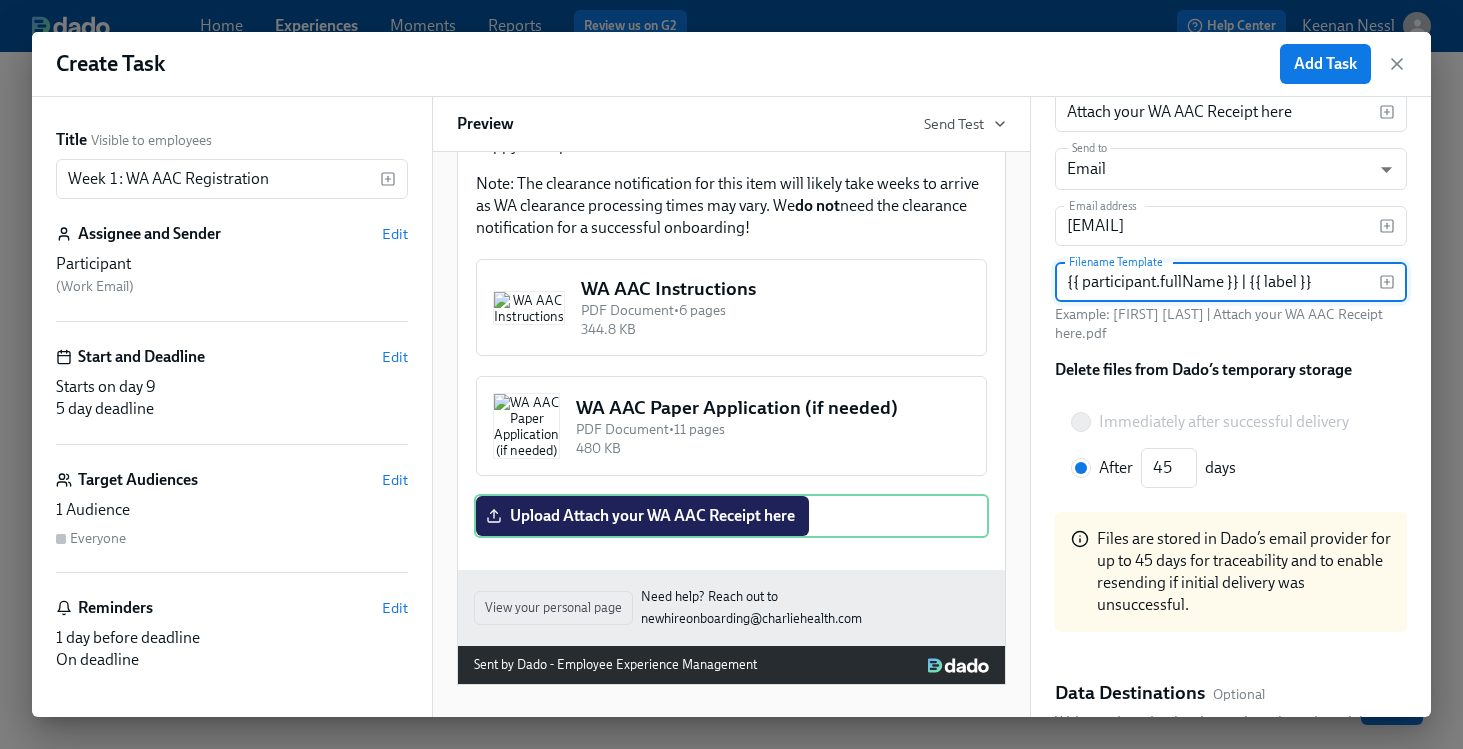 scroll, scrollTop: 245, scrollLeft: 0, axis: vertical 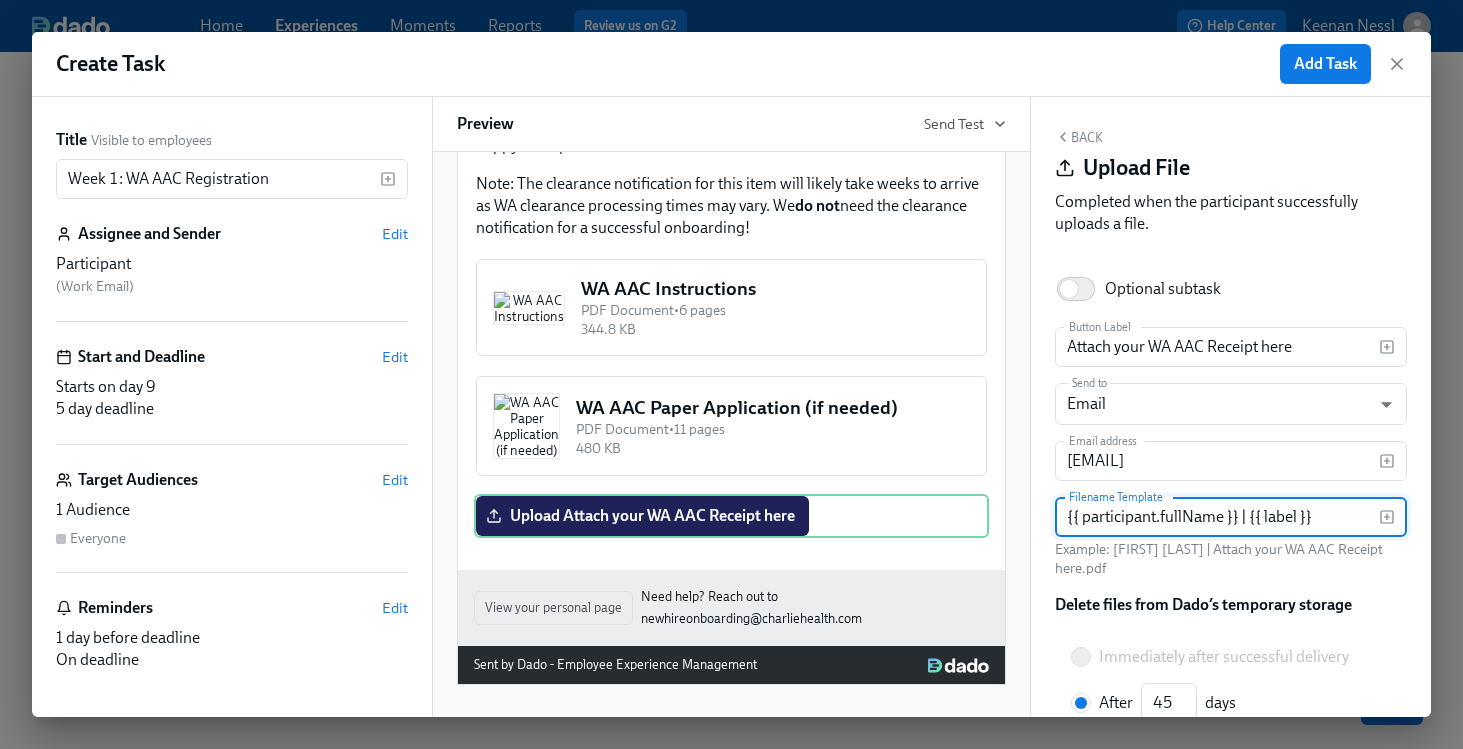 click on "Back" at bounding box center (1079, 137) 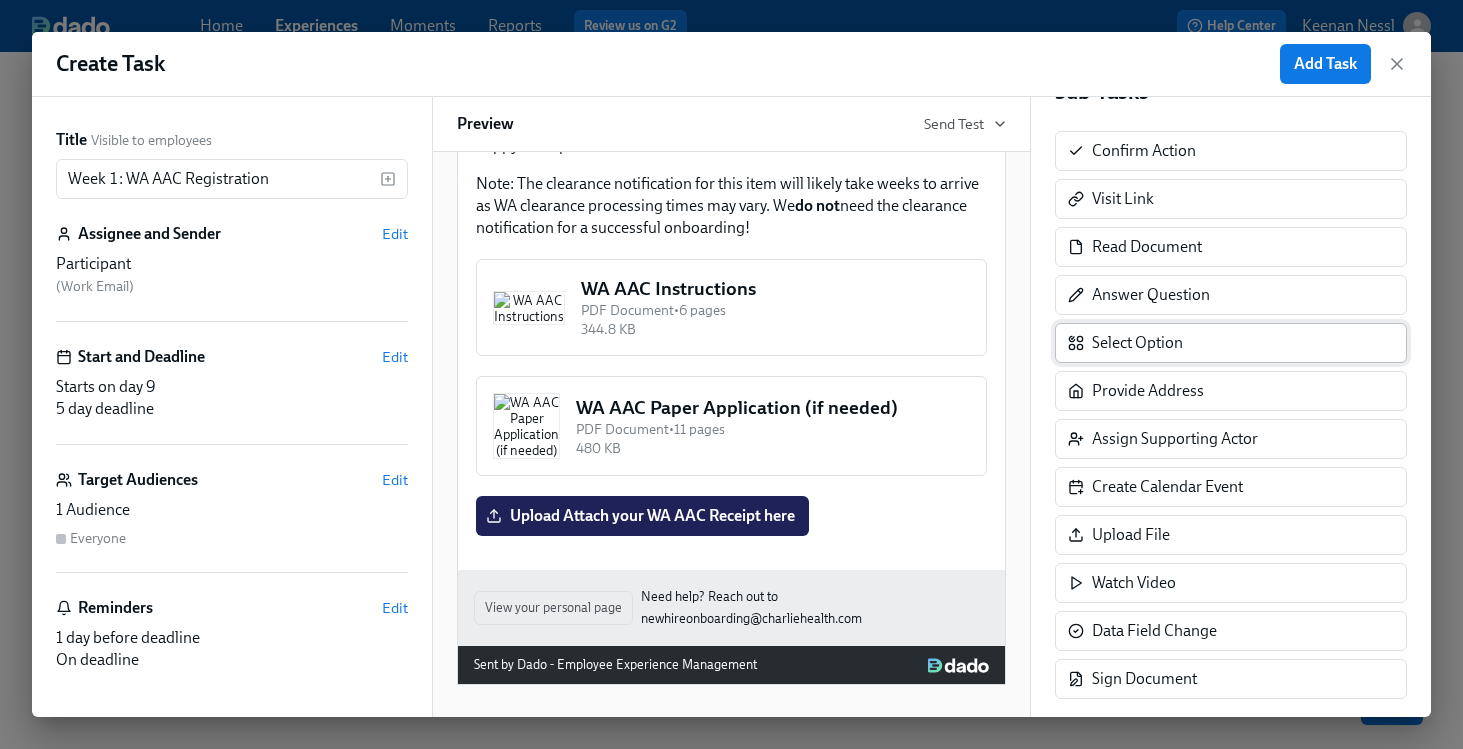 scroll, scrollTop: 216, scrollLeft: 0, axis: vertical 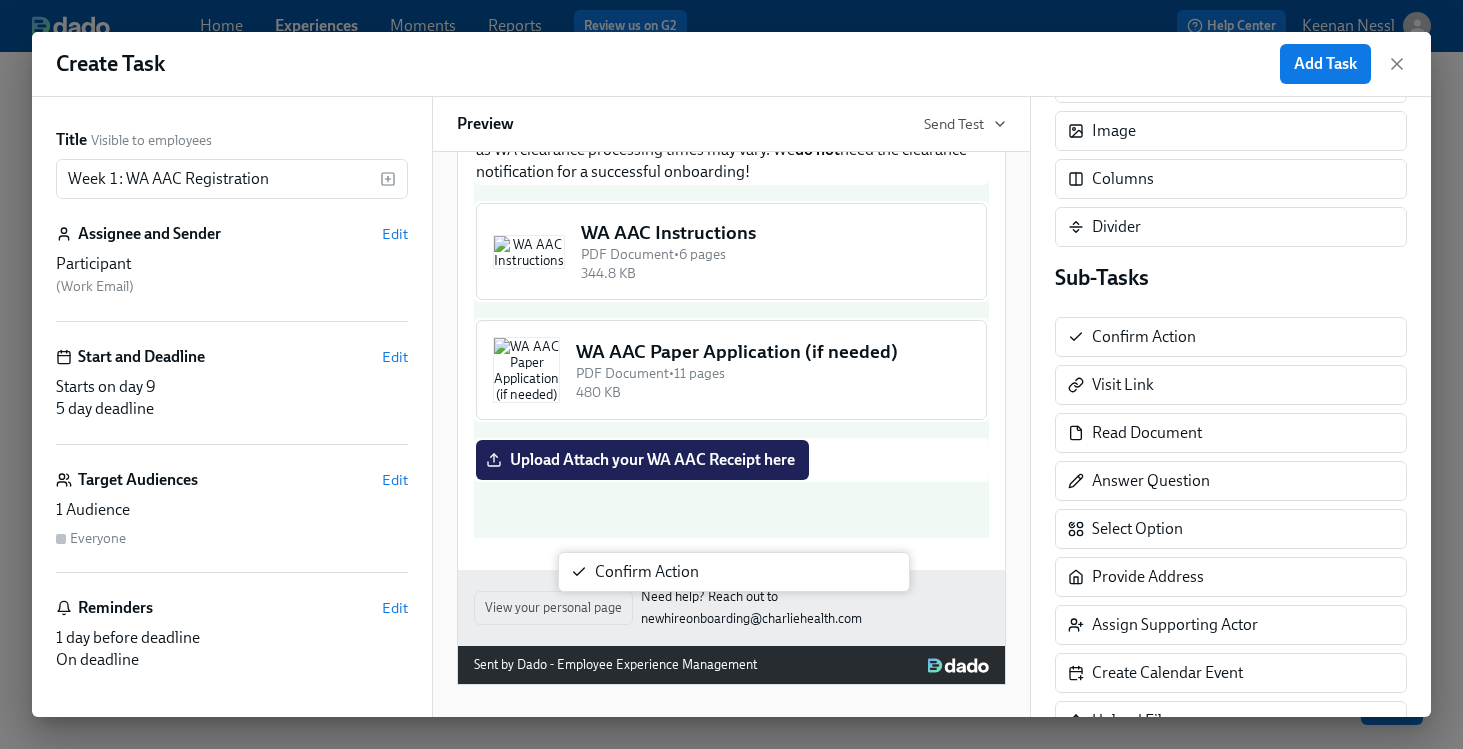 drag, startPoint x: 1146, startPoint y: 346, endPoint x: 641, endPoint y: 581, distance: 557.0009 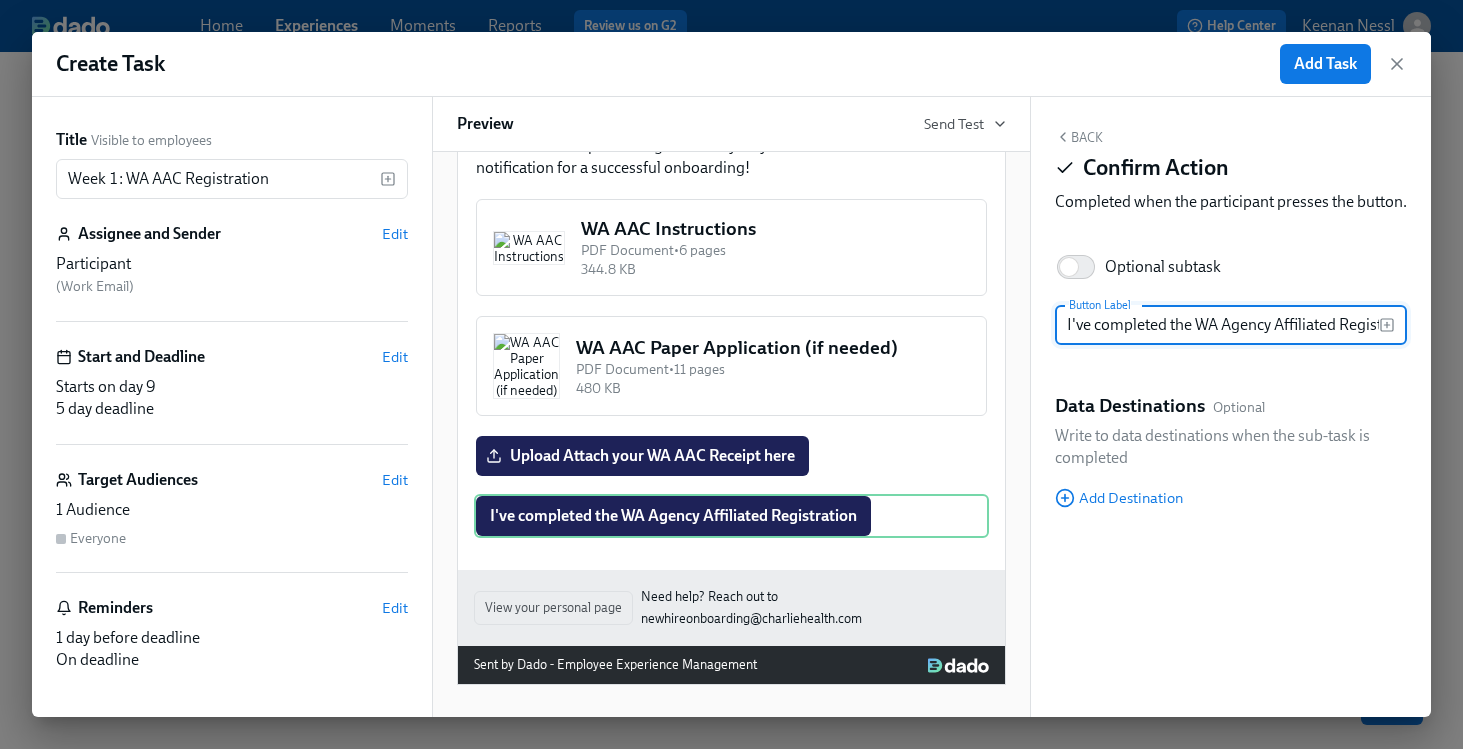 scroll, scrollTop: 0, scrollLeft: 49, axis: horizontal 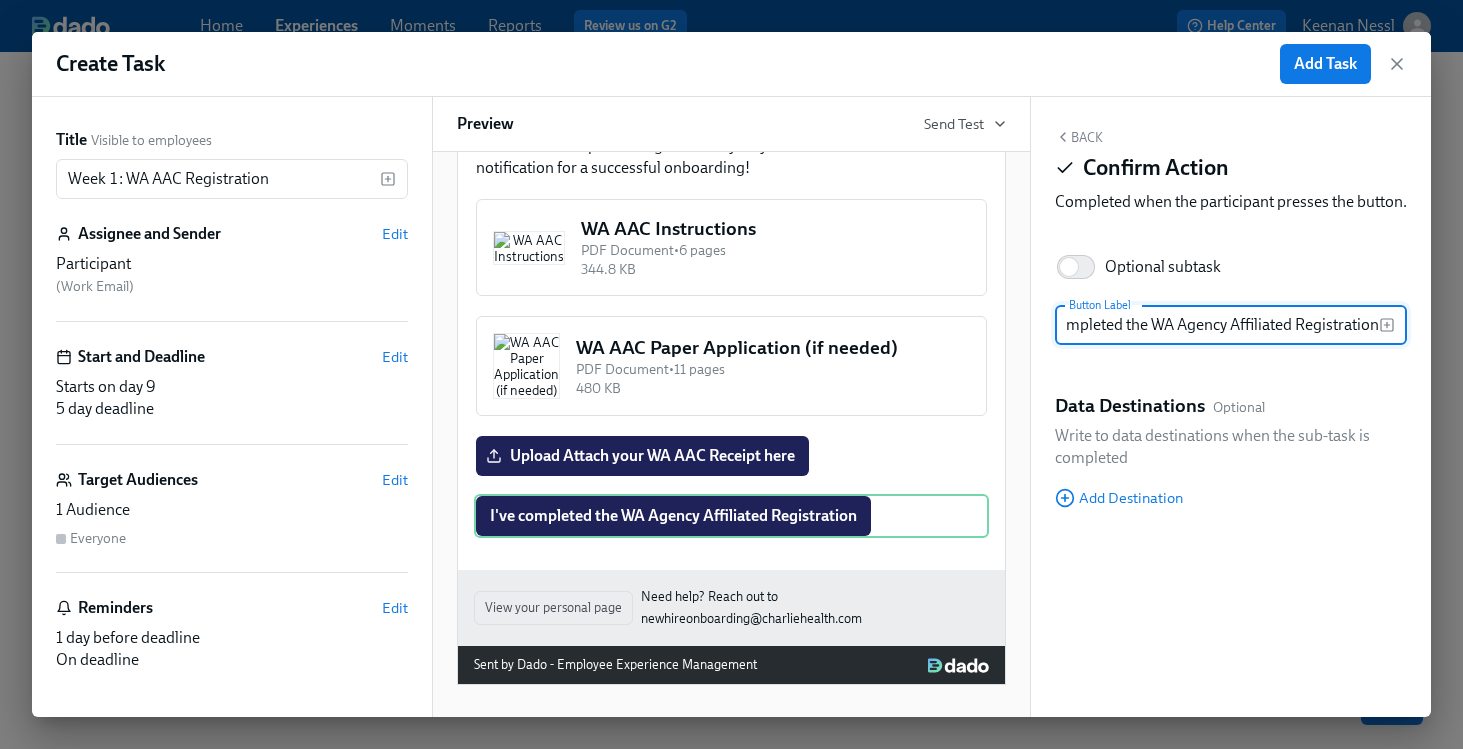 type on "I've completed the WA Agency Affiliated Registration" 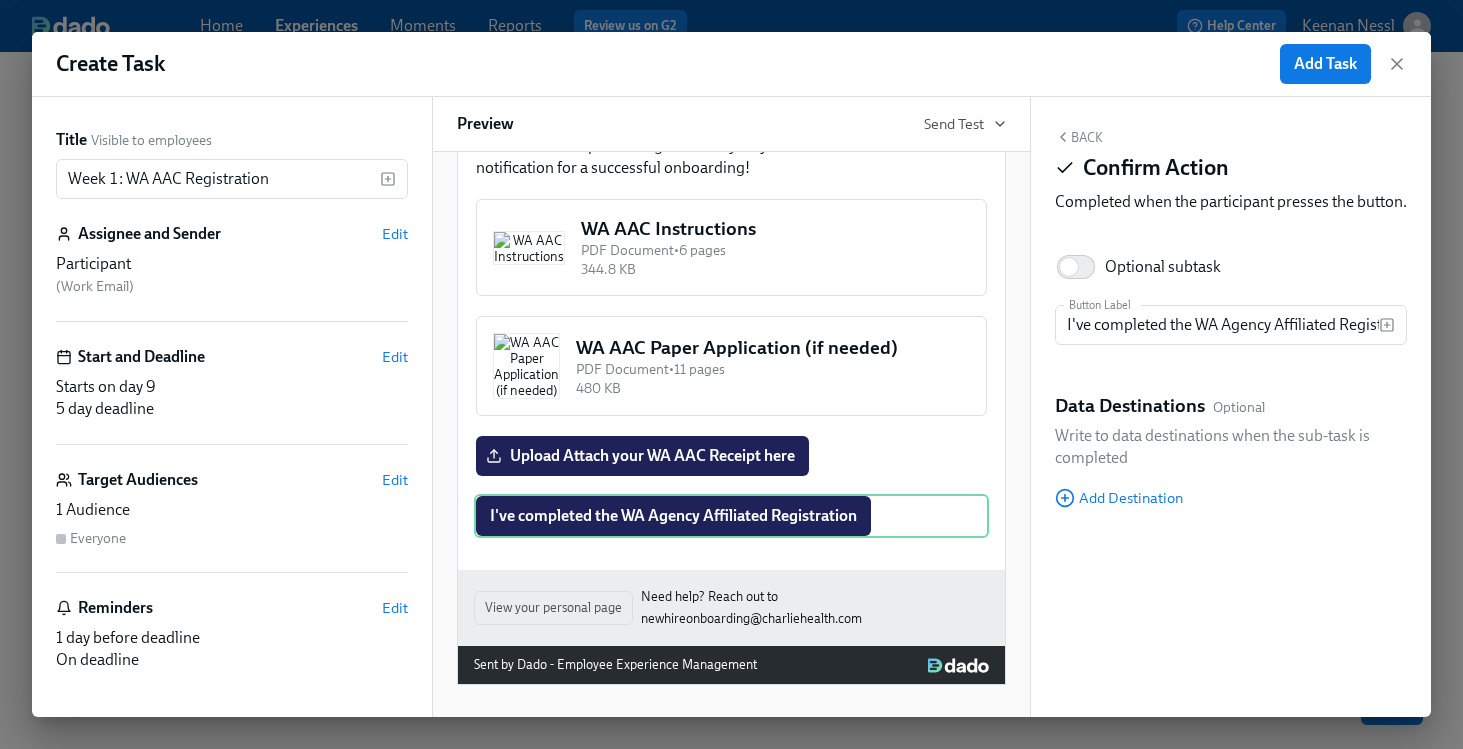 click on "Back" at bounding box center (1079, 137) 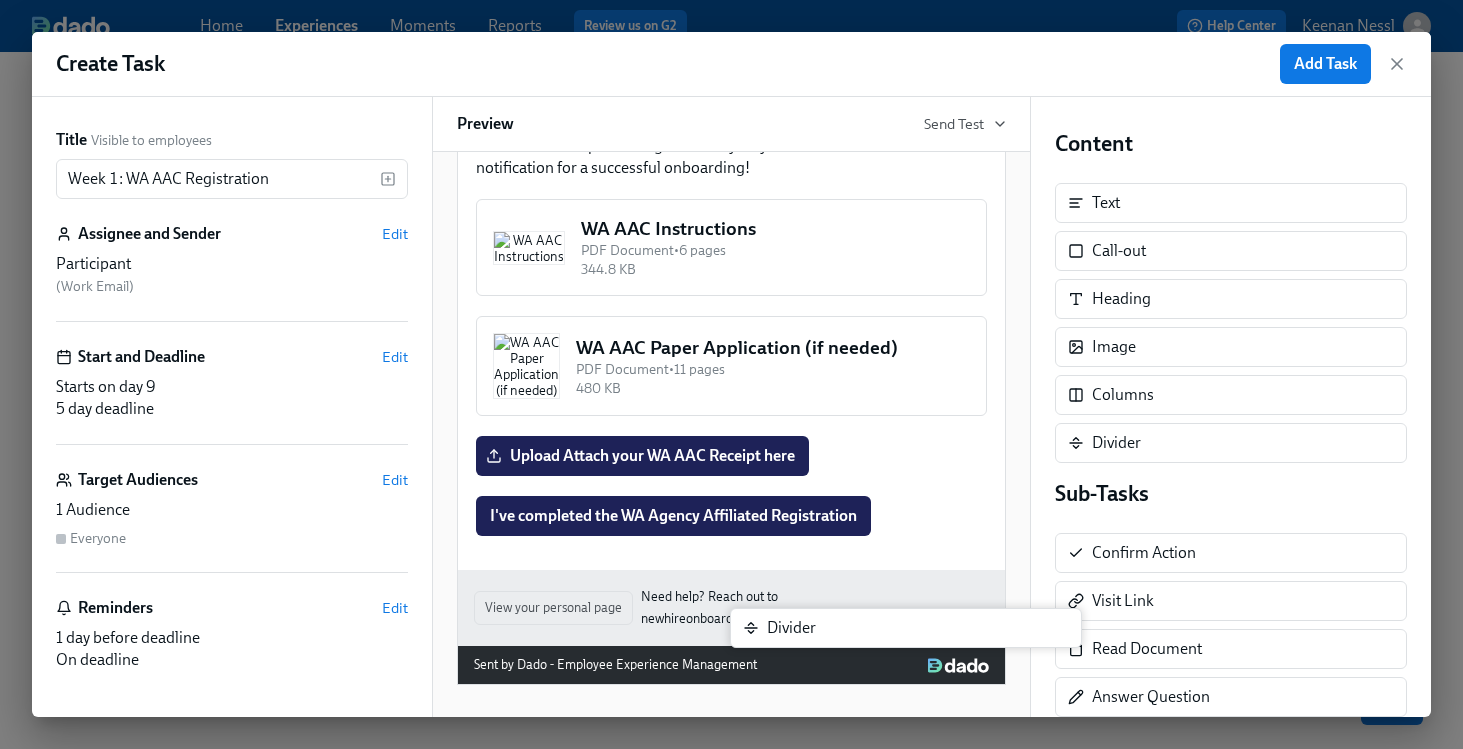 scroll, scrollTop: 1469, scrollLeft: 0, axis: vertical 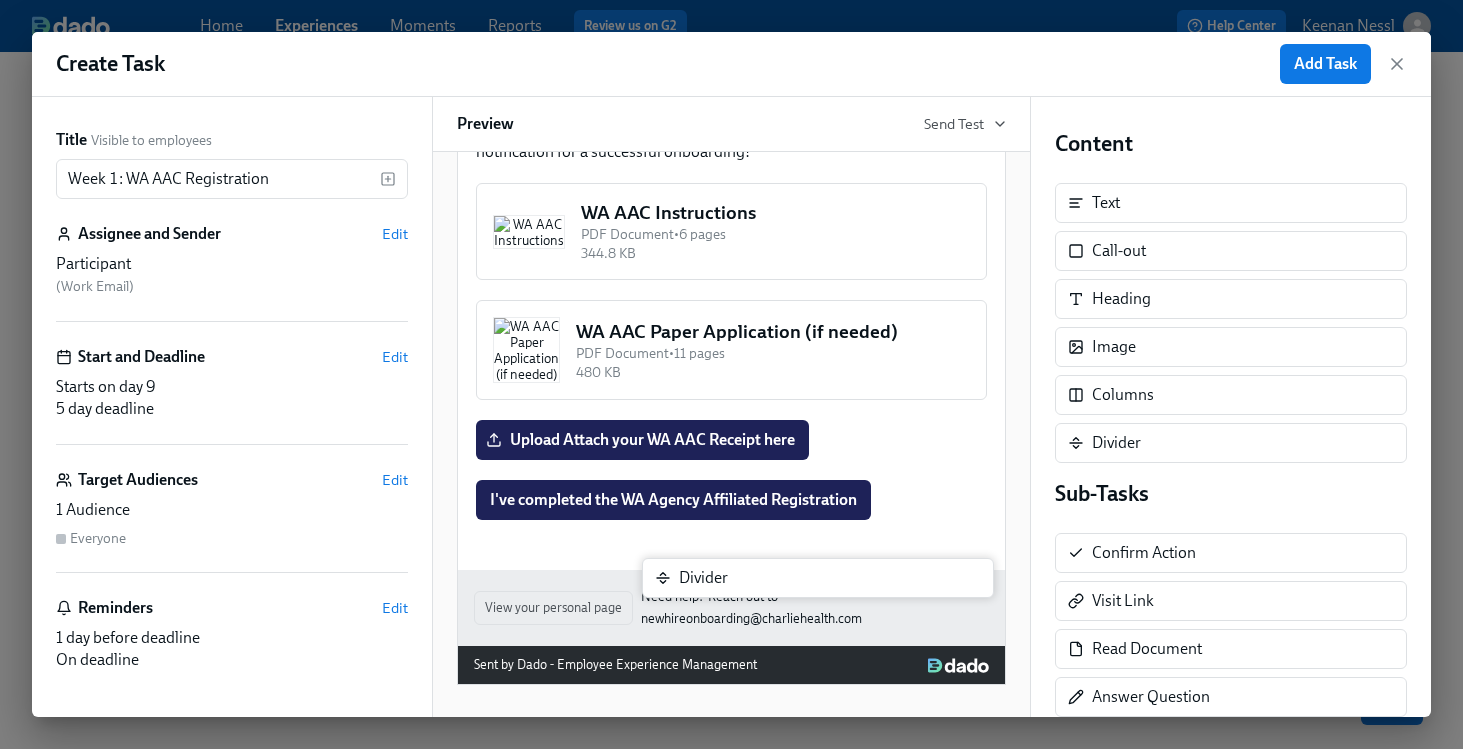 drag, startPoint x: 1112, startPoint y: 444, endPoint x: 684, endPoint y: 586, distance: 450.94122 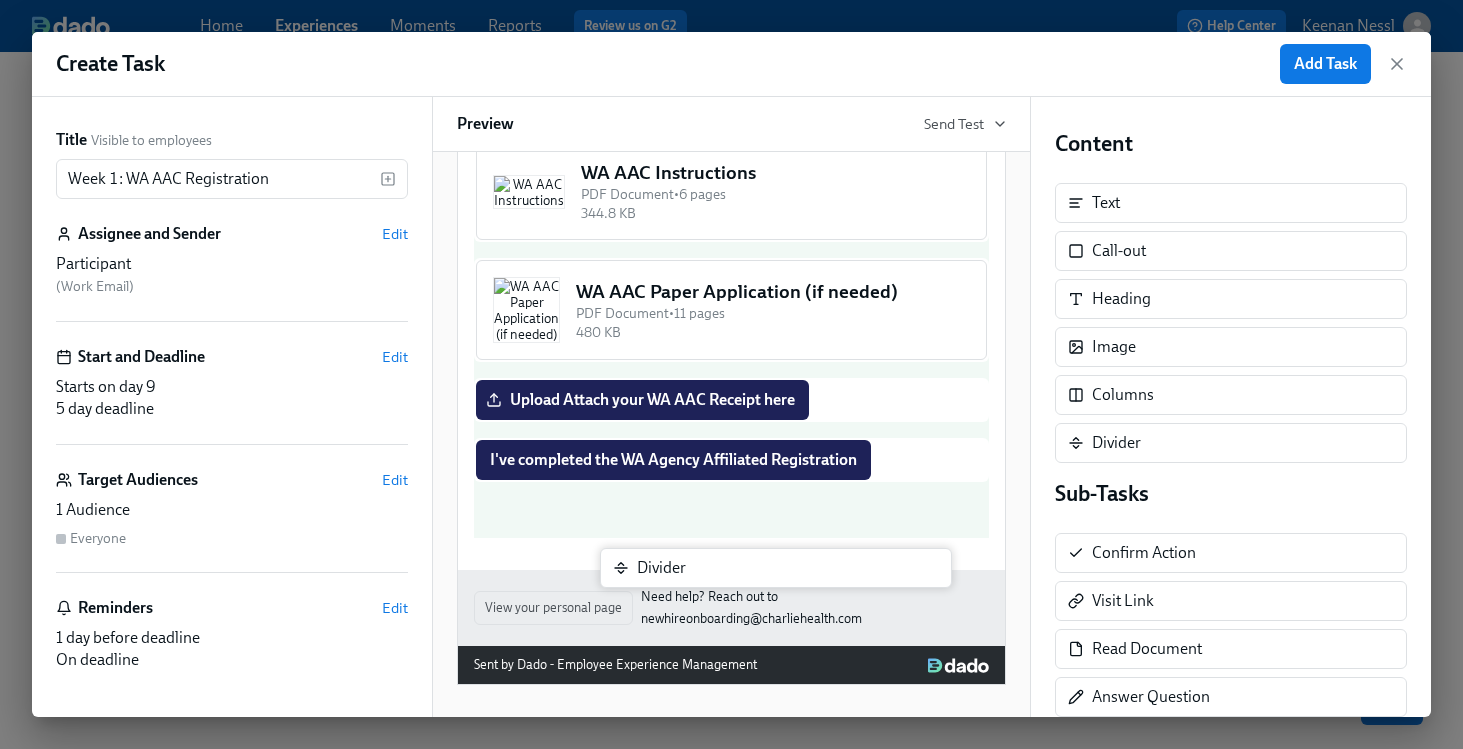 drag, startPoint x: 1100, startPoint y: 443, endPoint x: 627, endPoint y: 569, distance: 489.49463 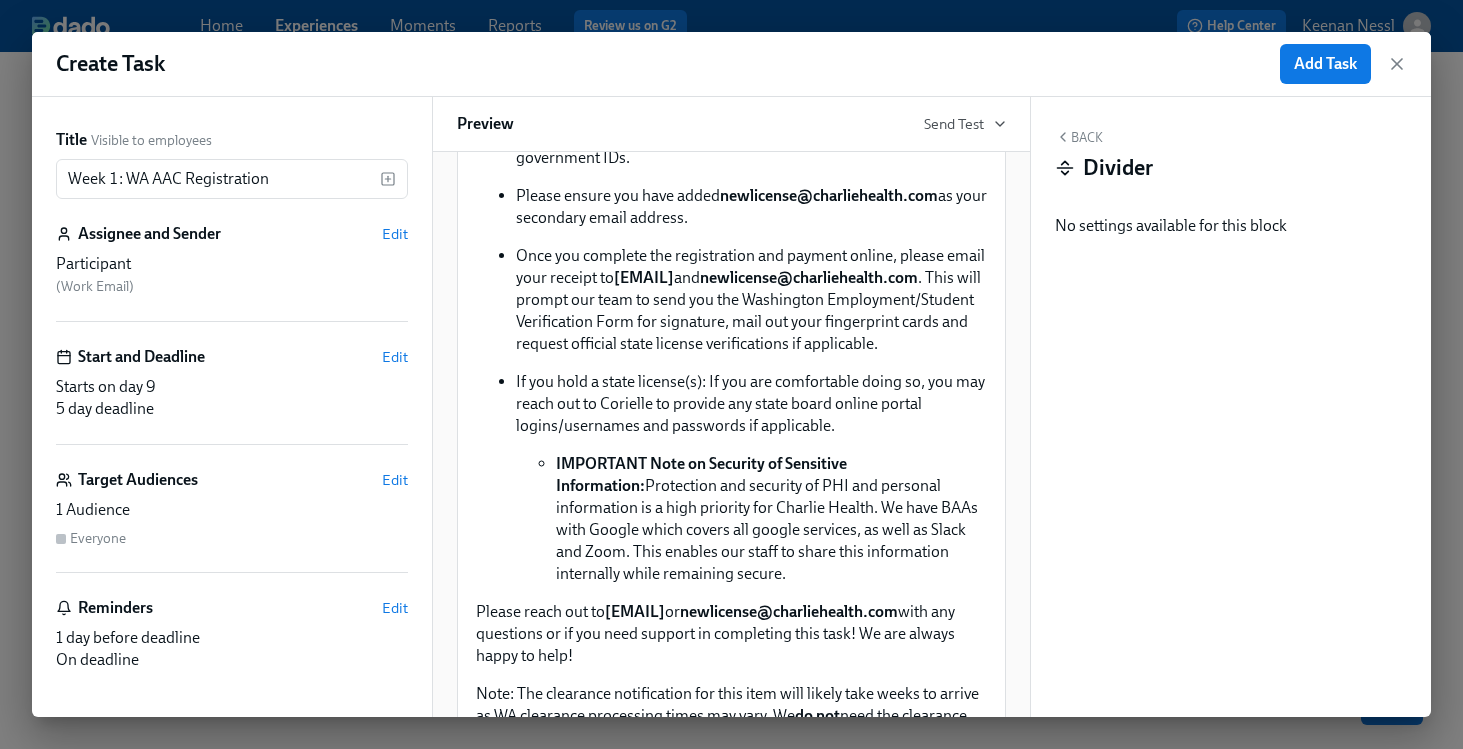 scroll, scrollTop: 0, scrollLeft: 0, axis: both 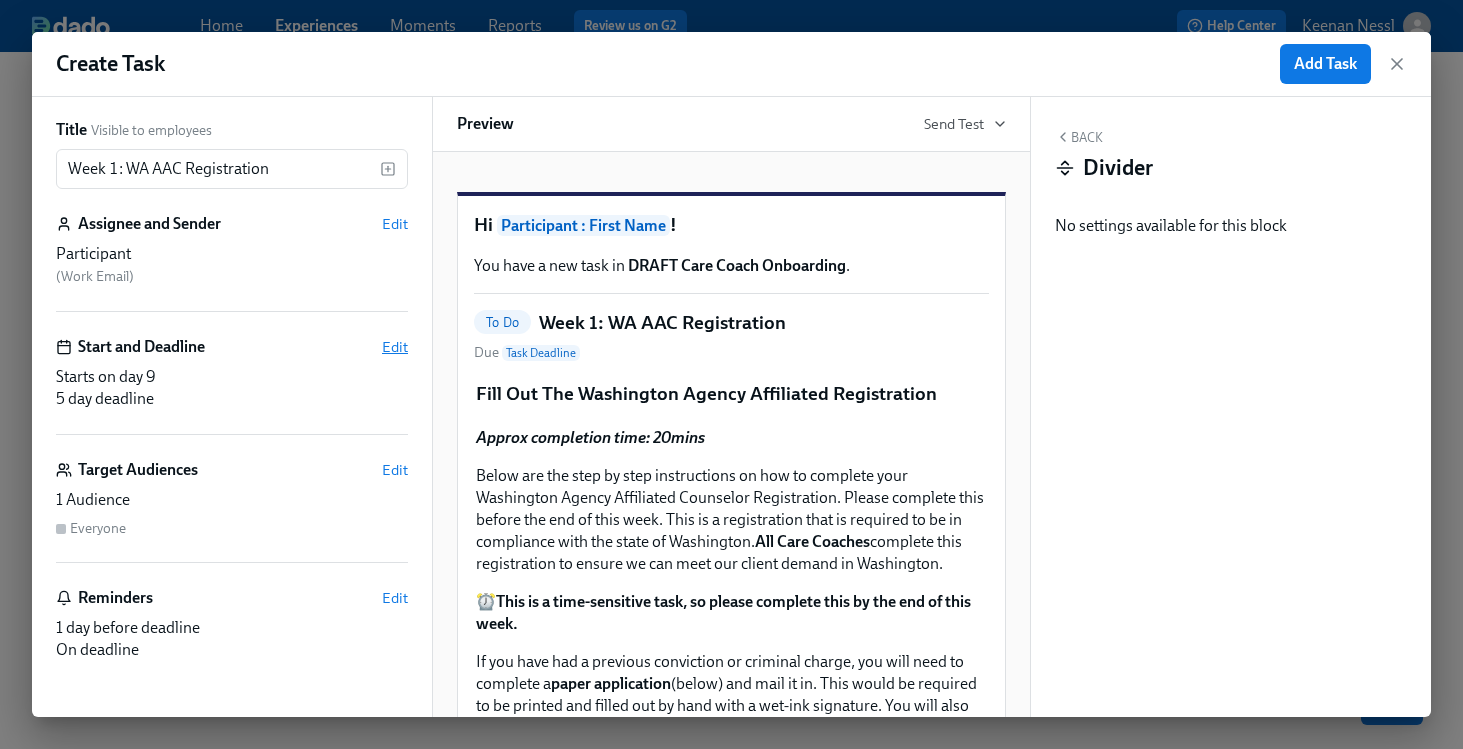click on "Edit" at bounding box center (395, 347) 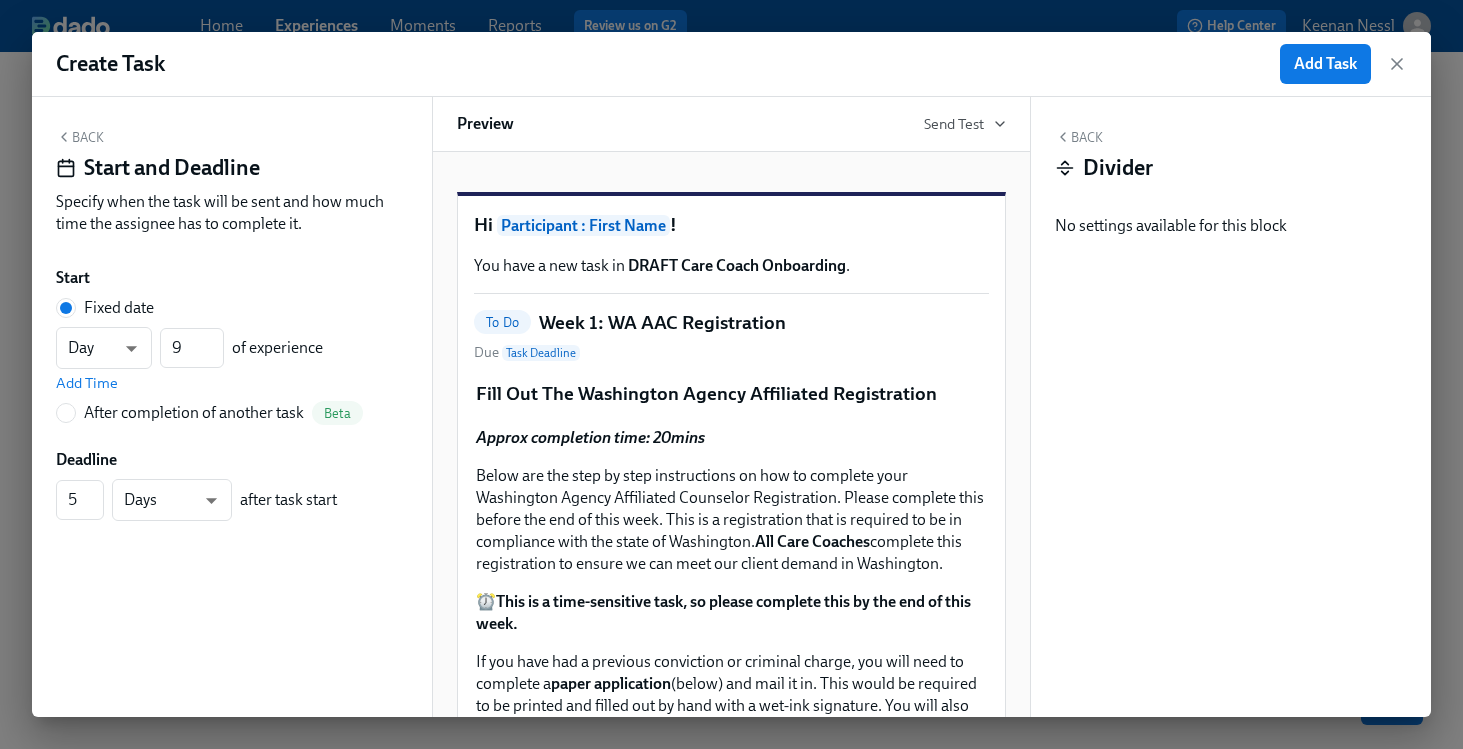click on "Back Start and Deadline Specify when the task will be sent and how much time the assignee has to complete it." at bounding box center (232, 186) 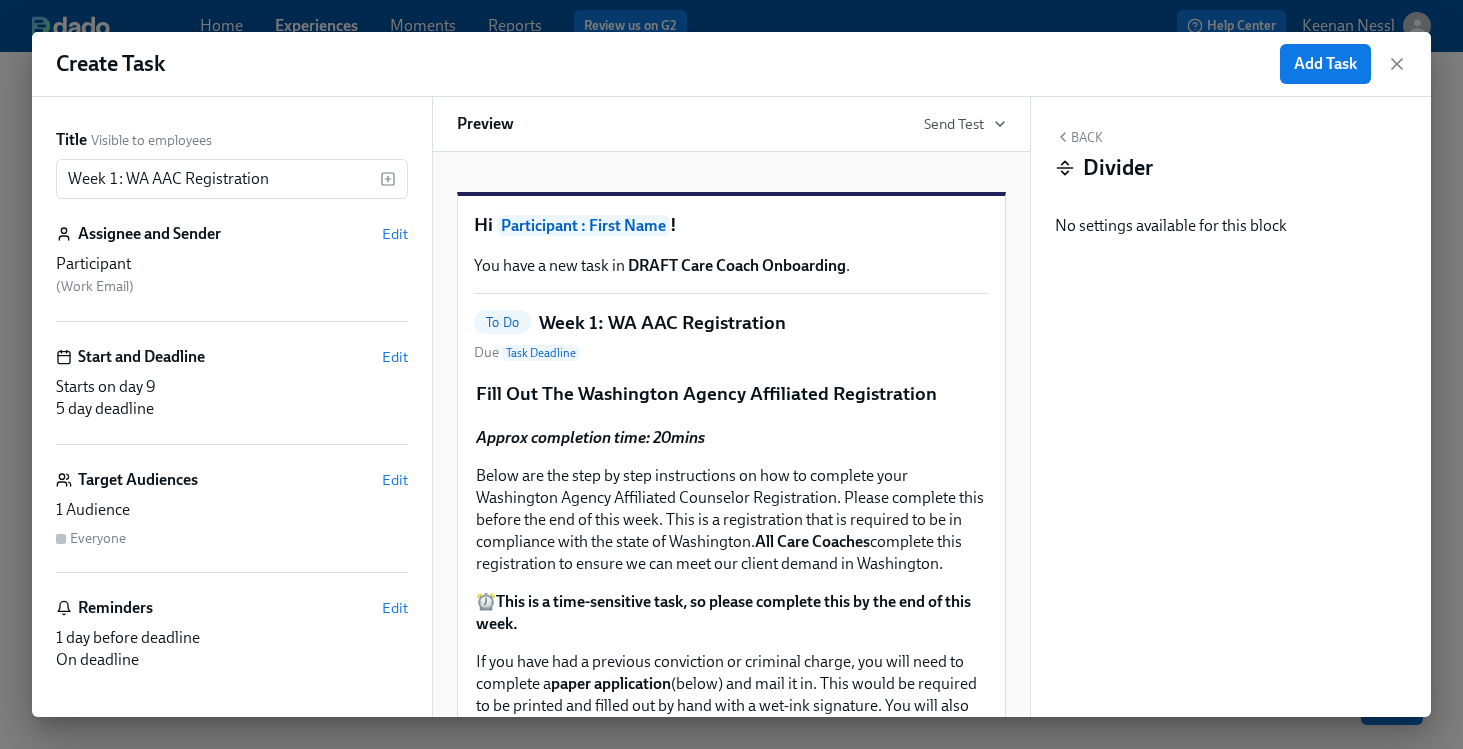 scroll, scrollTop: 10, scrollLeft: 0, axis: vertical 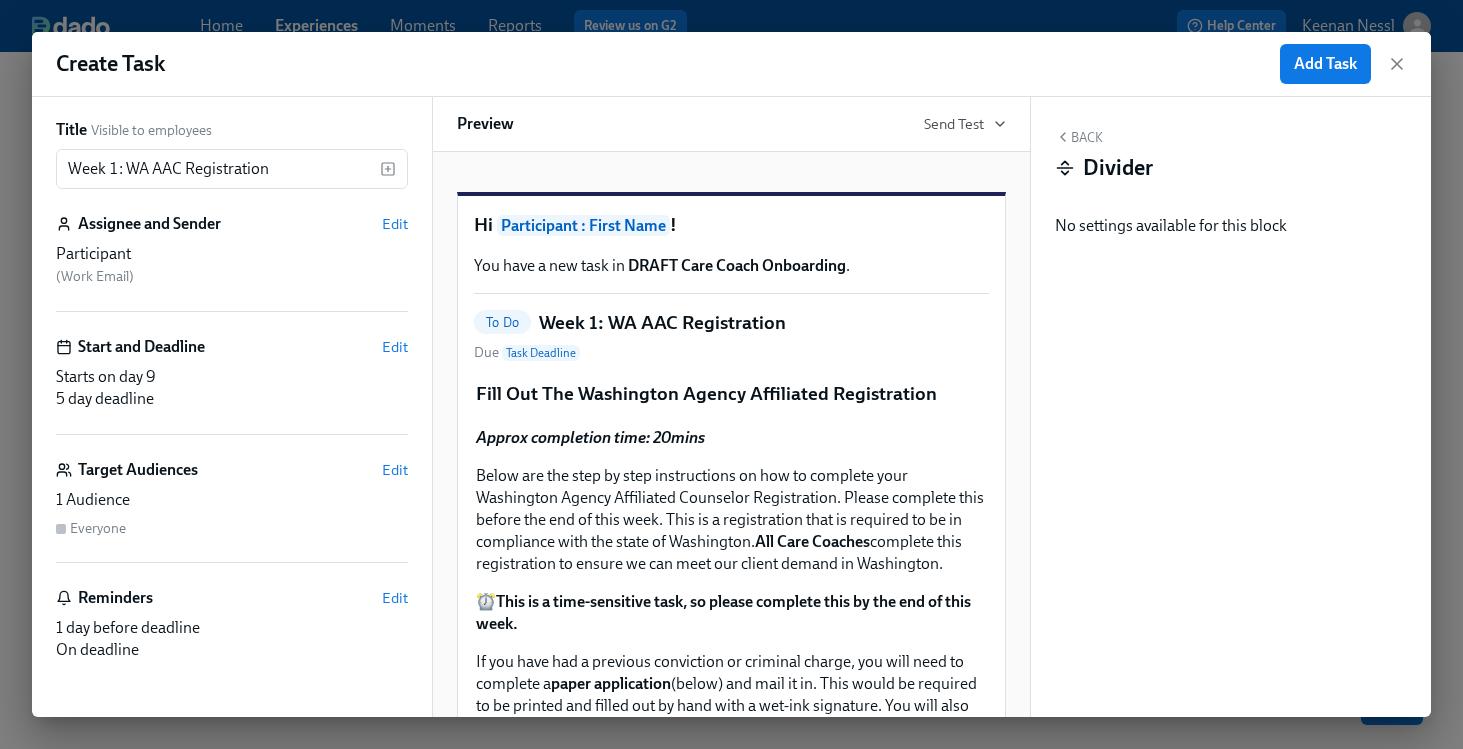 click on "1 day   before deadline" at bounding box center [232, 628] 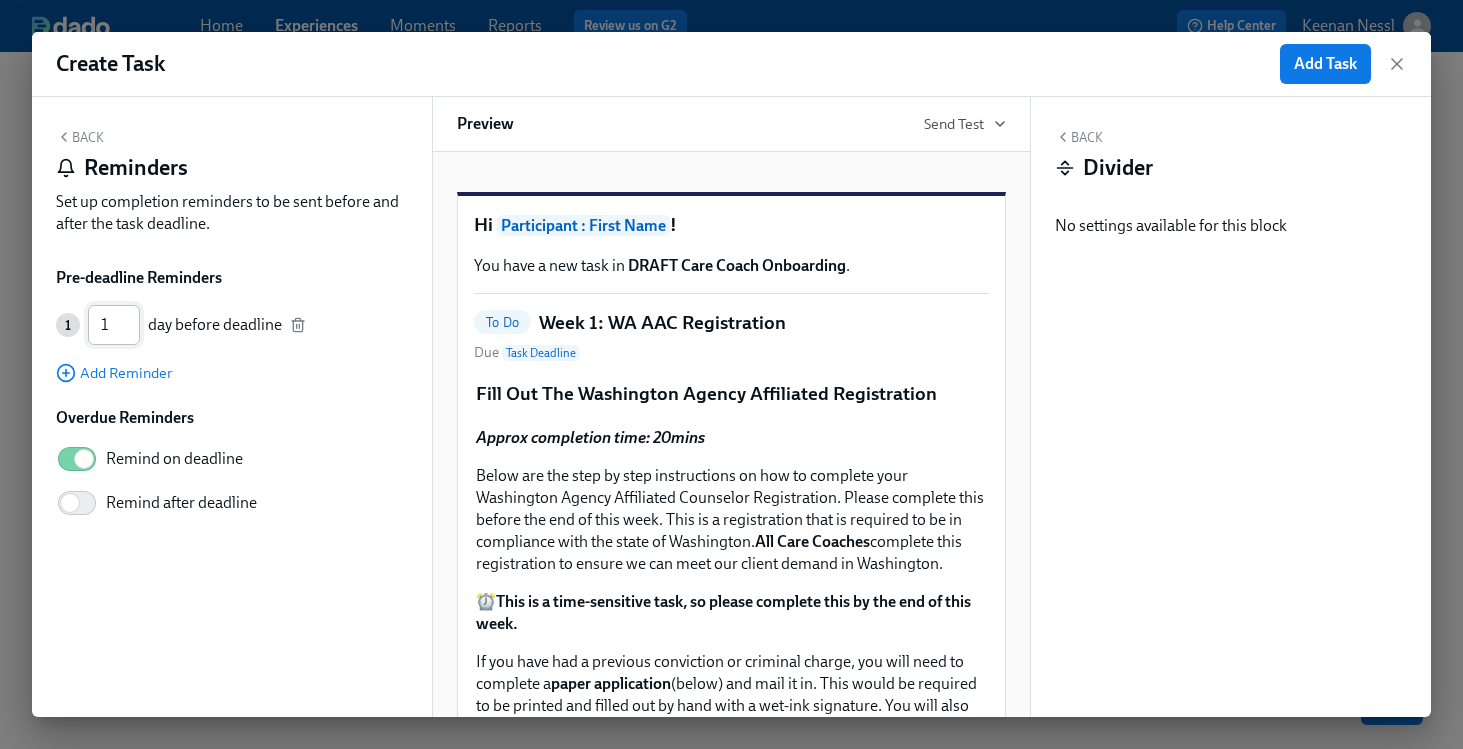 click on "1" at bounding box center [114, 325] 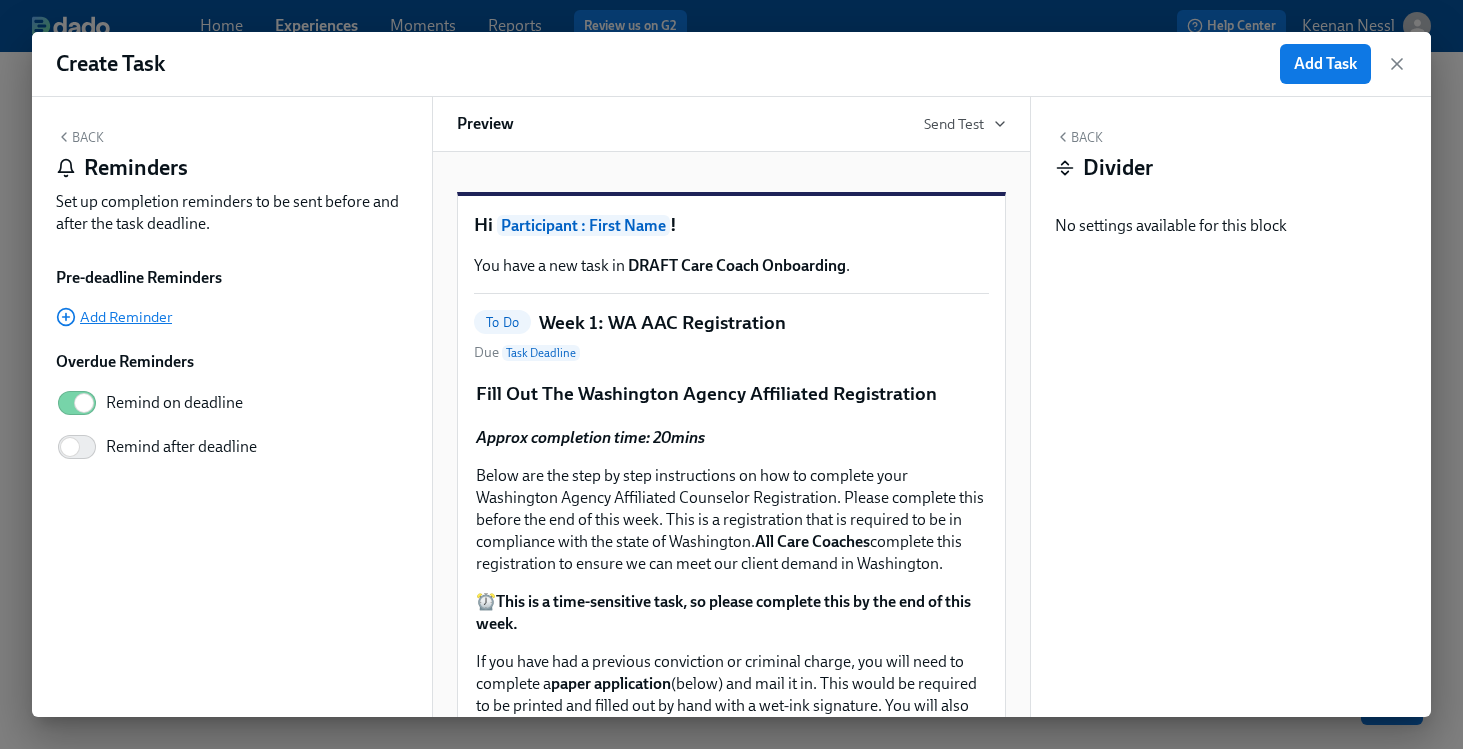 click on "Add Reminder" at bounding box center [114, 317] 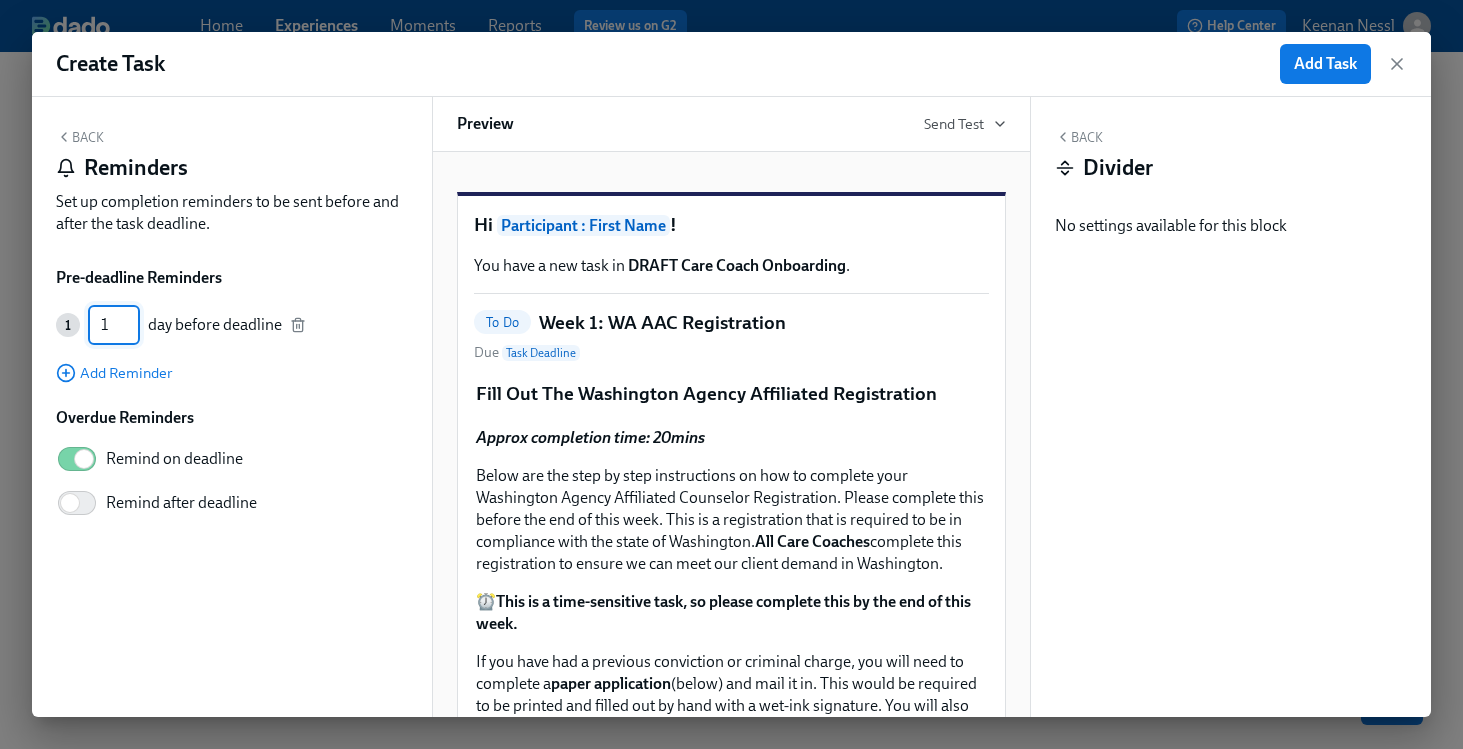 drag, startPoint x: 110, startPoint y: 326, endPoint x: 60, endPoint y: 326, distance: 50 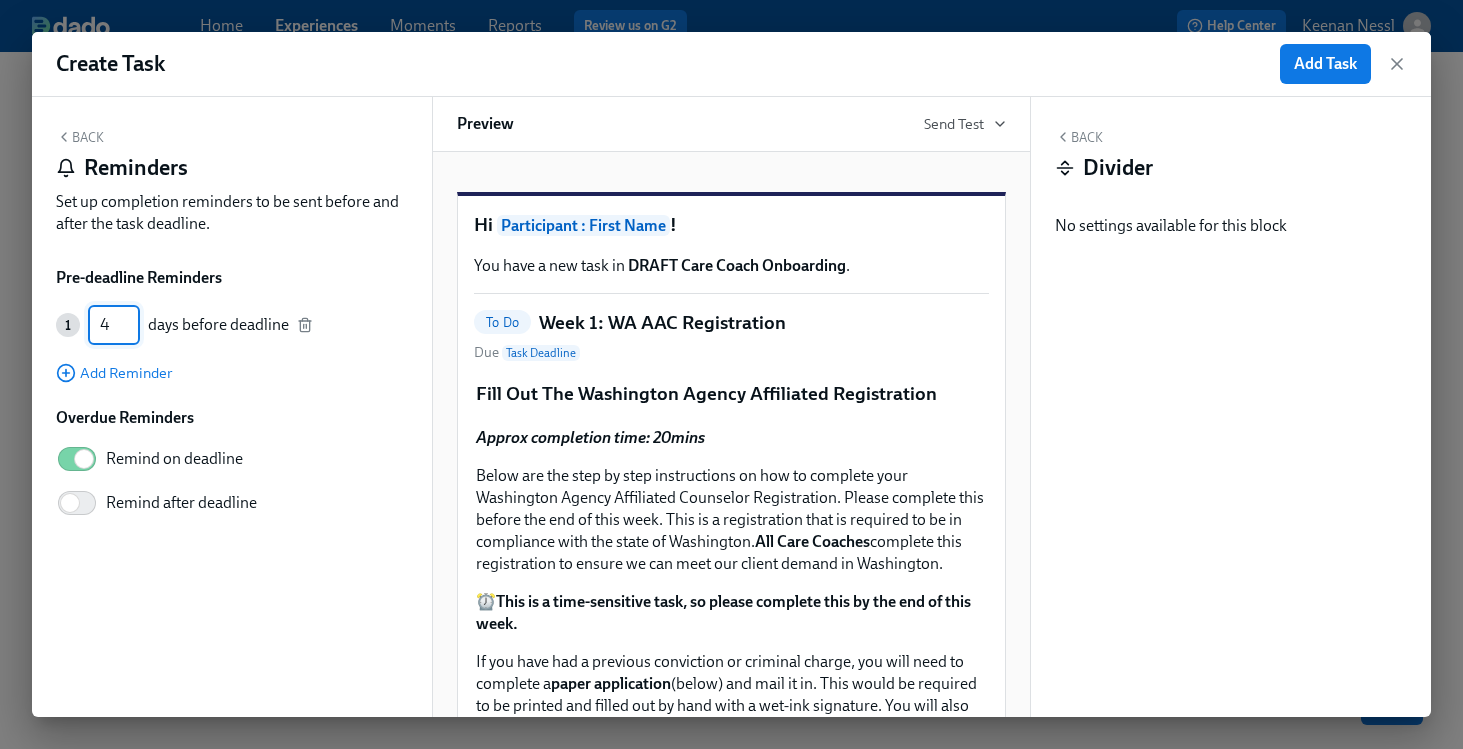 type on "4" 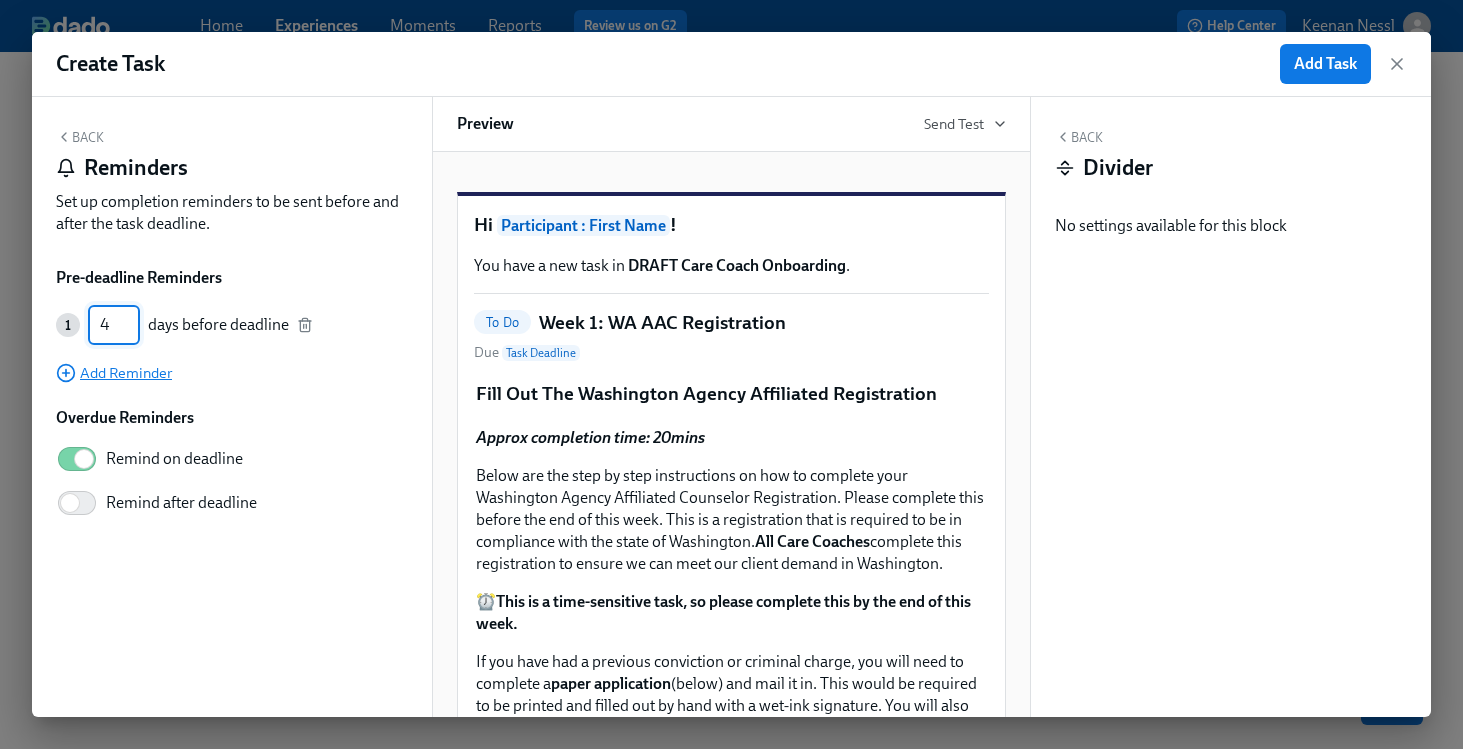 click on "Add Reminder" at bounding box center [114, 373] 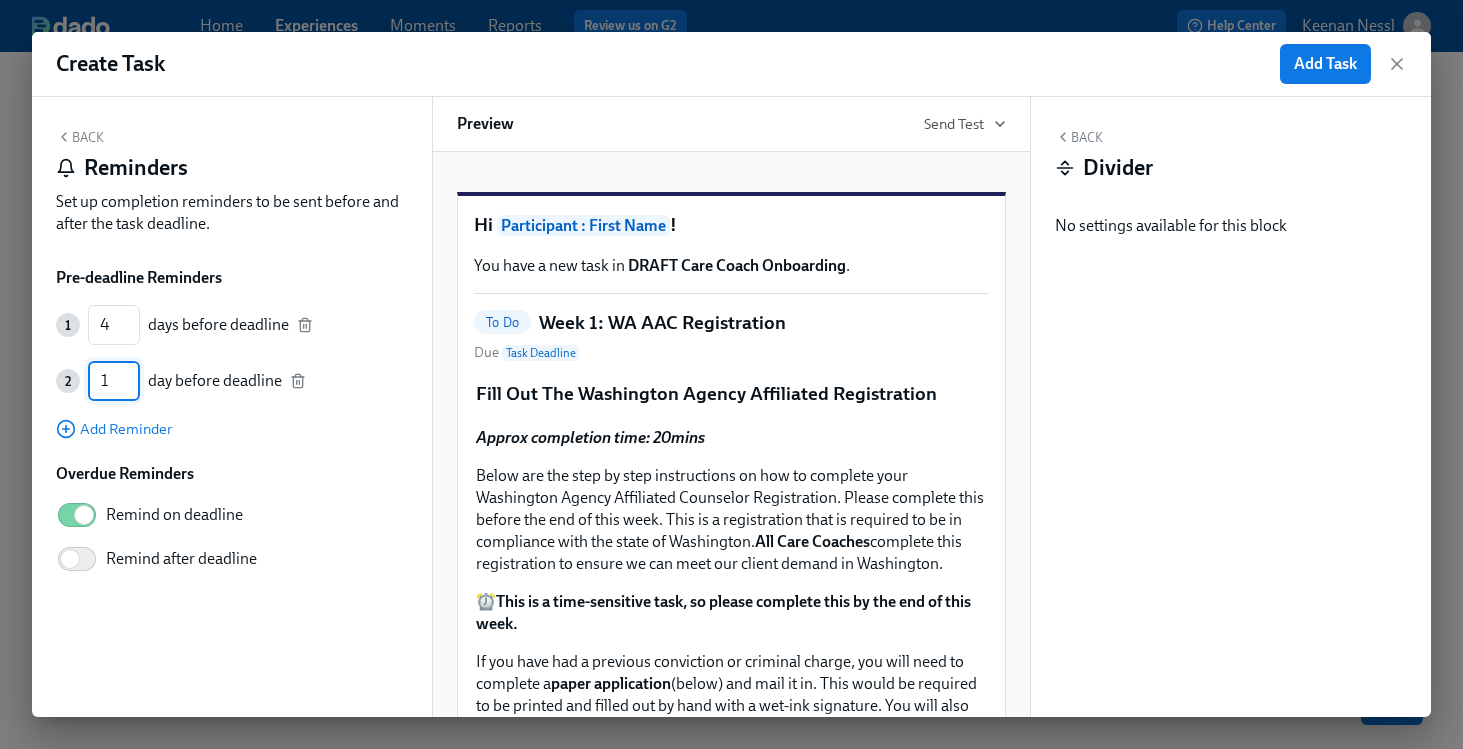 drag, startPoint x: 109, startPoint y: 382, endPoint x: 70, endPoint y: 382, distance: 39 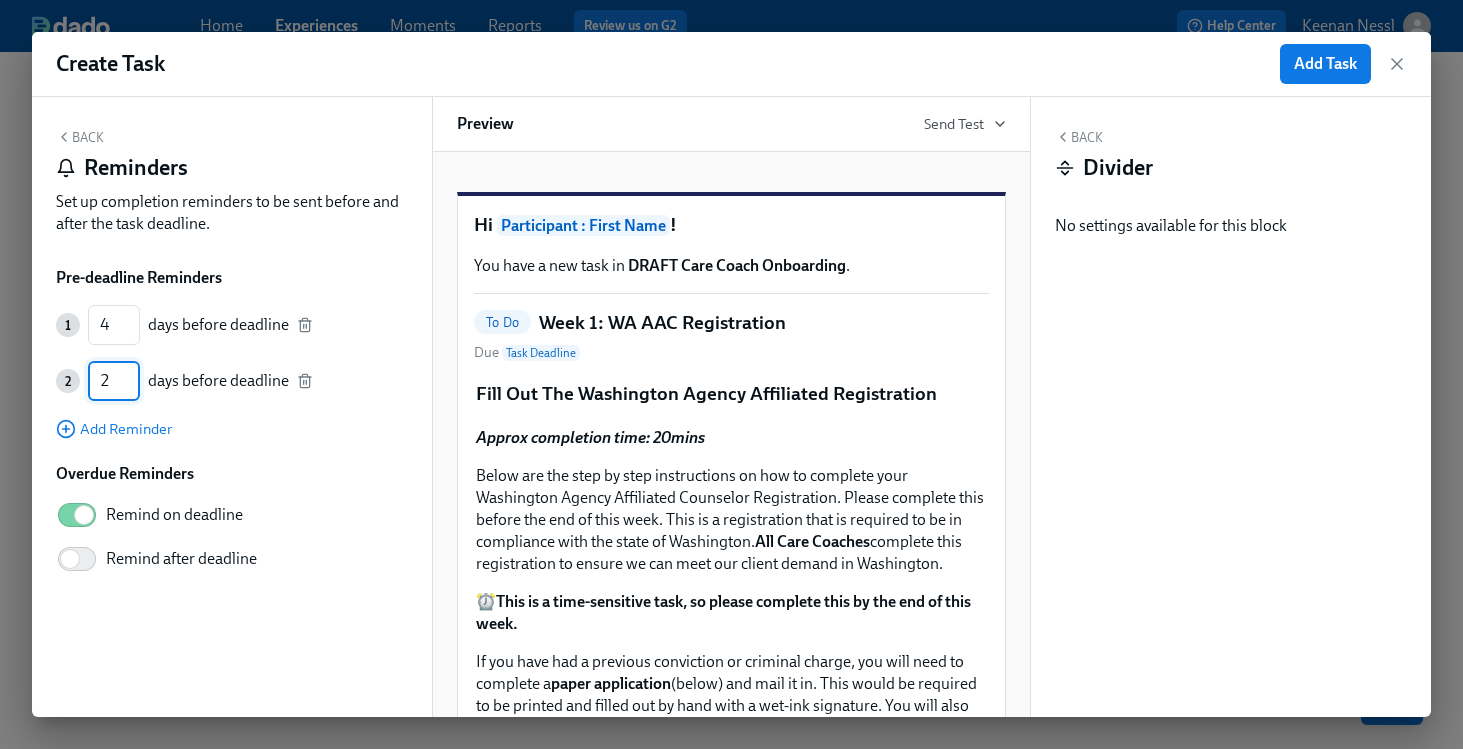 type on "2" 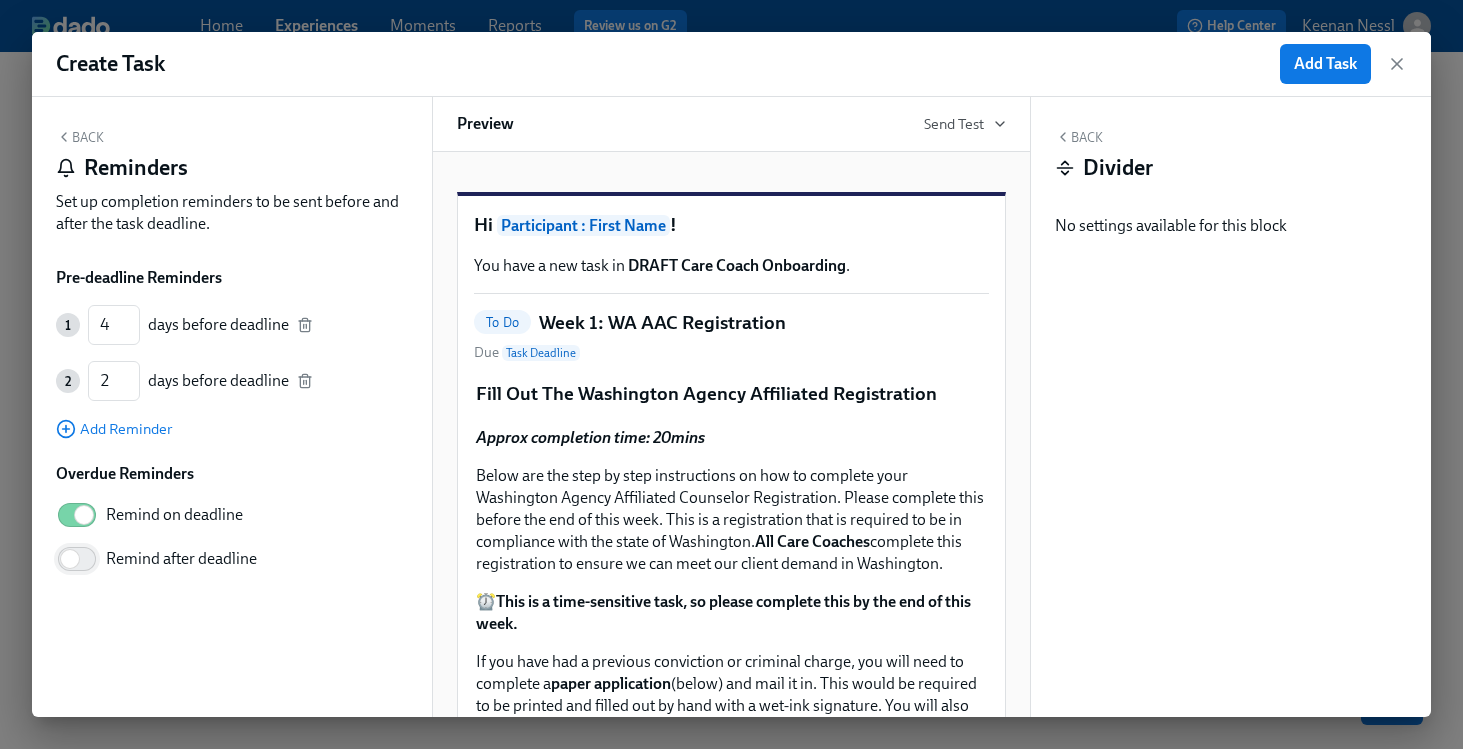 click on "Remind after deadline" at bounding box center (70, 559) 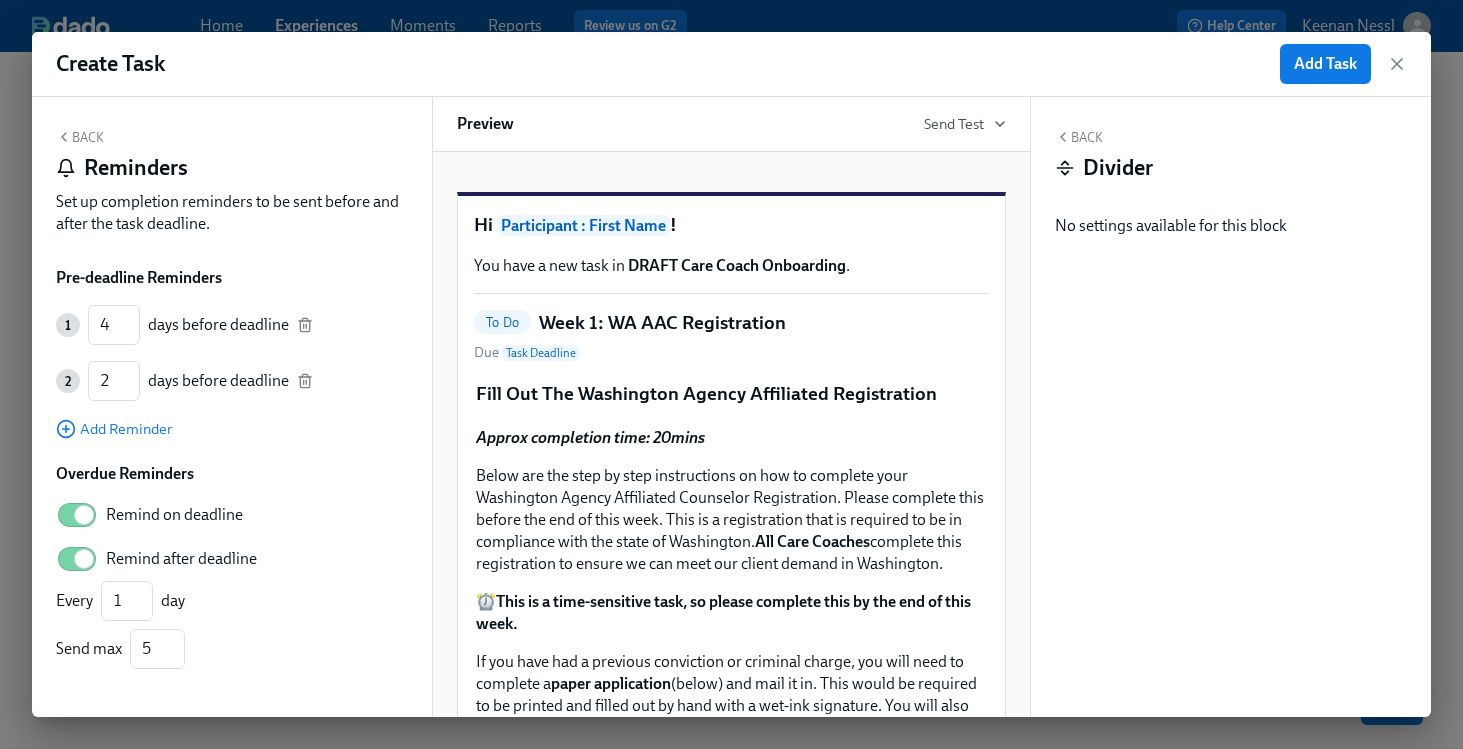 scroll, scrollTop: 9, scrollLeft: 0, axis: vertical 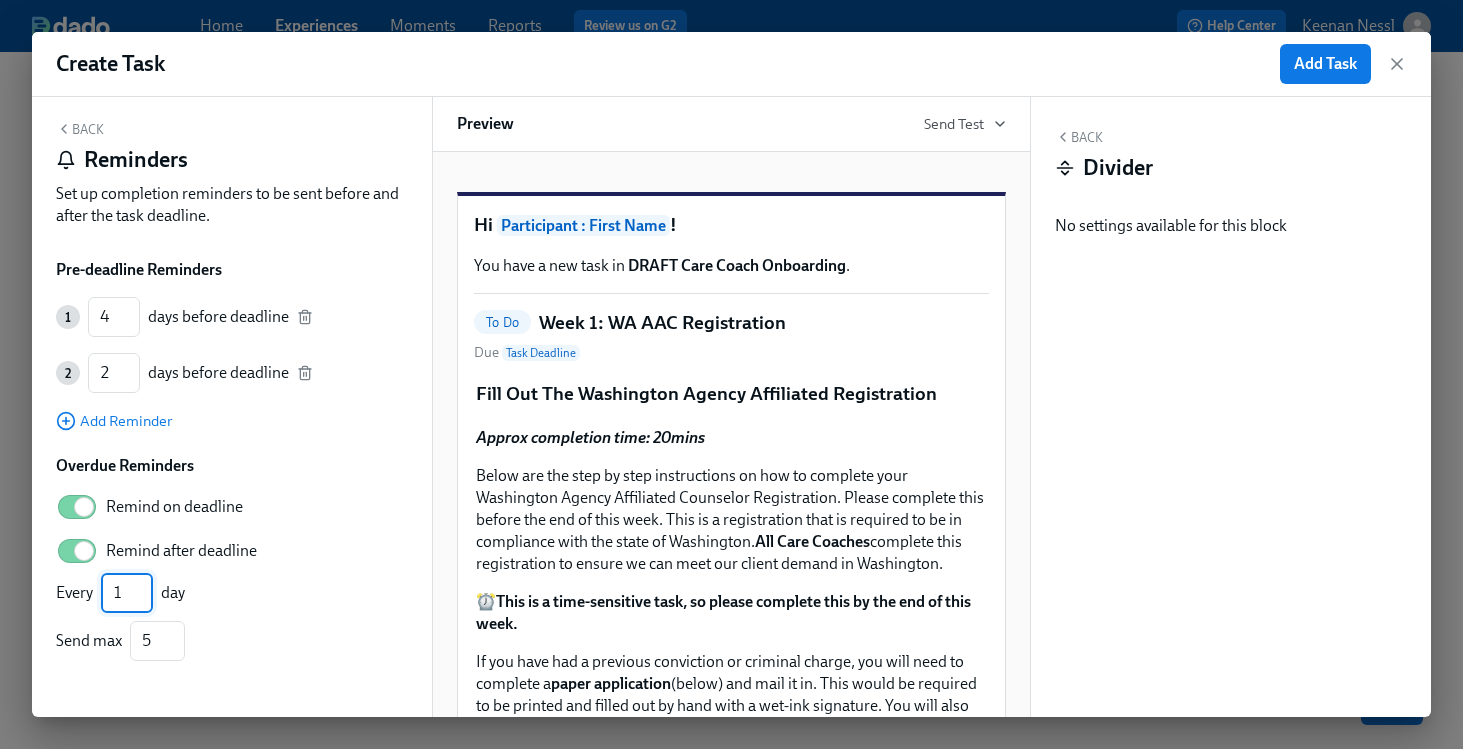 drag, startPoint x: 129, startPoint y: 589, endPoint x: 82, endPoint y: 589, distance: 47 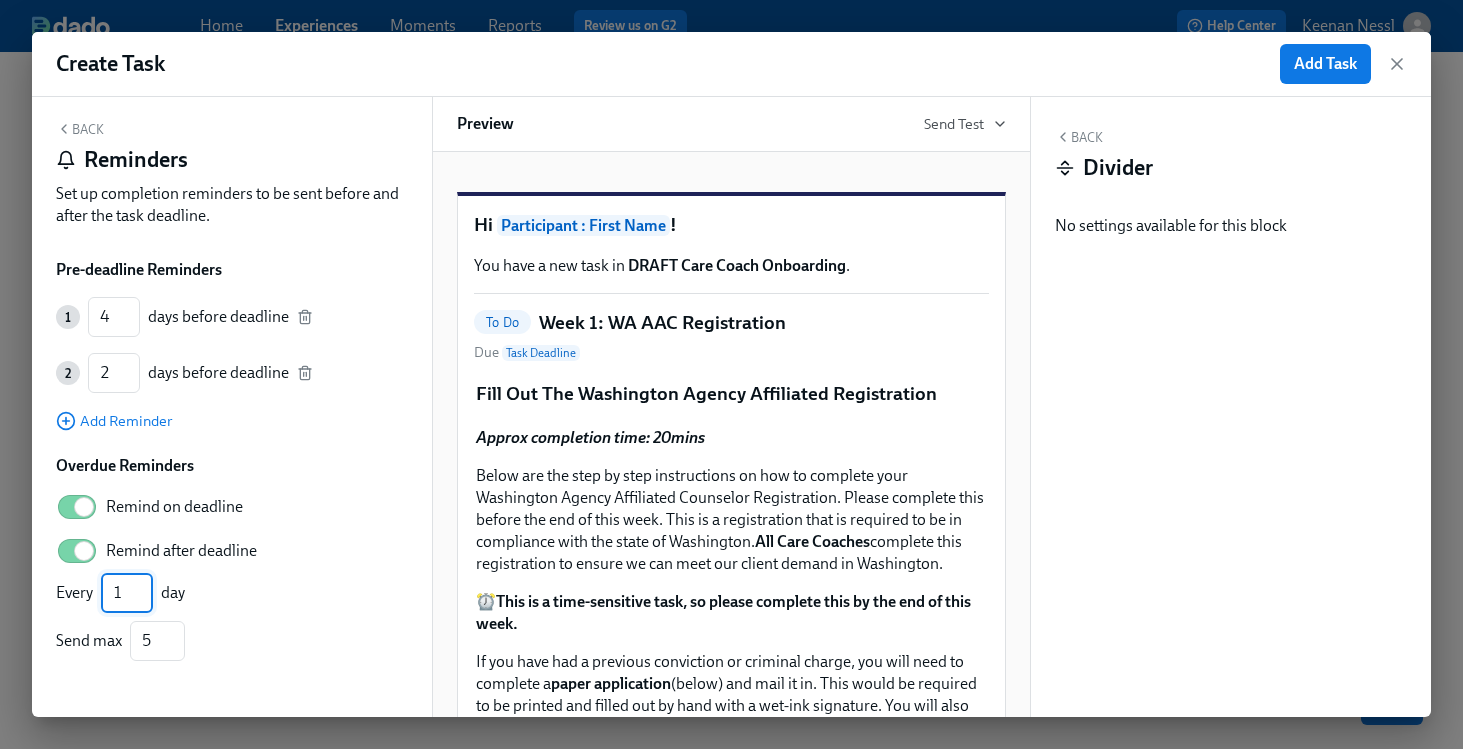 click on "Every 1 ​ day" at bounding box center (120, 593) 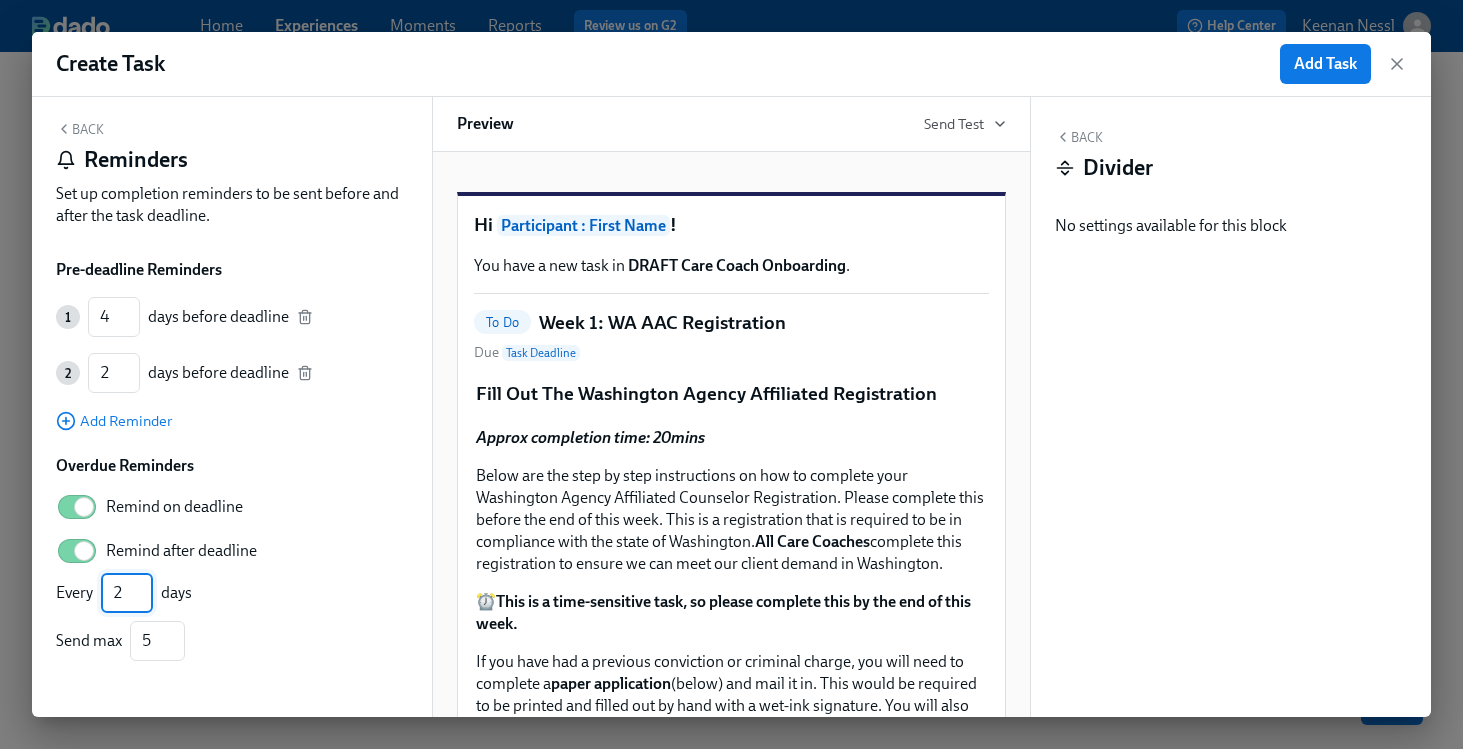 type on "2" 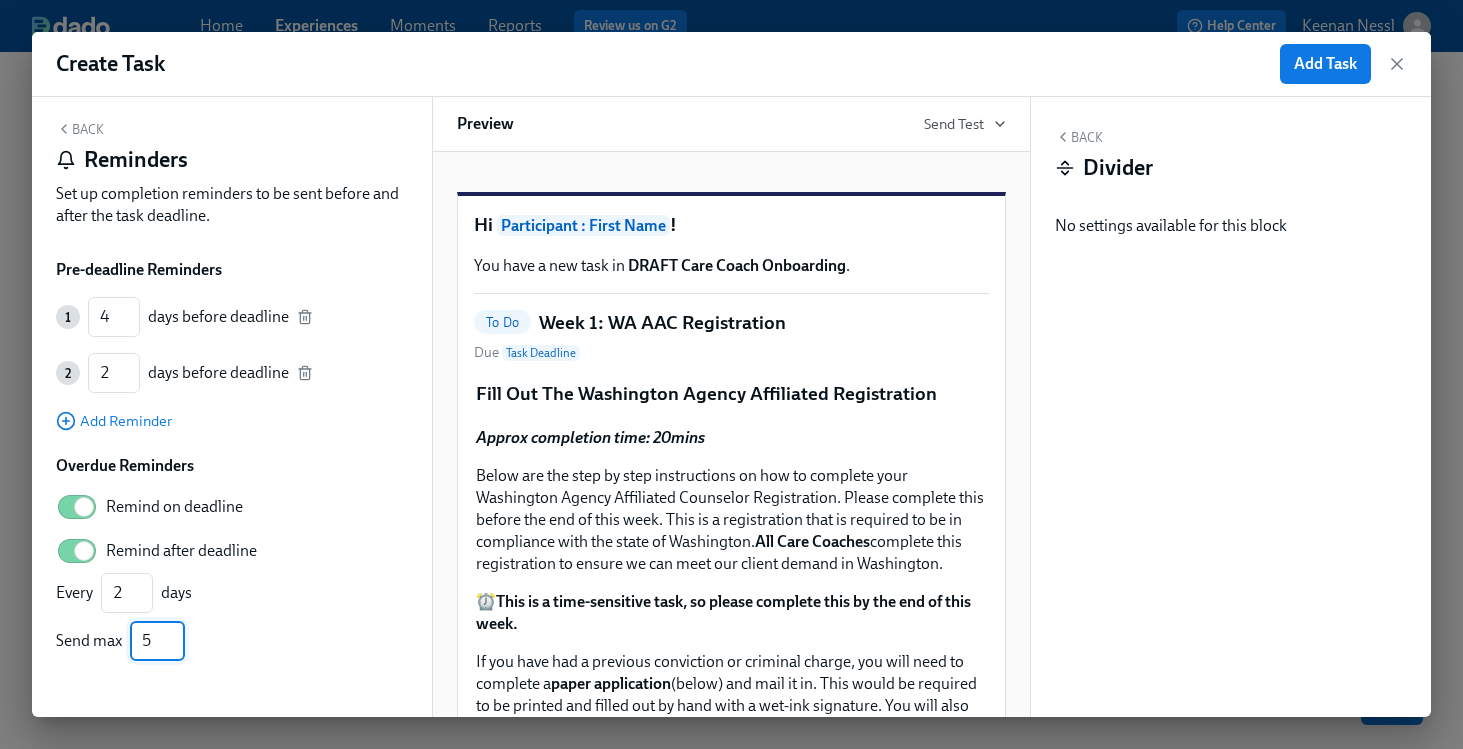 drag, startPoint x: 157, startPoint y: 644, endPoint x: 110, endPoint y: 644, distance: 47 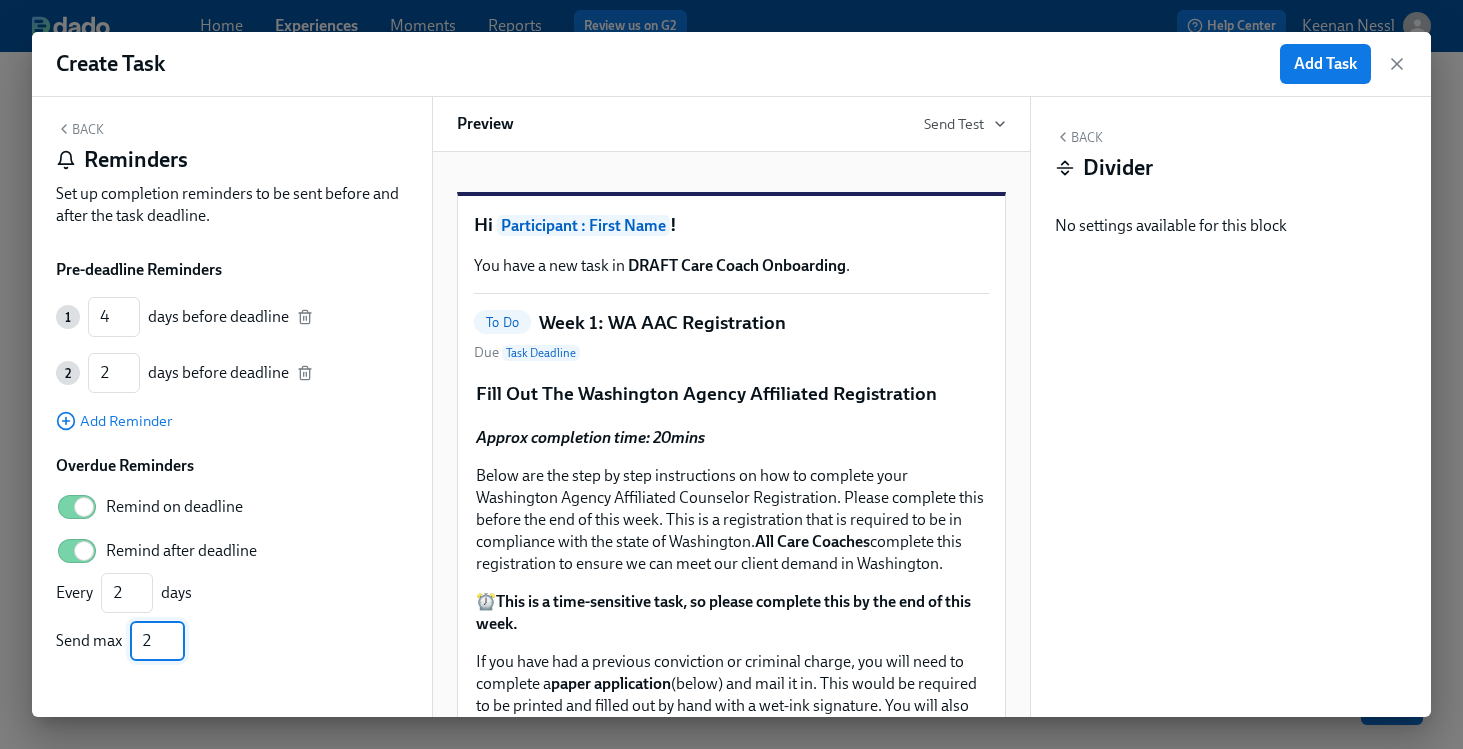 type on "2" 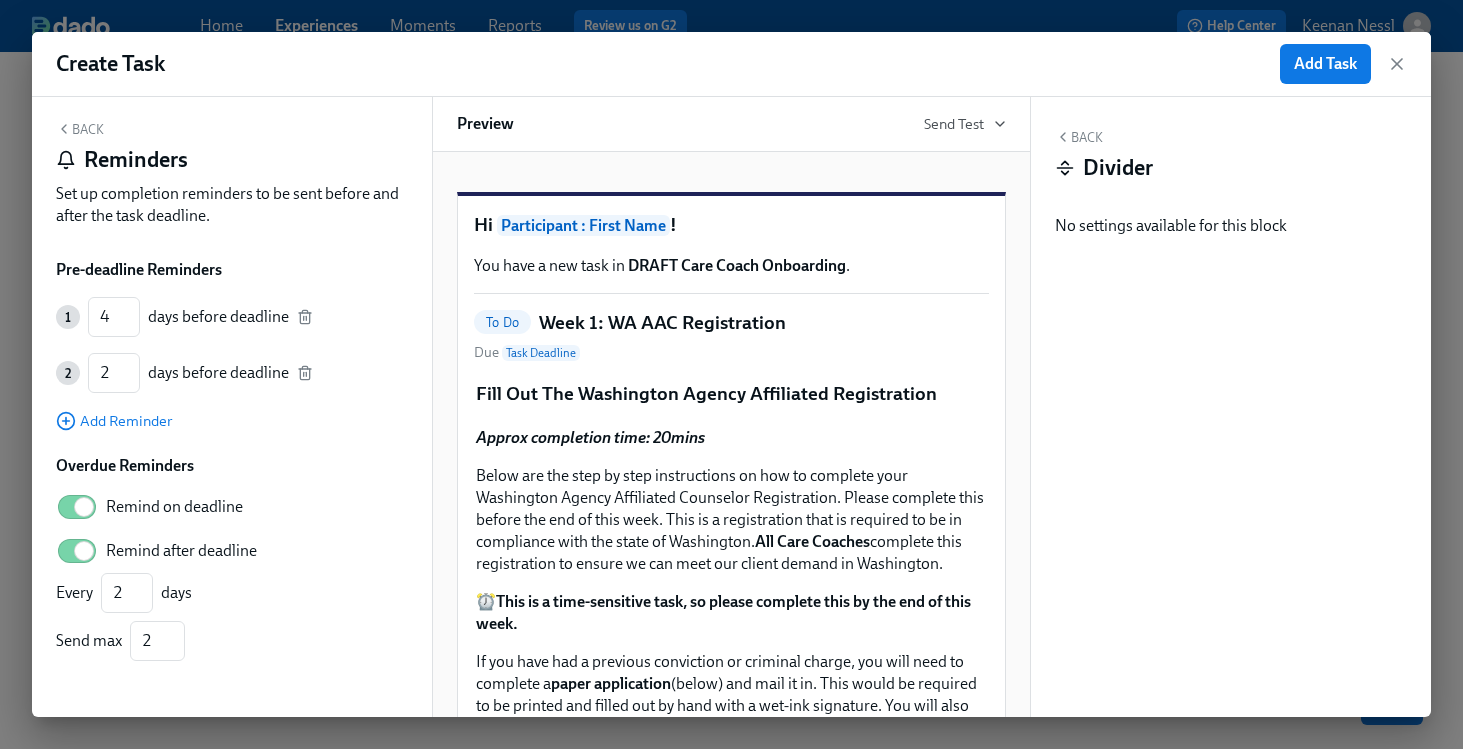 click on "Overdue Reminders" at bounding box center [232, 466] 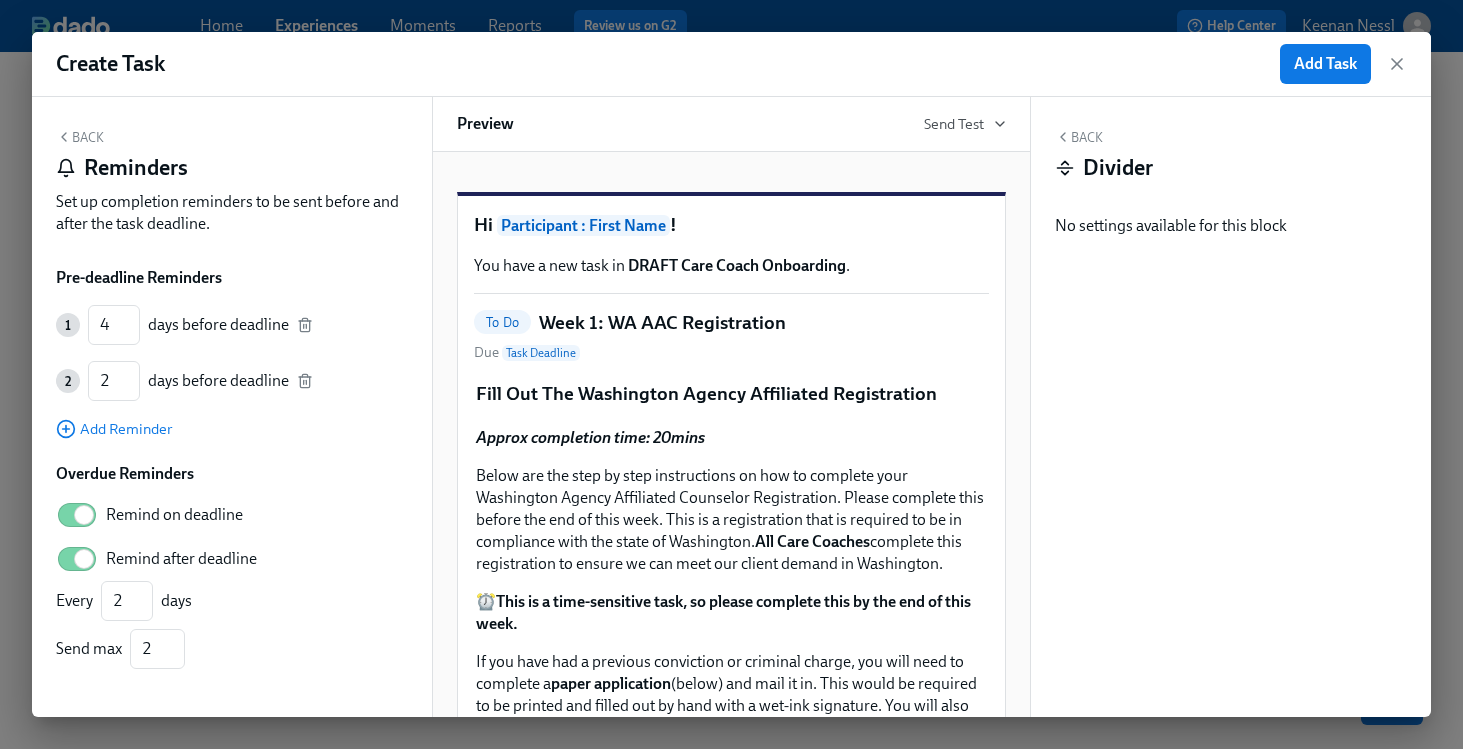 click on "Back" at bounding box center [80, 137] 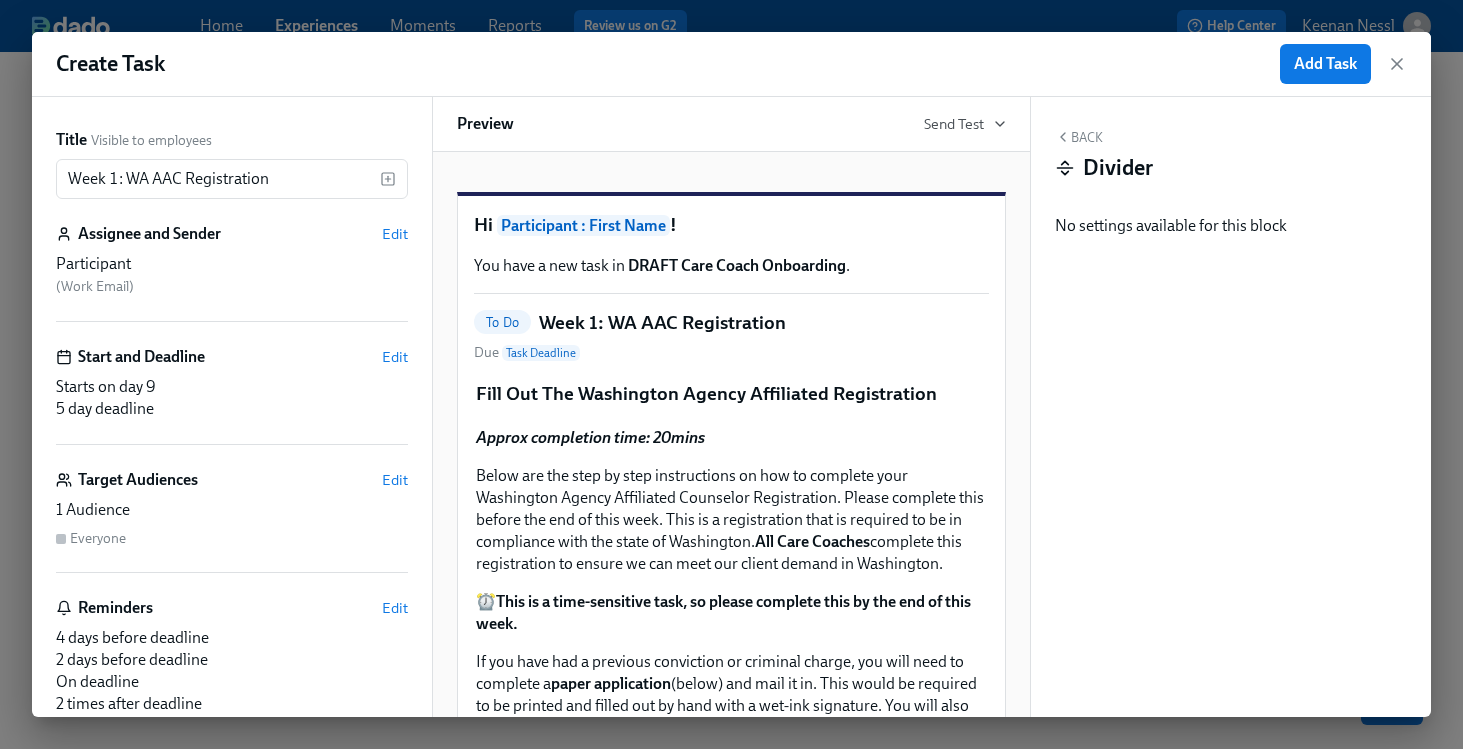 scroll, scrollTop: 54, scrollLeft: 0, axis: vertical 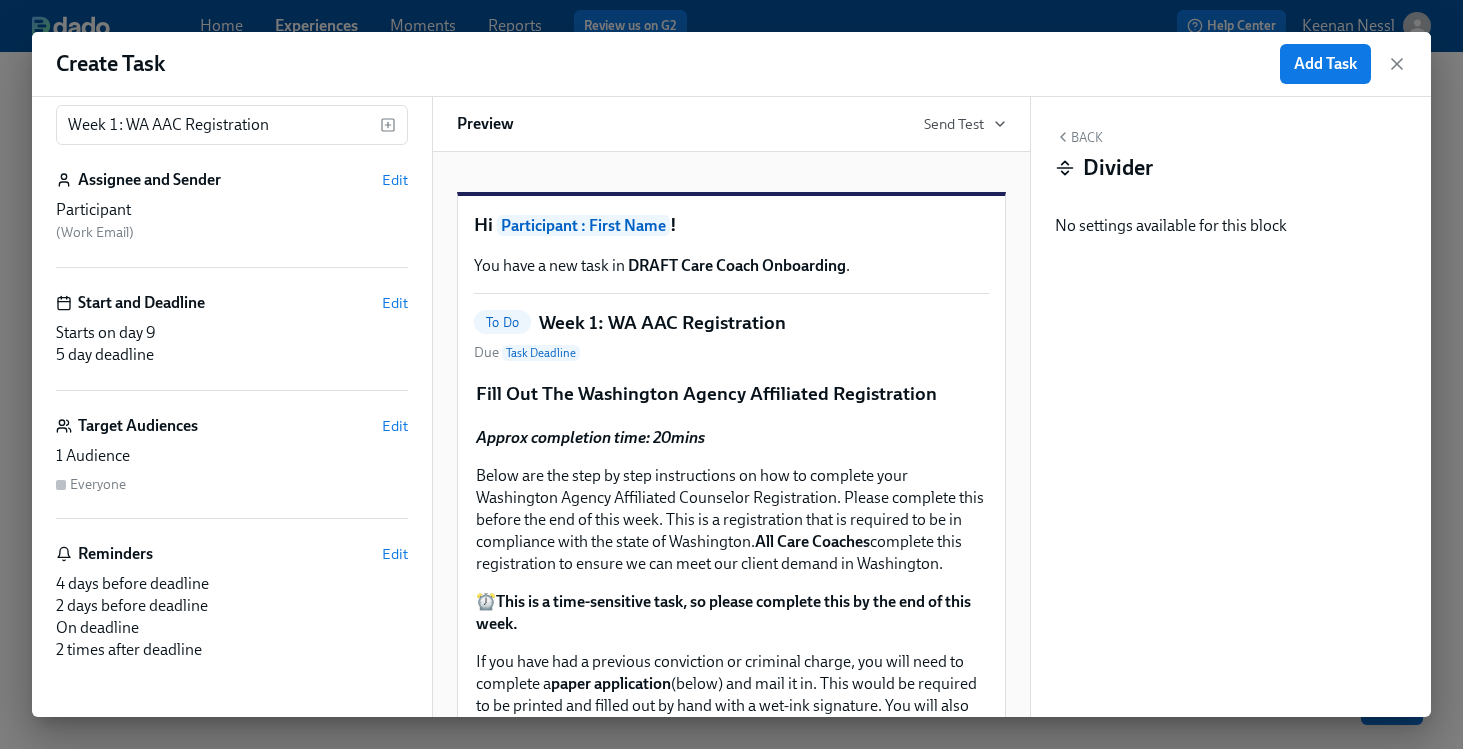 click on "1 Audience" at bounding box center [232, 456] 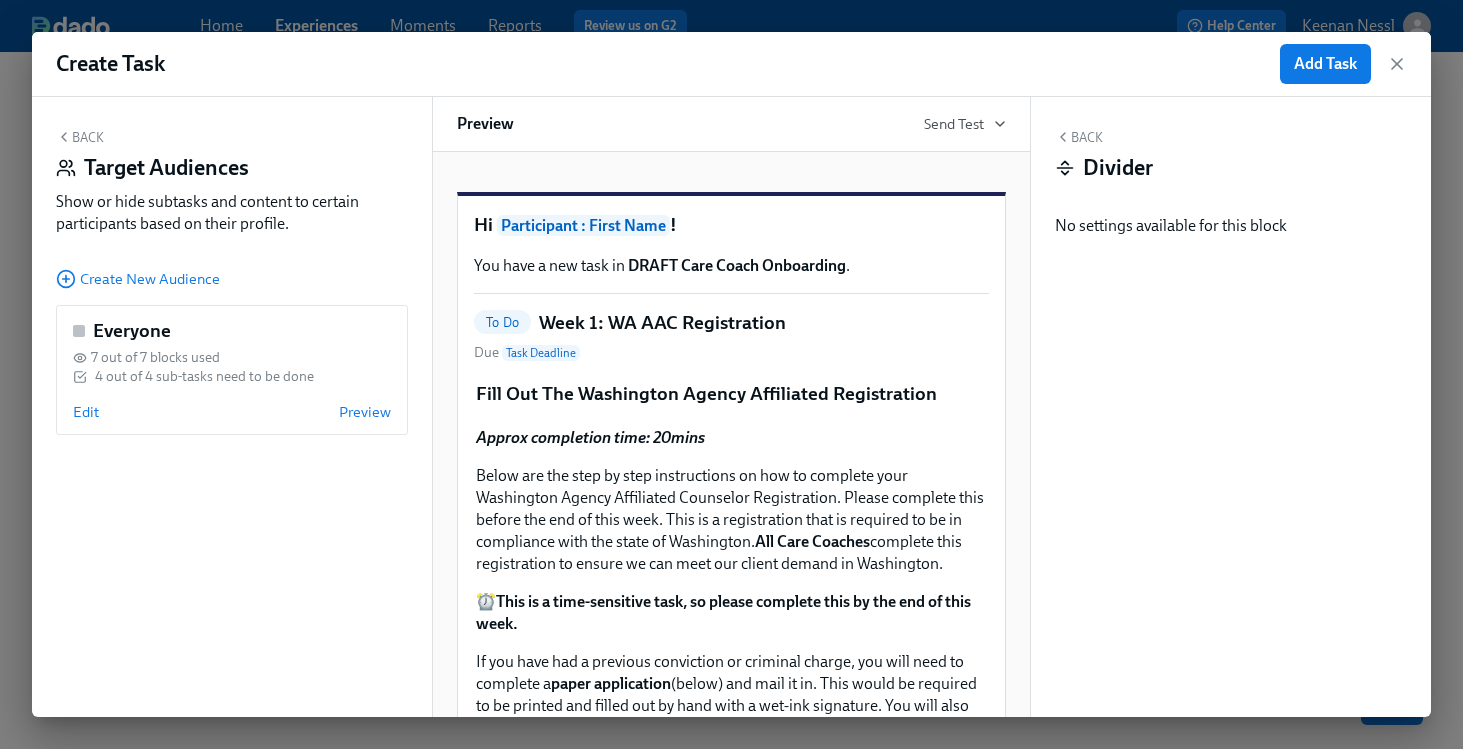 click on "Back" at bounding box center [80, 137] 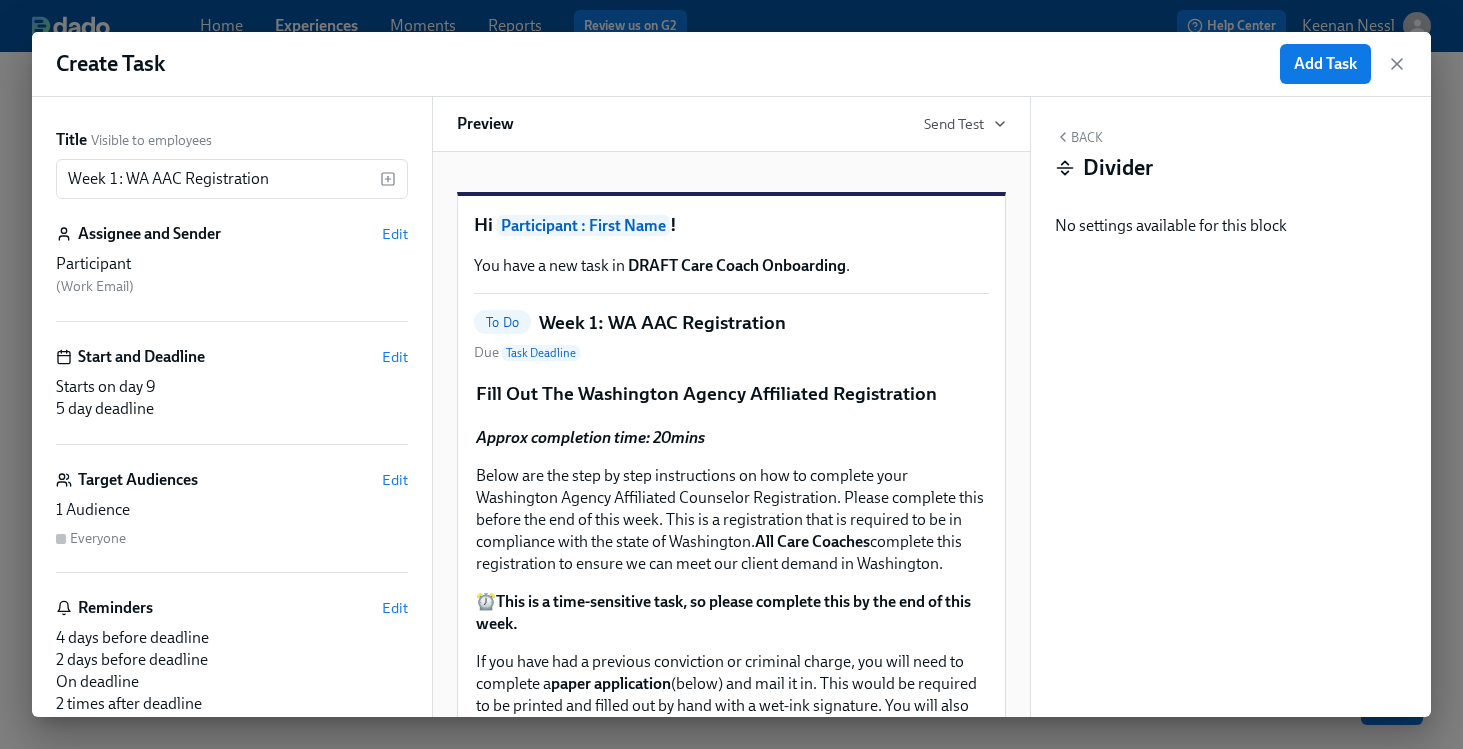 scroll, scrollTop: 104, scrollLeft: 0, axis: vertical 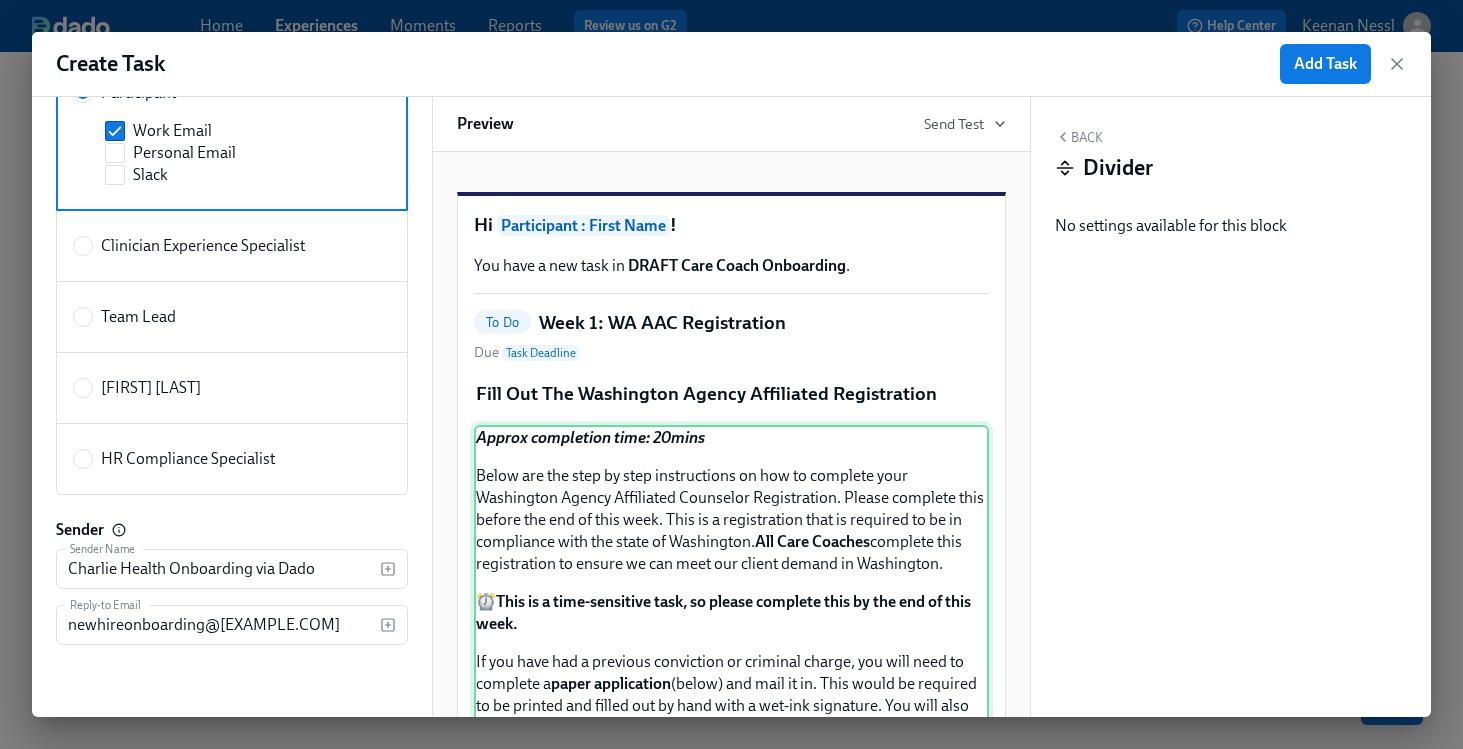 click on "Approx completion time: 20mins
Below are the step by step instructions on how to complete your Washington Agency Affiliated Counselor Registration. Please complete this before the end of this week. This is a registration that is required to be in compliance with the state of Washington.  All Care Coaches  complete this registration to ensure we can meet our client demand in Washington.
⏰  This is a time-sensitive task, so please complete this by the end of this week.
If you have had a previous conviction or criminal charge, you will need to complete a  paper application  (below) and mail it in. This would be required to be printed and filled out by hand with a wet-ink signature. You will also need to request  official court documents  of the indicent and have a  written letter  in your words describing what occurred and what you have learned from that experience as well as where you are in life today. Please let  Corielle Edmonds
Please ensure you have added  newlicense@charliehealth.com" at bounding box center (731, 947) 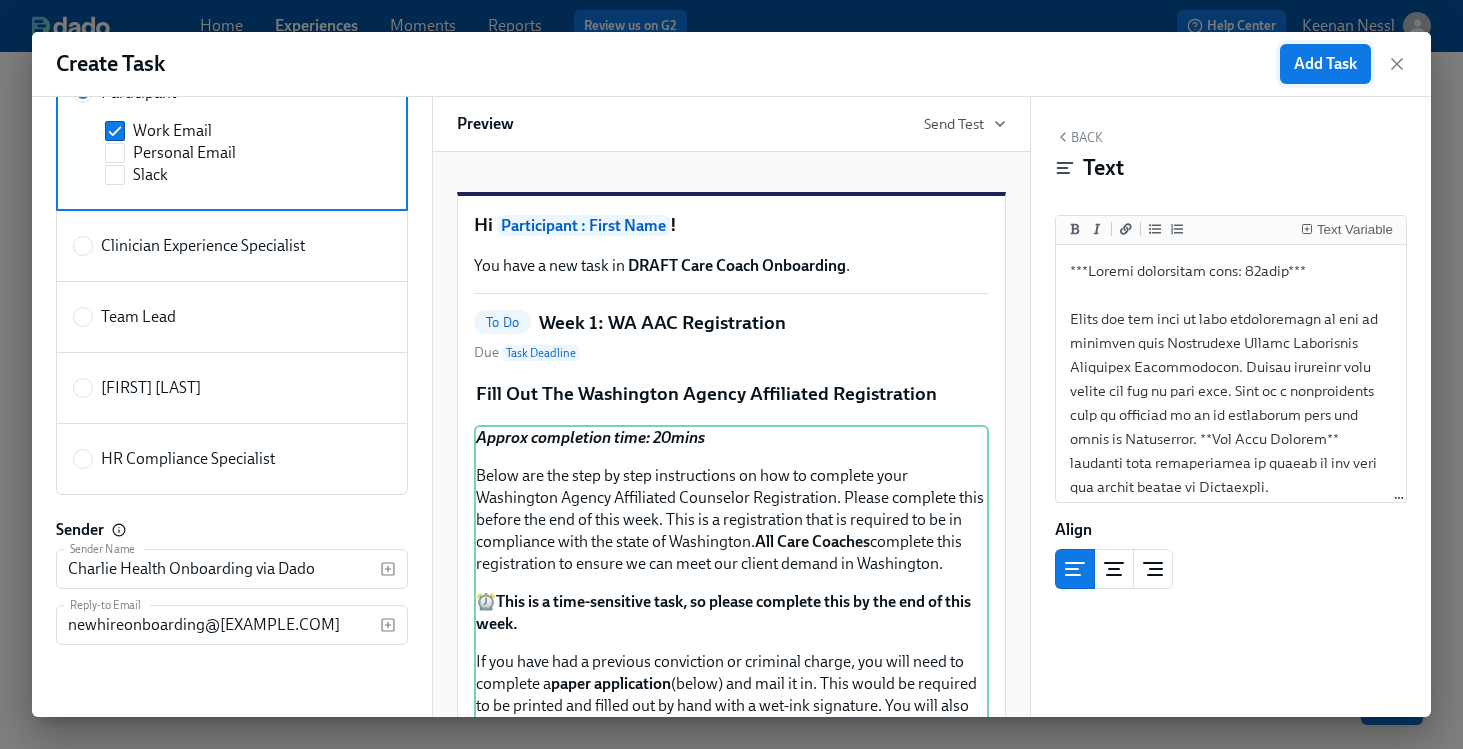 click on "Add Task" at bounding box center (1325, 64) 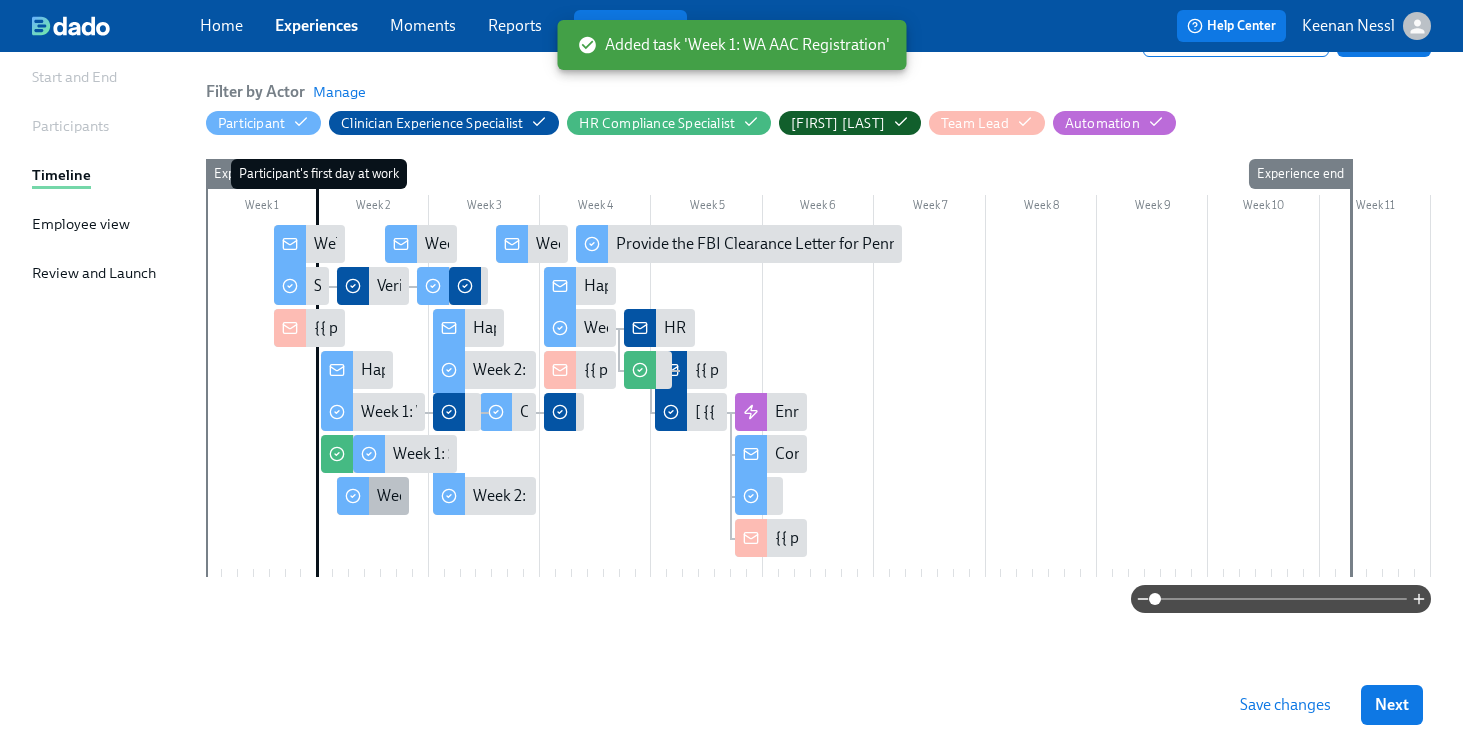 click 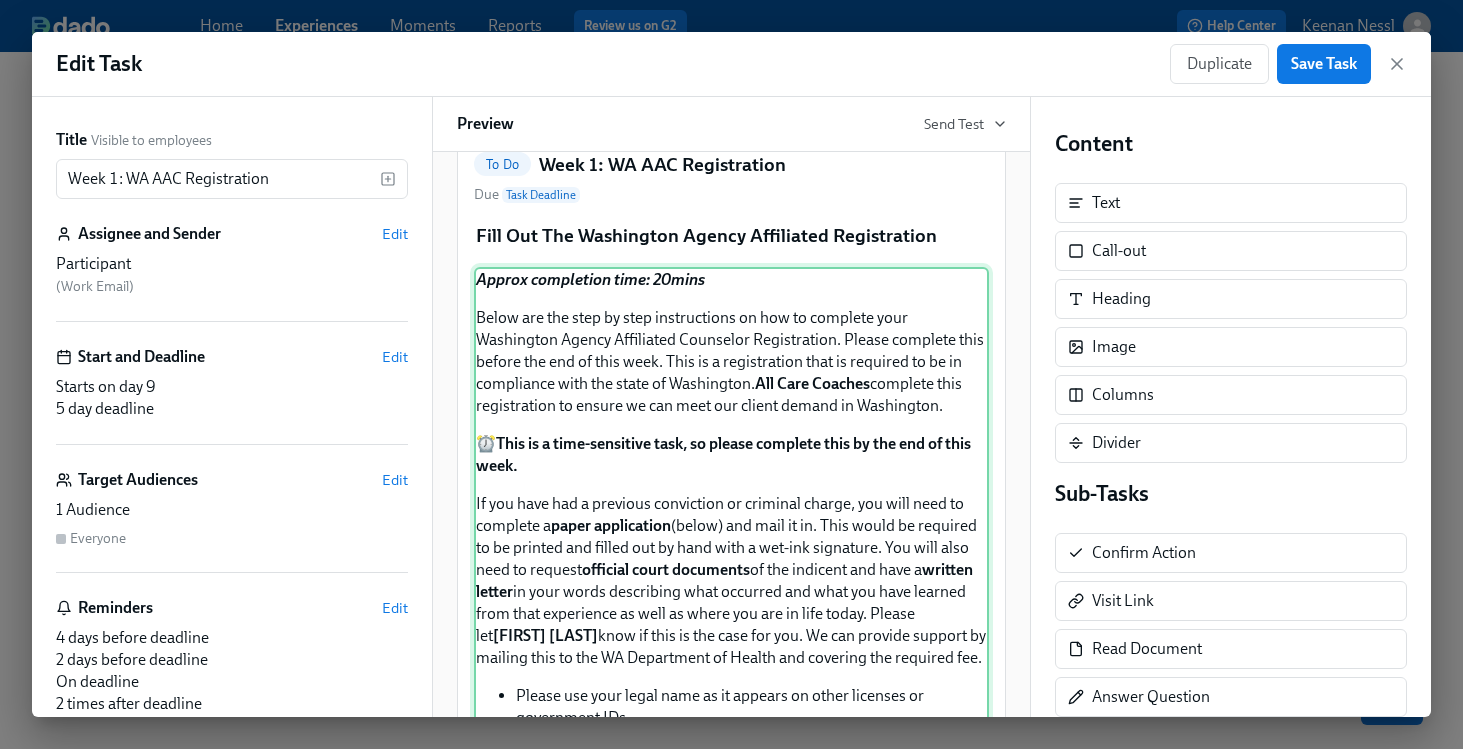 scroll, scrollTop: 164, scrollLeft: 0, axis: vertical 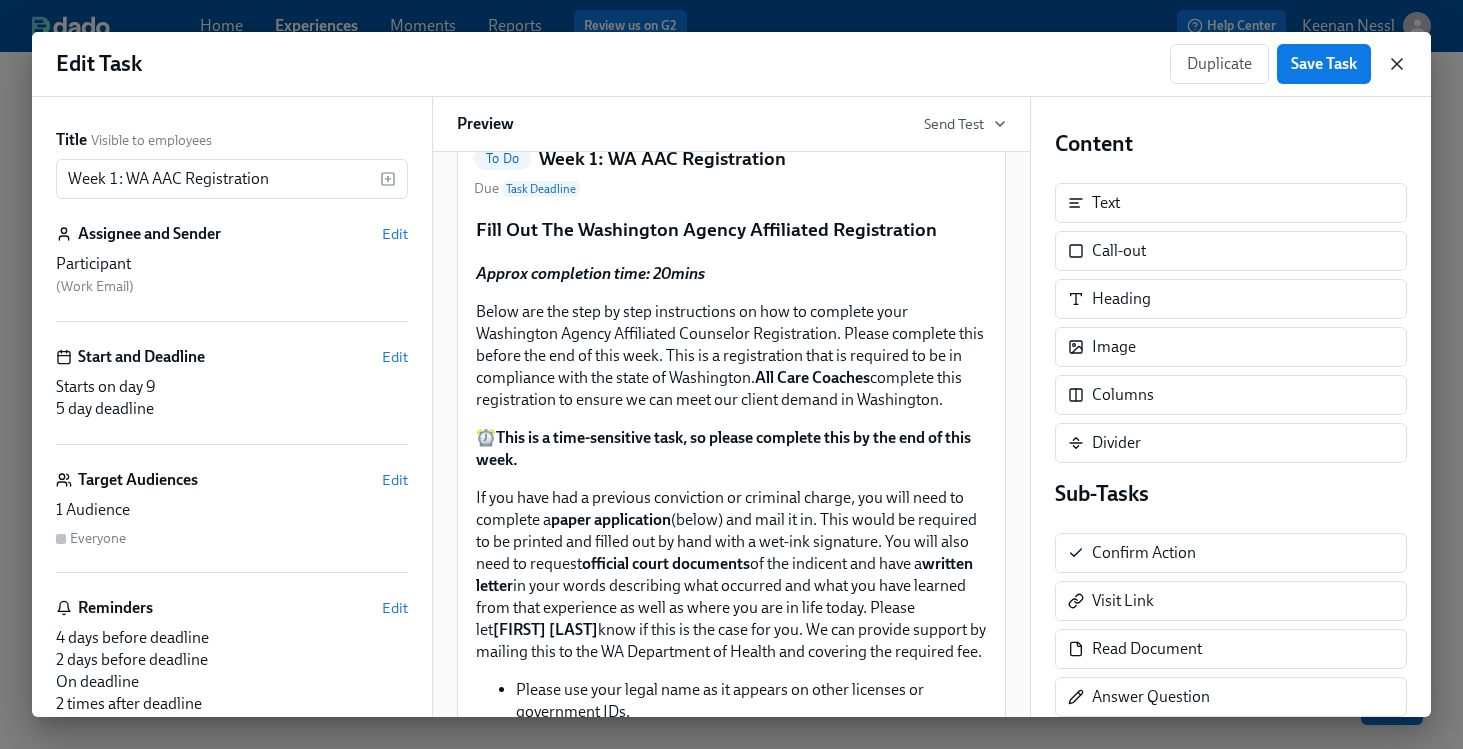 click 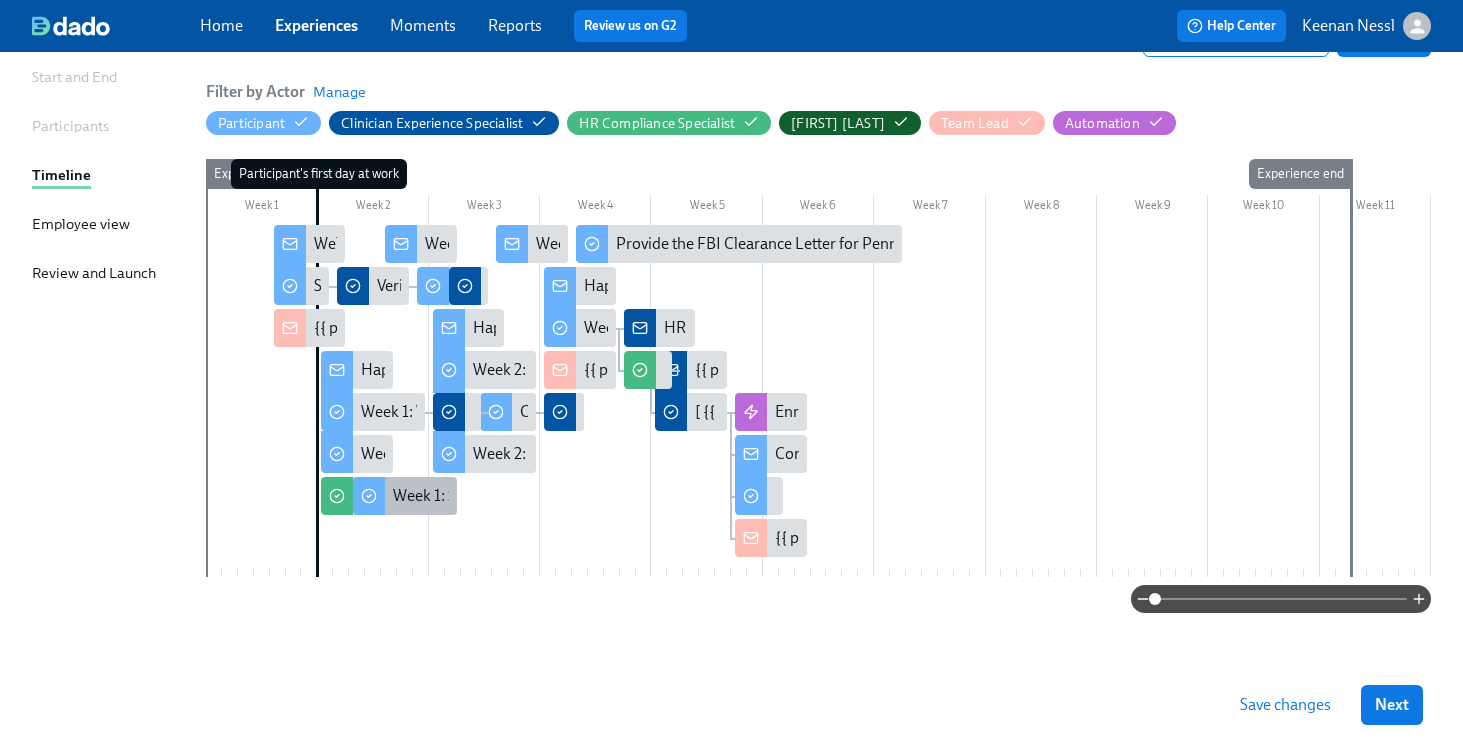 click 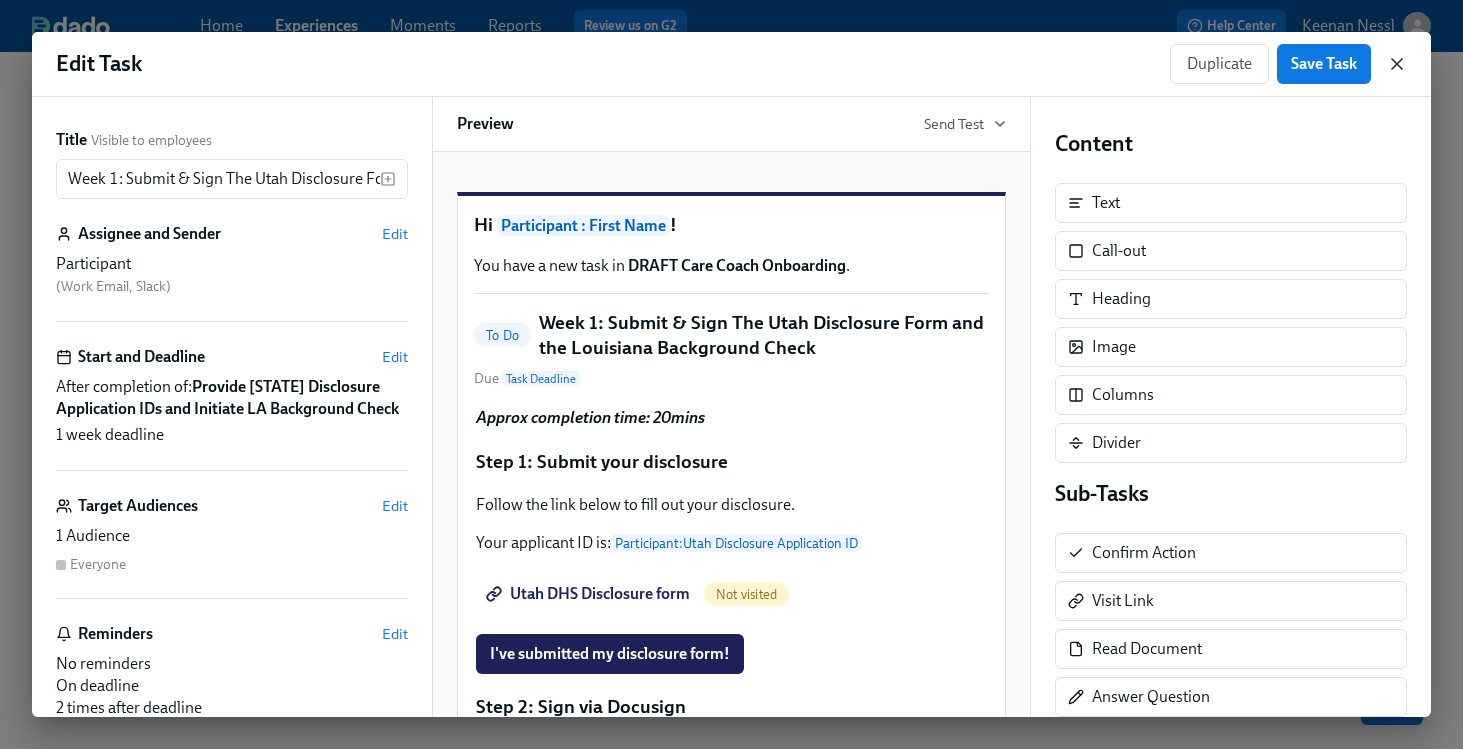 click 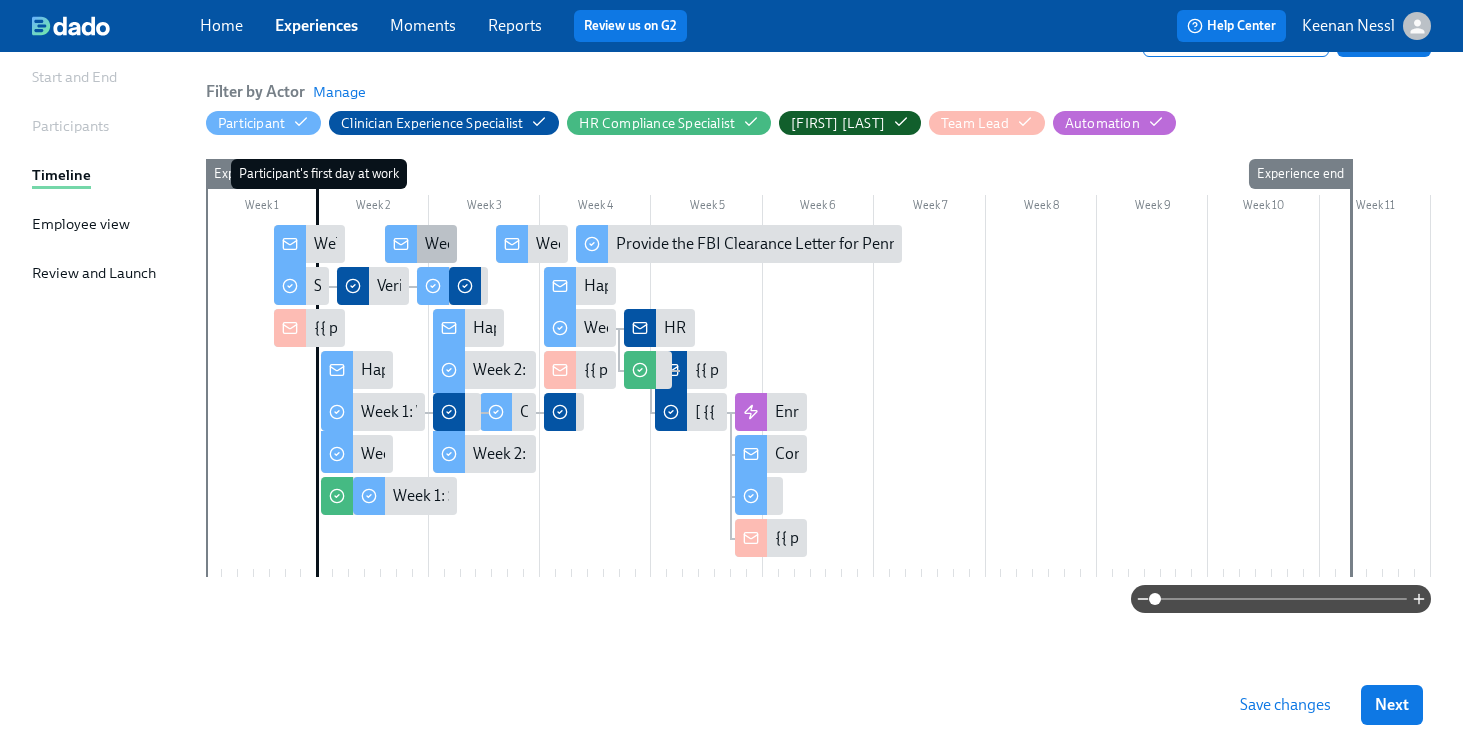 click on "Week 1: Onboarding Recap!" at bounding box center (421, 244) 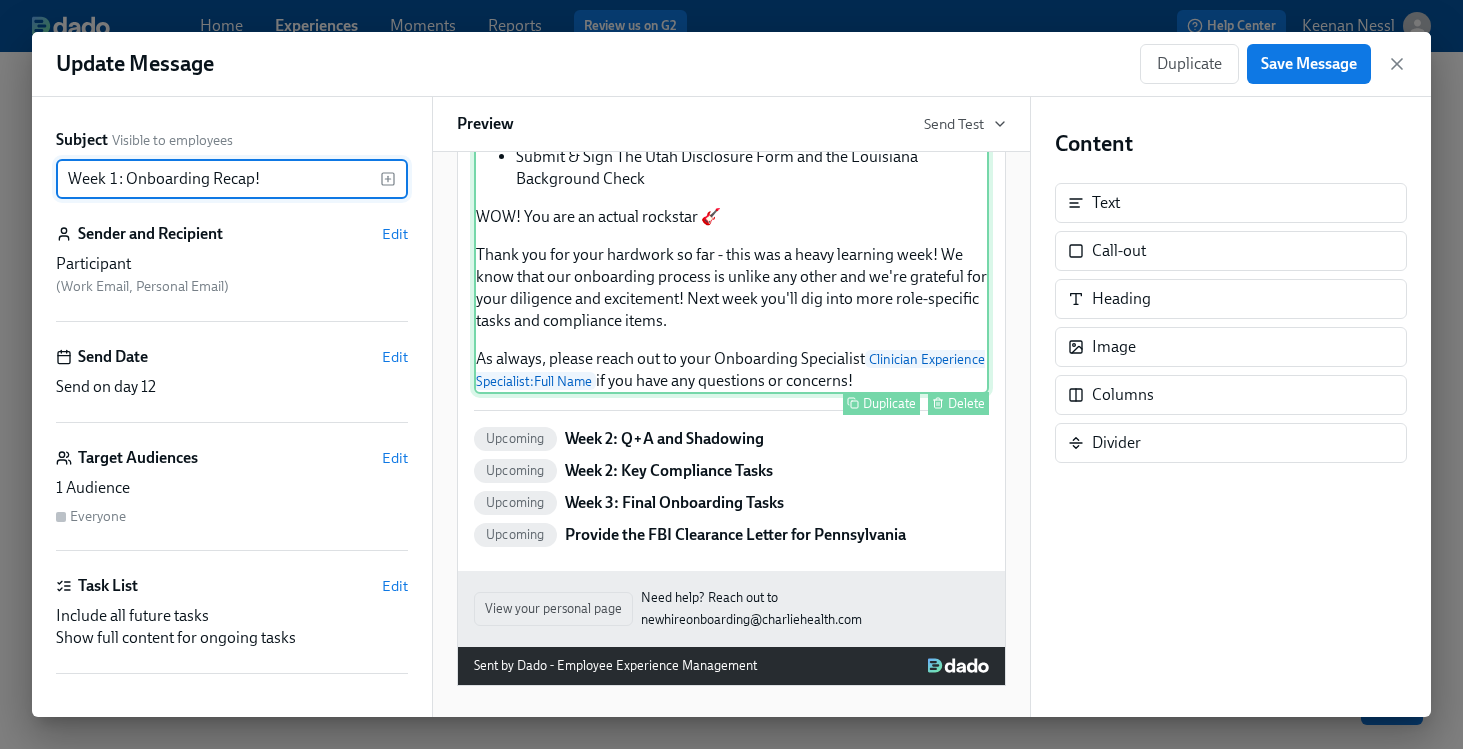 scroll, scrollTop: 344, scrollLeft: 0, axis: vertical 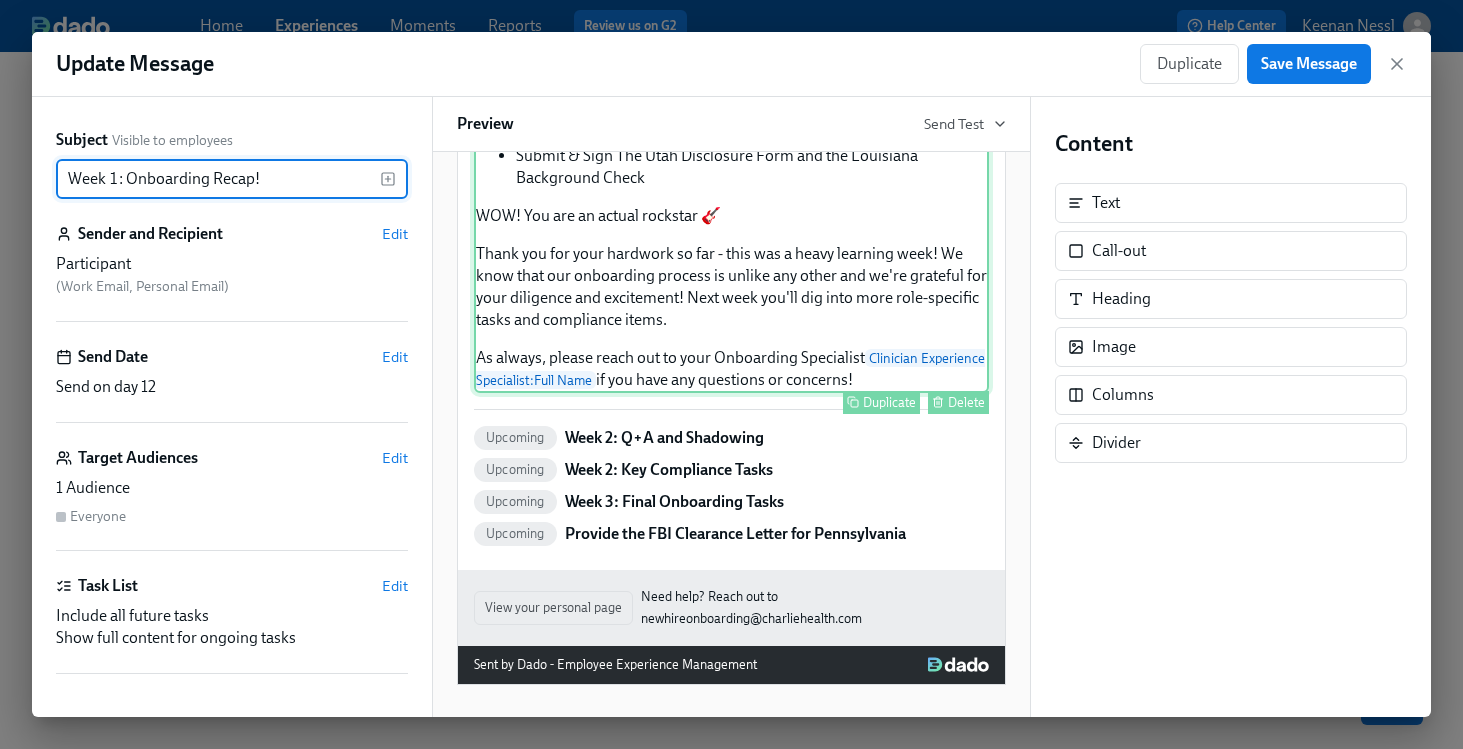 click on "Happy Friday! Pat yourself on the back, because you finished week one of  Participant :  Role  onboarding at Charlie Health! 🥳
Here's a recap of all the tasks you should have completed this week (or are finishing over the weekend):
Software Set-Up
Orientation Videos
Logging Your Time
Docebo Courses
Submit & Sign The Utah Disclosure Form and the Louisiana Background Check
WOW! You are an actual rockstar 🎸
Thank you for your hardwork so far - this was a heavy learning week! We know that our onboarding process is unlike any other and we're grateful for your diligence and excitement! Next week you'll dig into more role-specific tasks and compliance items.
As always, please reach out to your Onboarding Specialist  Clinician Experience Specialist :  Full Name  if you have any questions or concerns!   Duplicate   Delete" at bounding box center (731, 164) 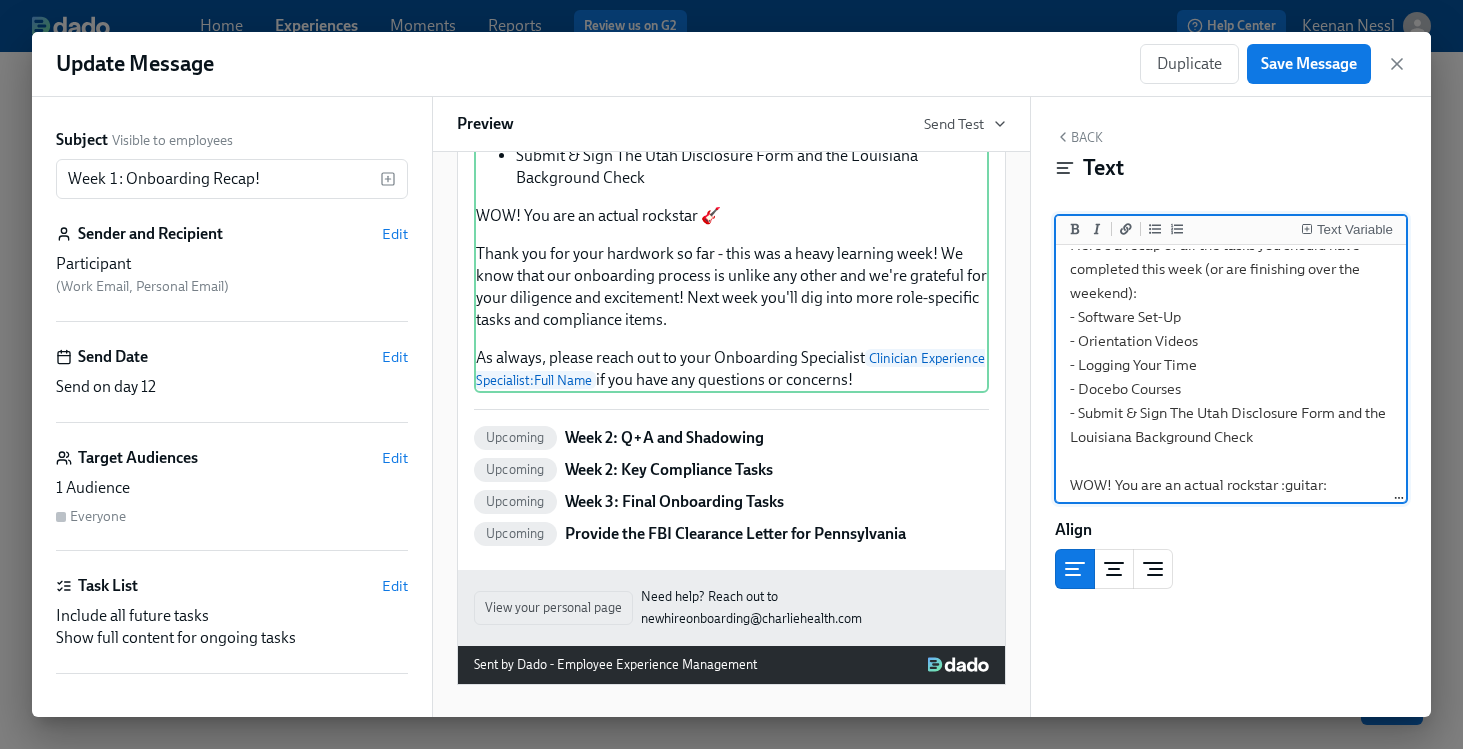 scroll, scrollTop: 174, scrollLeft: 0, axis: vertical 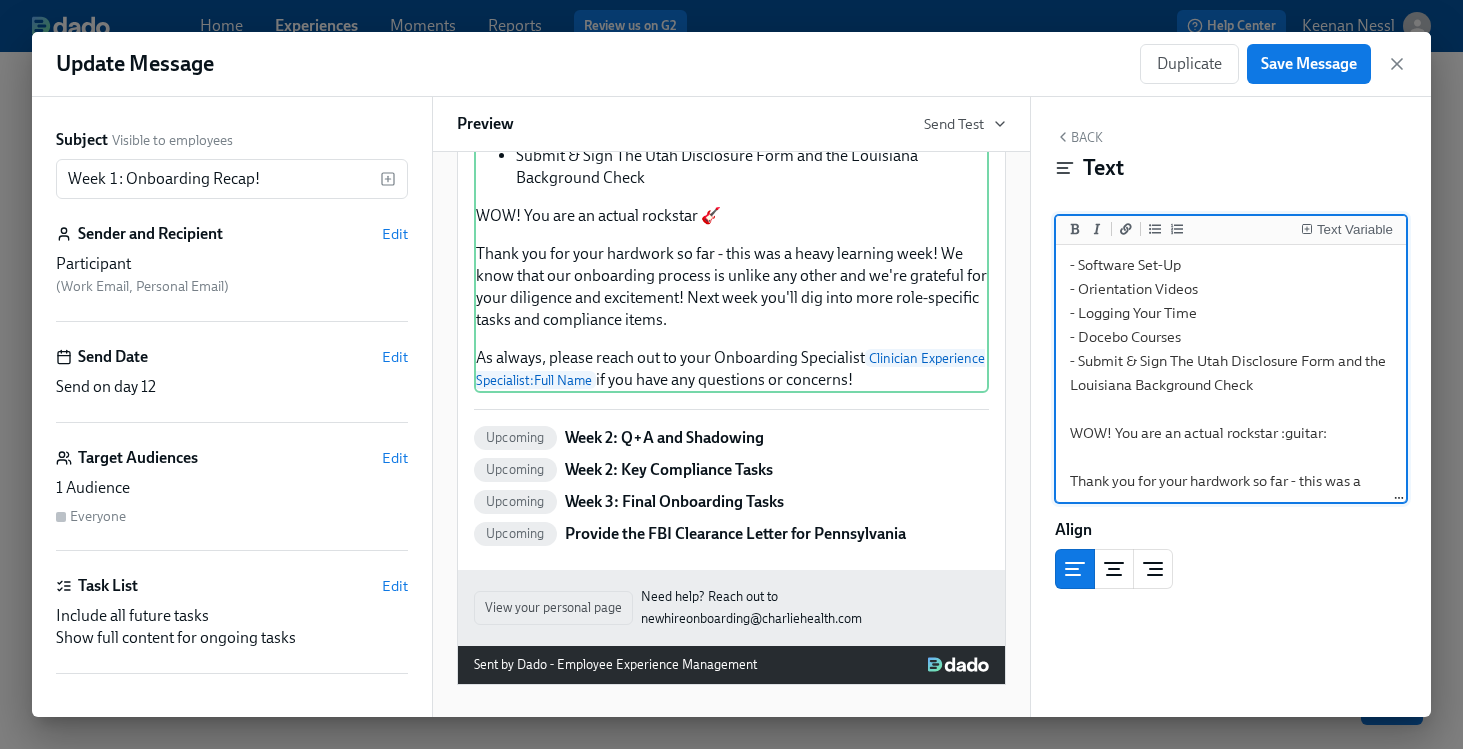 click on "Happy Friday! Pat yourself on the back, because you finished week one of {{ participant.role }} onboarding at Charlie Health! :partying_face:
Here's a recap of all the tasks you should have completed this week (or are finishing over the weekend):
- Software Set-Up
- Orientation Videos
- Logging Your Time
- Docebo Courses
- Submit & Sign The Utah Disclosure Form and the Louisiana Background Check
WOW! You are an actual rockstar :guitar:
Thank you for your hardwork so far - this was a heavy learning week! We know that our onboarding process is unlike any other and we're grateful for your diligence and excitement! Next week you'll dig into more role-specific tasks and compliance items.
As always, please reach out to your Onboarding Specialist {{ clinicianExperienceSpecialist.fullName }} if you have any questions or concerns!" at bounding box center (1231, 409) 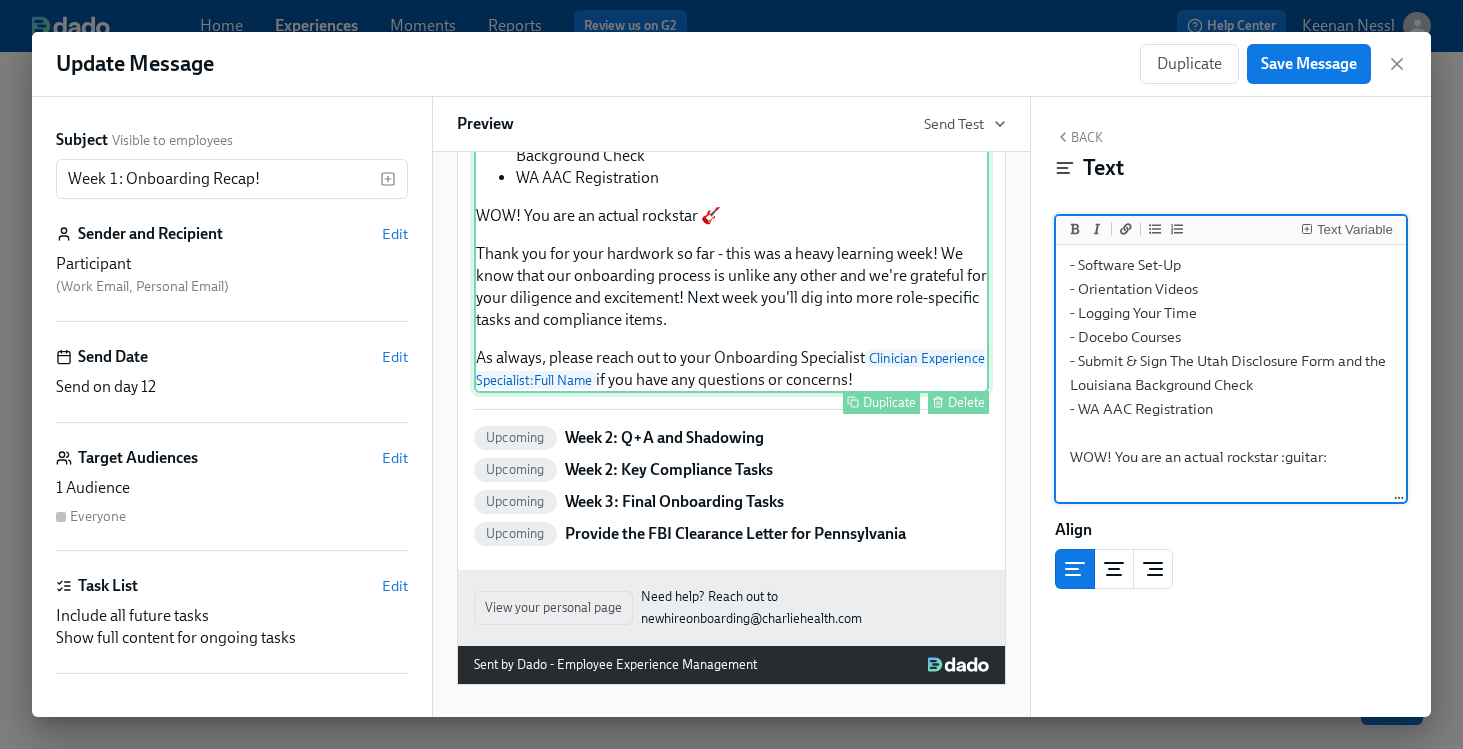 scroll, scrollTop: 734, scrollLeft: 0, axis: vertical 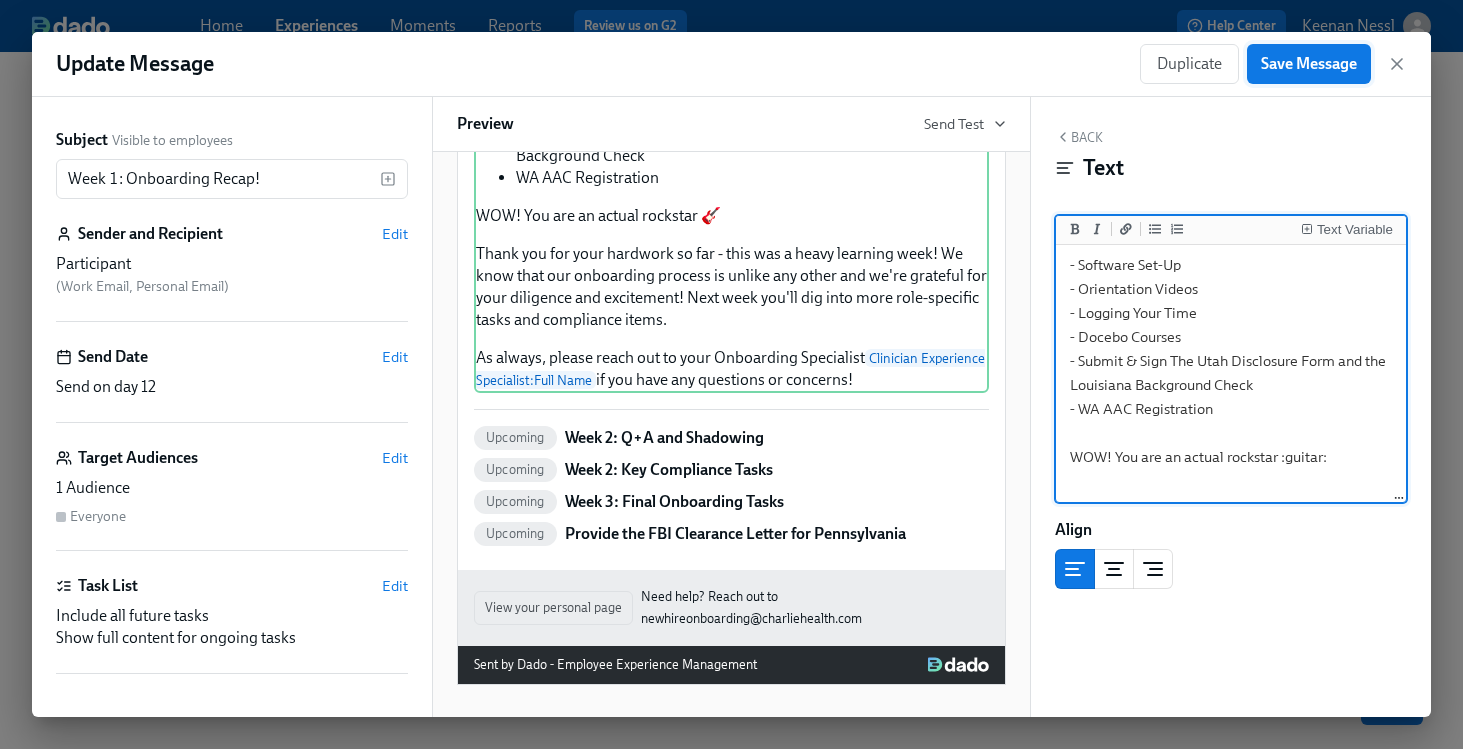 type on "Happy Friday! Pat yourself on the back, because you finished week one of {{ participant.role }} onboarding at Charlie Health! :partying_face:
Here's a recap of all the tasks you should have completed this week (or are finishing over the weekend):
- Software Set-Up
- Orientation Videos
- Logging Your Time
- Docebo Courses
- Submit & Sign The Utah Disclosure Form and the Louisiana Background Check
- WA AAC Registration
WOW! You are an actual rockstar :guitar:
Thank you for your hardwork so far - this was a heavy learning week! We know that our onboarding process is unlike any other and we're grateful for your diligence and excitement! Next week you'll dig into more role-specific tasks and compliance items.
As always, please reach out to your Onboarding Specialist {{ clinicianExperienceSpecialist.fullName }} if you have any questions or concerns!" 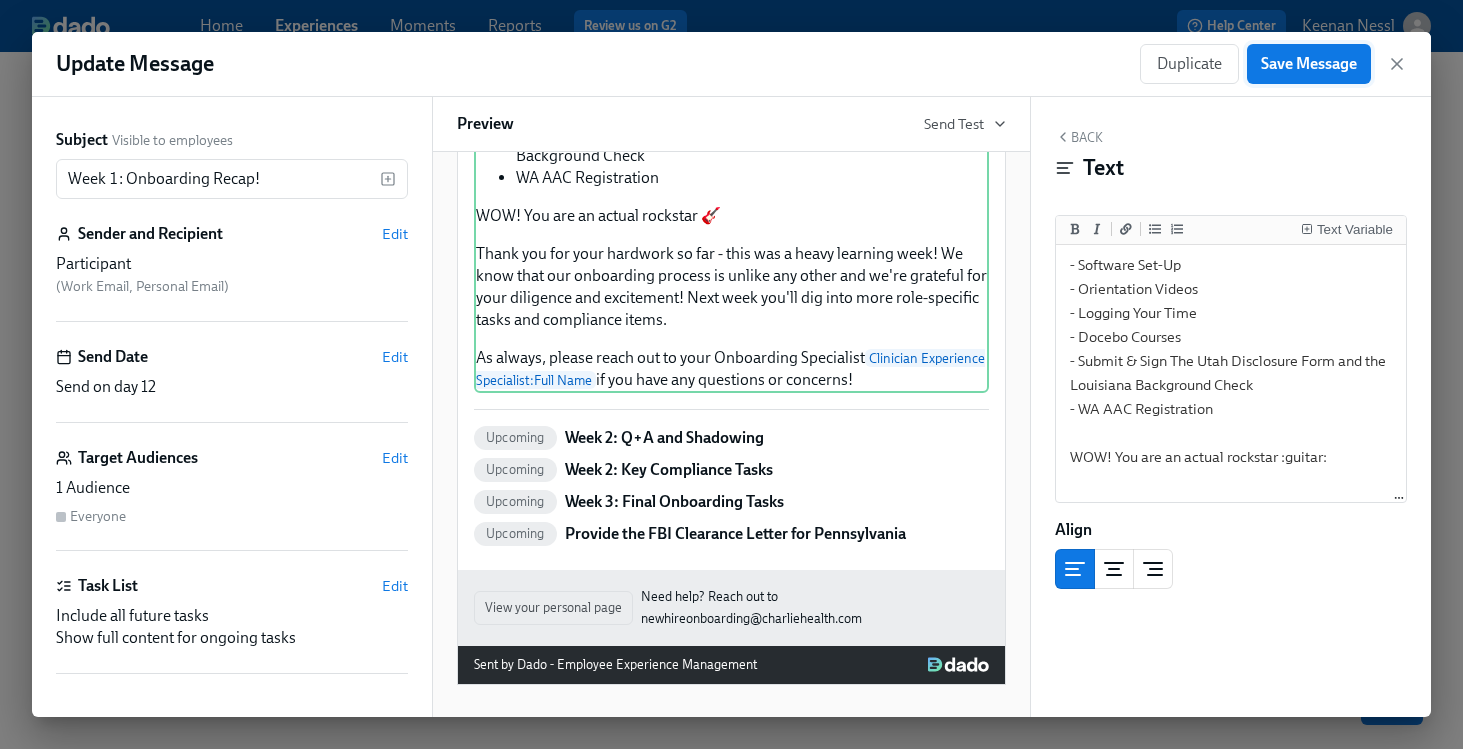 click on "Save Message" at bounding box center (1309, 64) 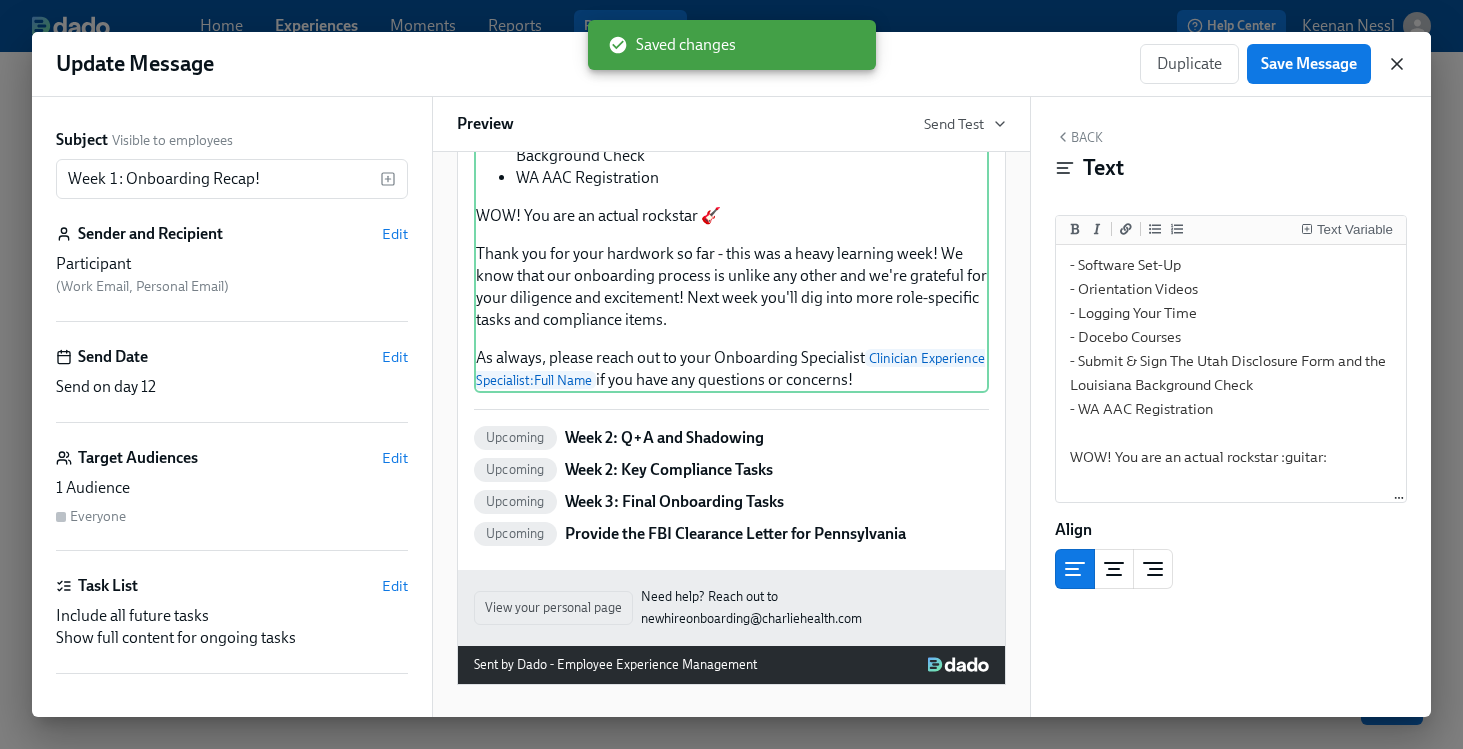 click 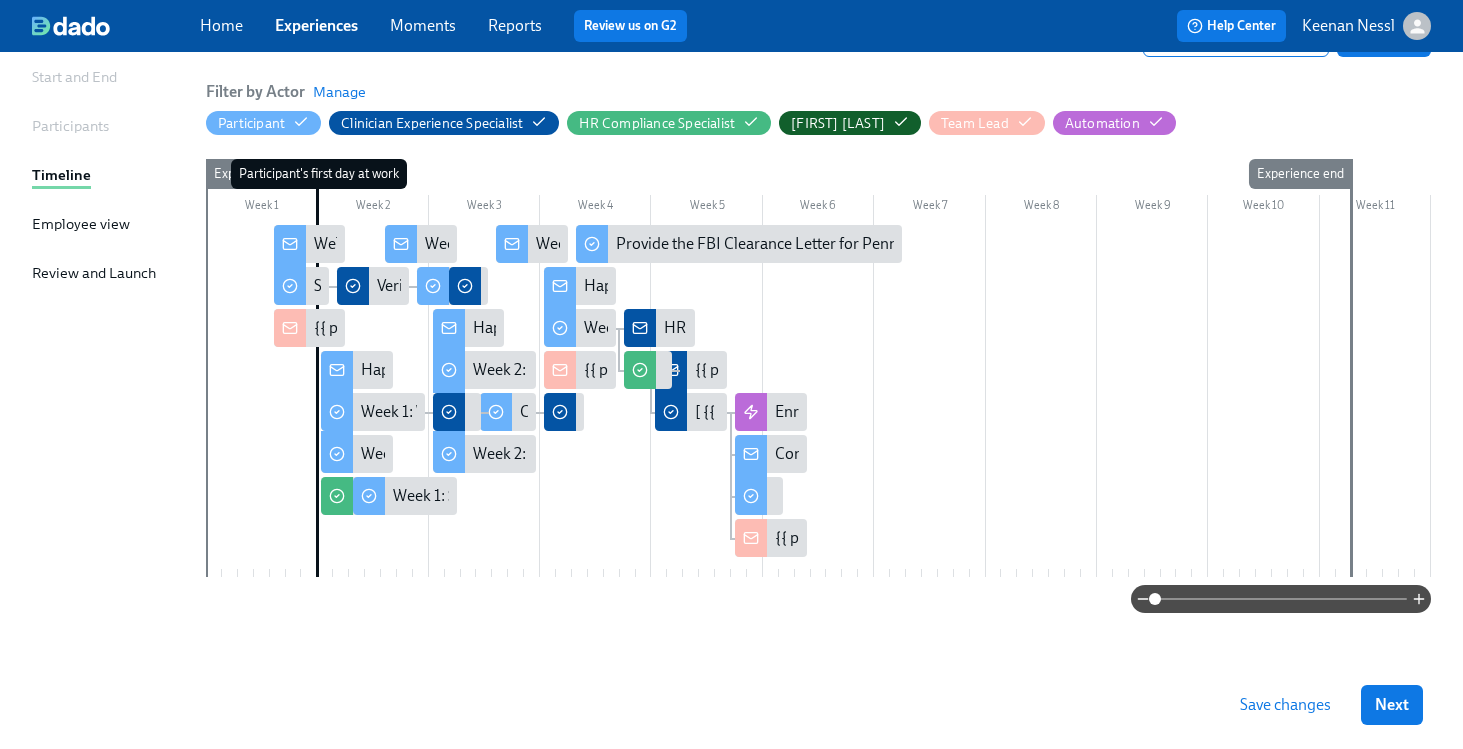 click on "Save changes" at bounding box center [1285, 705] 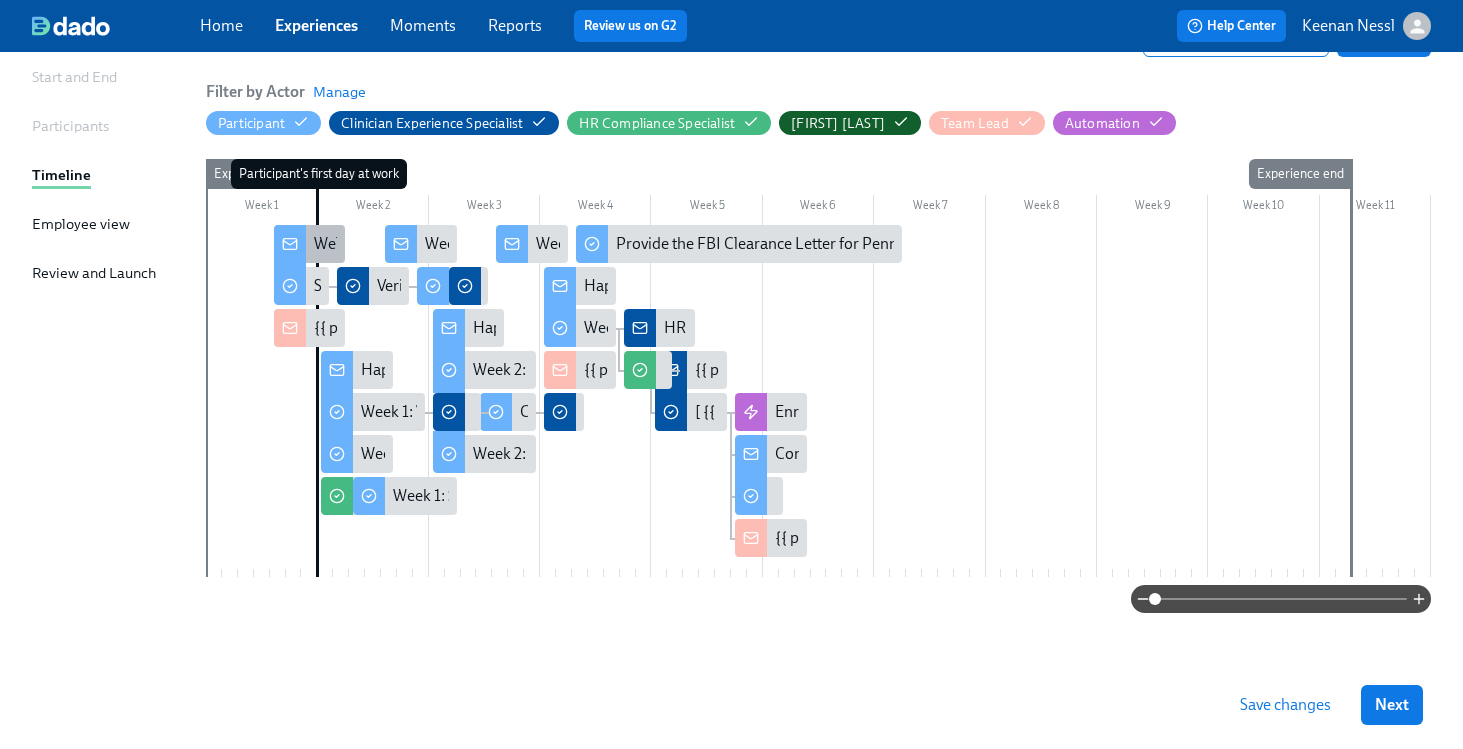click on "Welcome to the Charlie Health Team!" at bounding box center [440, 244] 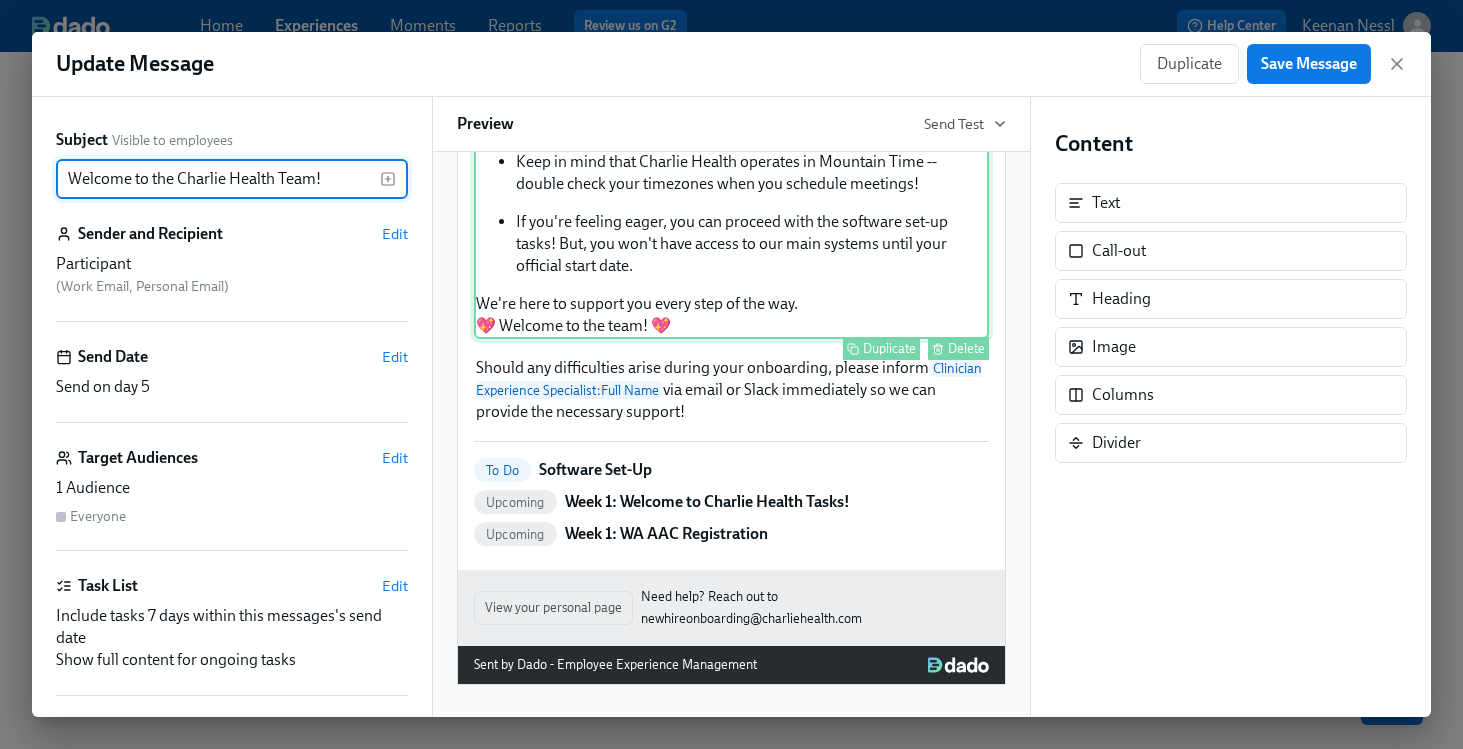 scroll, scrollTop: 766, scrollLeft: 0, axis: vertical 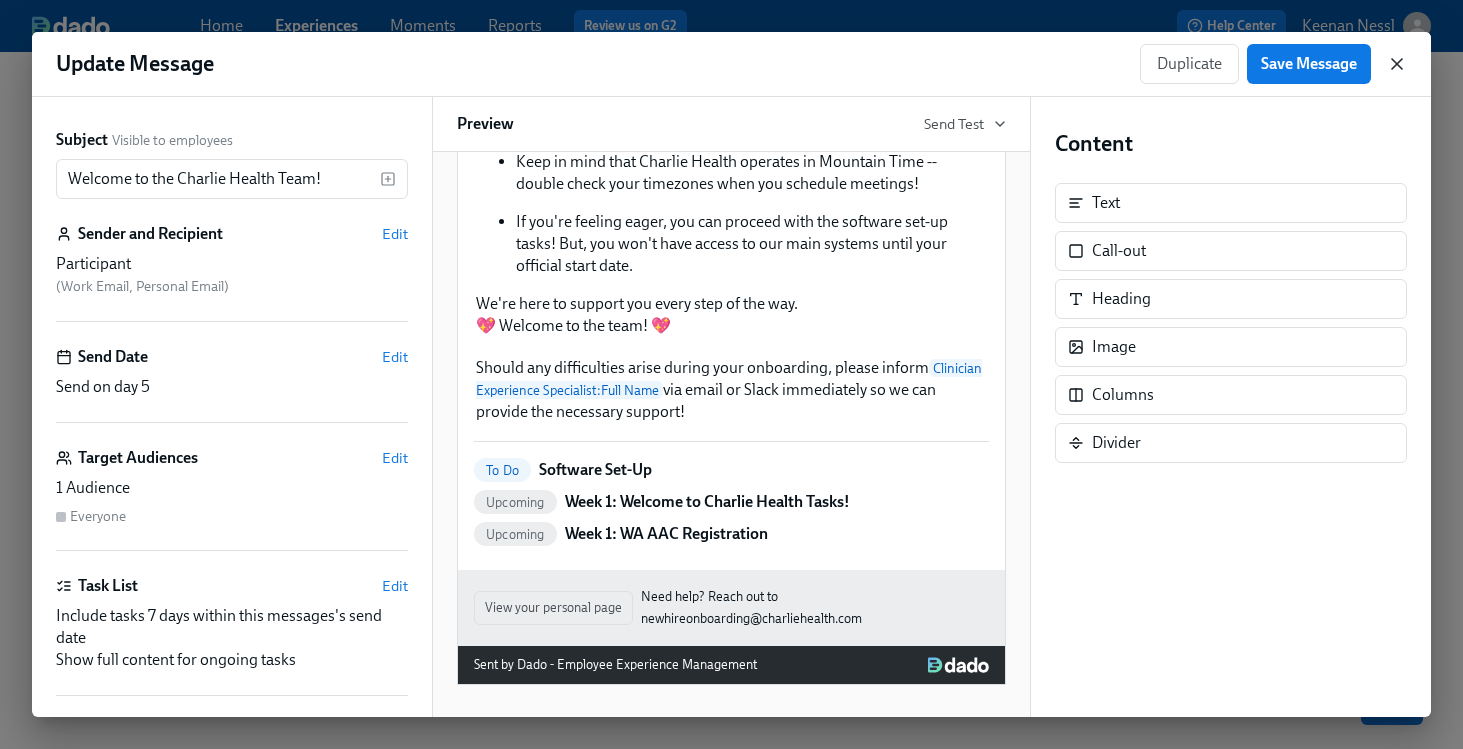 click 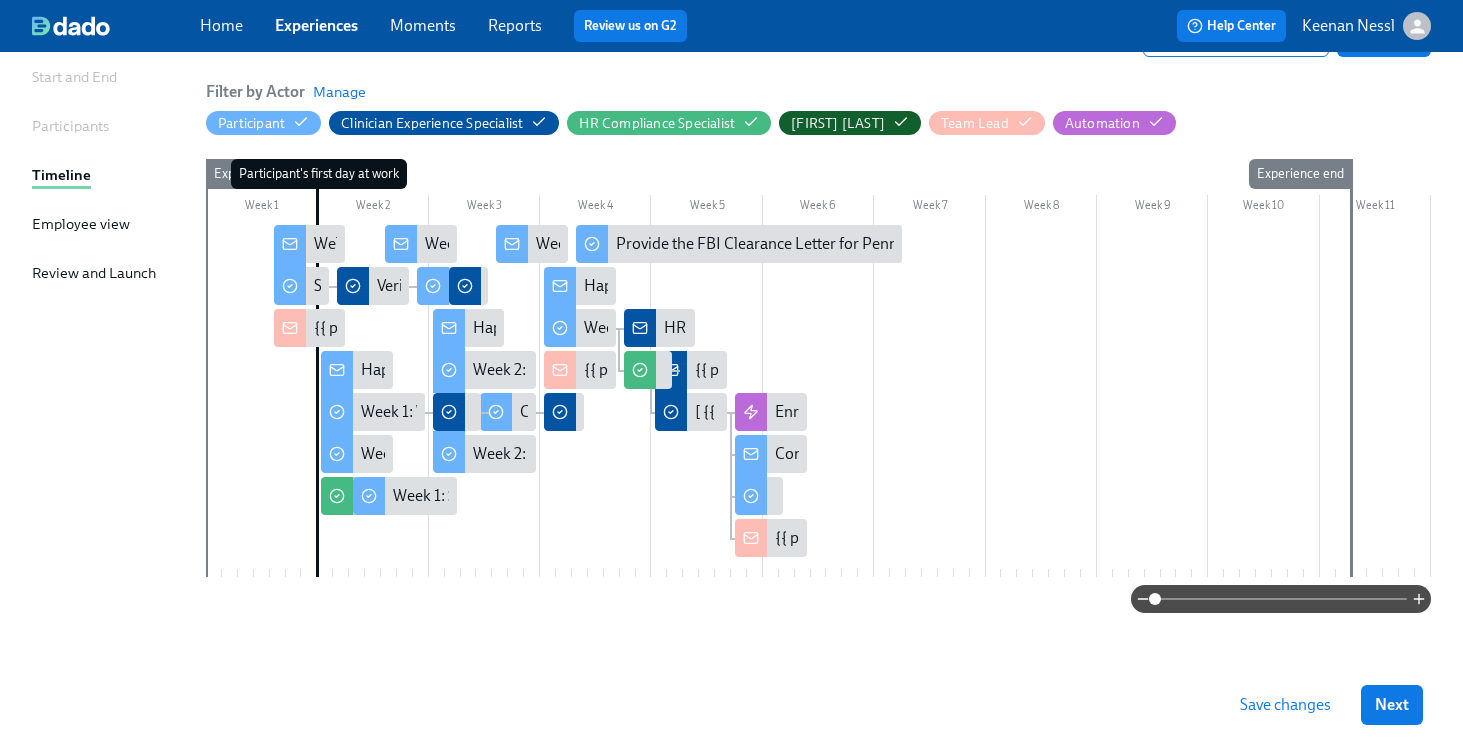 click 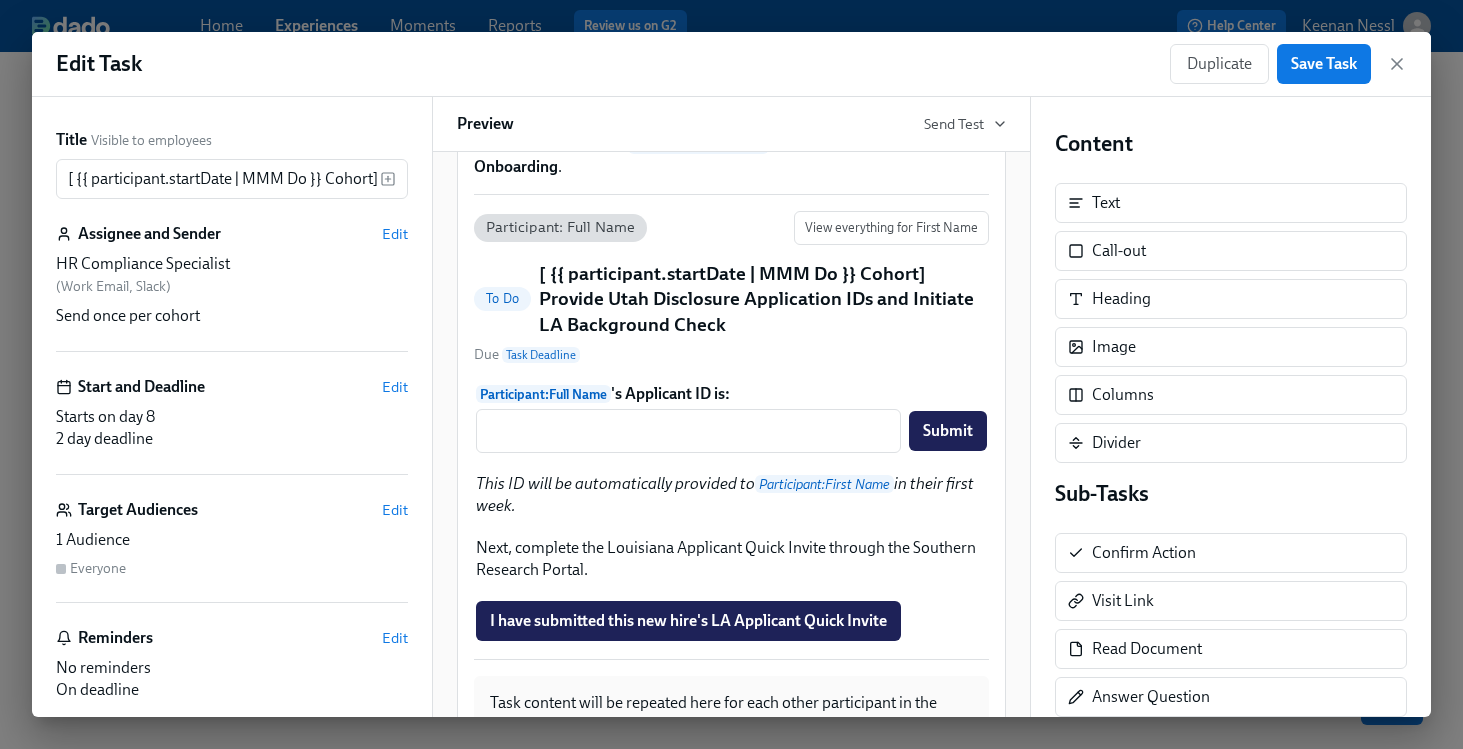 scroll, scrollTop: 149, scrollLeft: 0, axis: vertical 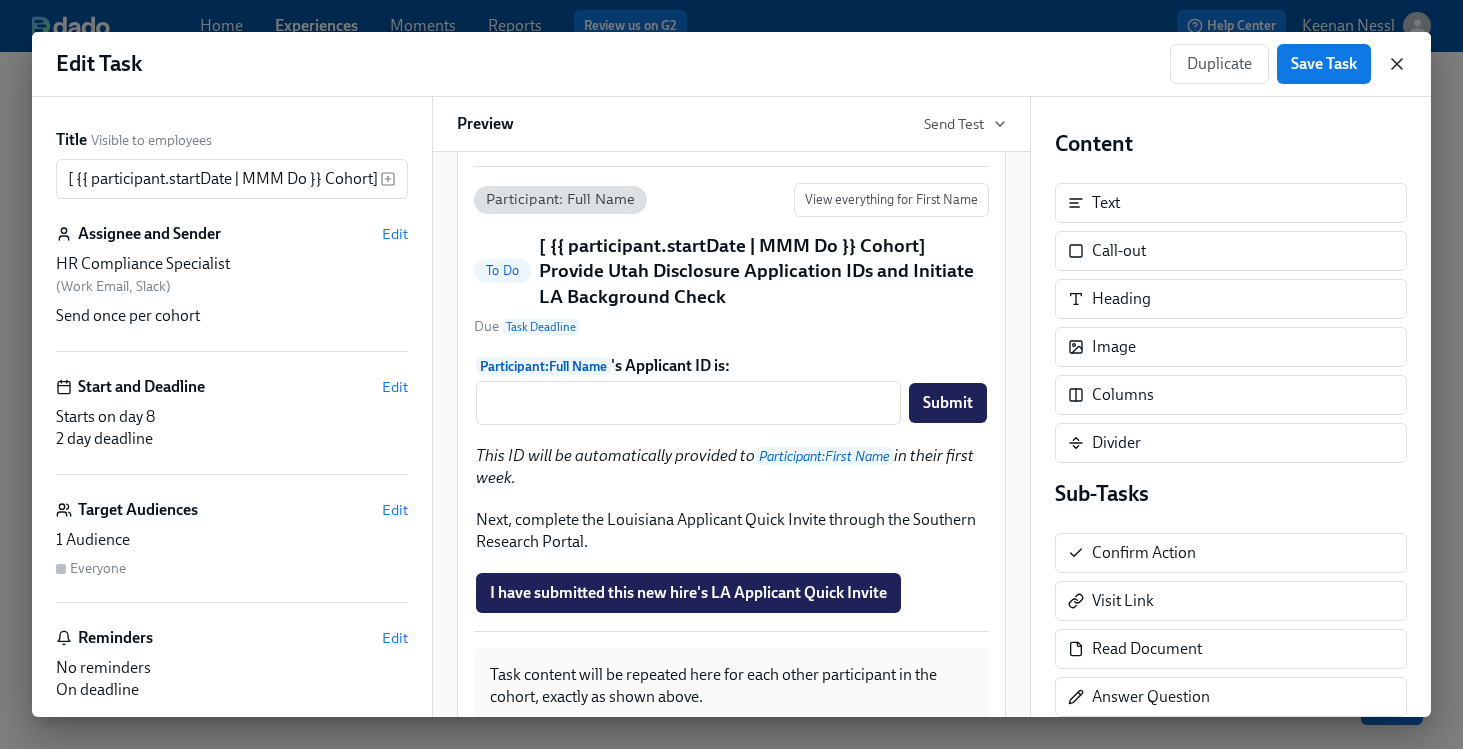 click 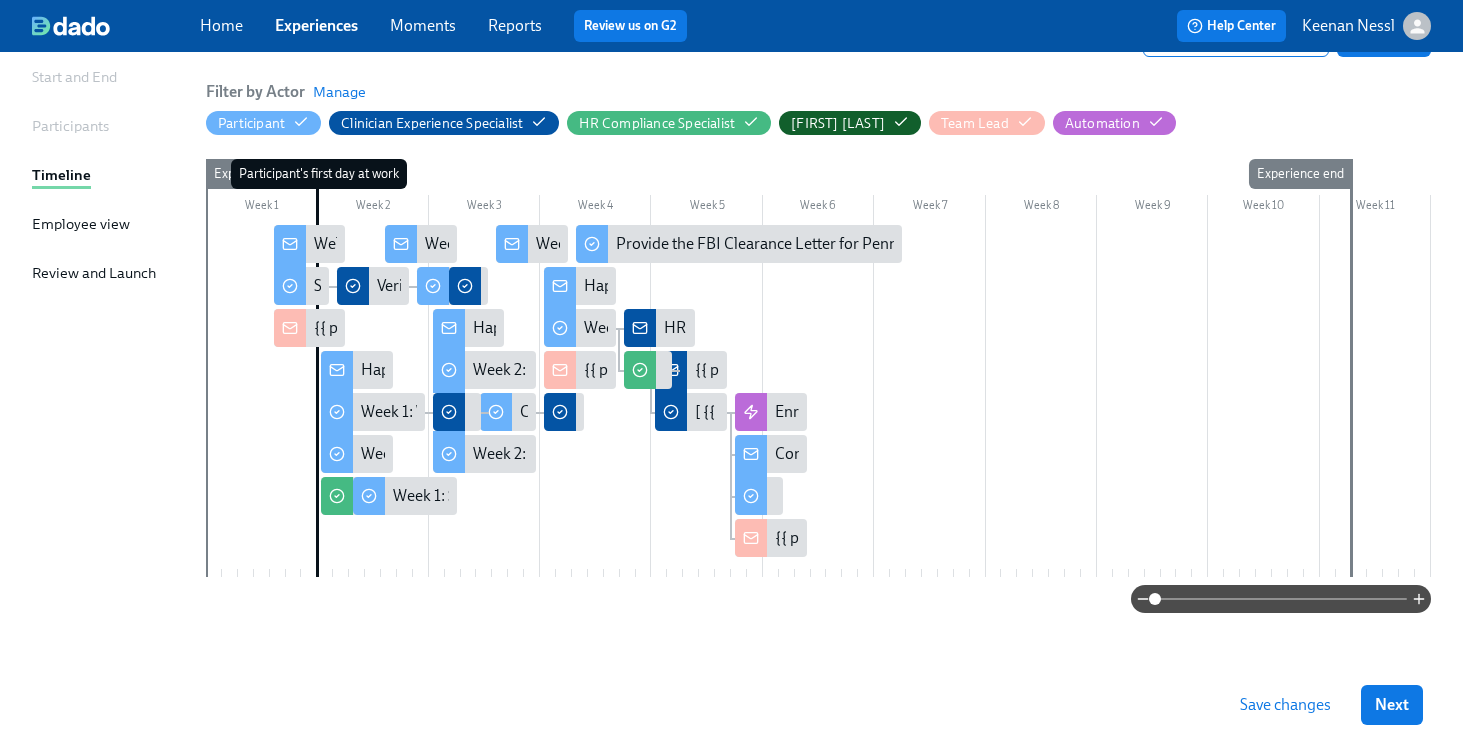 click on "Save changes" at bounding box center (1285, 705) 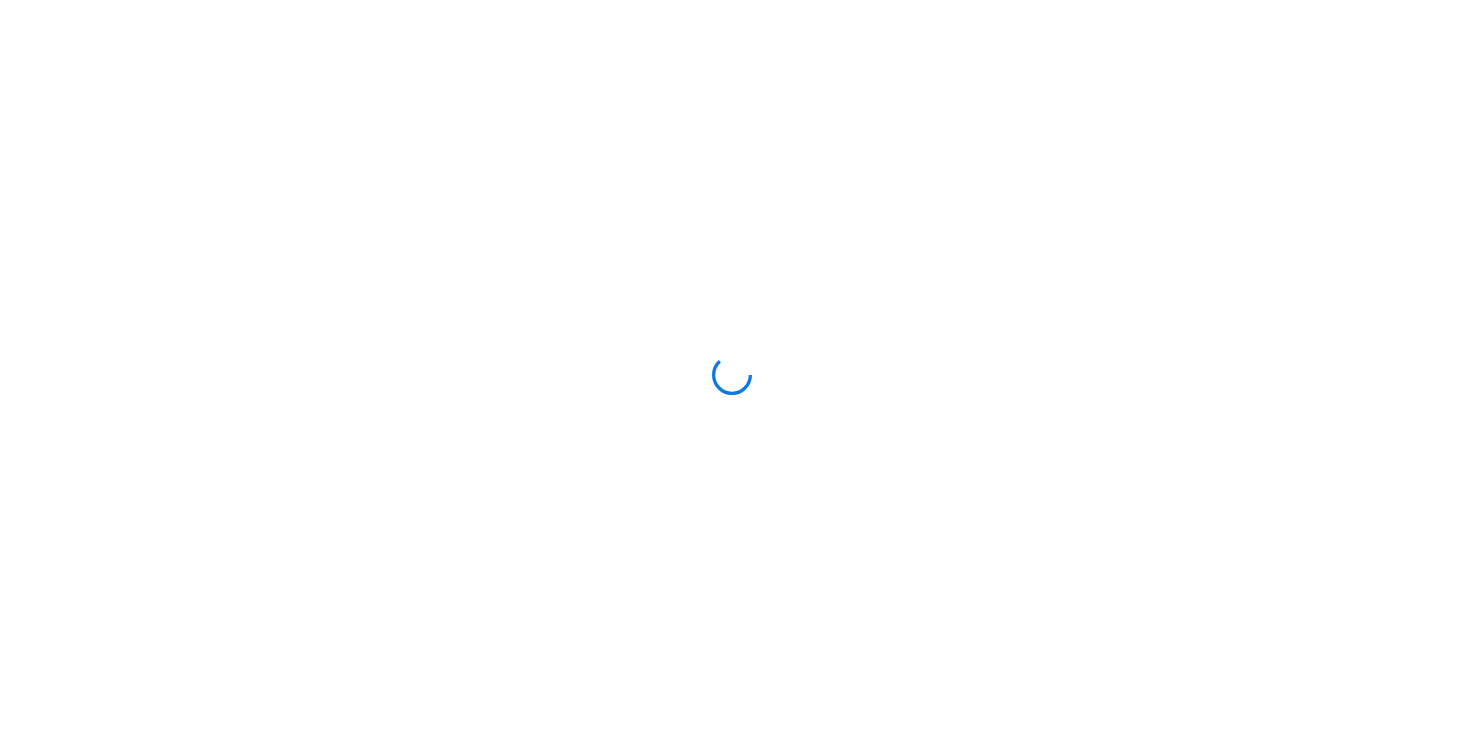 scroll, scrollTop: 0, scrollLeft: 0, axis: both 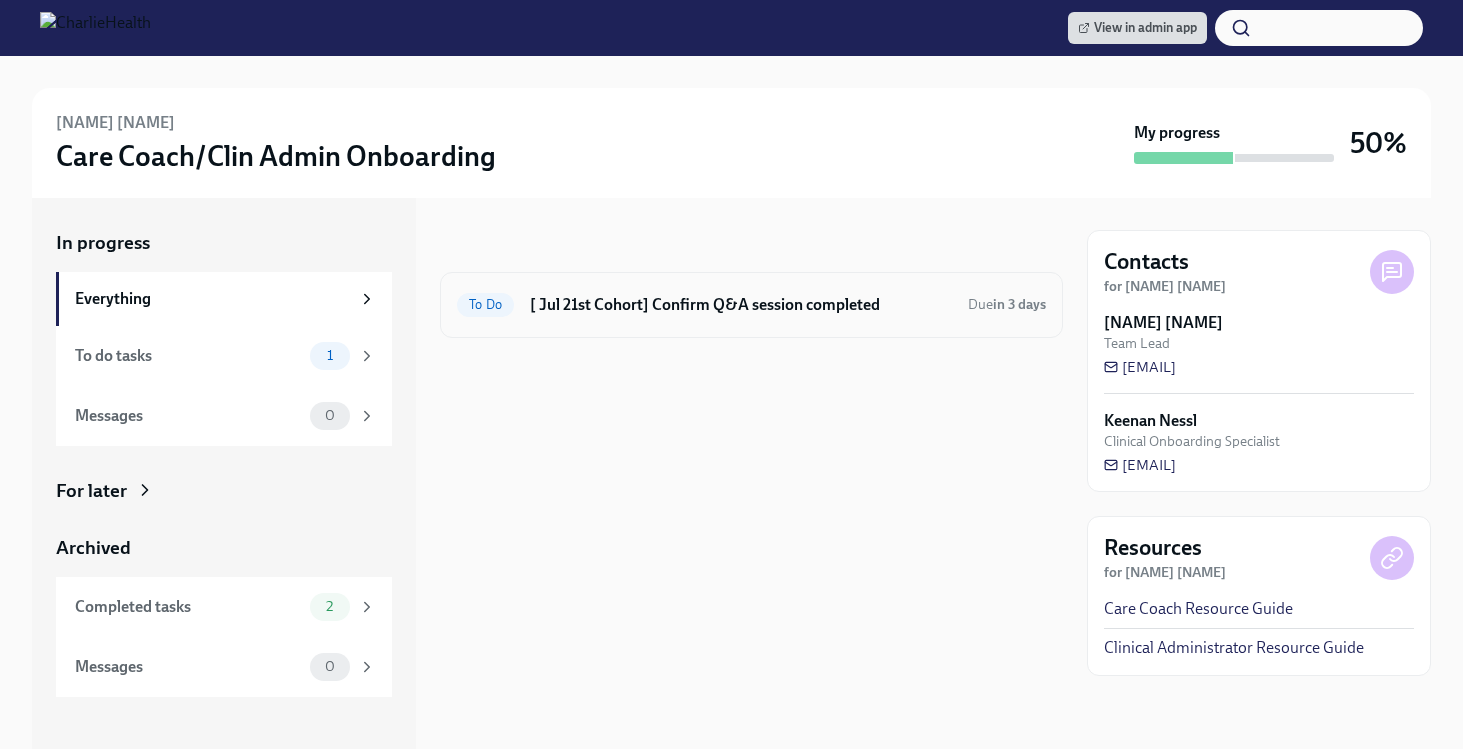 click on "[ Jul 21st Cohort] Confirm Q&A session completed" at bounding box center [741, 305] 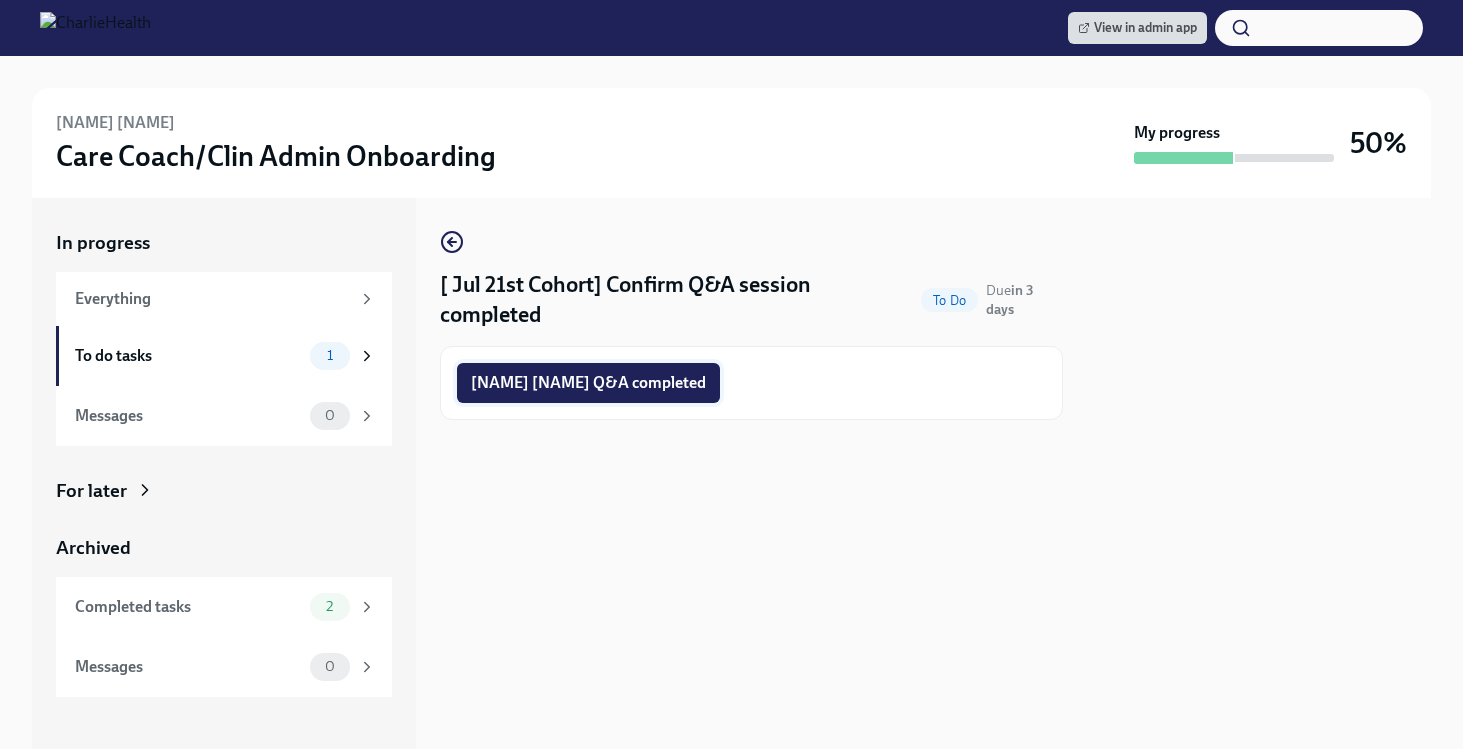 click on "[NAME] [NAME] Q&A completed" at bounding box center (588, 383) 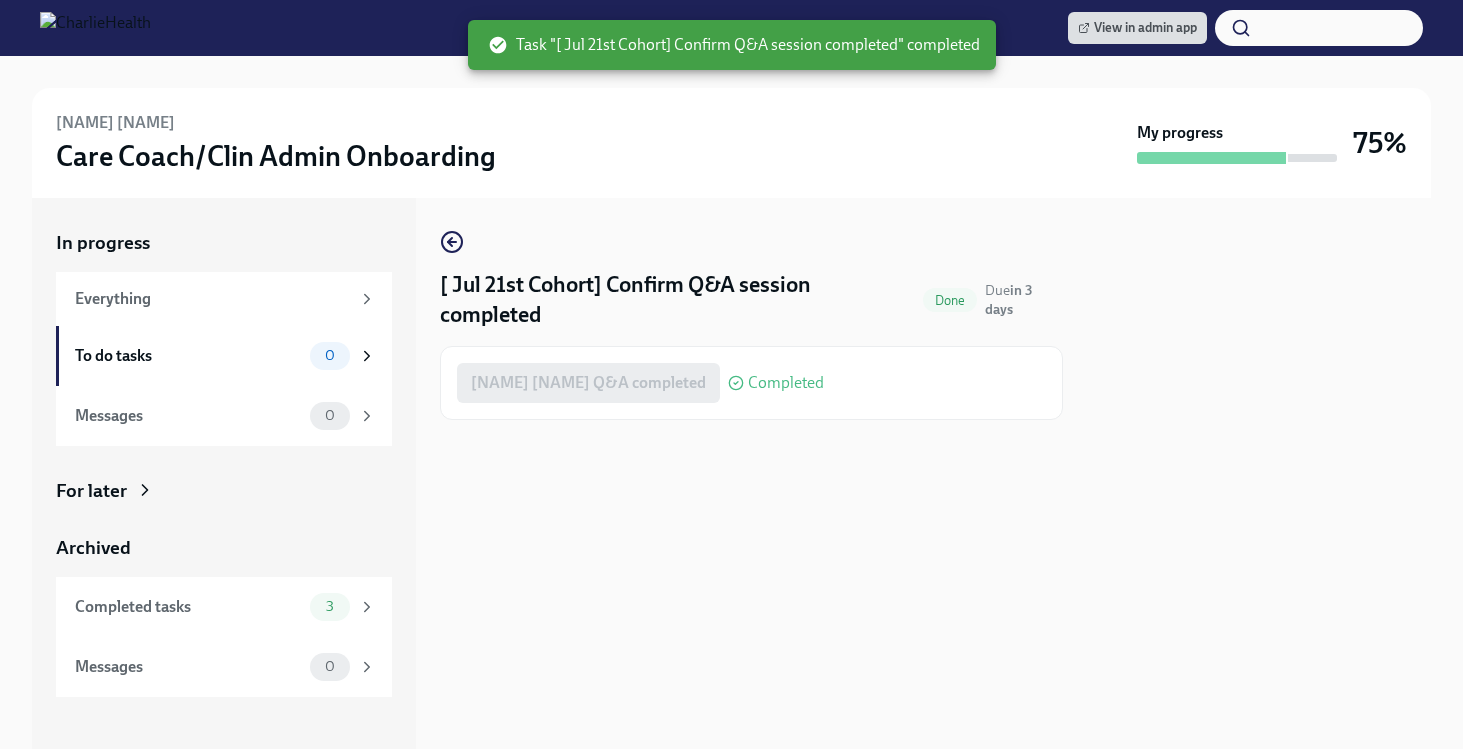click on "For later" at bounding box center (91, 491) 